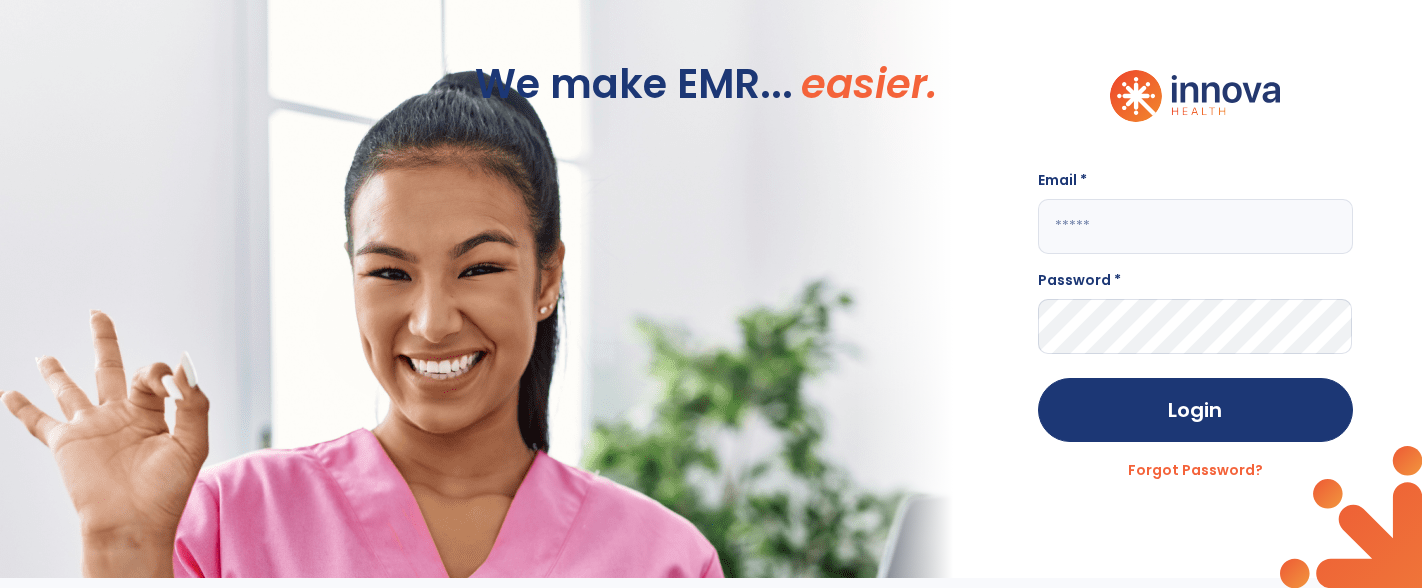 scroll, scrollTop: 0, scrollLeft: 0, axis: both 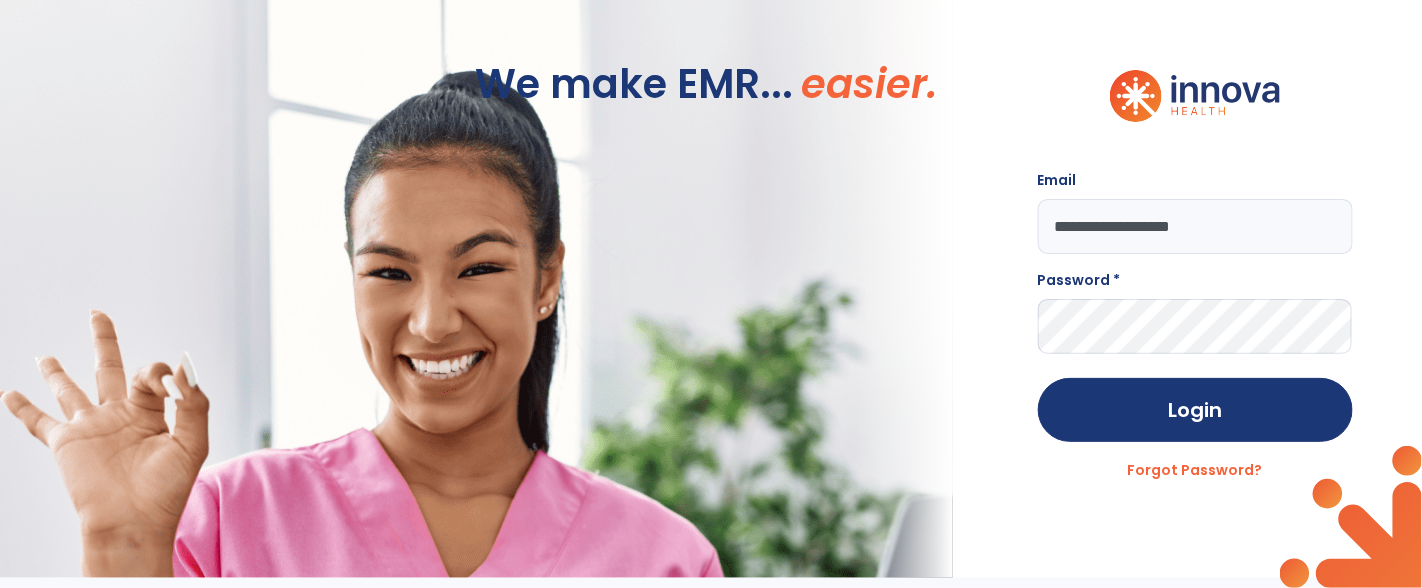 type on "**********" 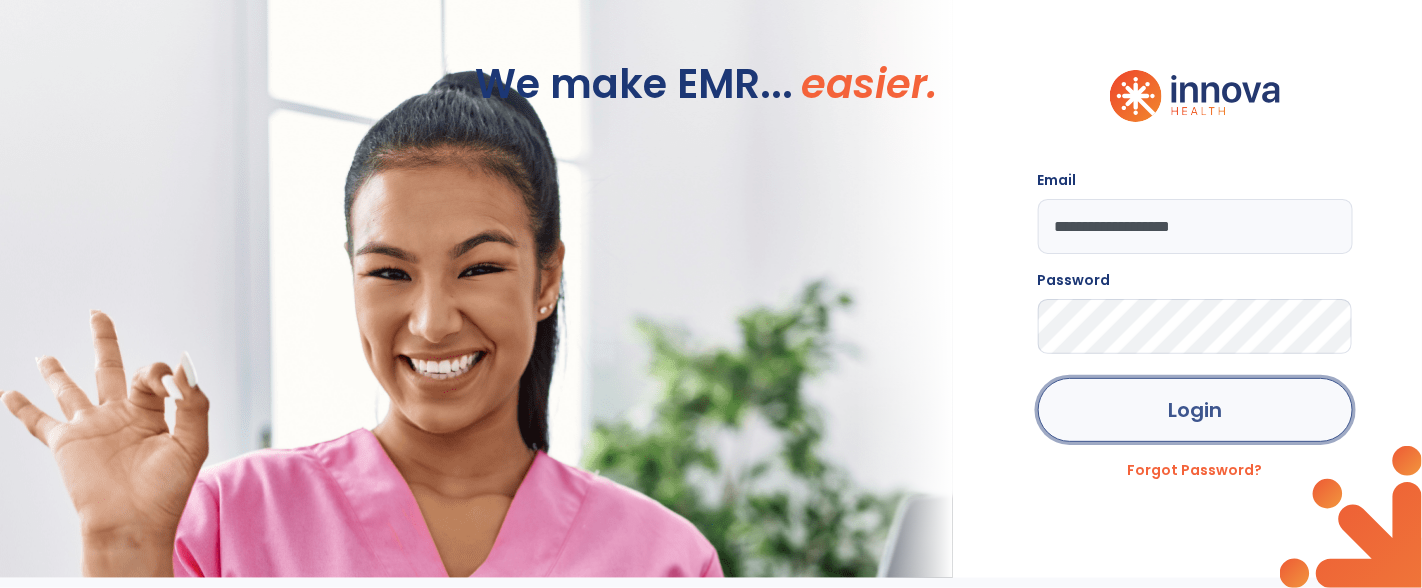 click on "Login" 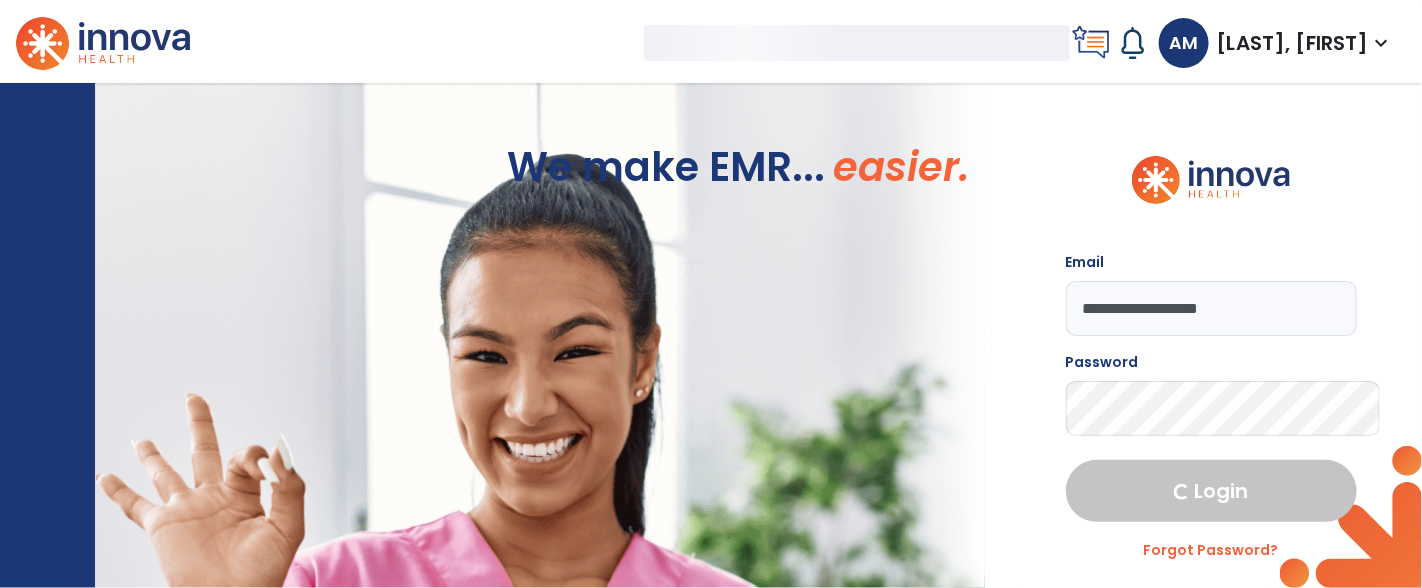 select on "****" 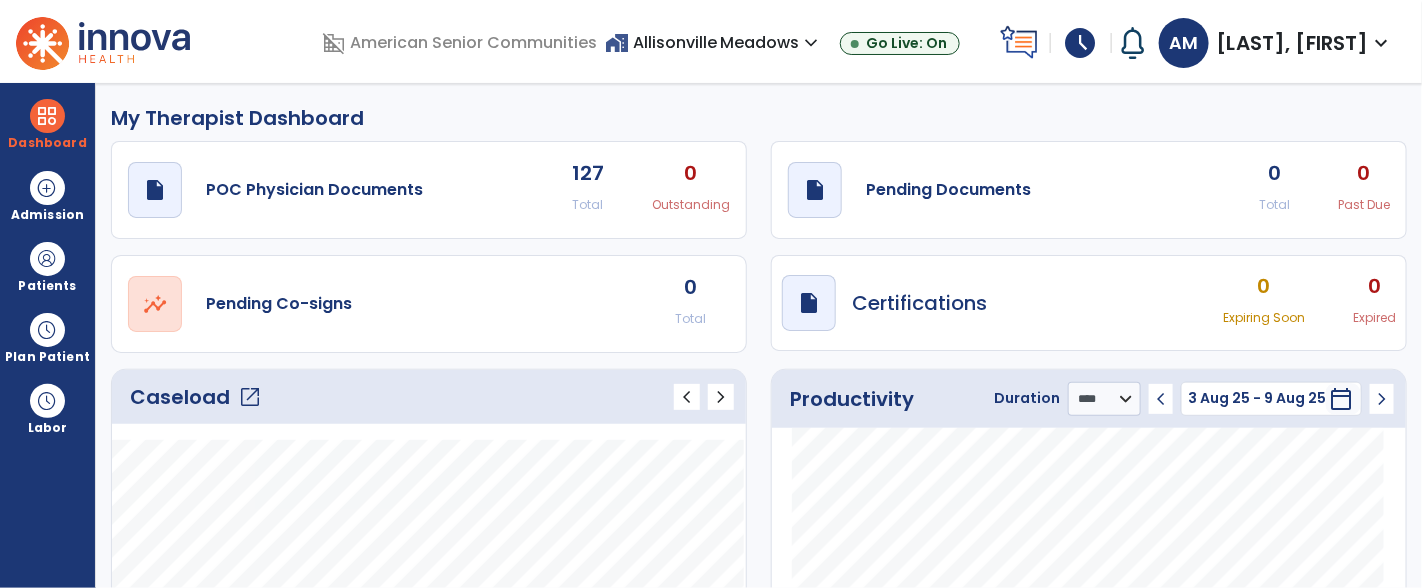 click on "open_in_new" 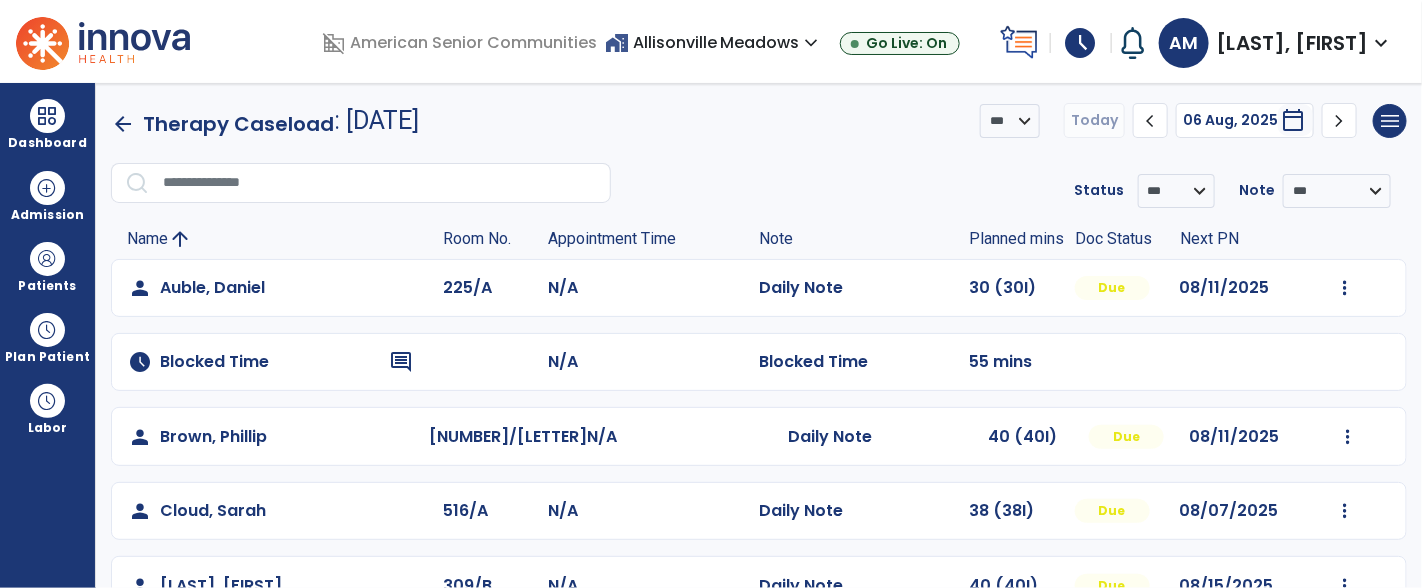 click 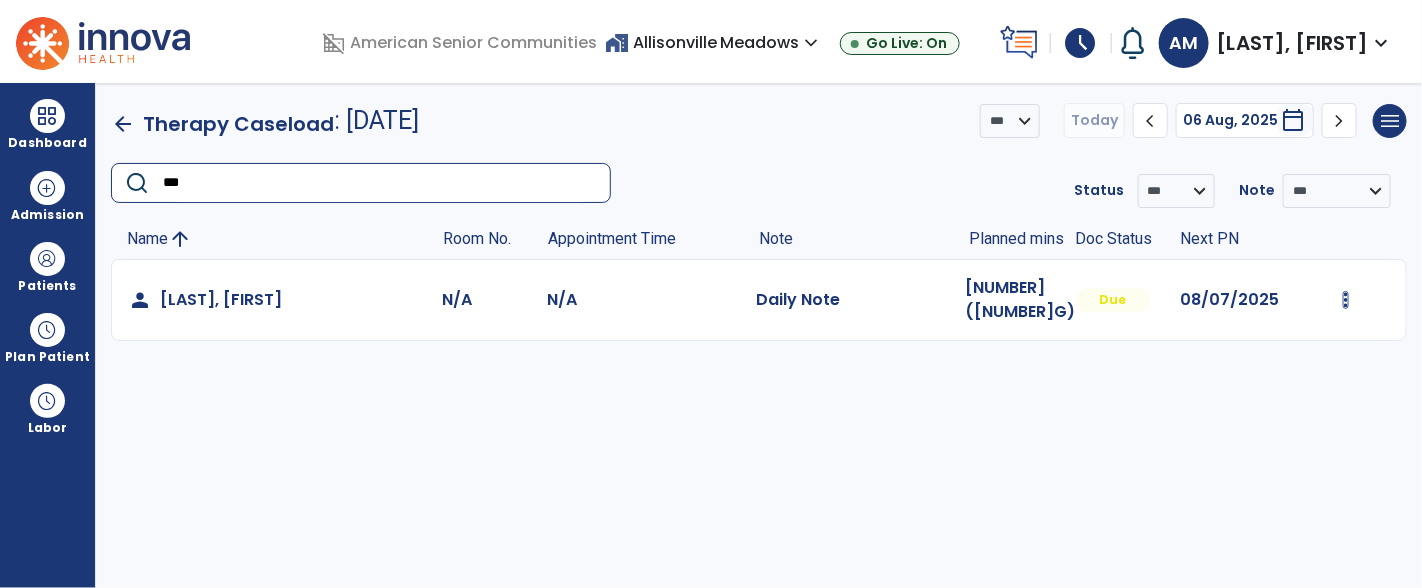 type on "***" 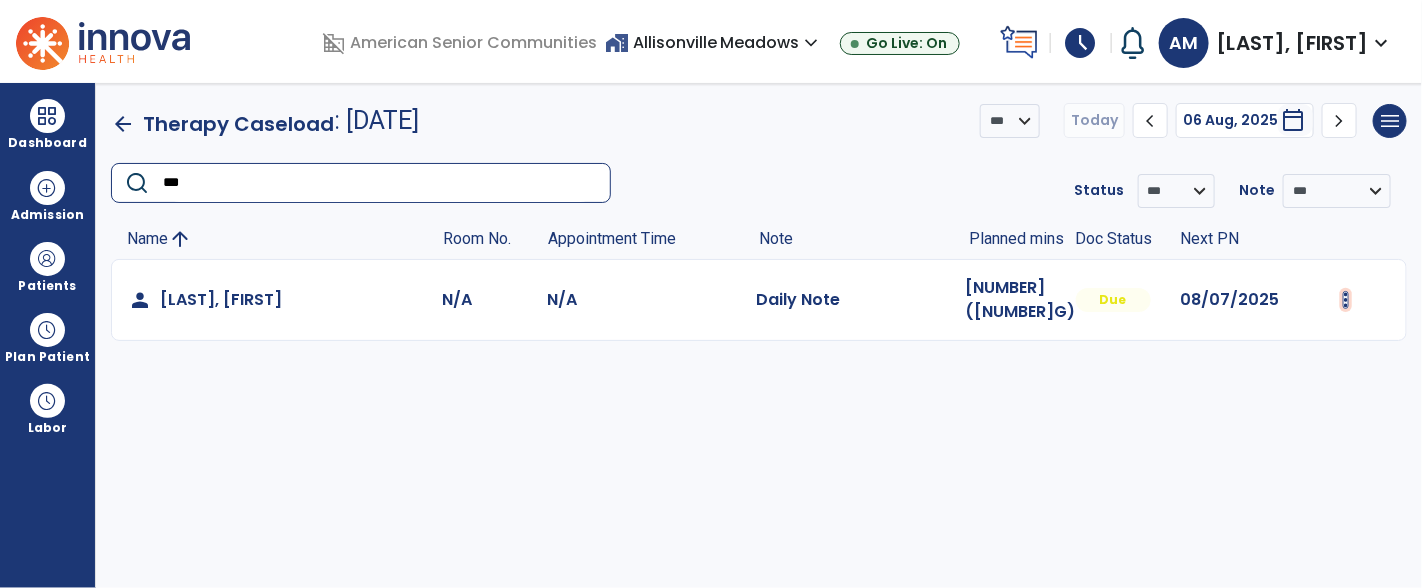 click at bounding box center (1346, 300) 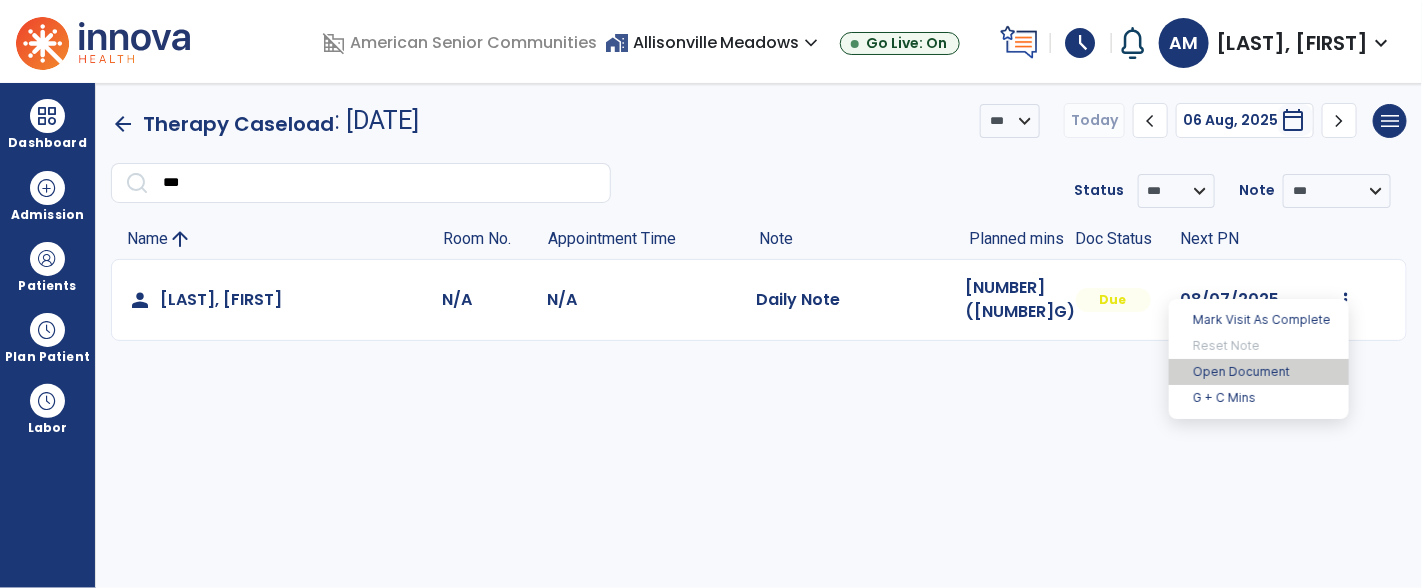 click on "Open Document" at bounding box center [1259, 372] 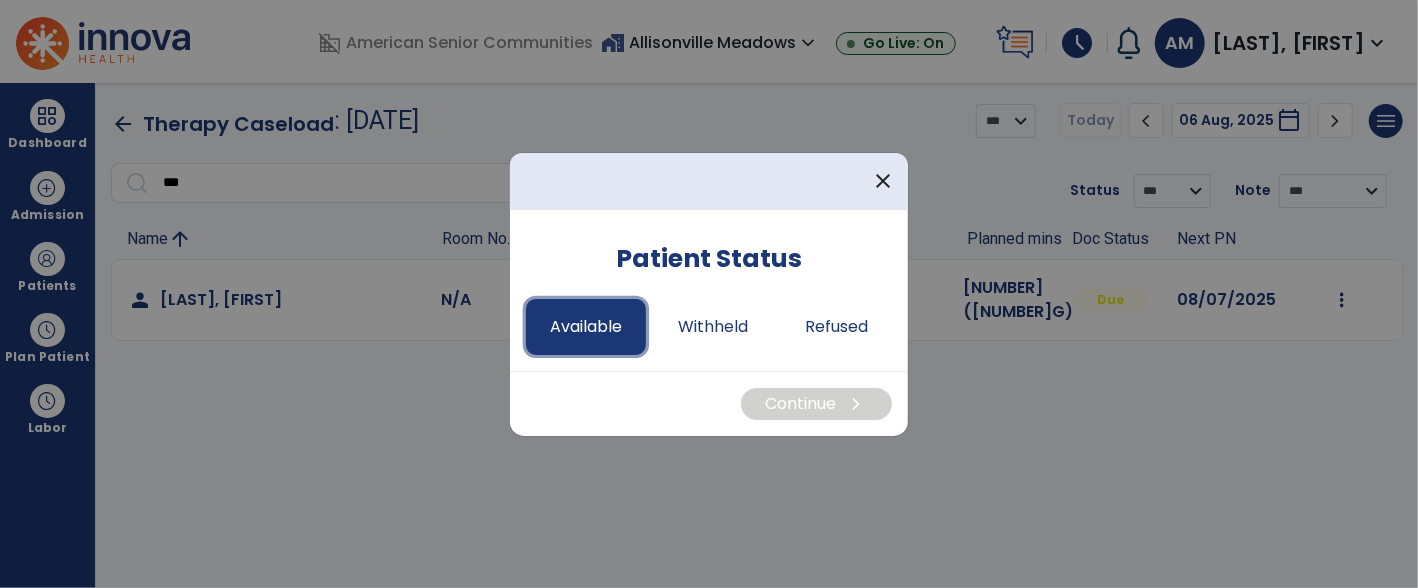 click on "Available" at bounding box center (586, 327) 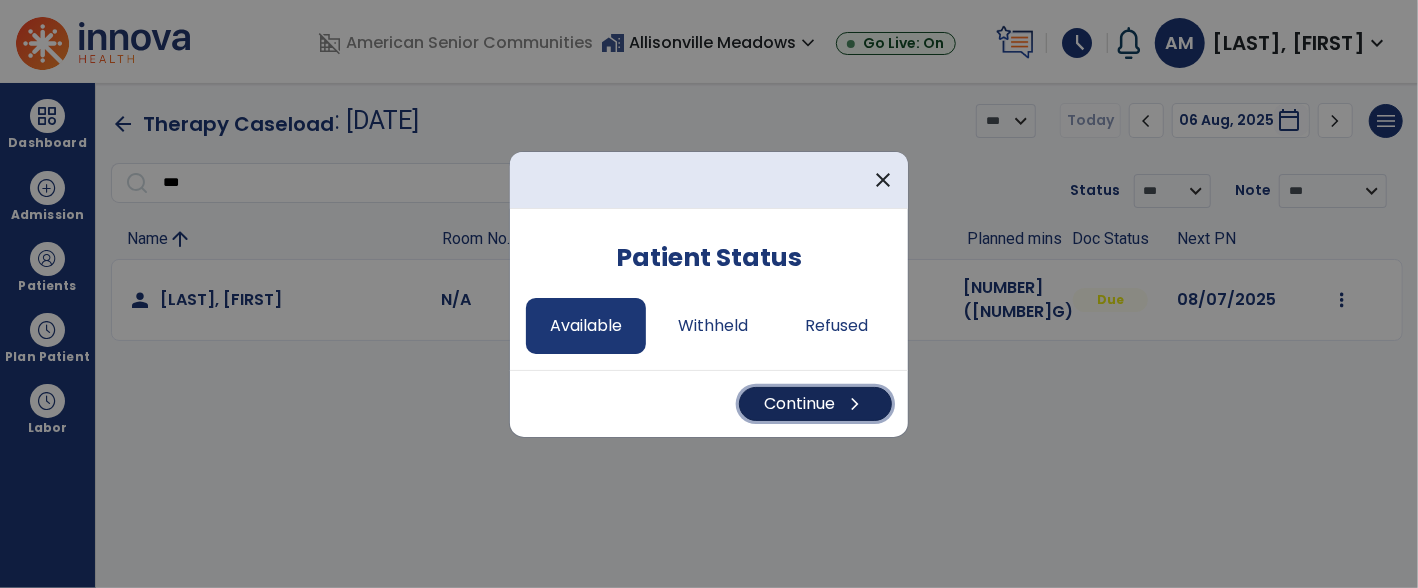 click on "Continue   chevron_right" at bounding box center (815, 404) 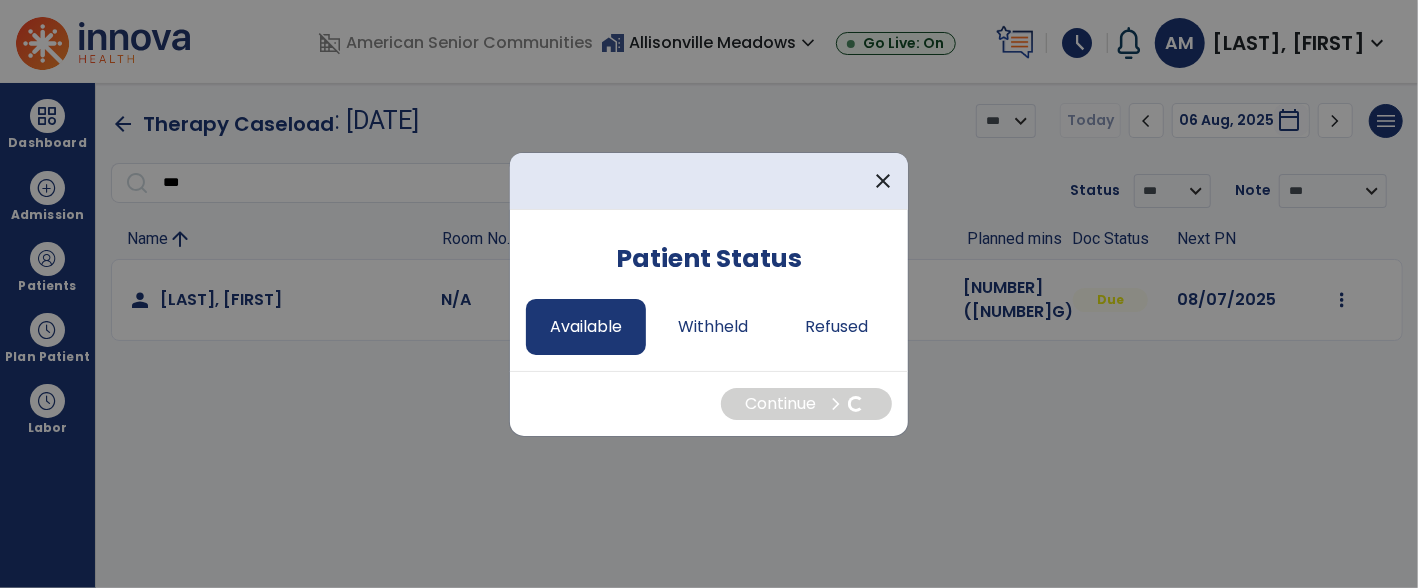 select on "*" 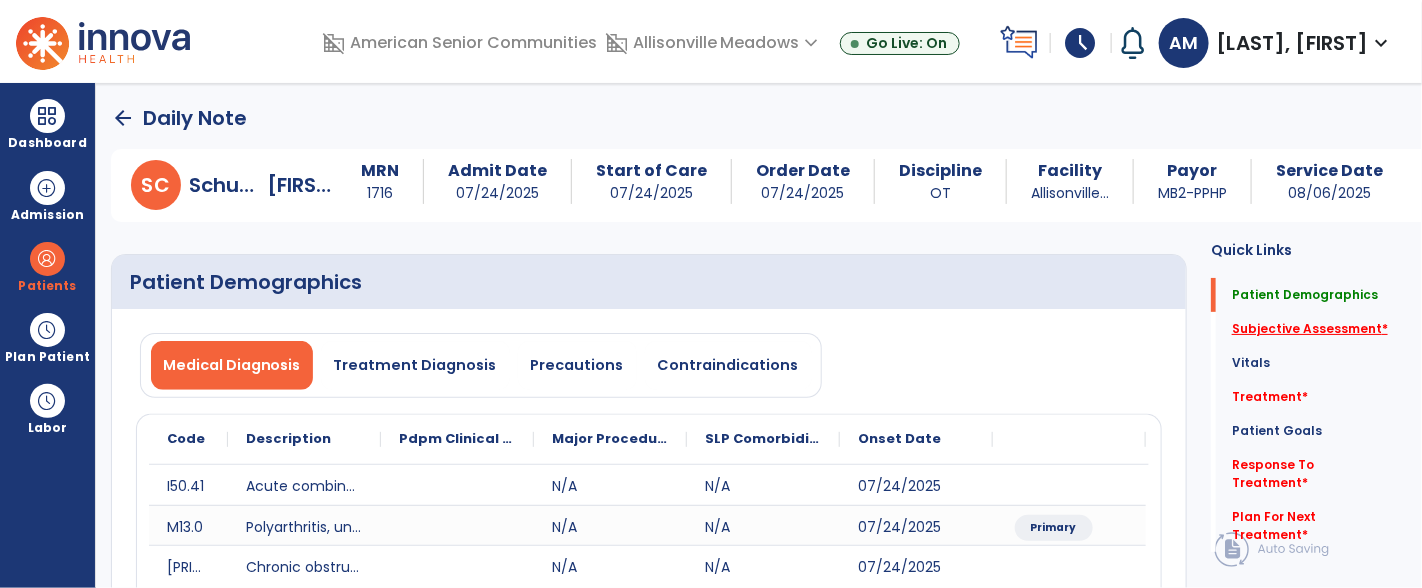 click on "Subjective Assessment   *" 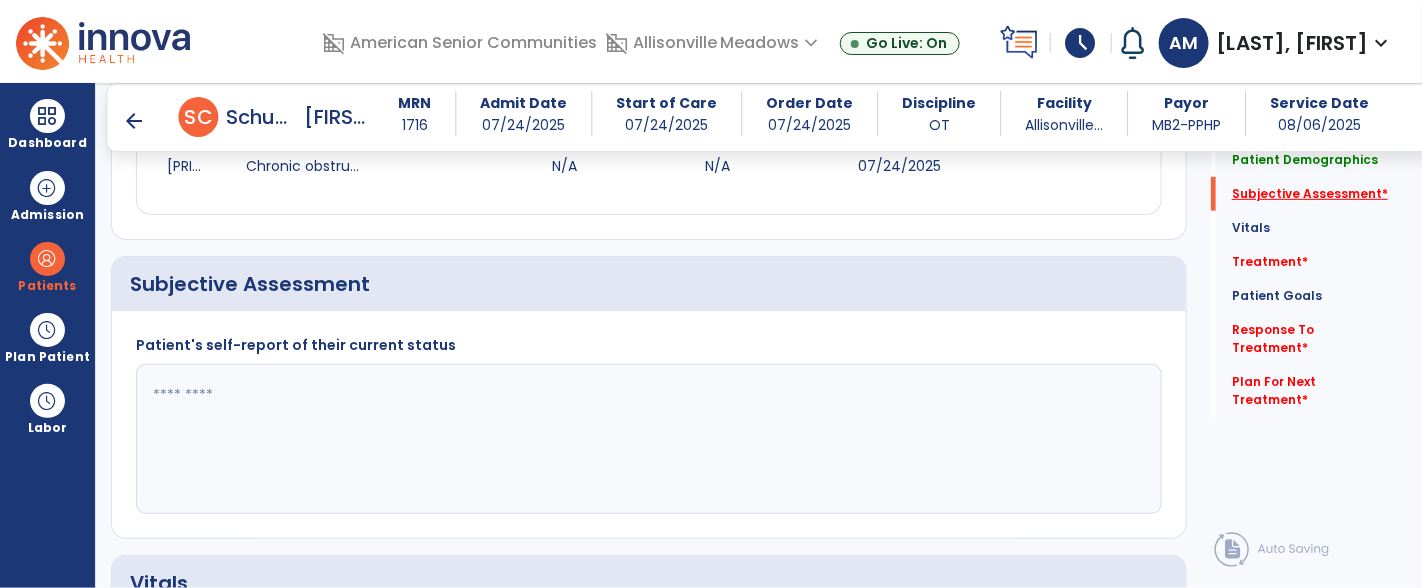 scroll, scrollTop: 462, scrollLeft: 0, axis: vertical 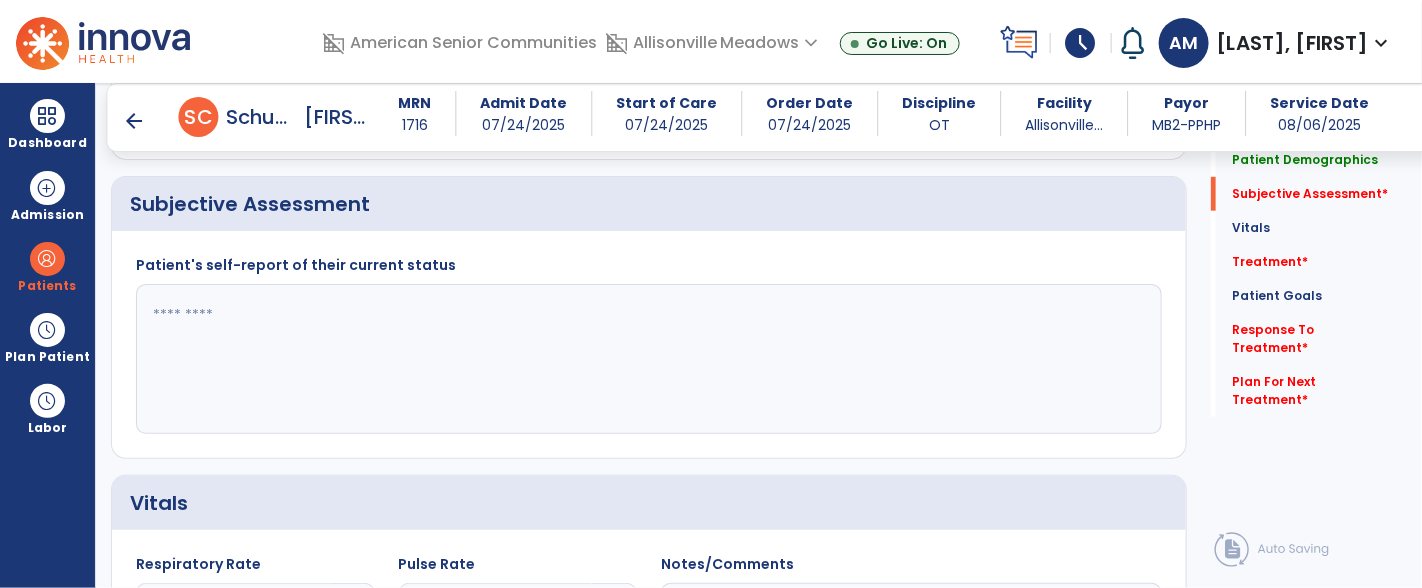 click 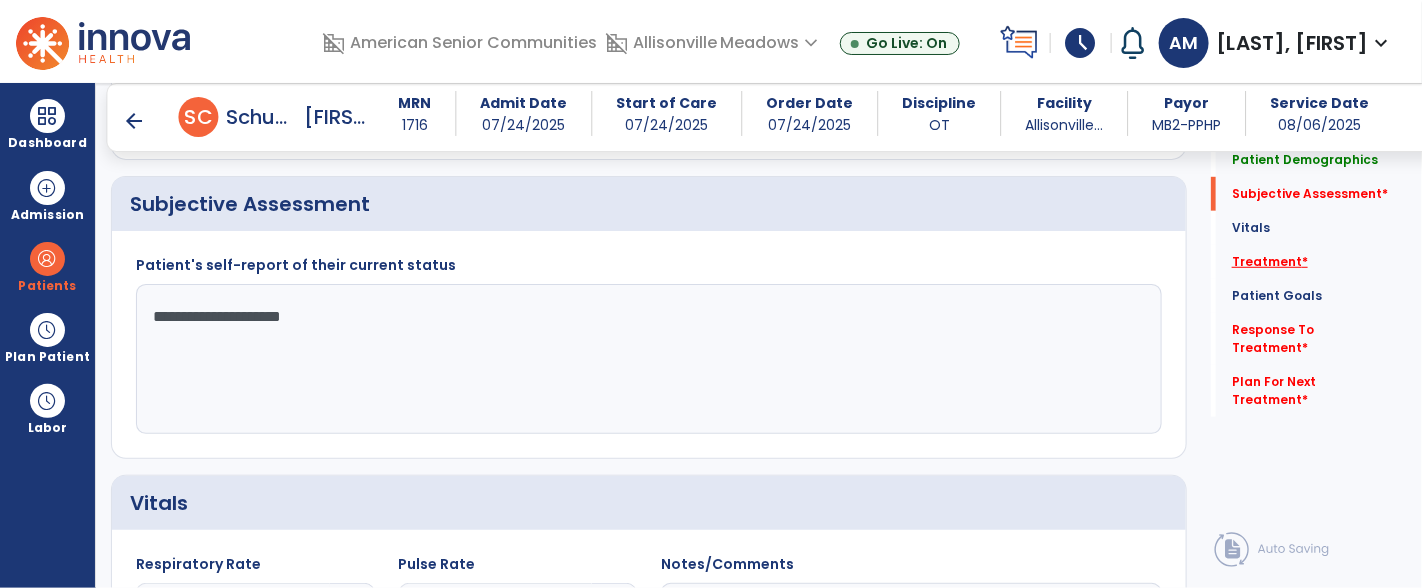 type on "**********" 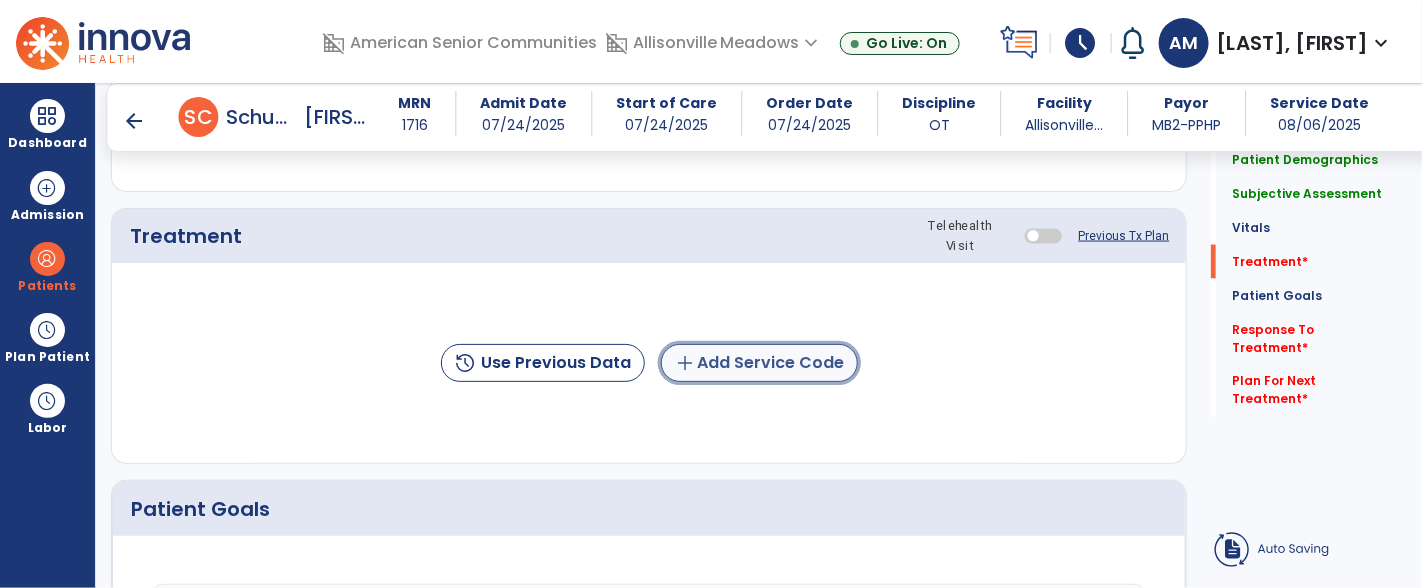 click on "add  Add Service Code" 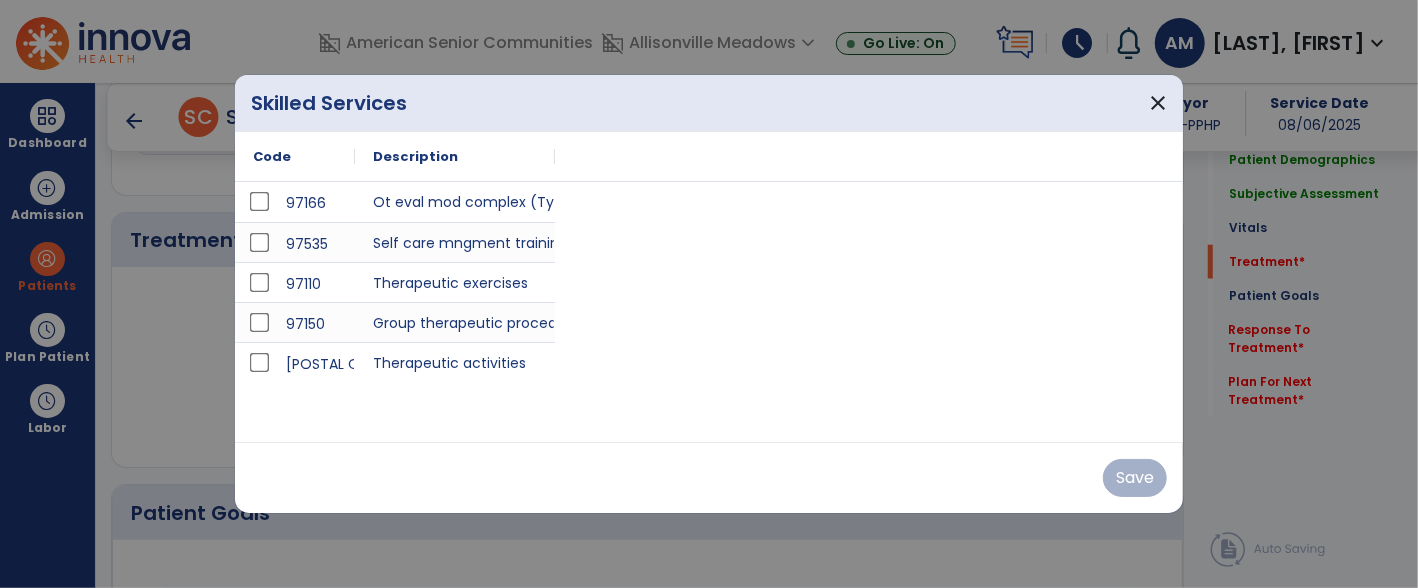 scroll, scrollTop: 1151, scrollLeft: 0, axis: vertical 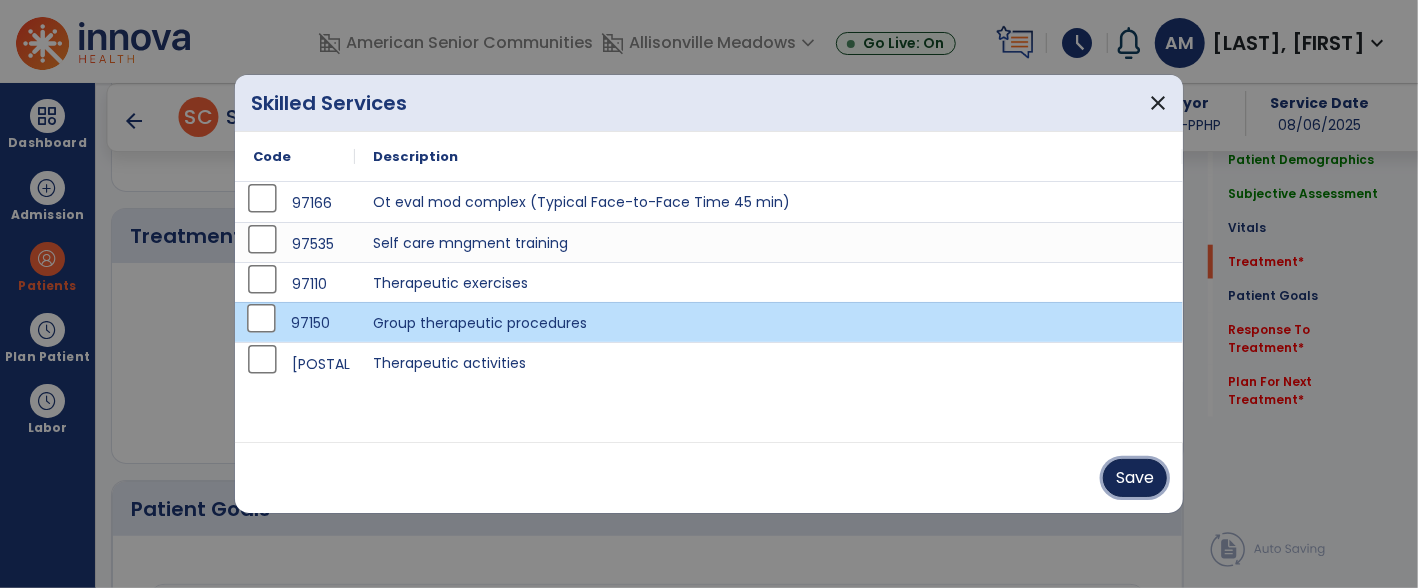 click on "Save" at bounding box center [1135, 478] 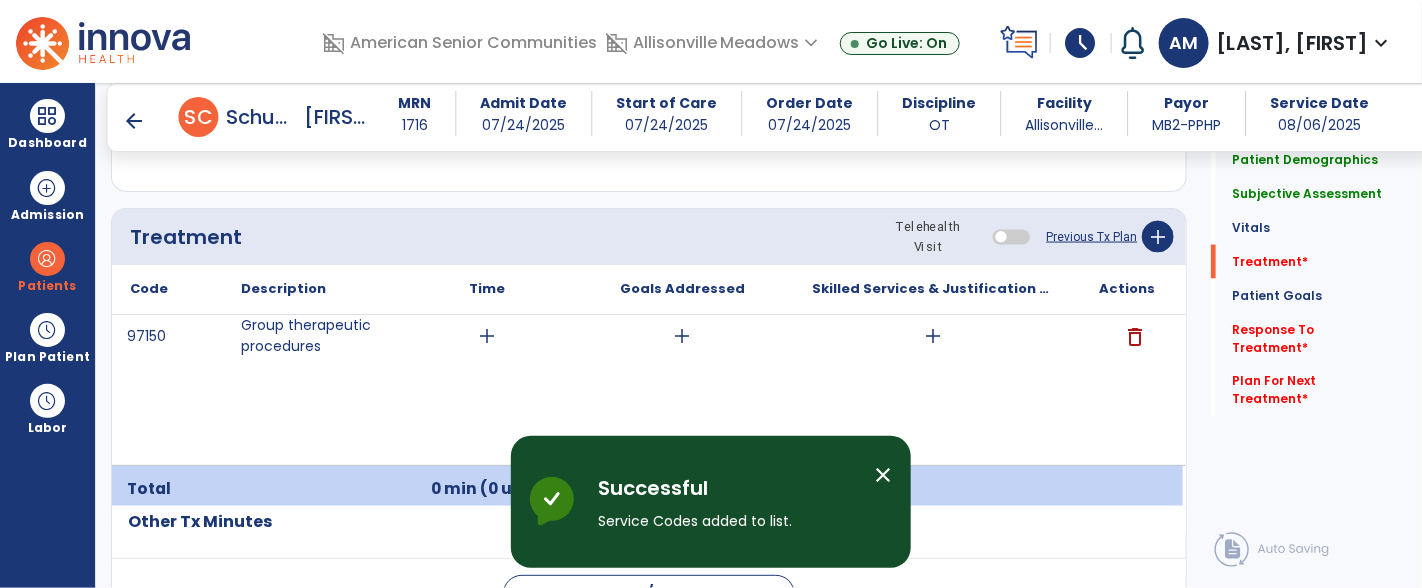 click on "add" at bounding box center [487, 336] 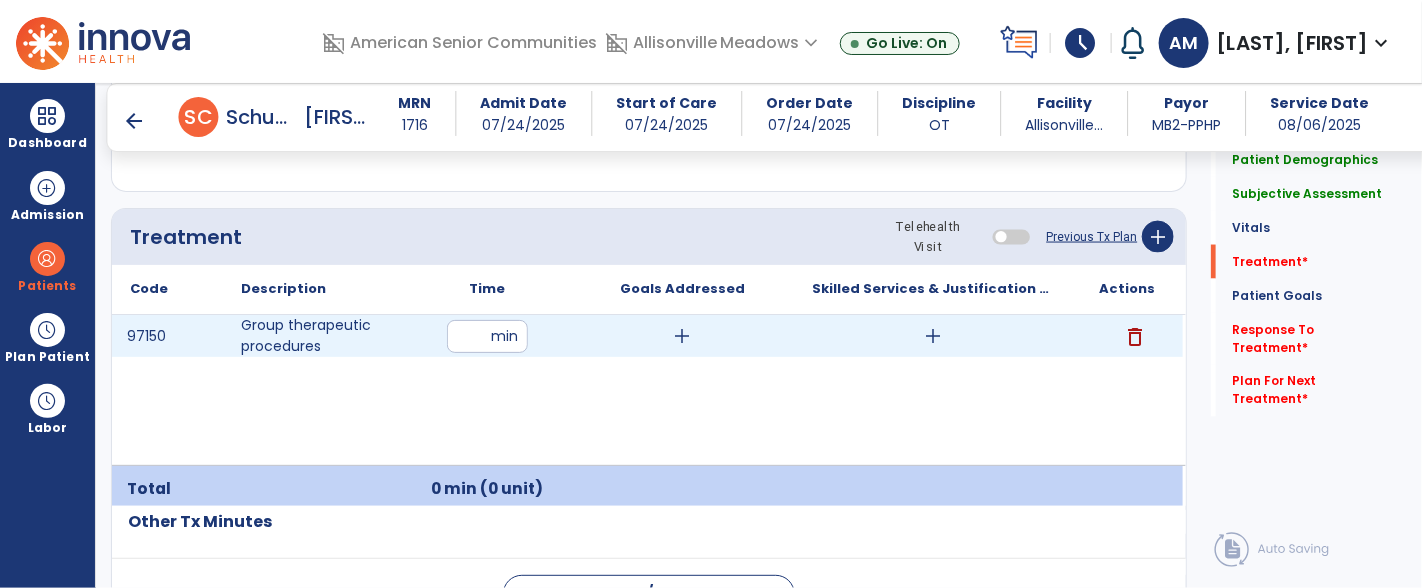 type on "**" 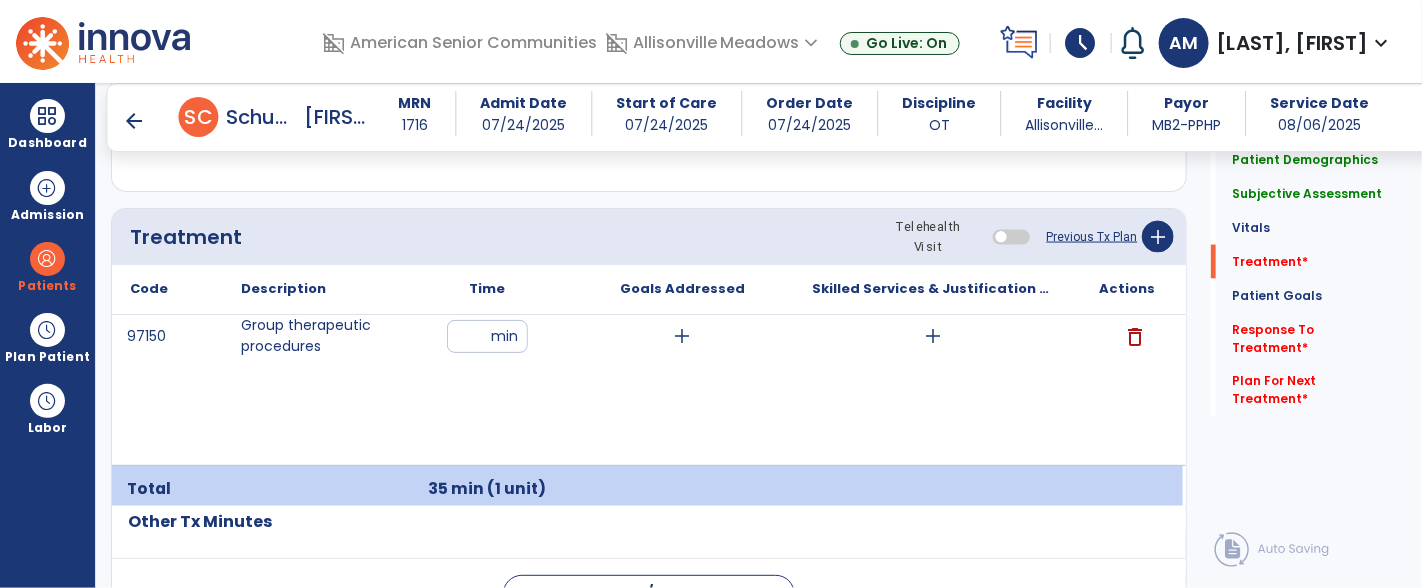 click on "add" at bounding box center [933, 336] 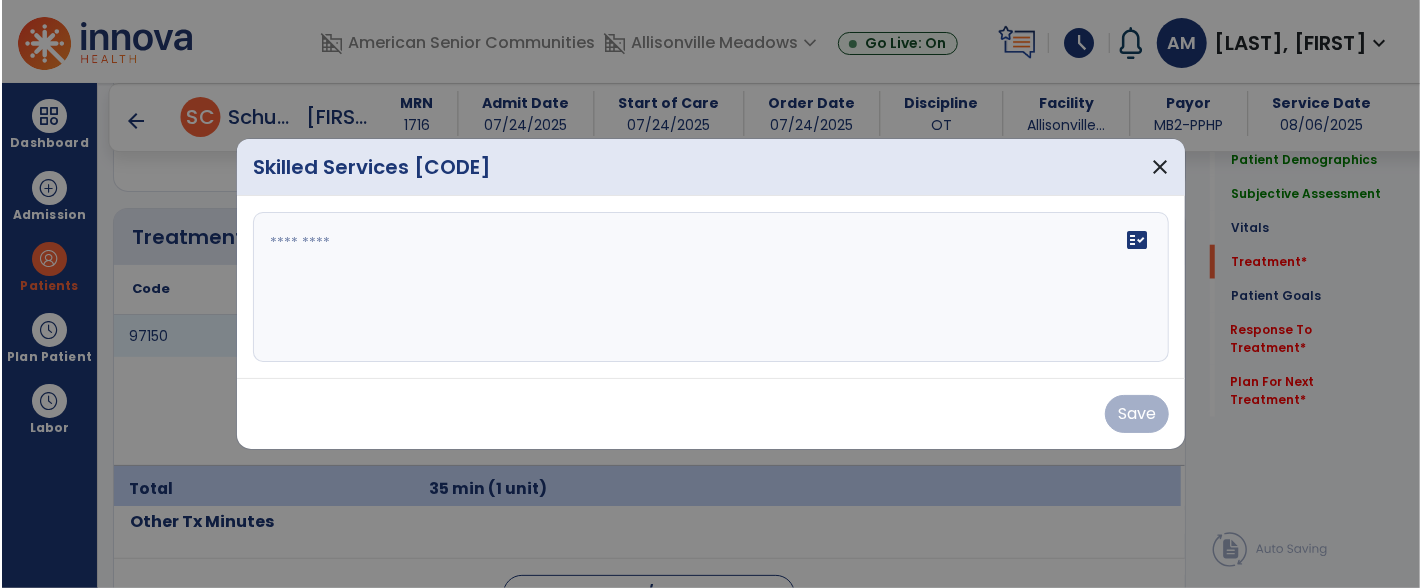 scroll, scrollTop: 1151, scrollLeft: 0, axis: vertical 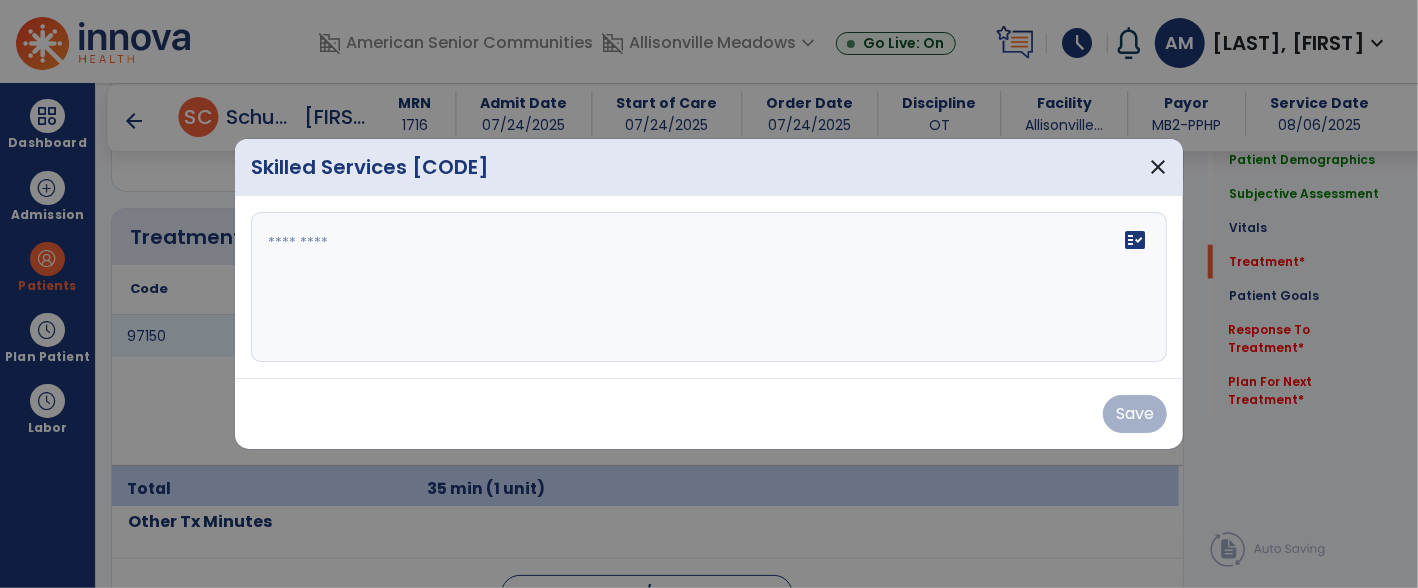 click on "fact_check" at bounding box center (709, 287) 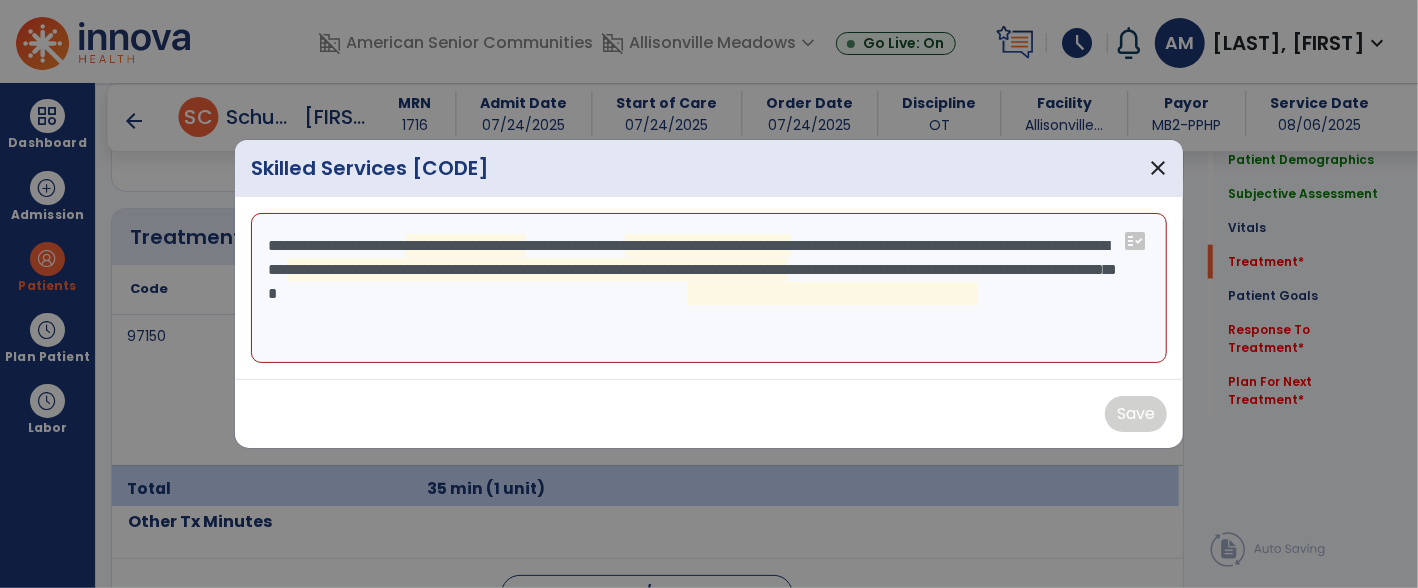 click on "**********" at bounding box center [709, 288] 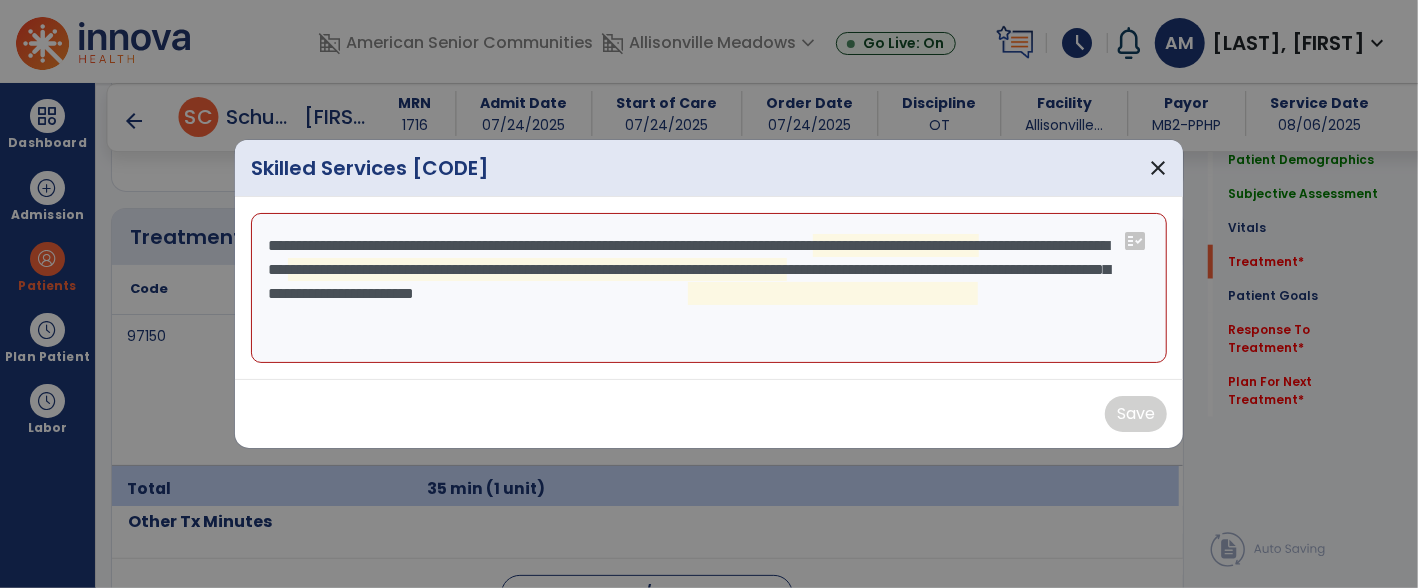 click on "**********" at bounding box center (709, 288) 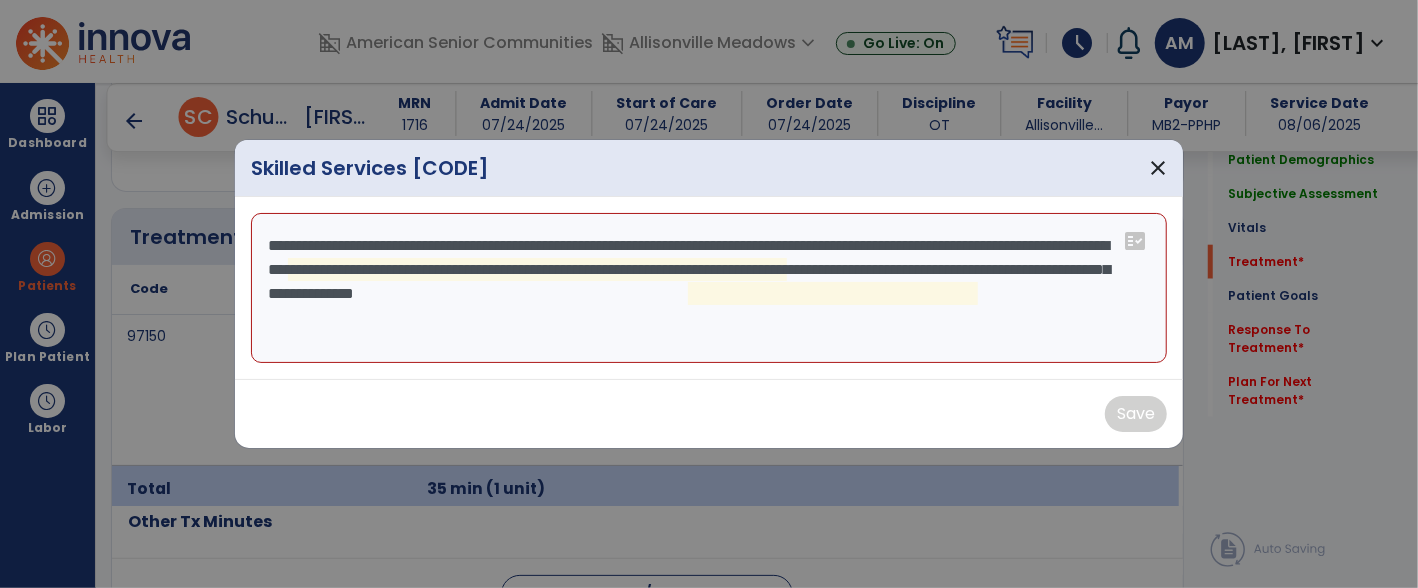 click on "**********" at bounding box center [709, 288] 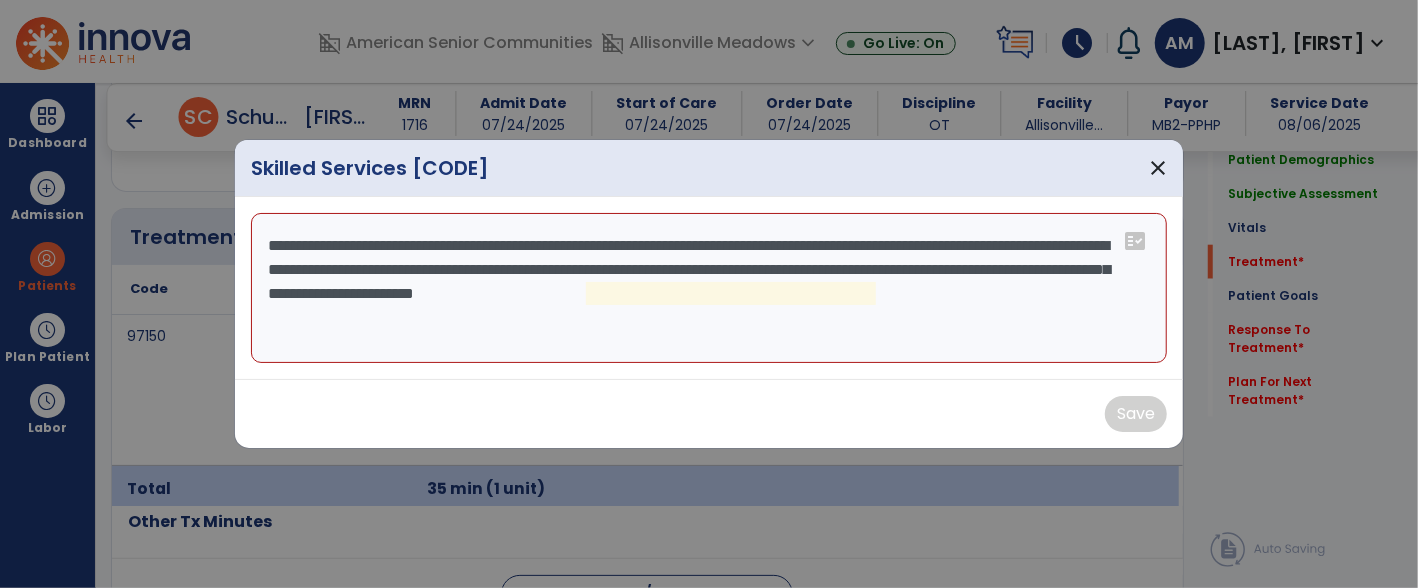 click on "**********" at bounding box center (709, 288) 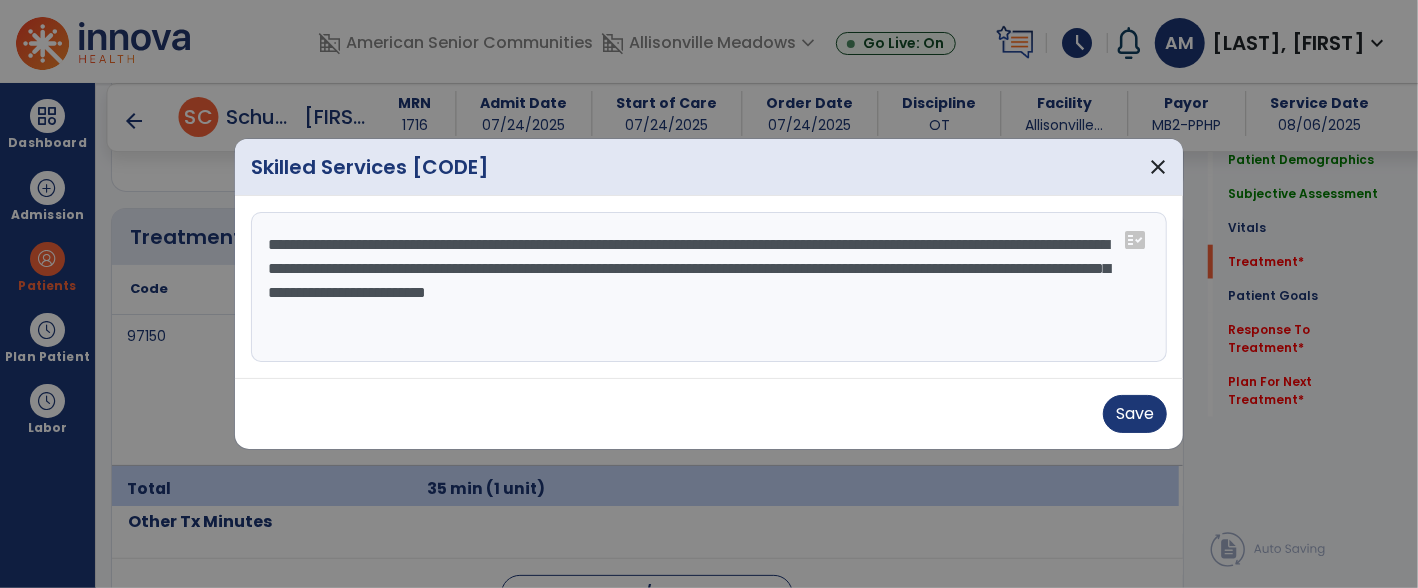 click on "**********" at bounding box center [709, 287] 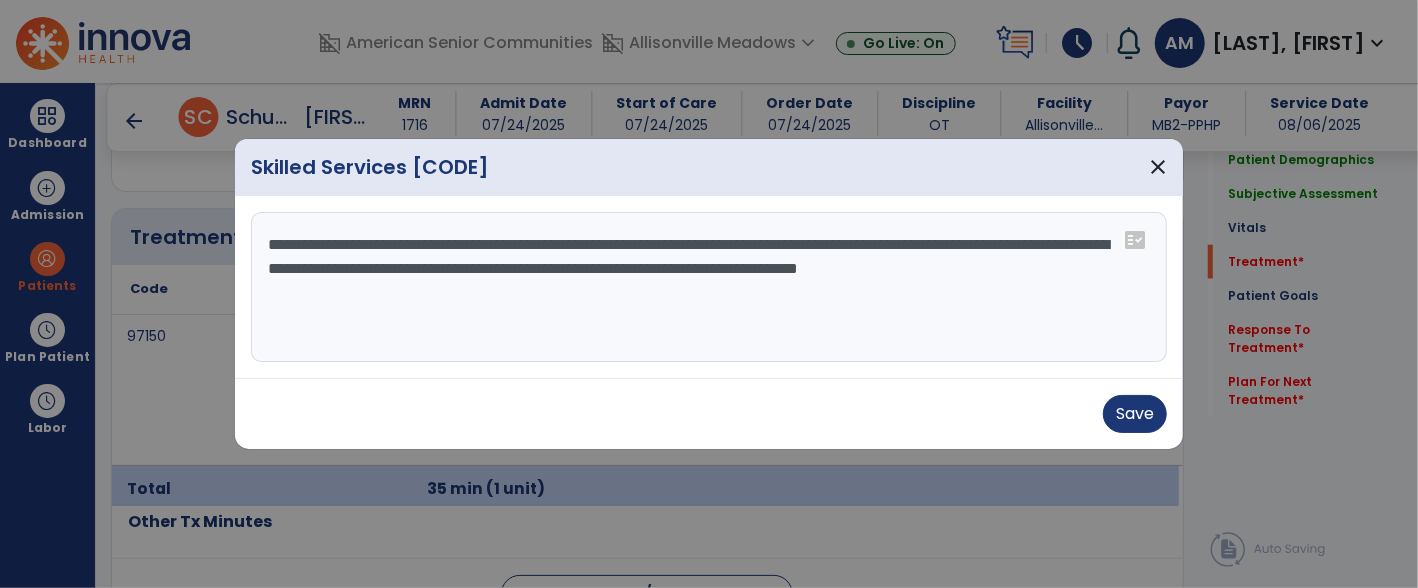 click on "**********" at bounding box center (709, 287) 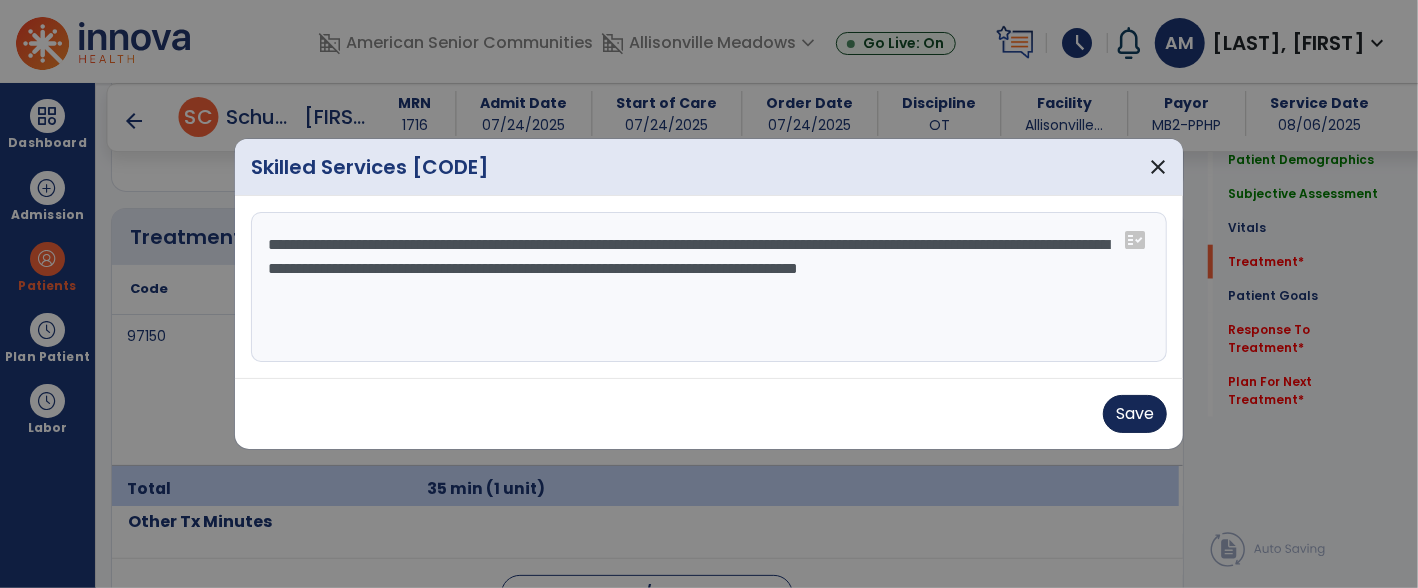 type on "**********" 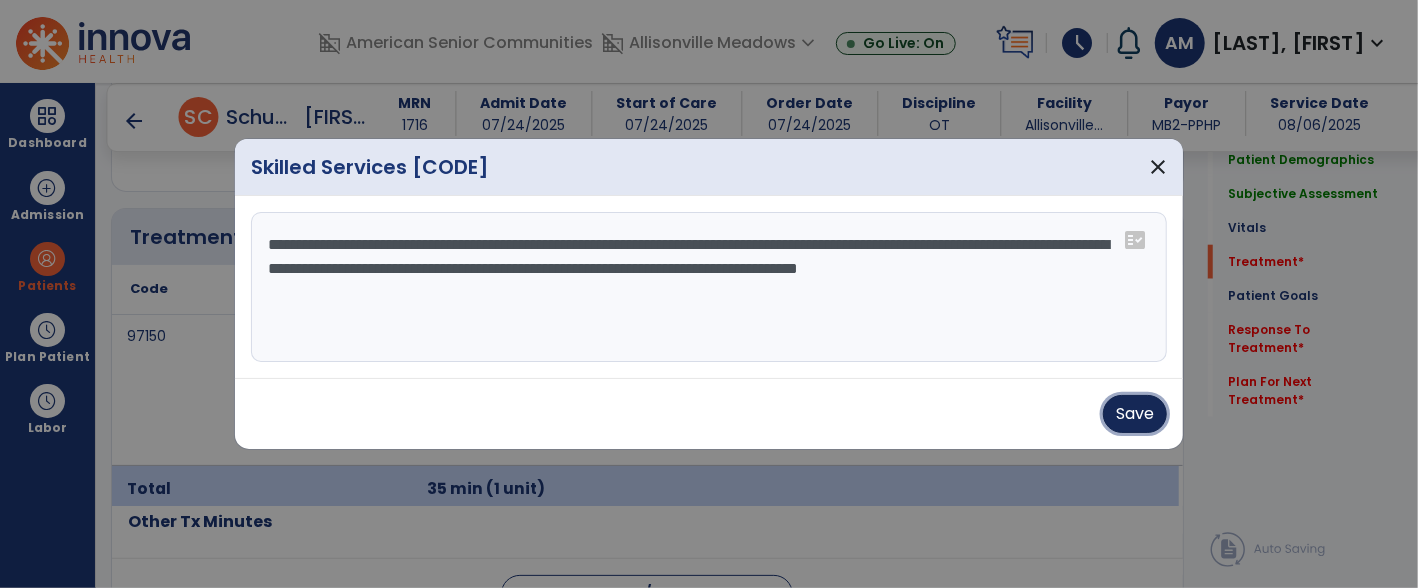 click on "Save" at bounding box center [1135, 414] 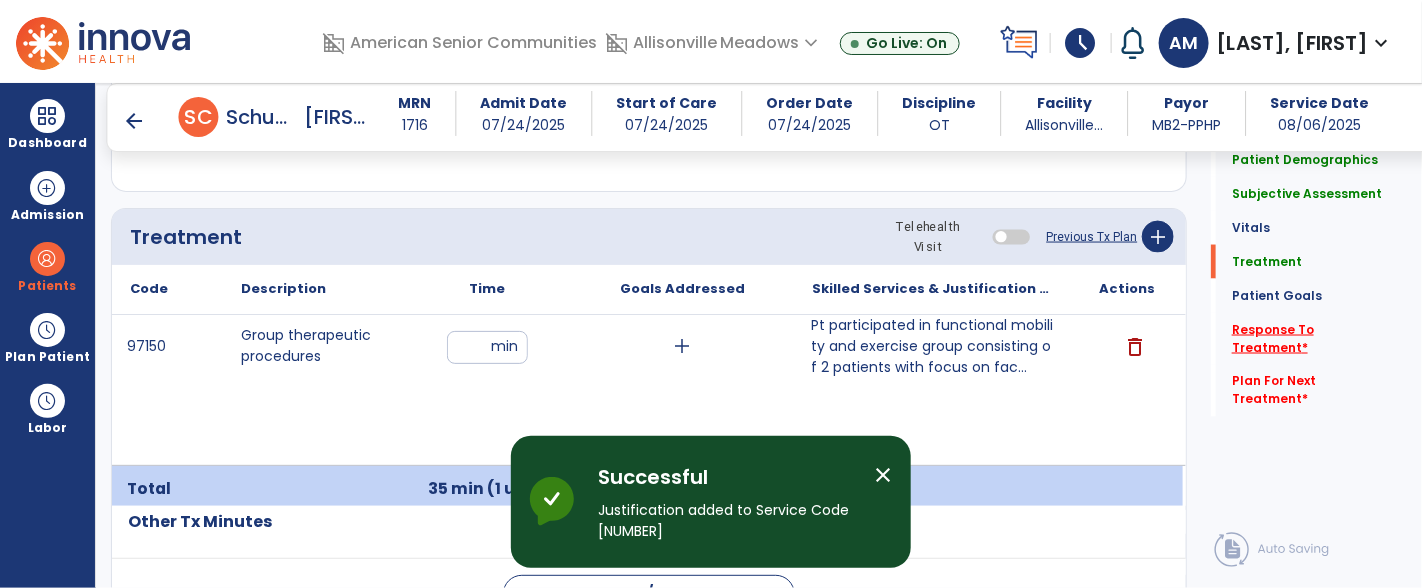 click on "Response To Treatment   *" 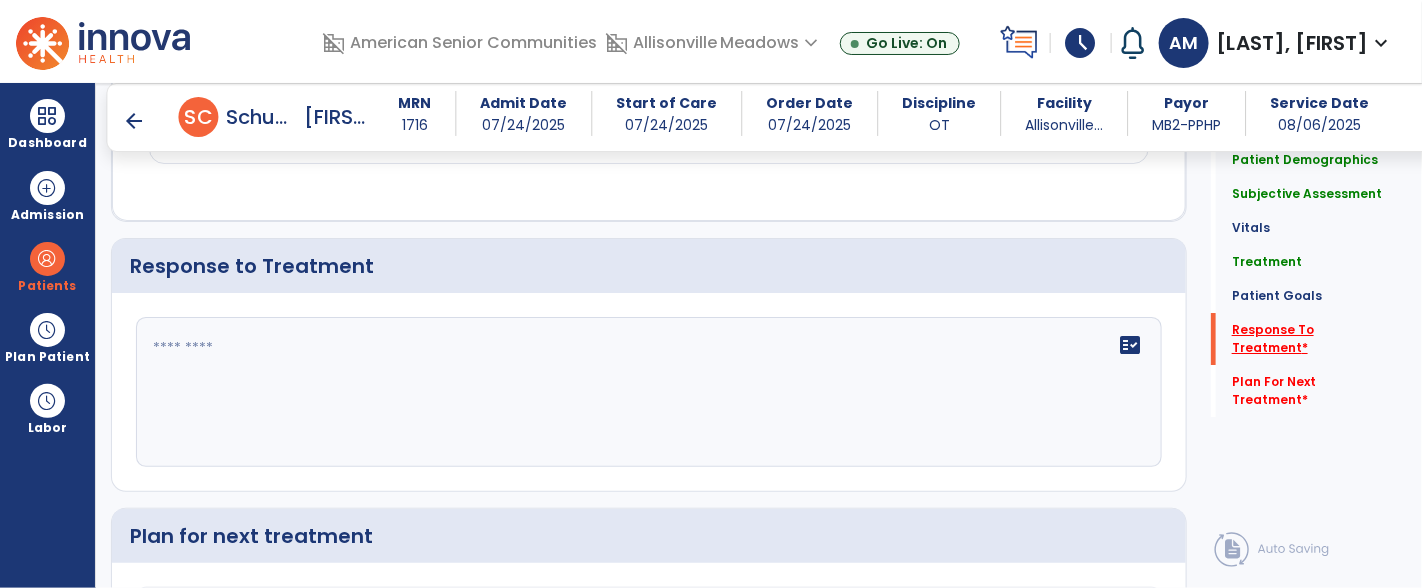 scroll, scrollTop: 2574, scrollLeft: 0, axis: vertical 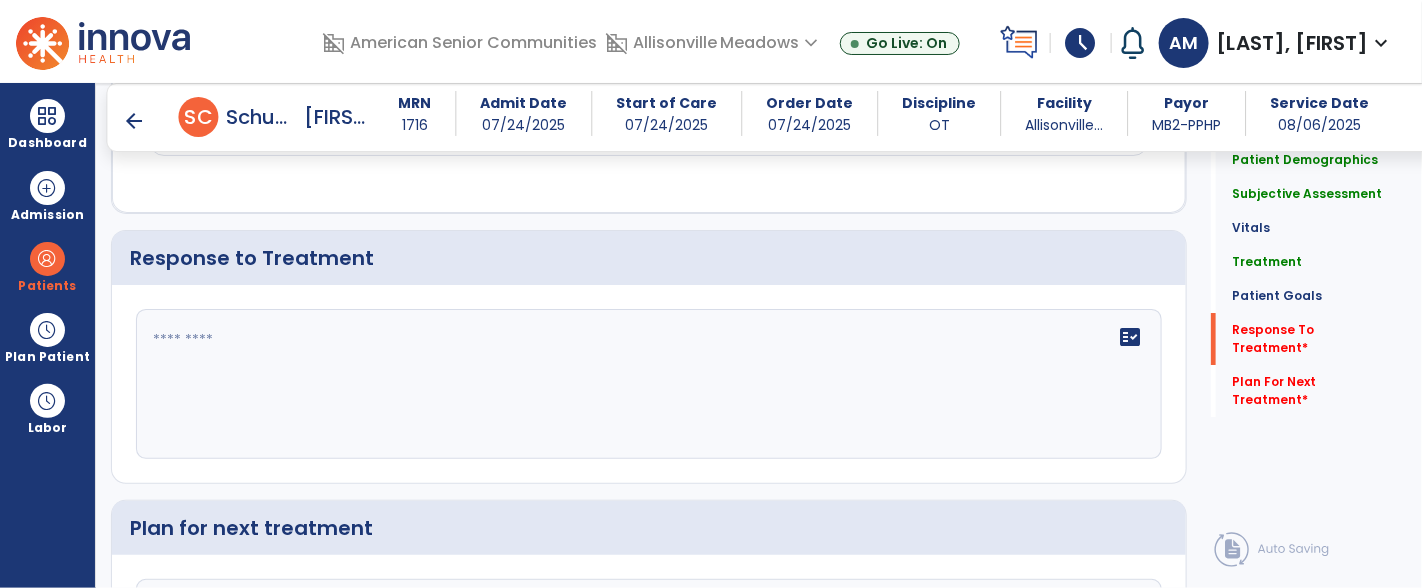 click on "fact_check" 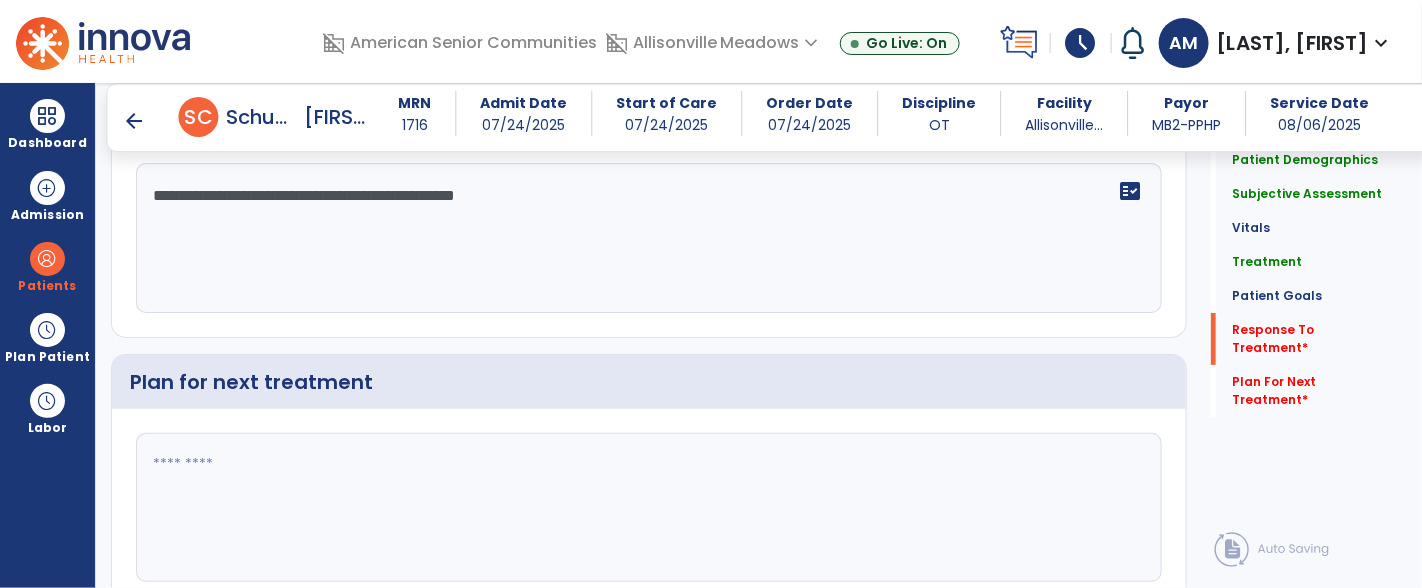 scroll, scrollTop: 2774, scrollLeft: 0, axis: vertical 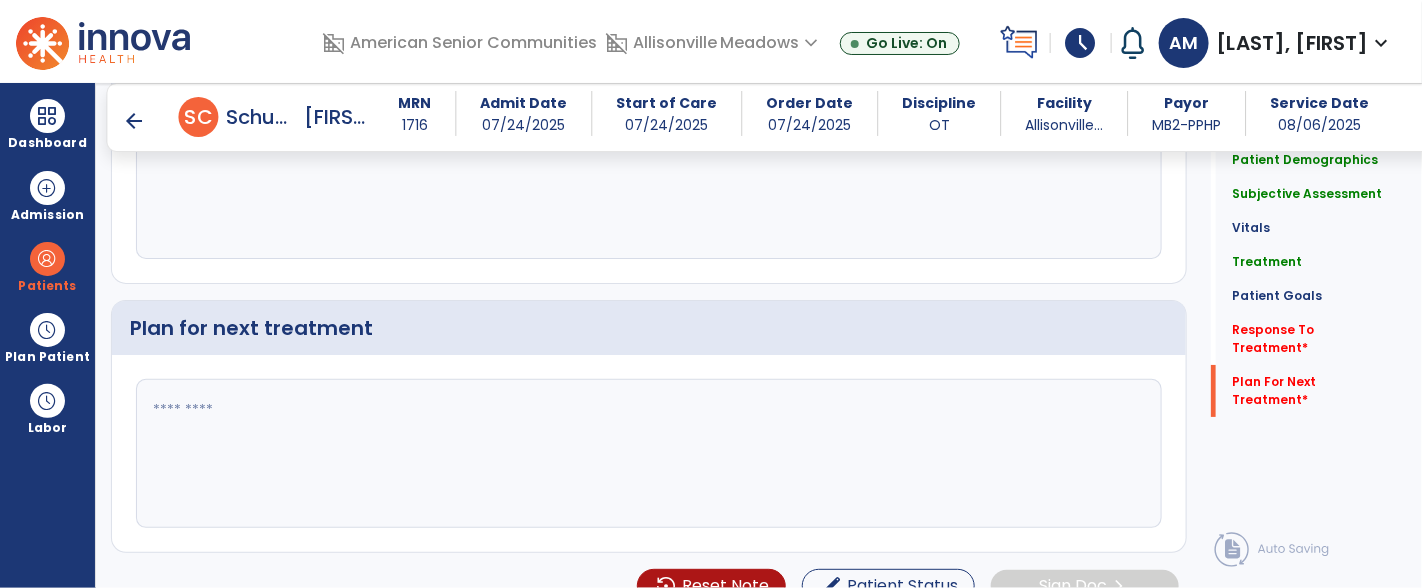 type on "**********" 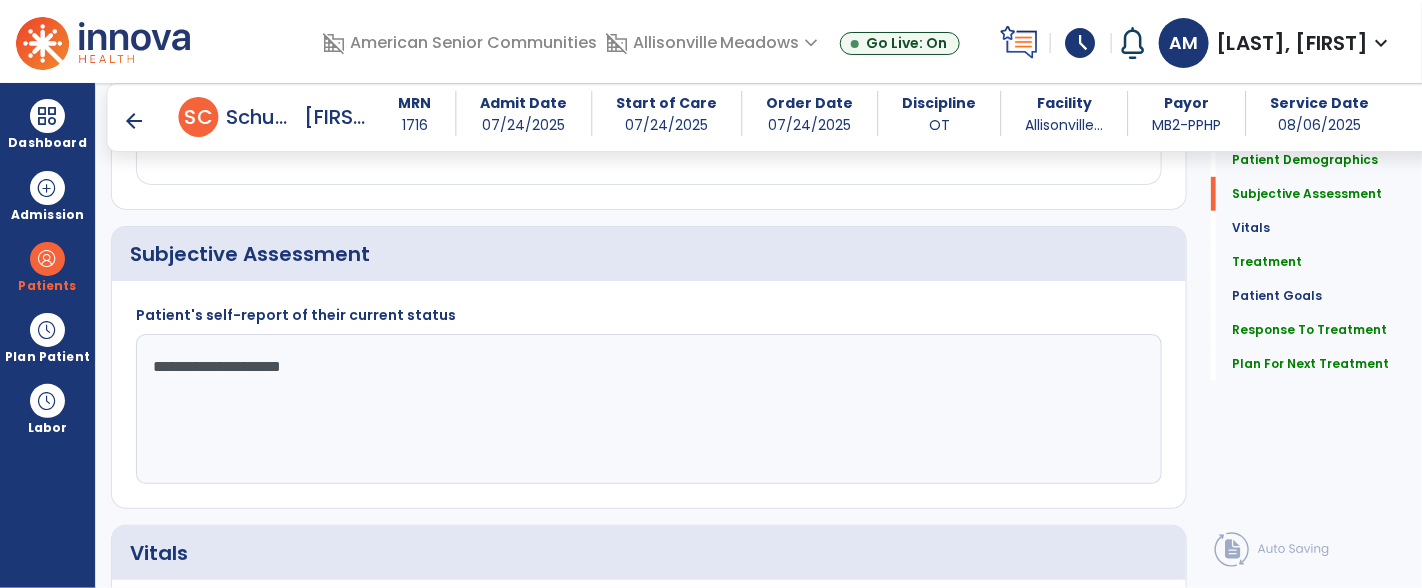 scroll, scrollTop: 411, scrollLeft: 0, axis: vertical 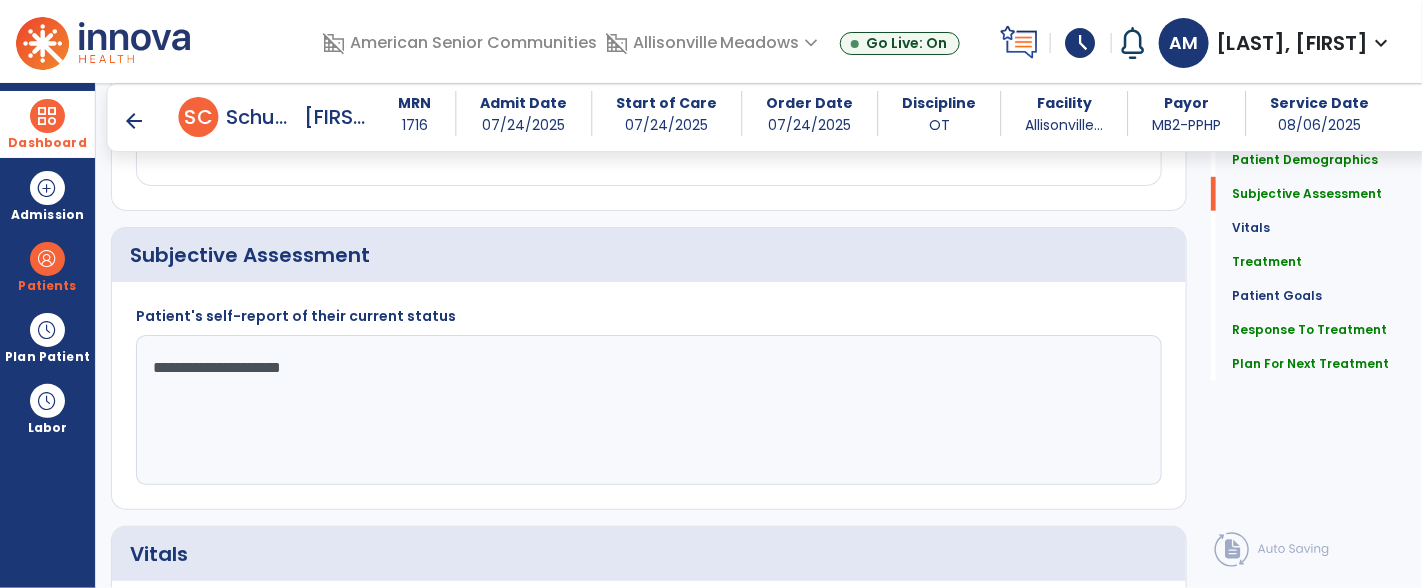 type on "**********" 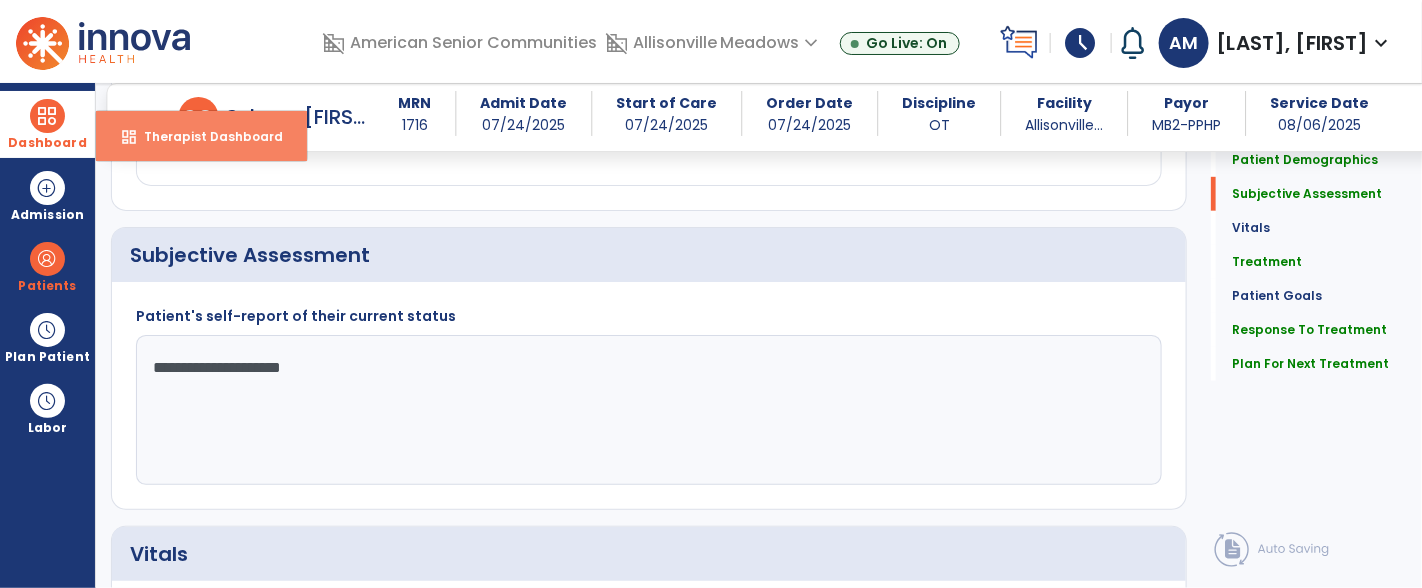 click on "Therapist Dashboard" at bounding box center (205, 136) 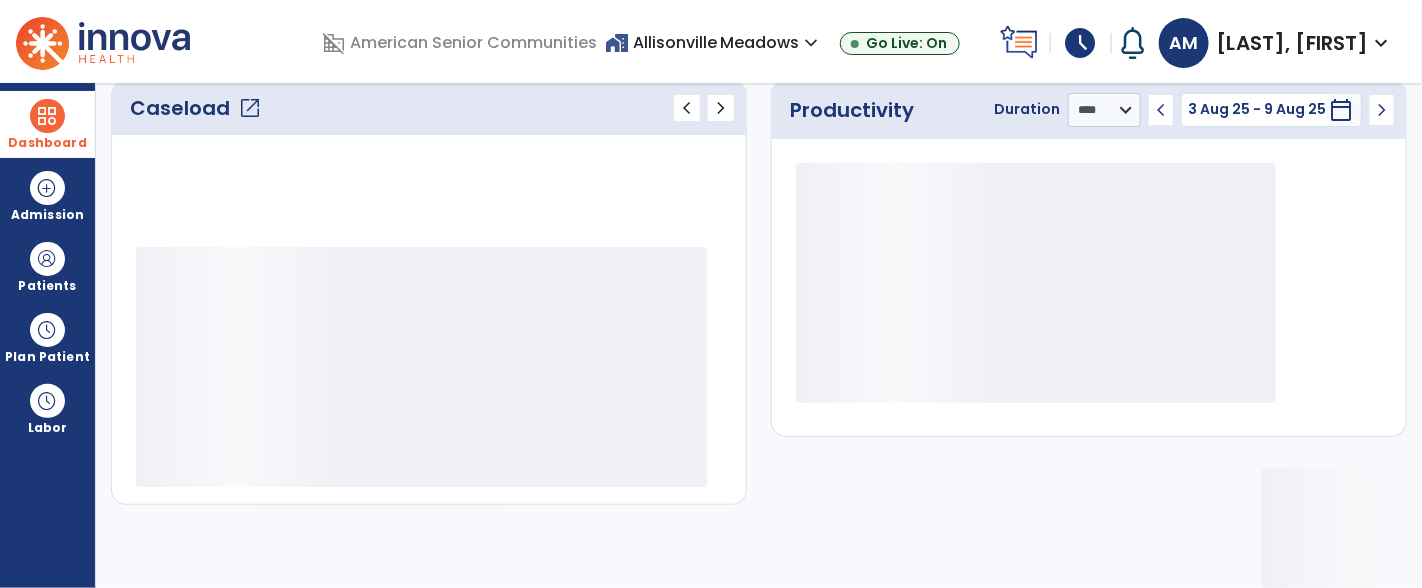scroll, scrollTop: 289, scrollLeft: 0, axis: vertical 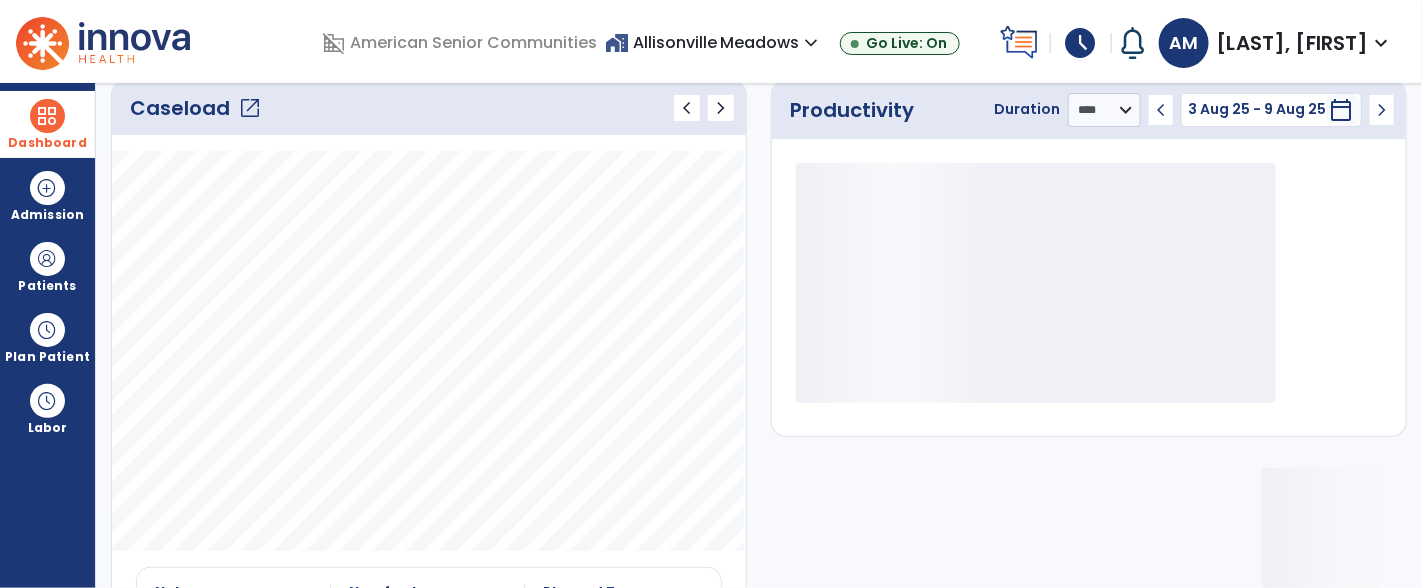 click on "open_in_new" 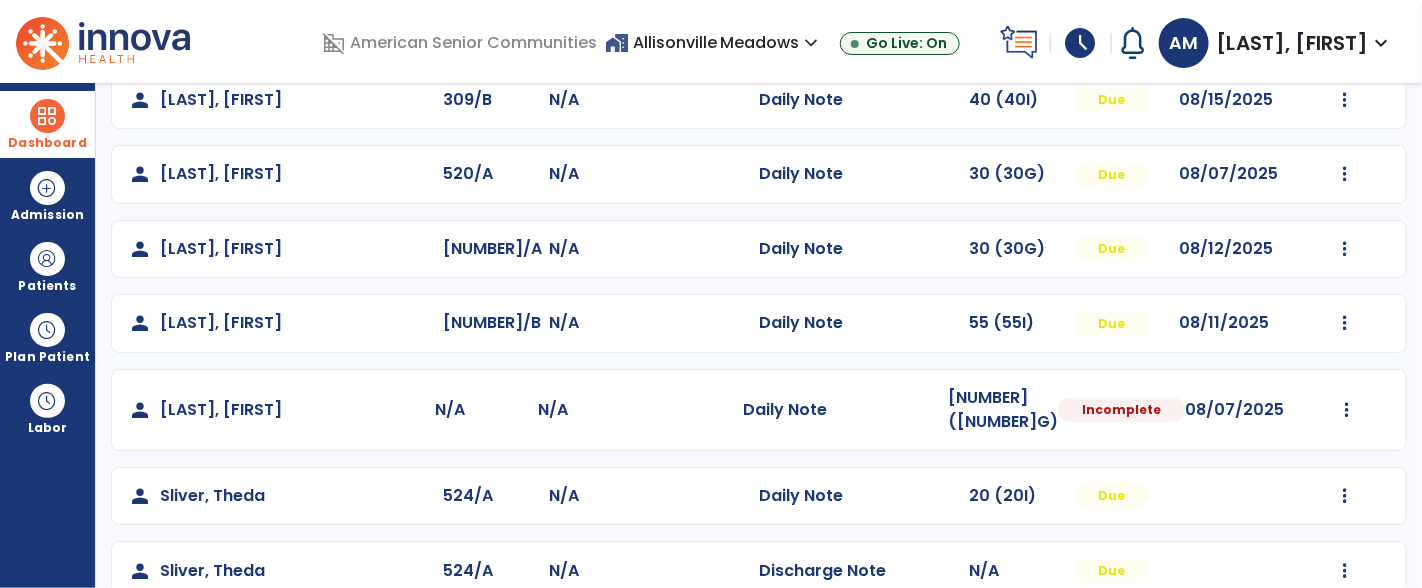 scroll, scrollTop: 487, scrollLeft: 0, axis: vertical 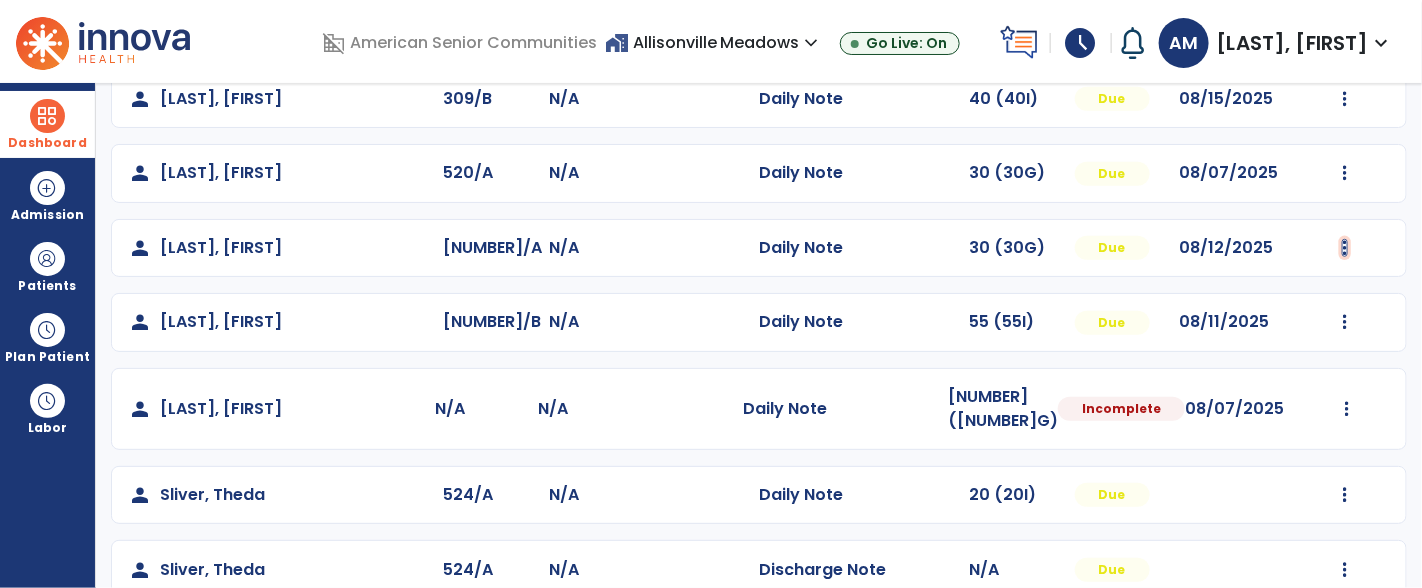 click at bounding box center (1345, -199) 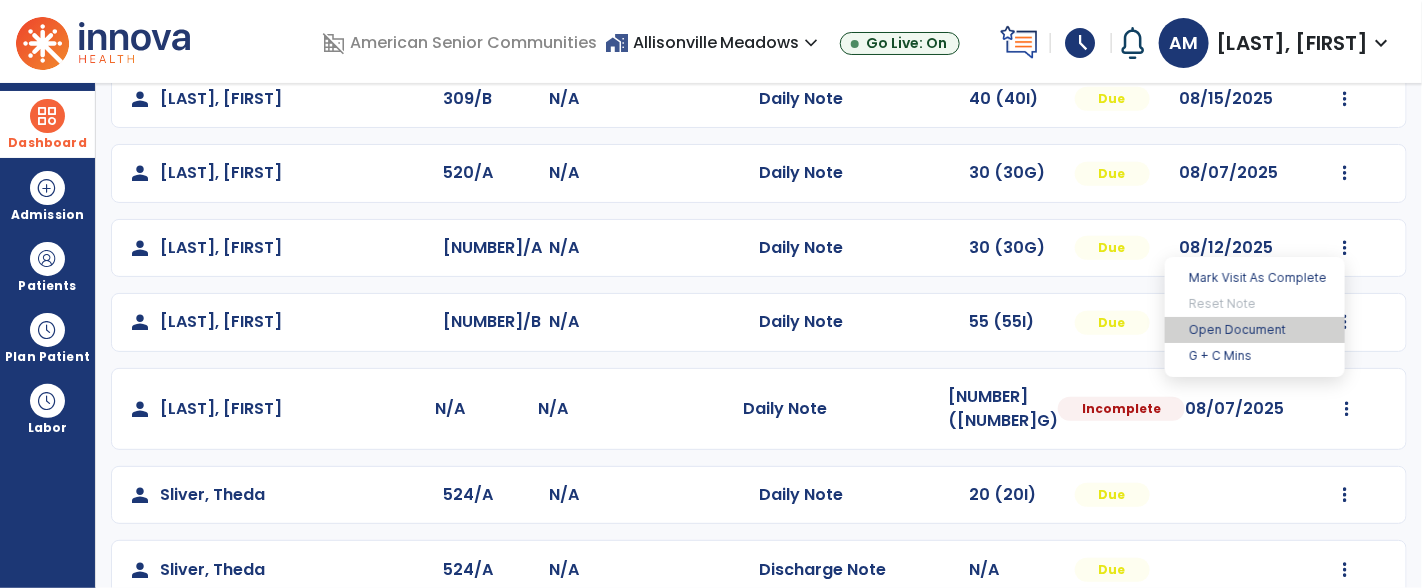 click on "Open Document" at bounding box center [1255, 330] 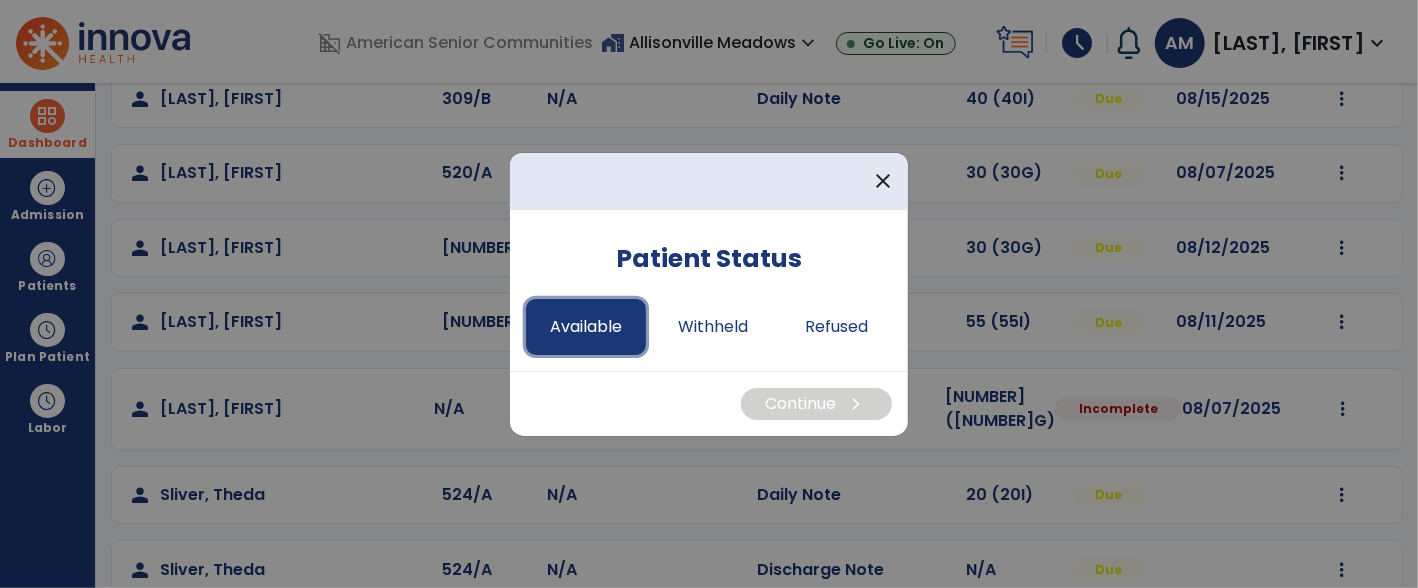 click on "Available" at bounding box center [586, 327] 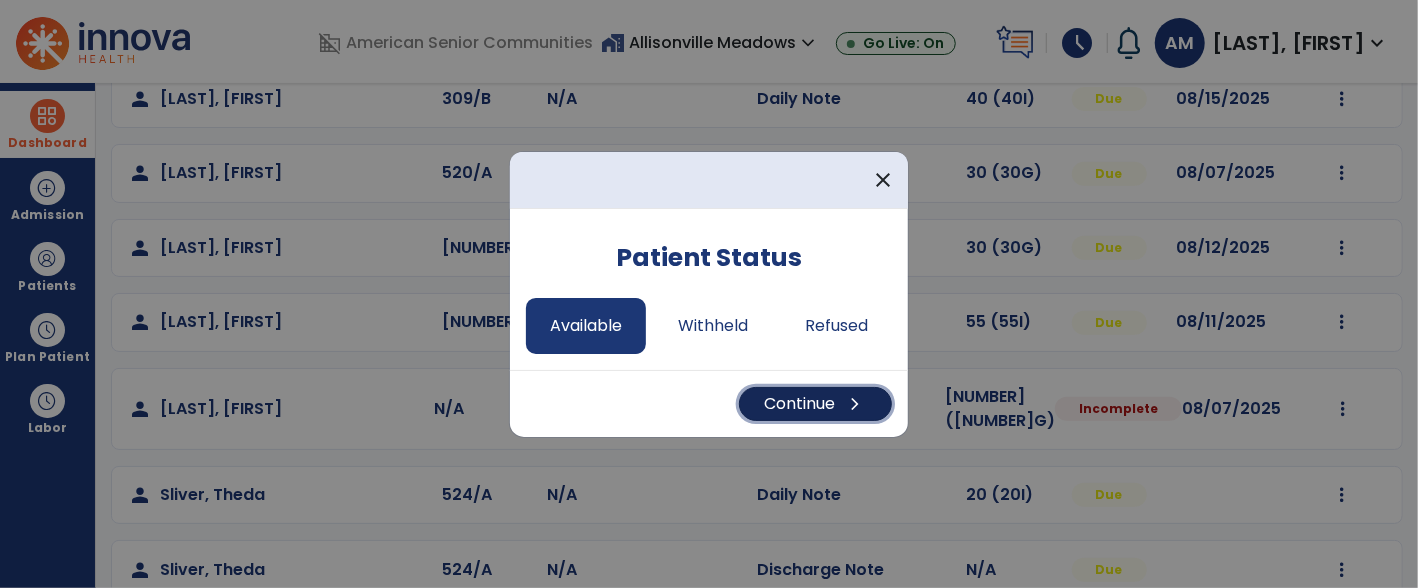 click on "Continue   chevron_right" at bounding box center (815, 404) 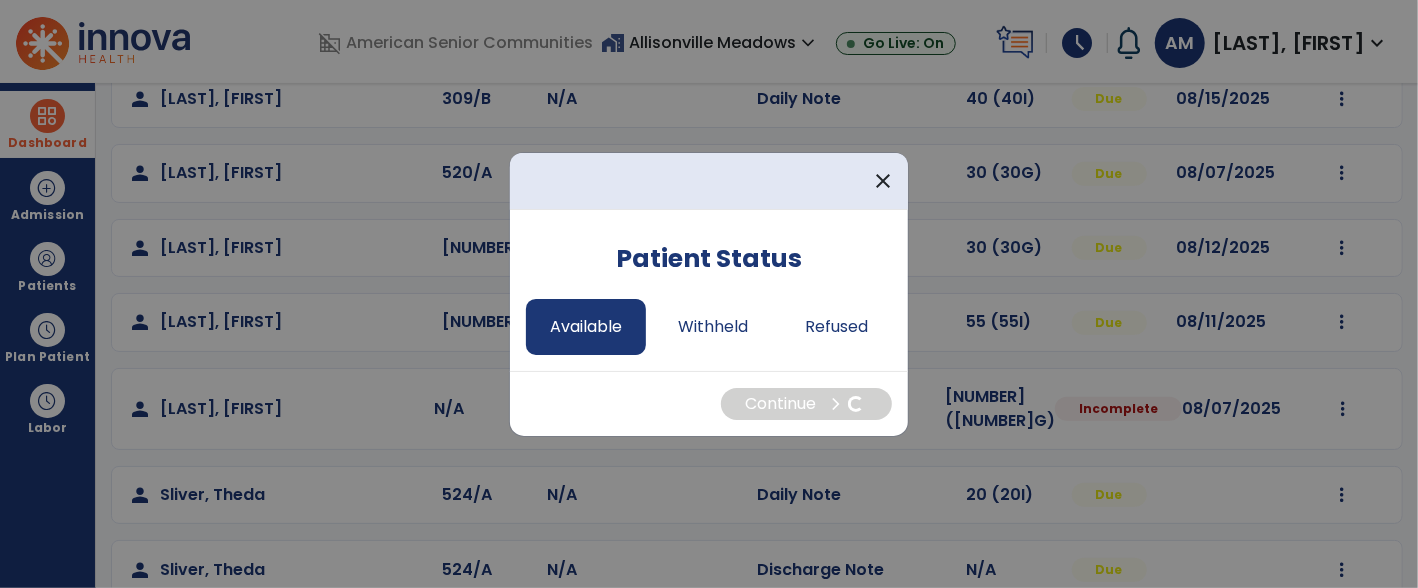 select on "*" 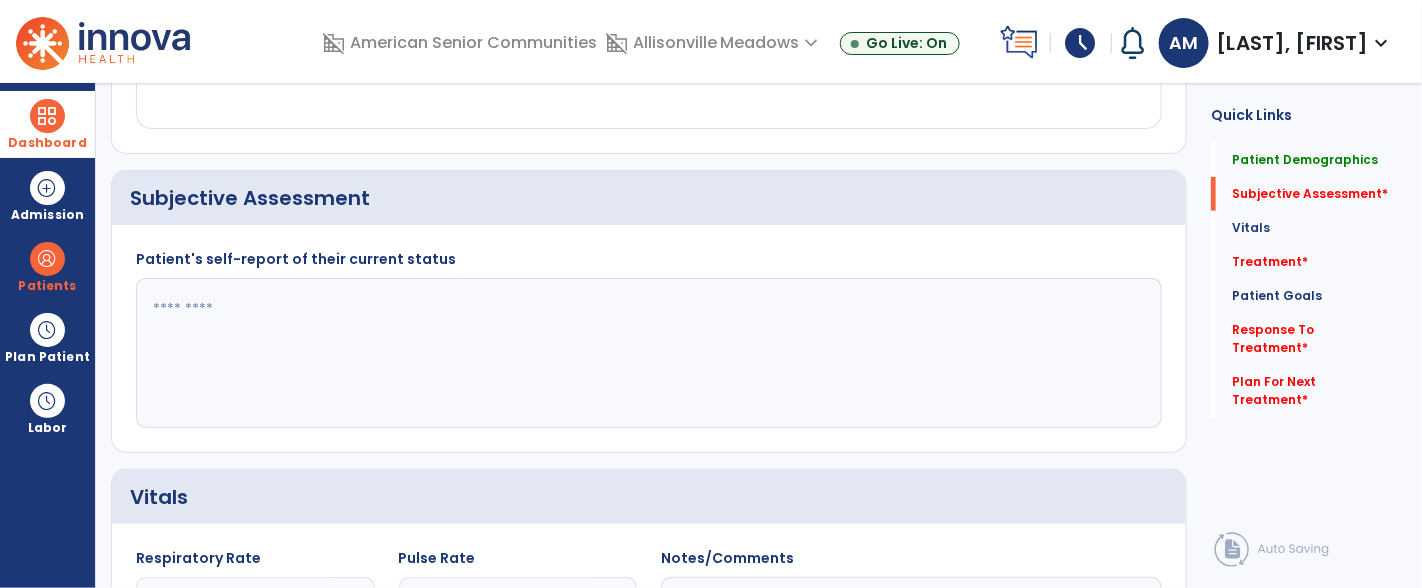 click 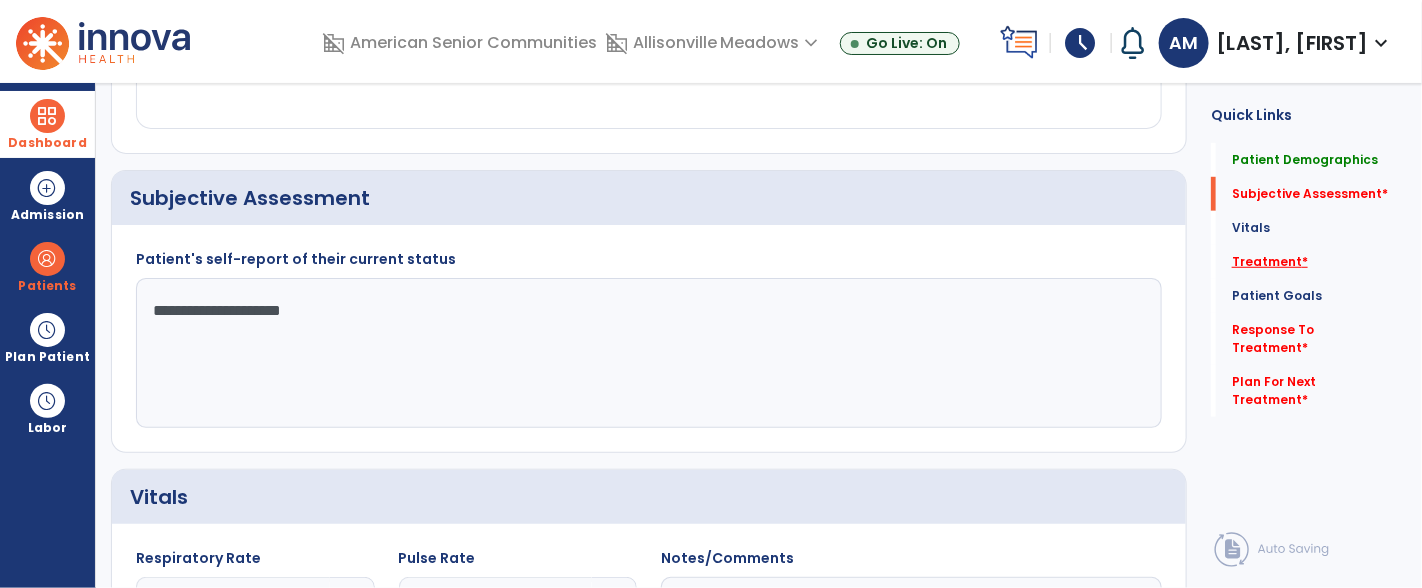 type on "**********" 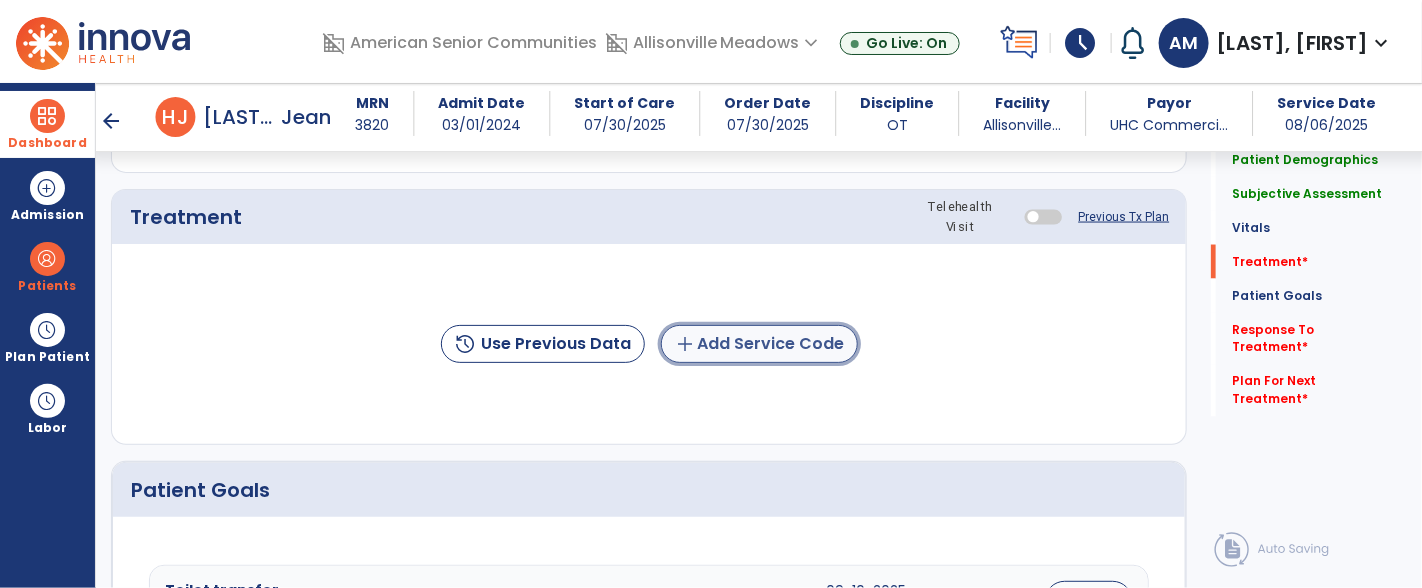 click on "add  Add Service Code" 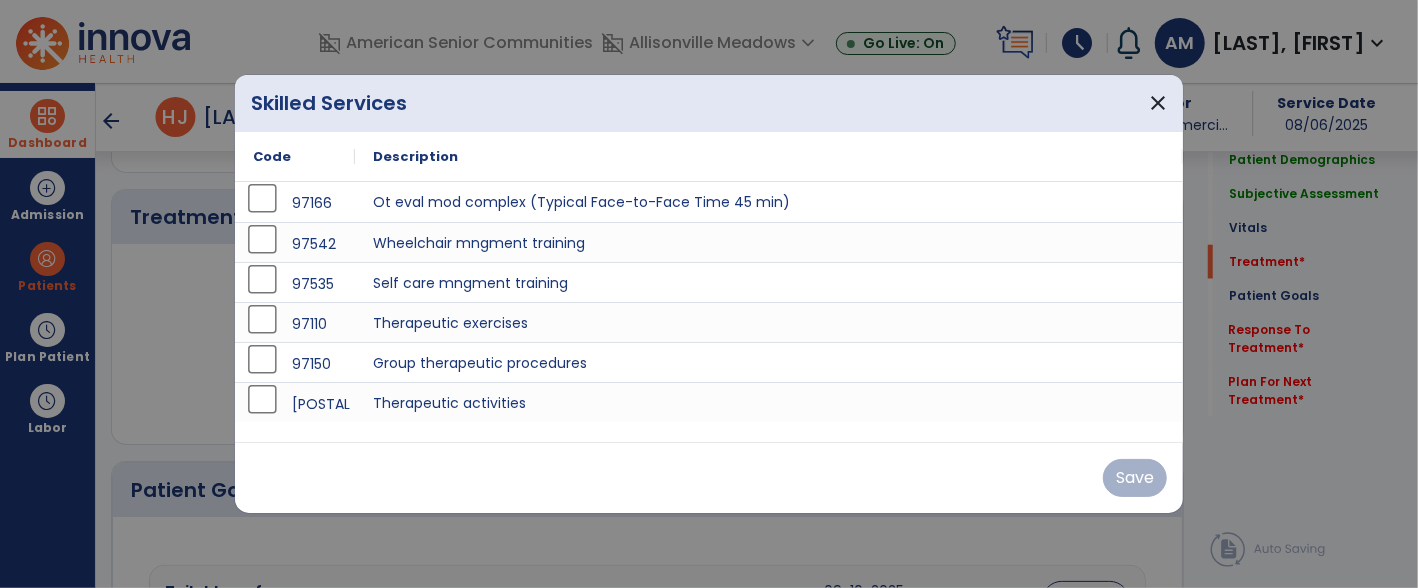 scroll, scrollTop: 1170, scrollLeft: 0, axis: vertical 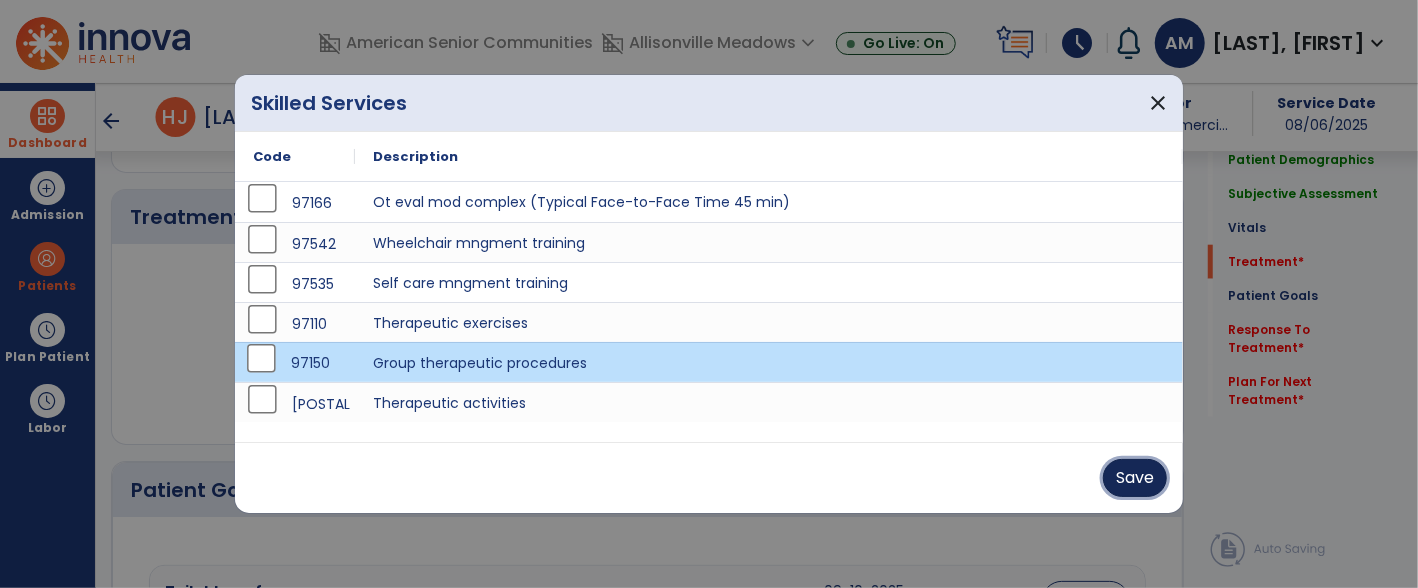 click on "Save" at bounding box center [1135, 478] 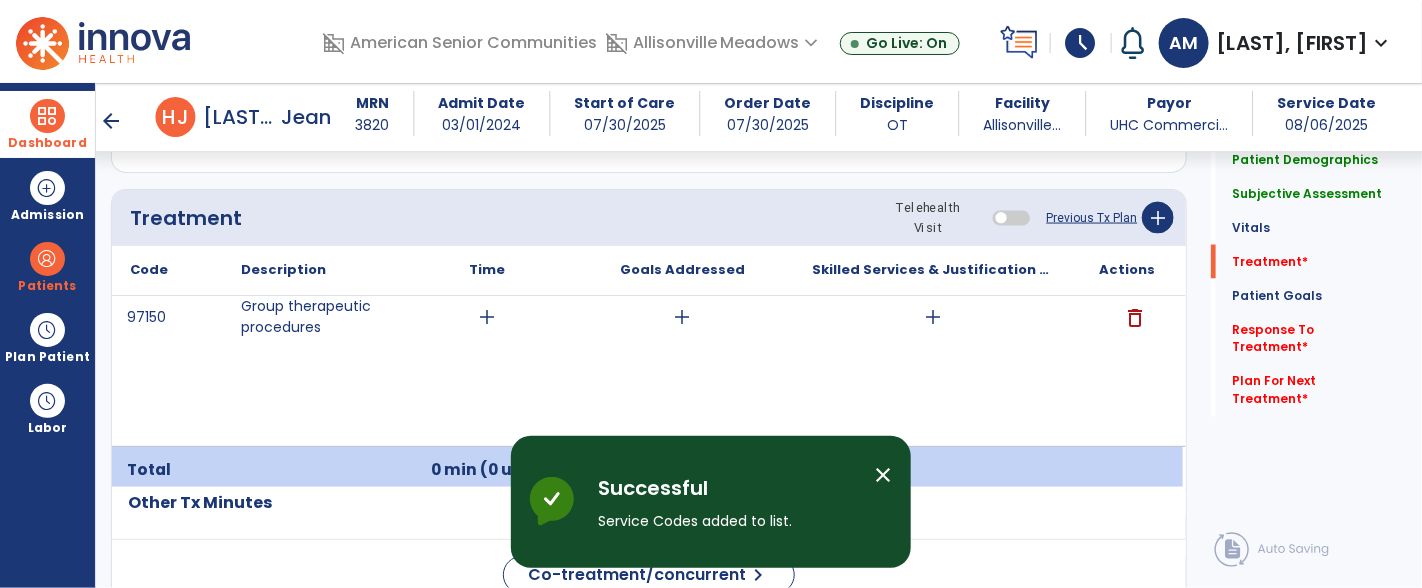 click on "add" at bounding box center [487, 317] 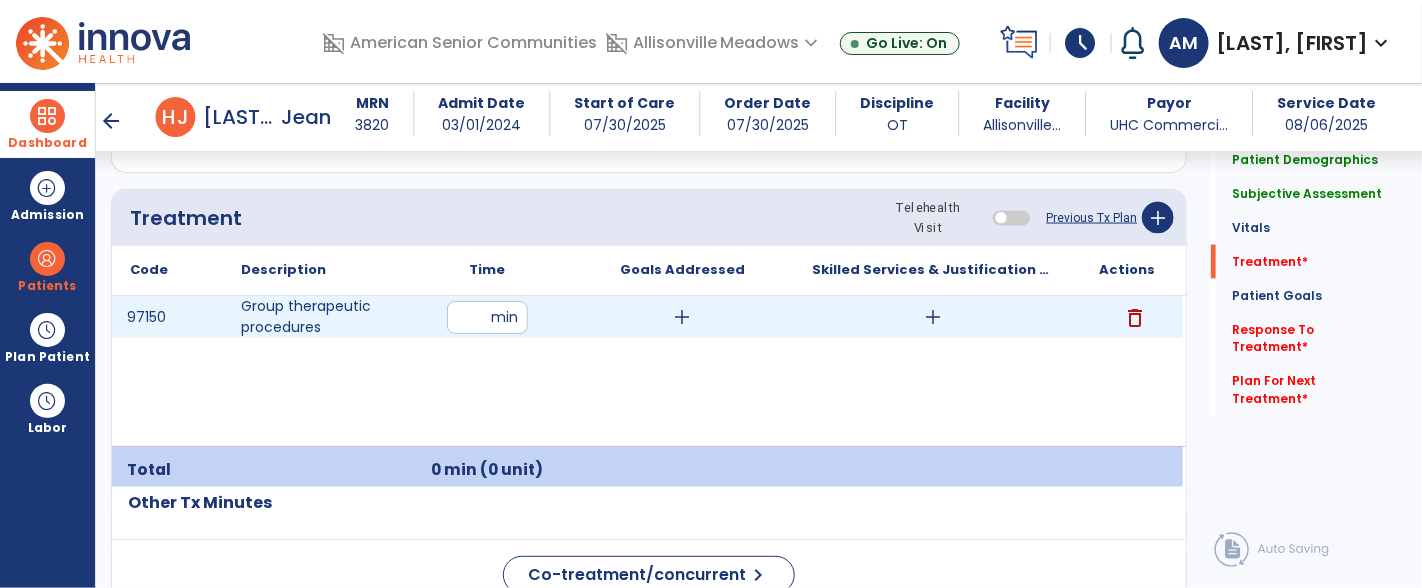 type on "**" 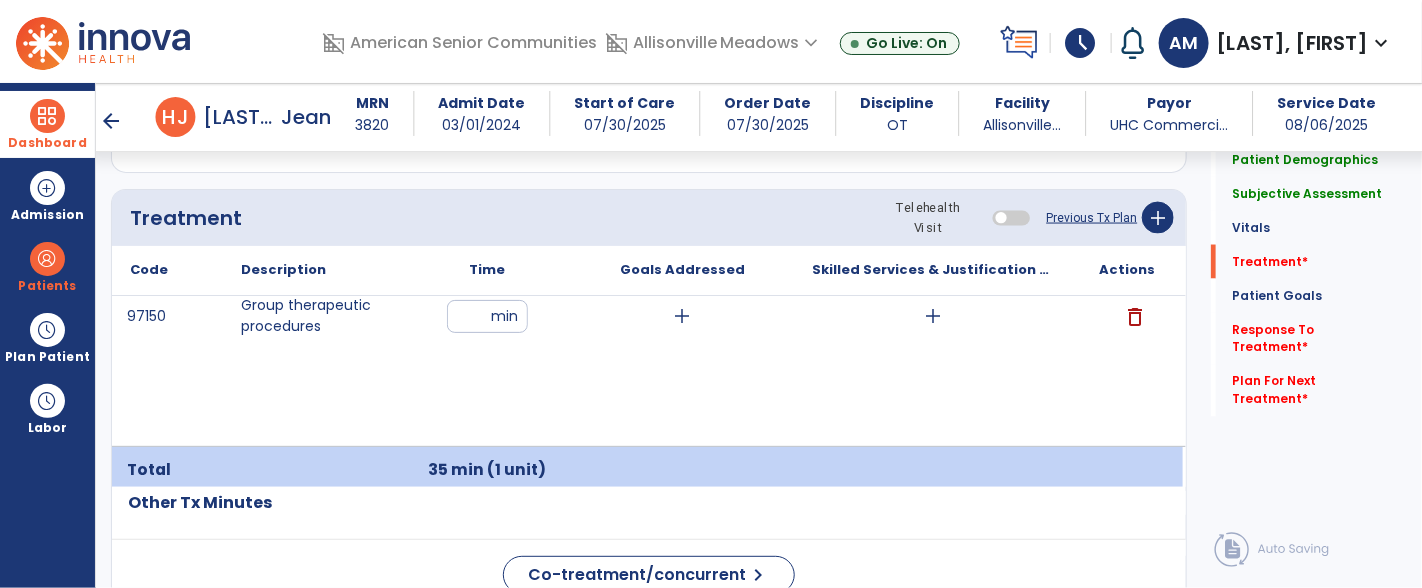 click on "add" at bounding box center [933, 316] 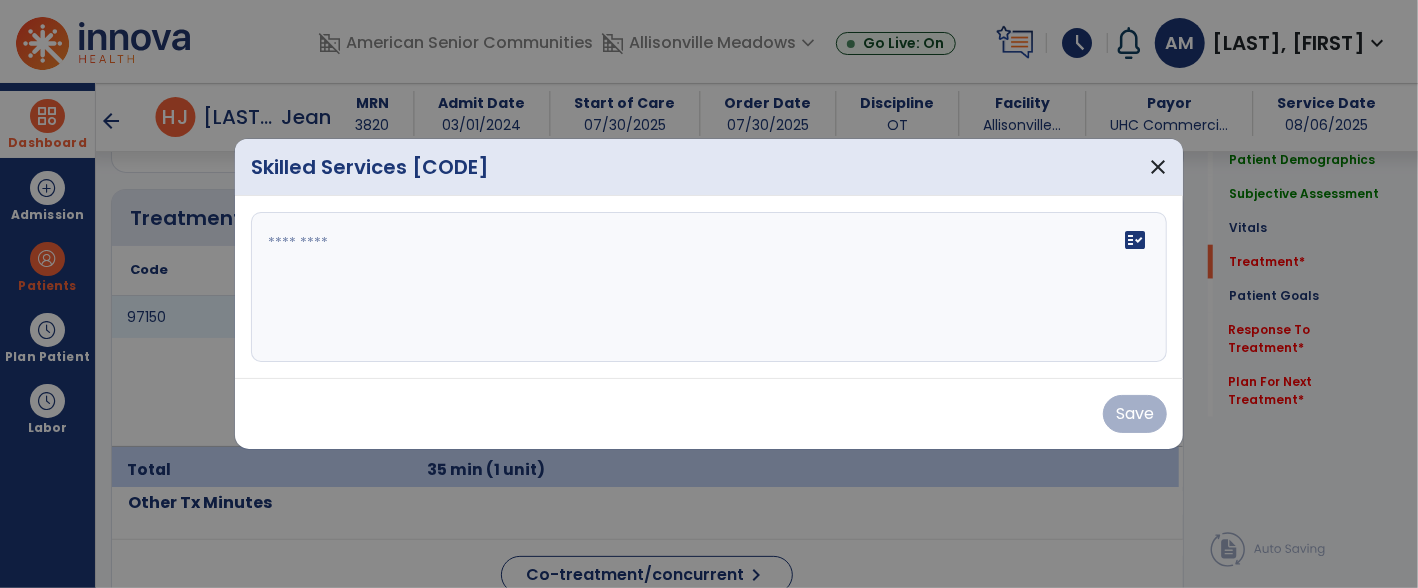 scroll, scrollTop: 1170, scrollLeft: 0, axis: vertical 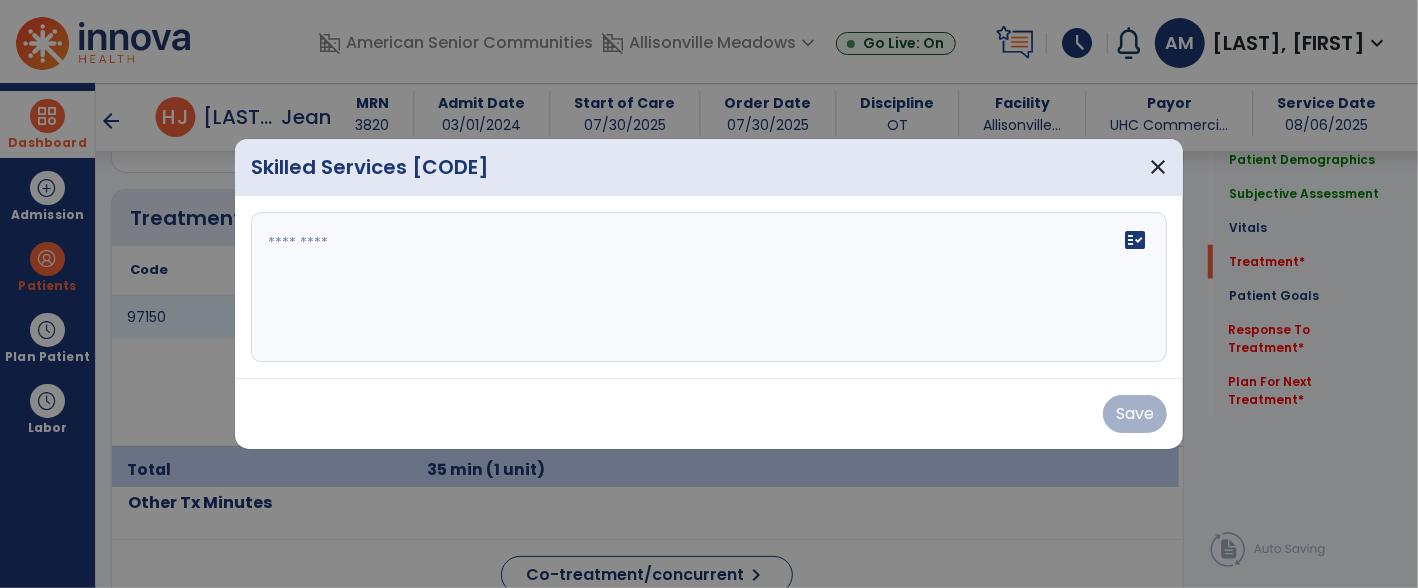 click on "fact_check" at bounding box center [709, 287] 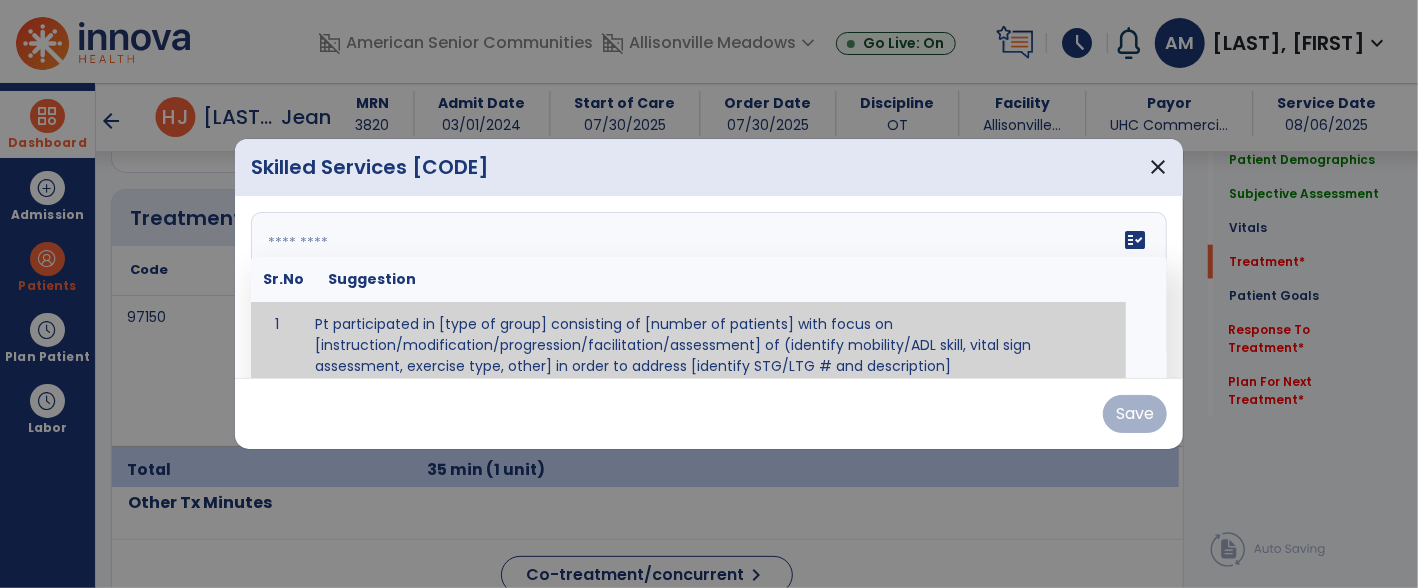 click at bounding box center (707, 287) 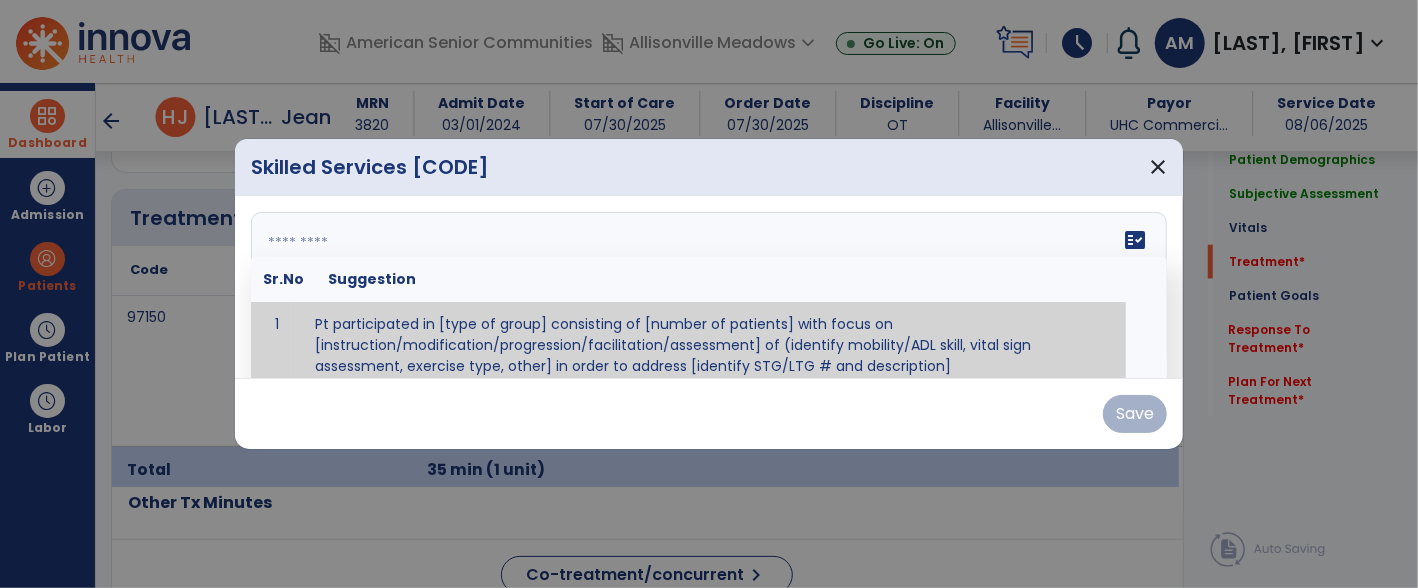 paste on "**********" 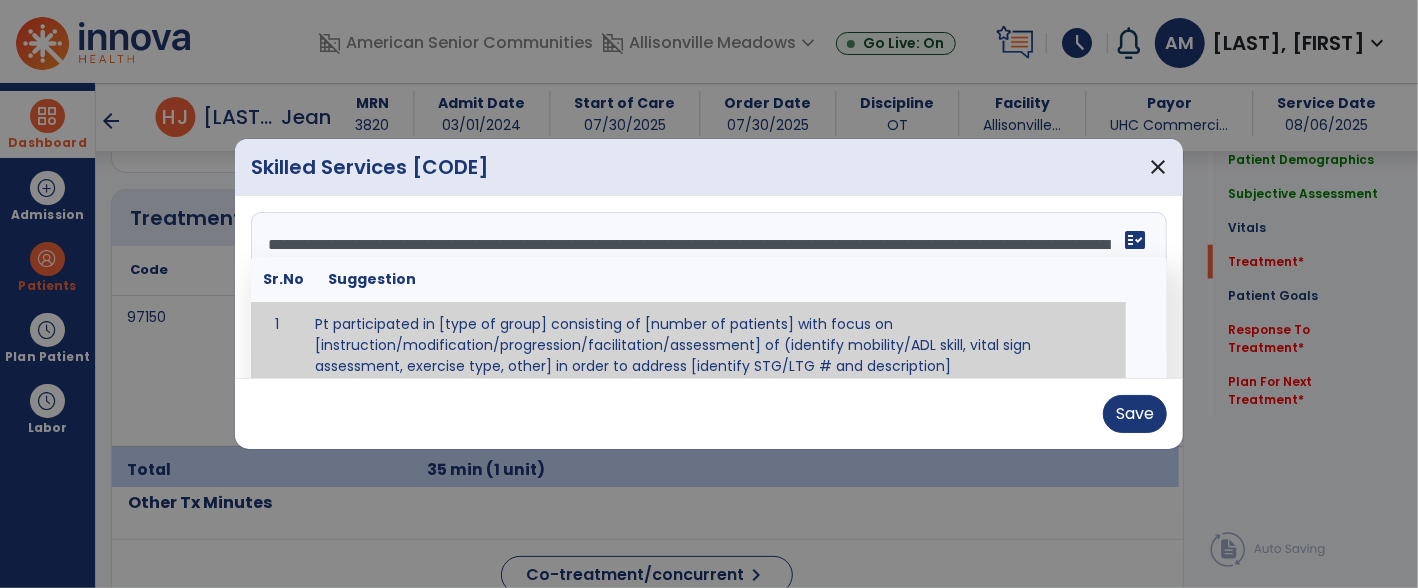 scroll, scrollTop: 28, scrollLeft: 0, axis: vertical 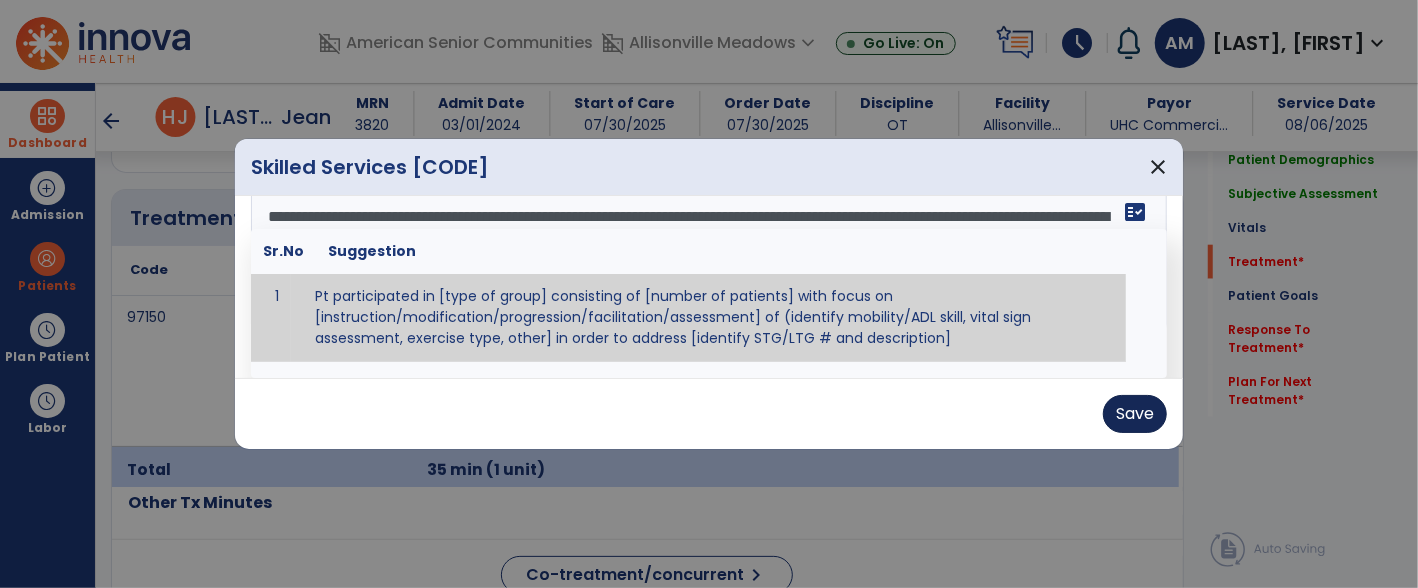 type on "**********" 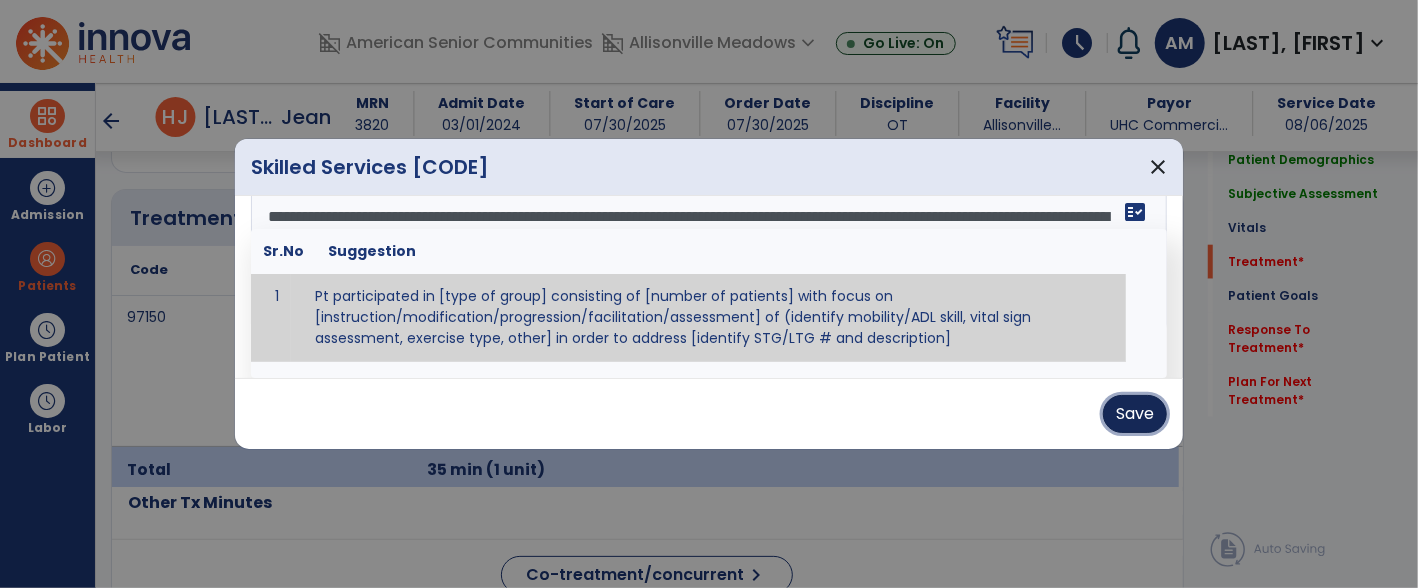click on "Save" at bounding box center (1135, 414) 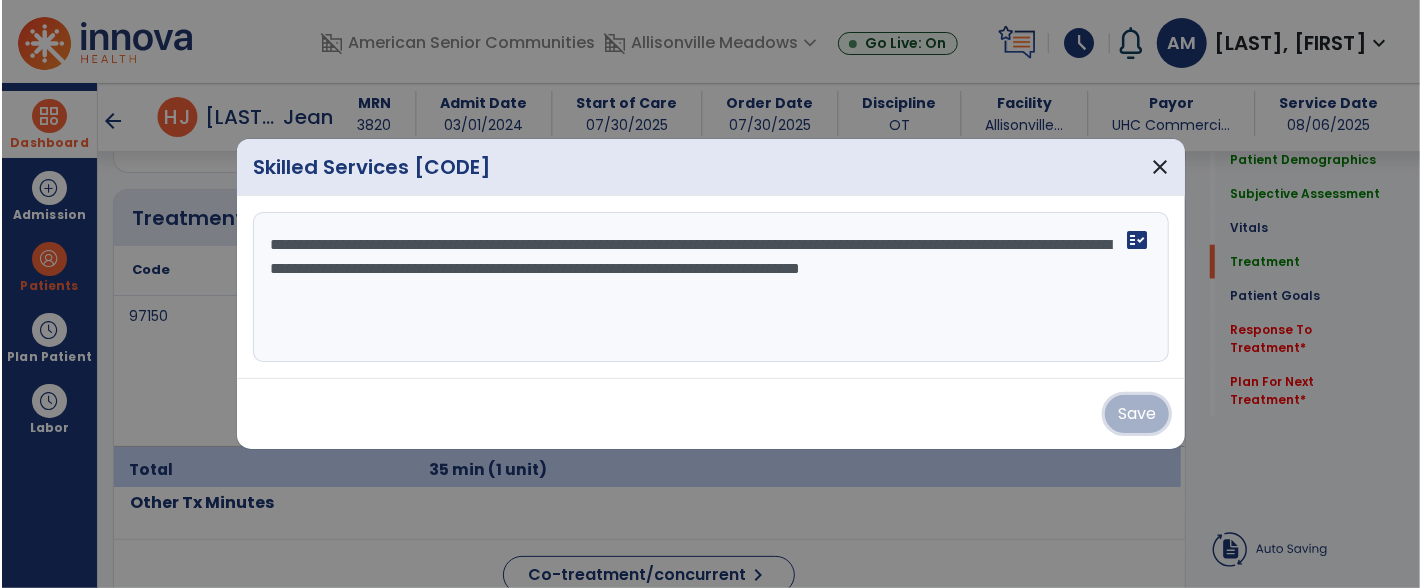 scroll, scrollTop: 0, scrollLeft: 0, axis: both 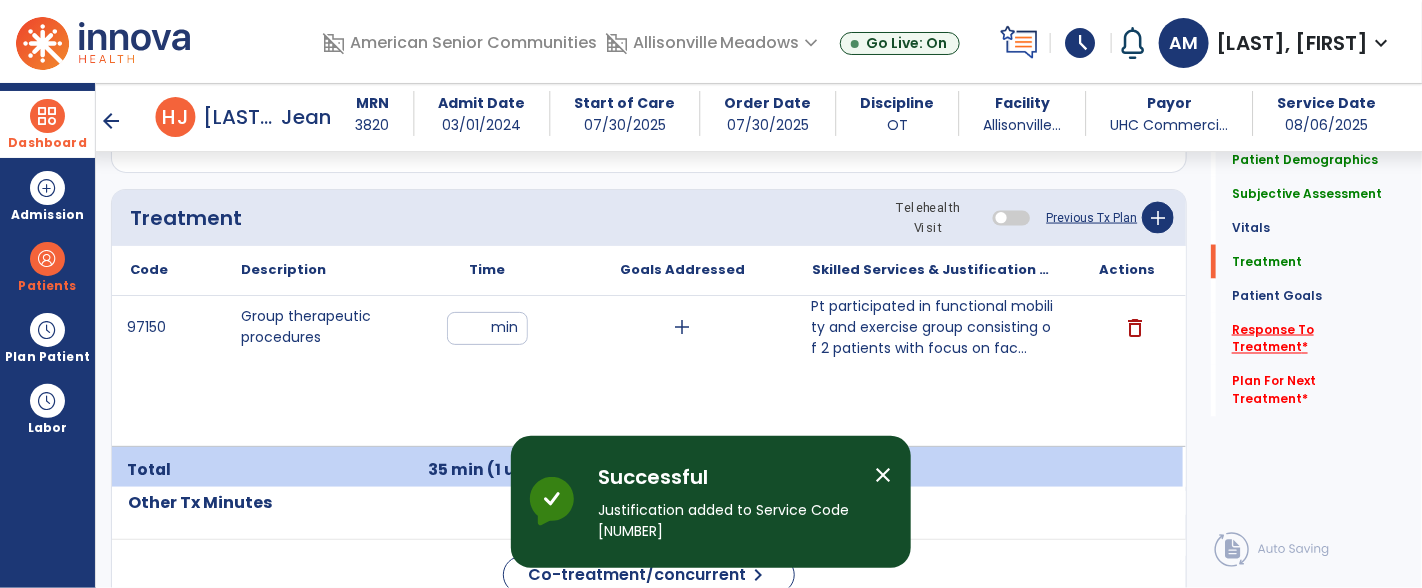click on "Response To Treatment   *" 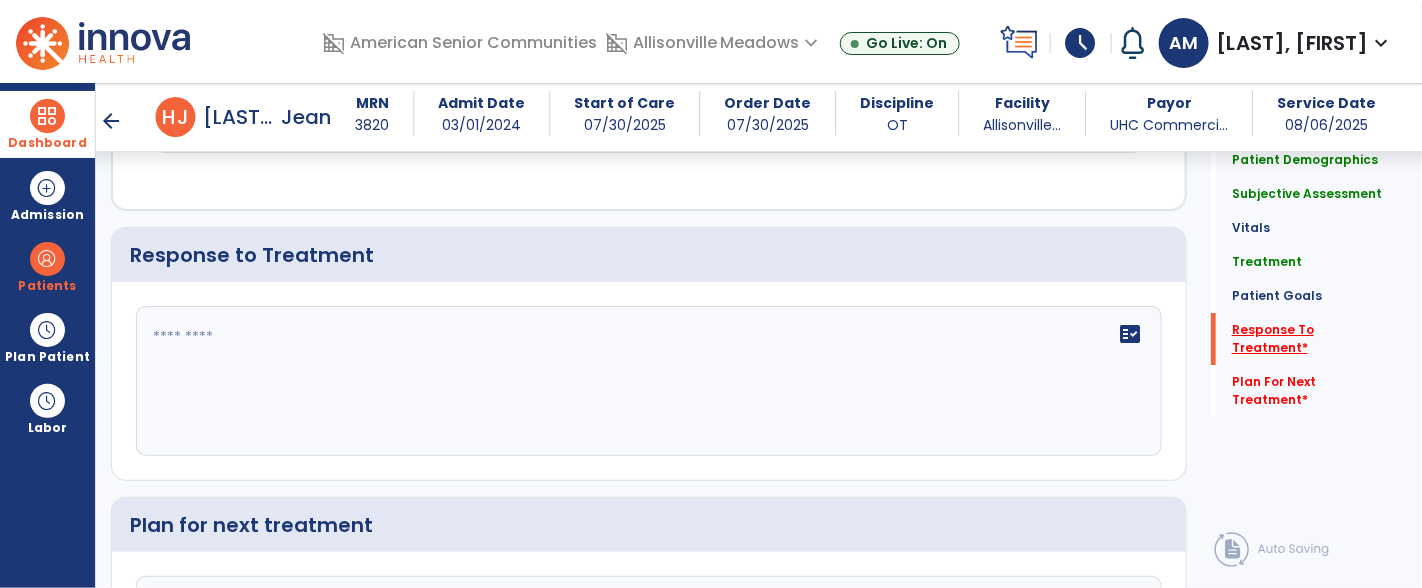 scroll, scrollTop: 2595, scrollLeft: 0, axis: vertical 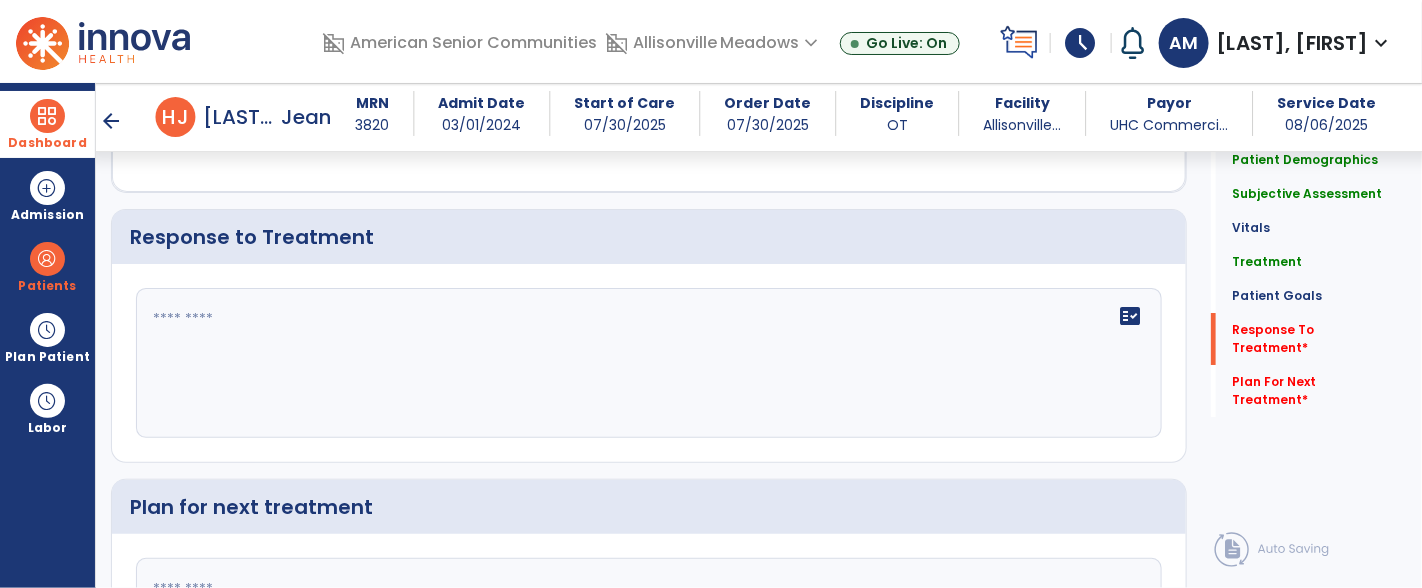 click on "fact_check" 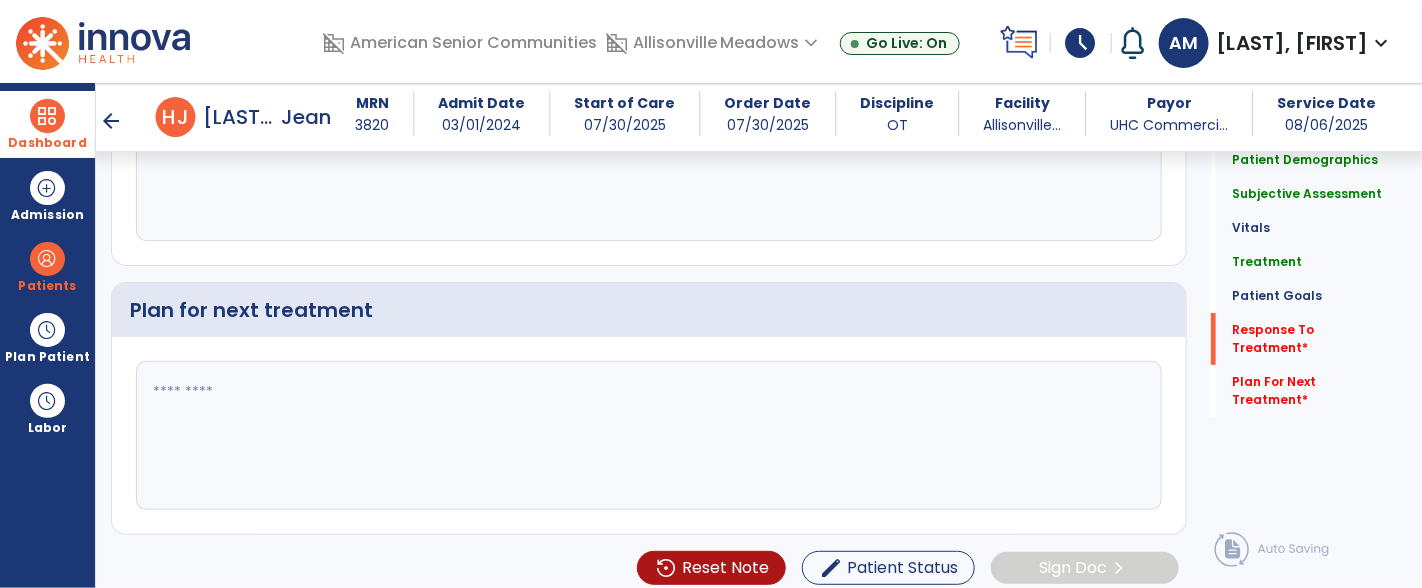 scroll, scrollTop: 2805, scrollLeft: 0, axis: vertical 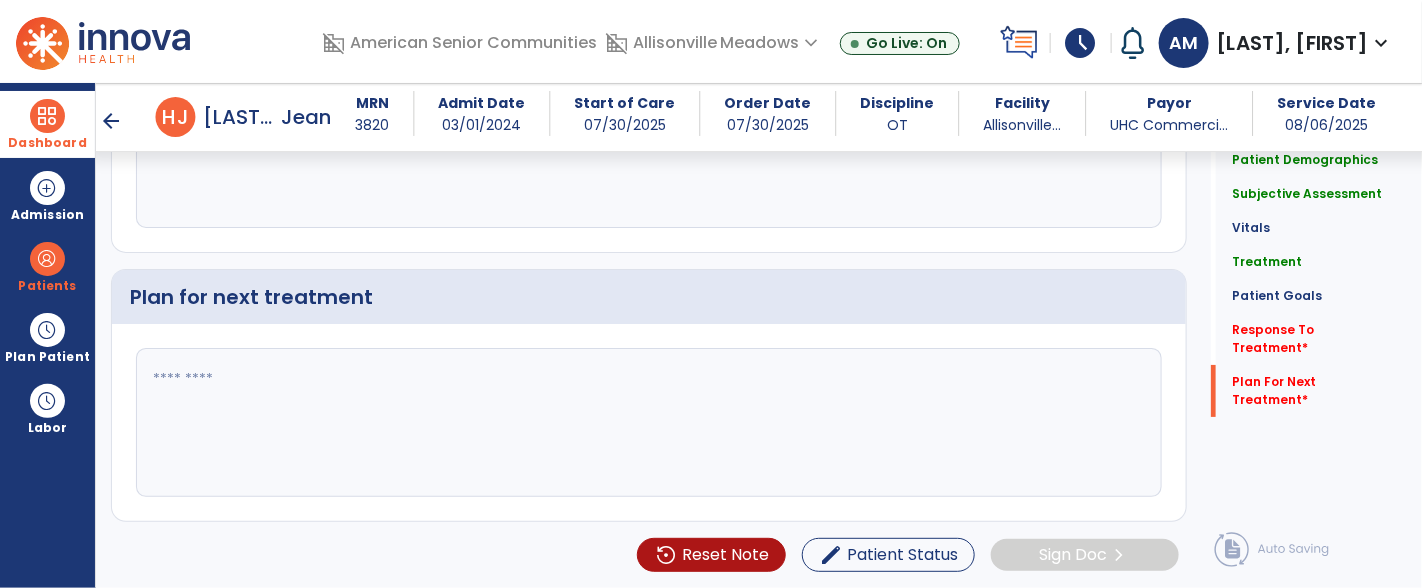 type on "**********" 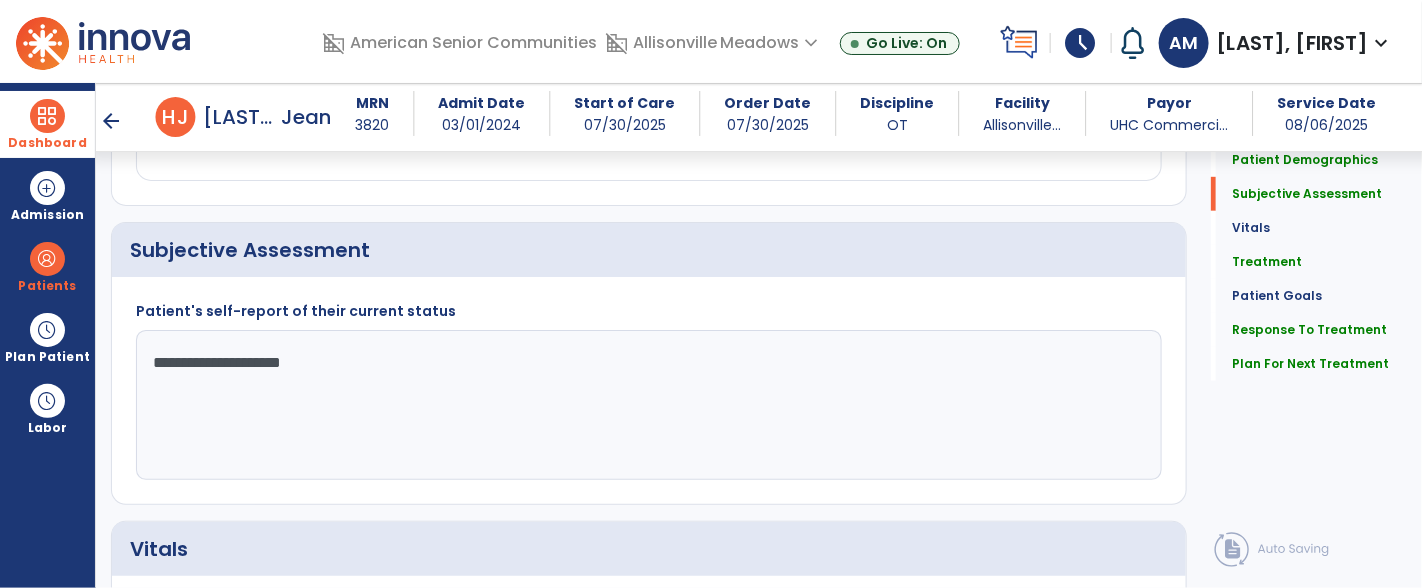 scroll, scrollTop: 412, scrollLeft: 0, axis: vertical 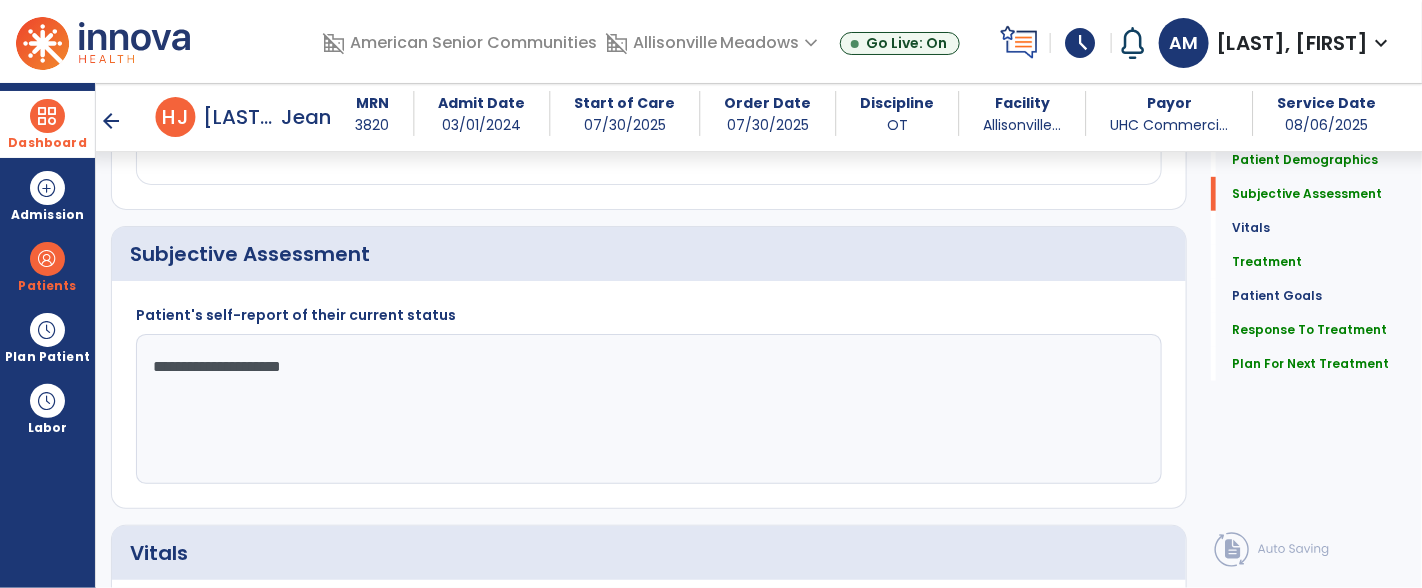 type on "**********" 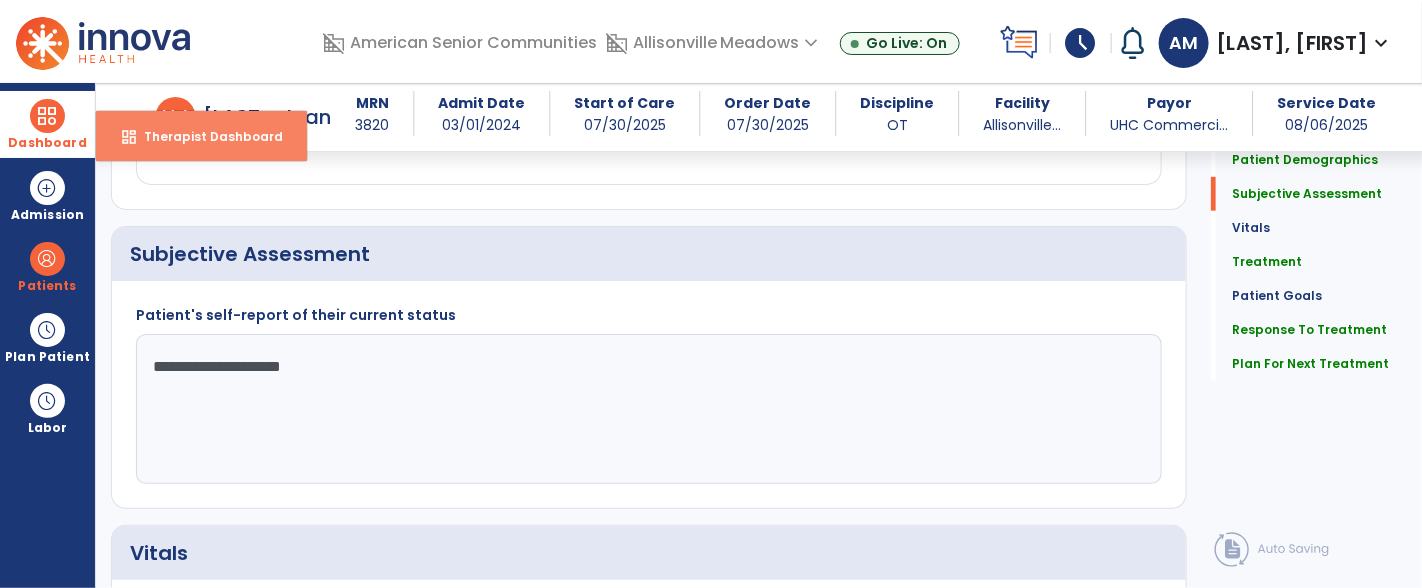 click on "Therapist Dashboard" at bounding box center [205, 136] 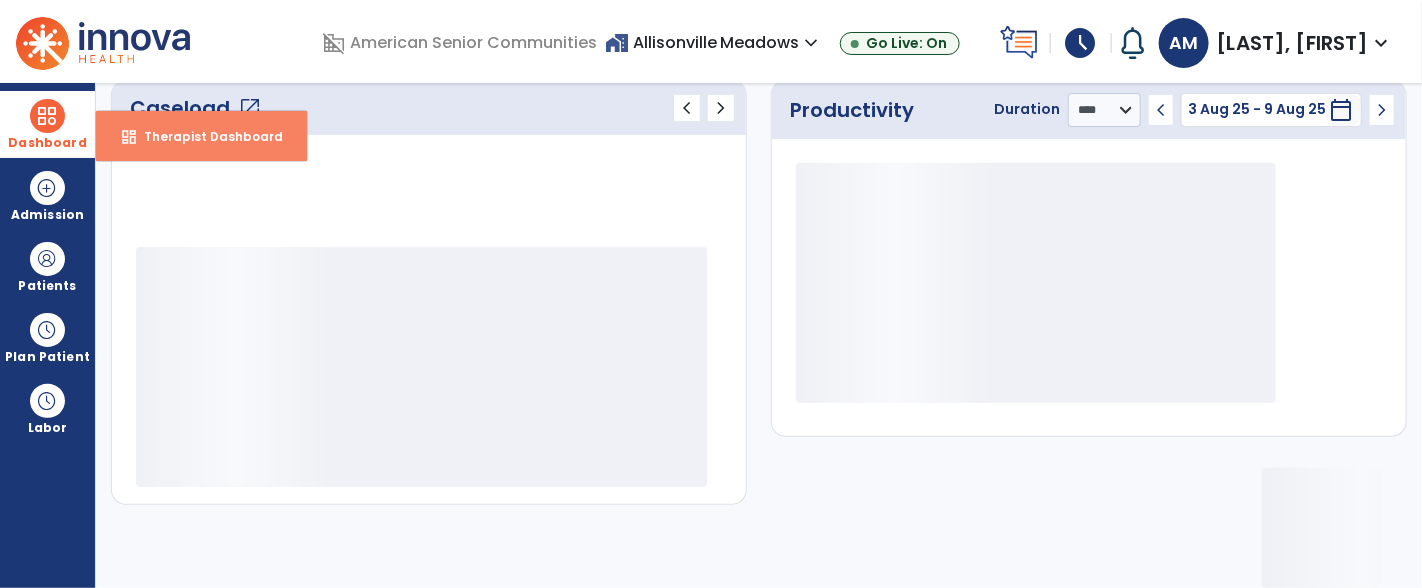 scroll, scrollTop: 289, scrollLeft: 0, axis: vertical 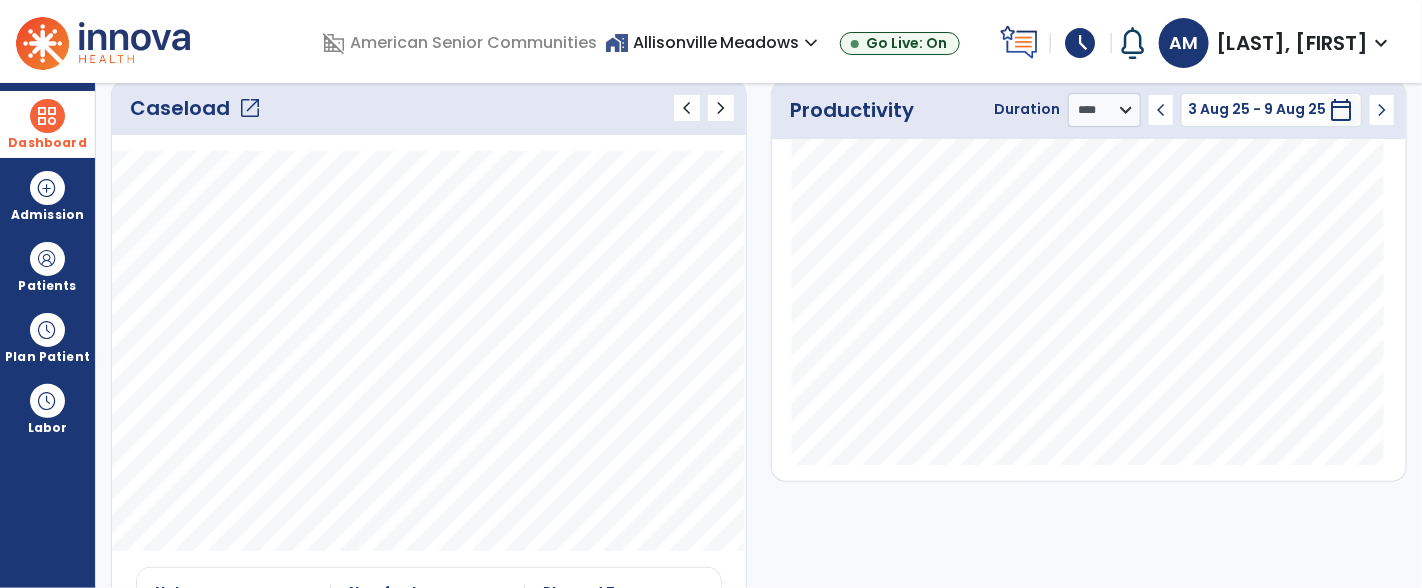 click on "open_in_new" 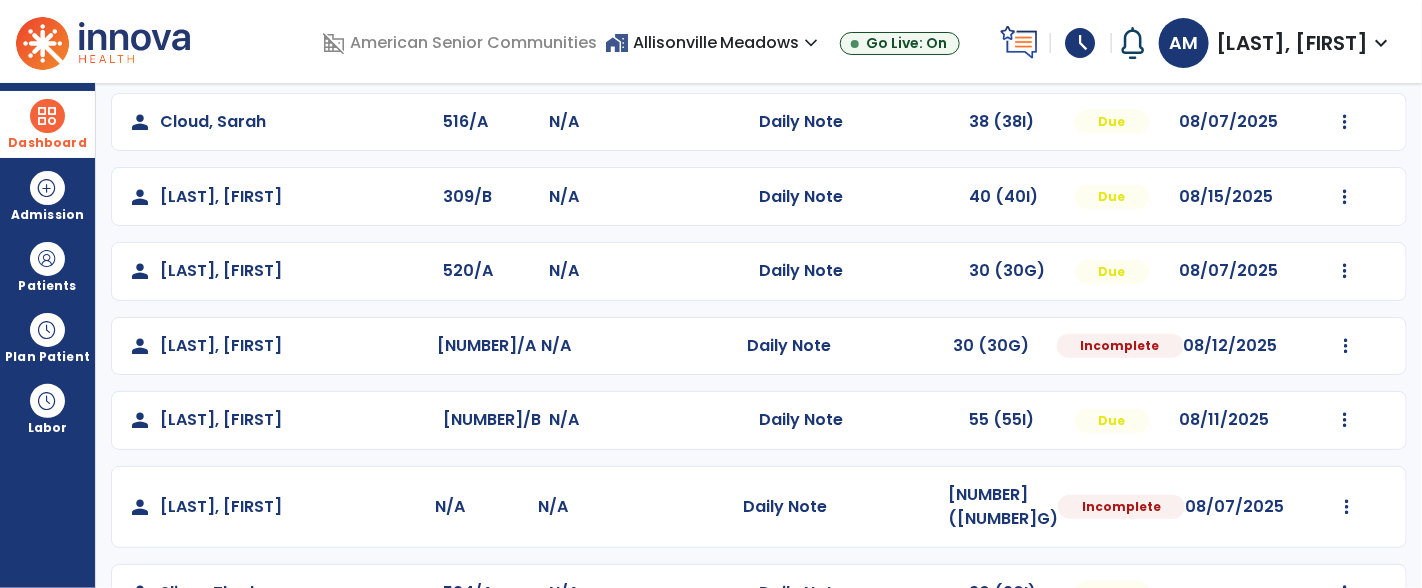 scroll, scrollTop: 390, scrollLeft: 0, axis: vertical 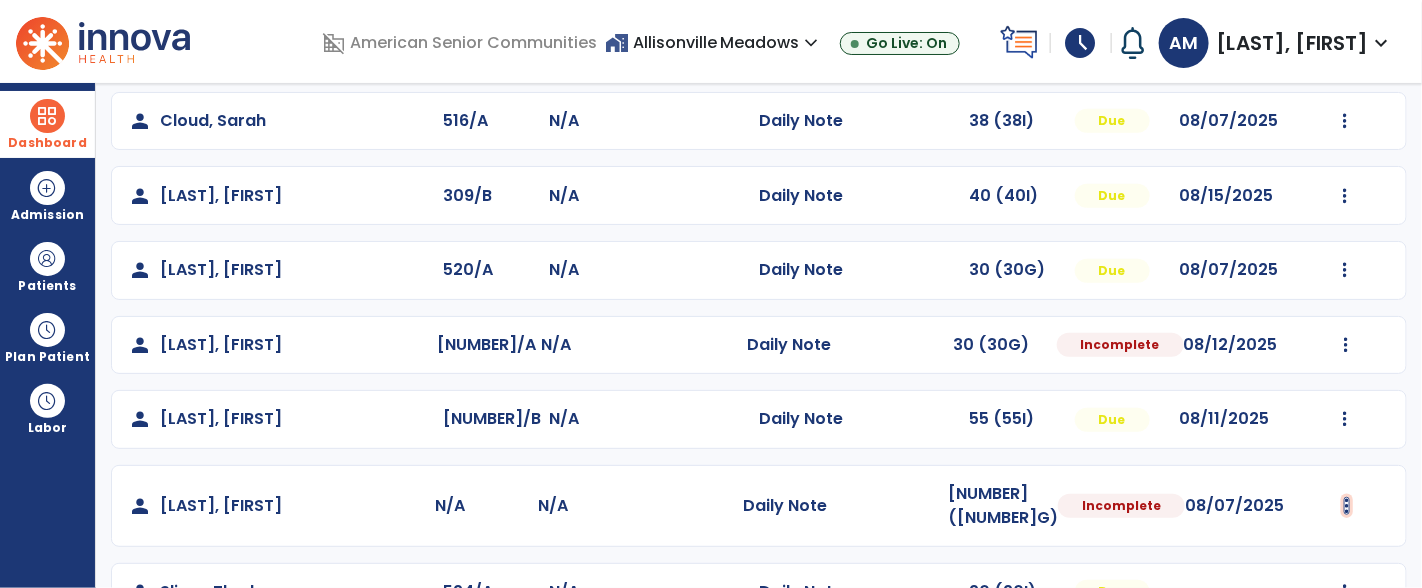 click at bounding box center (1345, -102) 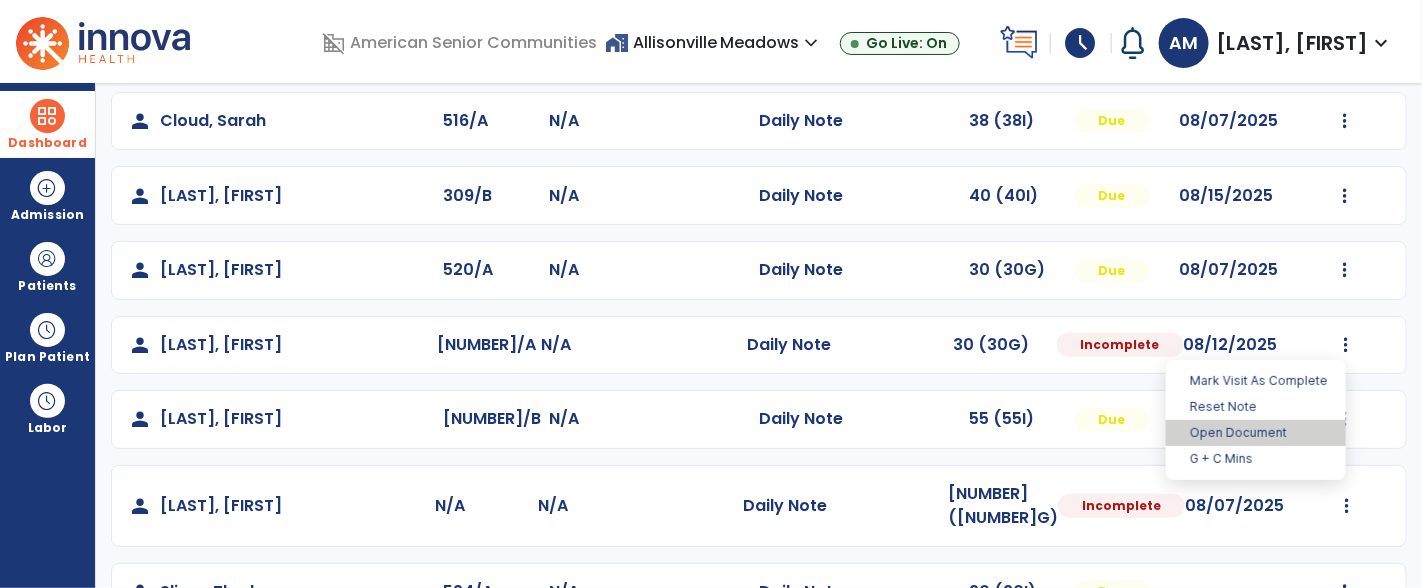 click on "Open Document" at bounding box center (1256, 433) 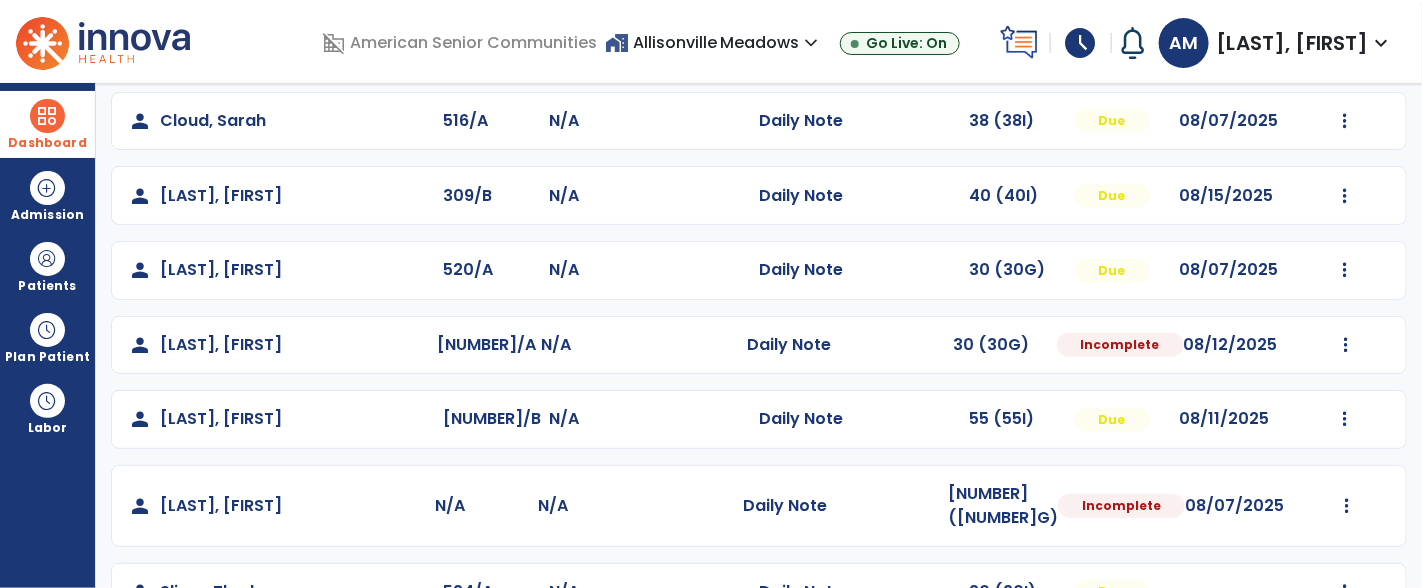 select on "*" 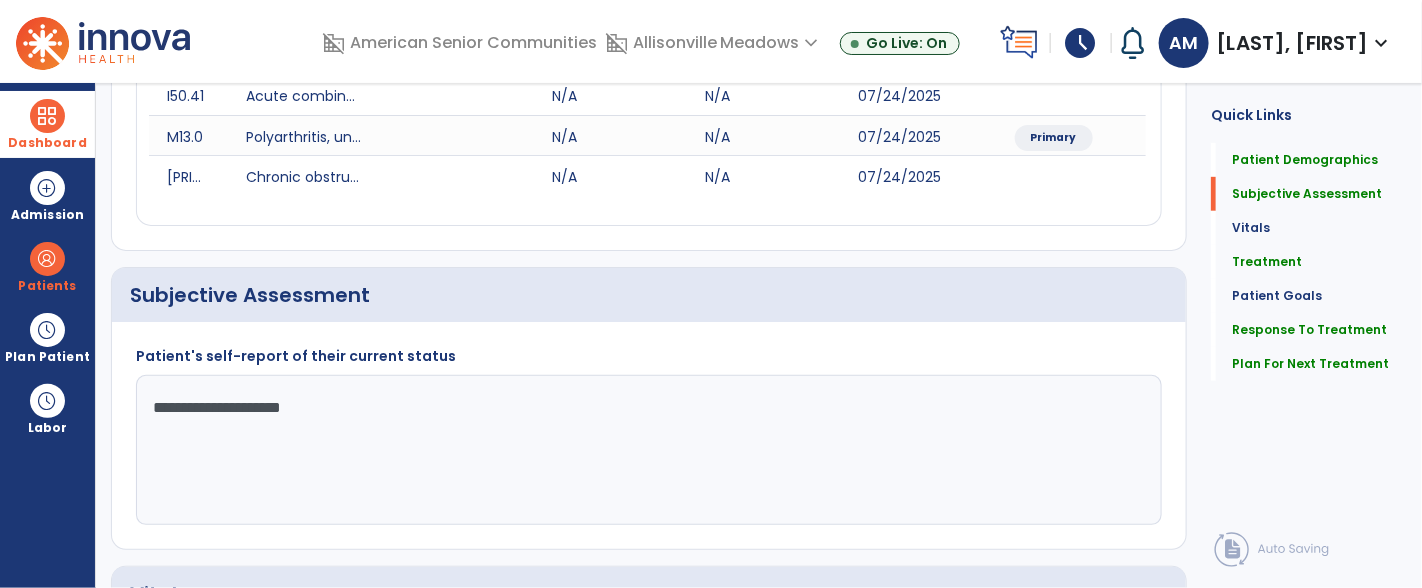 click on "Dashboard" at bounding box center [47, 143] 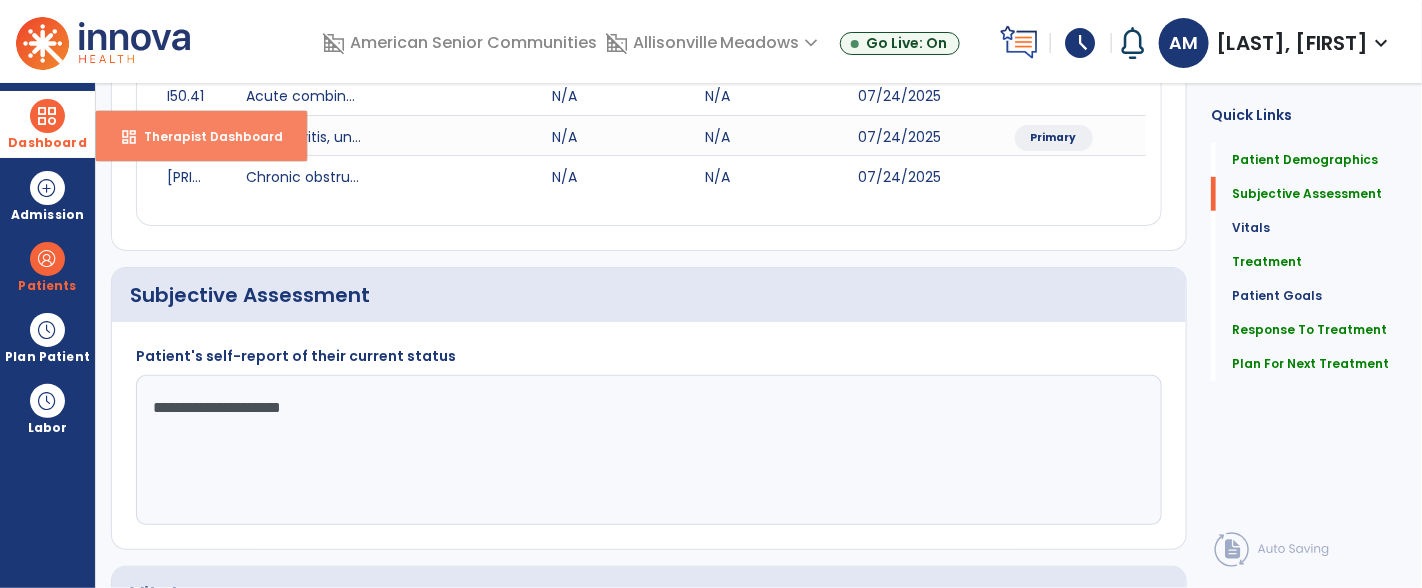 click on "Therapist Dashboard" at bounding box center (205, 136) 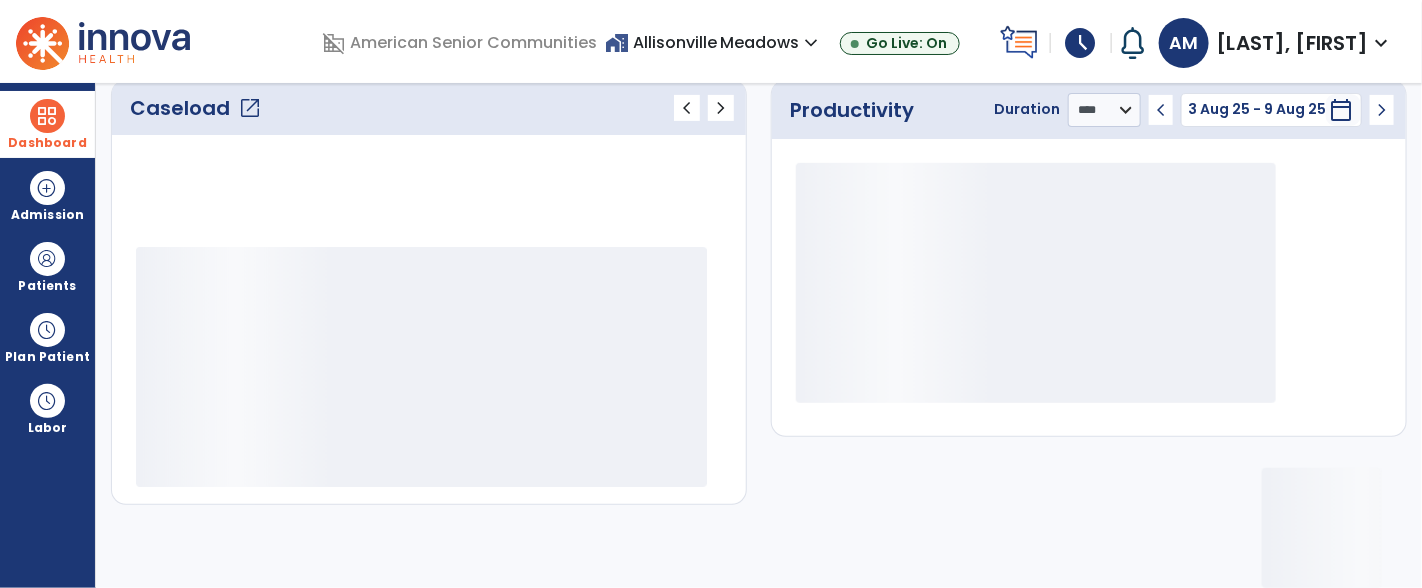 scroll, scrollTop: 289, scrollLeft: 0, axis: vertical 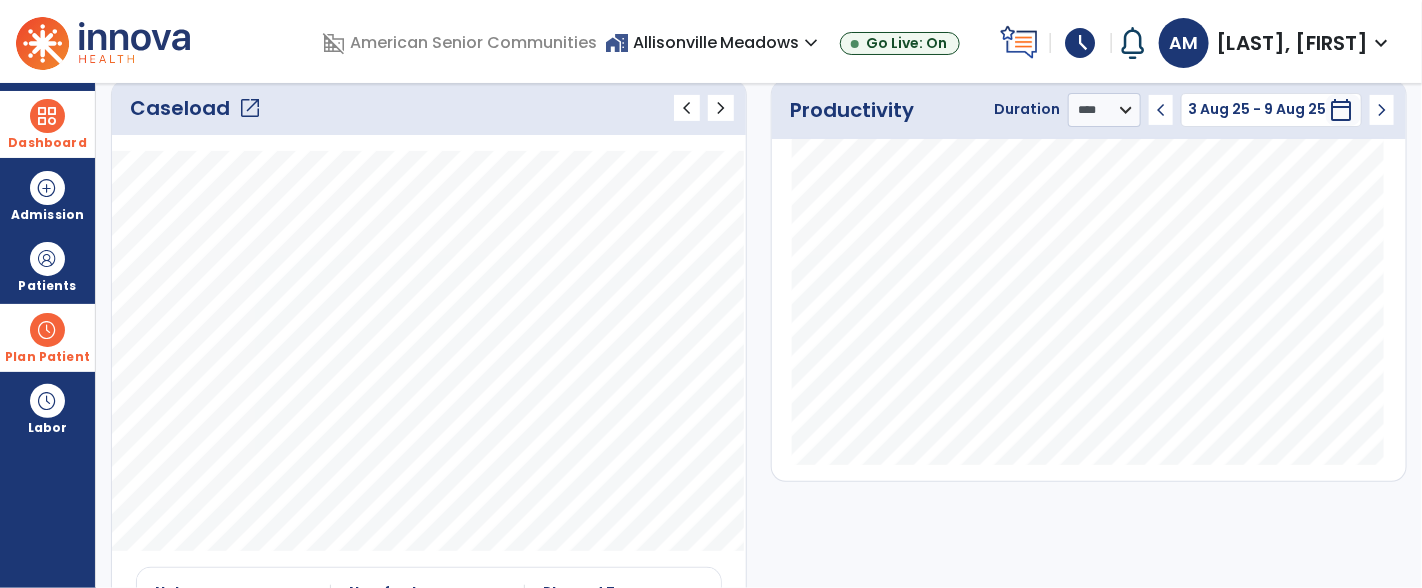 click at bounding box center [47, 330] 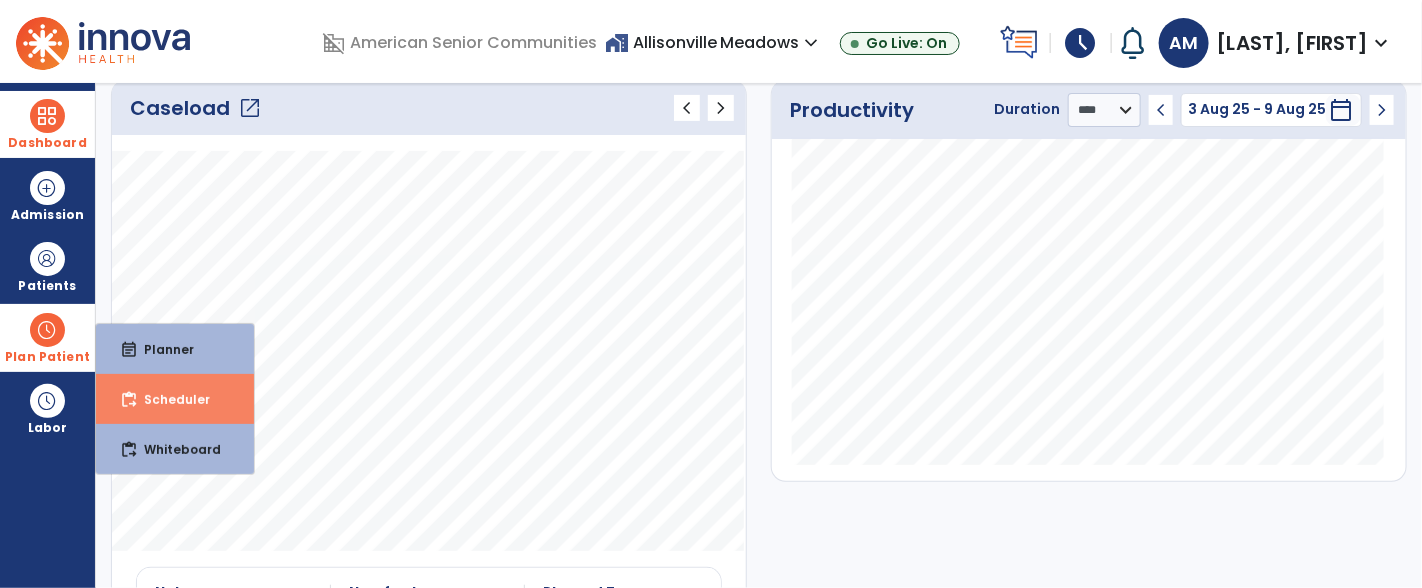 click on "Scheduler" at bounding box center [169, 399] 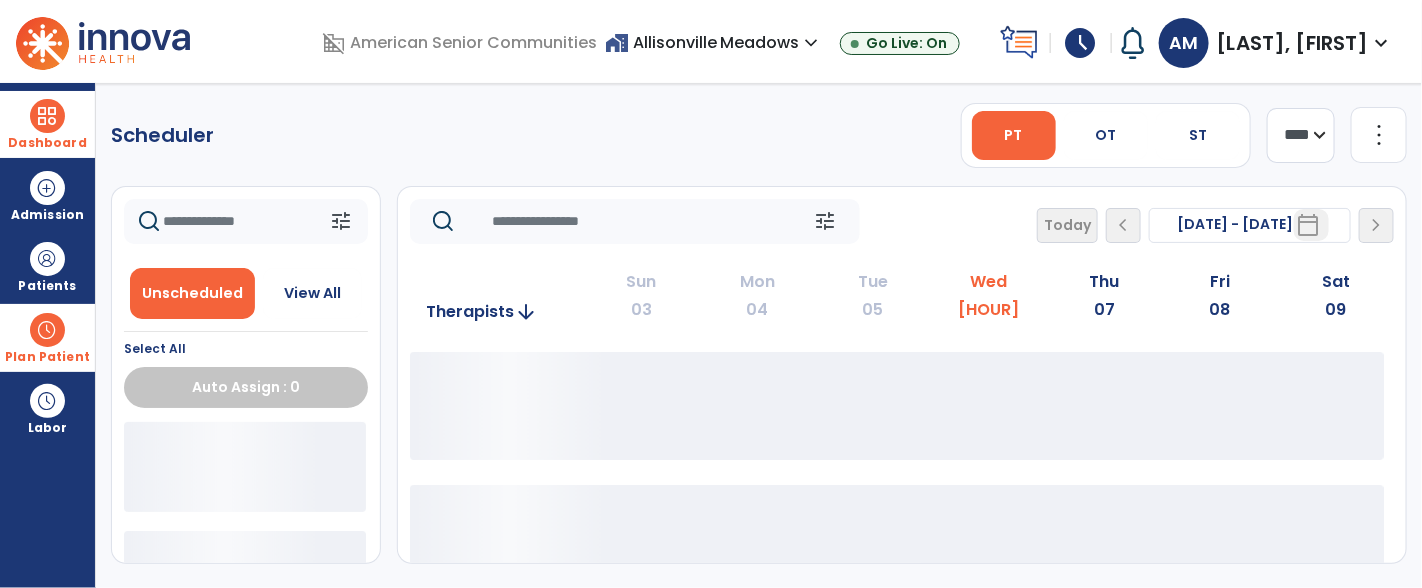scroll, scrollTop: 0, scrollLeft: 0, axis: both 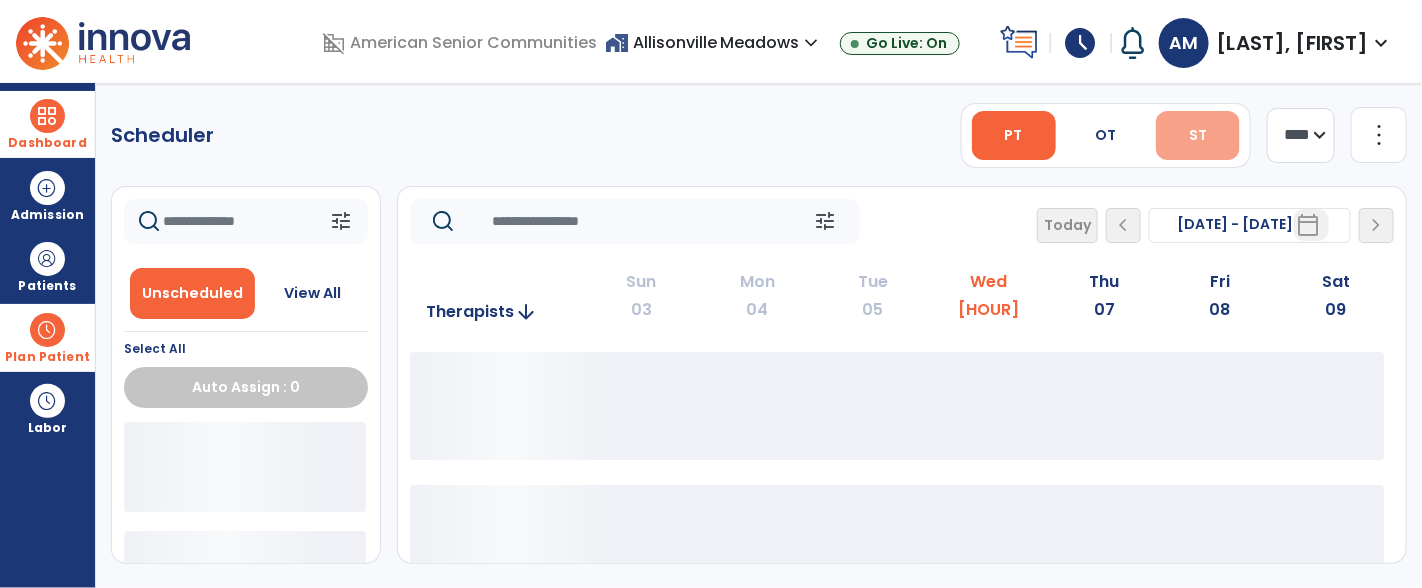 click on "ST" at bounding box center [1198, 135] 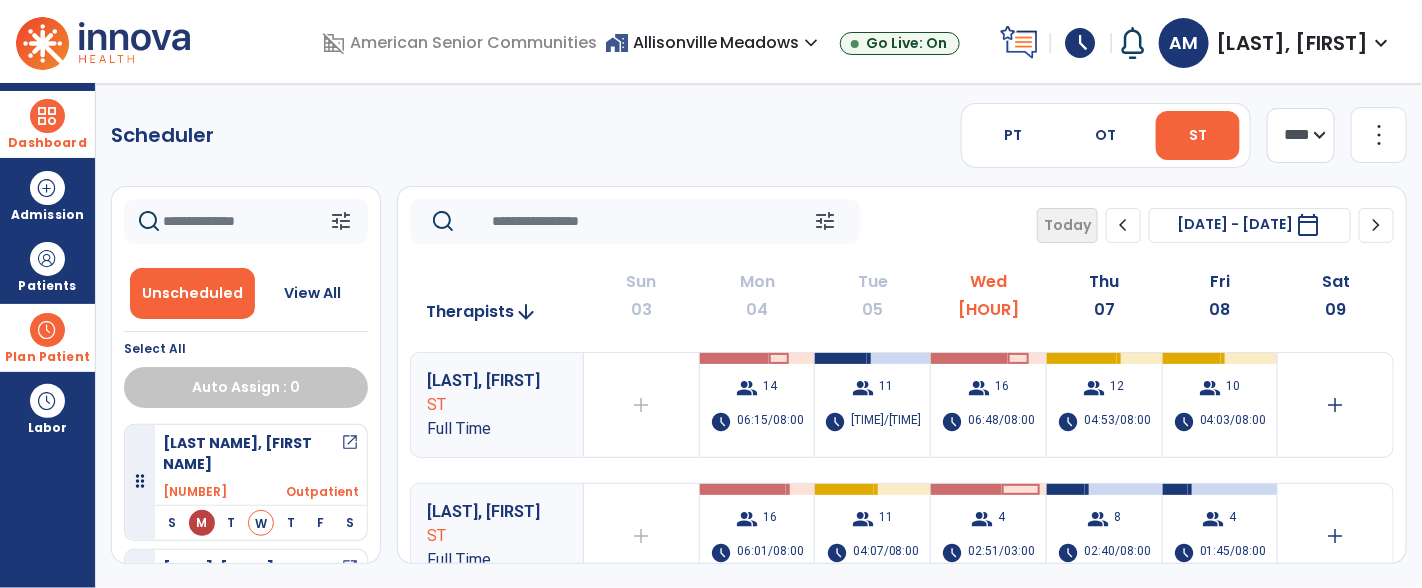 click on "Dashboard" at bounding box center [47, 143] 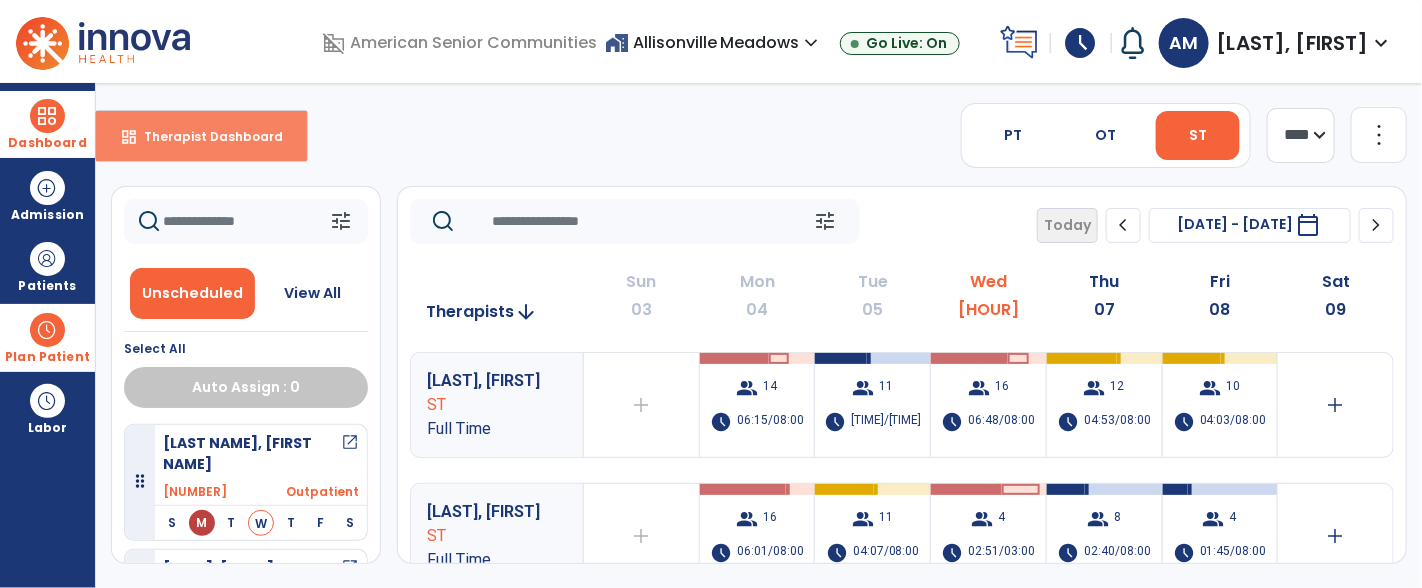 click on "Therapist Dashboard" at bounding box center (205, 136) 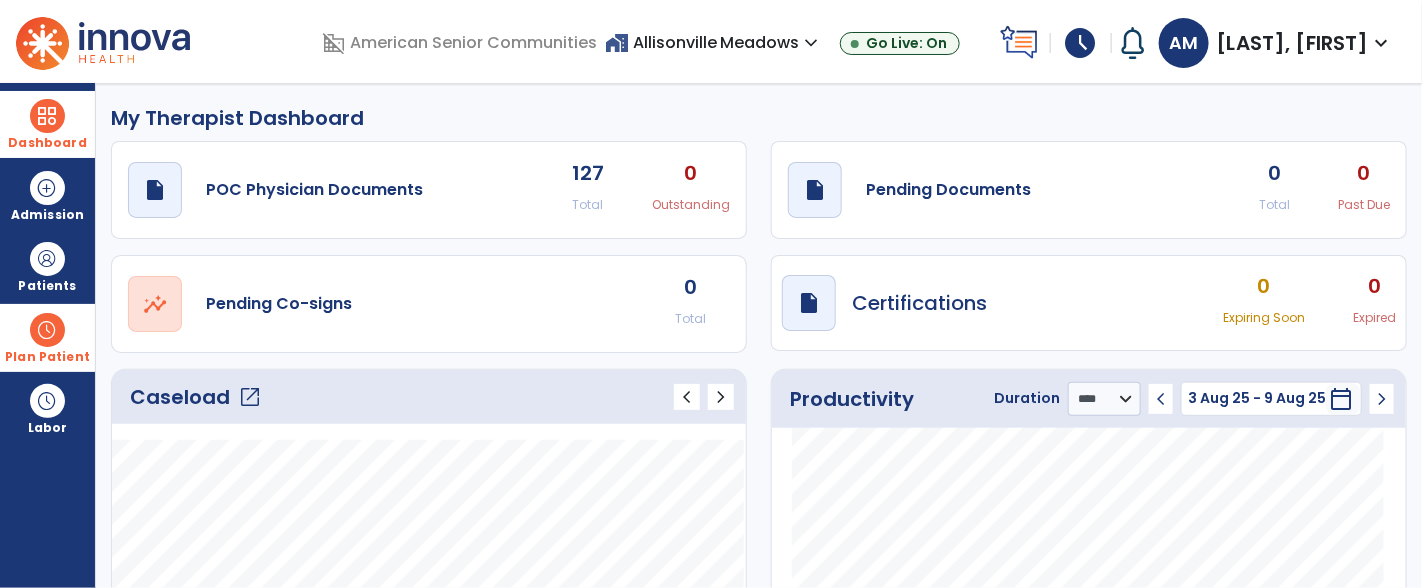 click on "open_in_new" 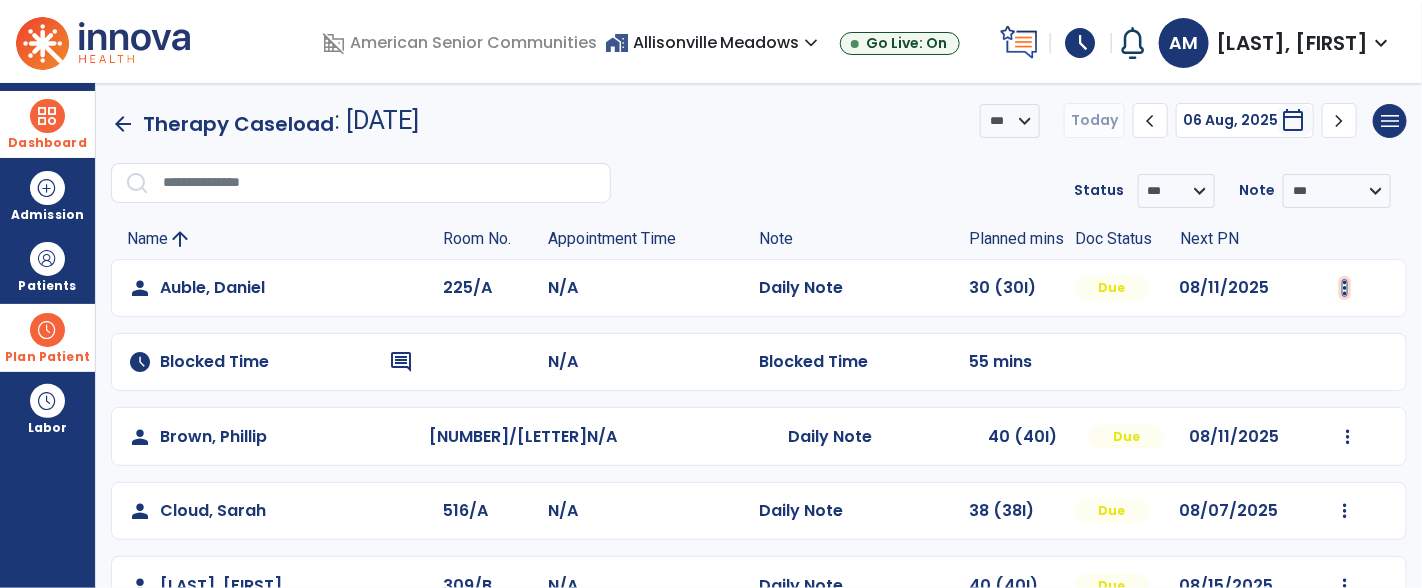 click at bounding box center (1345, 288) 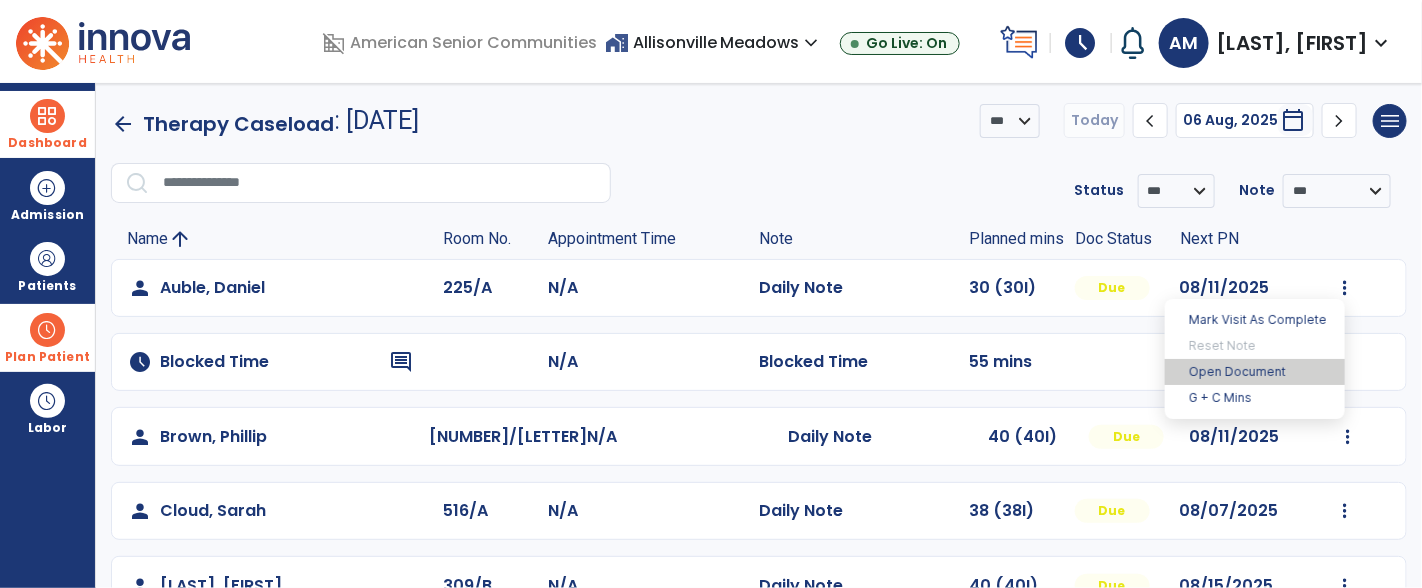 click on "Open Document" at bounding box center (1255, 372) 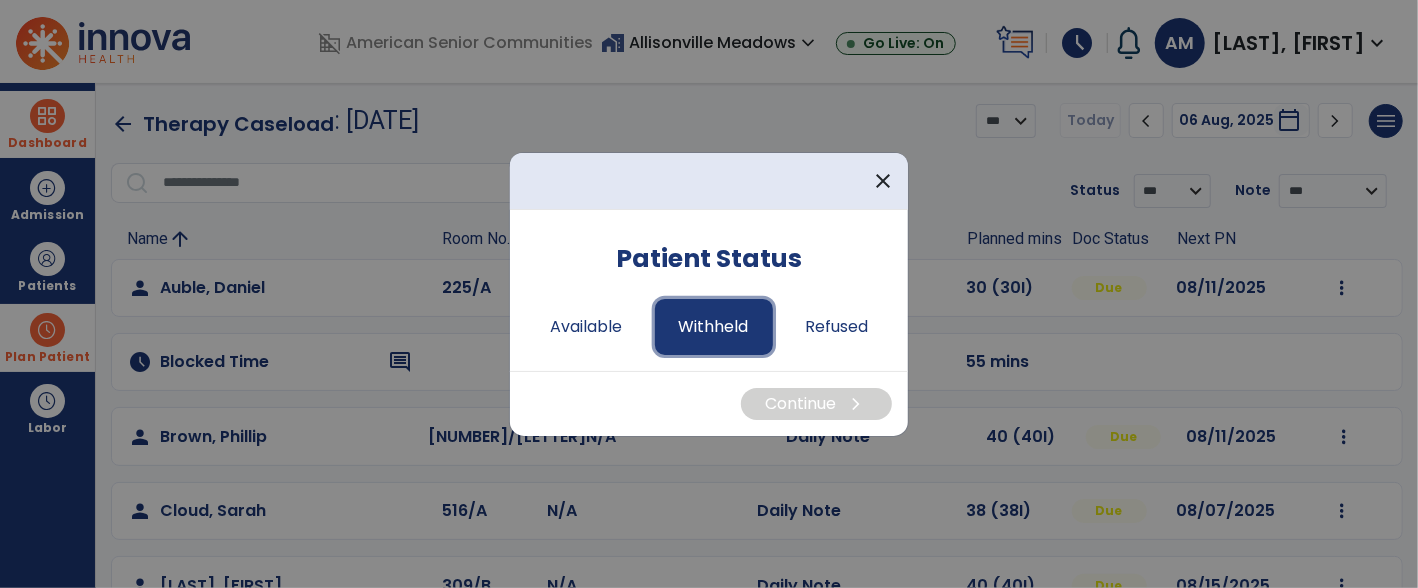 click on "Withheld" at bounding box center [714, 327] 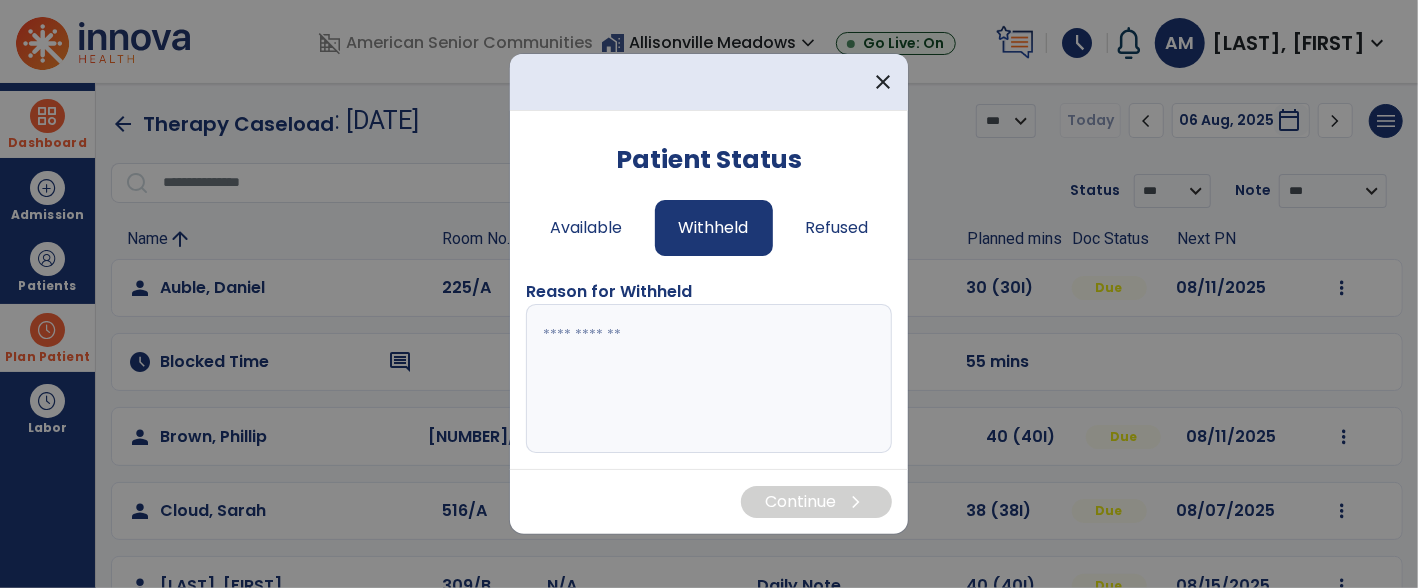 click at bounding box center (709, 379) 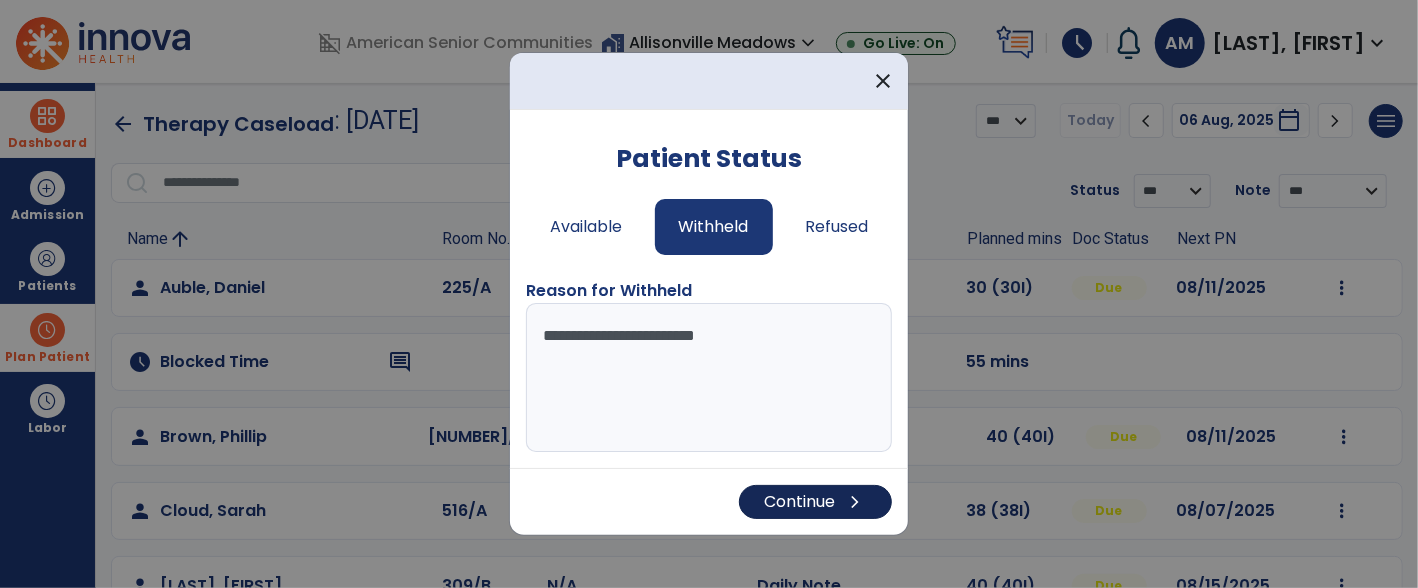 type on "**********" 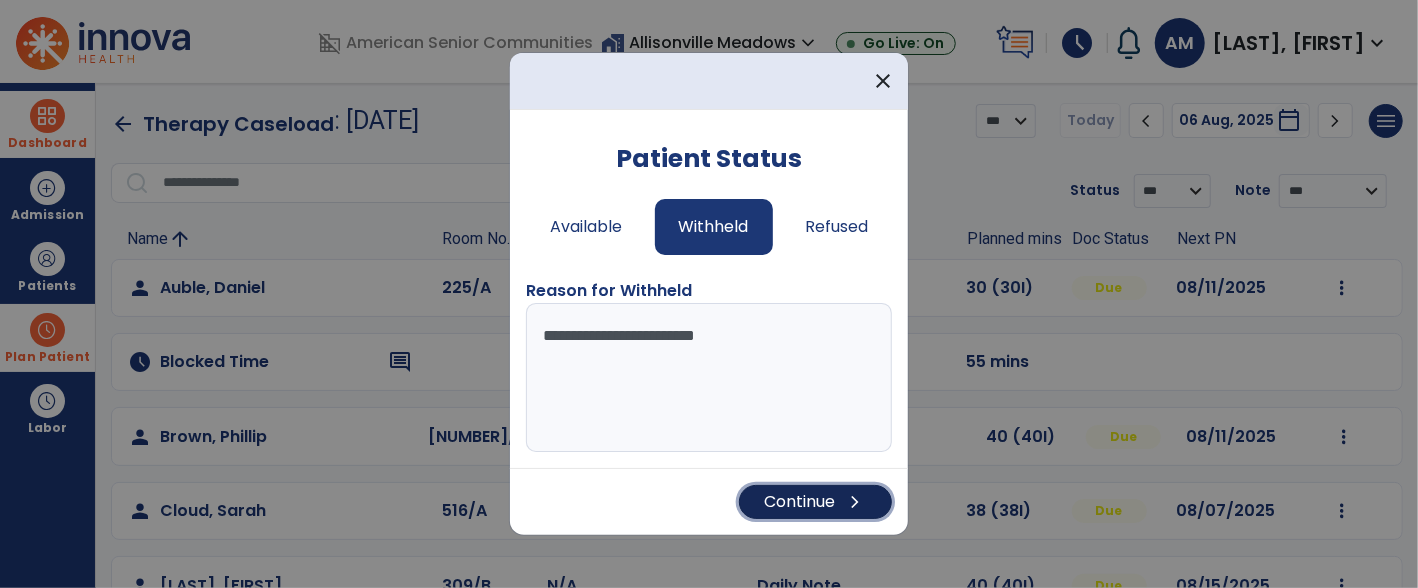 click on "chevron_right" at bounding box center (855, 502) 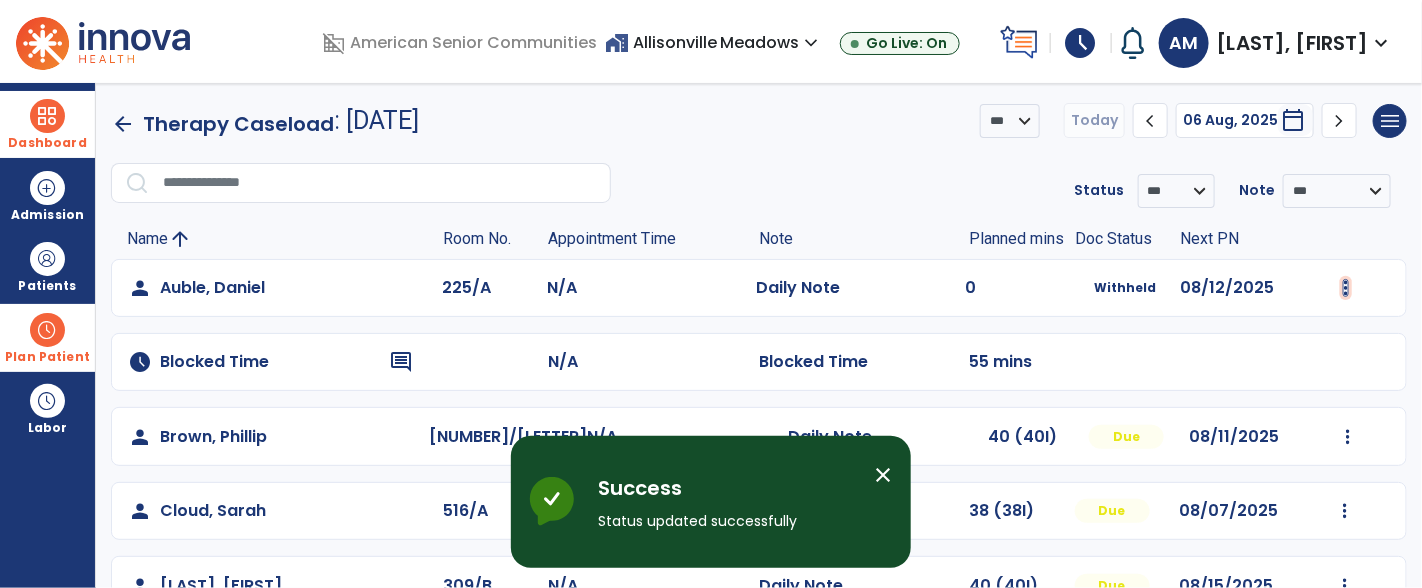 click at bounding box center [1346, 288] 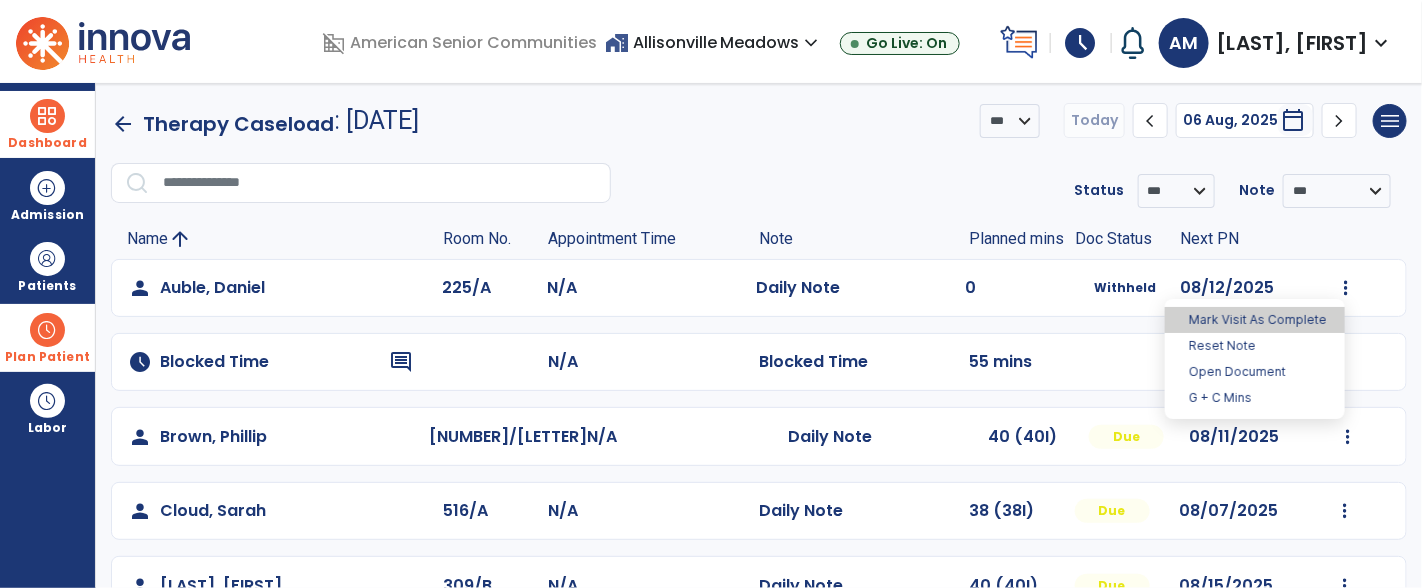 click on "Mark Visit As Complete" at bounding box center (1255, 320) 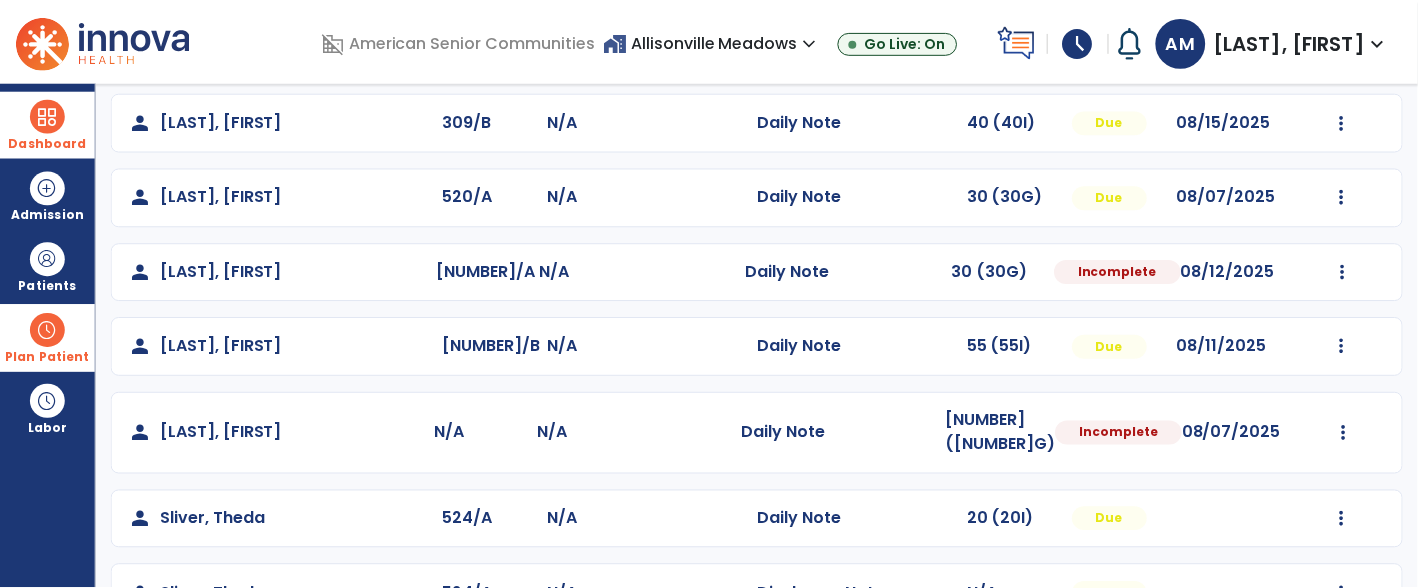 scroll, scrollTop: 718, scrollLeft: 0, axis: vertical 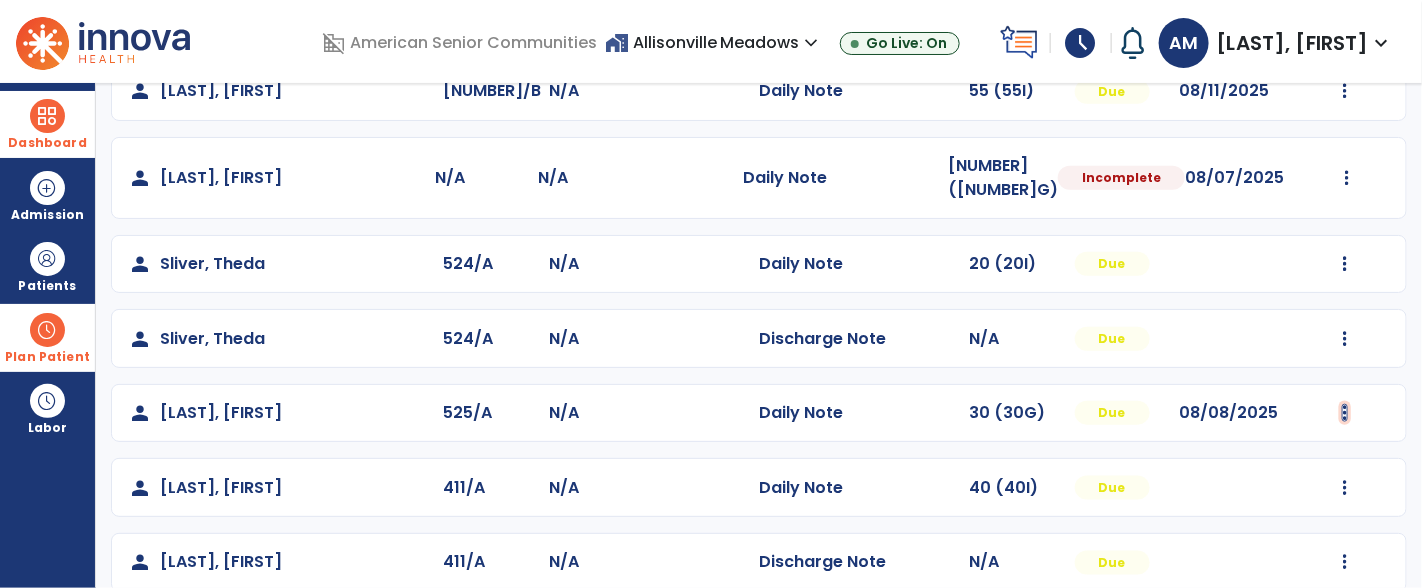 click at bounding box center [1346, -430] 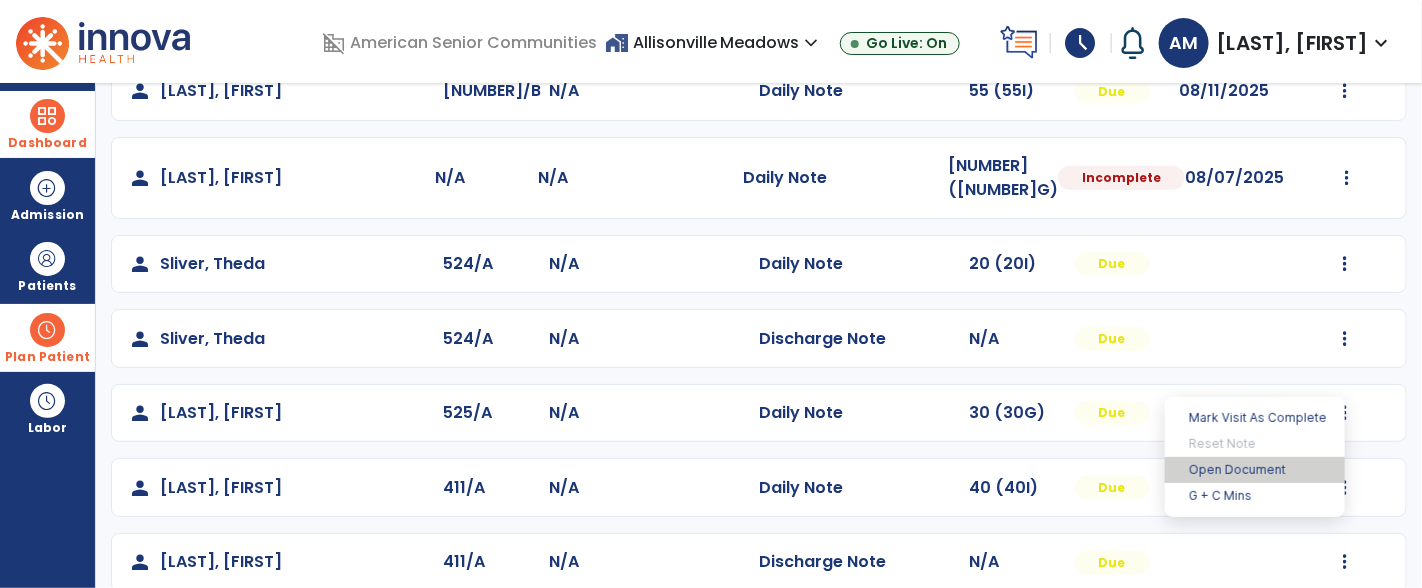 click on "Open Document" at bounding box center [1255, 470] 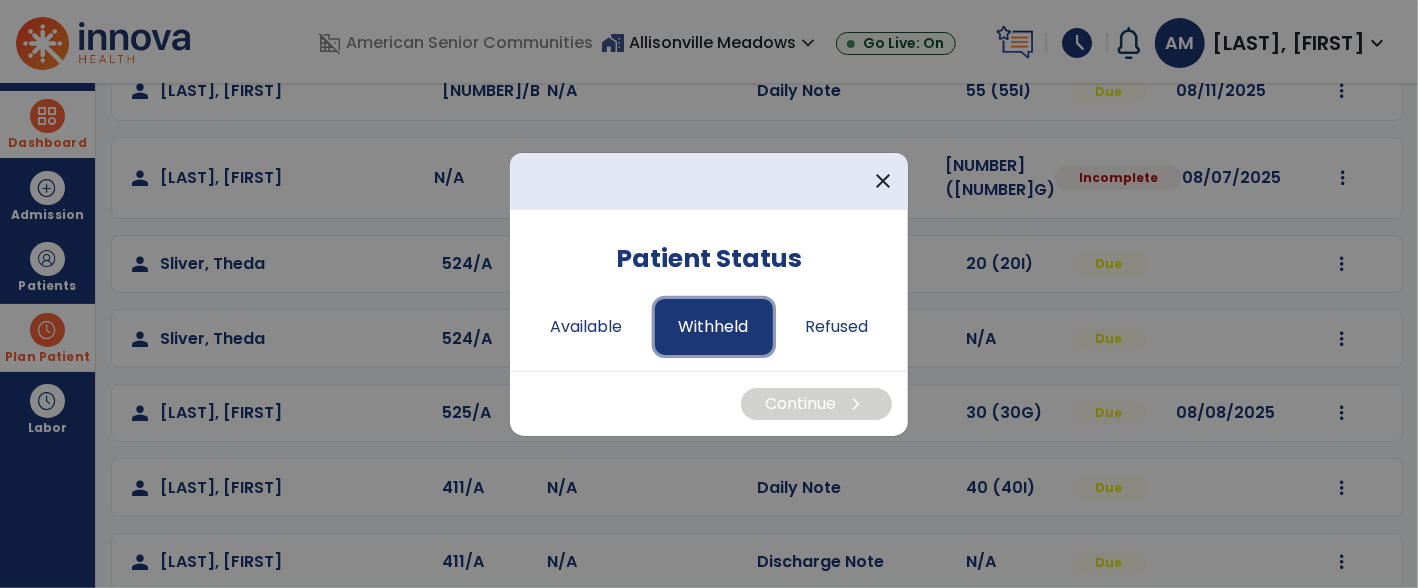 click on "Withheld" at bounding box center [714, 327] 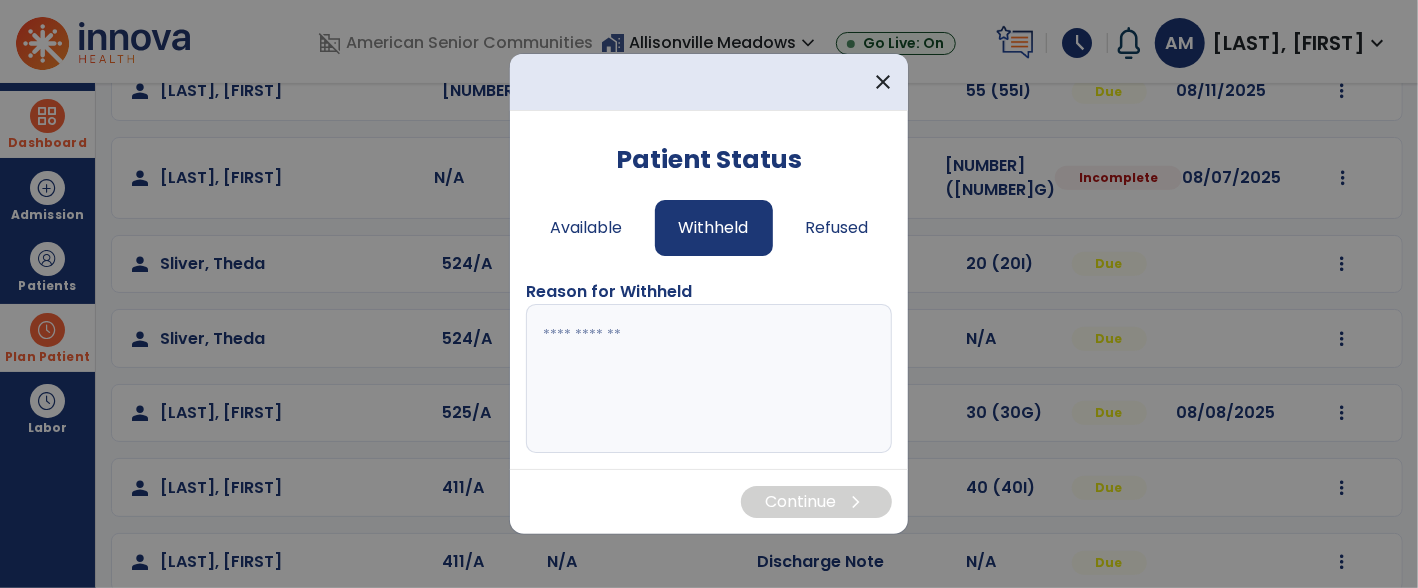 click at bounding box center (709, 379) 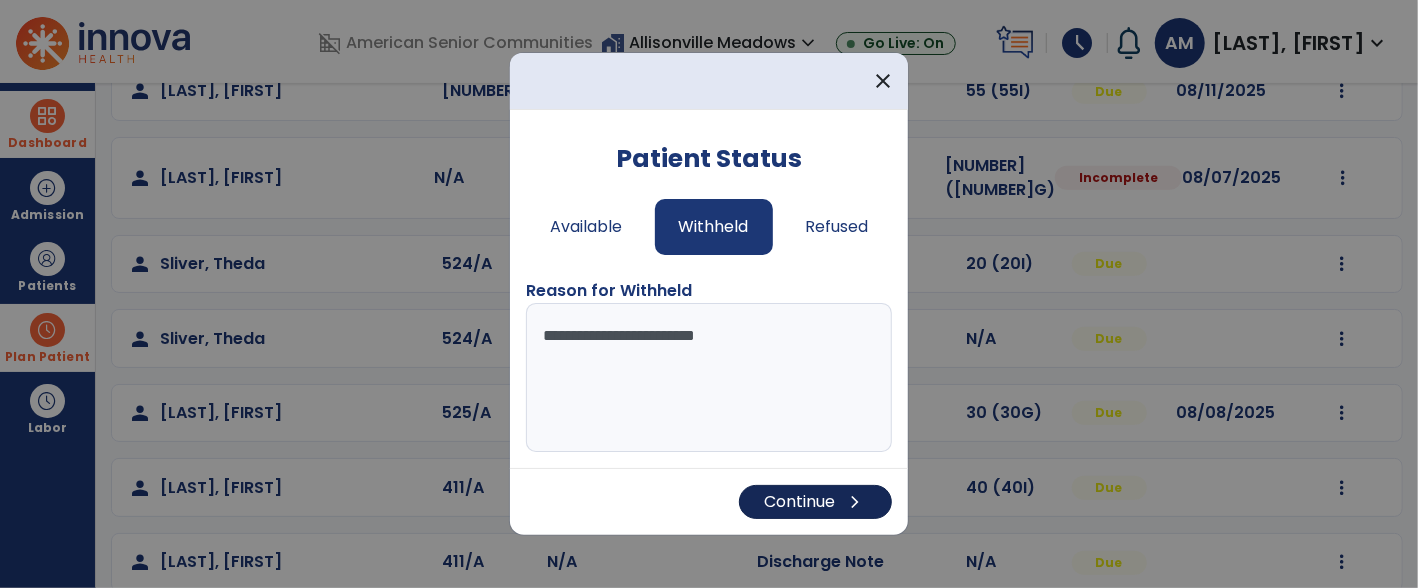 type on "**********" 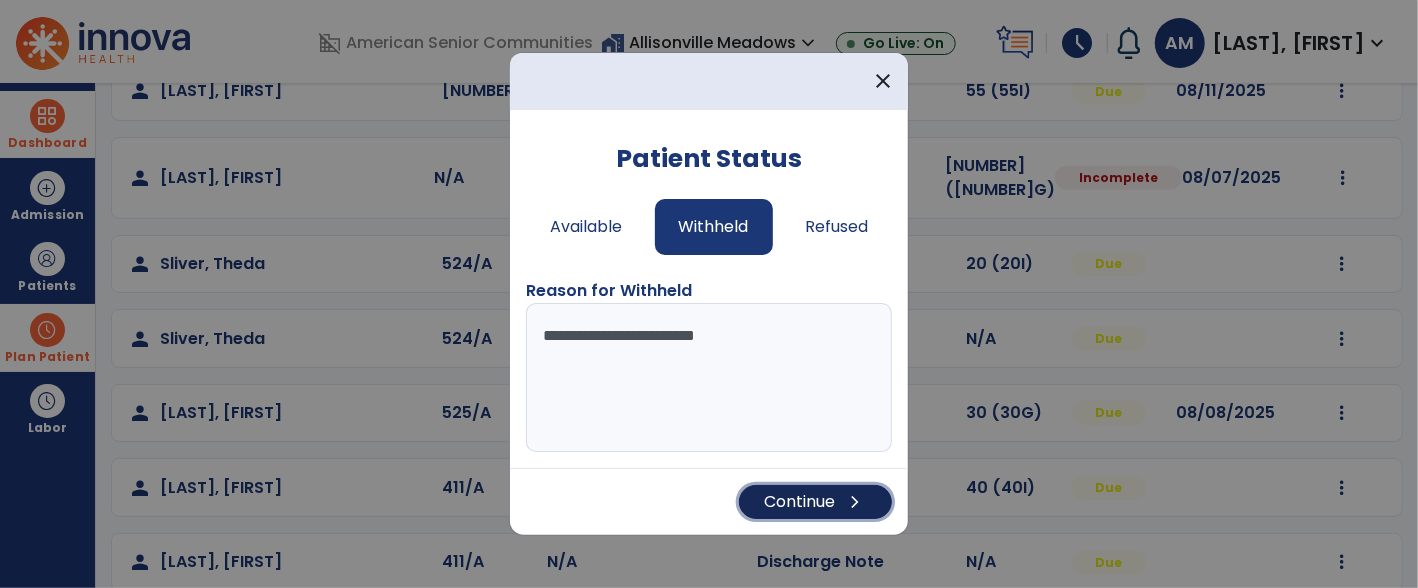 click on "Continue   chevron_right" at bounding box center (815, 502) 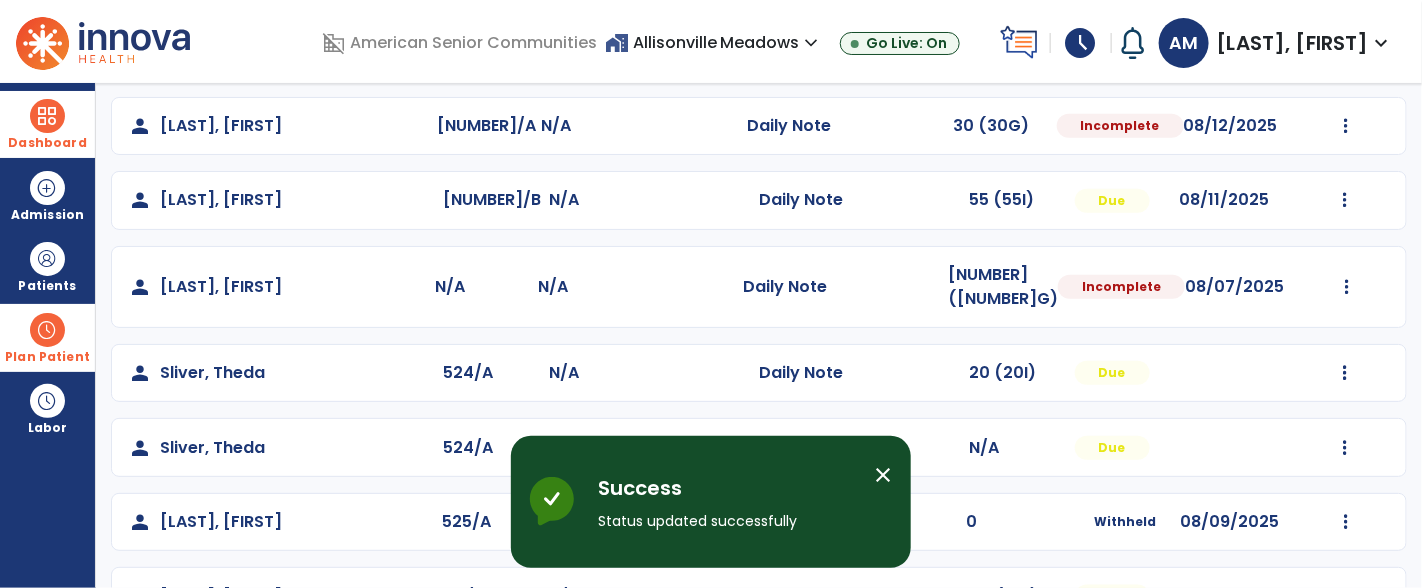scroll, scrollTop: 718, scrollLeft: 0, axis: vertical 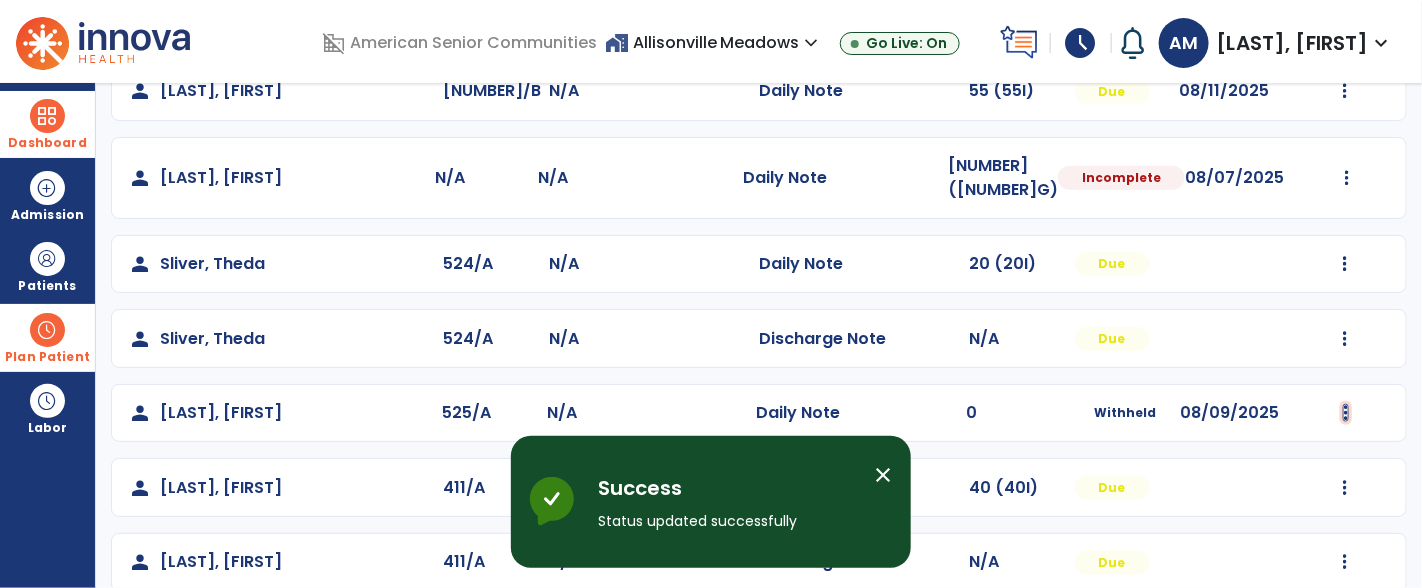 click at bounding box center (1346, -430) 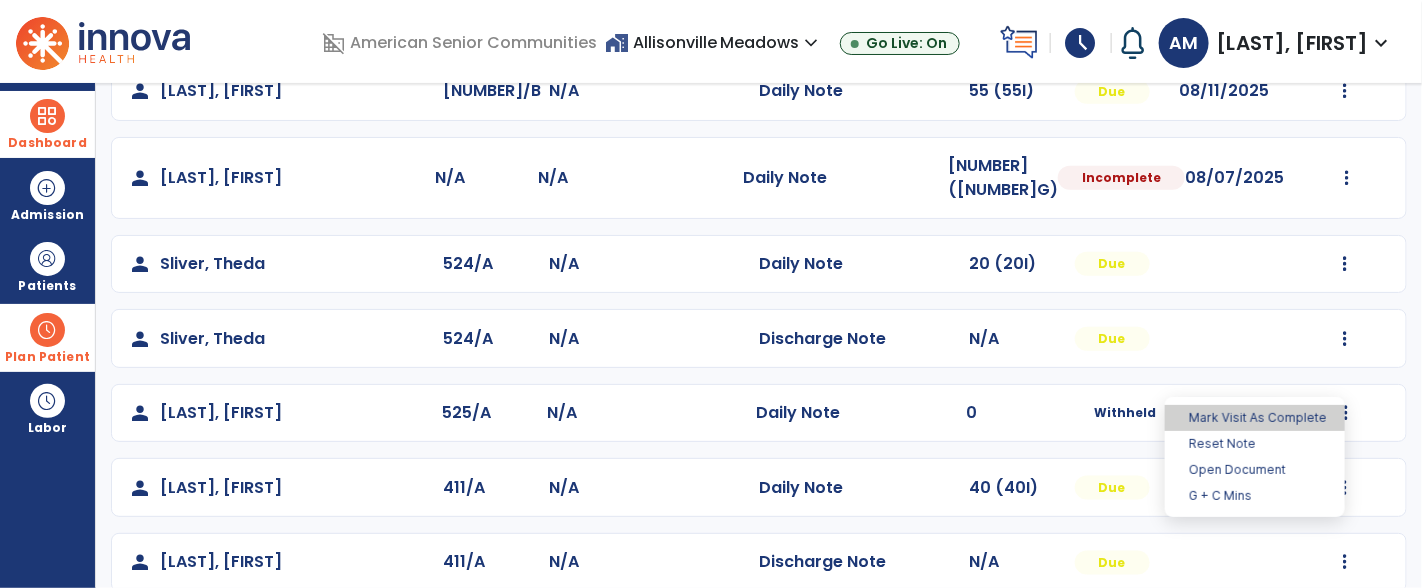click on "Mark Visit As Complete" at bounding box center [1255, 418] 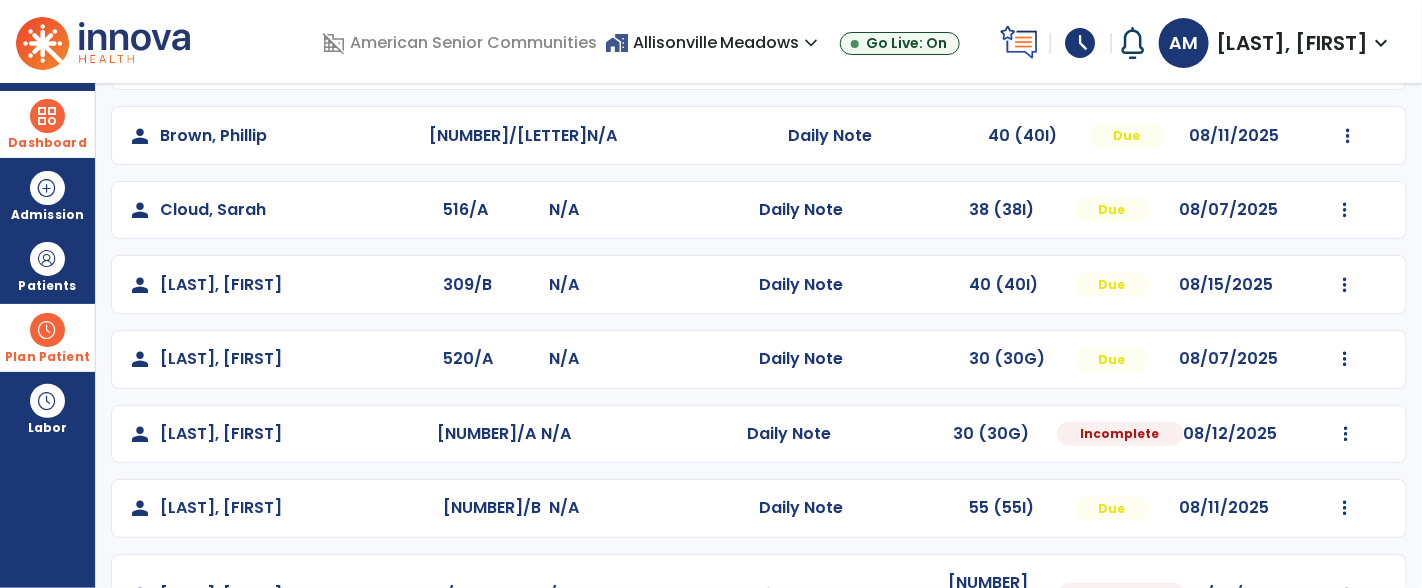 scroll, scrollTop: 307, scrollLeft: 0, axis: vertical 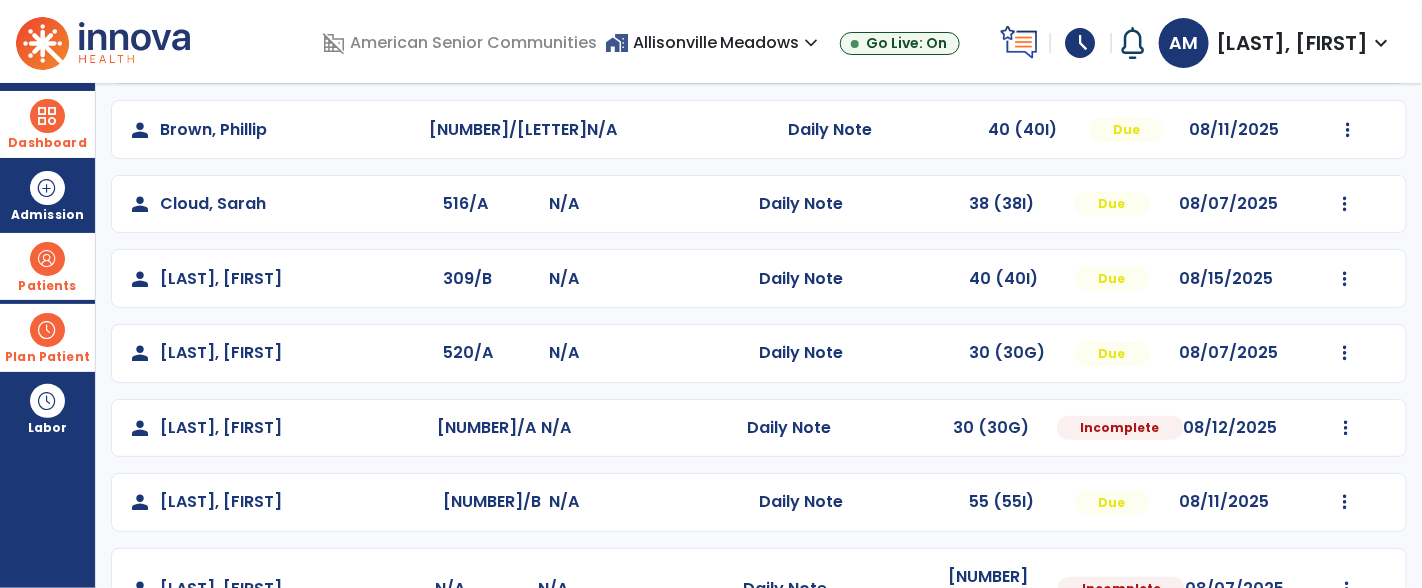 click on "Patients" at bounding box center [47, 286] 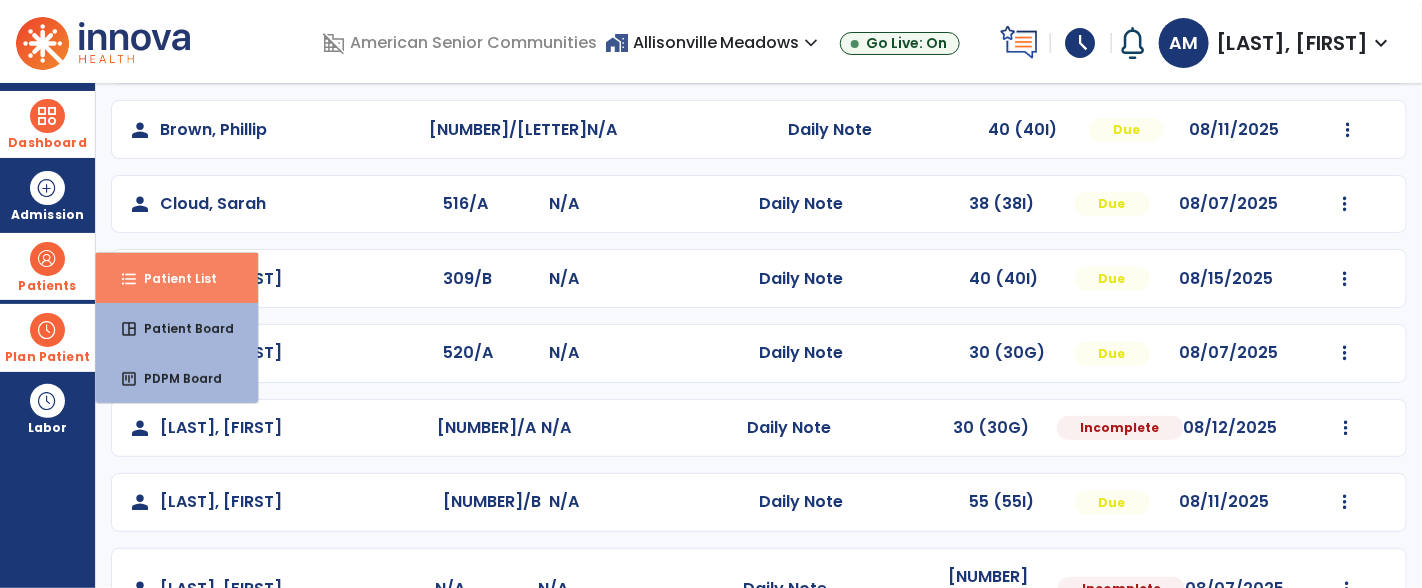 click on "Patient List" at bounding box center (172, 278) 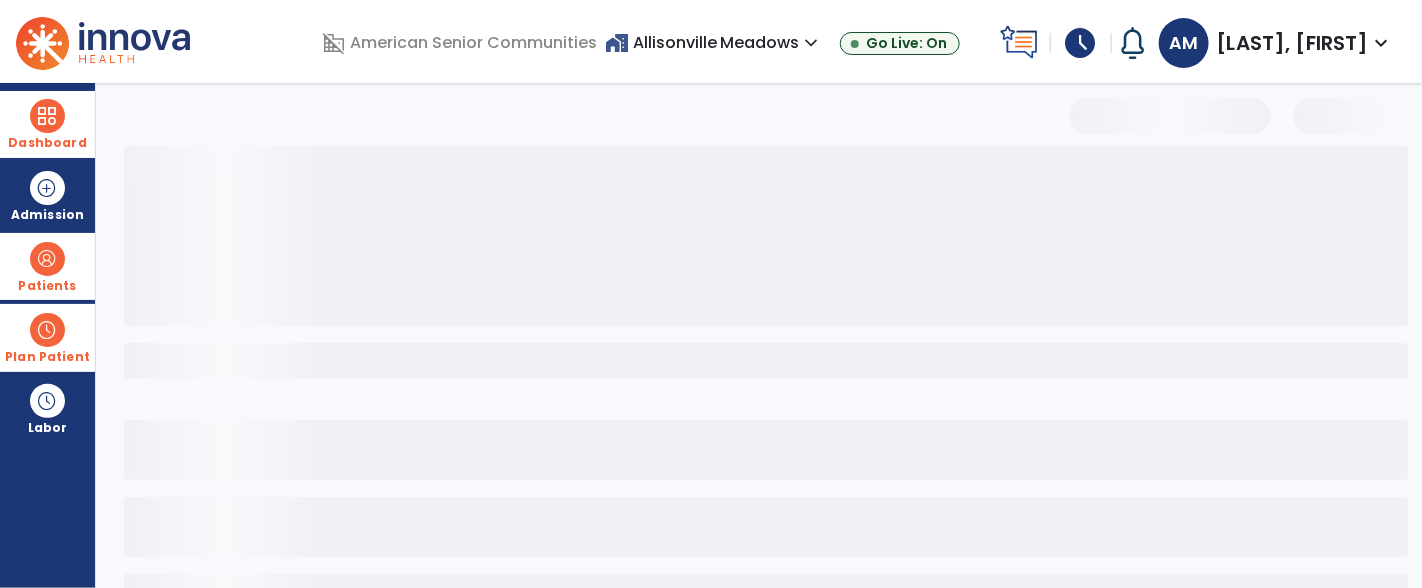 scroll, scrollTop: 155, scrollLeft: 0, axis: vertical 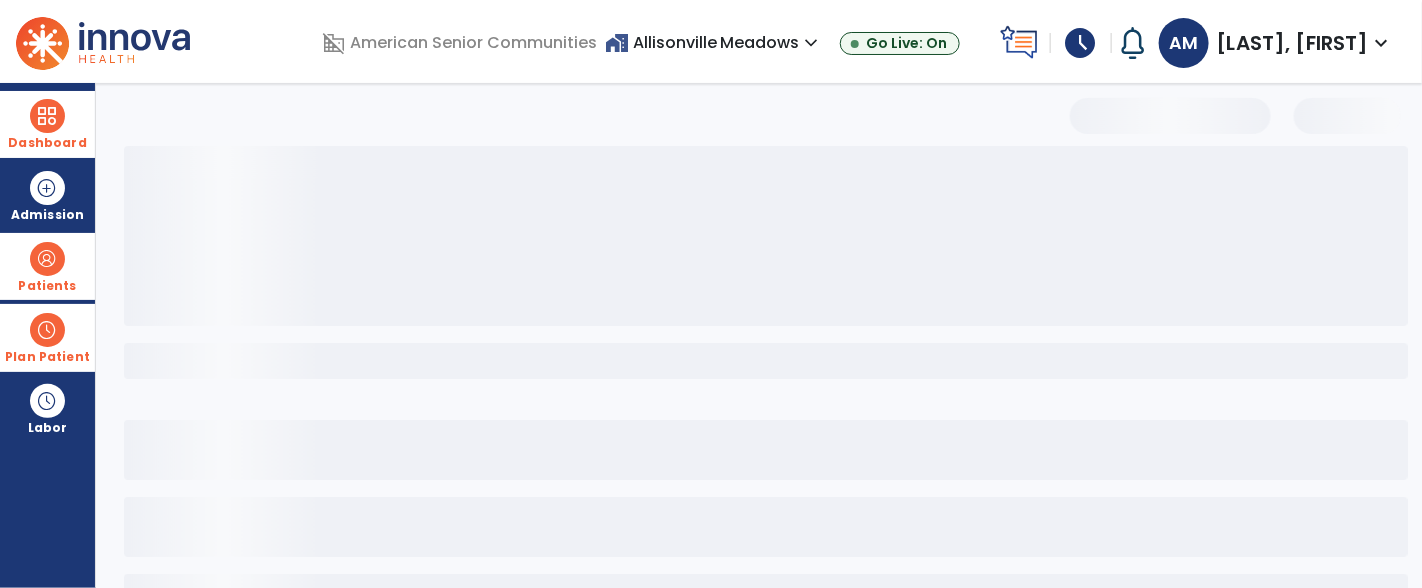 select on "***" 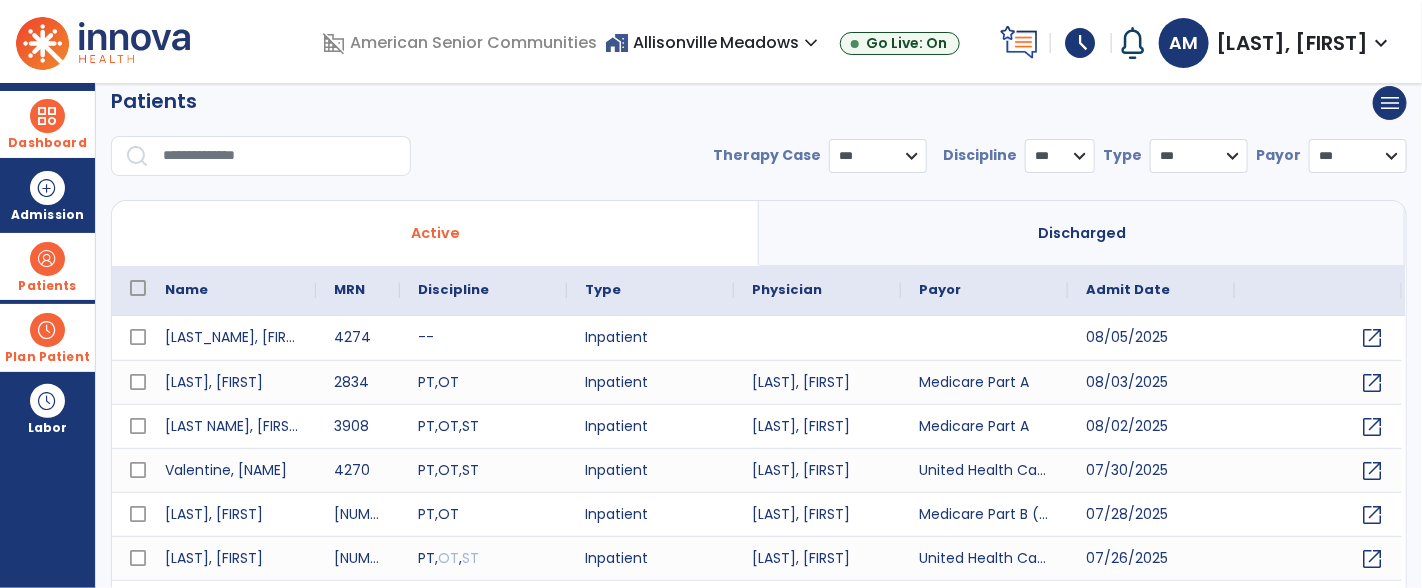 scroll, scrollTop: 0, scrollLeft: 0, axis: both 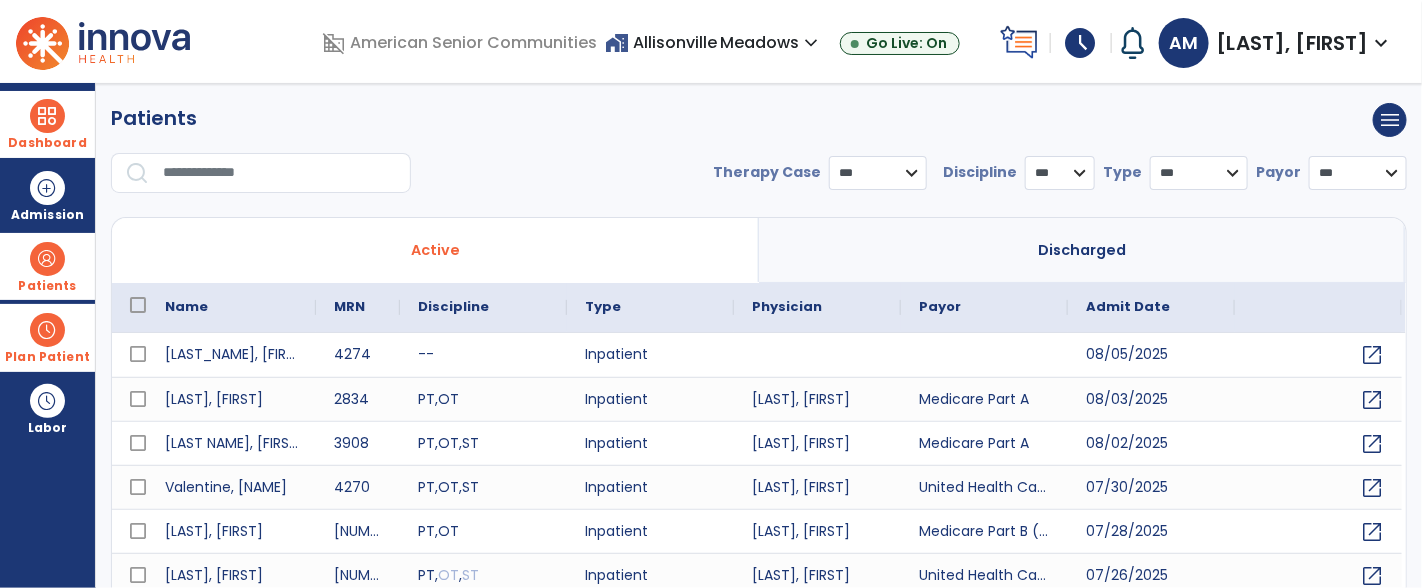 click at bounding box center (280, 173) 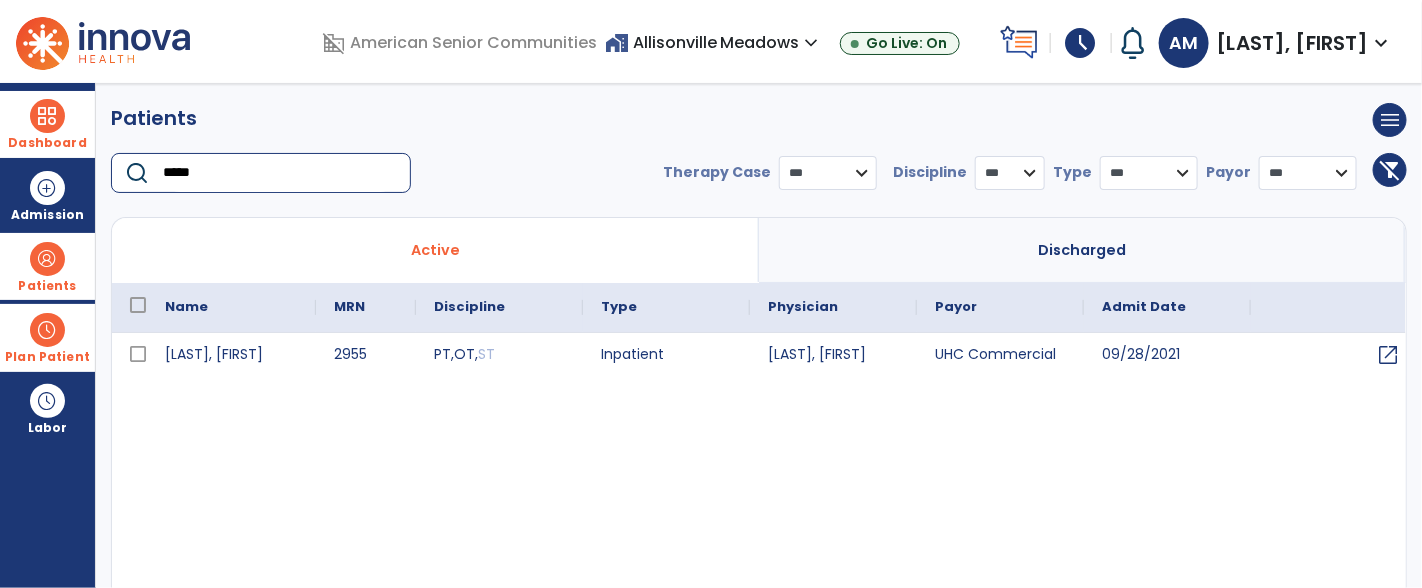 type on "*****" 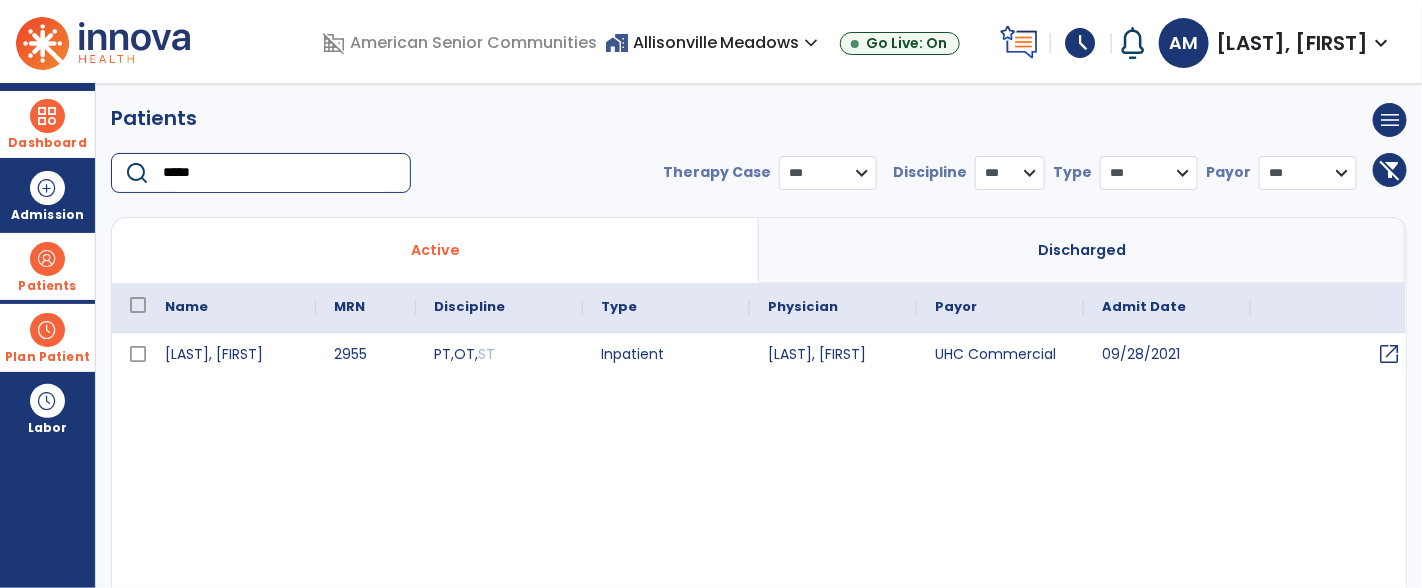 click on "open_in_new" at bounding box center [1389, 354] 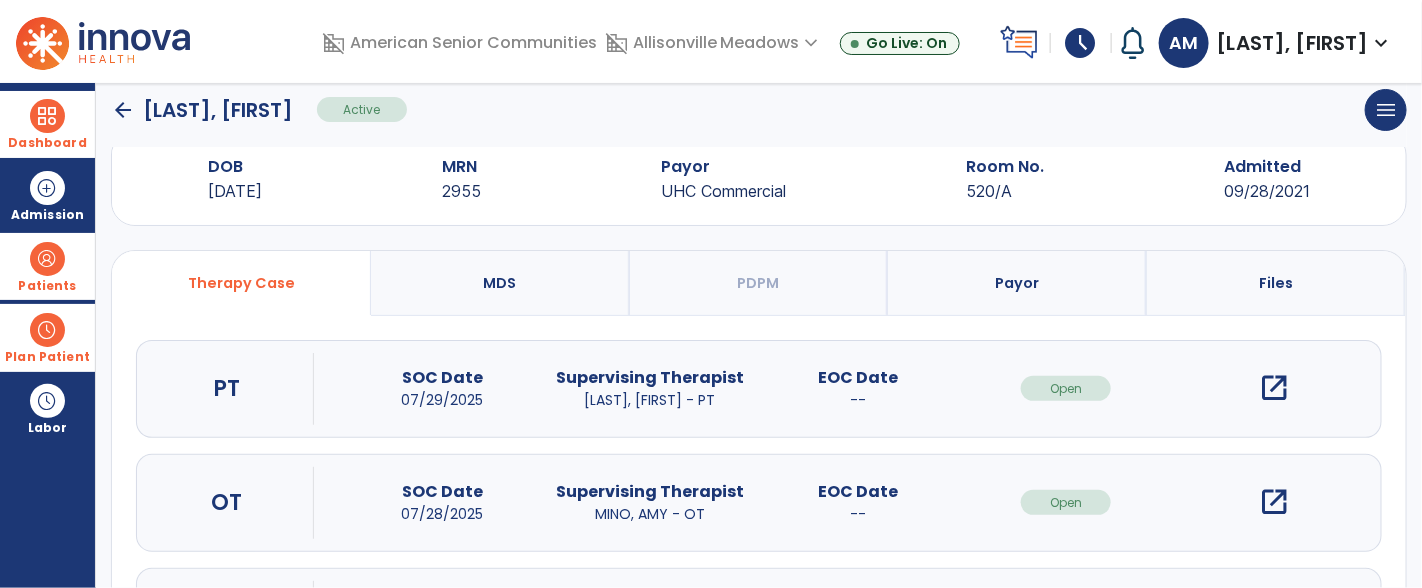 scroll, scrollTop: 97, scrollLeft: 0, axis: vertical 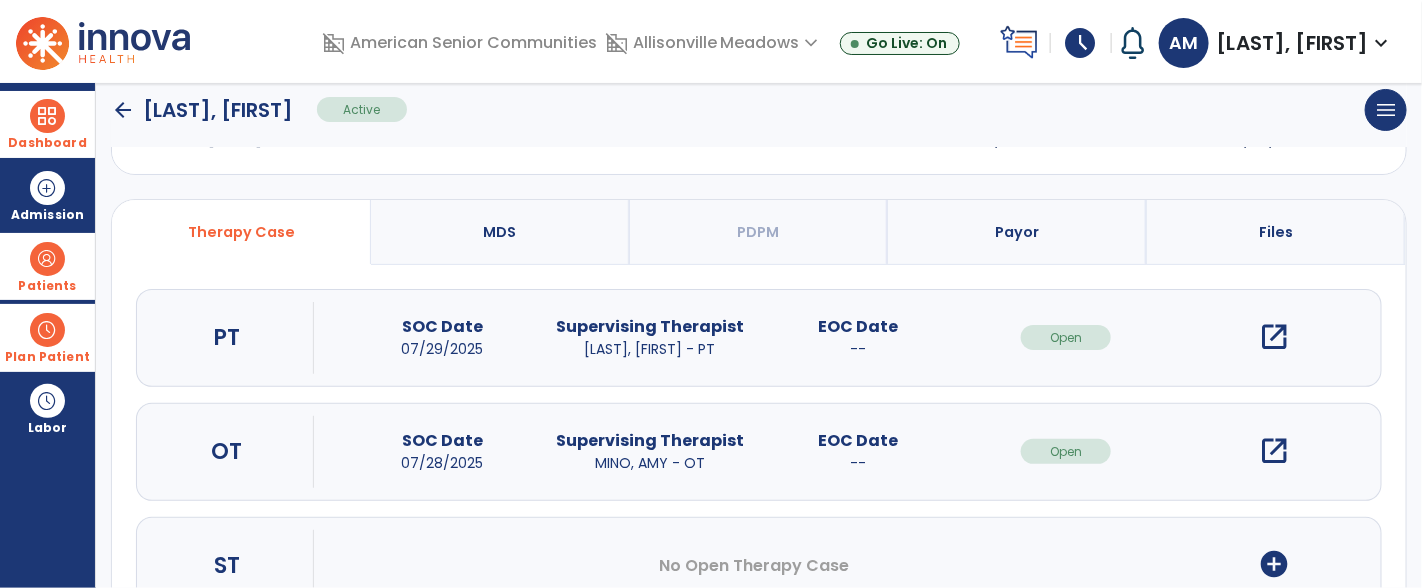 click on "open_in_new" at bounding box center [1274, 451] 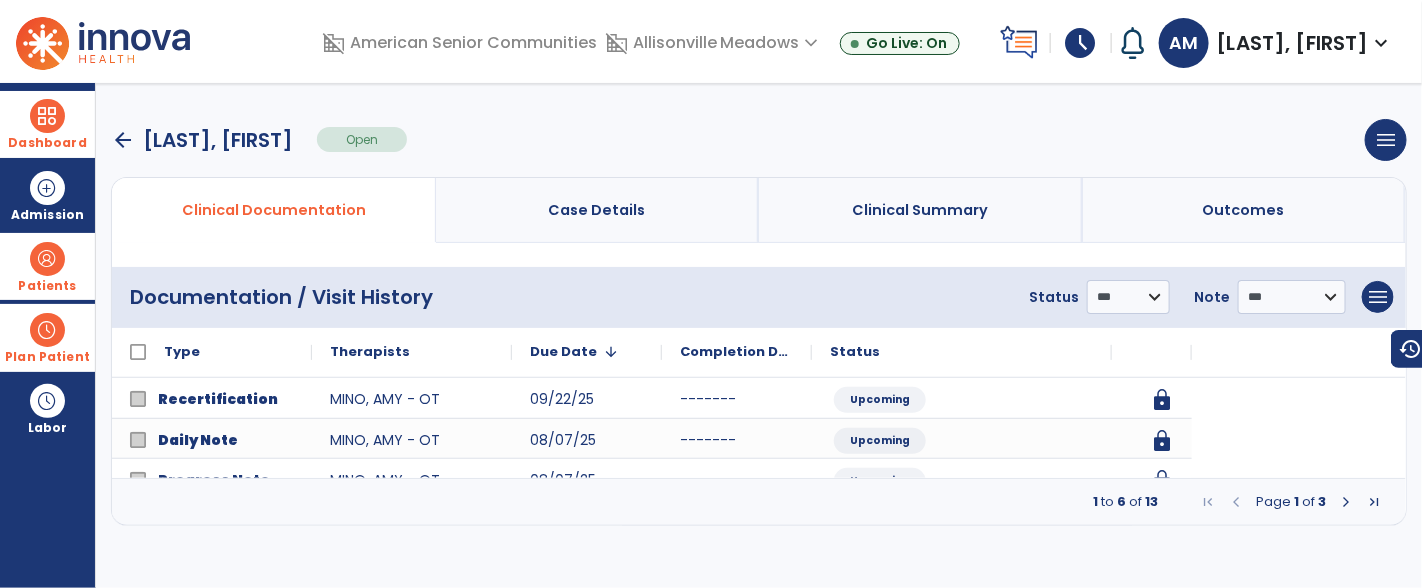 scroll, scrollTop: 0, scrollLeft: 0, axis: both 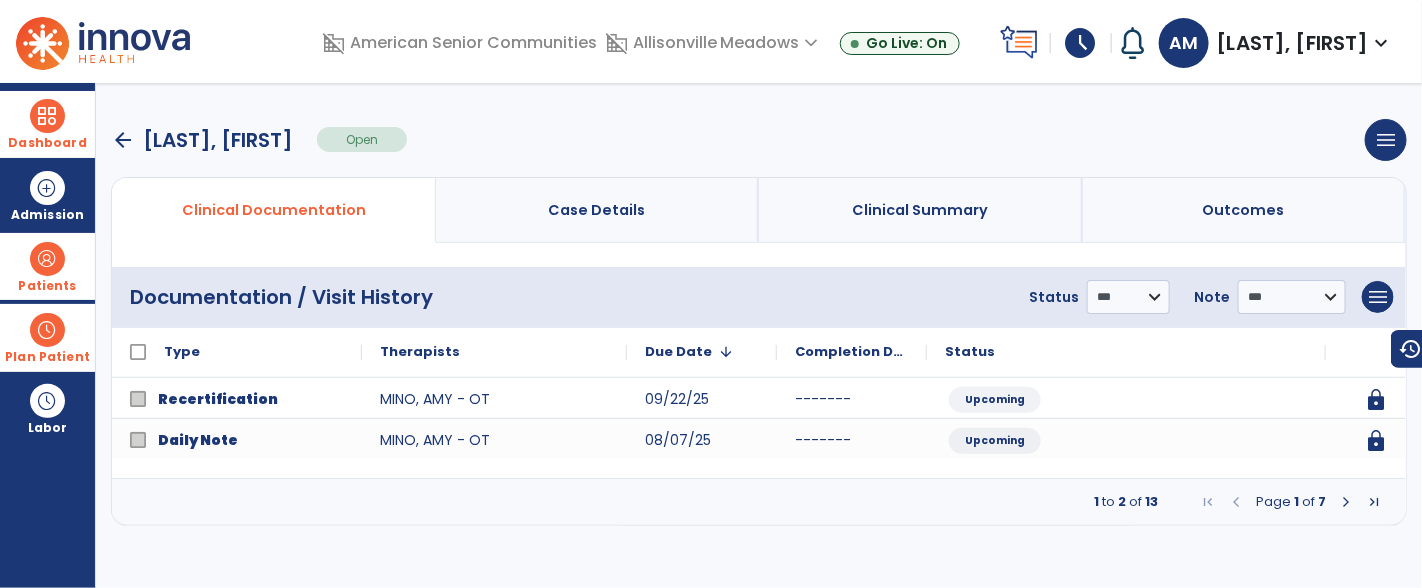 click at bounding box center [1346, 502] 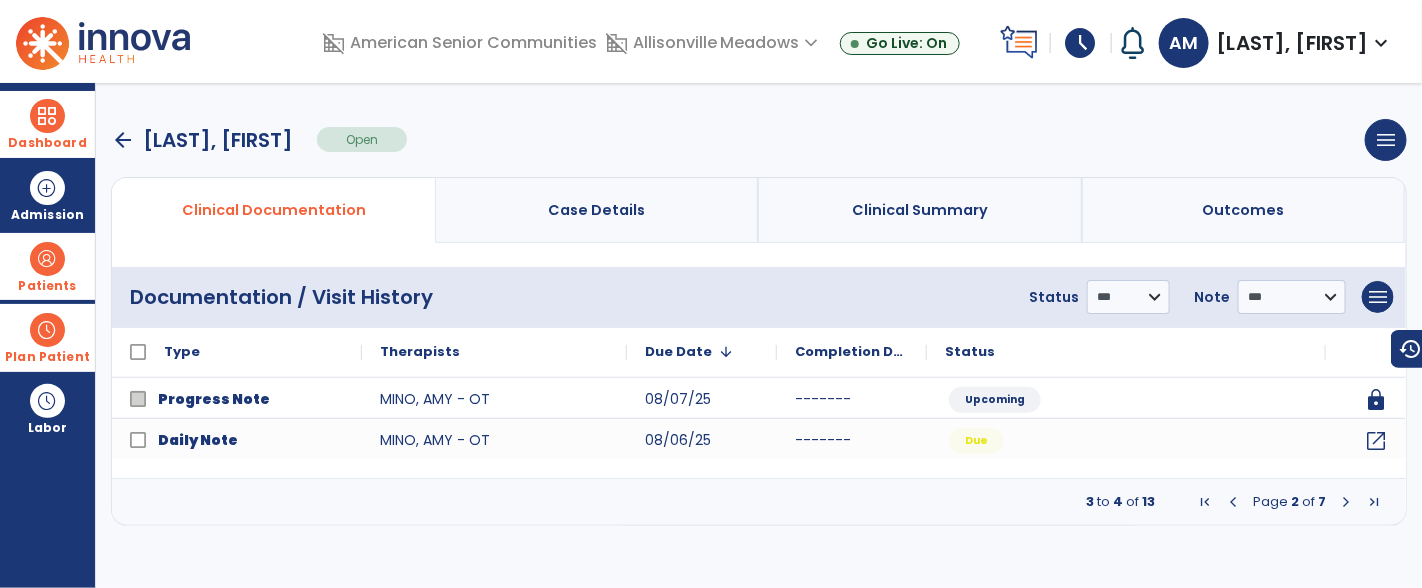 click at bounding box center (1346, 502) 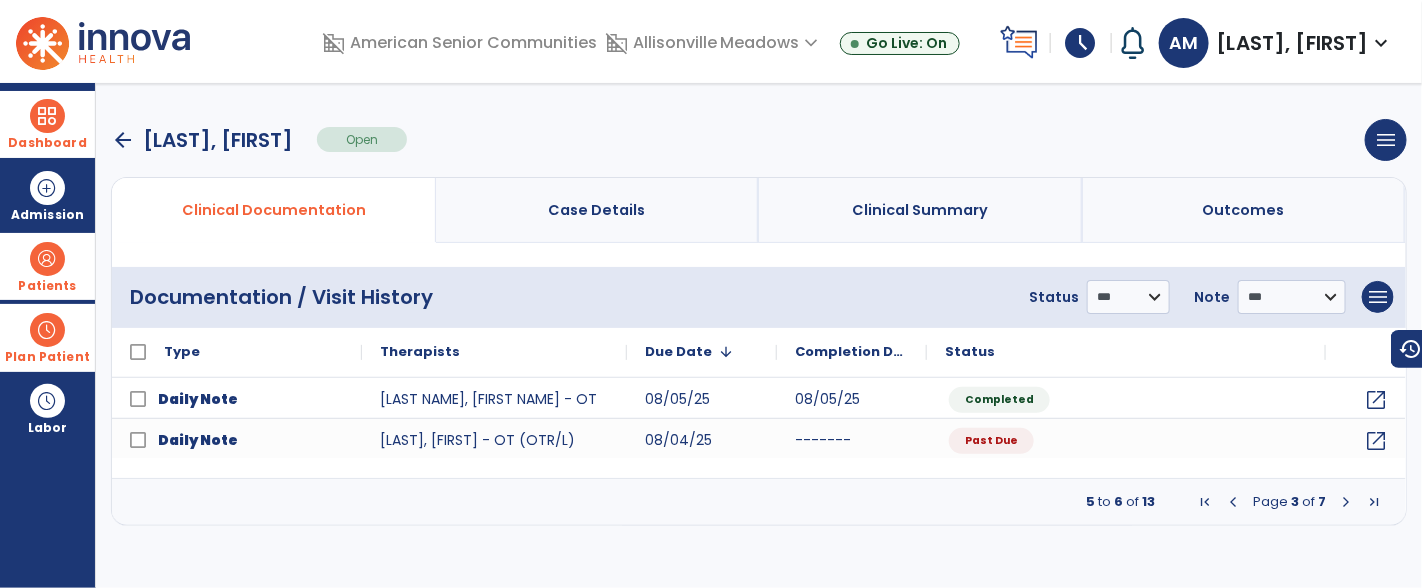 click at bounding box center (1346, 502) 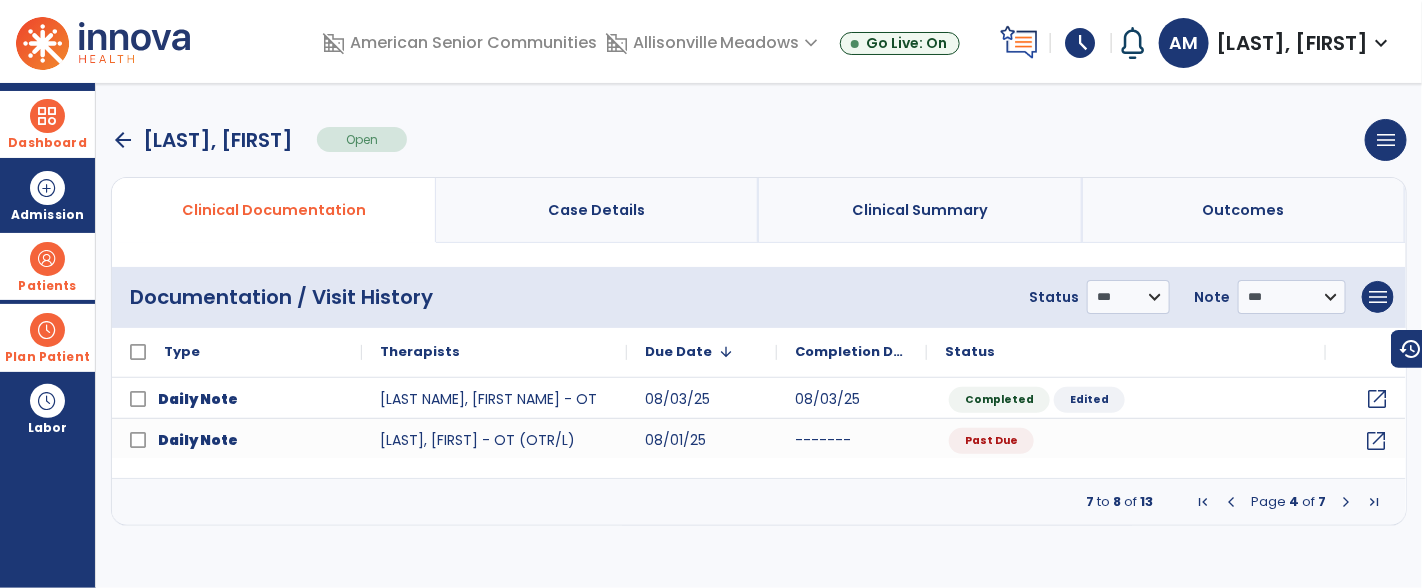 click on "open_in_new" 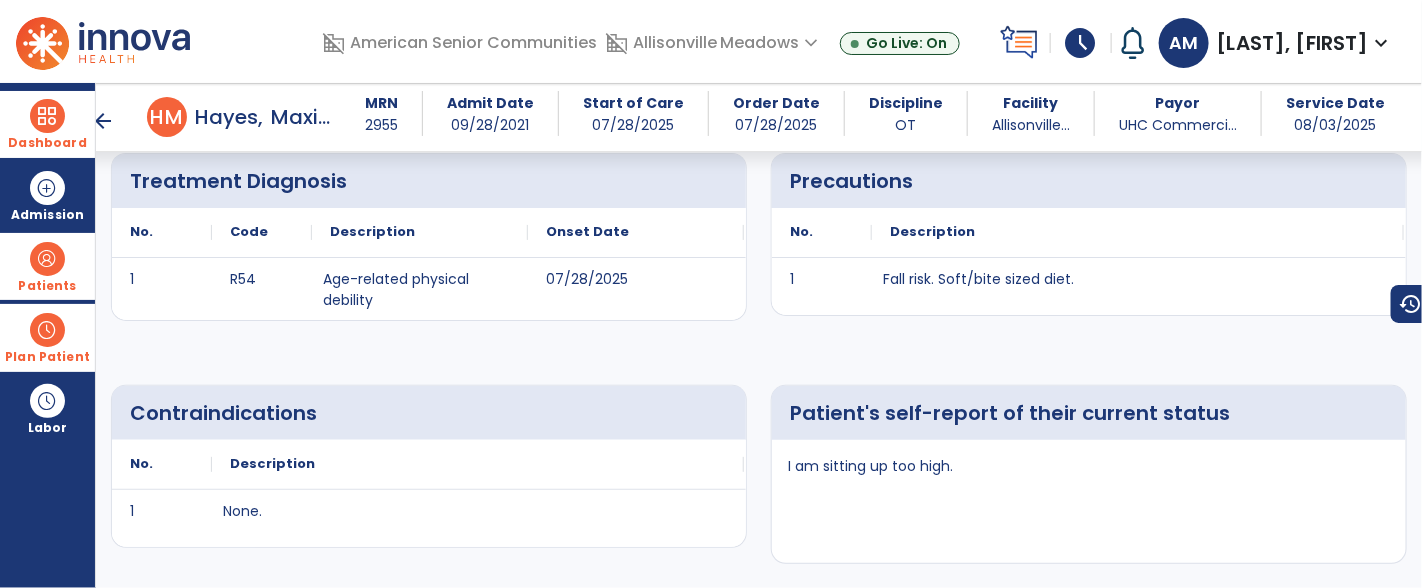 scroll, scrollTop: 0, scrollLeft: 0, axis: both 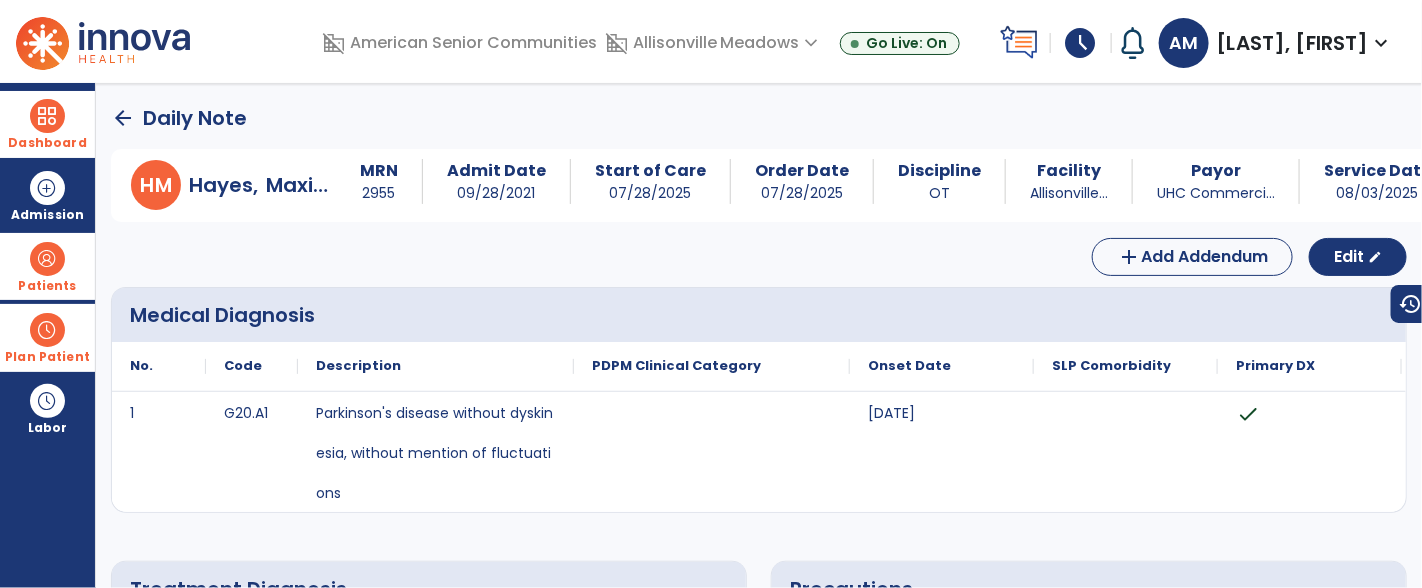 click on "arrow_back" 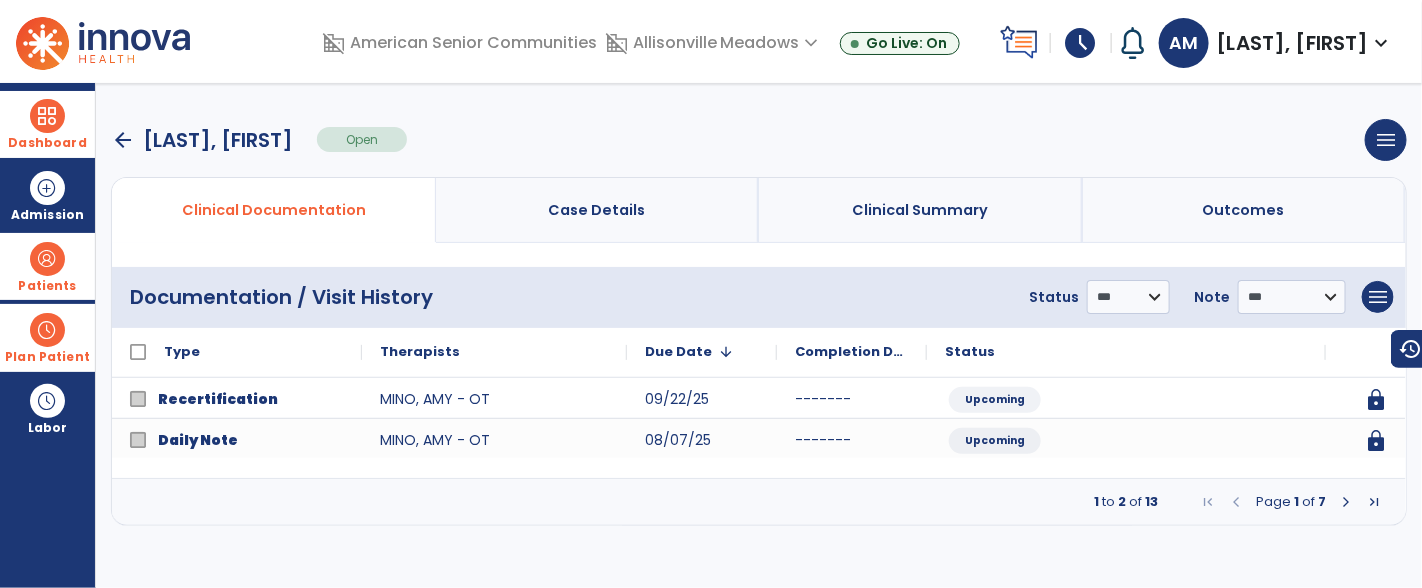click at bounding box center (1346, 502) 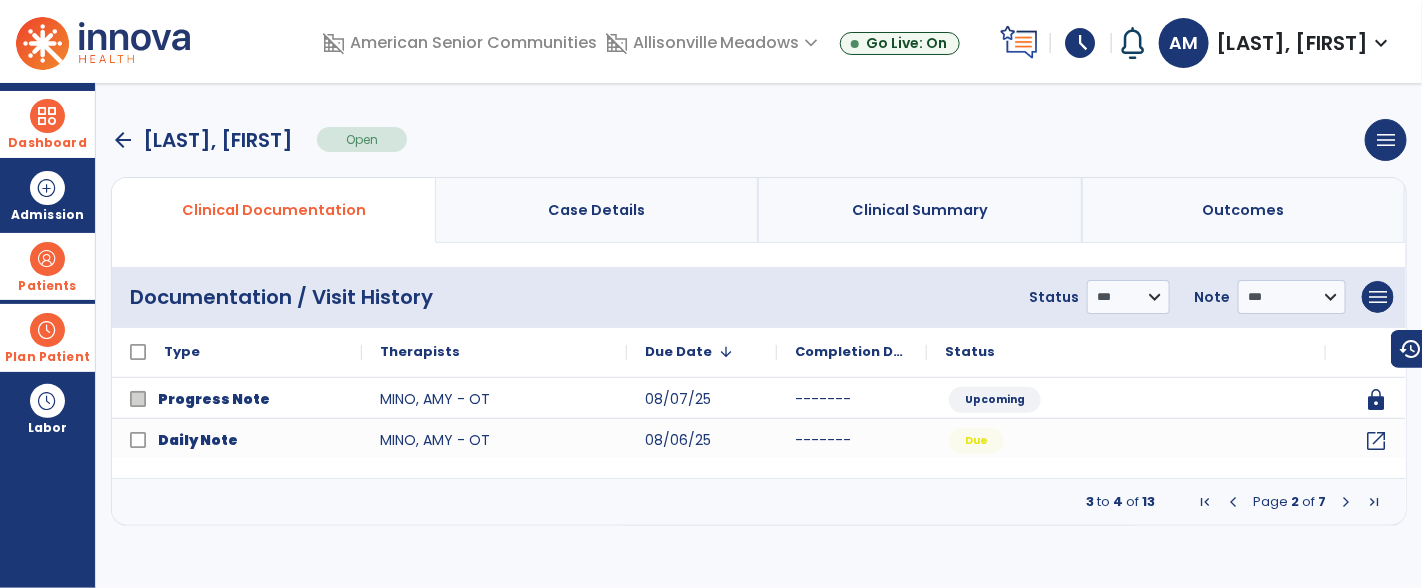 click at bounding box center [1346, 502] 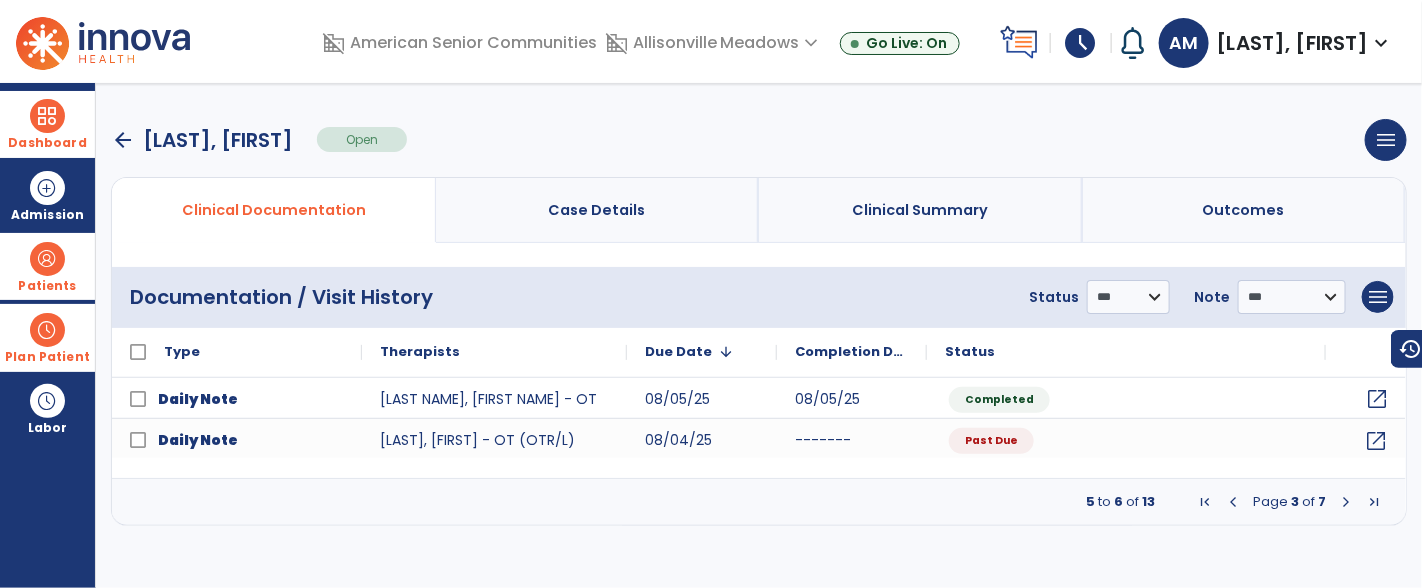 click on "open_in_new" 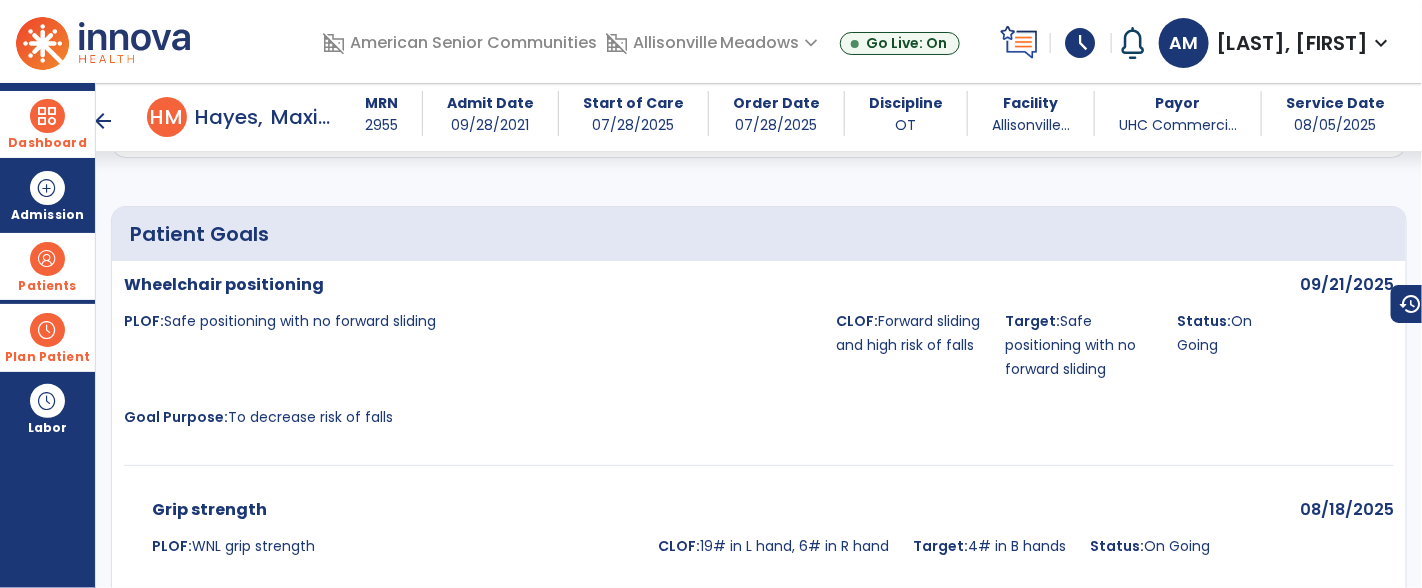 scroll, scrollTop: 2036, scrollLeft: 0, axis: vertical 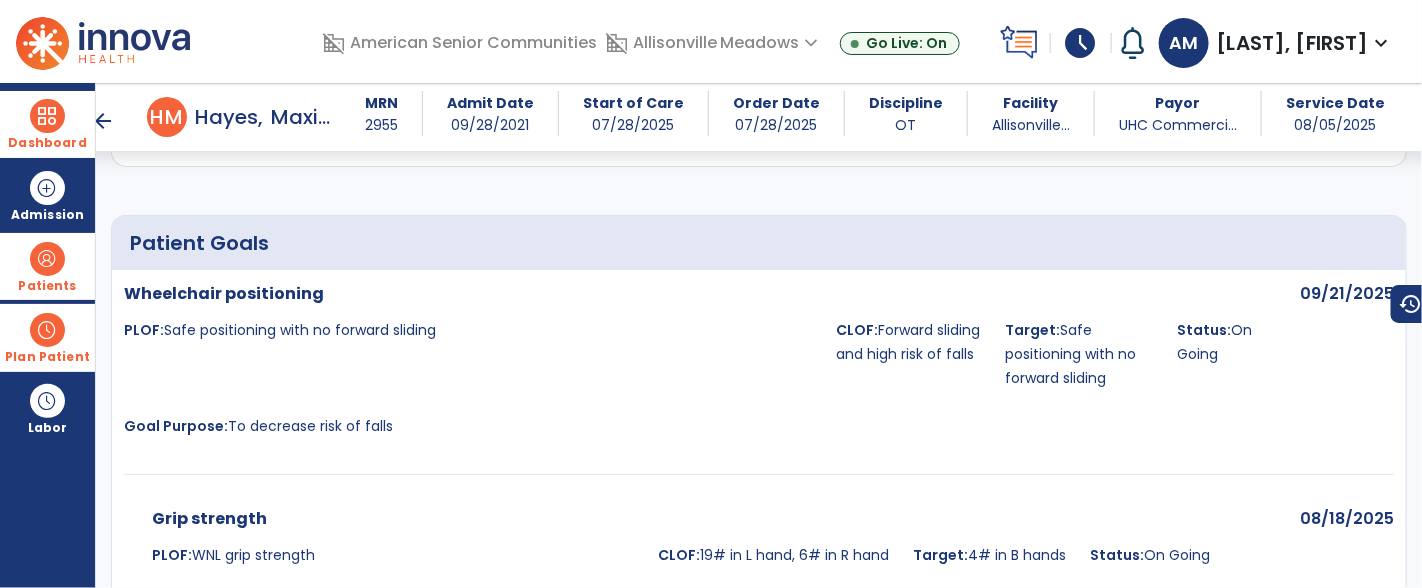click at bounding box center (47, 116) 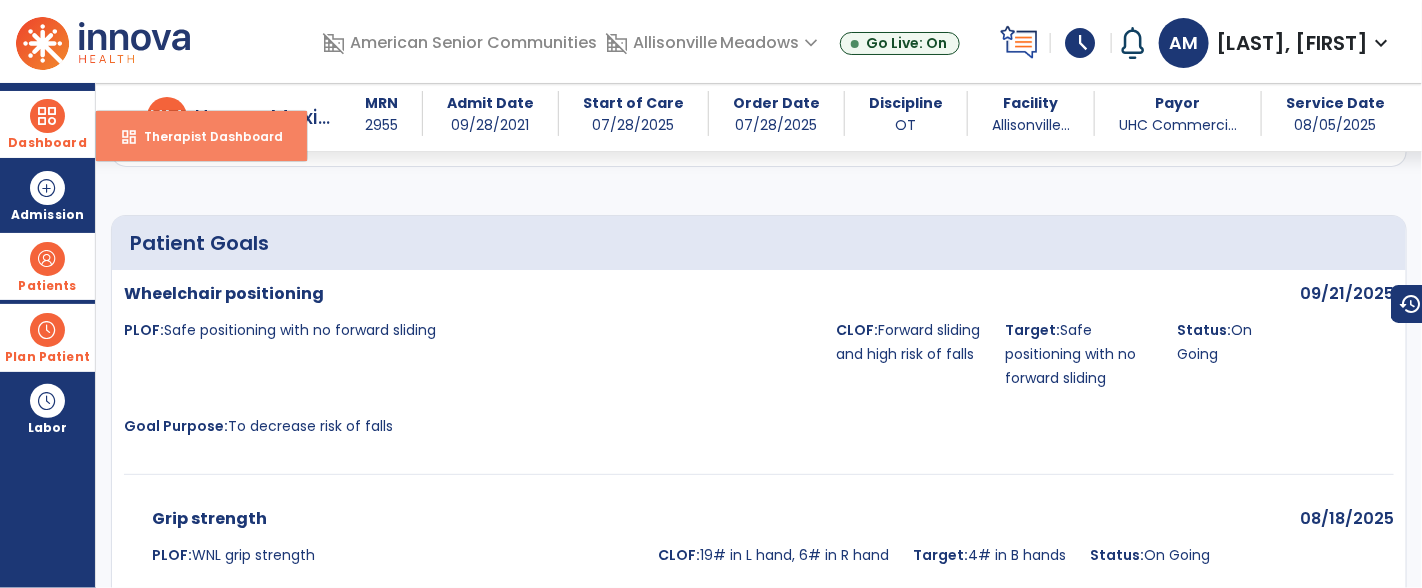 click on "dashboard  Therapist Dashboard" at bounding box center (201, 136) 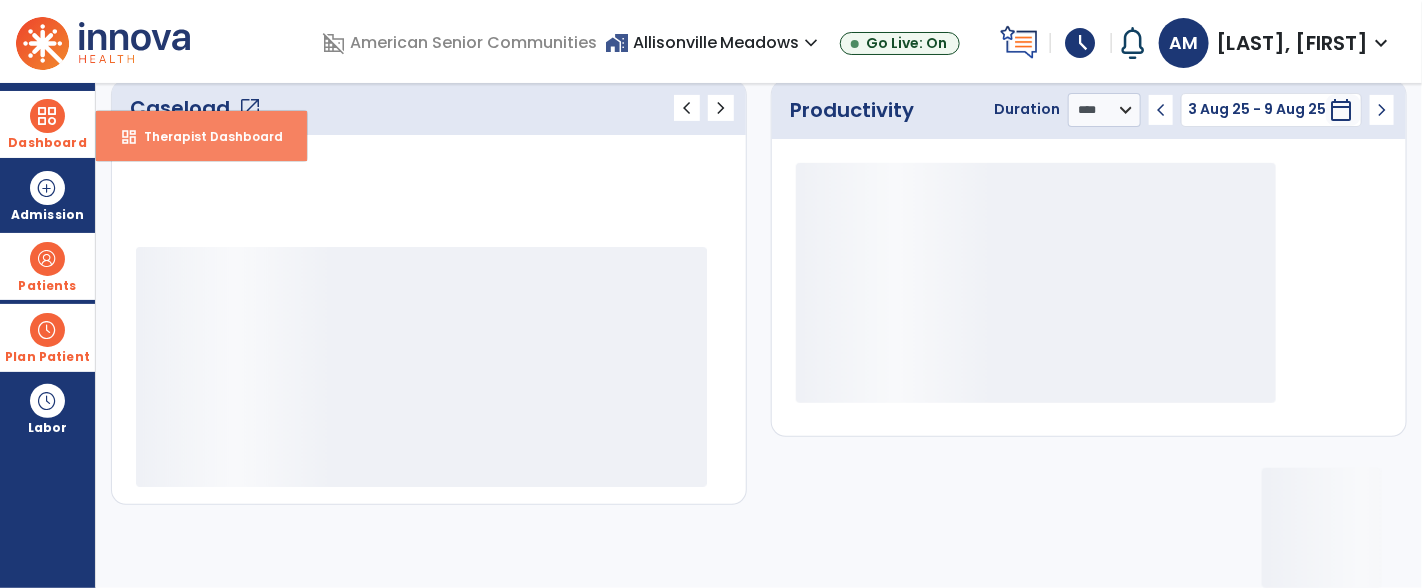 scroll, scrollTop: 289, scrollLeft: 0, axis: vertical 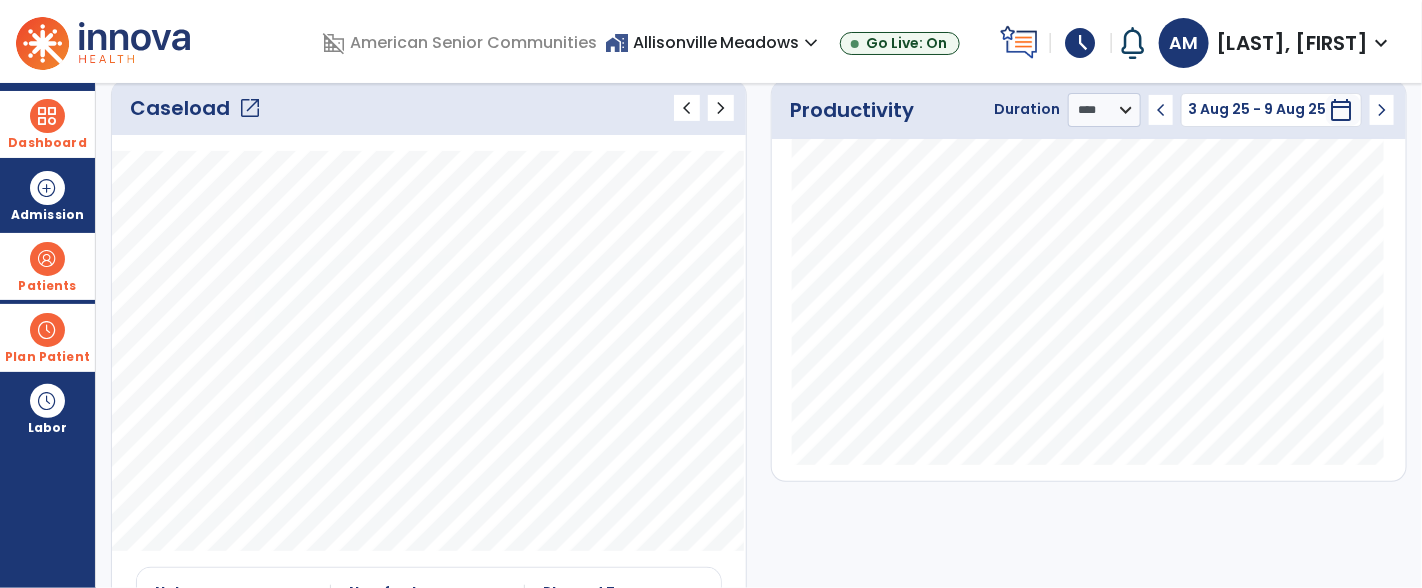 click on "open_in_new" 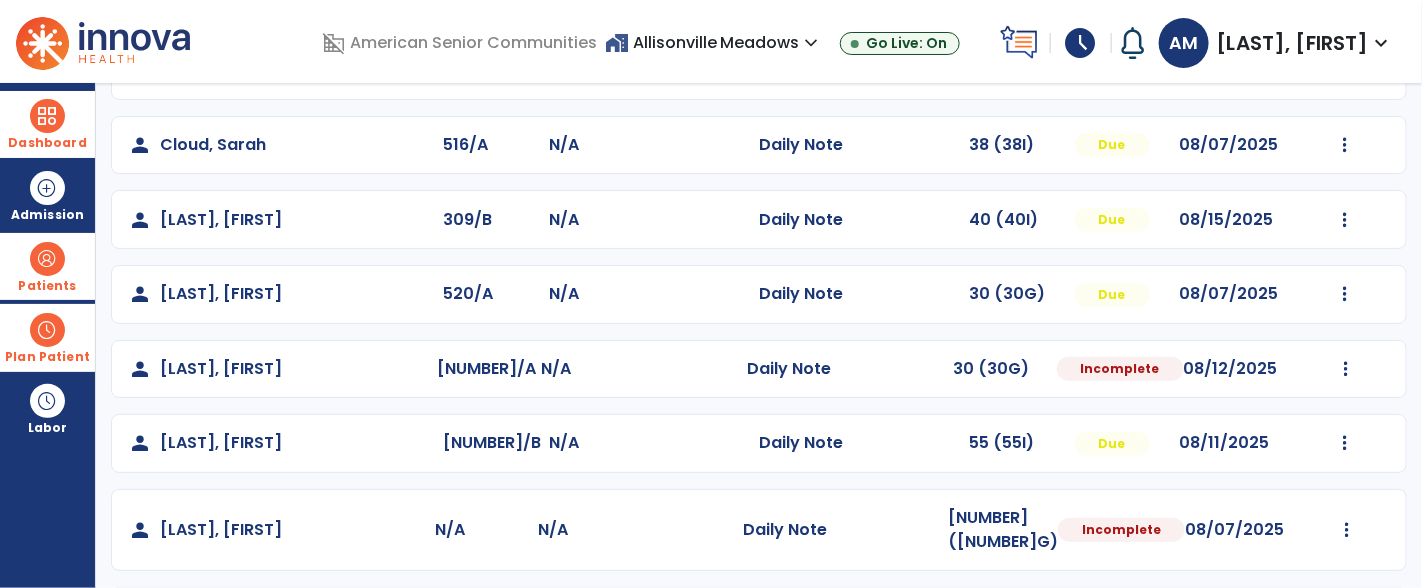 scroll, scrollTop: 363, scrollLeft: 0, axis: vertical 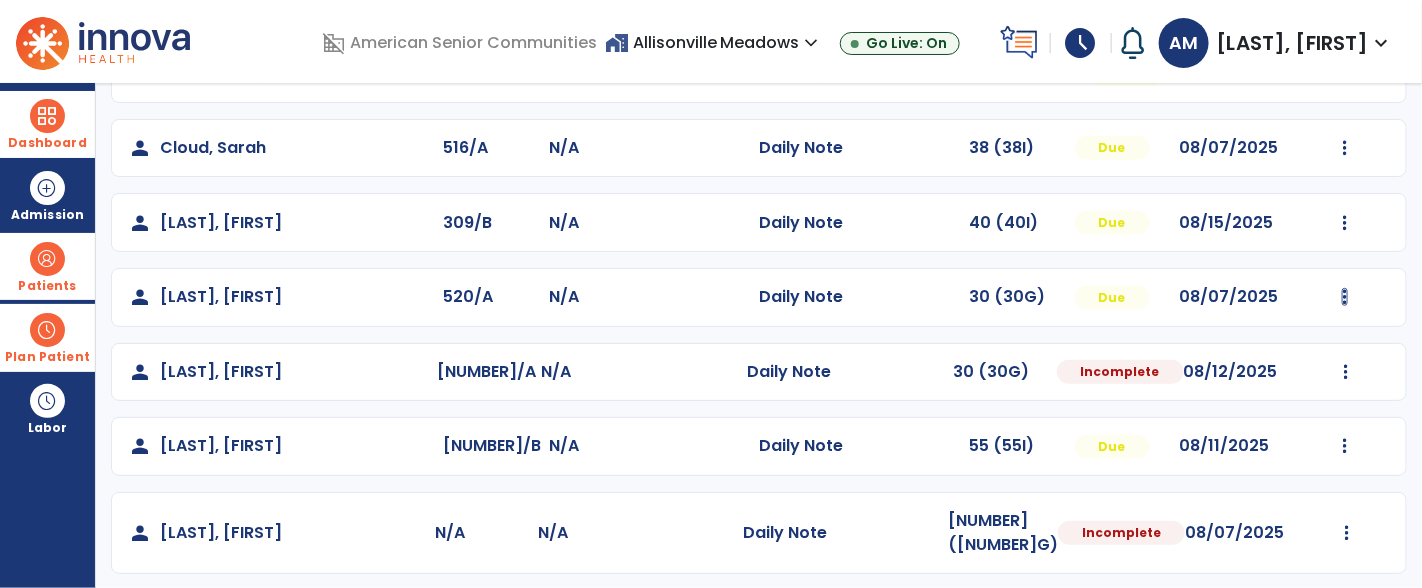 click at bounding box center [1346, -75] 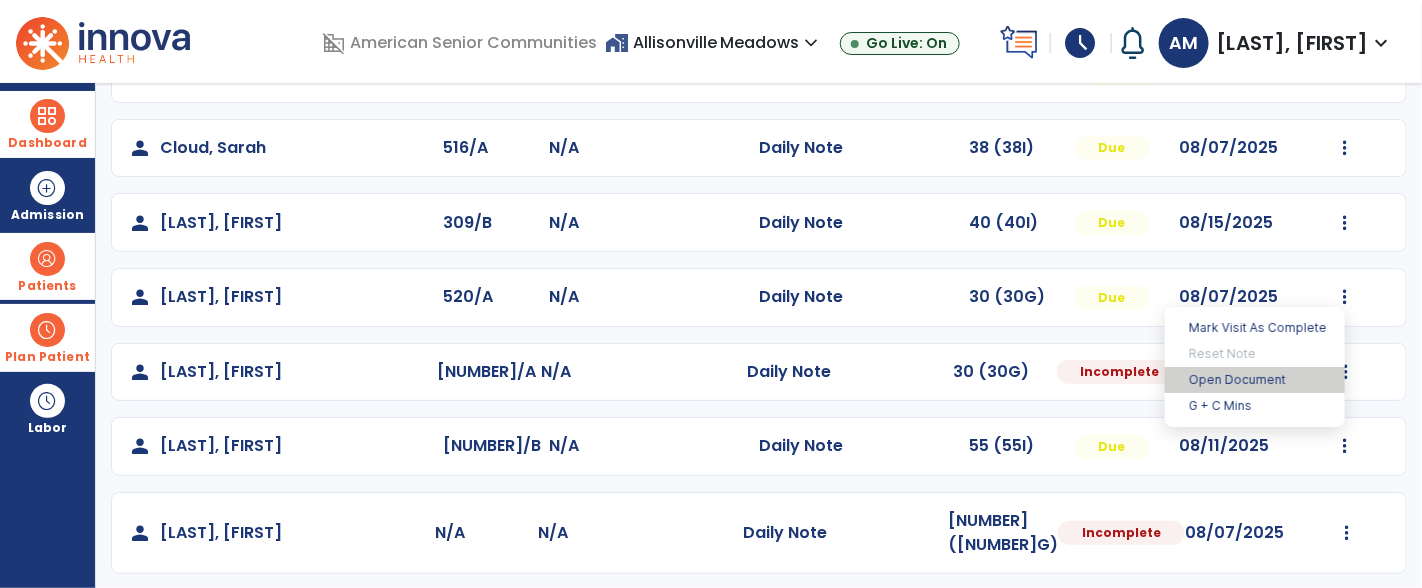 click on "Open Document" at bounding box center (1255, 380) 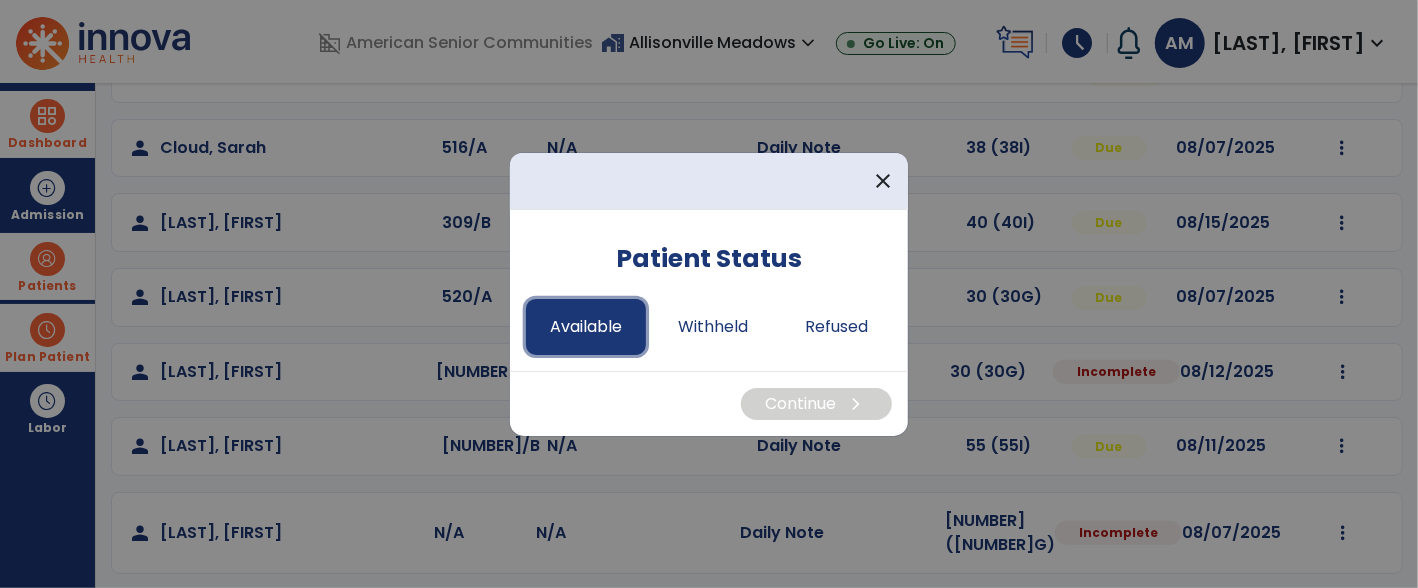 click on "Available" at bounding box center [586, 327] 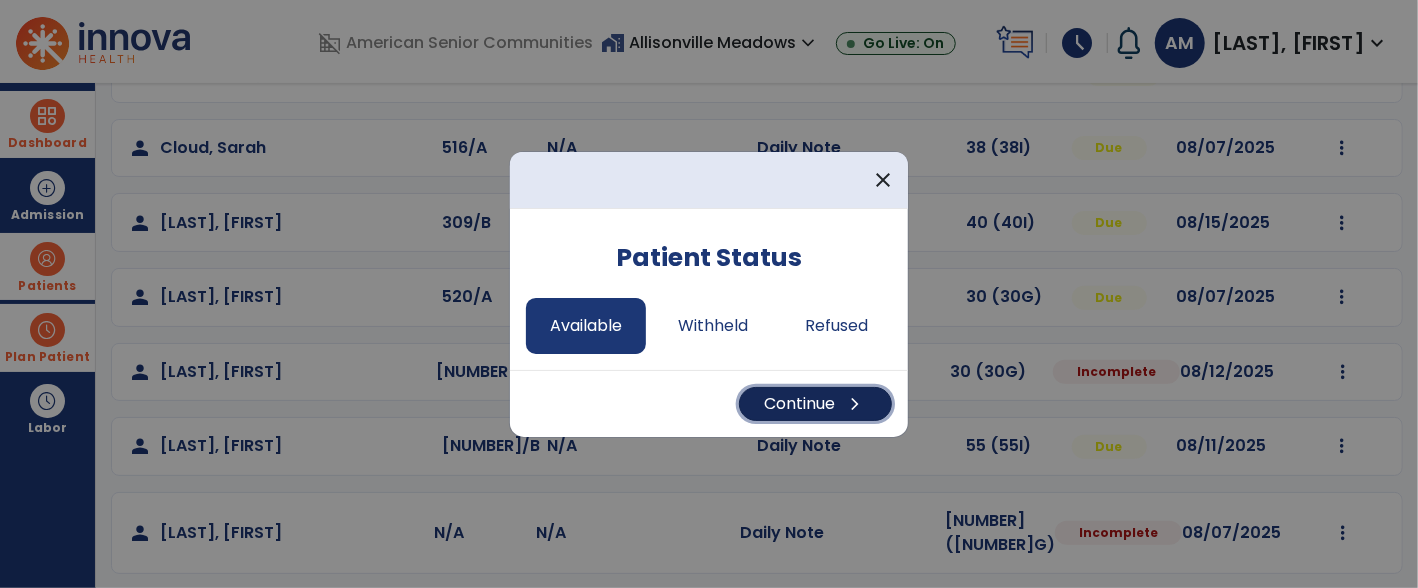 click on "Continue   chevron_right" at bounding box center [815, 404] 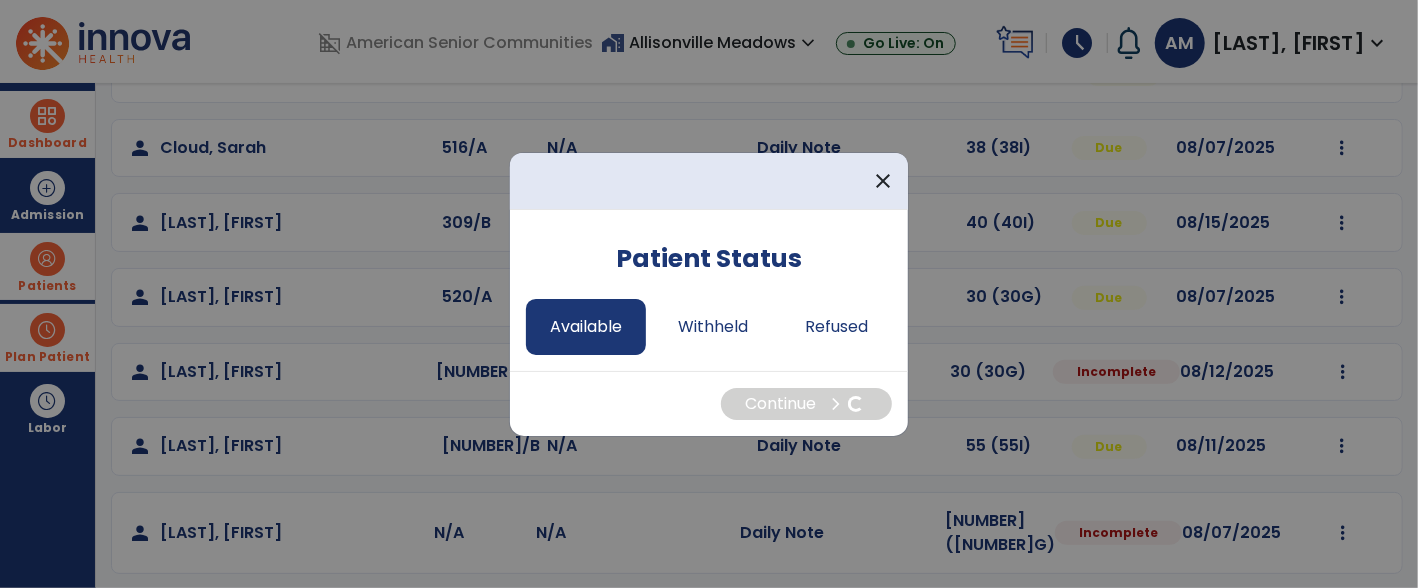 select on "*" 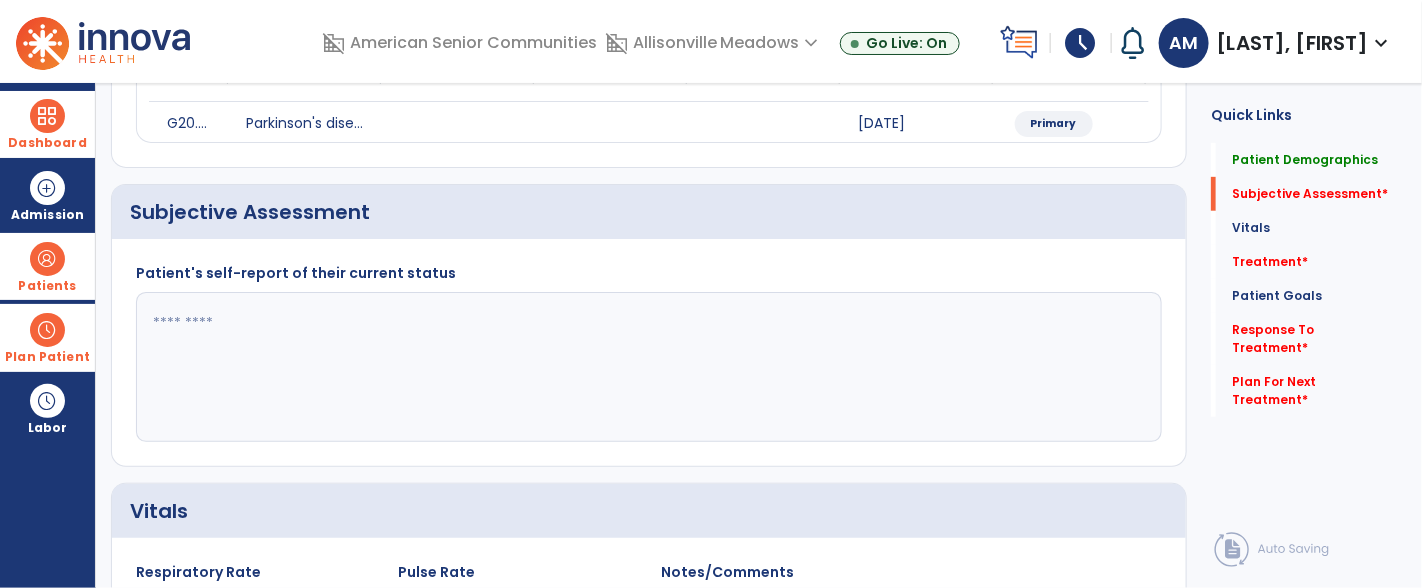 click 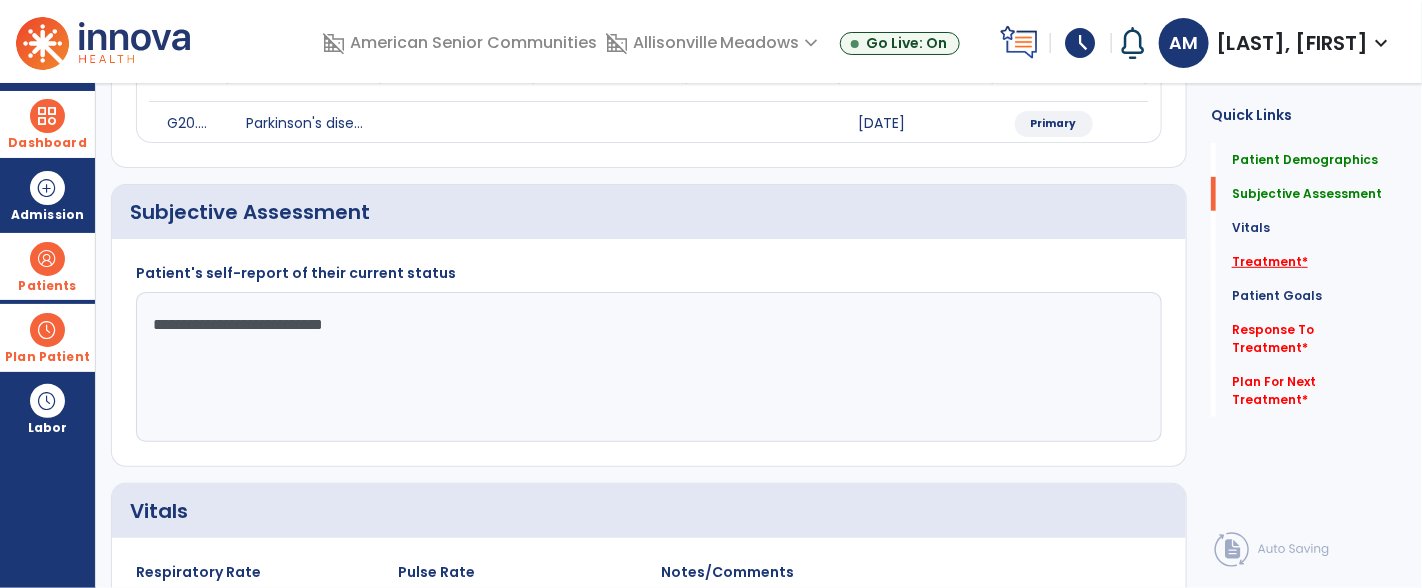 type on "**********" 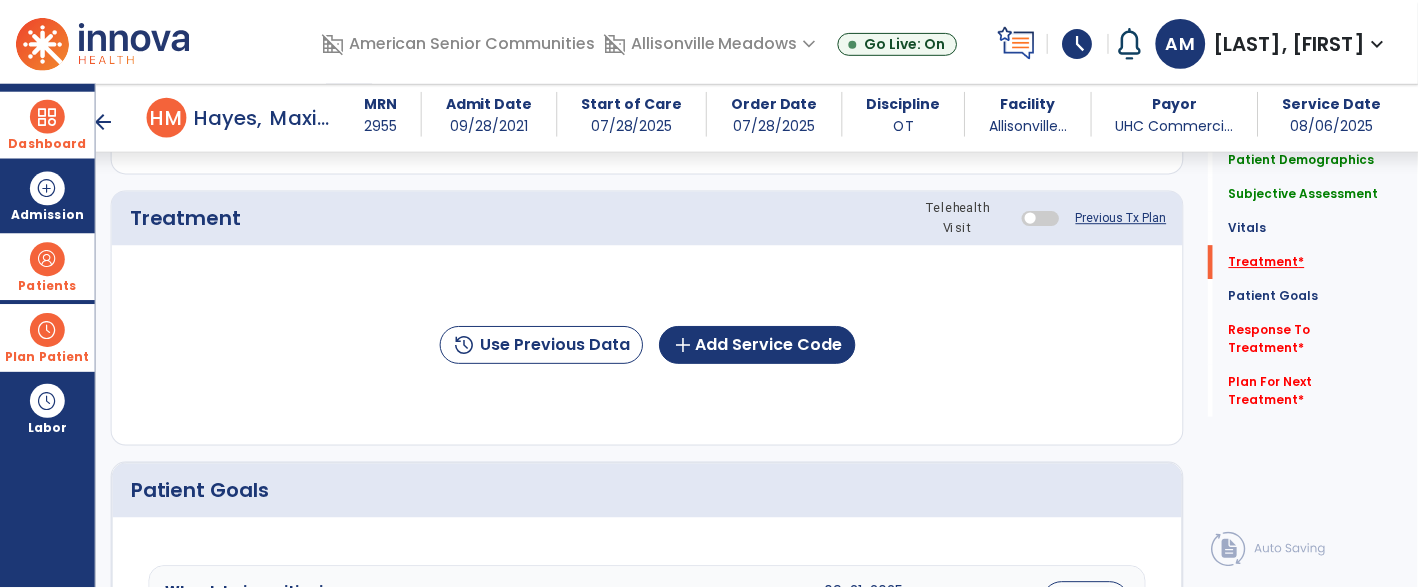 scroll, scrollTop: 1060, scrollLeft: 0, axis: vertical 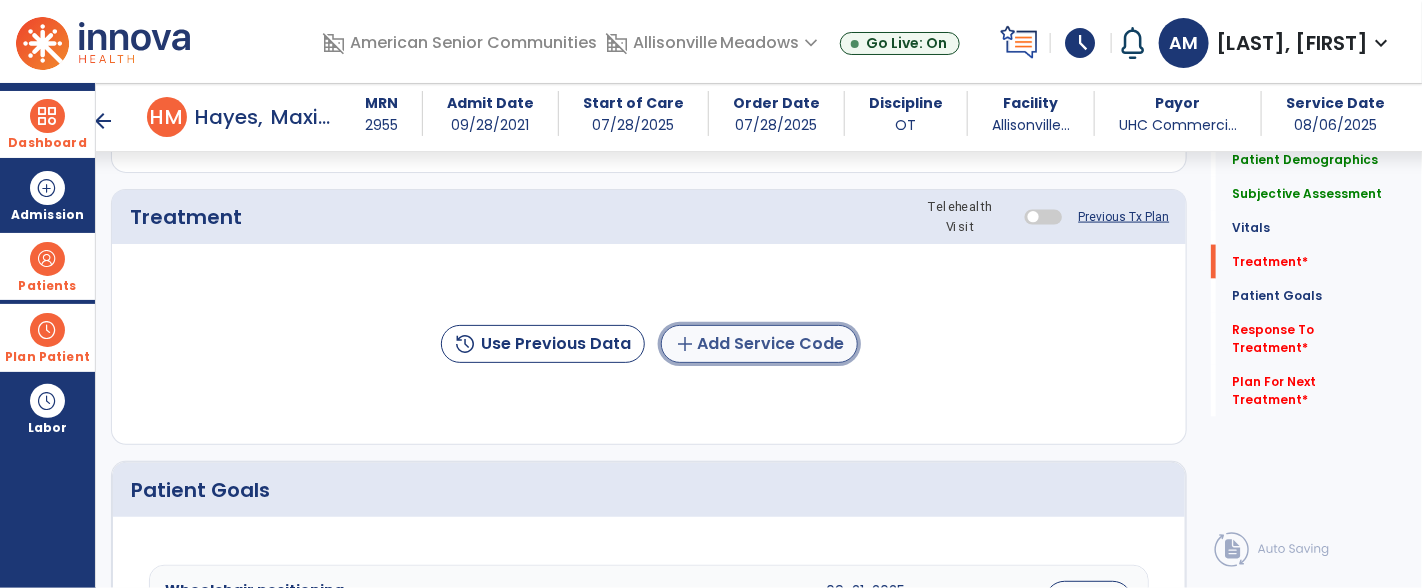 click on "add  Add Service Code" 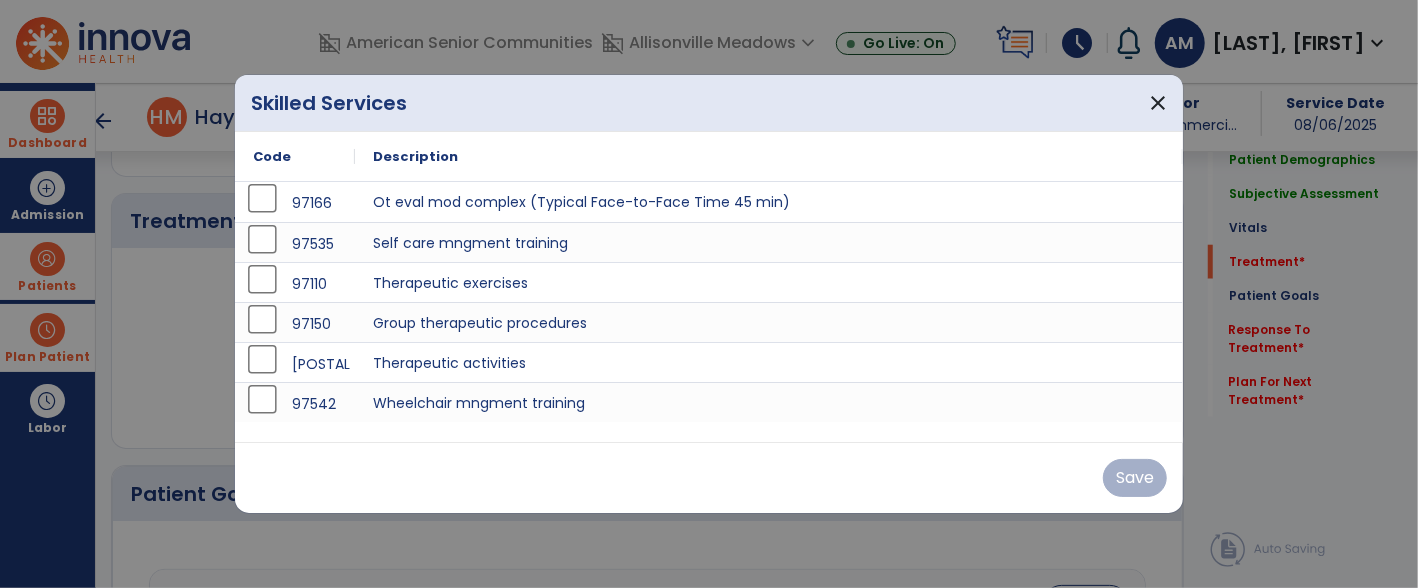 scroll, scrollTop: 1060, scrollLeft: 0, axis: vertical 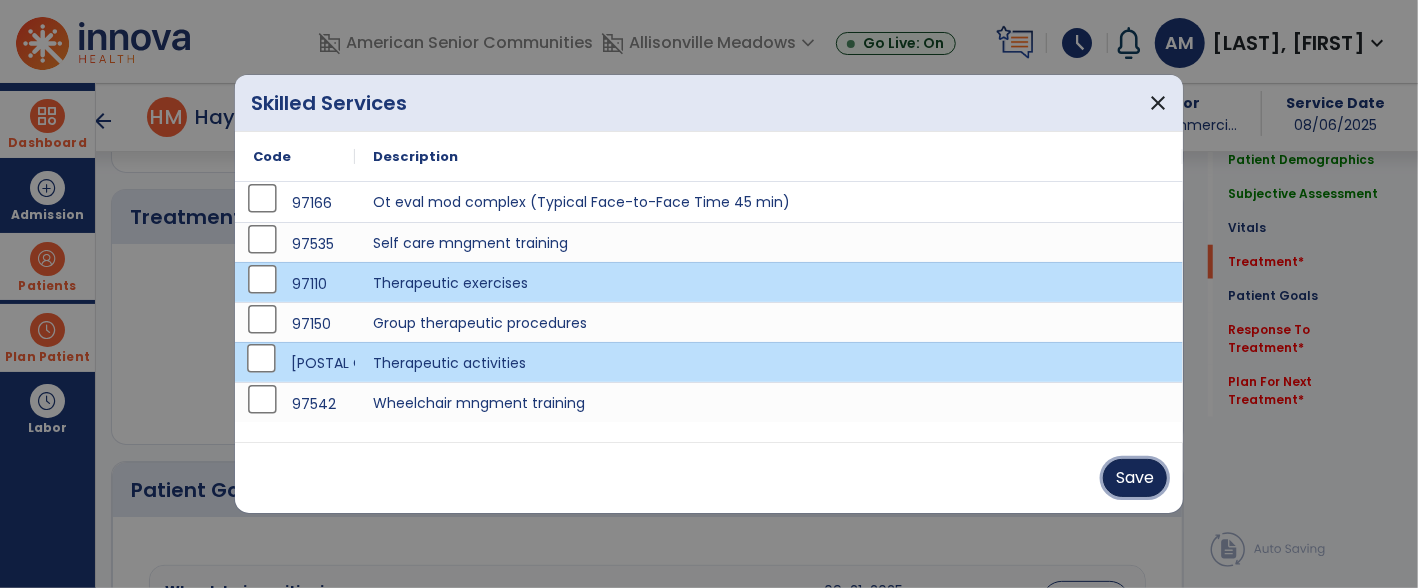 click on "Save" at bounding box center [1135, 478] 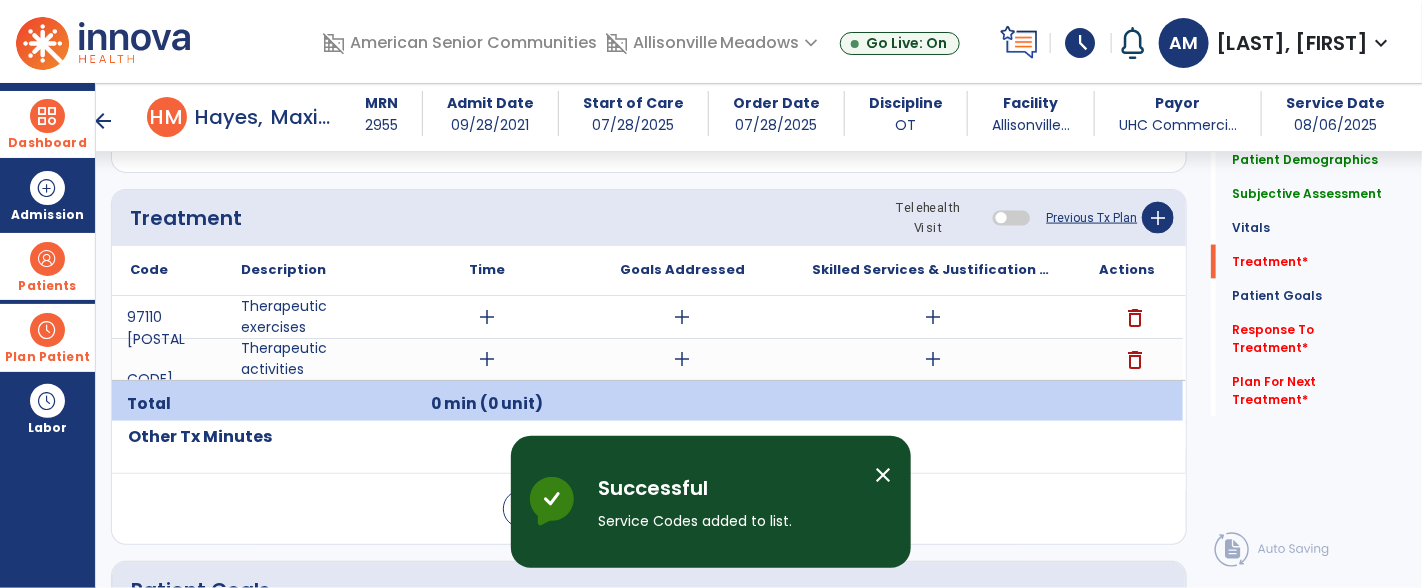 click on "add" at bounding box center (487, 359) 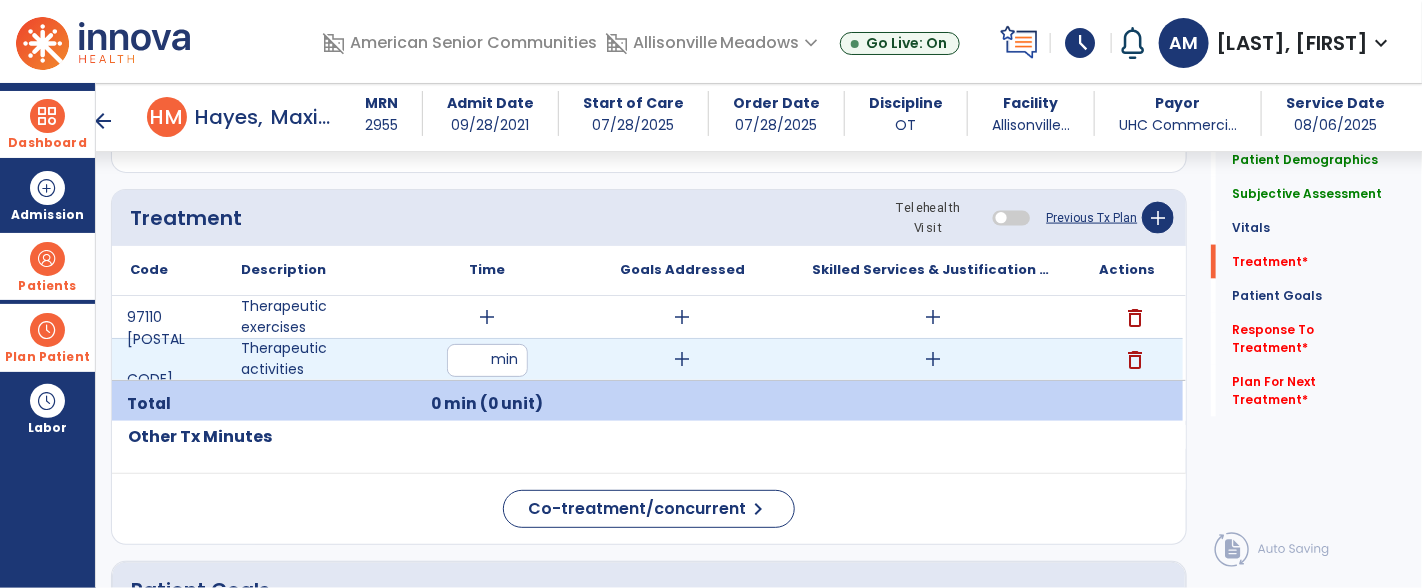 type on "**" 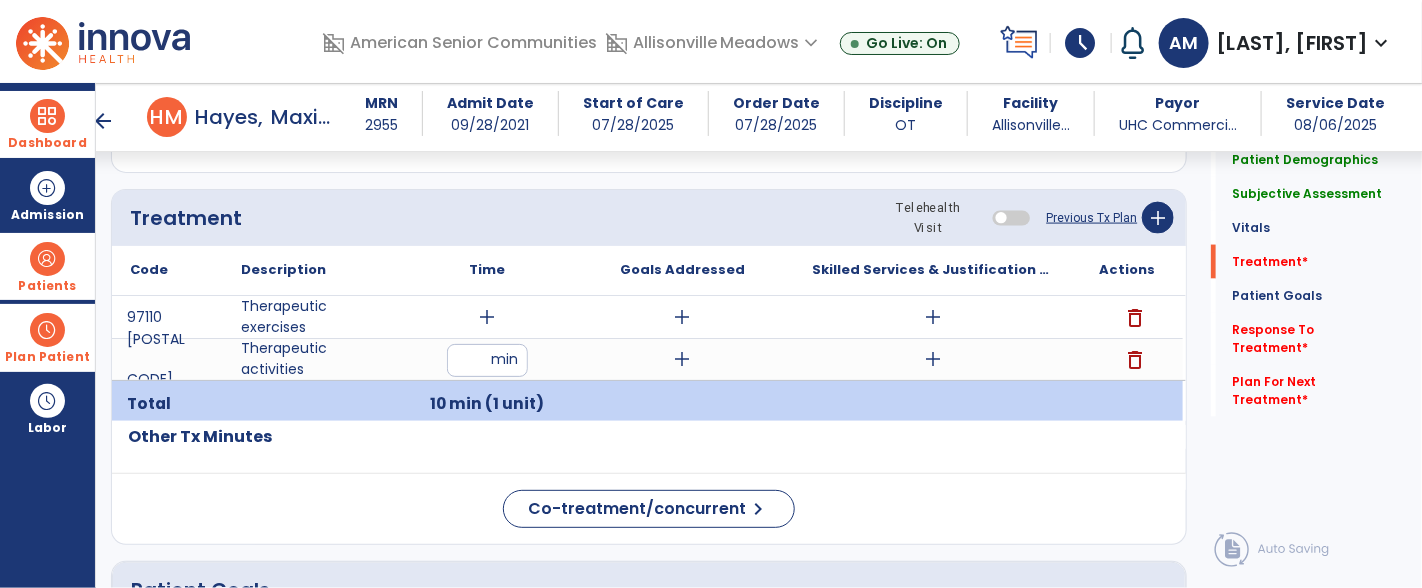click on "add" at bounding box center [487, 317] 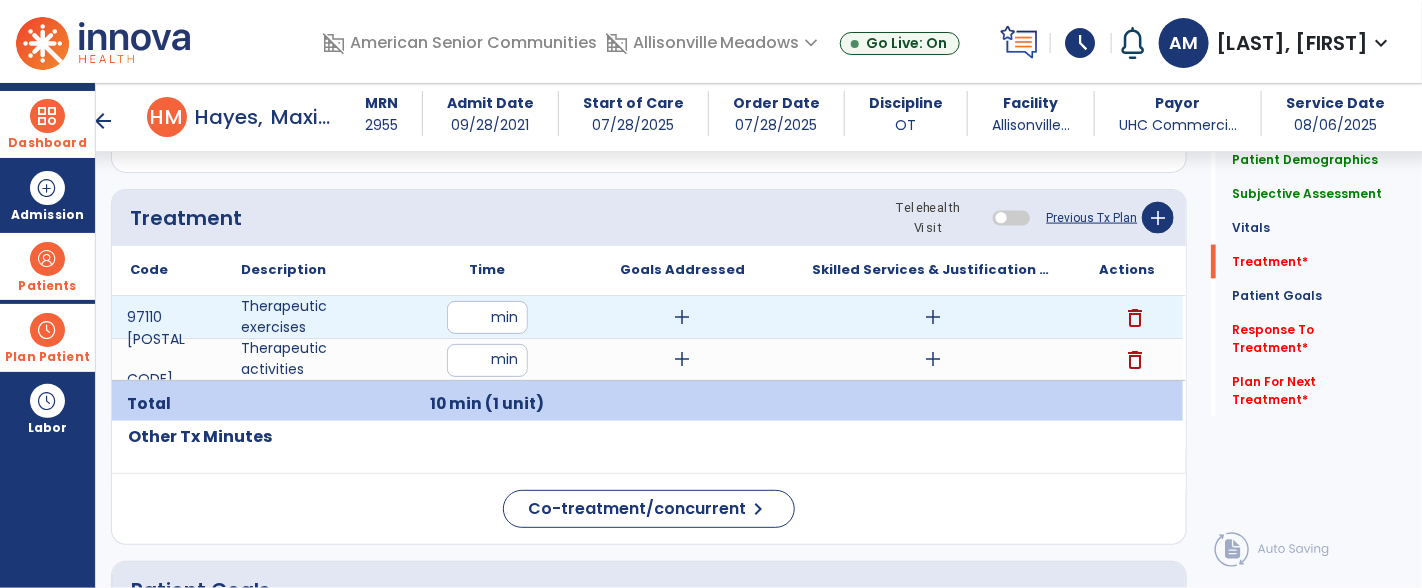type on "**" 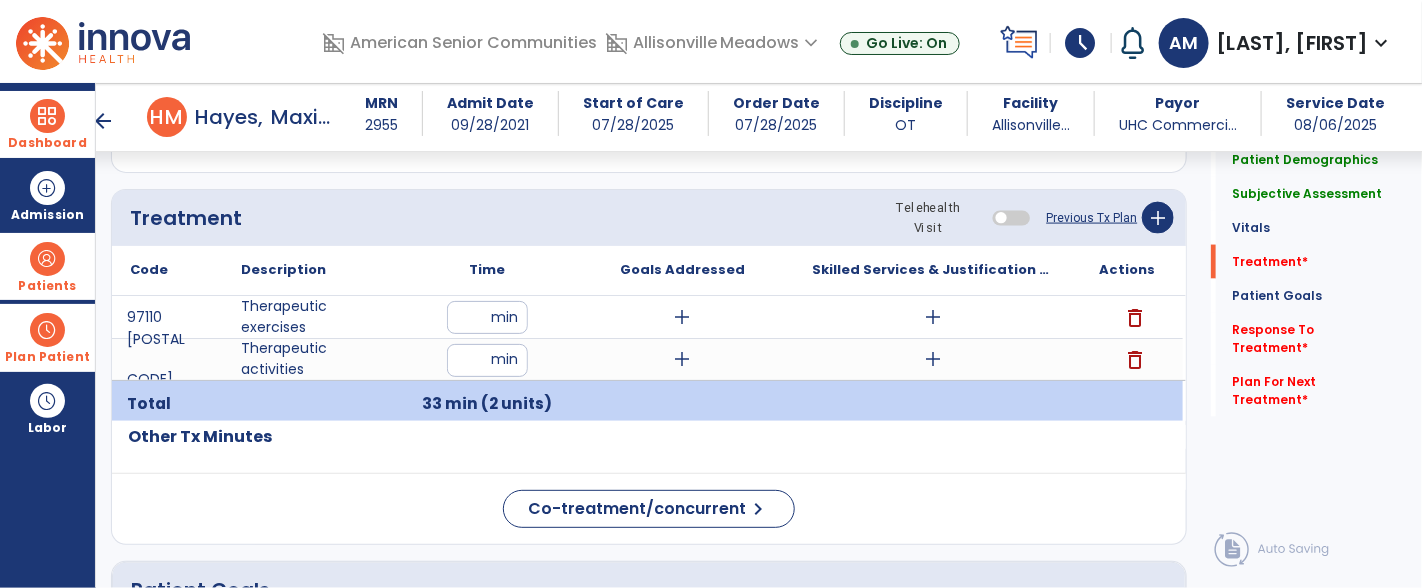 click on "add" at bounding box center (933, 317) 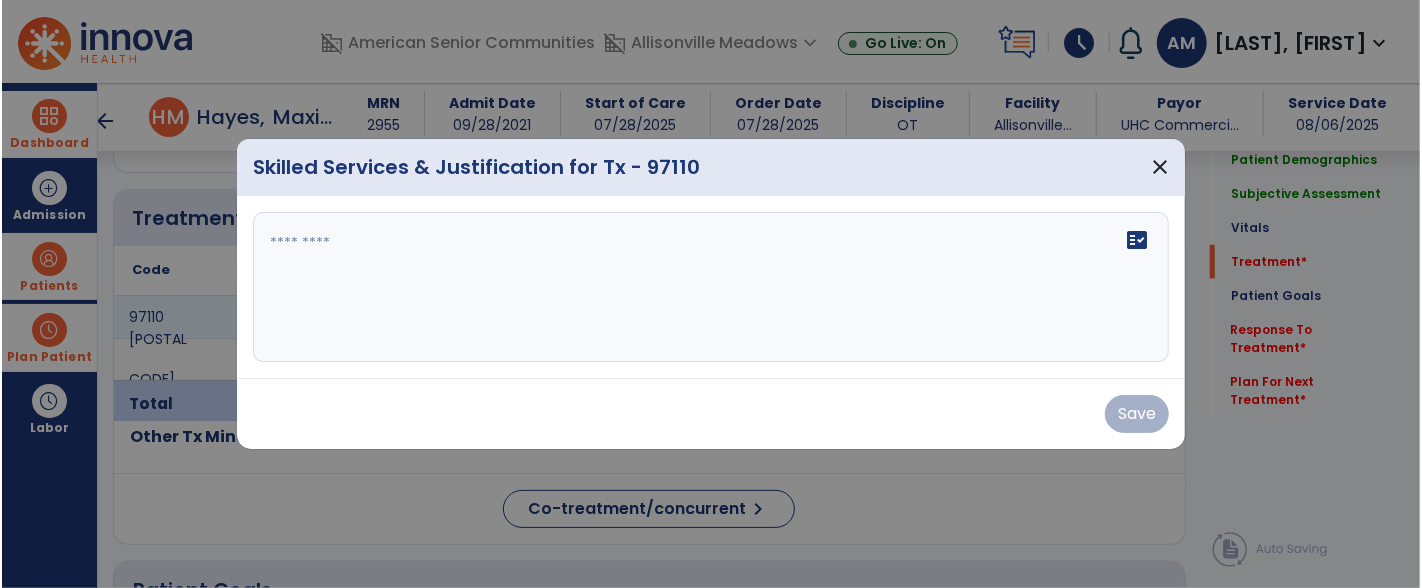 scroll, scrollTop: 1060, scrollLeft: 0, axis: vertical 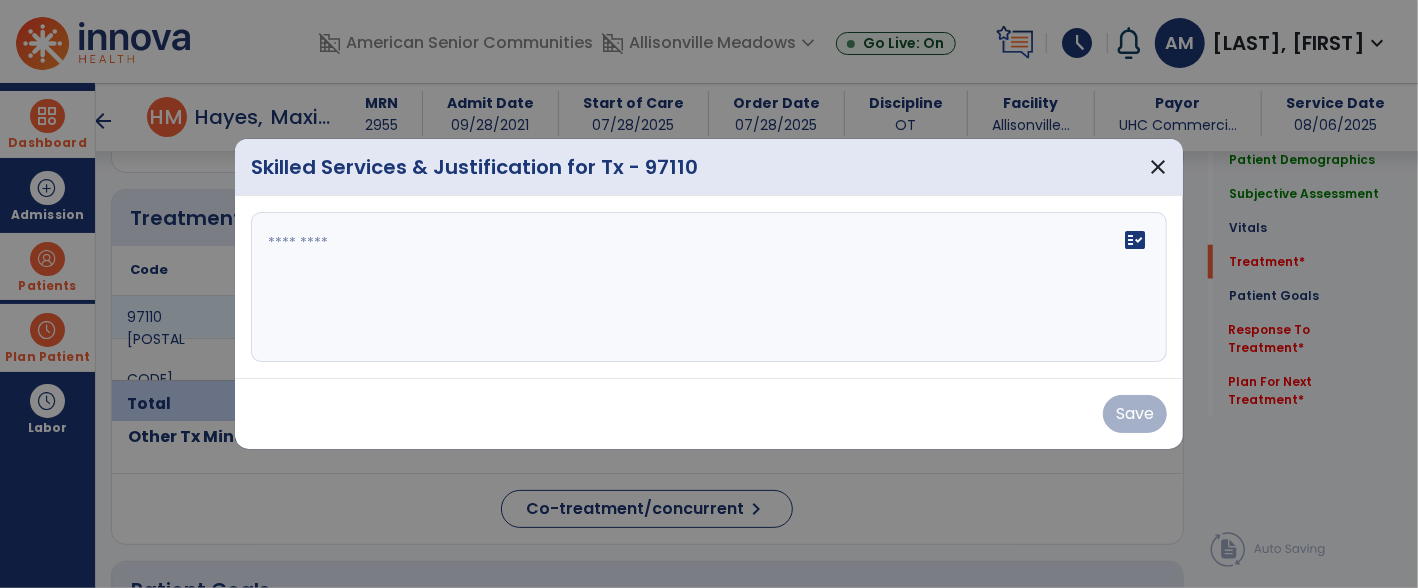 click at bounding box center [709, 287] 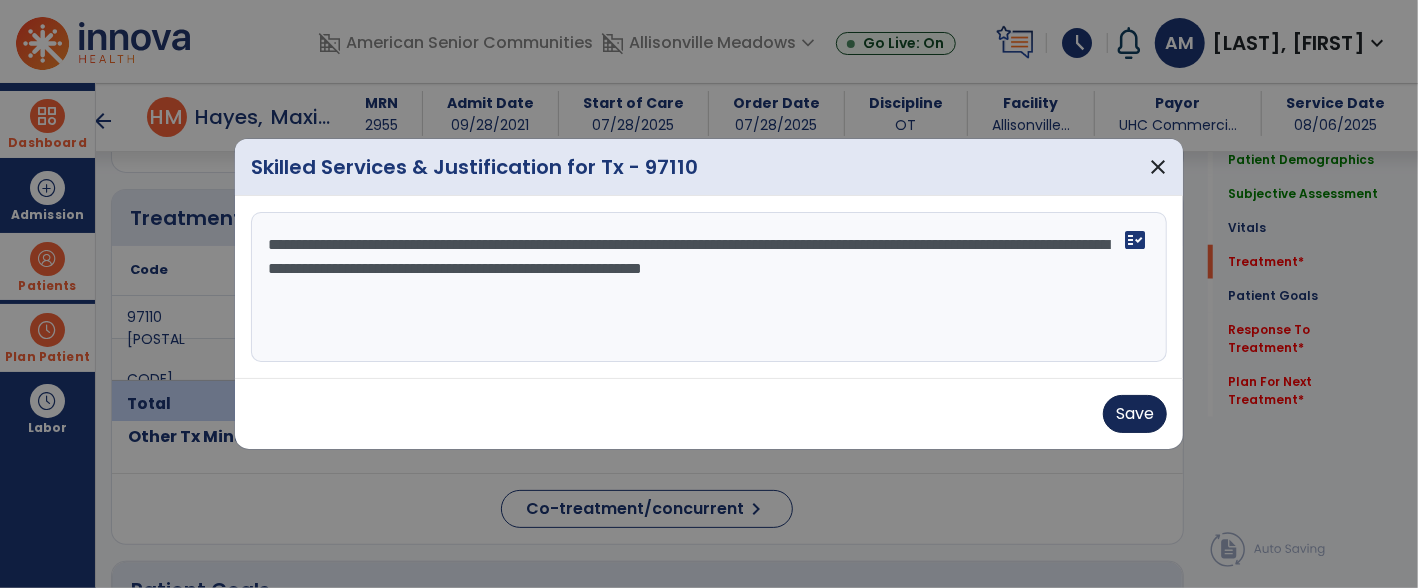 type on "**********" 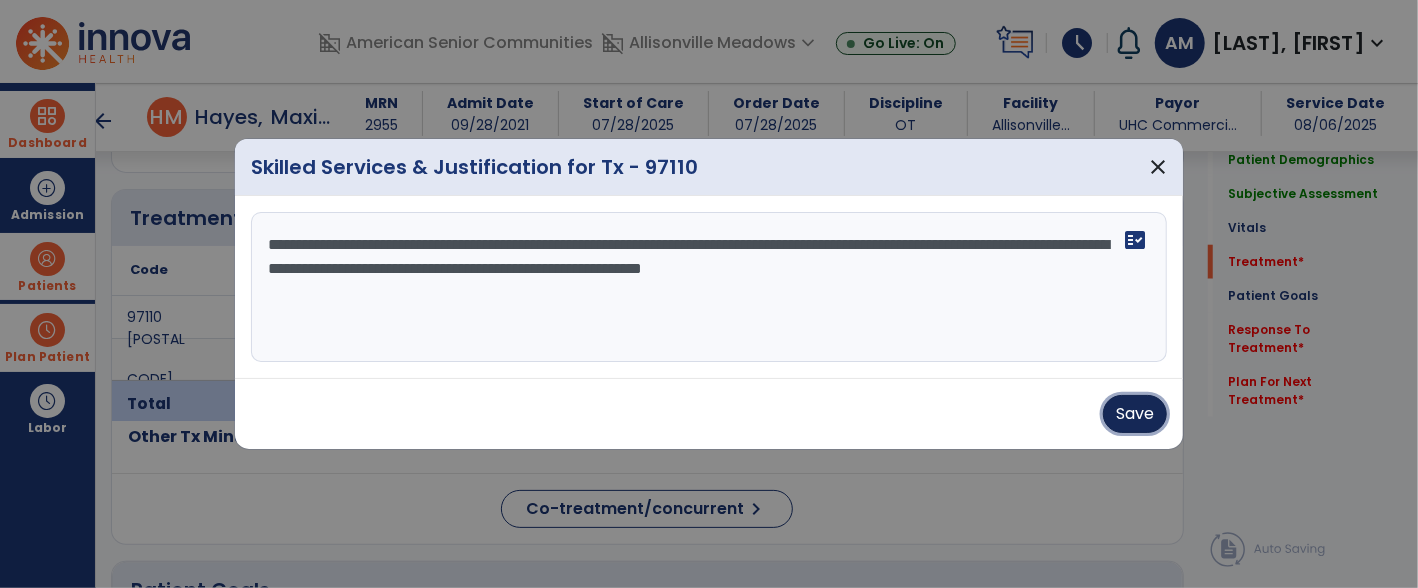click on "Save" at bounding box center (1135, 414) 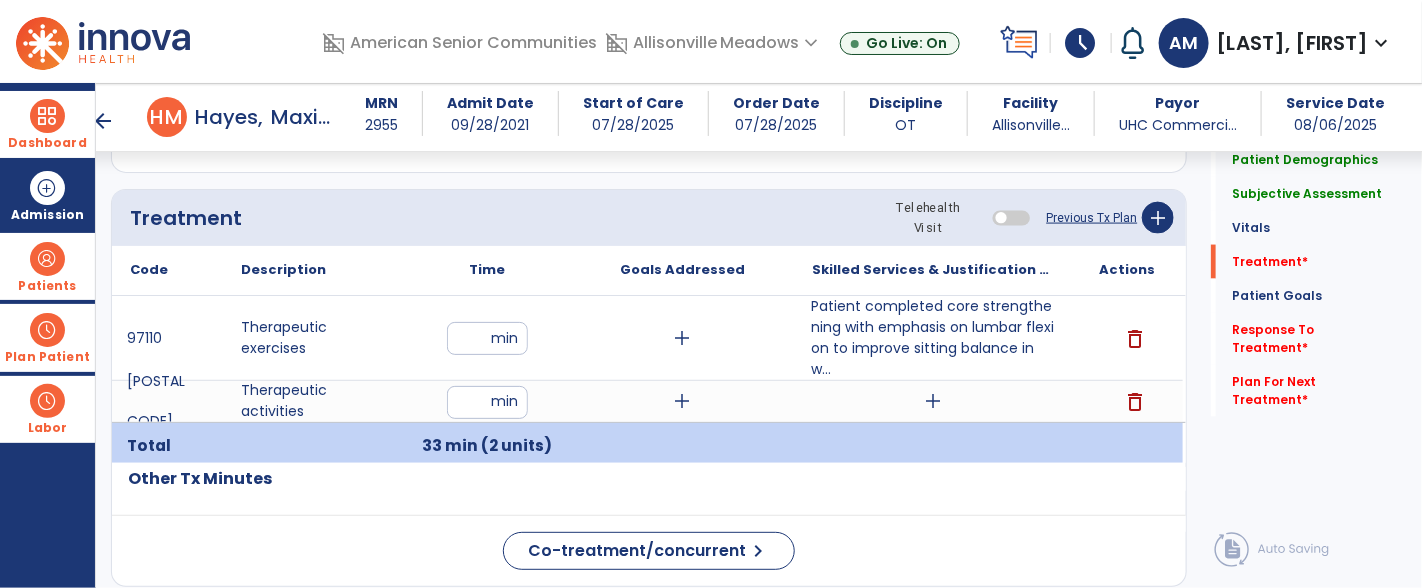 click on "Labor" at bounding box center [47, 409] 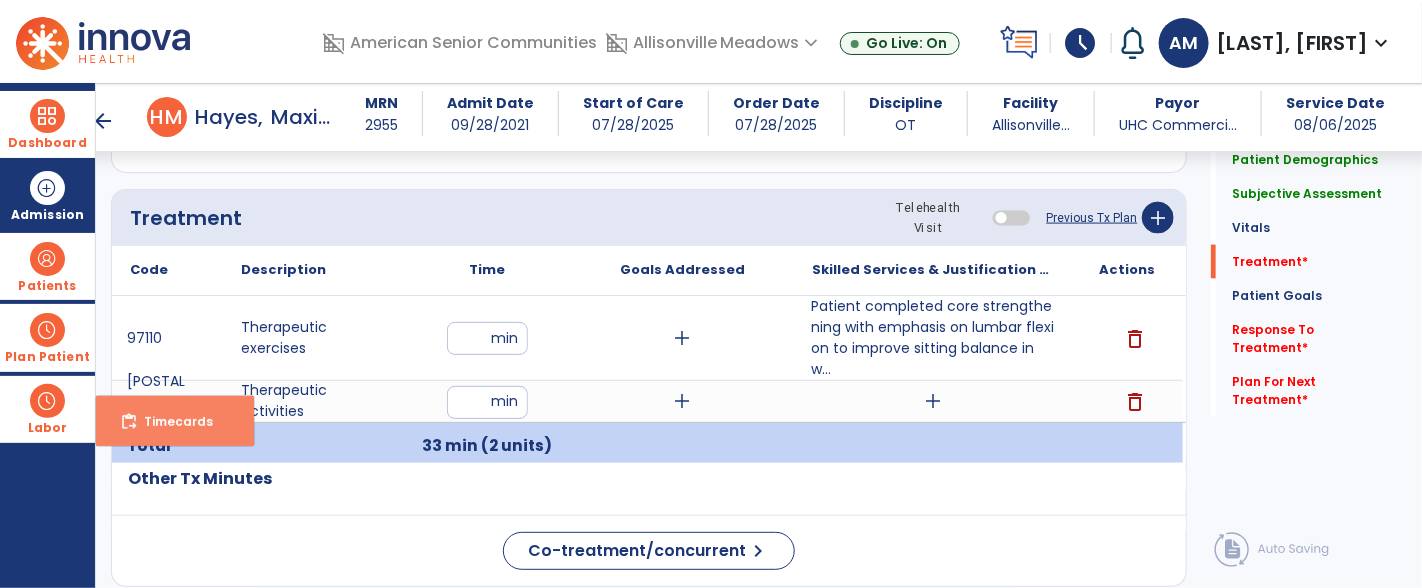 click on "Timecards" at bounding box center [170, 421] 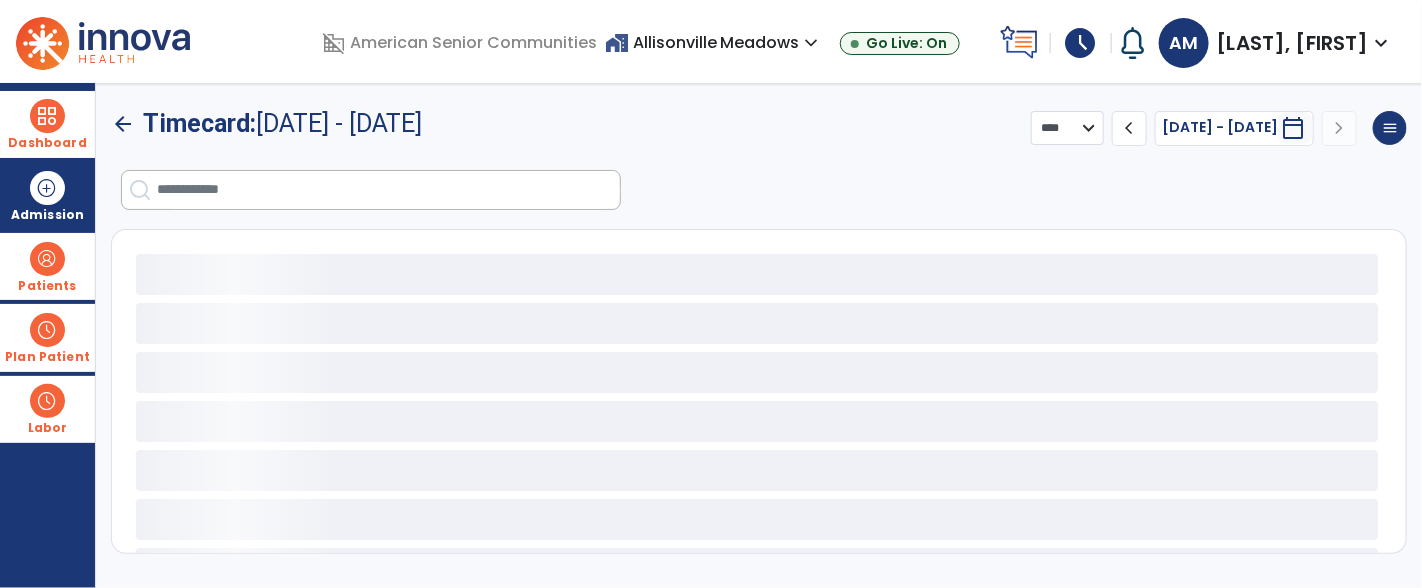 scroll, scrollTop: 0, scrollLeft: 0, axis: both 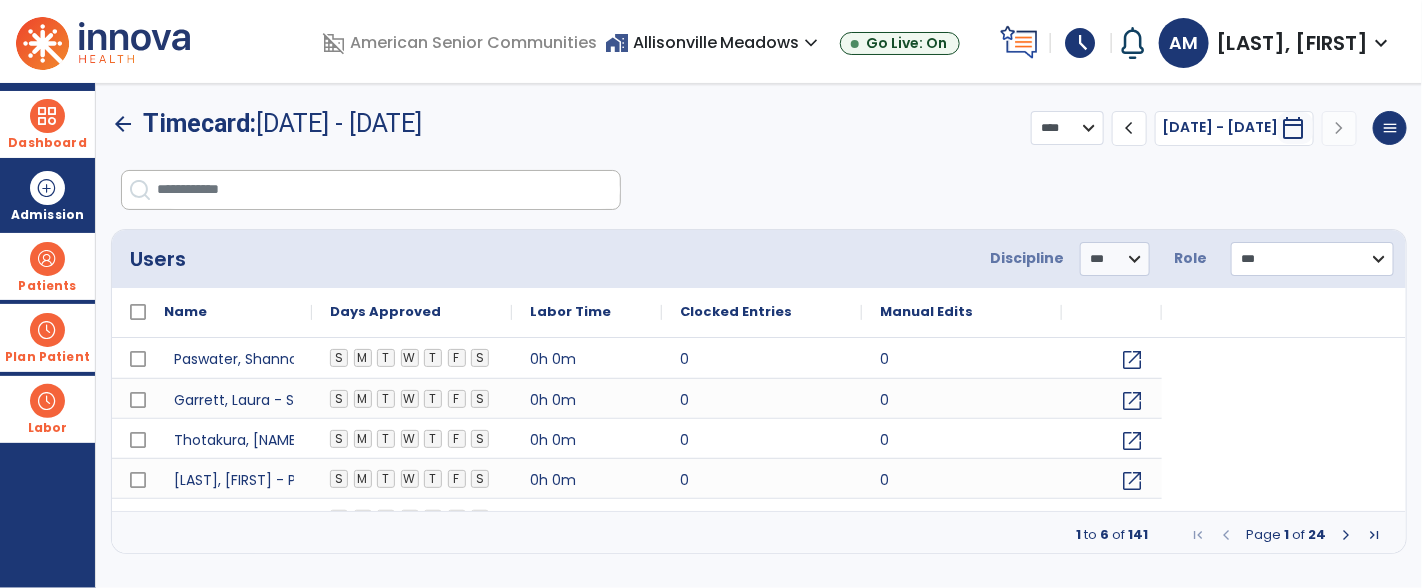 click at bounding box center (388, 190) 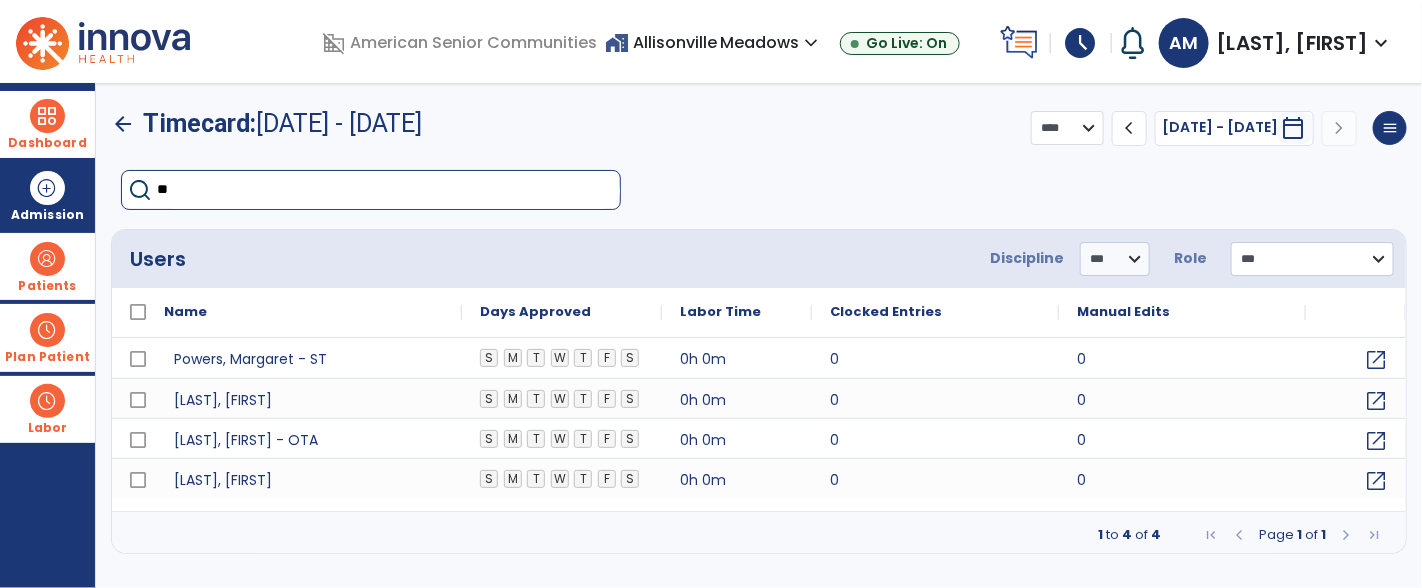 type on "***" 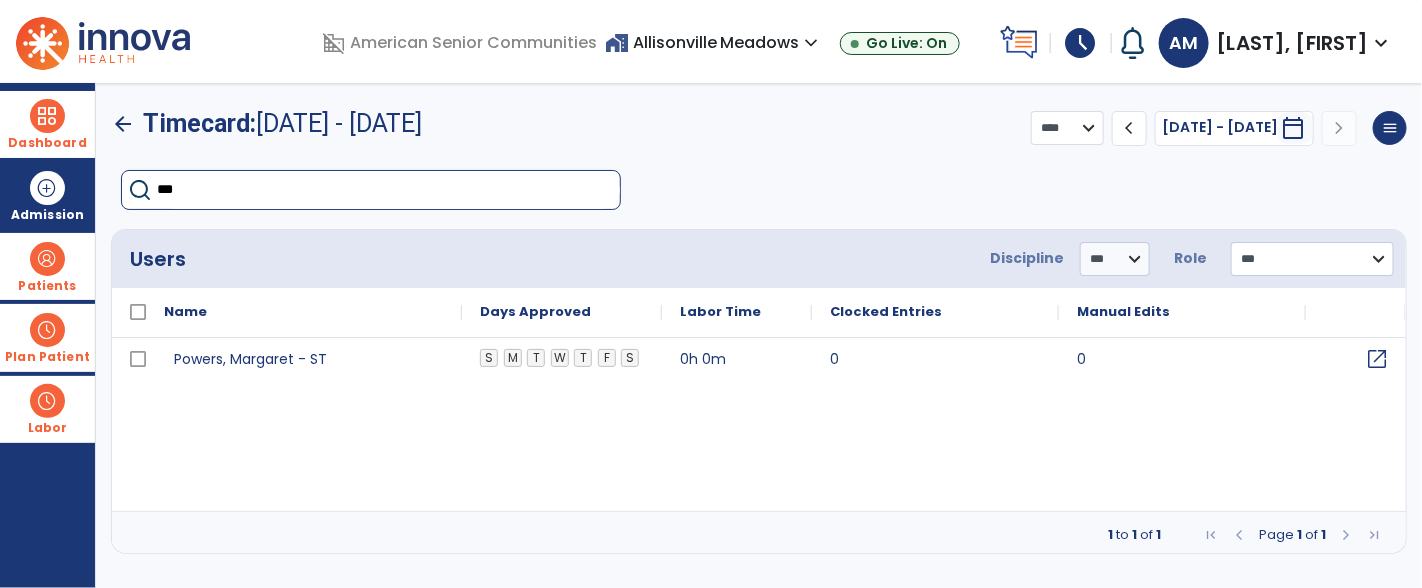 click on "open_in_new" 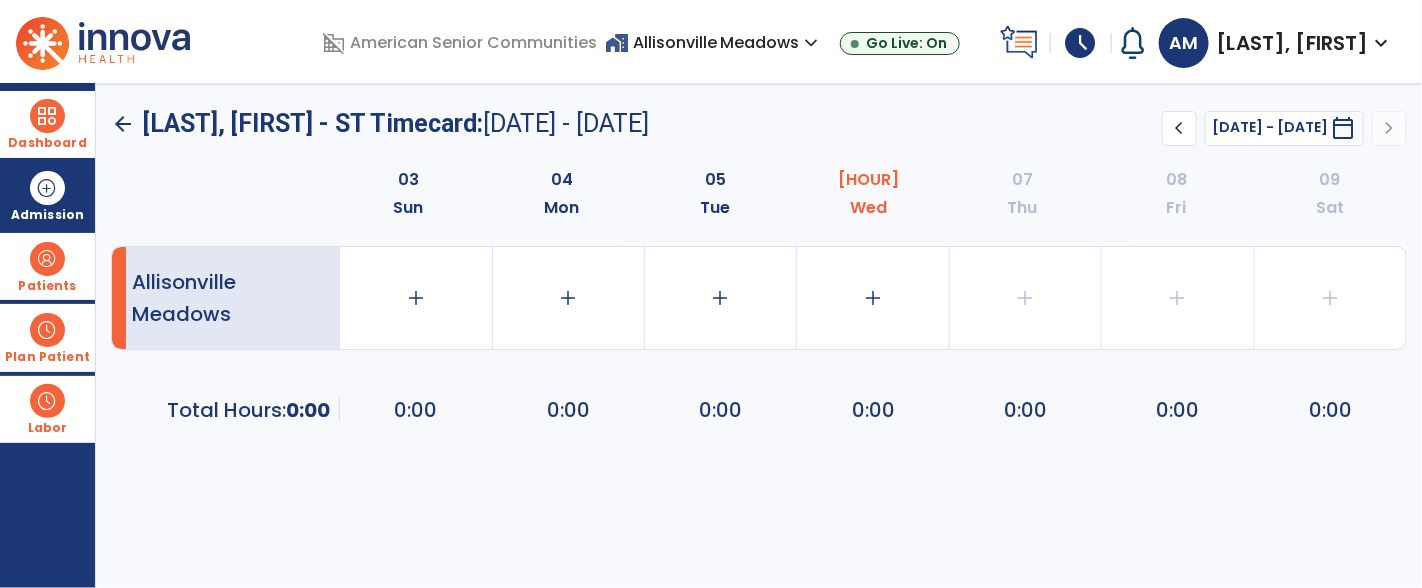 click on "chevron_left" 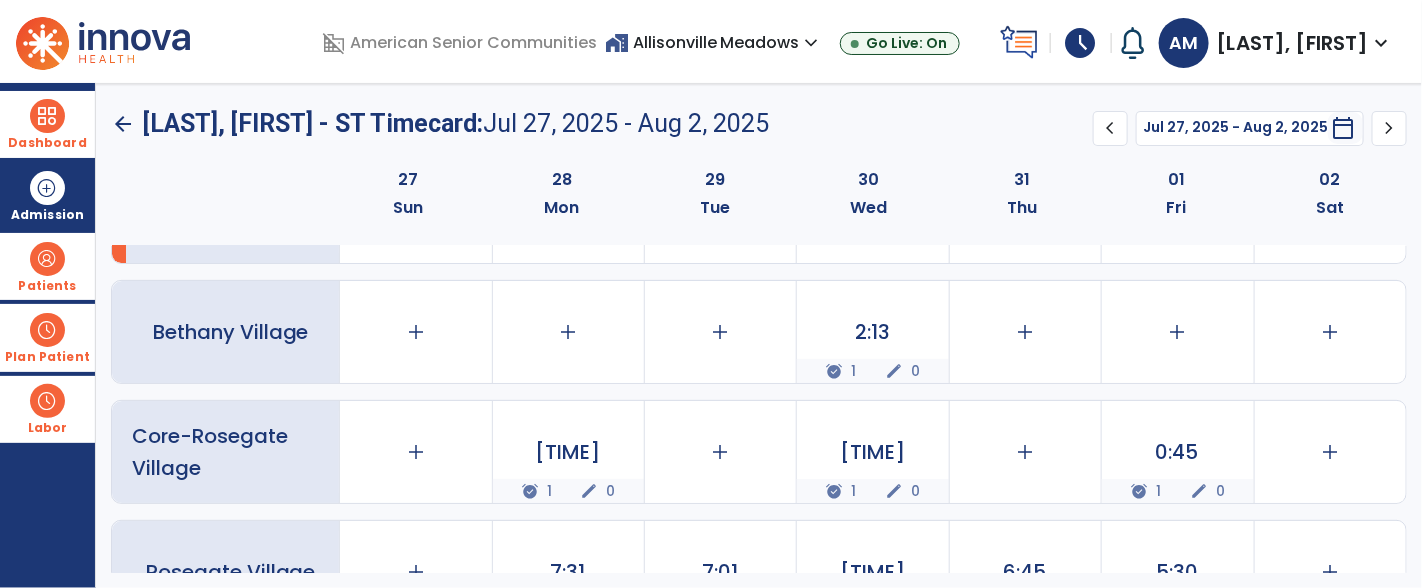 scroll, scrollTop: 98, scrollLeft: 0, axis: vertical 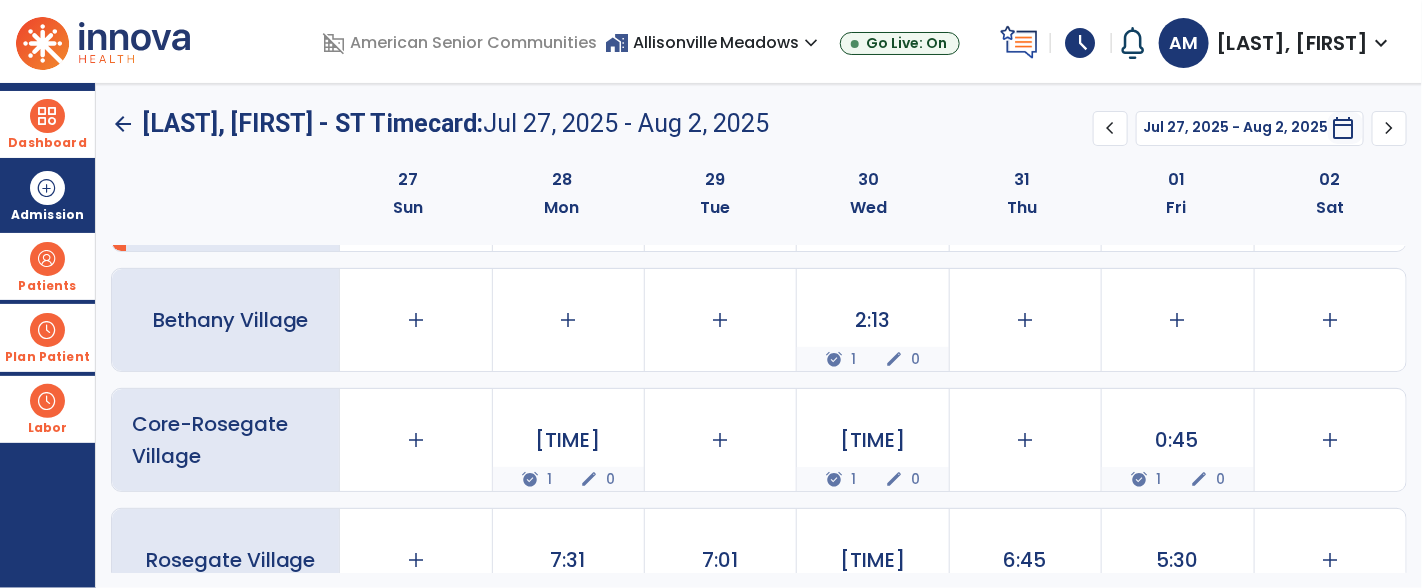 click on "arrow_back" 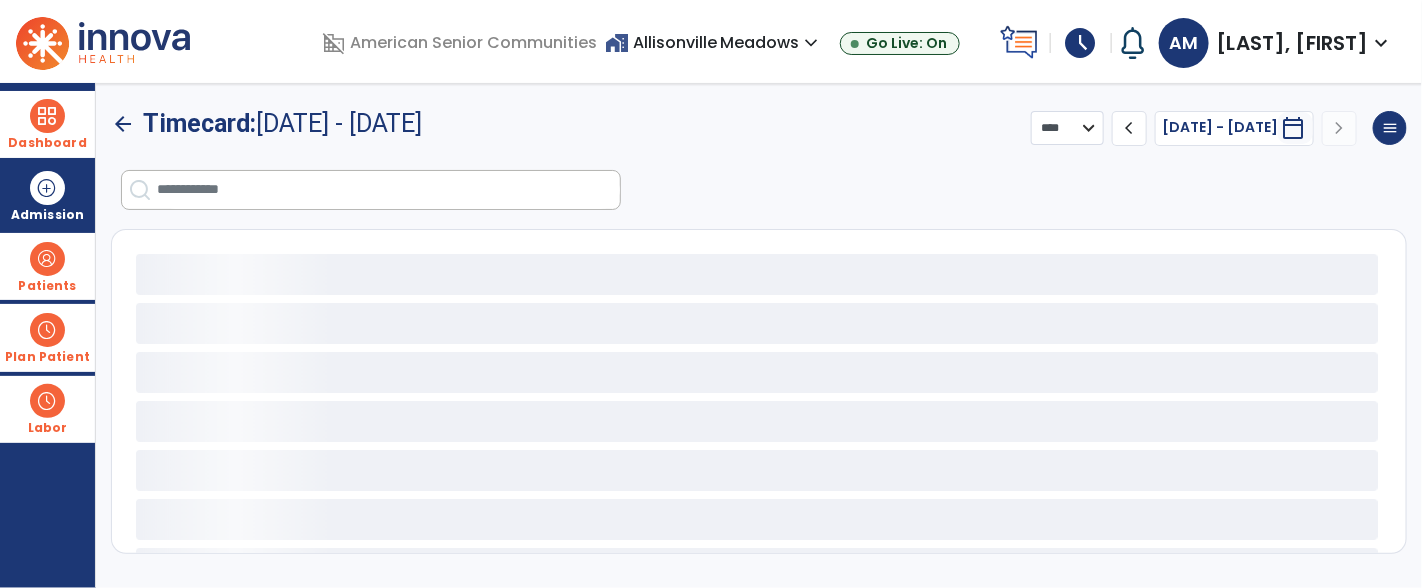 select on "***" 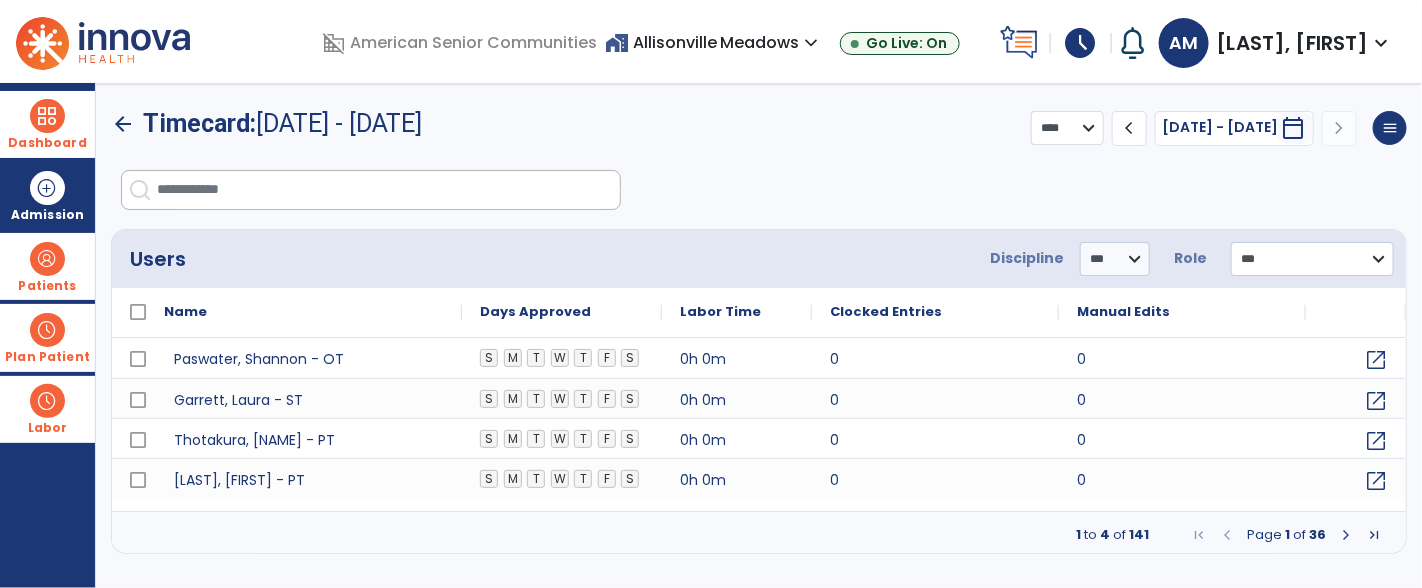 click at bounding box center (388, 190) 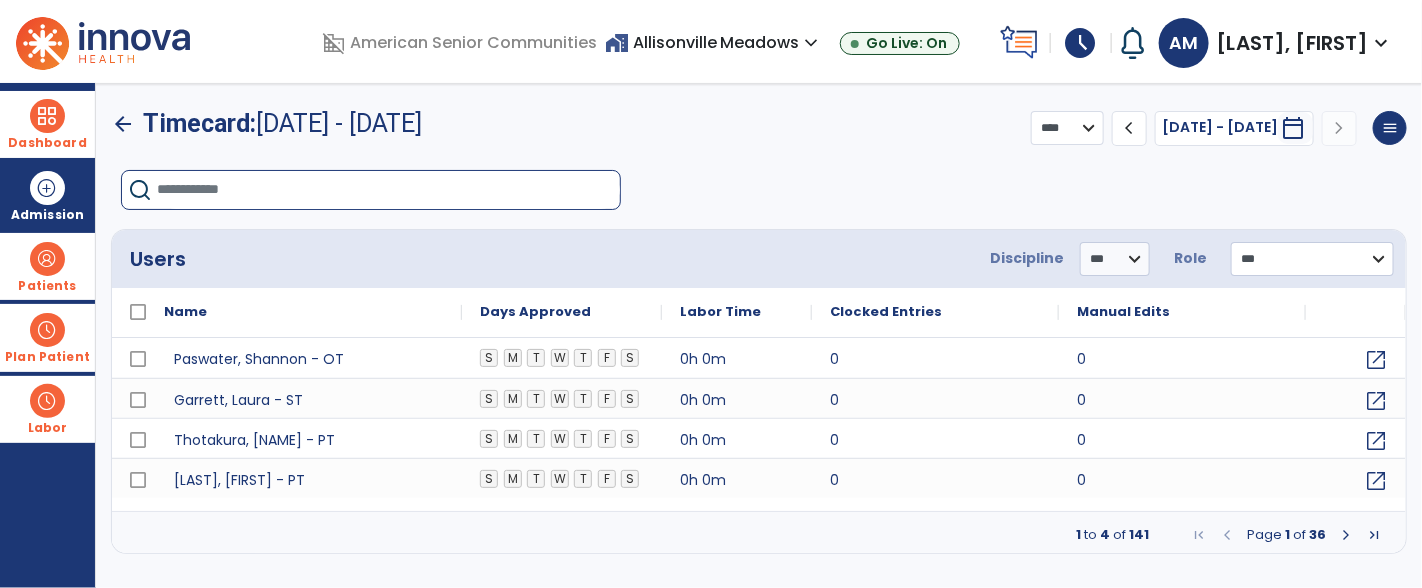 click at bounding box center [388, 190] 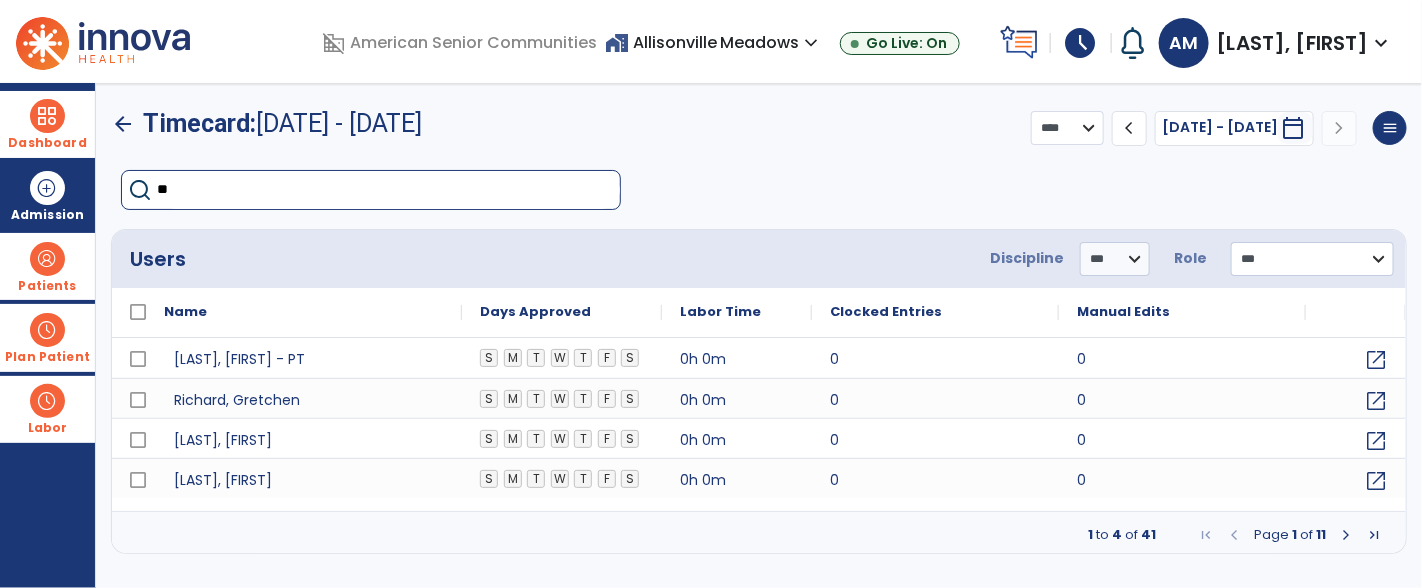 type on "***" 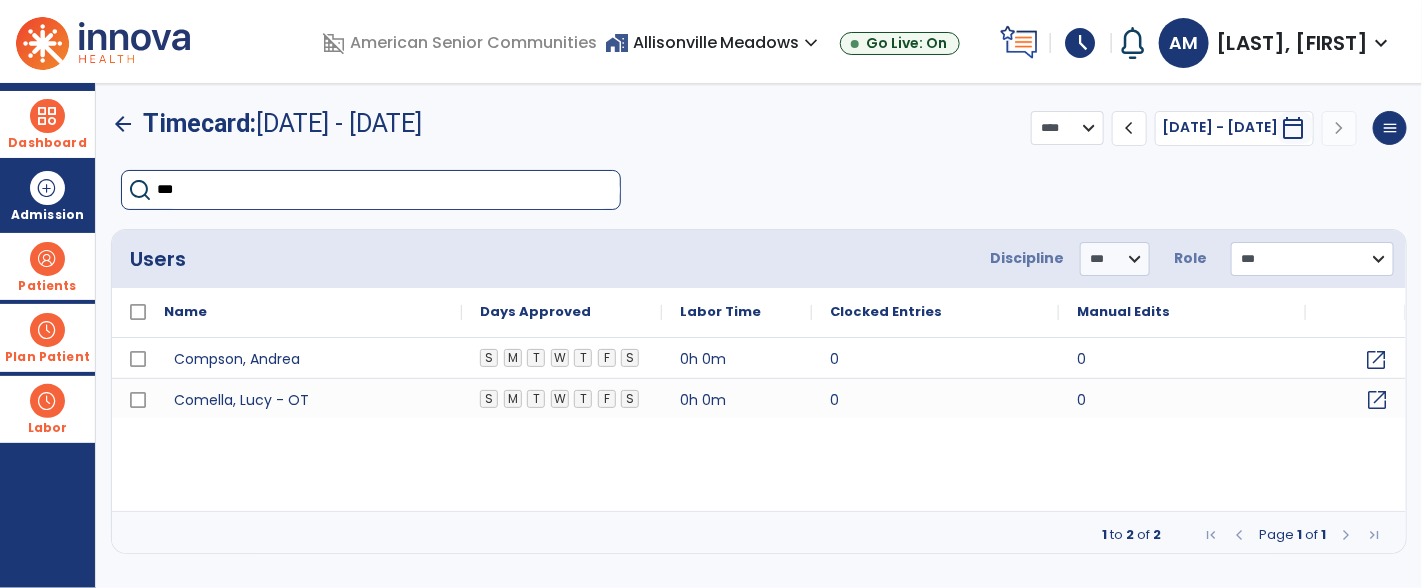 click on "open_in_new" 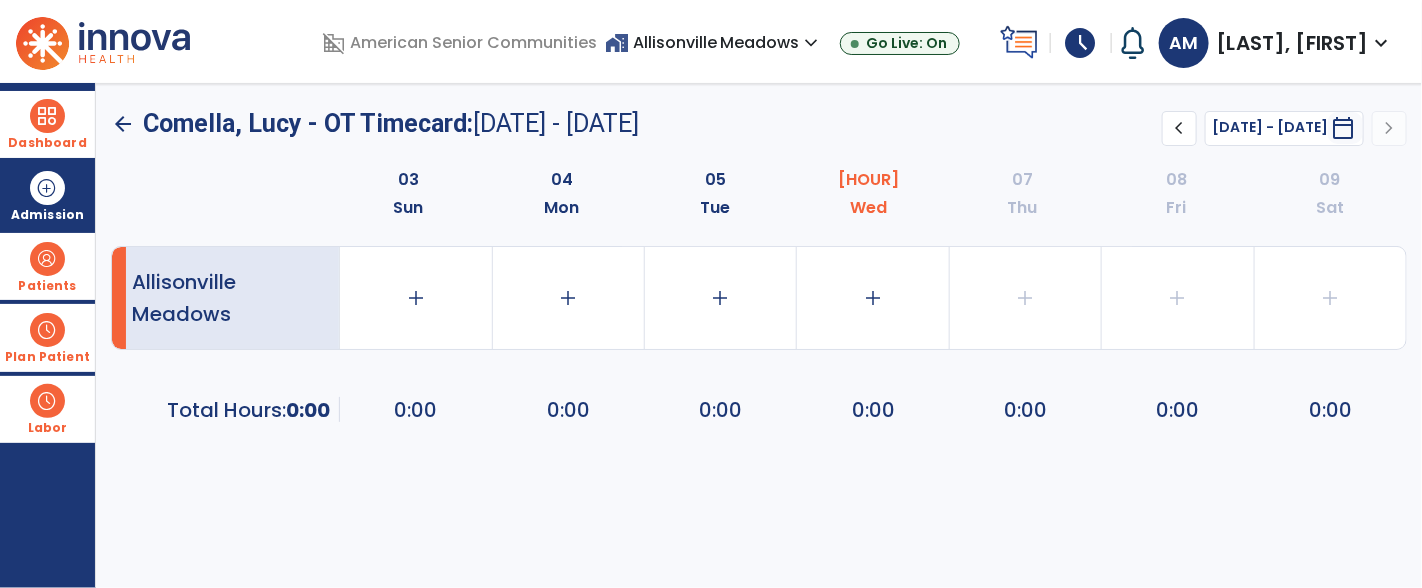 click on "chevron_left" 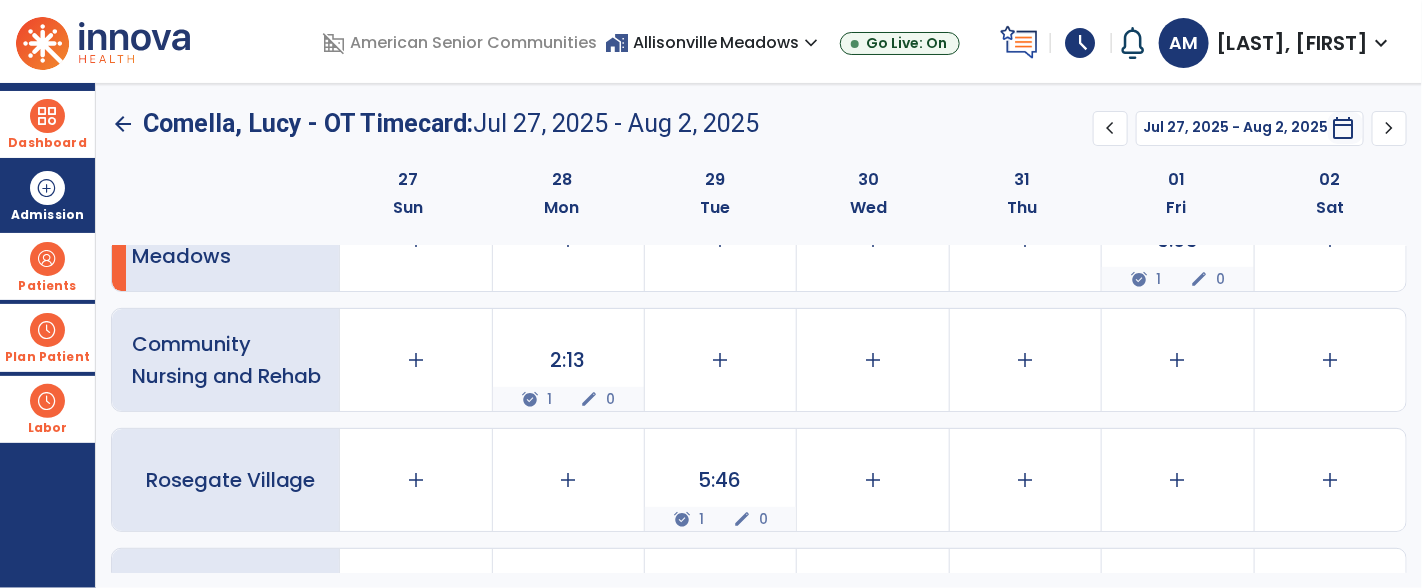 scroll, scrollTop: 0, scrollLeft: 0, axis: both 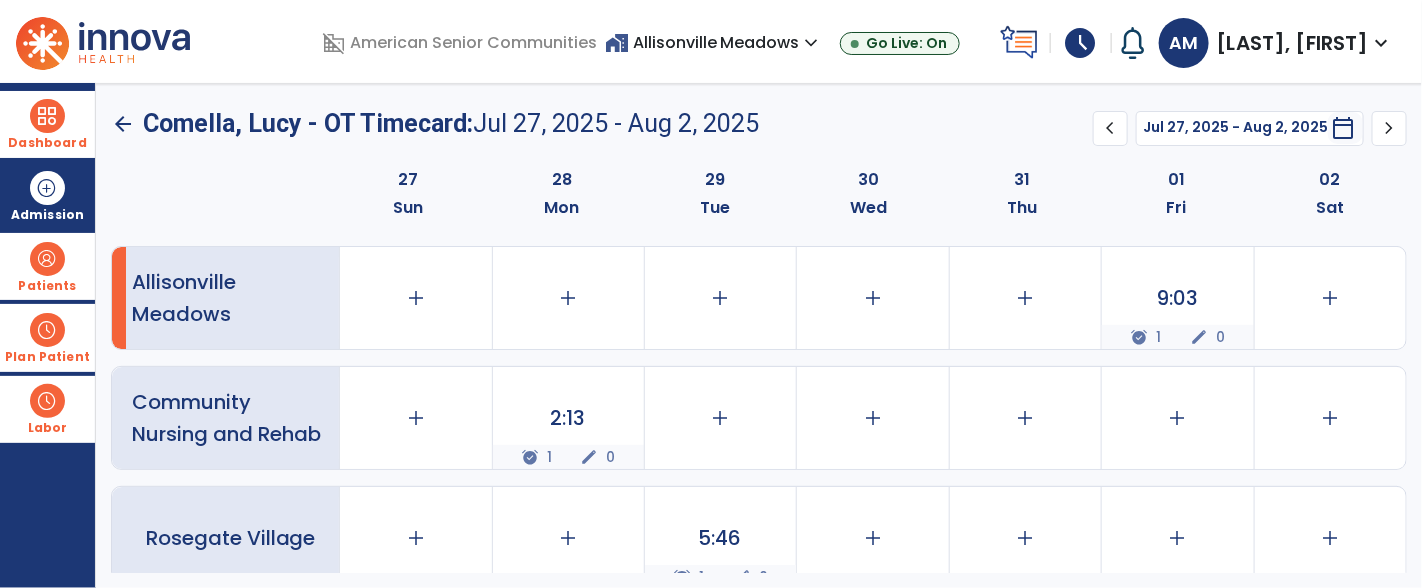 click on "arrow_back" 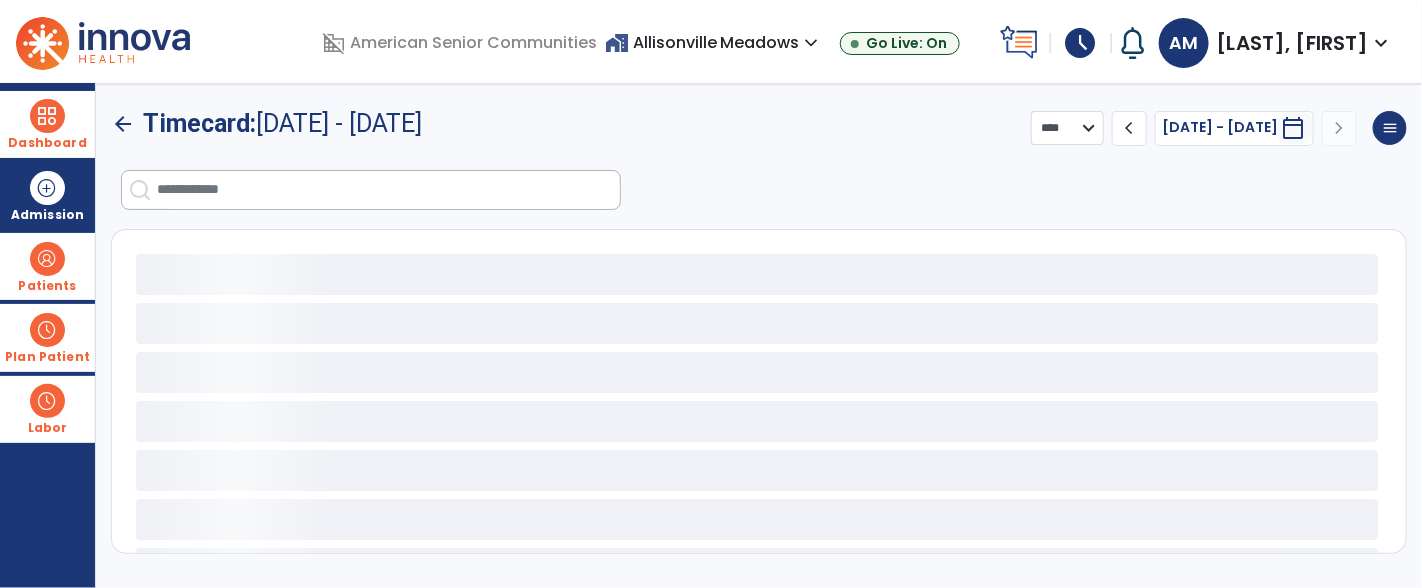 select on "***" 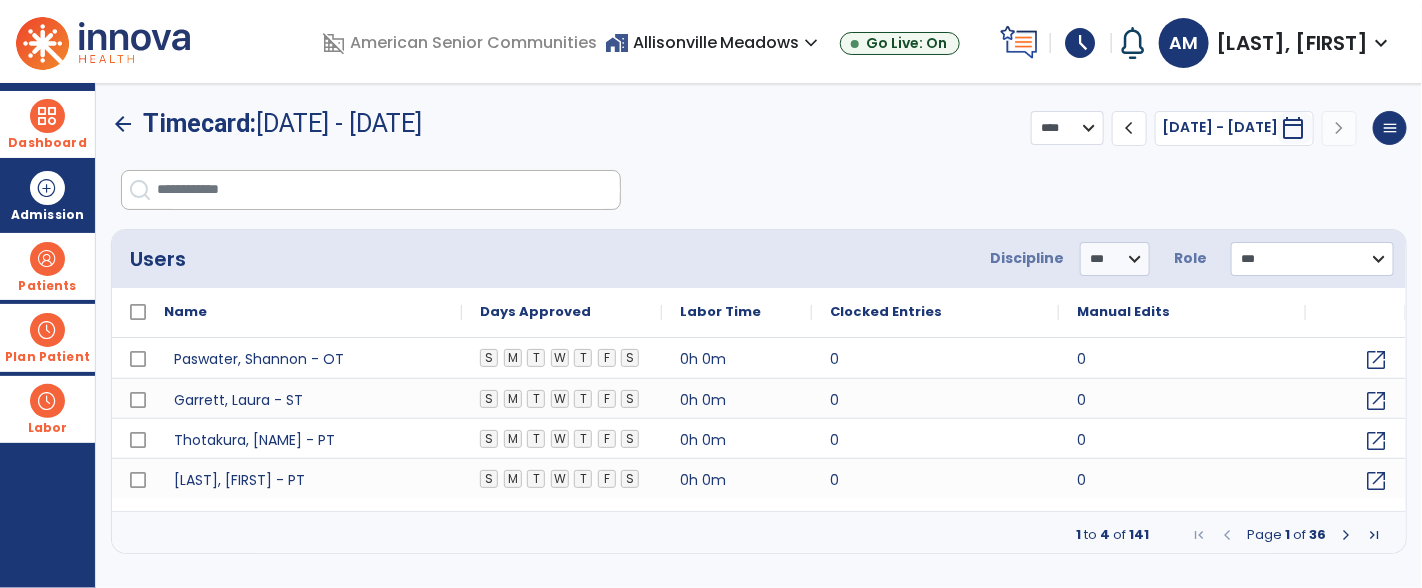 click at bounding box center [47, 116] 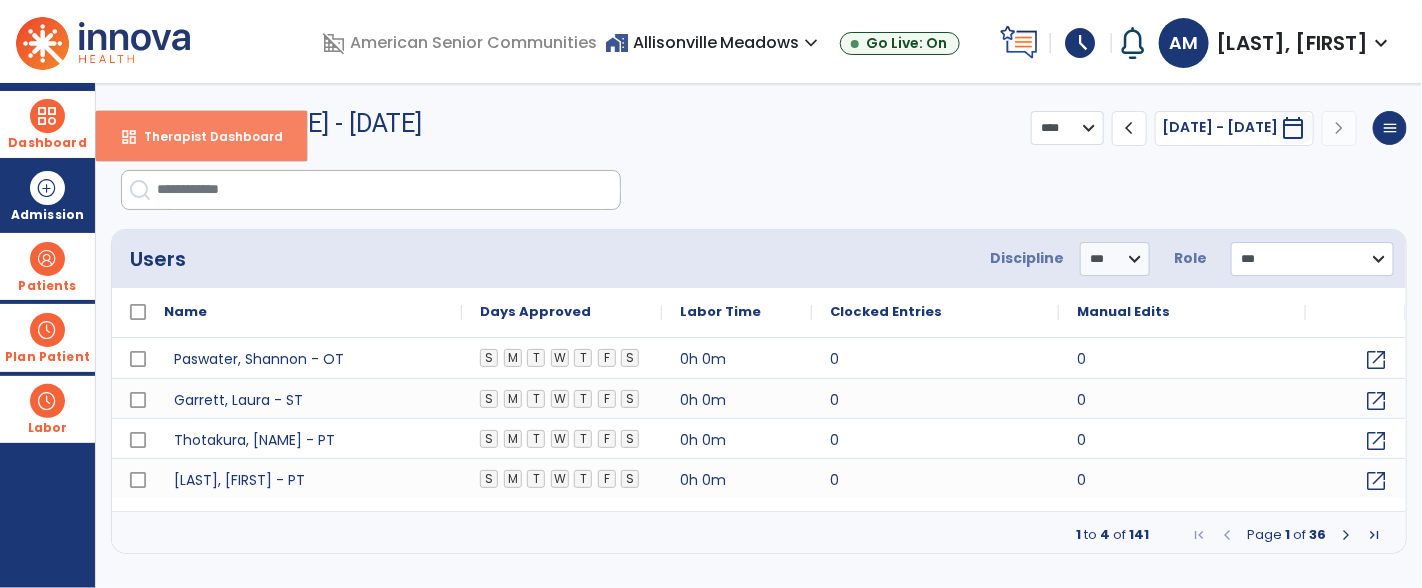 click on "Therapist Dashboard" at bounding box center [205, 136] 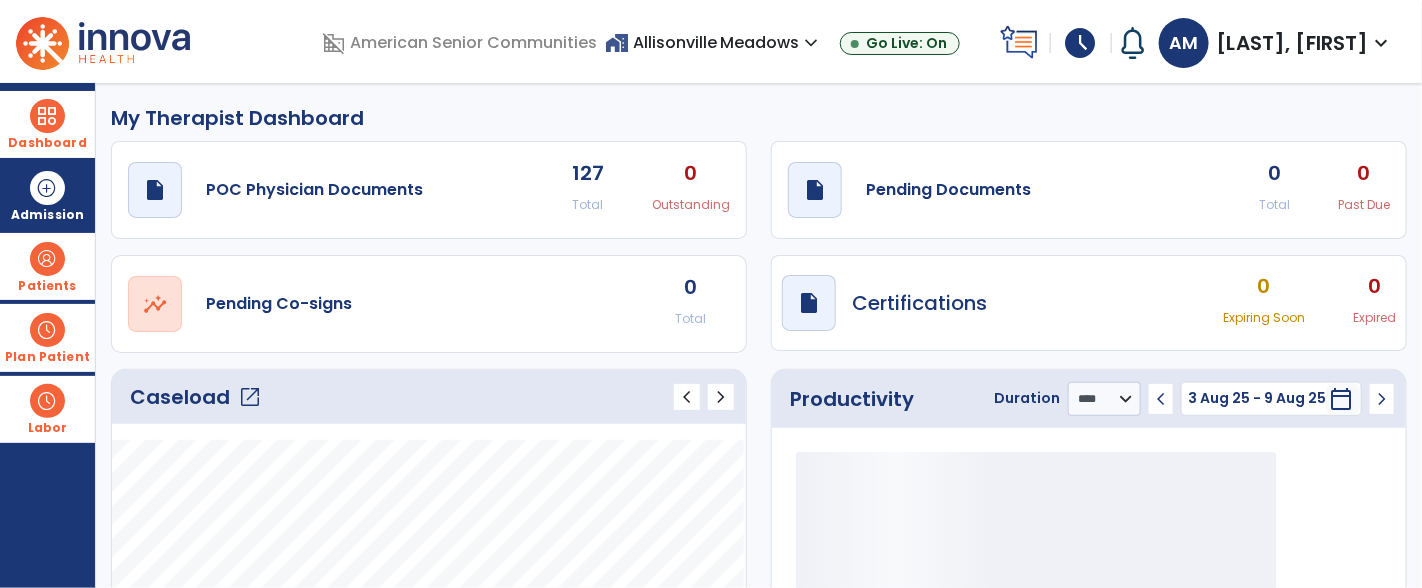 click on "Caseload   open_in_new" 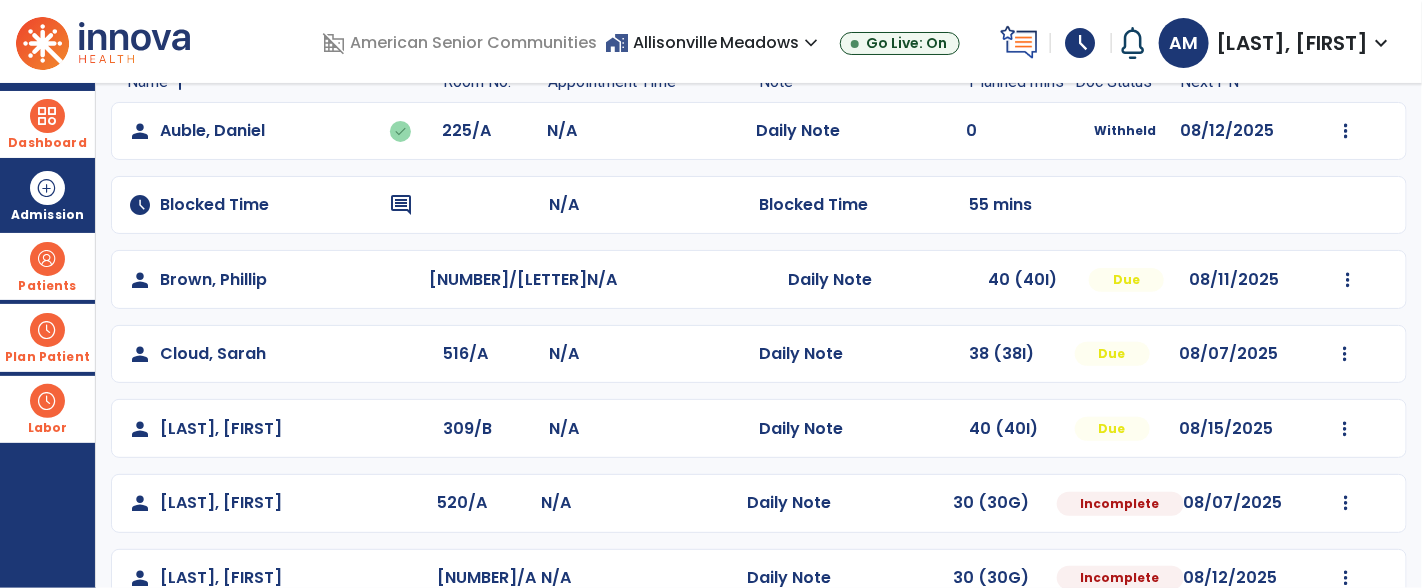 scroll, scrollTop: 159, scrollLeft: 0, axis: vertical 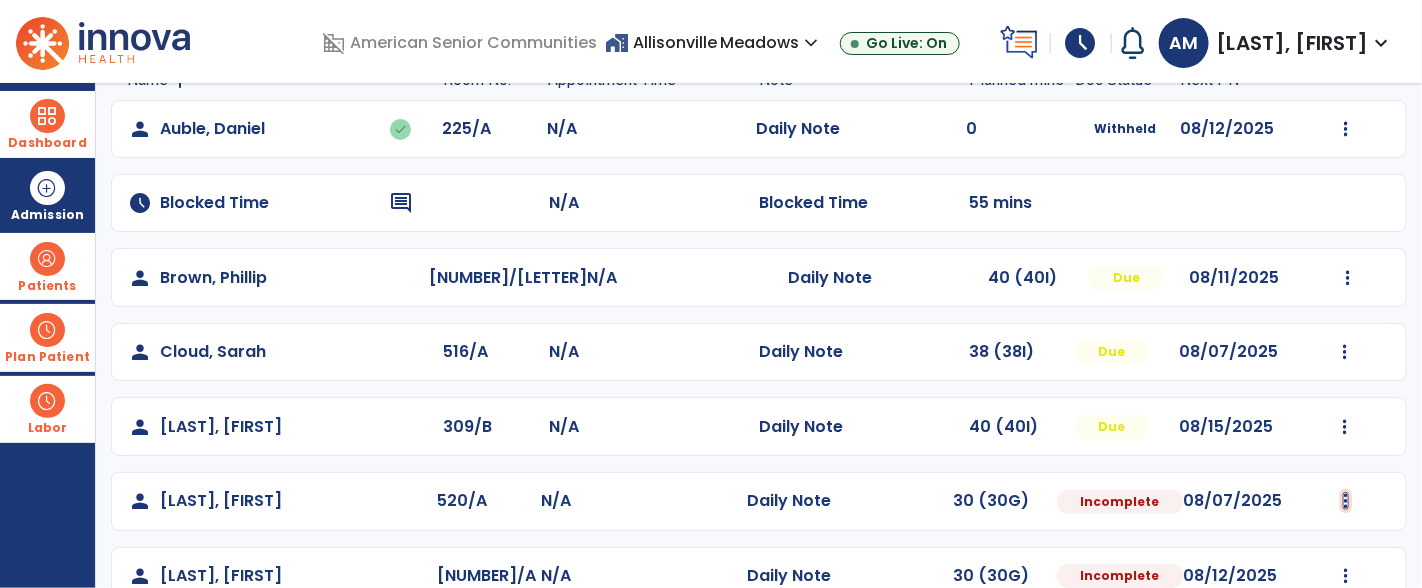 click at bounding box center [1346, 129] 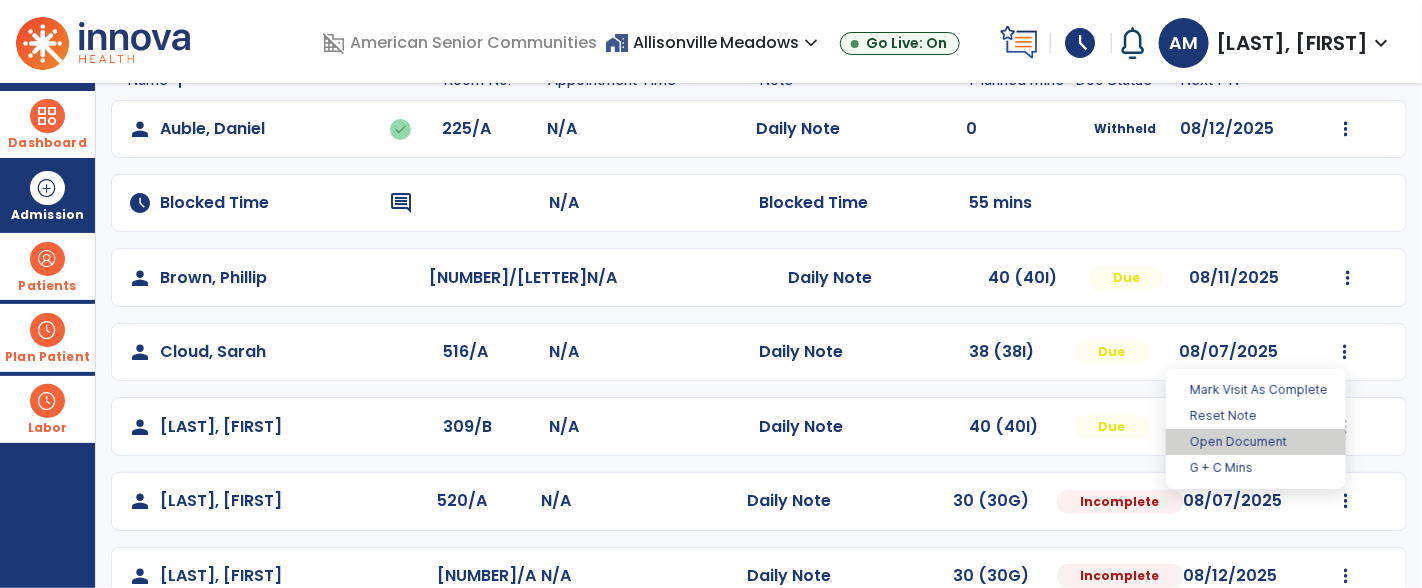 click on "Open Document" at bounding box center (1256, 442) 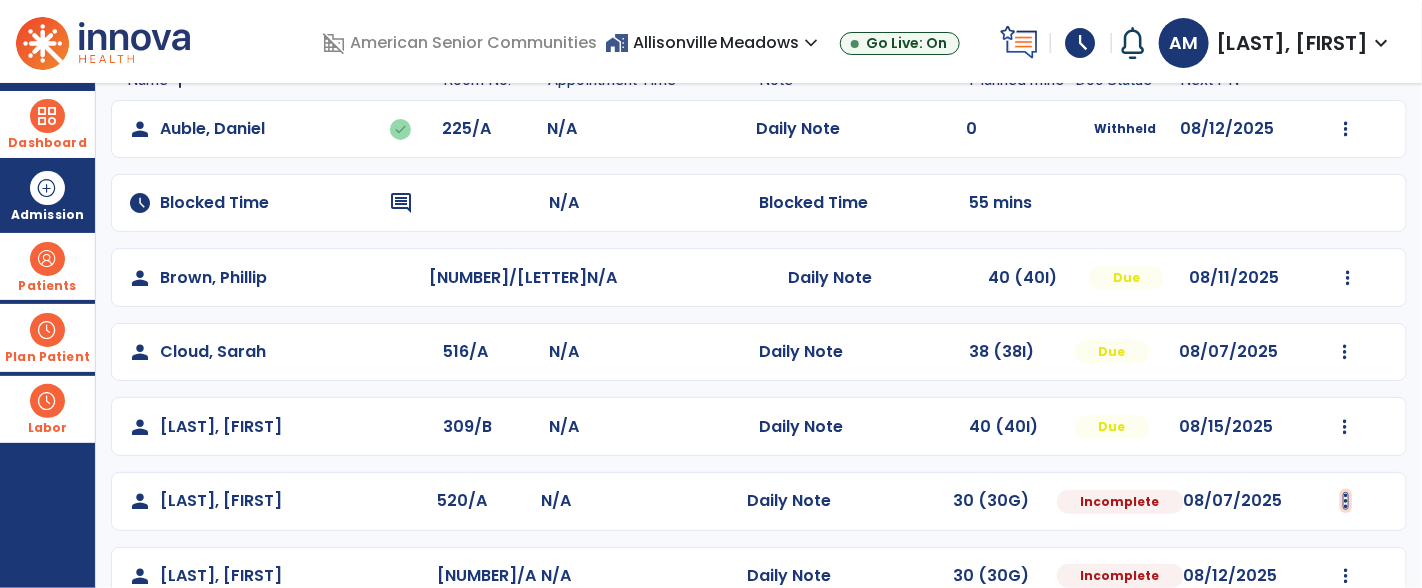 click at bounding box center [1346, 501] 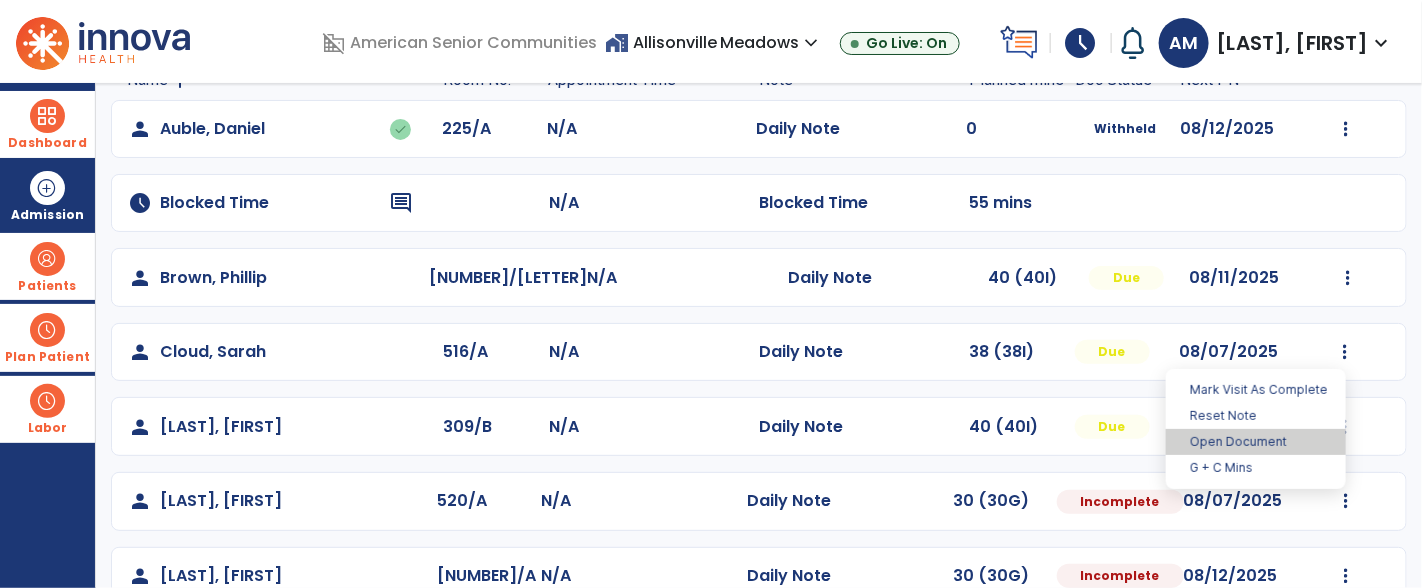 click on "Open Document" at bounding box center (1256, 442) 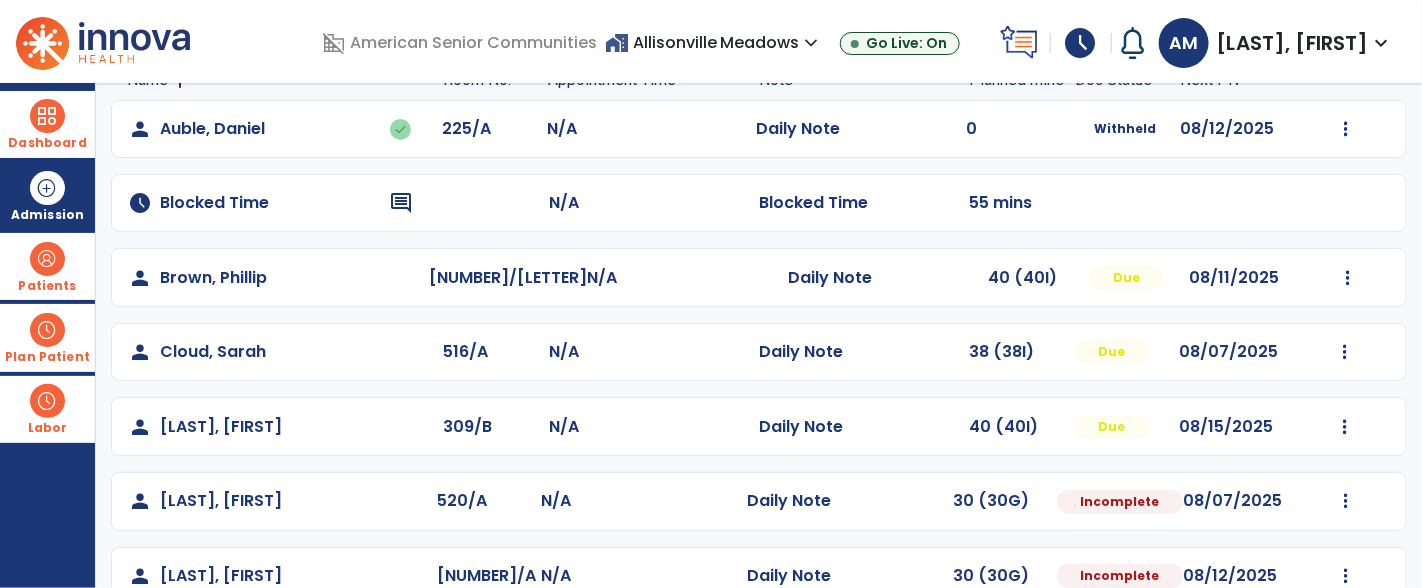 select on "*" 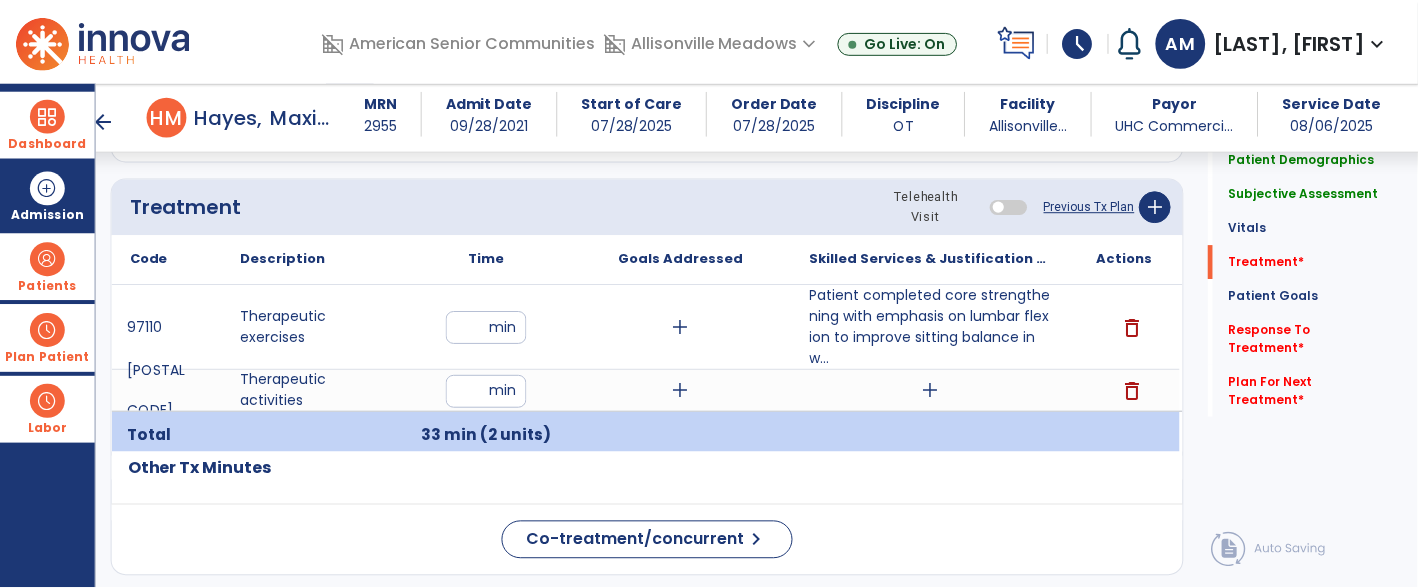 scroll, scrollTop: 1076, scrollLeft: 0, axis: vertical 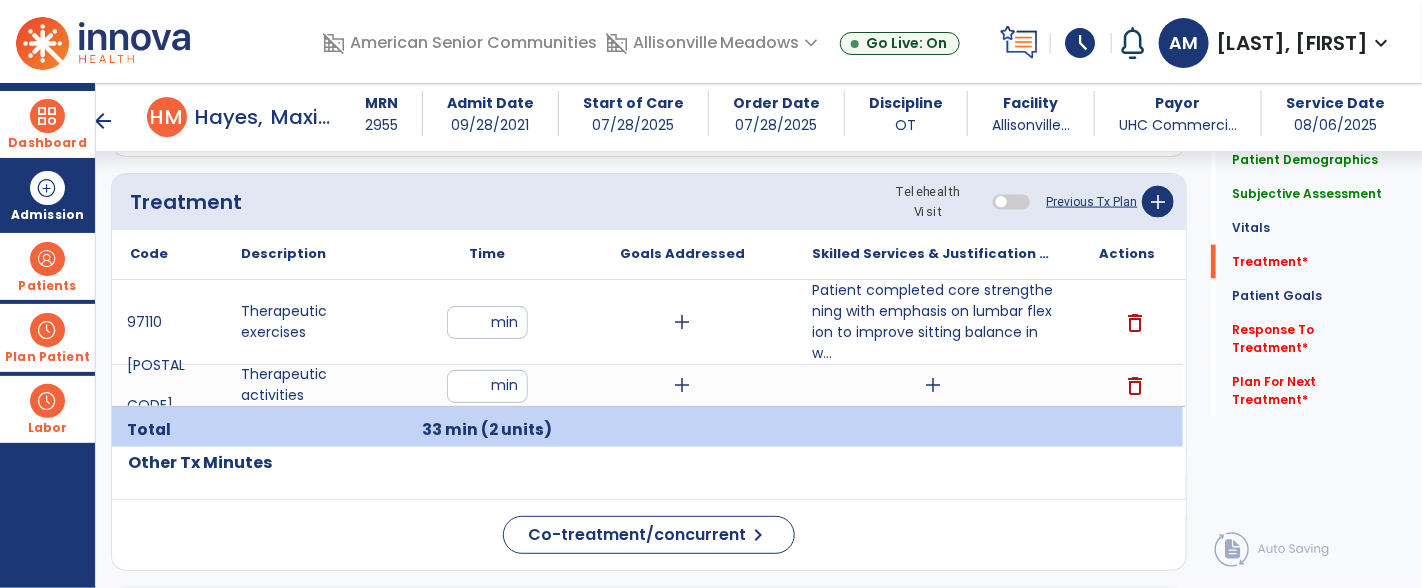 click on "add" at bounding box center (933, 385) 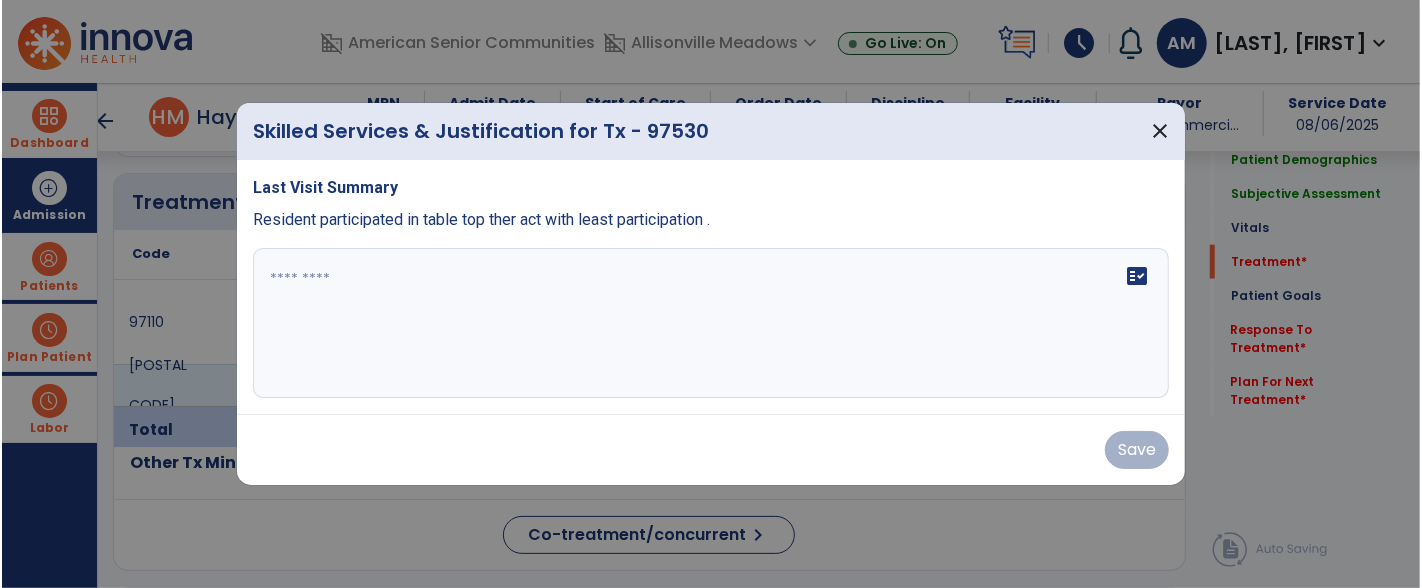 scroll, scrollTop: 1076, scrollLeft: 0, axis: vertical 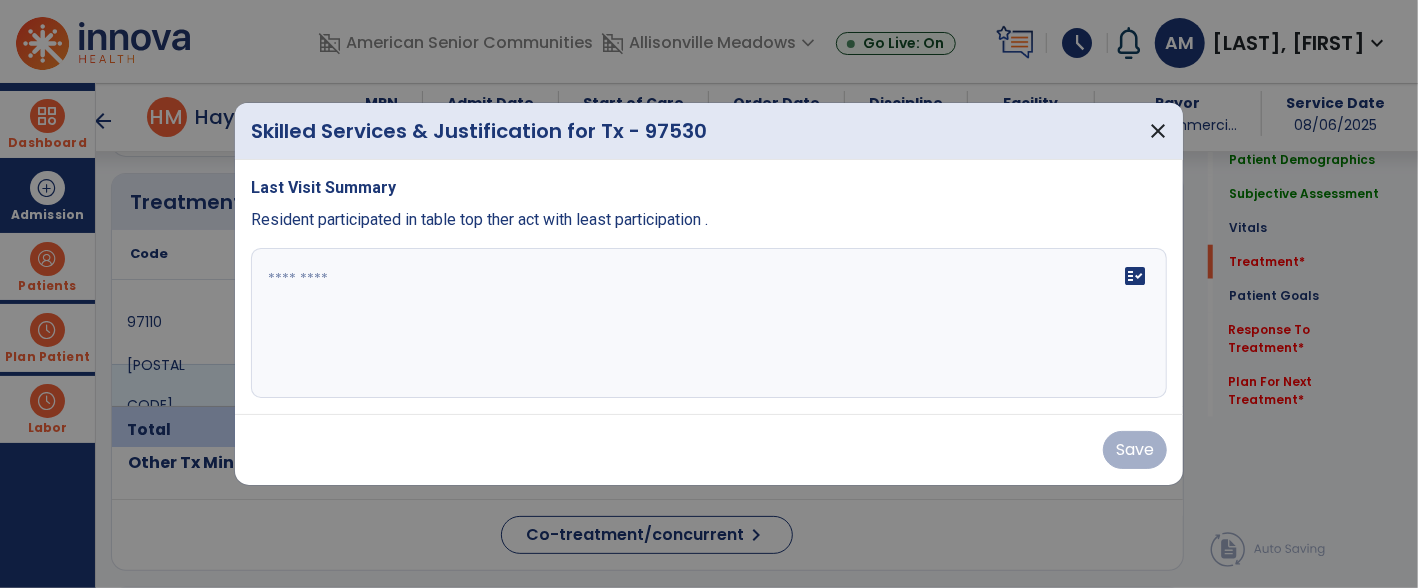 click on "fact_check" at bounding box center (709, 323) 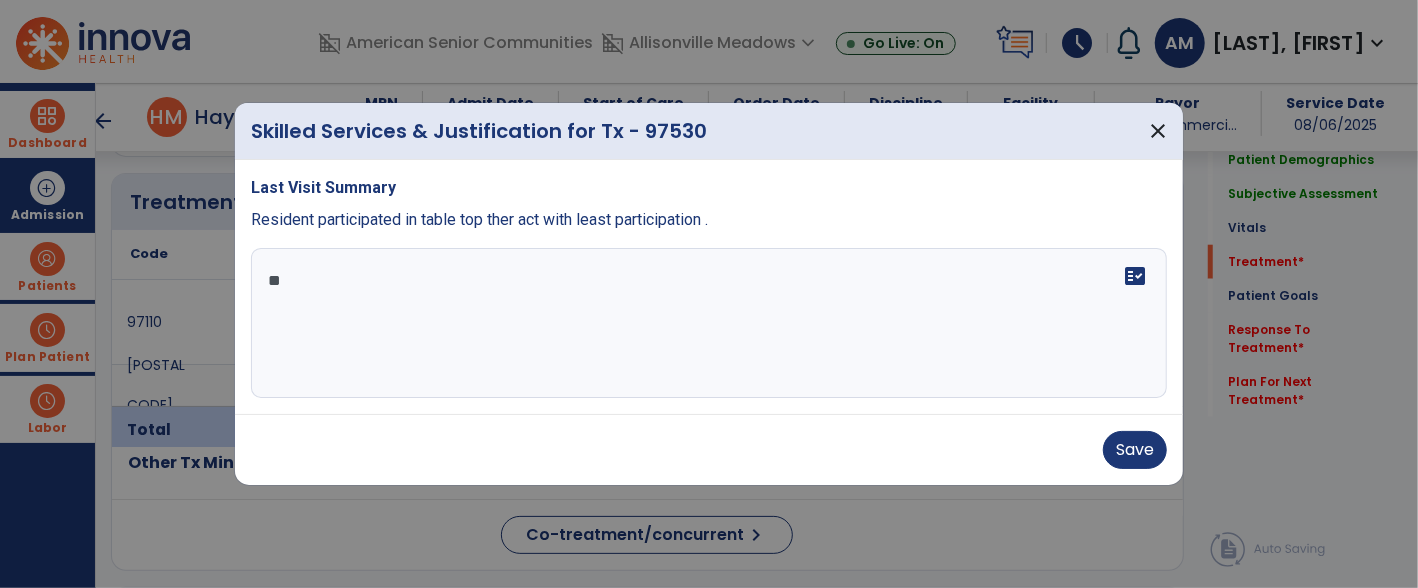 type on "*" 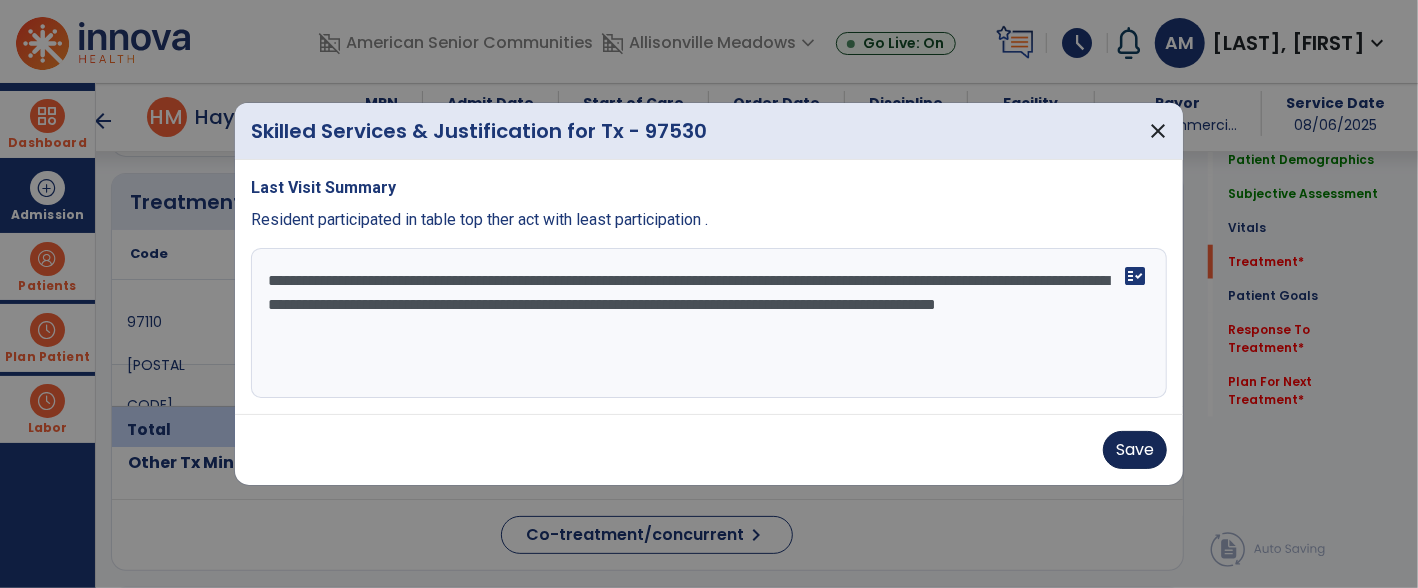 type on "**********" 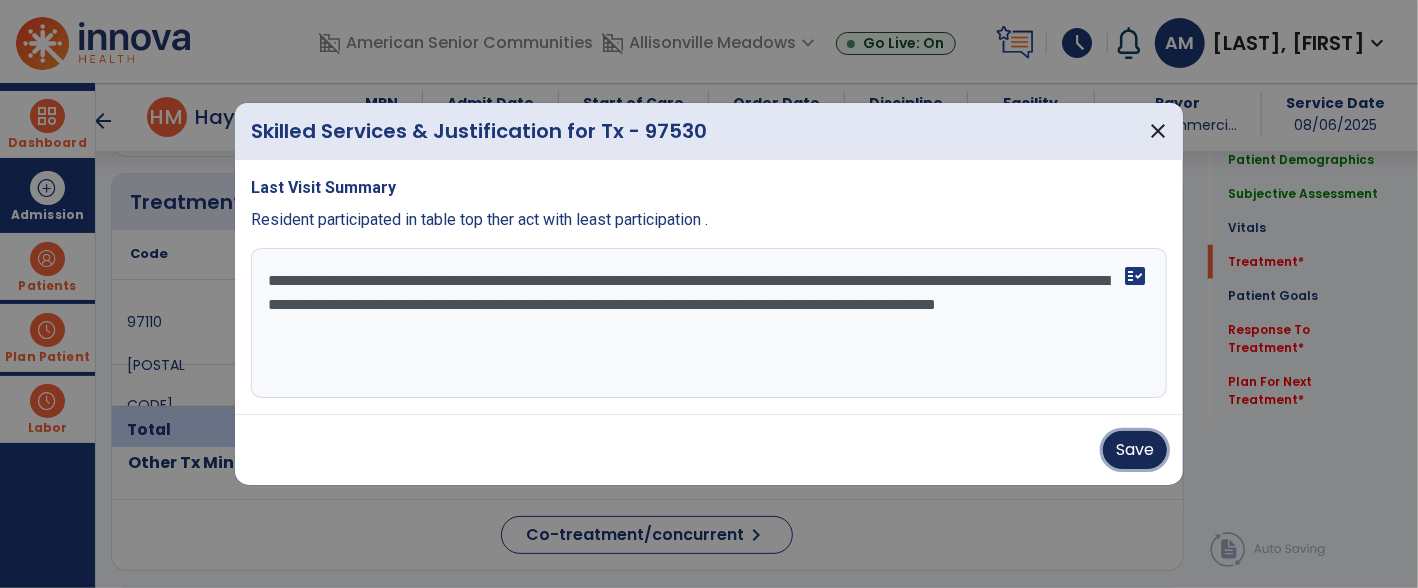 click on "Save" at bounding box center [1135, 450] 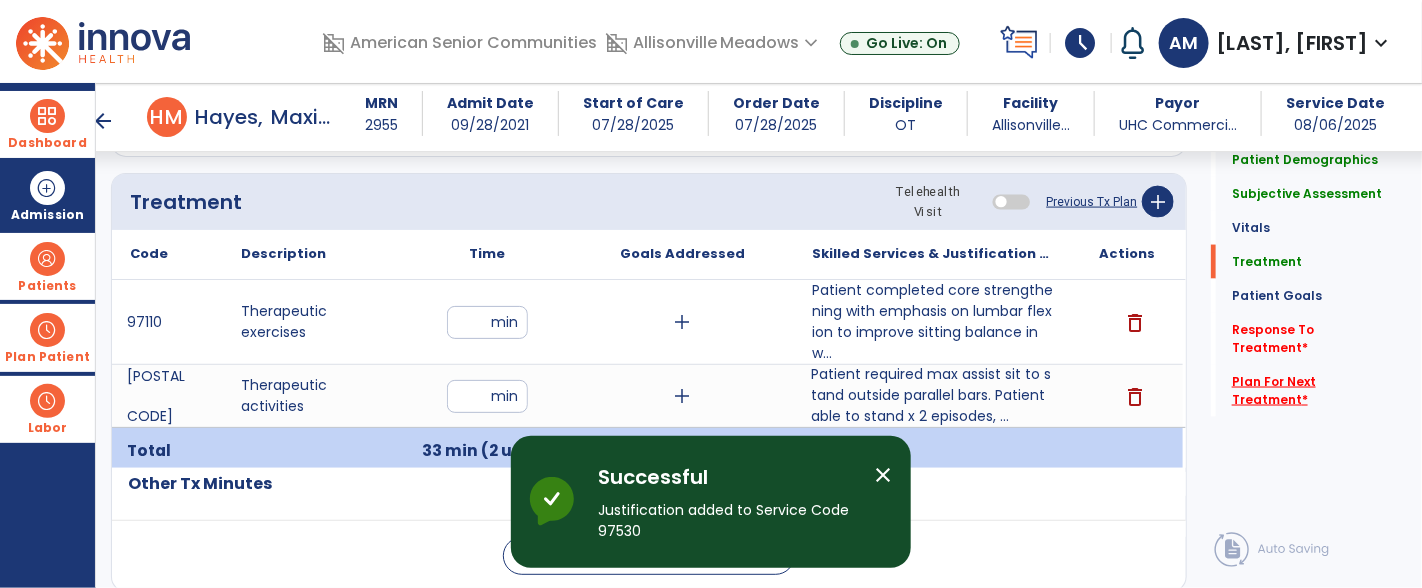 click on "Plan For Next Treatment   *" 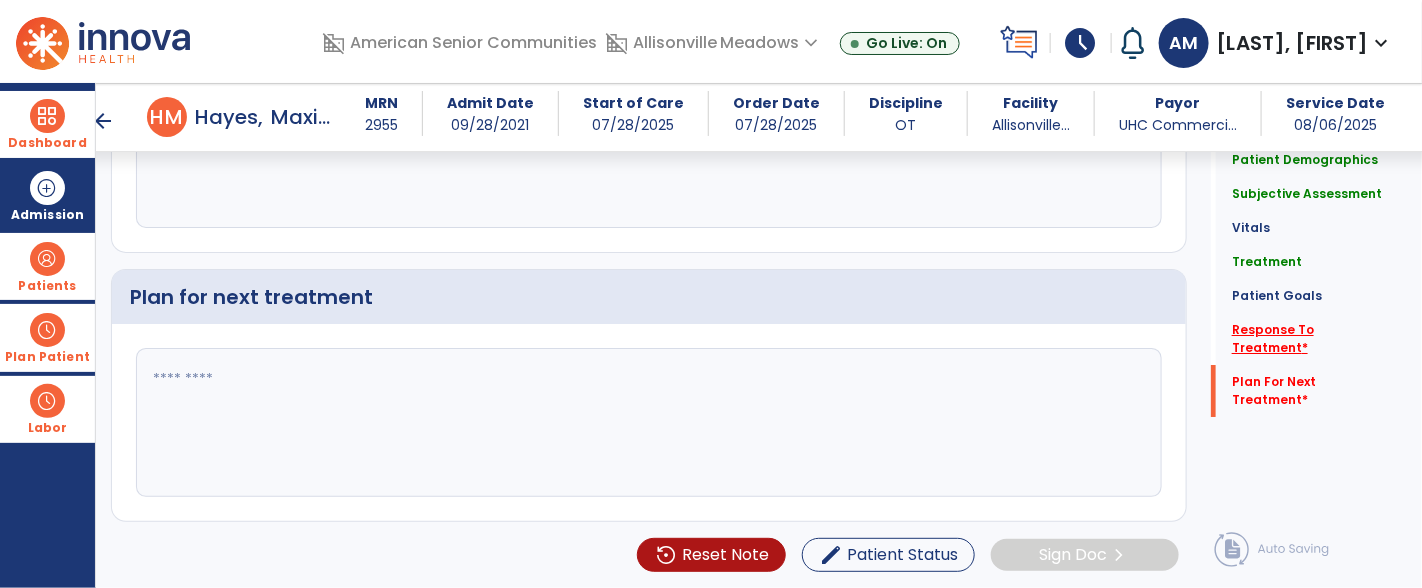 click on "Response To Treatment   *" 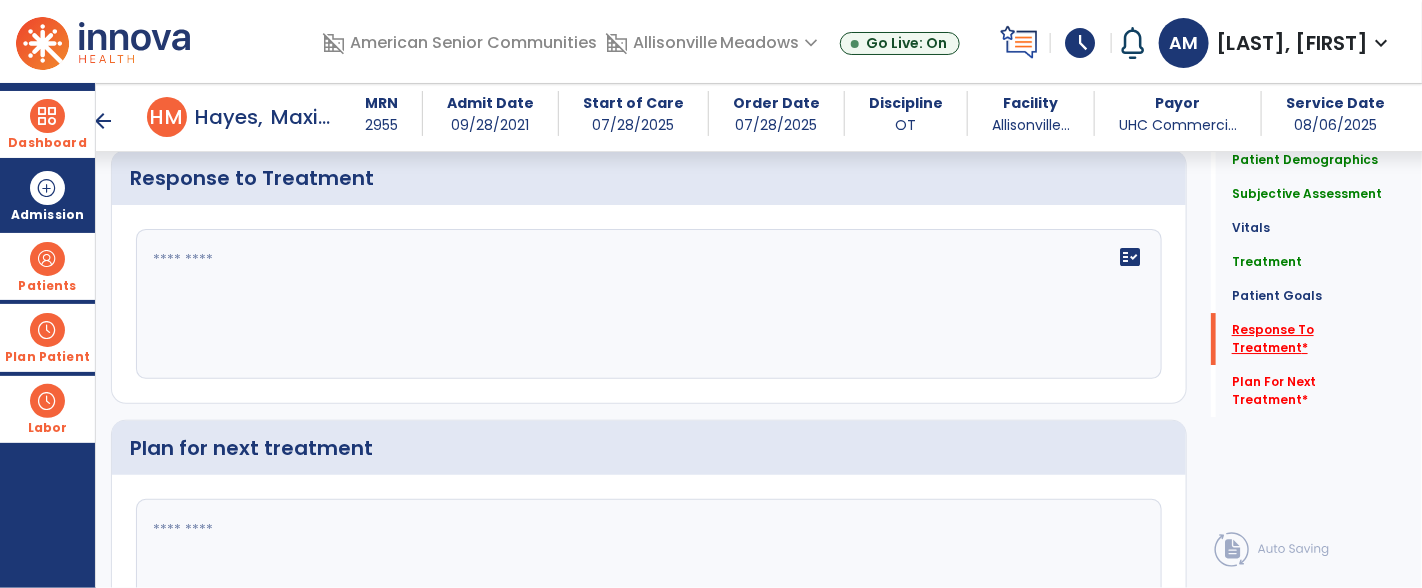 scroll, scrollTop: 2376, scrollLeft: 0, axis: vertical 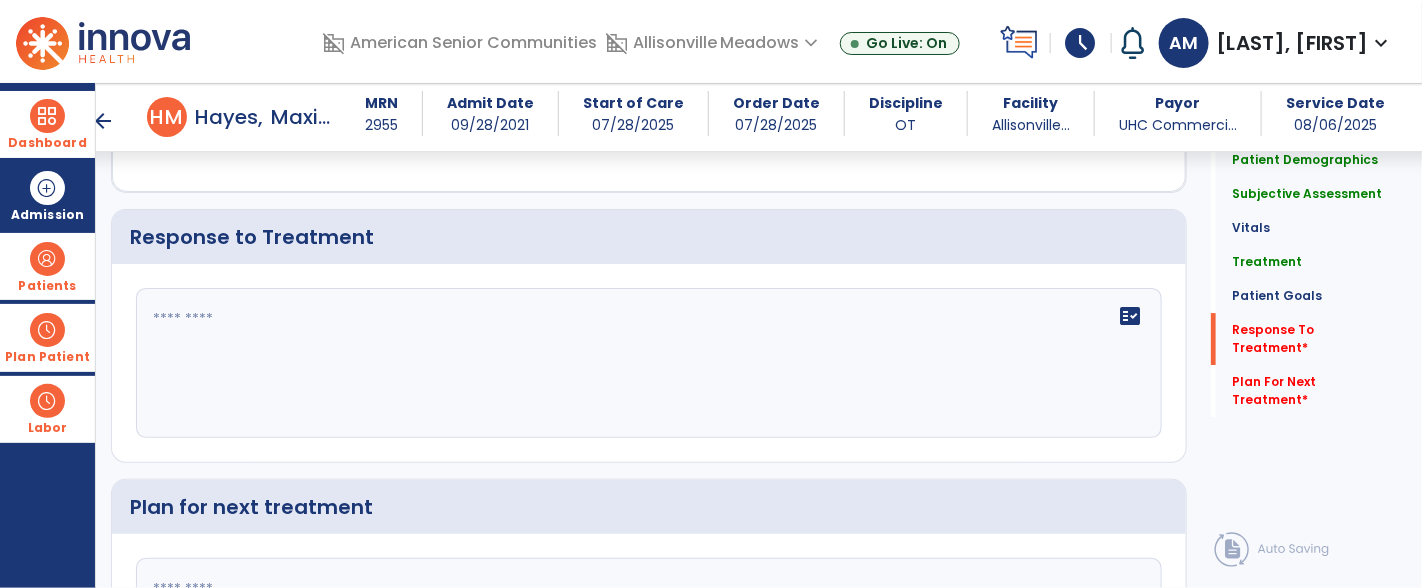 click on "fact_check" 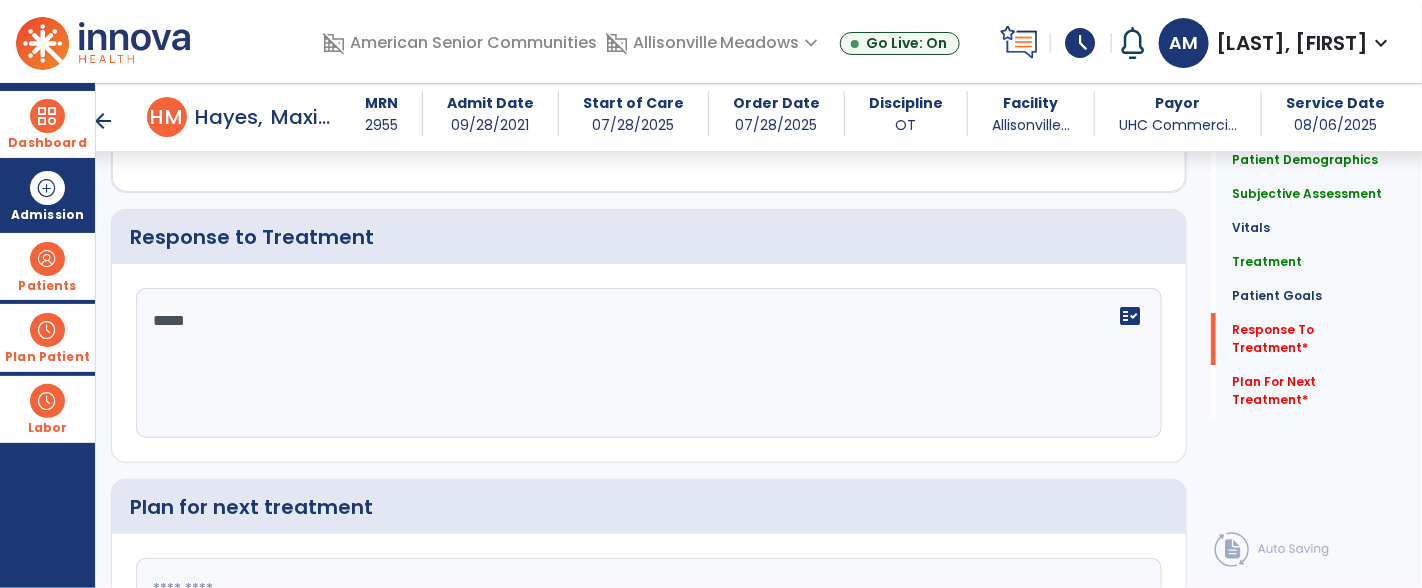type on "******" 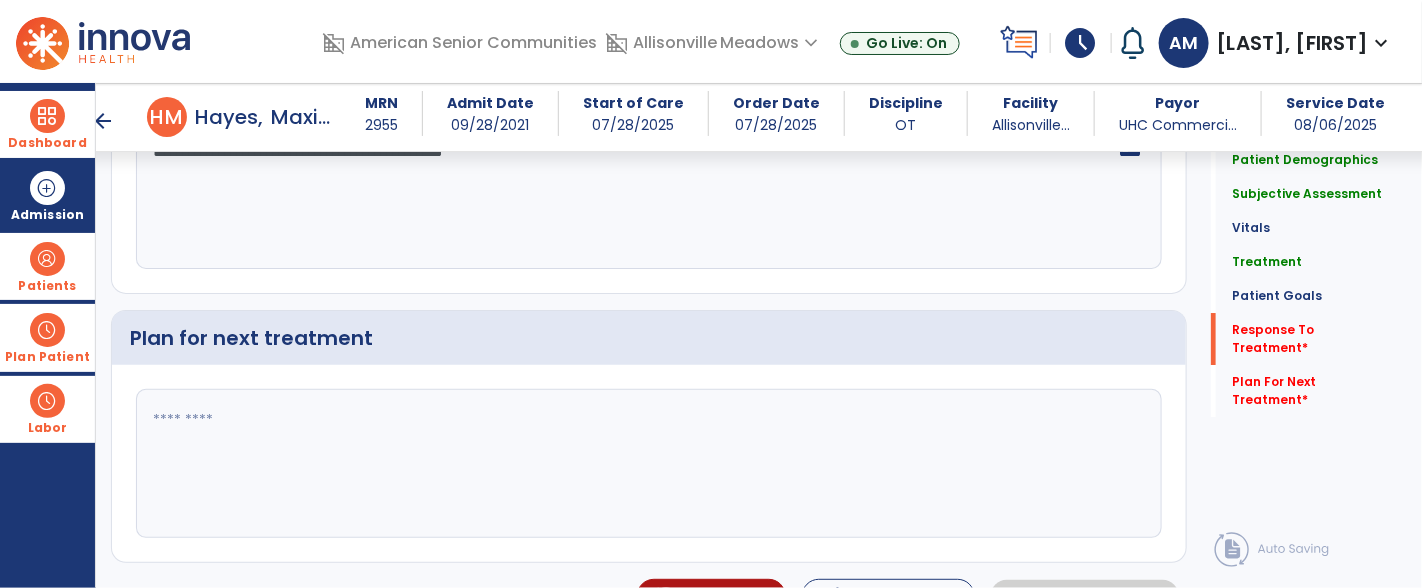 scroll, scrollTop: 2586, scrollLeft: 0, axis: vertical 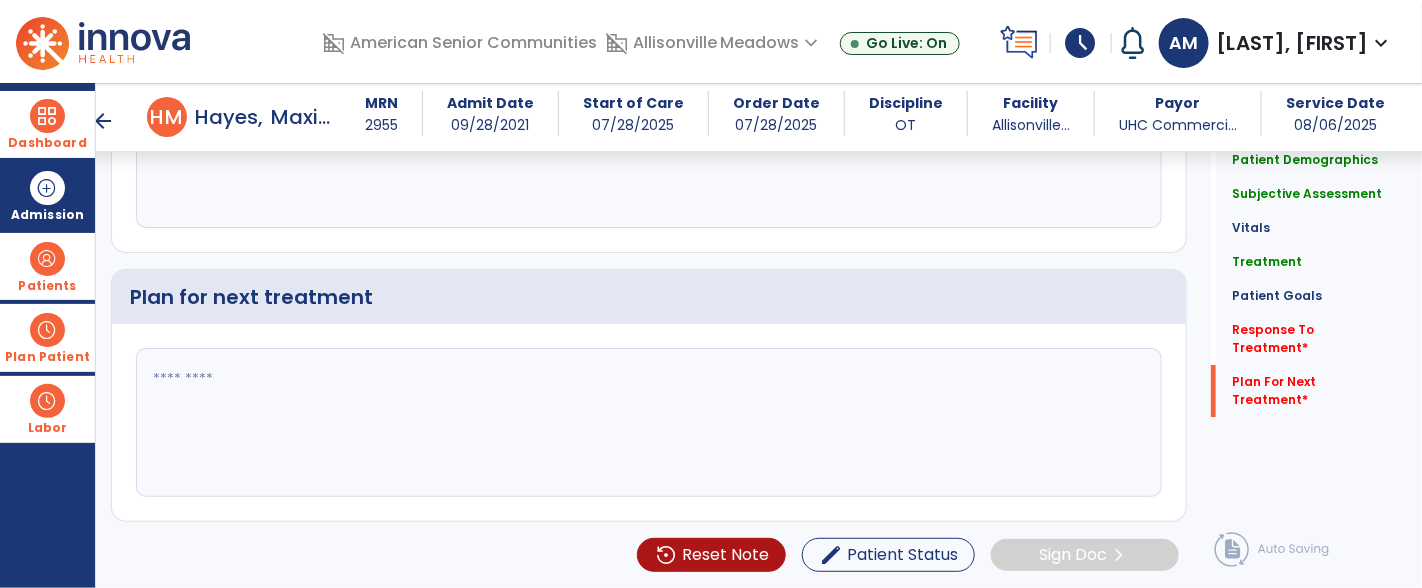 type on "**********" 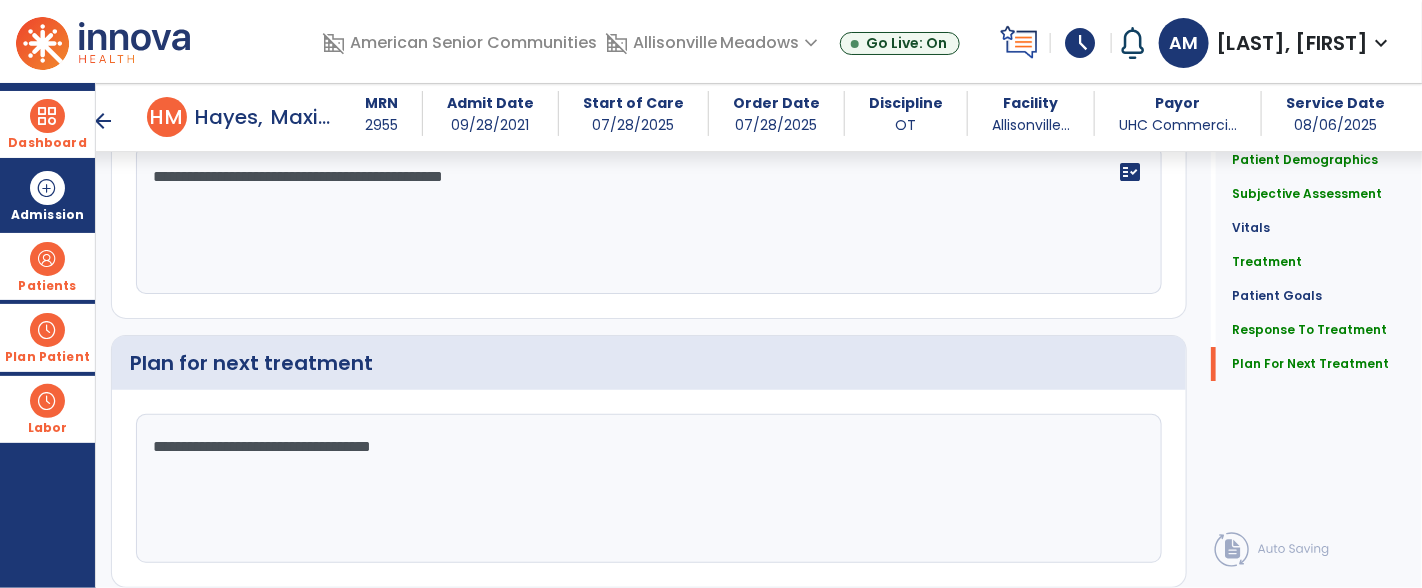 scroll, scrollTop: 2586, scrollLeft: 0, axis: vertical 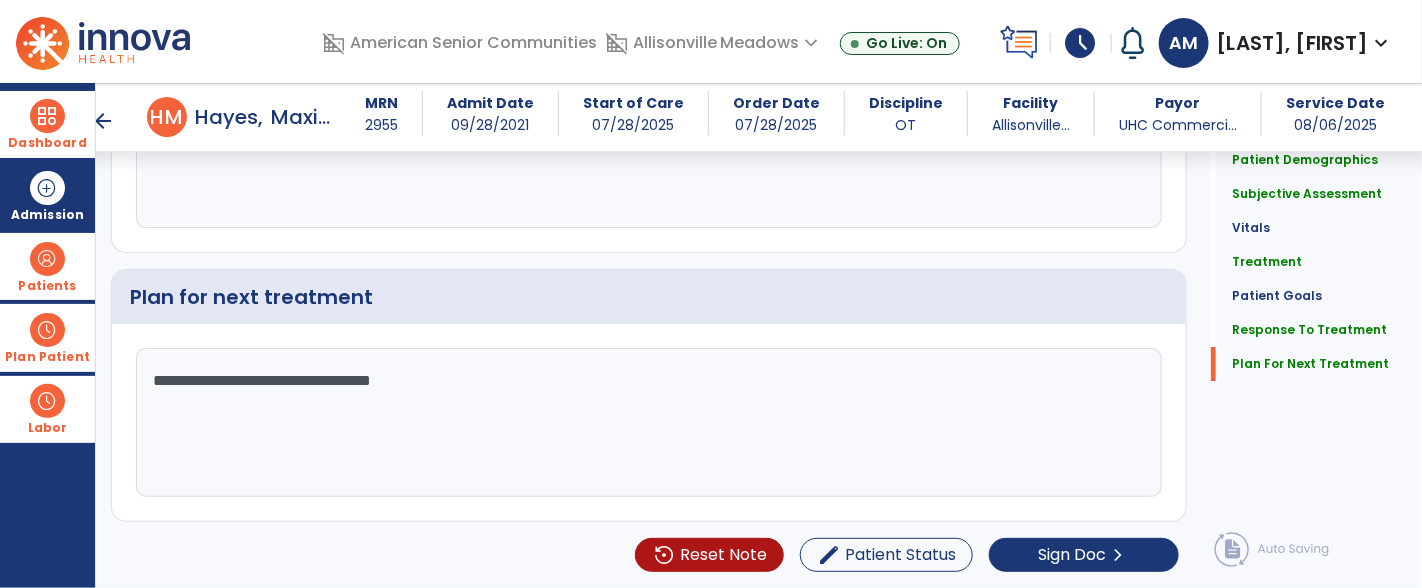 type on "**********" 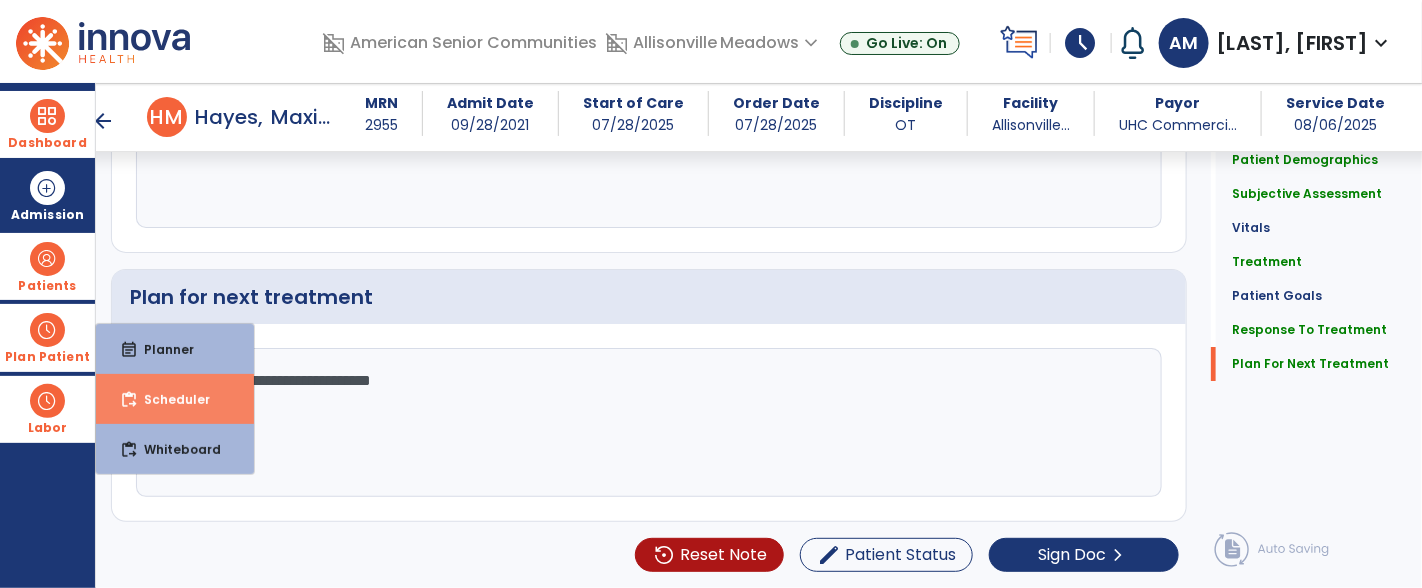 click on "Scheduler" at bounding box center [169, 399] 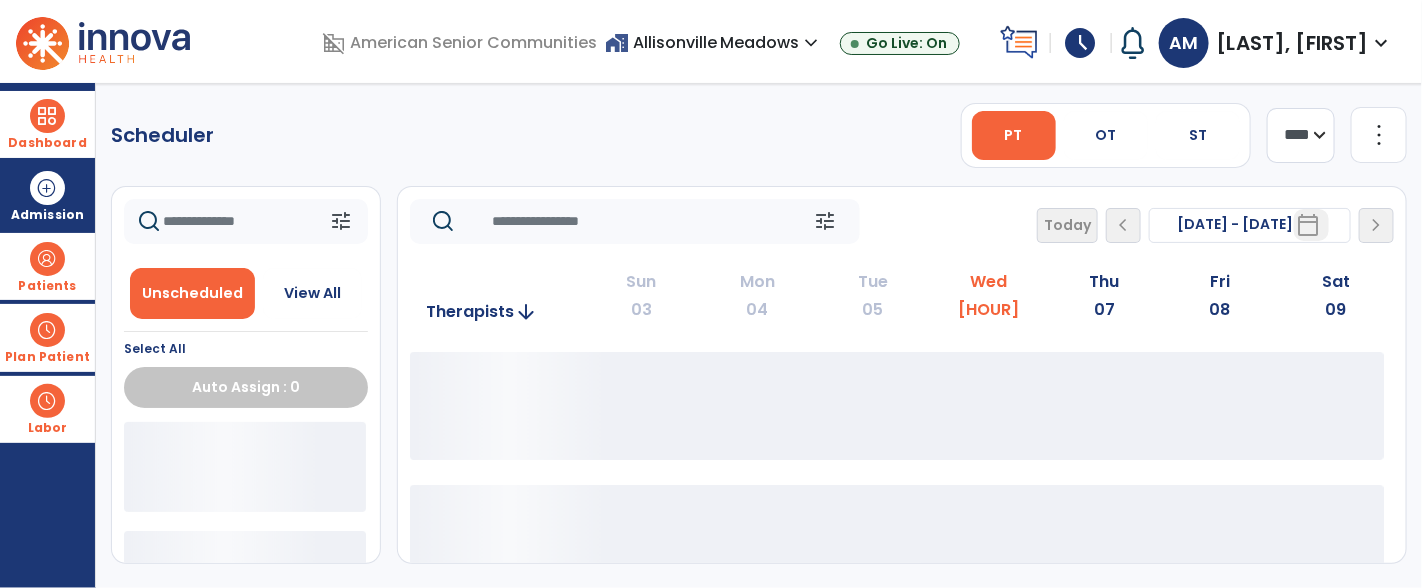 scroll, scrollTop: 0, scrollLeft: 0, axis: both 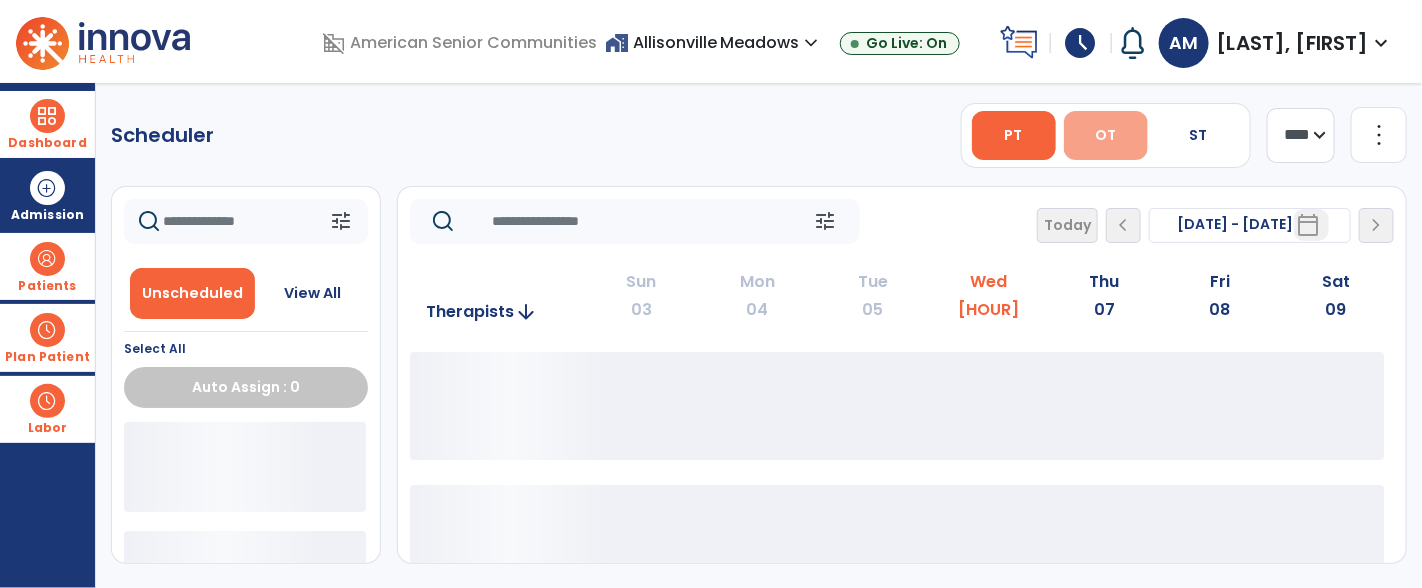 click on "OT" at bounding box center [1106, 135] 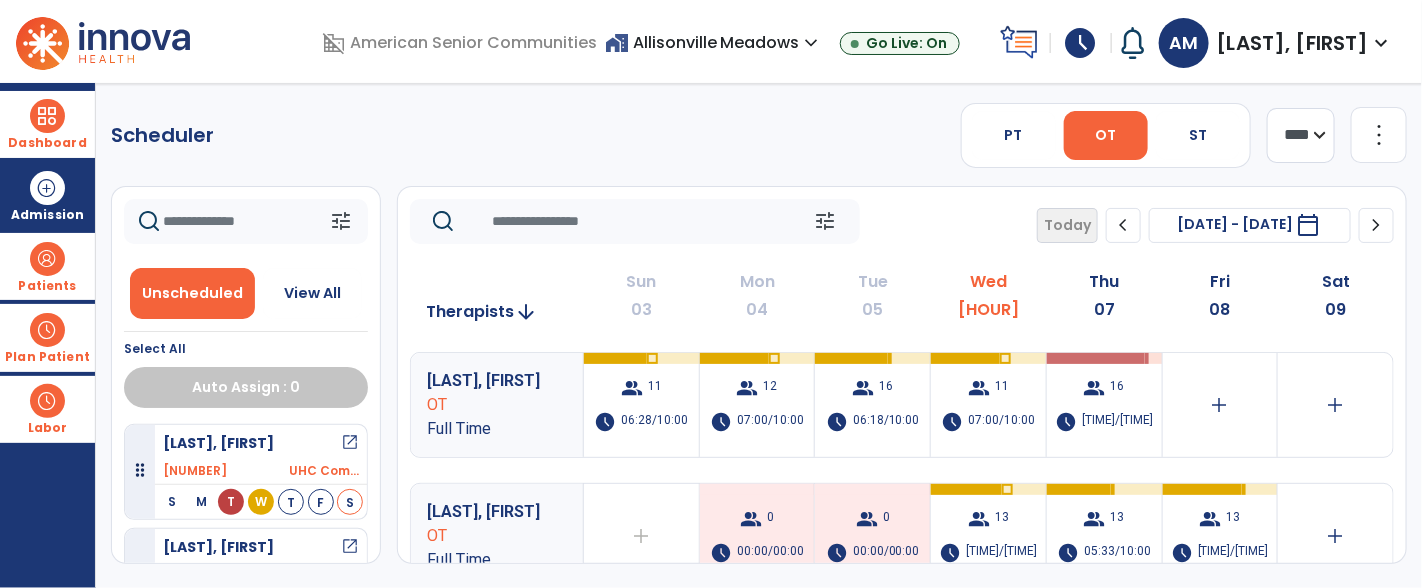 click on "chevron_left" 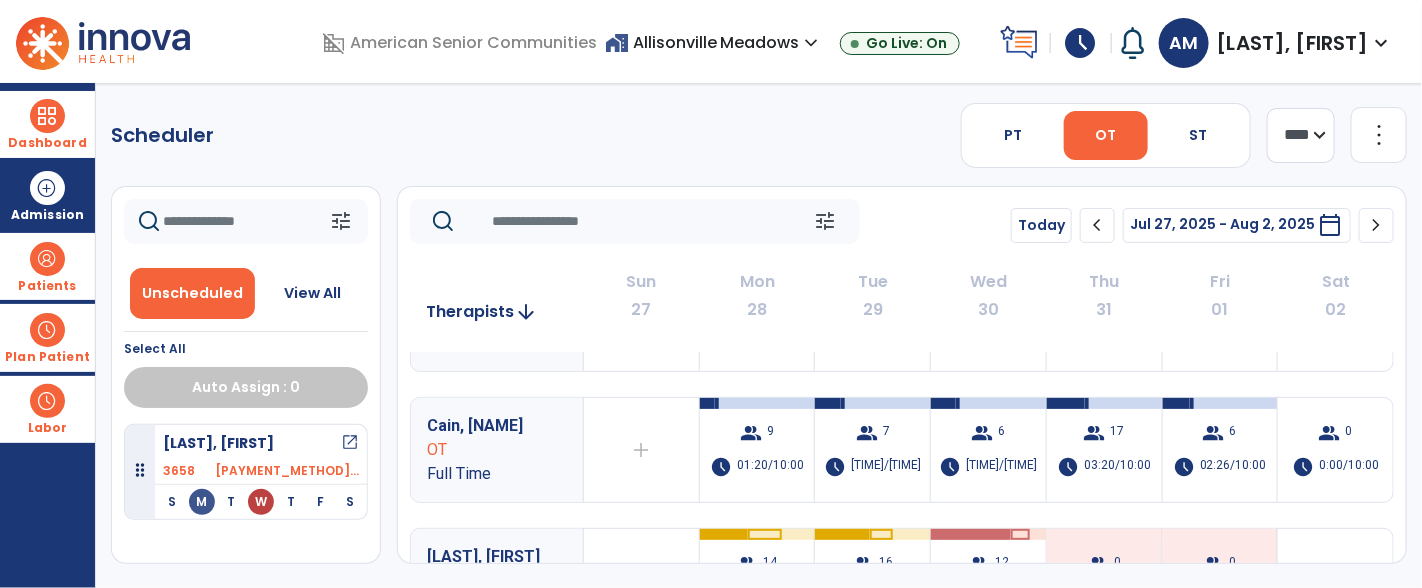 scroll, scrollTop: 64, scrollLeft: 0, axis: vertical 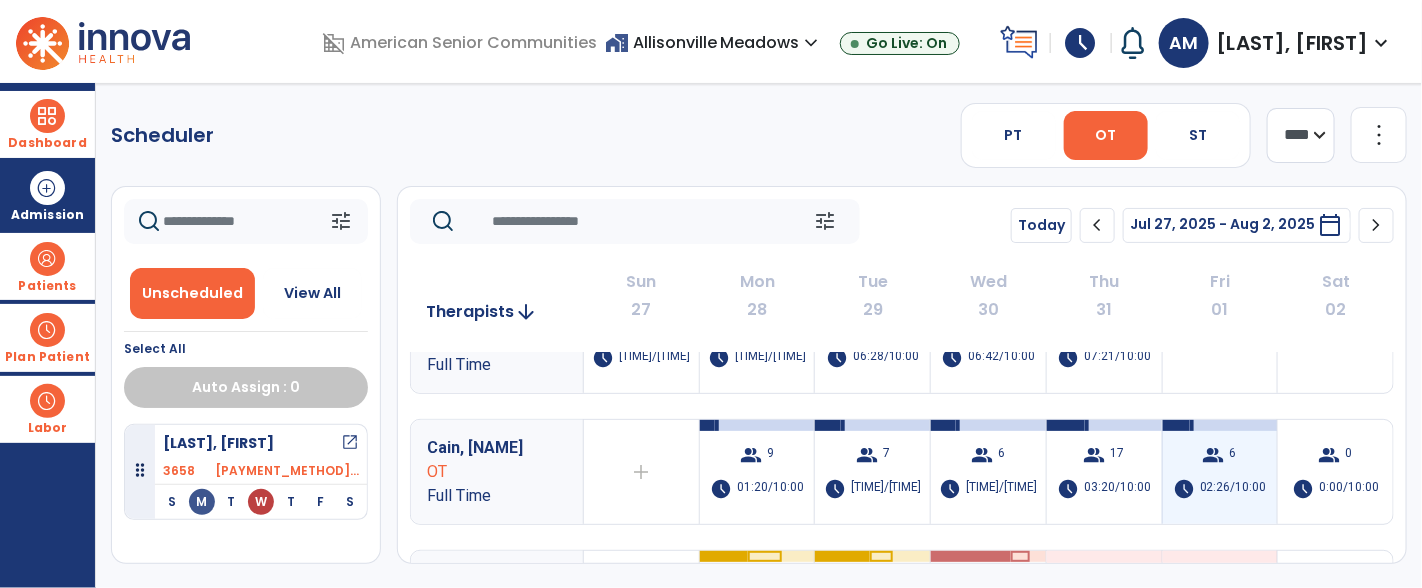 click on "group" at bounding box center [1214, 455] 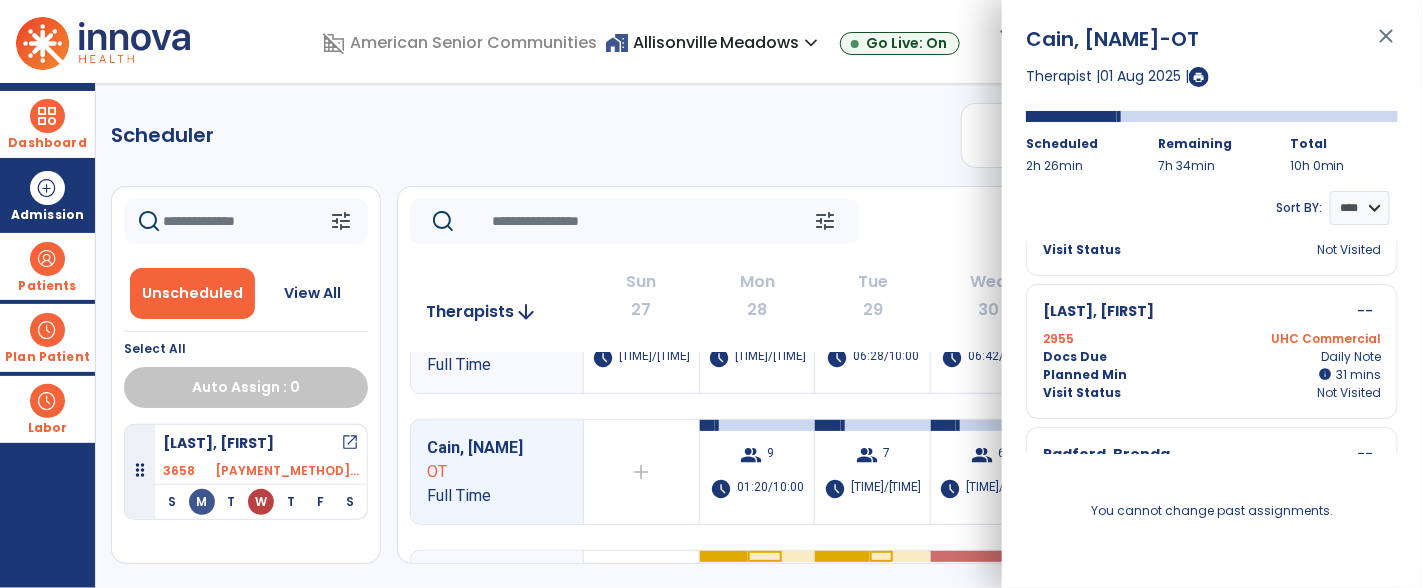 scroll, scrollTop: 0, scrollLeft: 0, axis: both 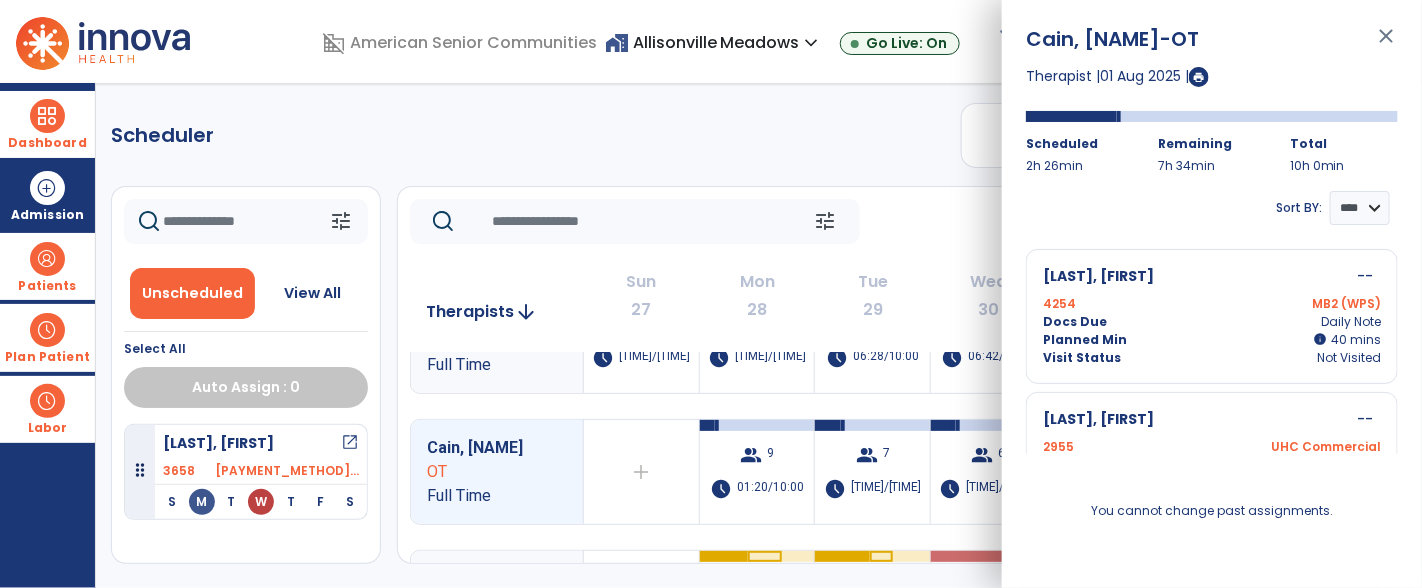 click on "close" at bounding box center (1386, 45) 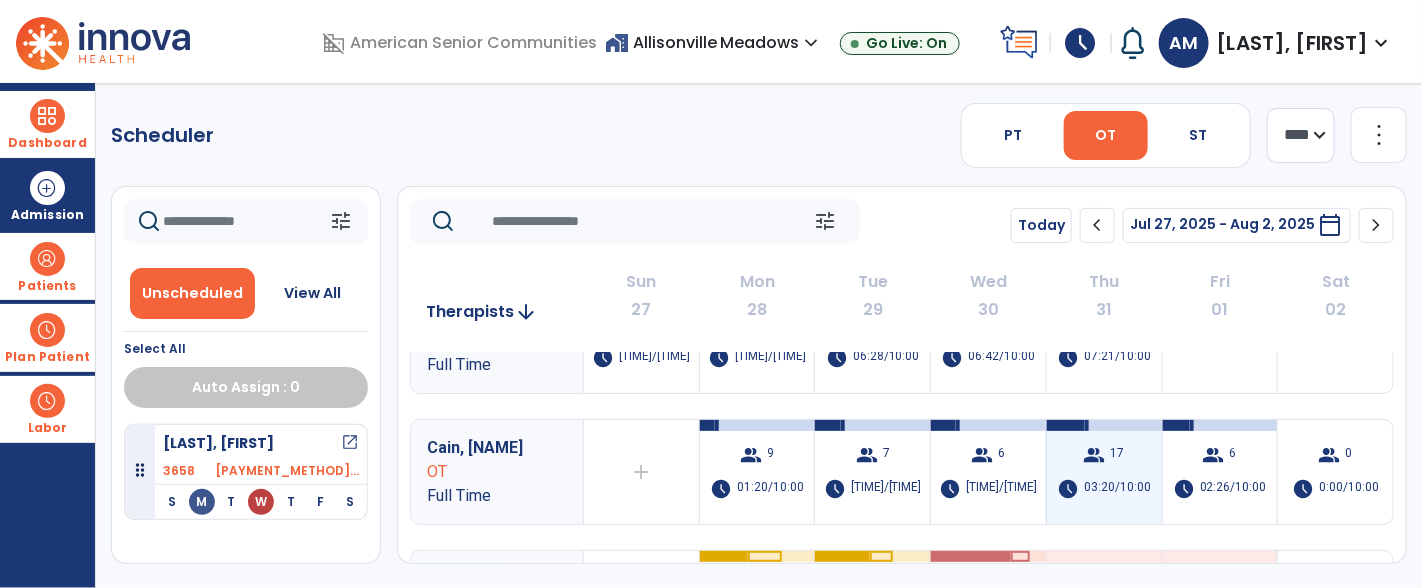 click on "group  17  schedule  03:20/10:00" at bounding box center [1104, 472] 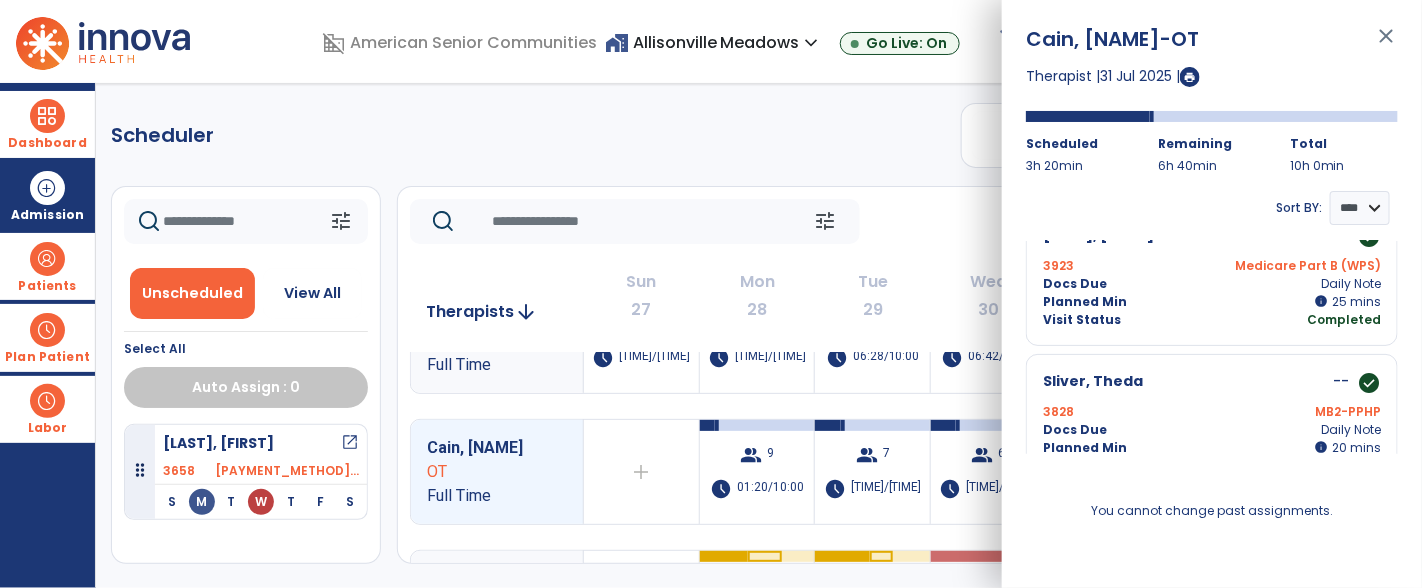 scroll, scrollTop: 787, scrollLeft: 0, axis: vertical 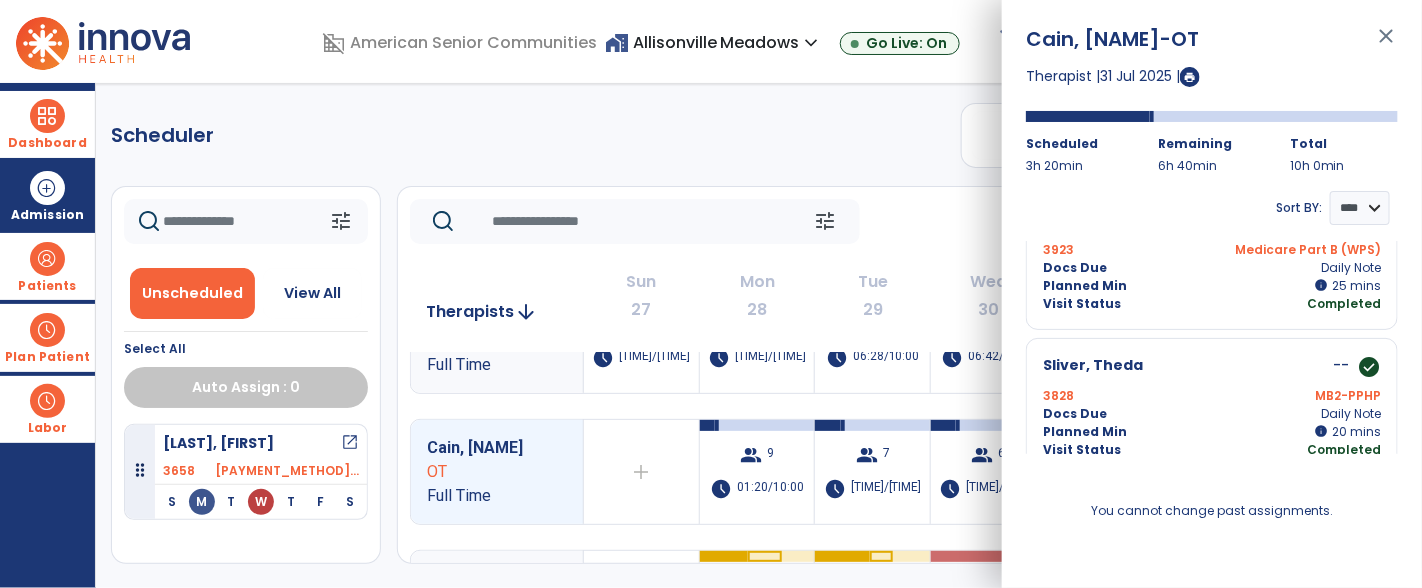 click on "Scheduler   PT   OT   ST  **** *** more_vert  Manage Labor   View All Therapists   Print" 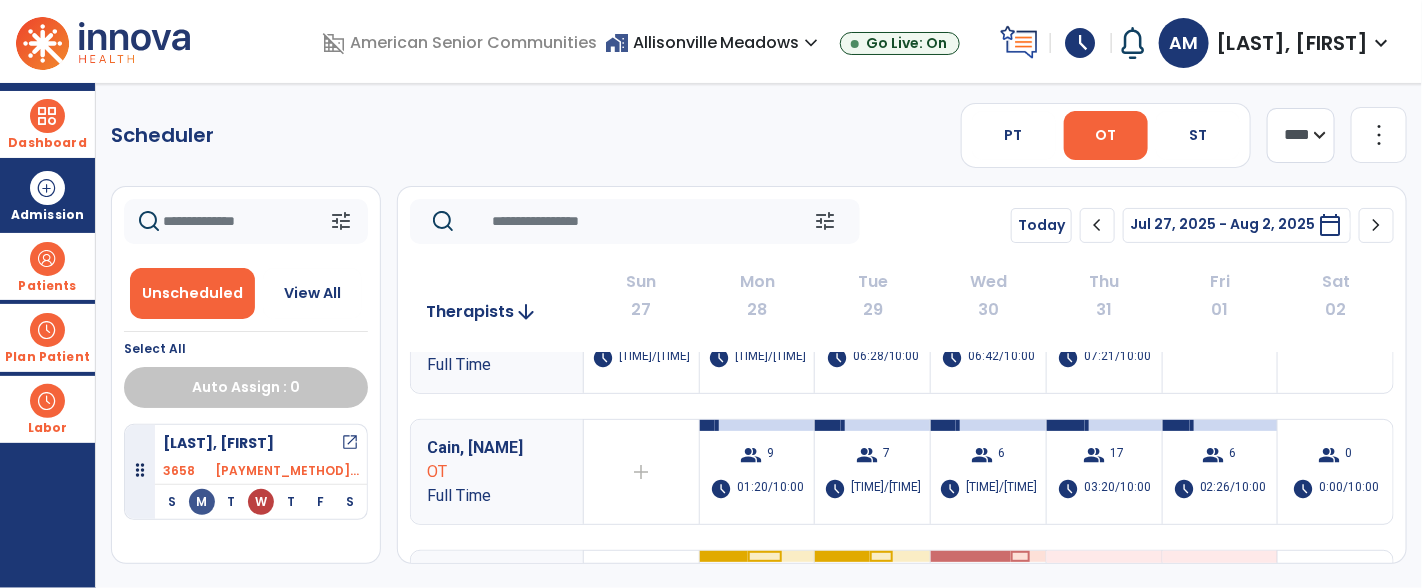 click on "chevron_right" 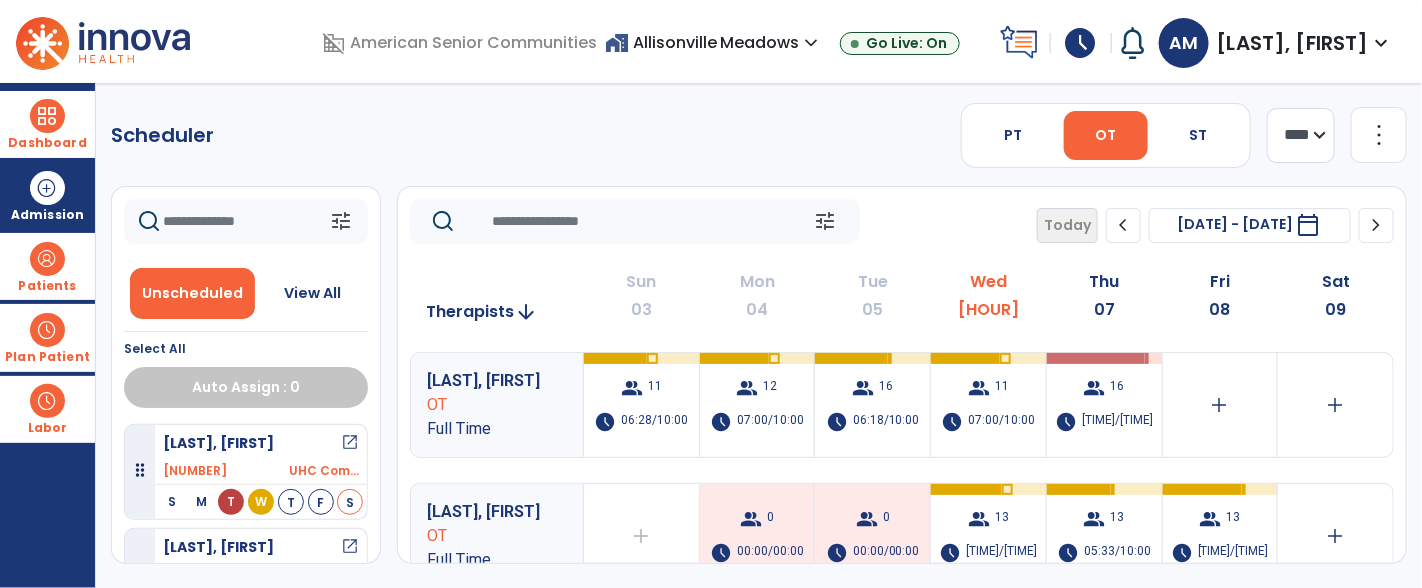 click at bounding box center (47, 116) 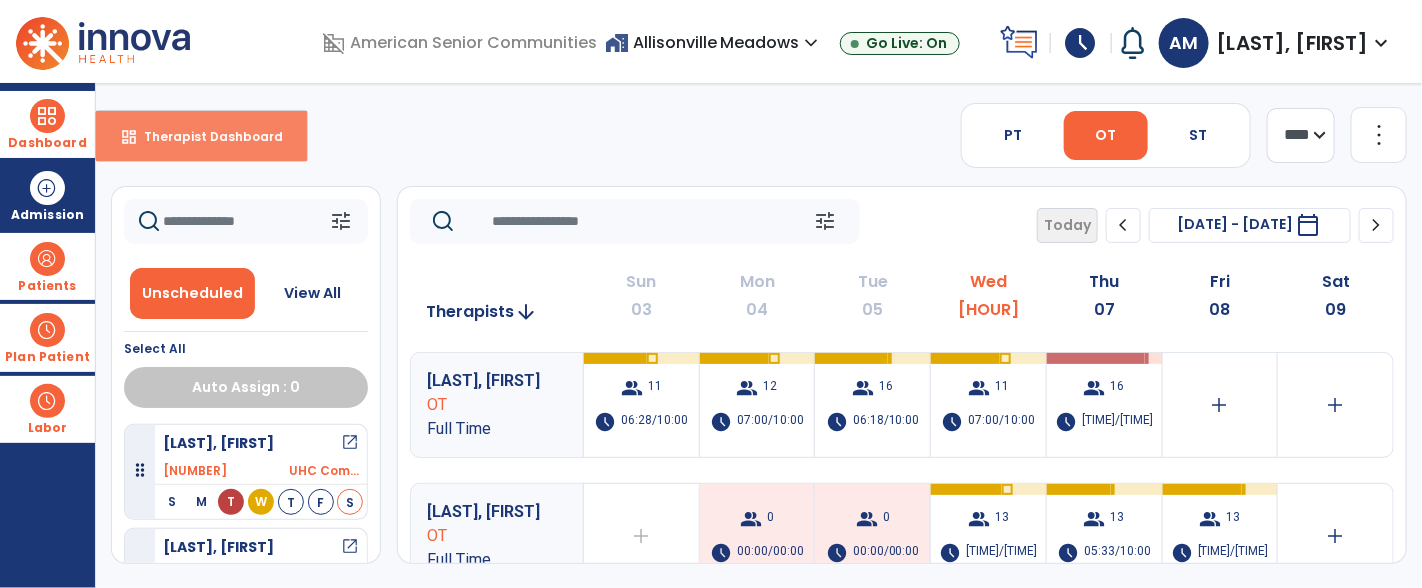 click on "Therapist Dashboard" at bounding box center (205, 136) 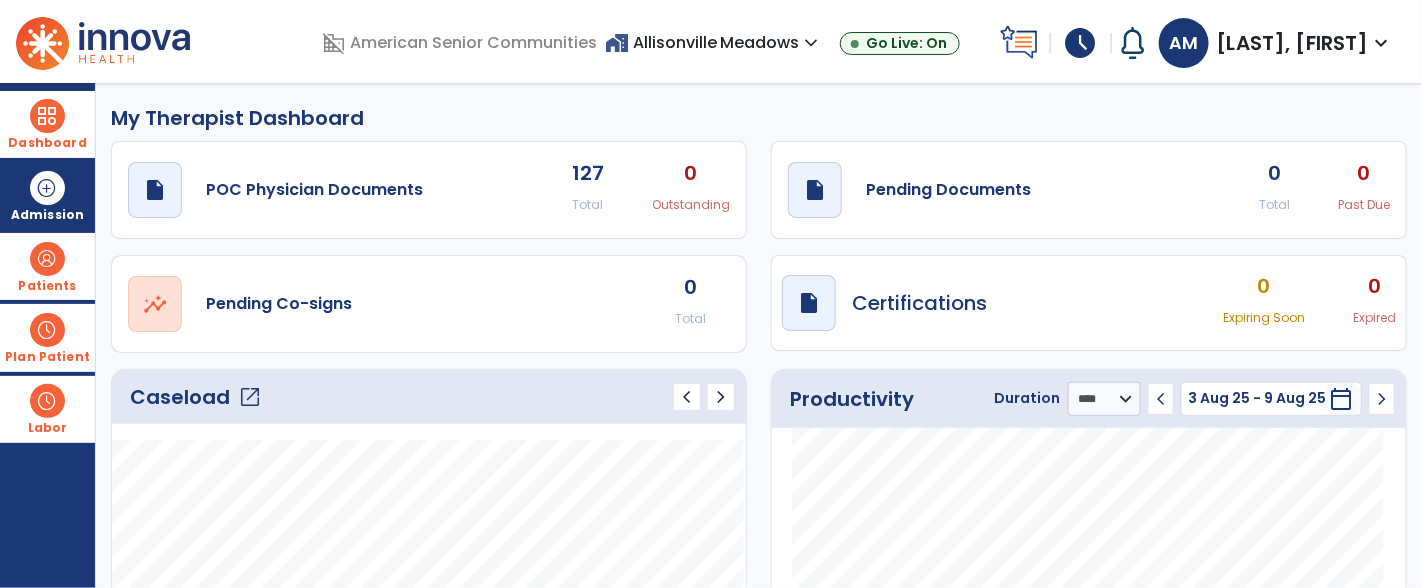 click on "open_in_new" 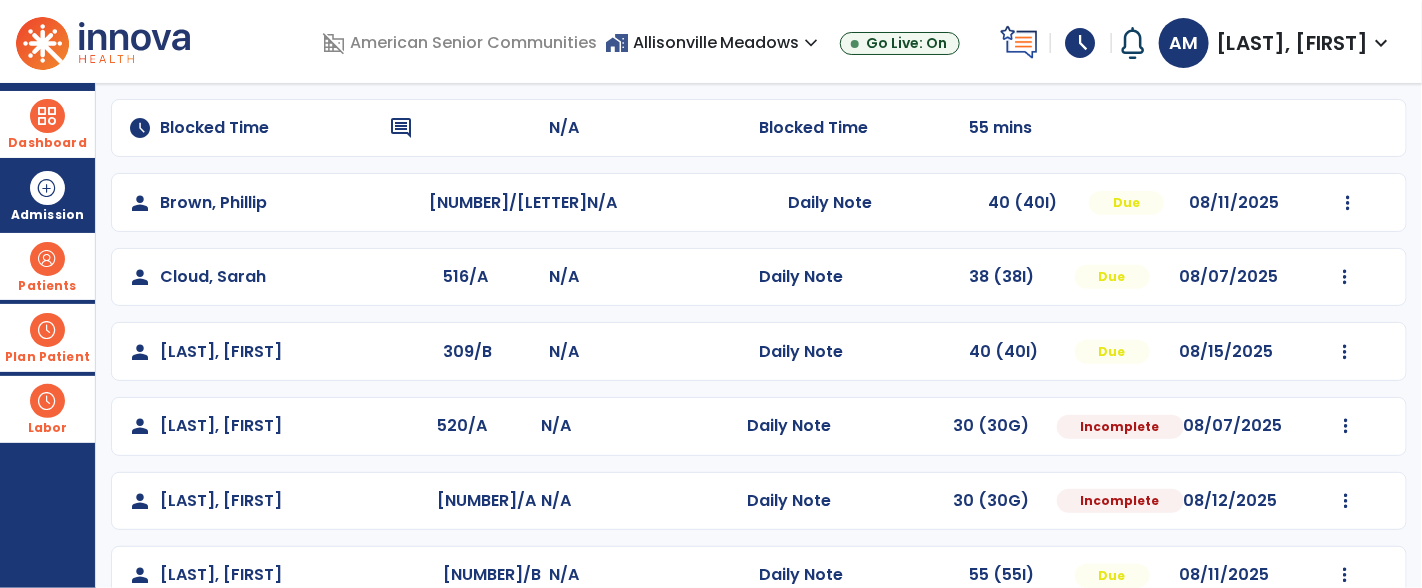 scroll, scrollTop: 718, scrollLeft: 0, axis: vertical 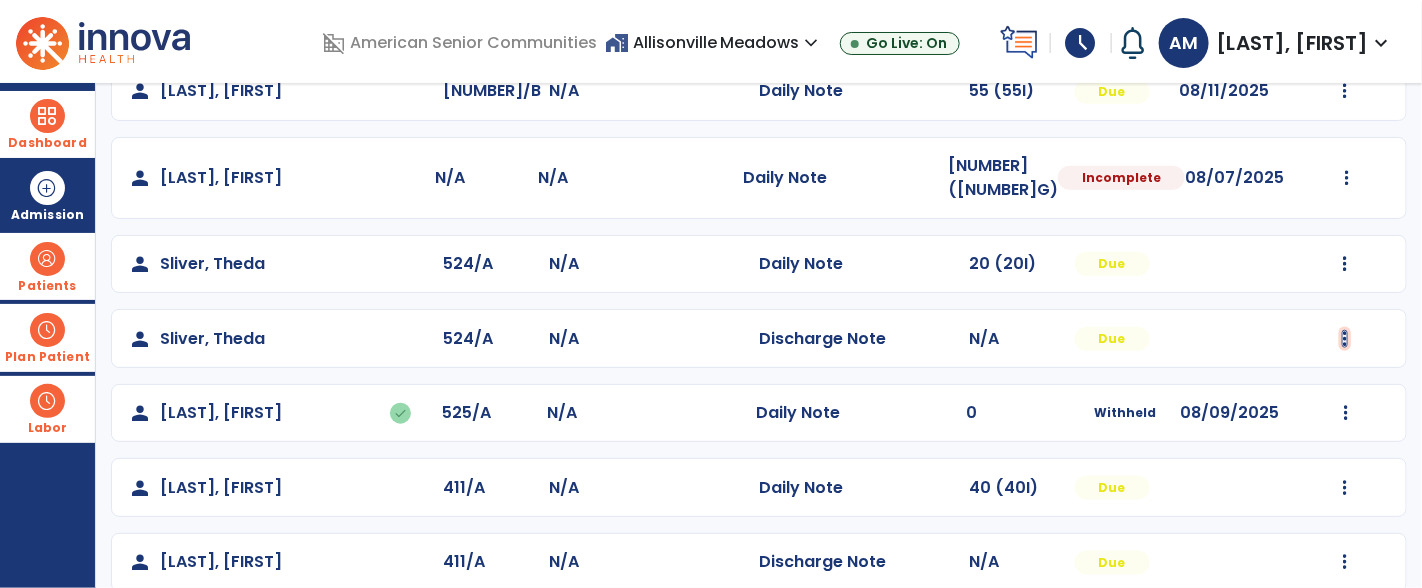 click at bounding box center (1346, -430) 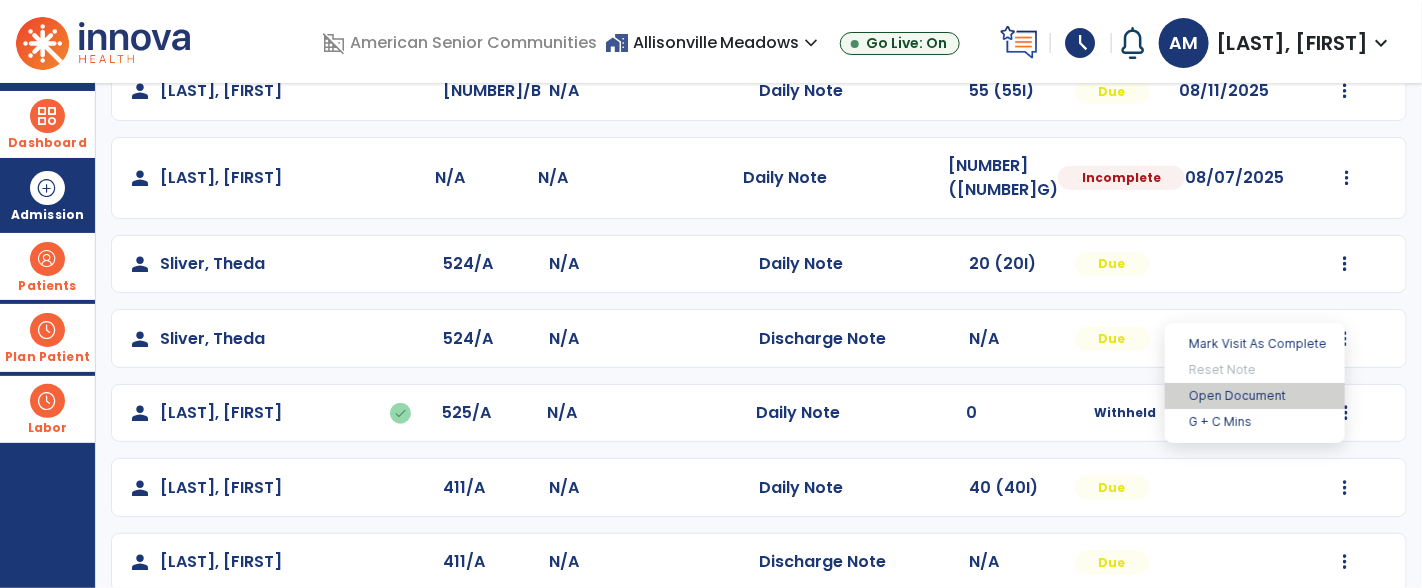 click on "Open Document" at bounding box center (1255, 396) 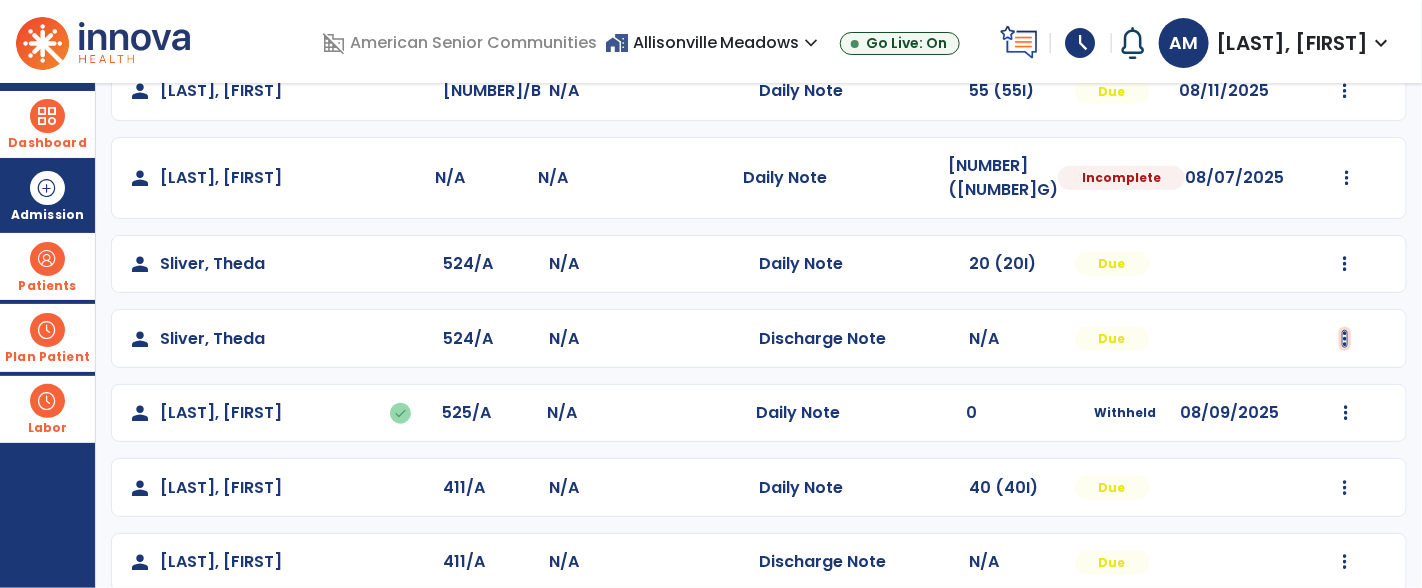 click at bounding box center (1346, -430) 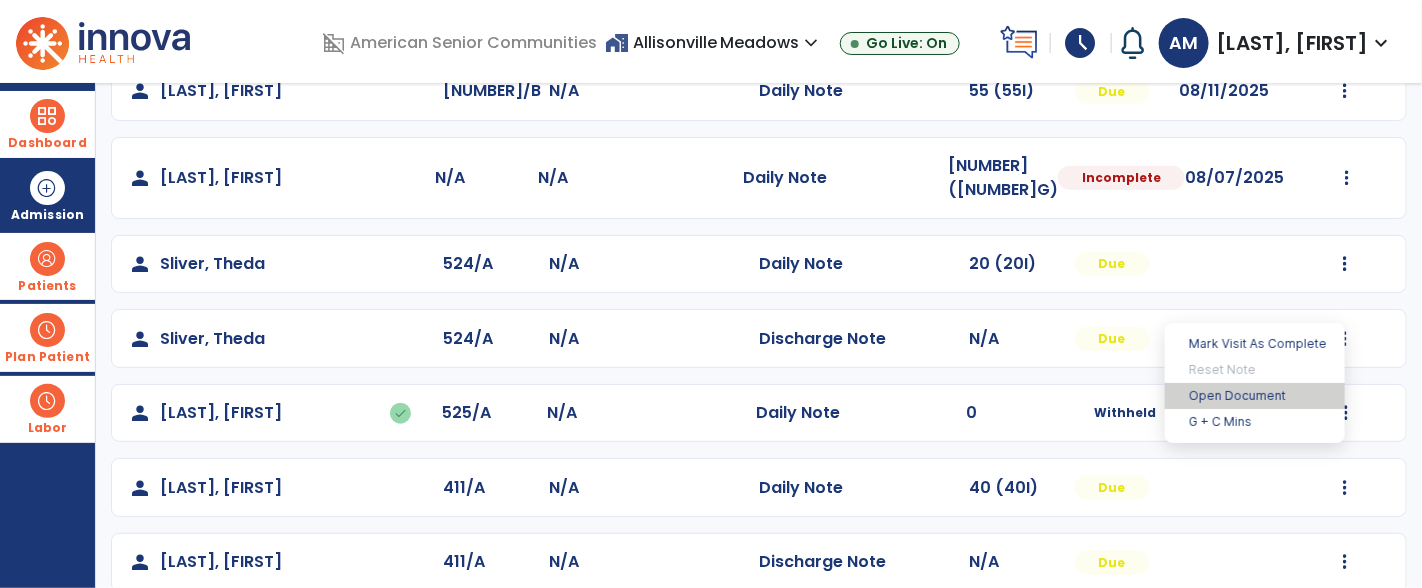click on "Open Document" at bounding box center (1255, 396) 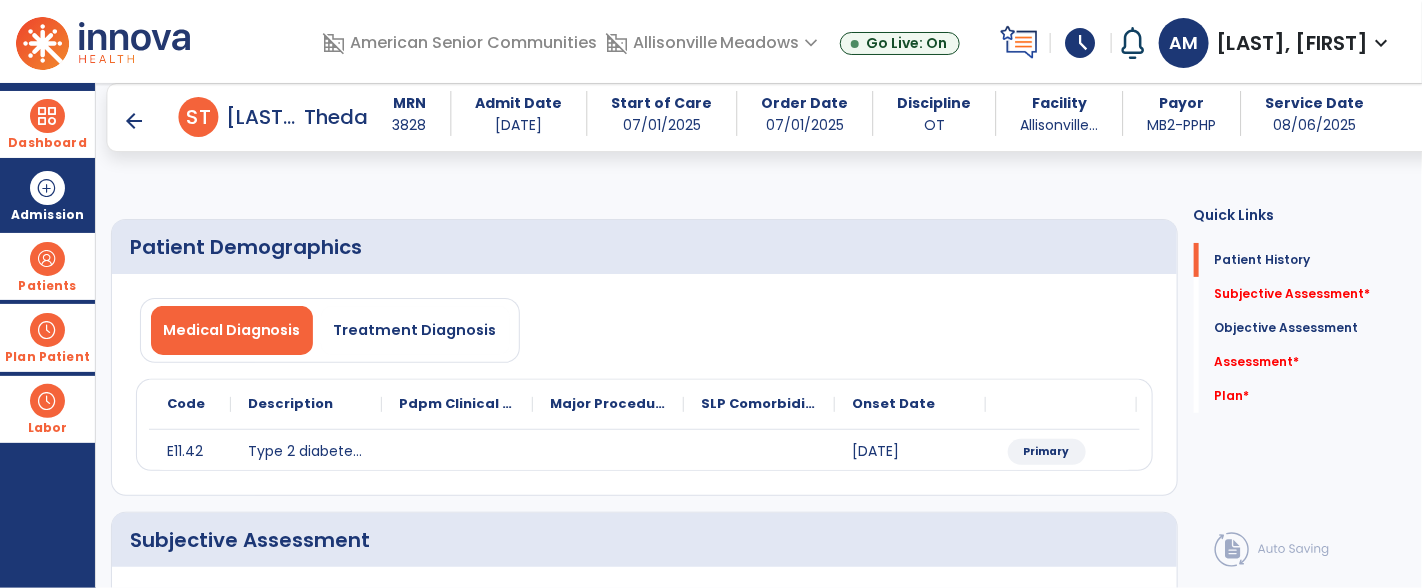 scroll, scrollTop: 331, scrollLeft: 0, axis: vertical 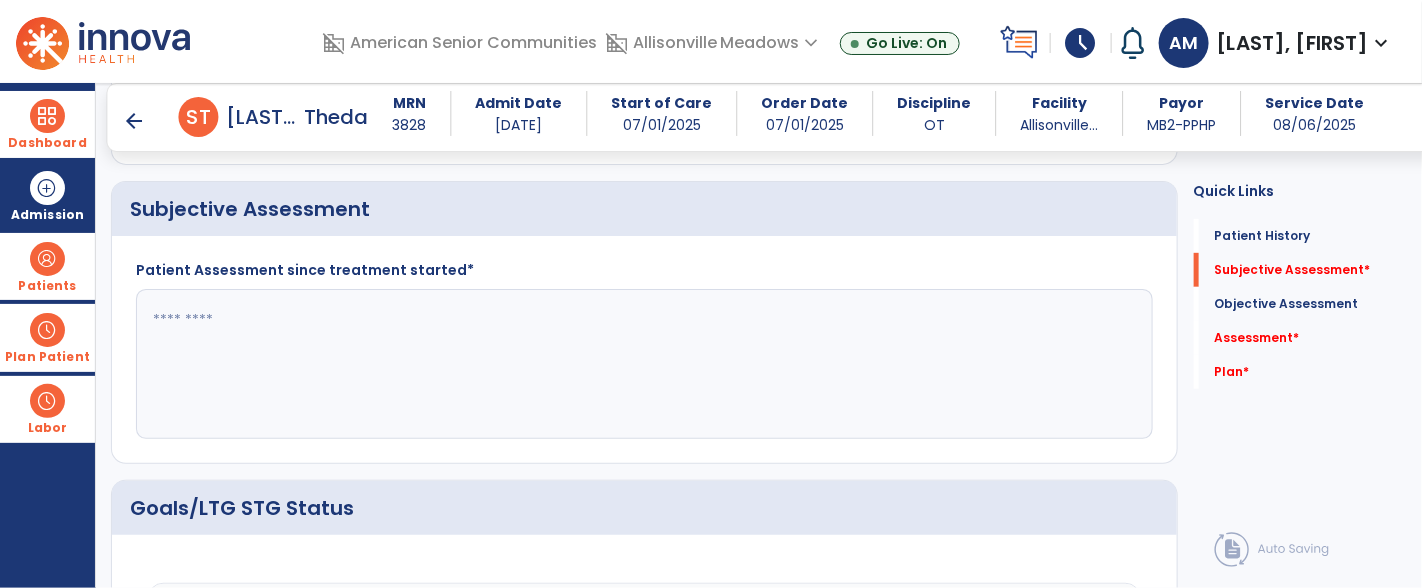 click 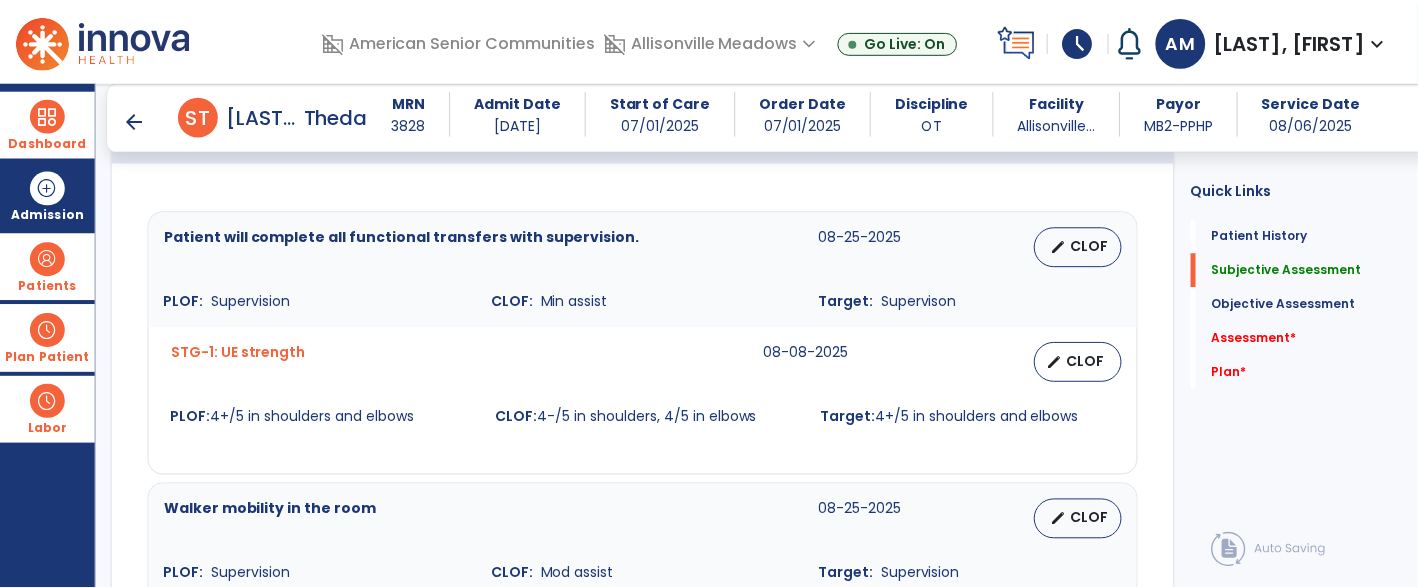scroll, scrollTop: 708, scrollLeft: 0, axis: vertical 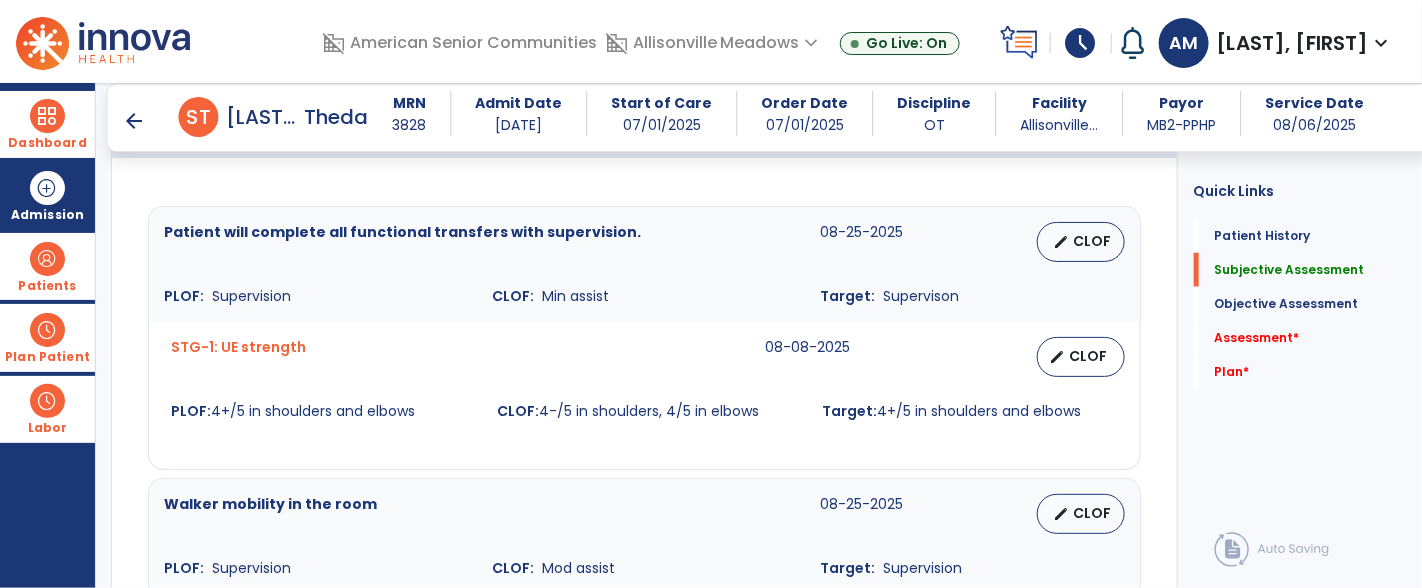 type on "**********" 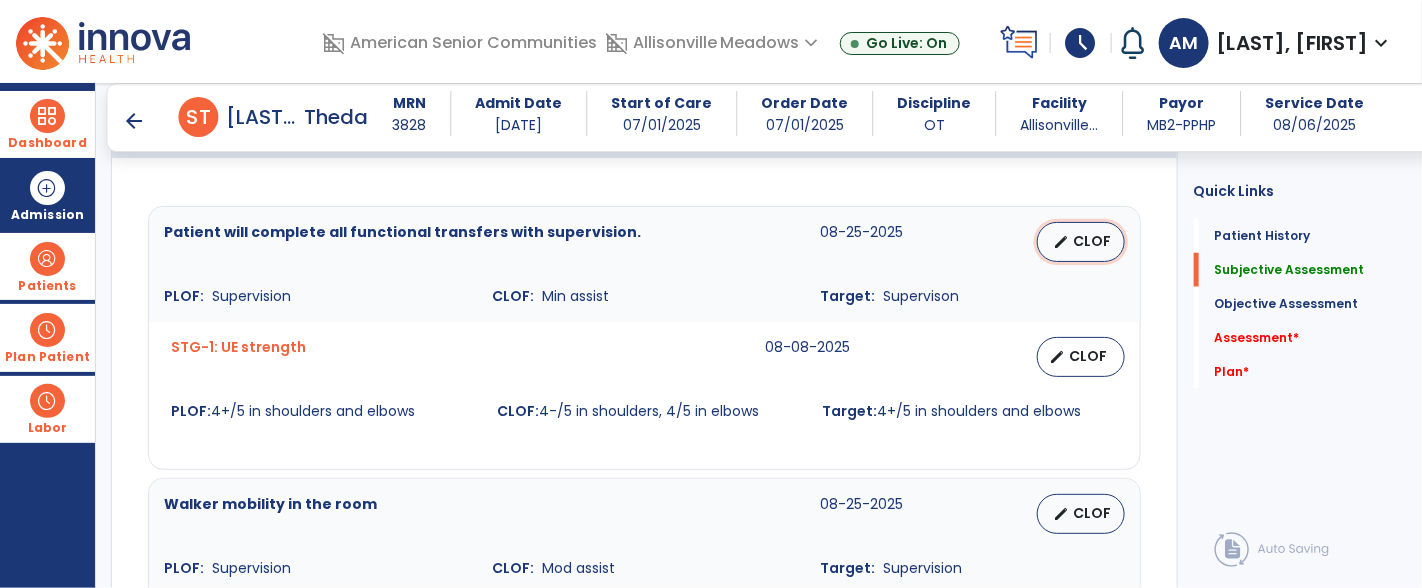 click on "CLOF" at bounding box center [1093, 241] 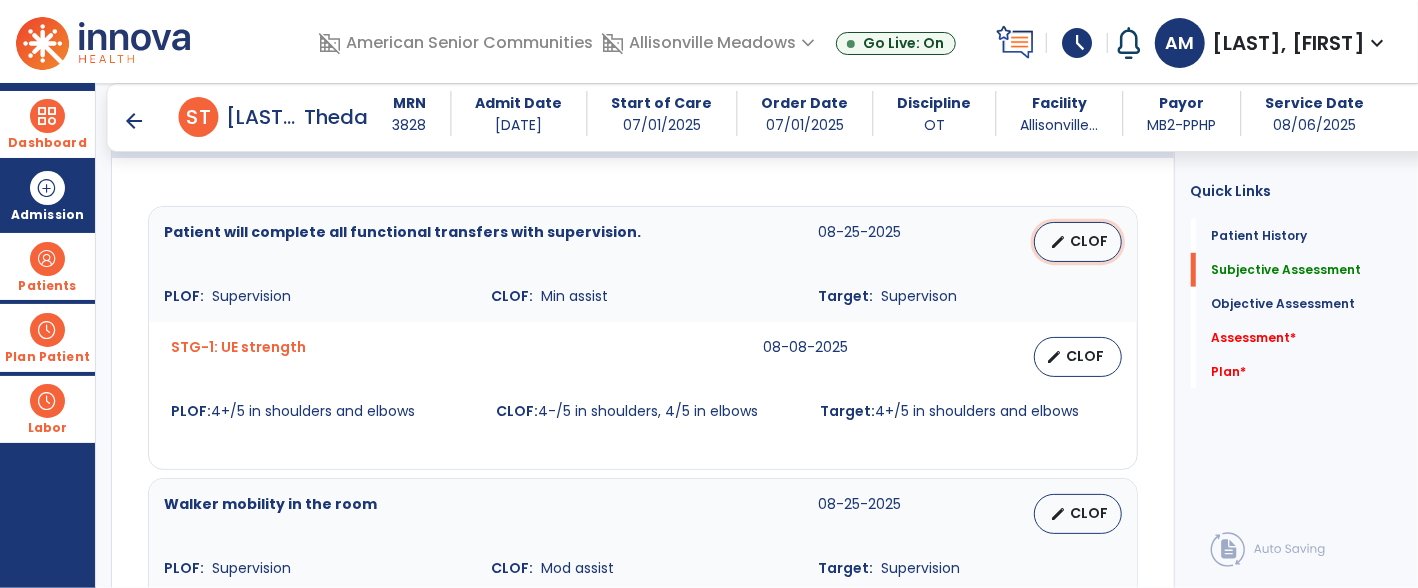 select on "********" 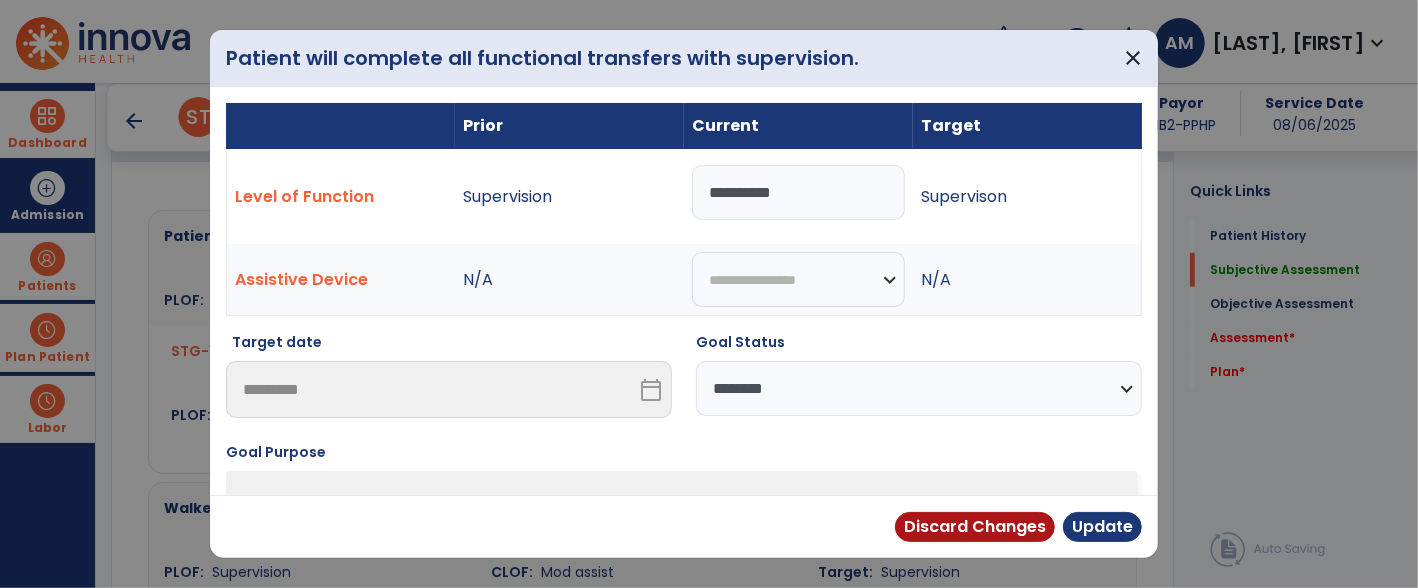 scroll, scrollTop: 708, scrollLeft: 0, axis: vertical 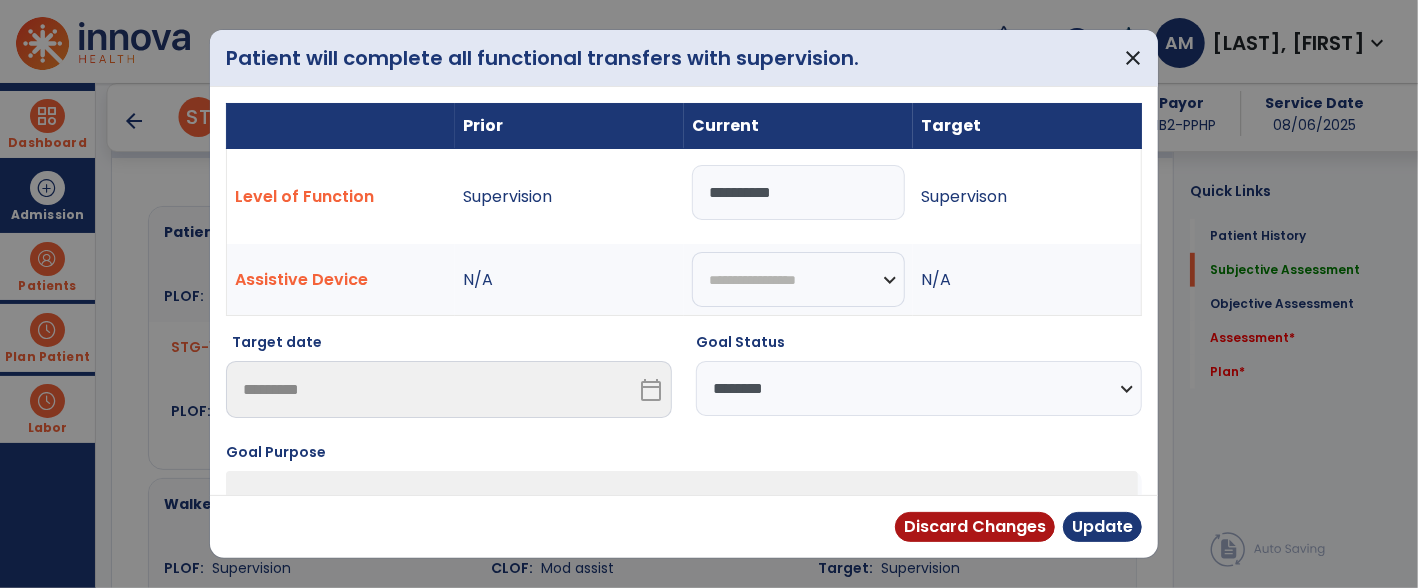 click on "**********" at bounding box center [798, 192] 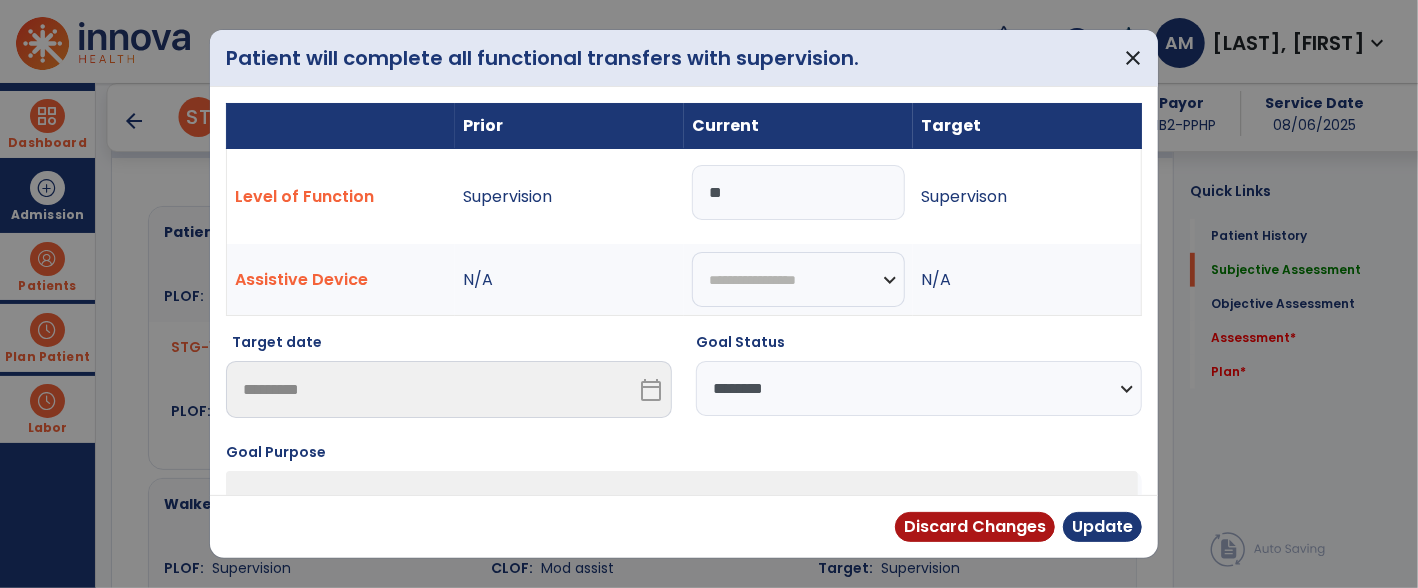 type on "*" 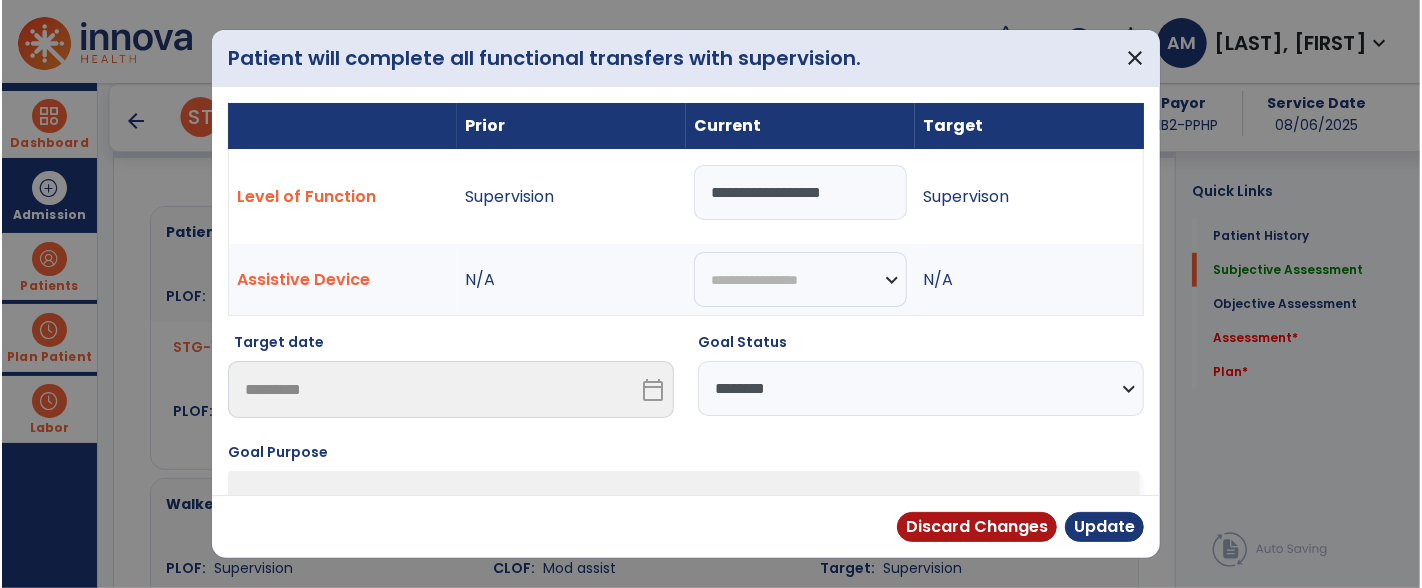 scroll, scrollTop: 140, scrollLeft: 0, axis: vertical 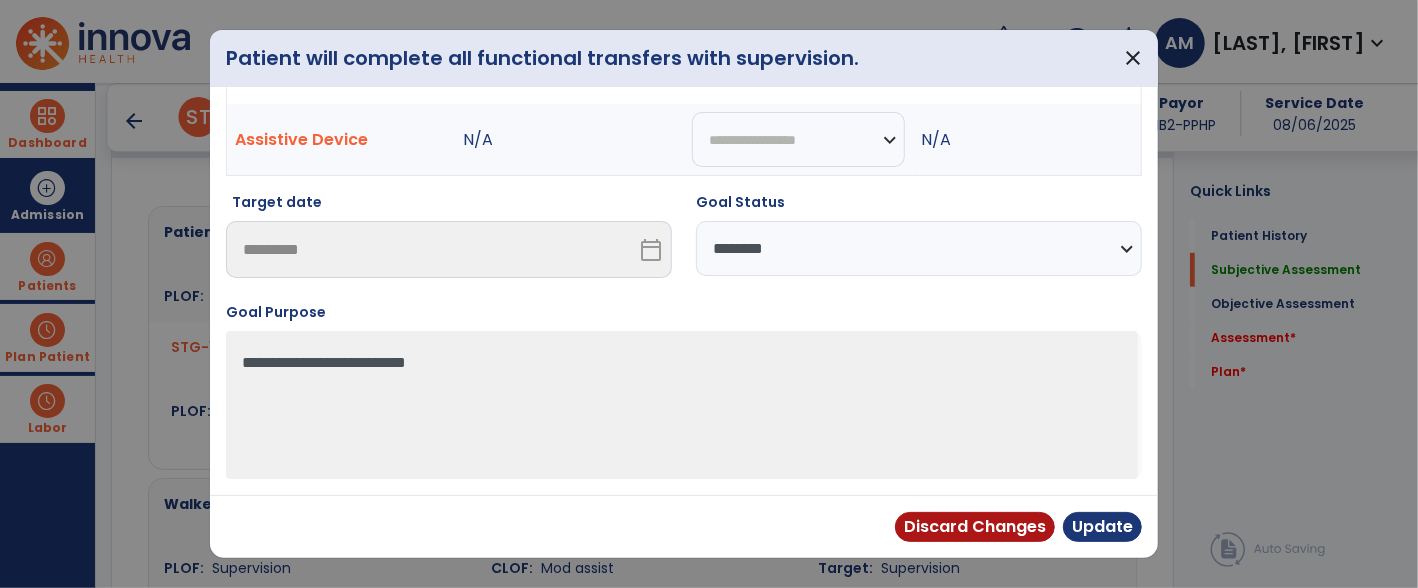 type on "**********" 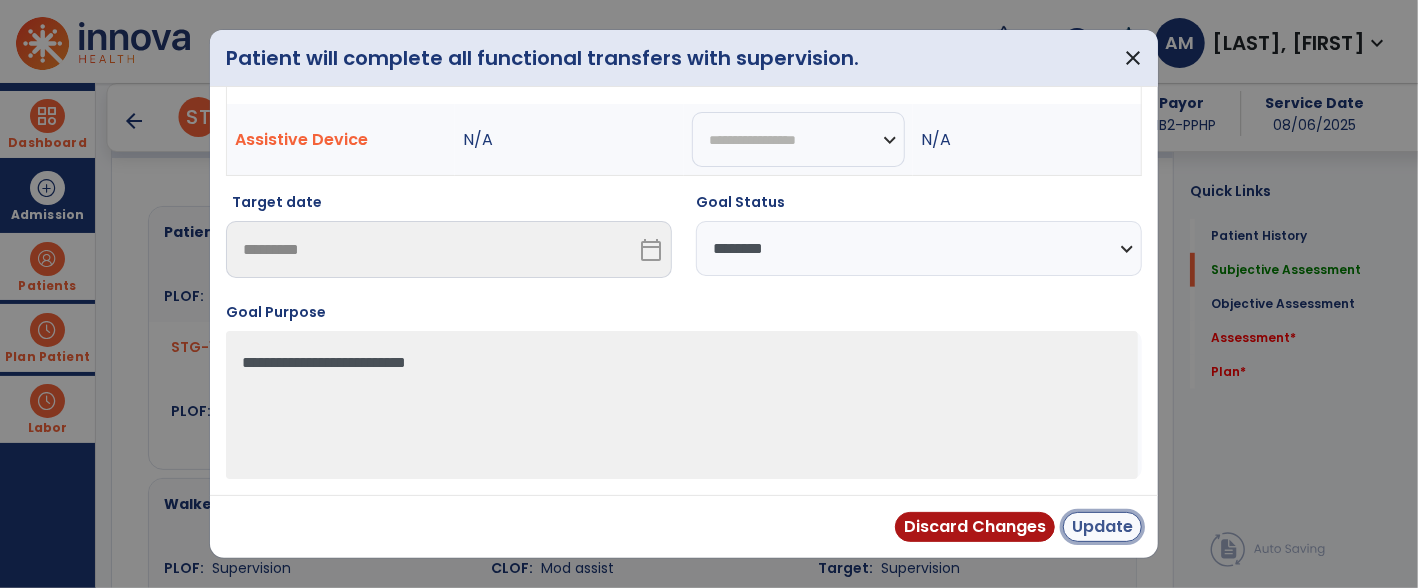 click on "Update" at bounding box center [1102, 527] 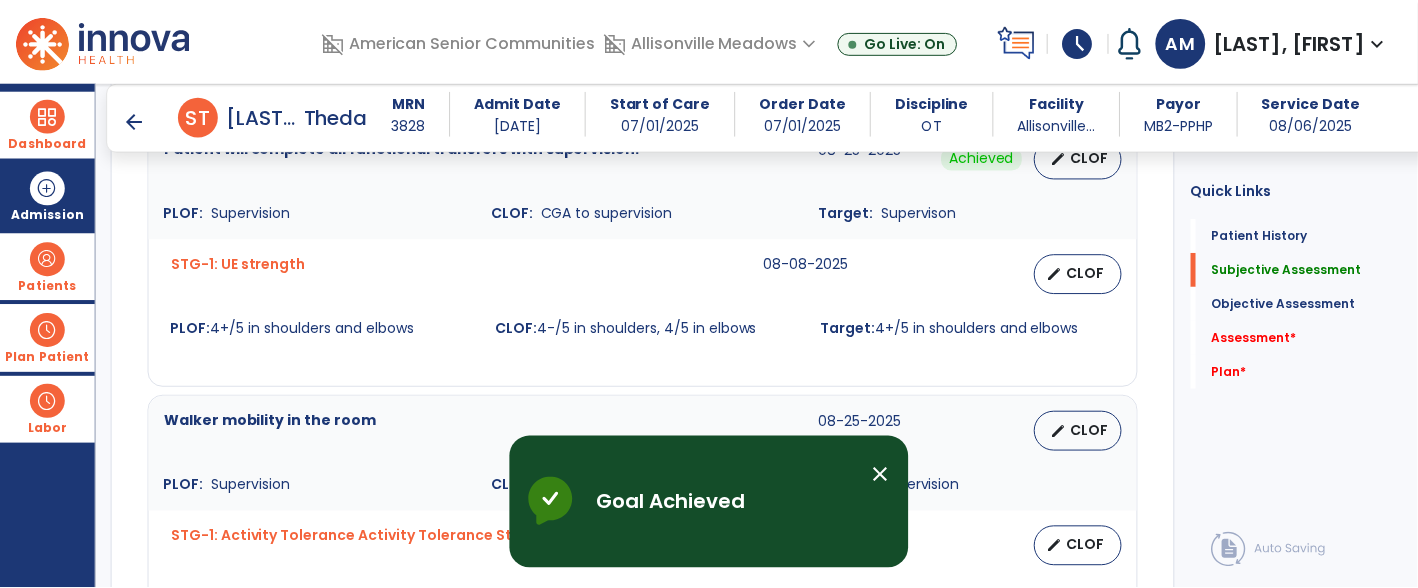 scroll, scrollTop: 794, scrollLeft: 0, axis: vertical 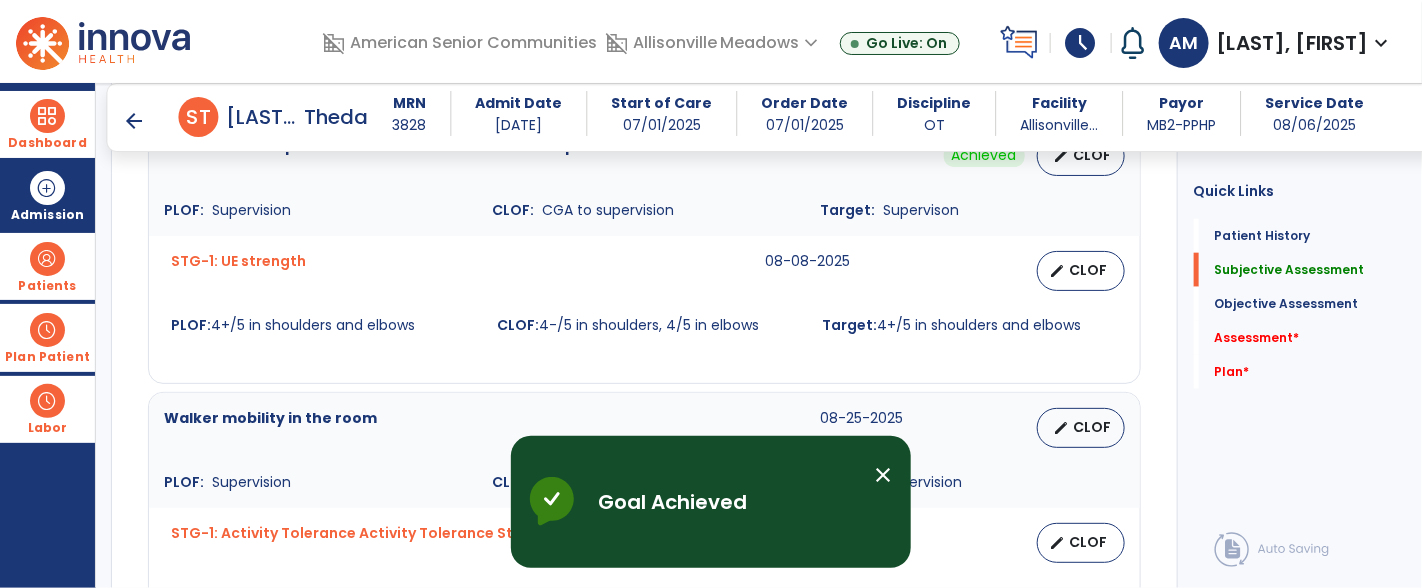 click on "edit   CLOF" at bounding box center (1026, 271) 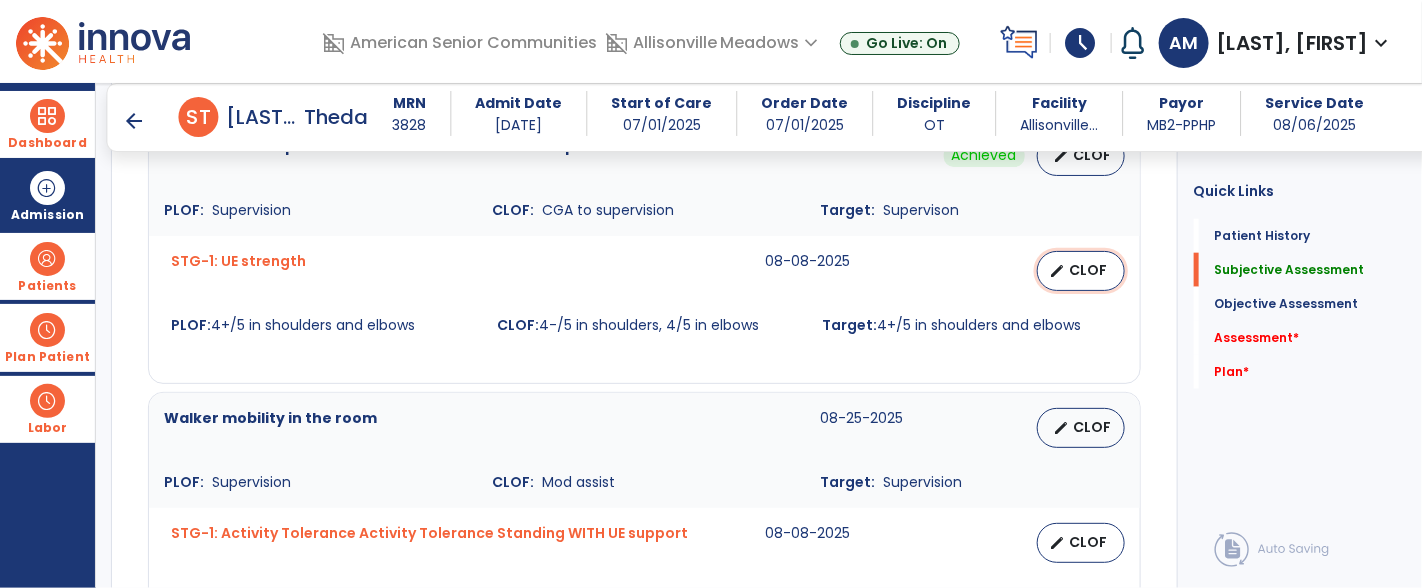 click on "CLOF" at bounding box center (1089, 270) 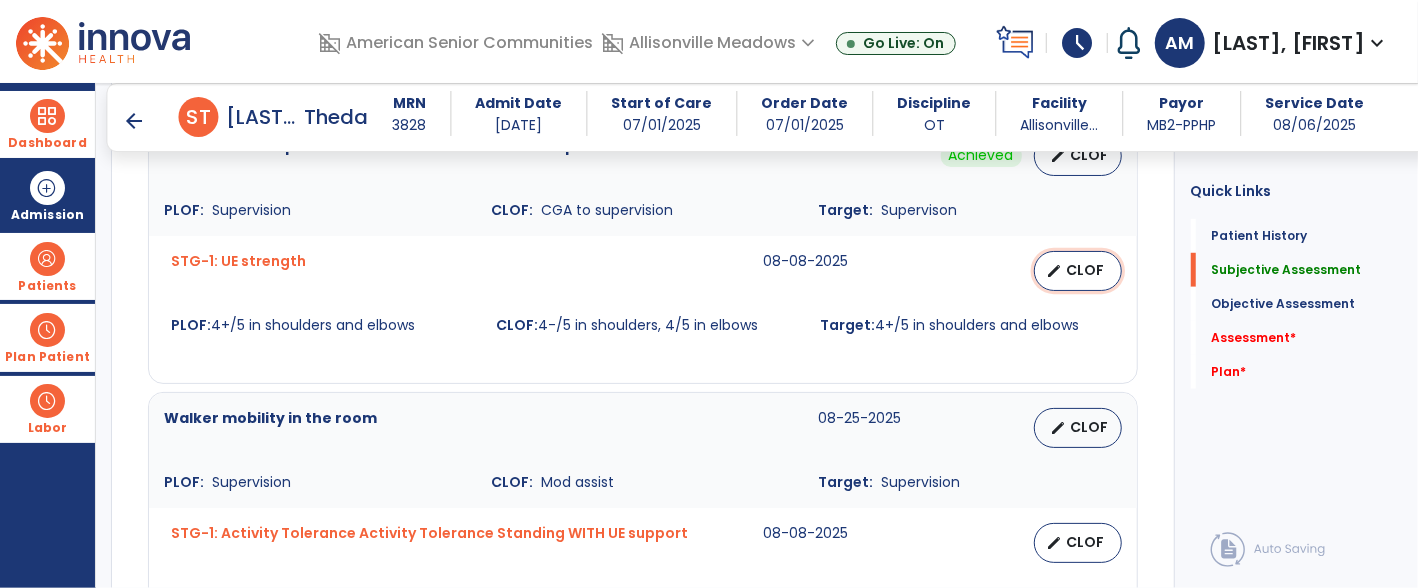 select on "********" 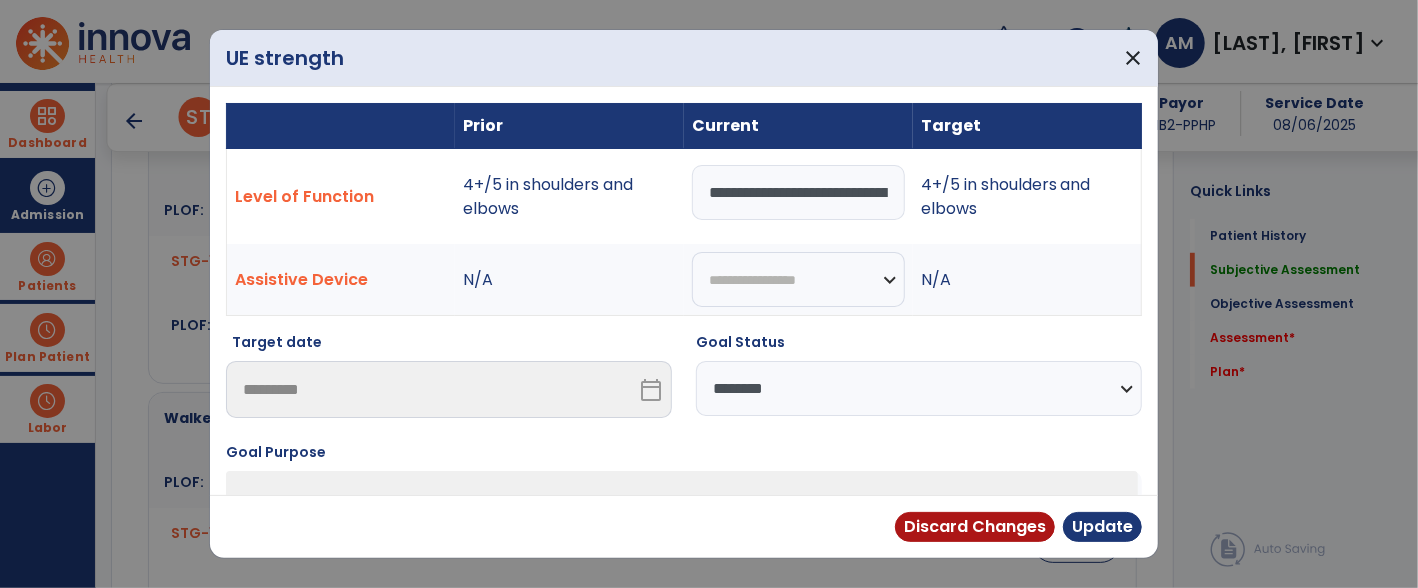scroll, scrollTop: 794, scrollLeft: 0, axis: vertical 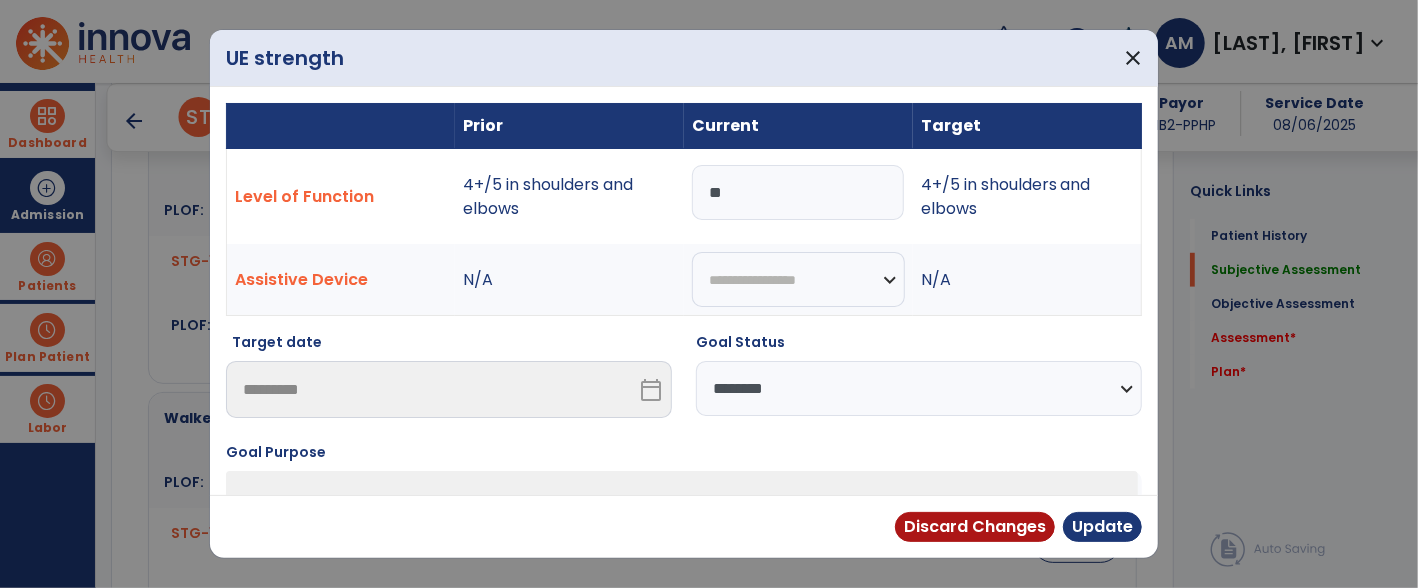 type on "*" 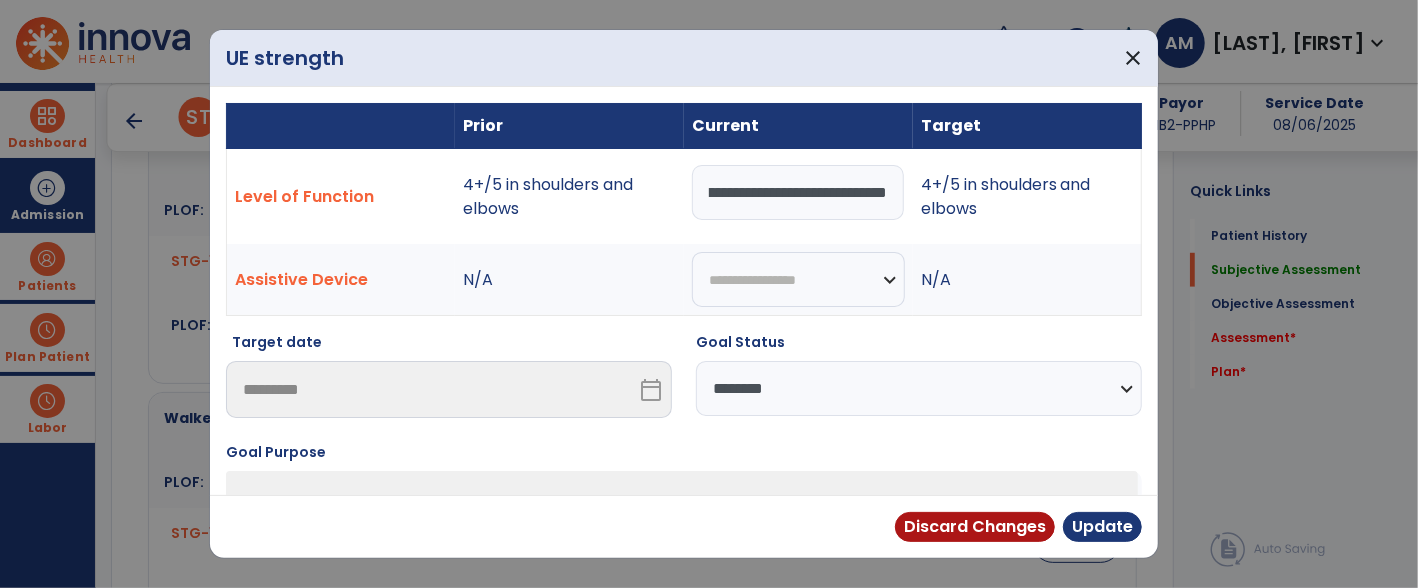 scroll, scrollTop: 0, scrollLeft: 230, axis: horizontal 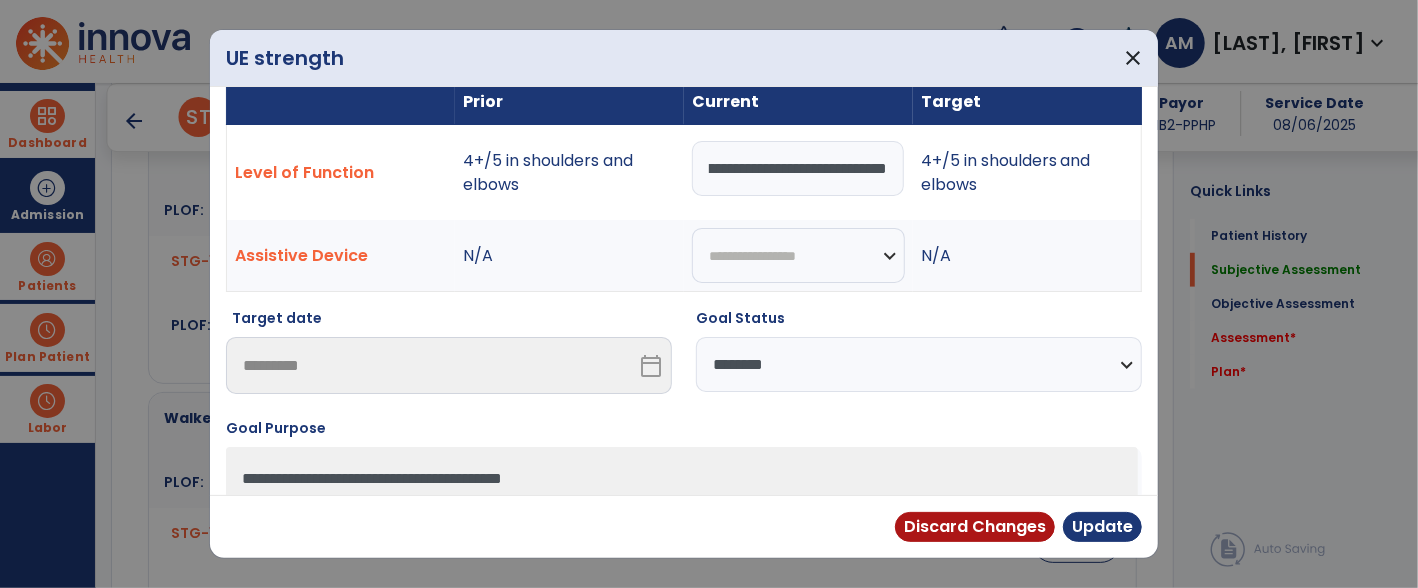 type on "**********" 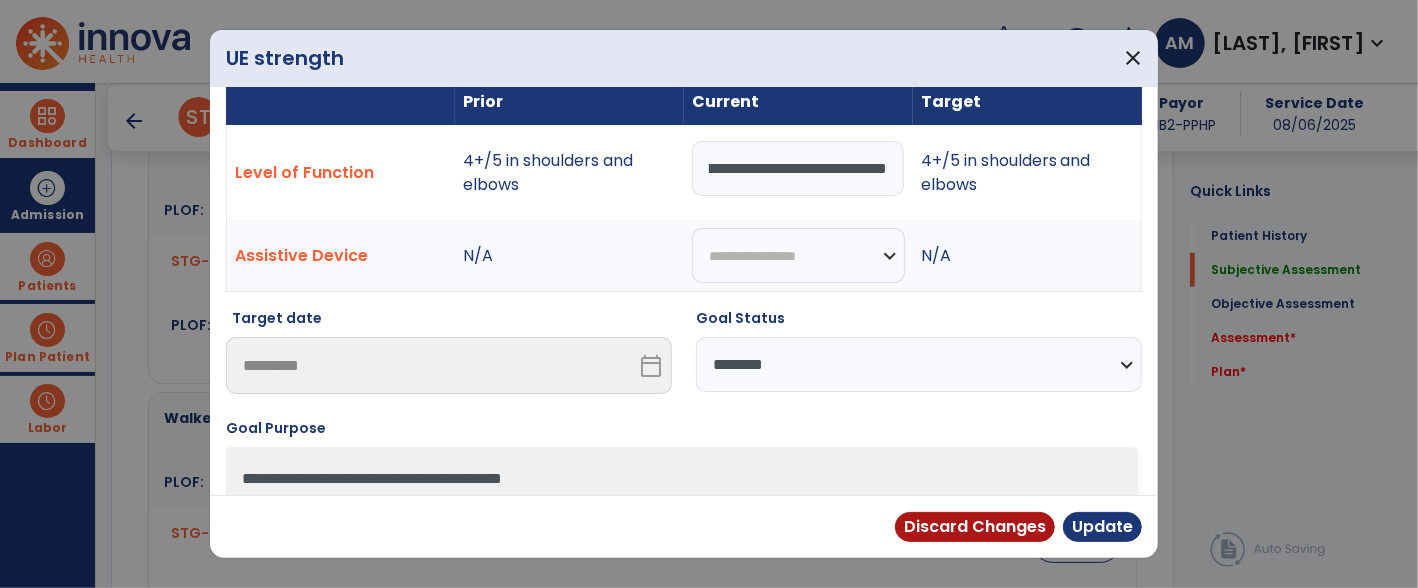 click on "**********" at bounding box center (919, 364) 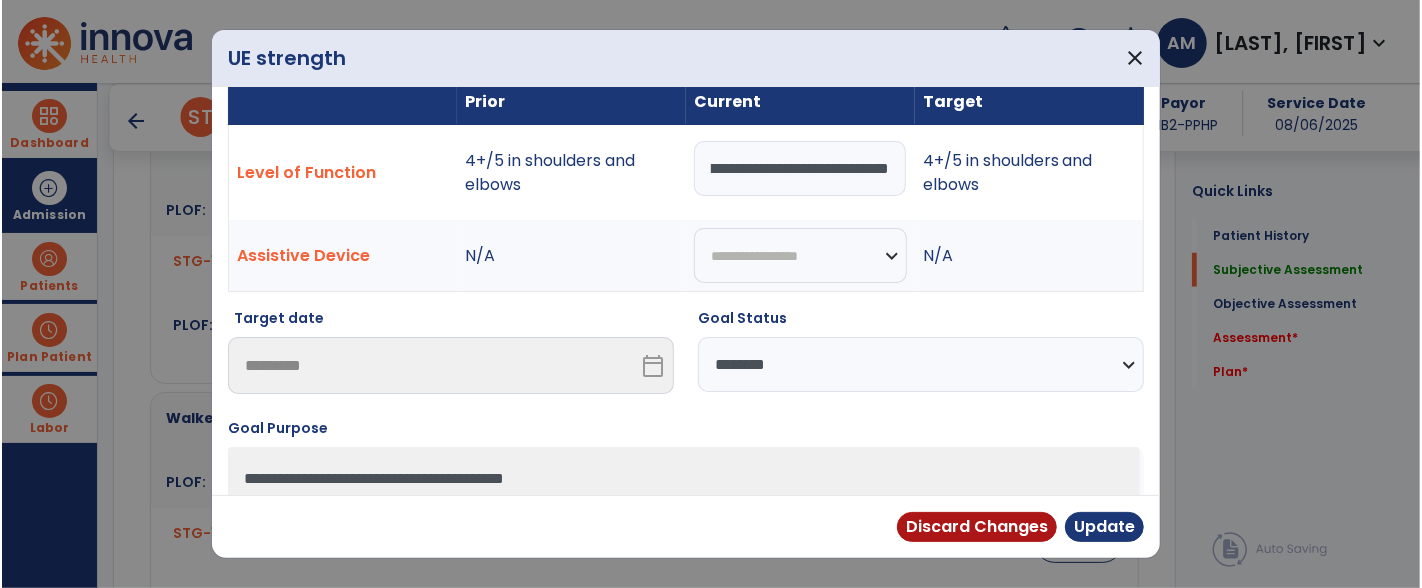 scroll, scrollTop: 0, scrollLeft: 0, axis: both 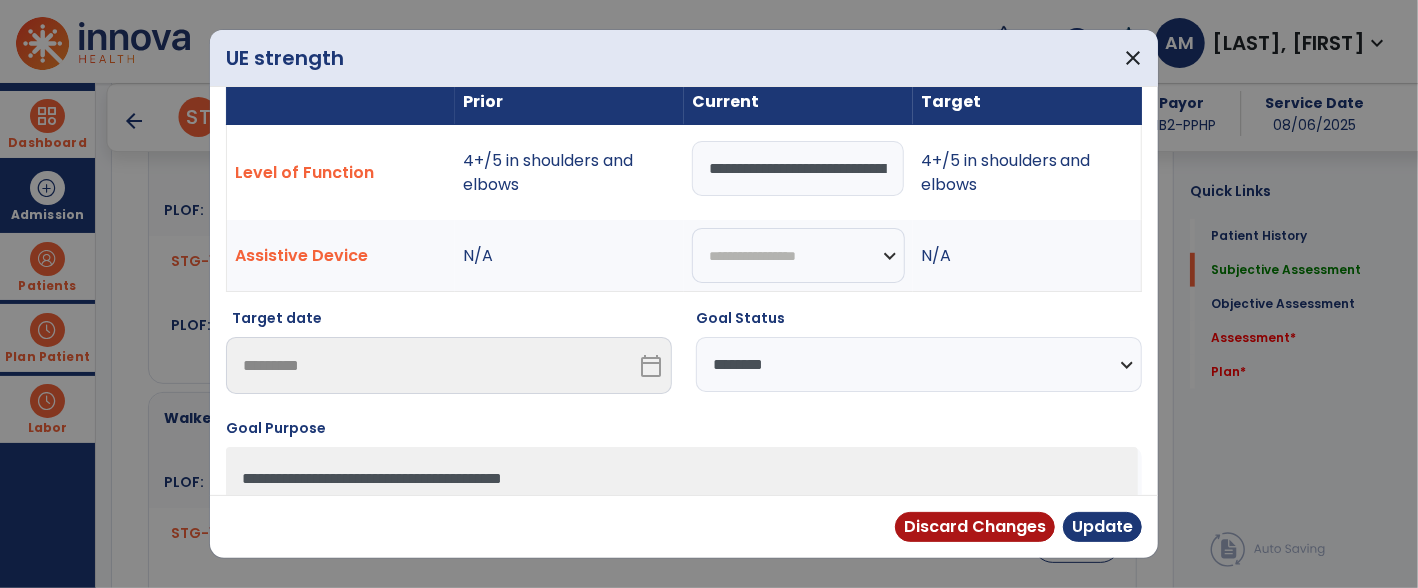 select on "**********" 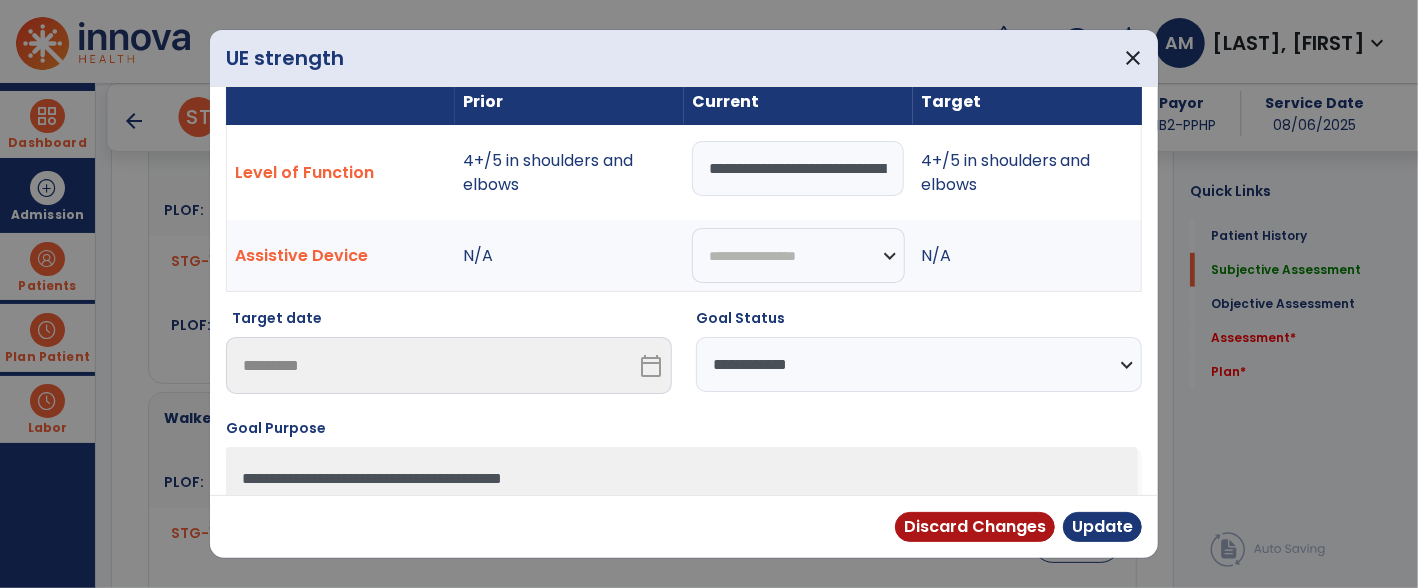 click on "**********" at bounding box center [919, 364] 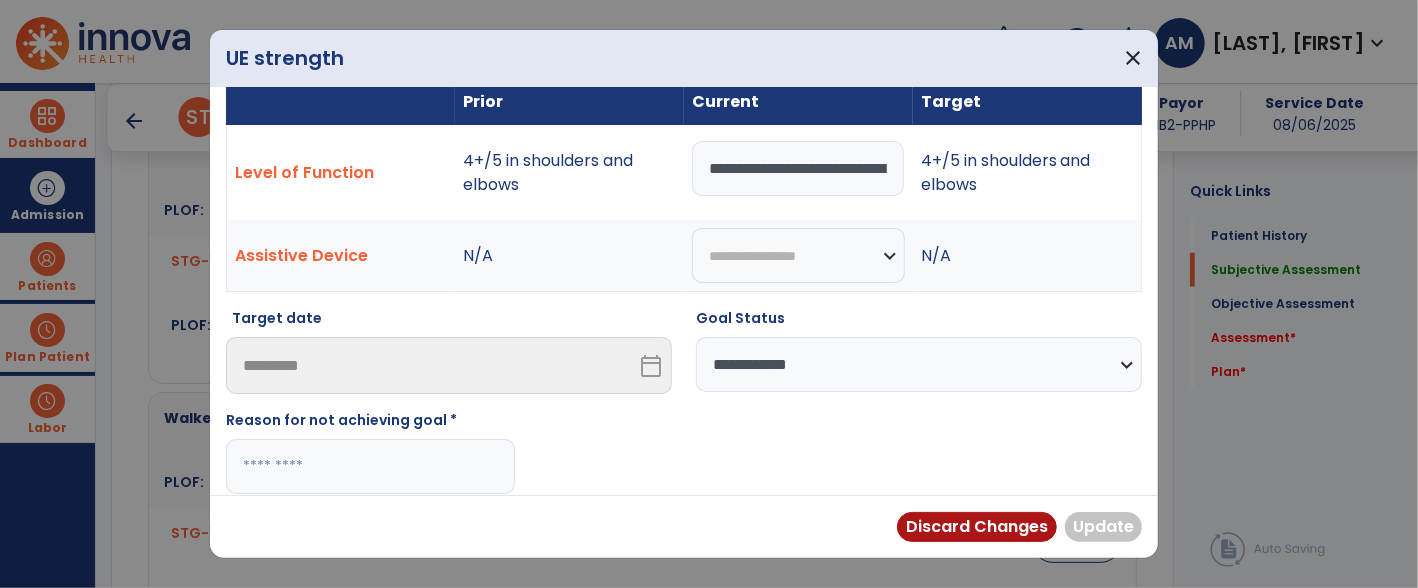 click at bounding box center [370, 466] 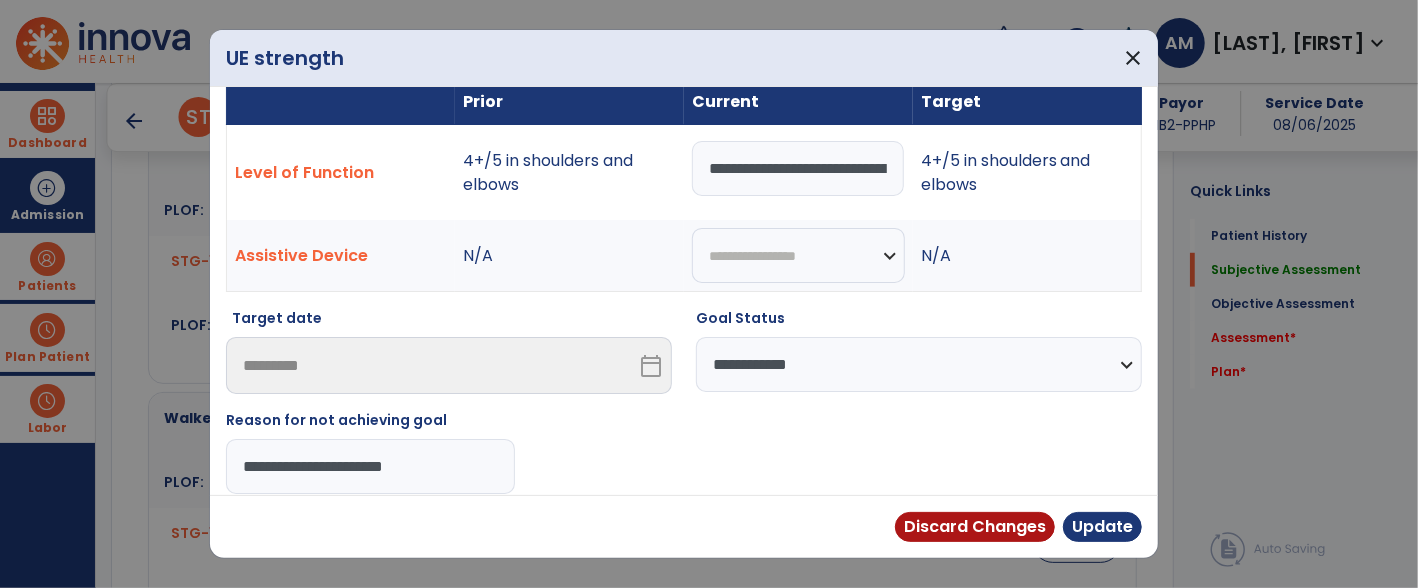 type on "**********" 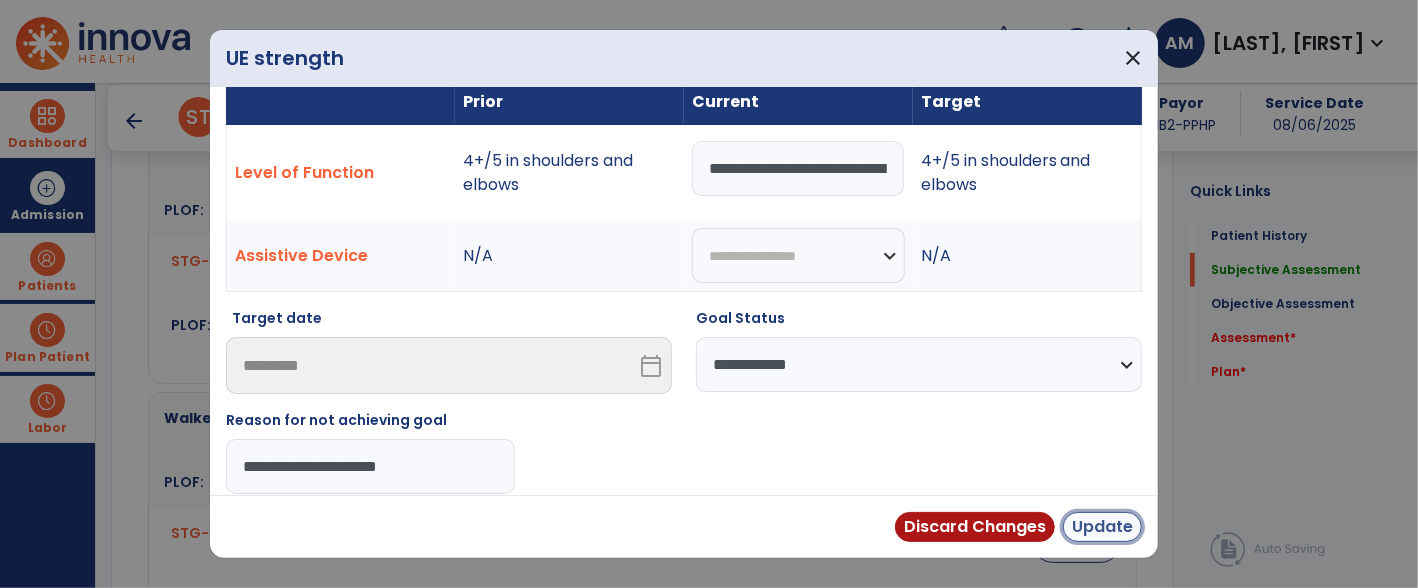click on "Update" at bounding box center [1102, 527] 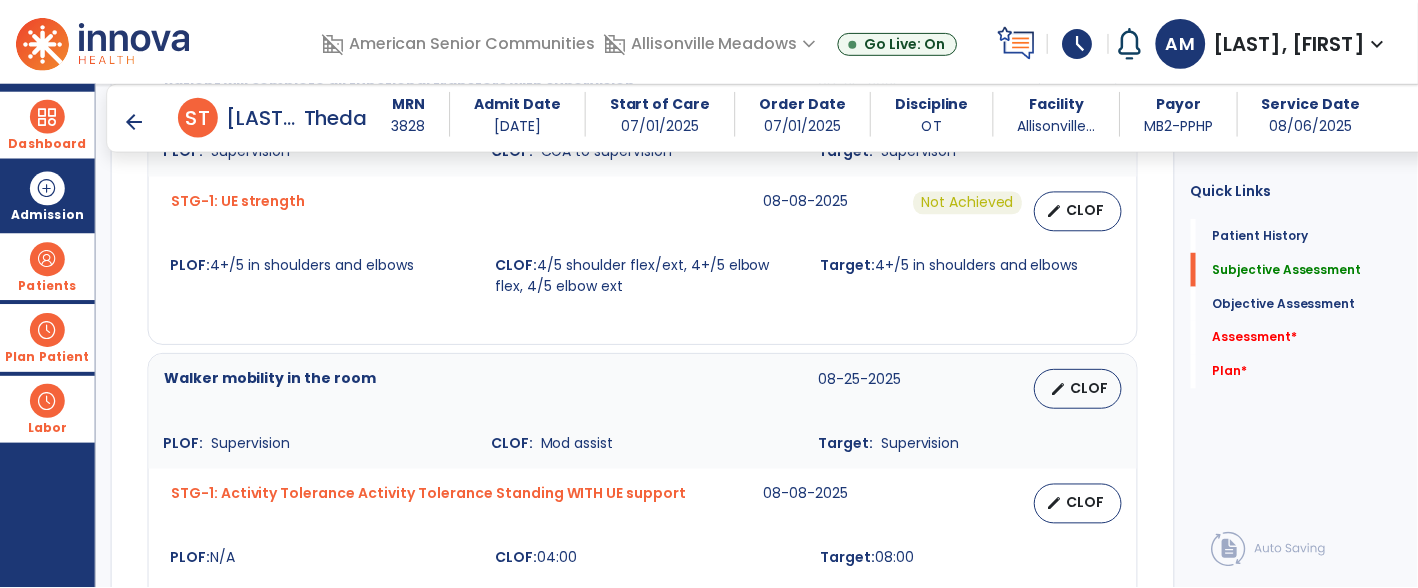 scroll, scrollTop: 858, scrollLeft: 0, axis: vertical 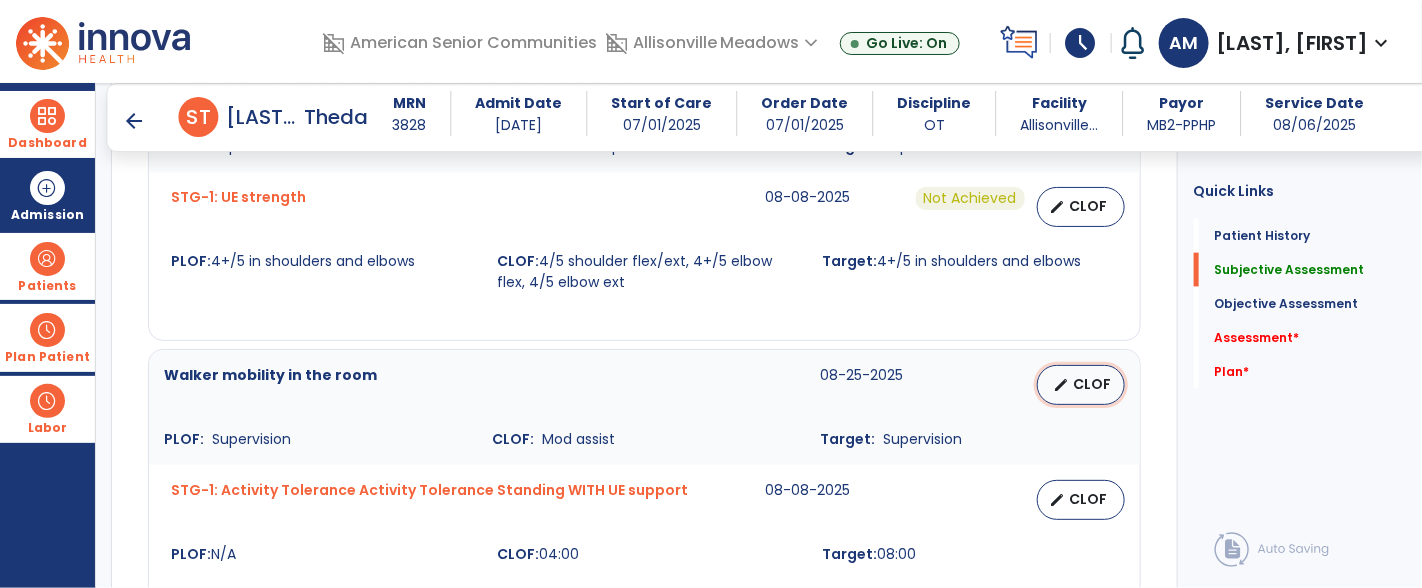 click on "CLOF" at bounding box center [1093, 384] 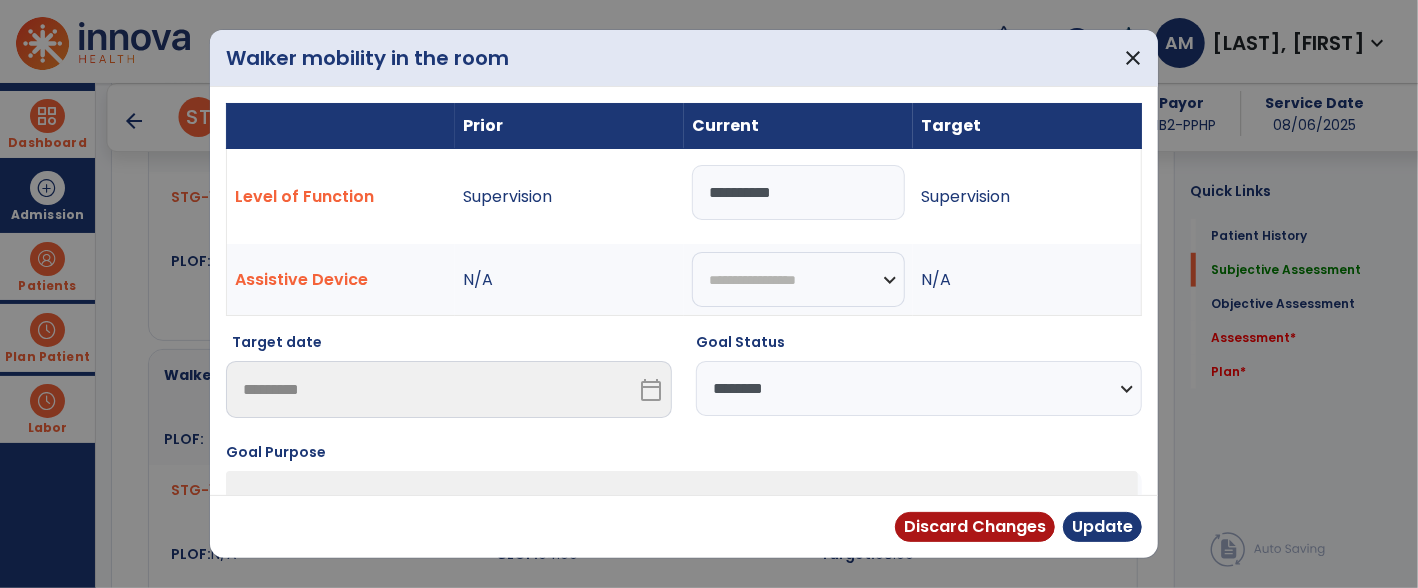 scroll, scrollTop: 858, scrollLeft: 0, axis: vertical 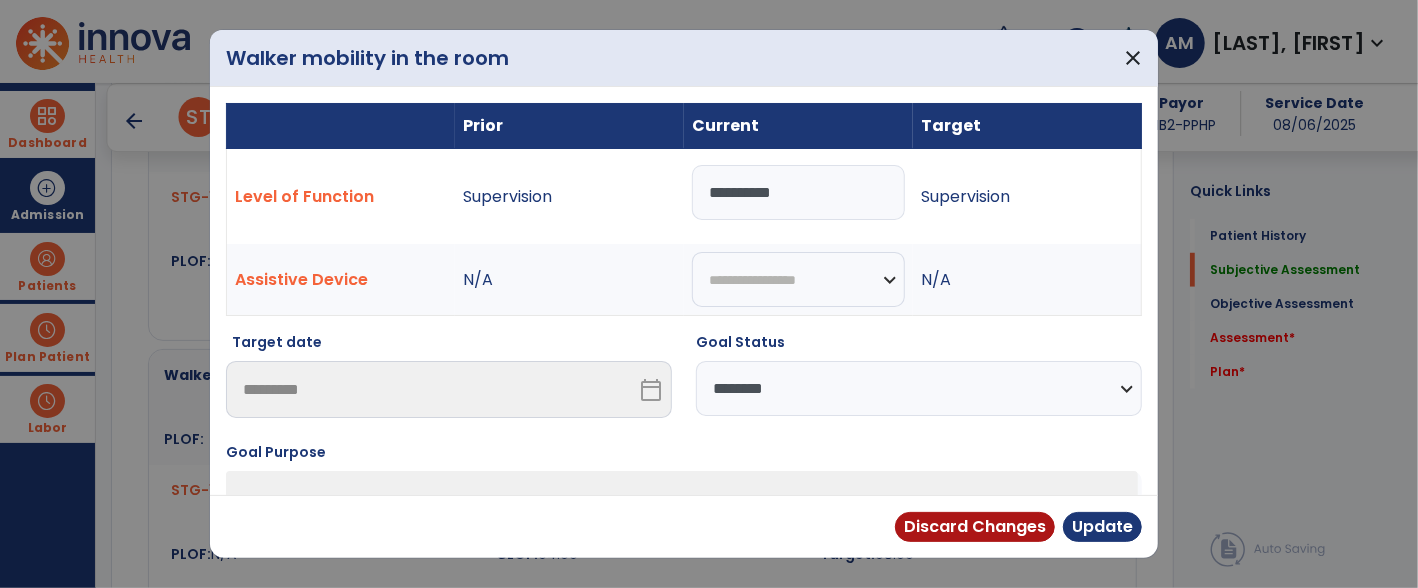 click on "**********" at bounding box center [798, 192] 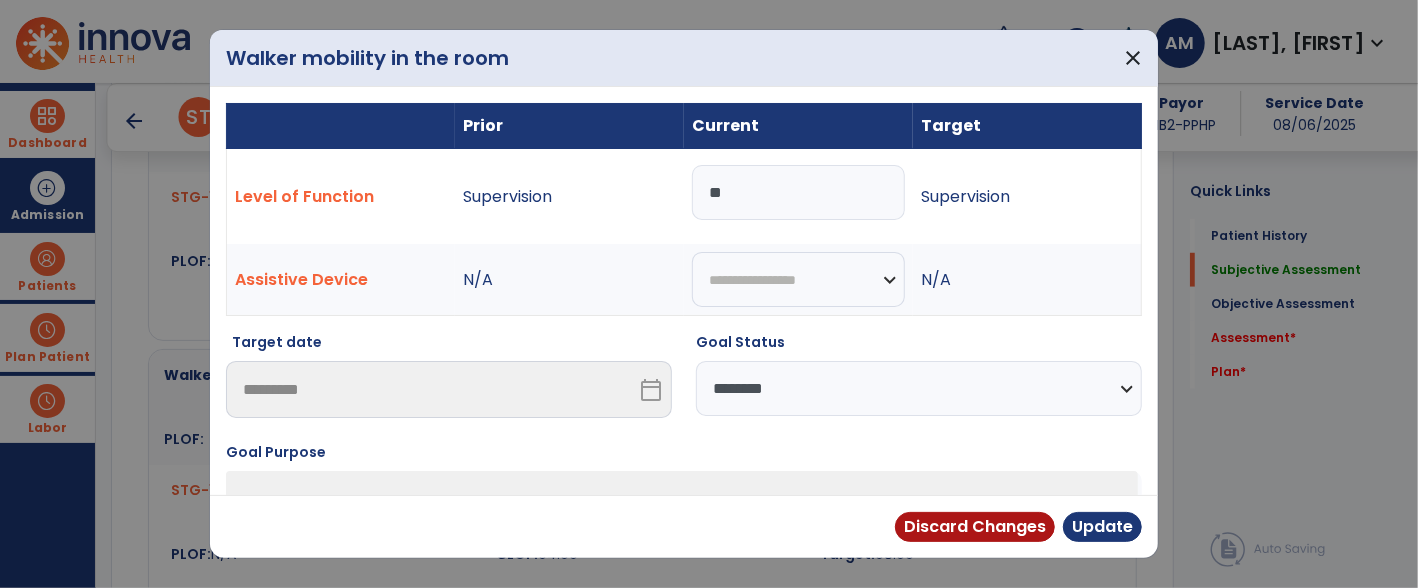 type on "*" 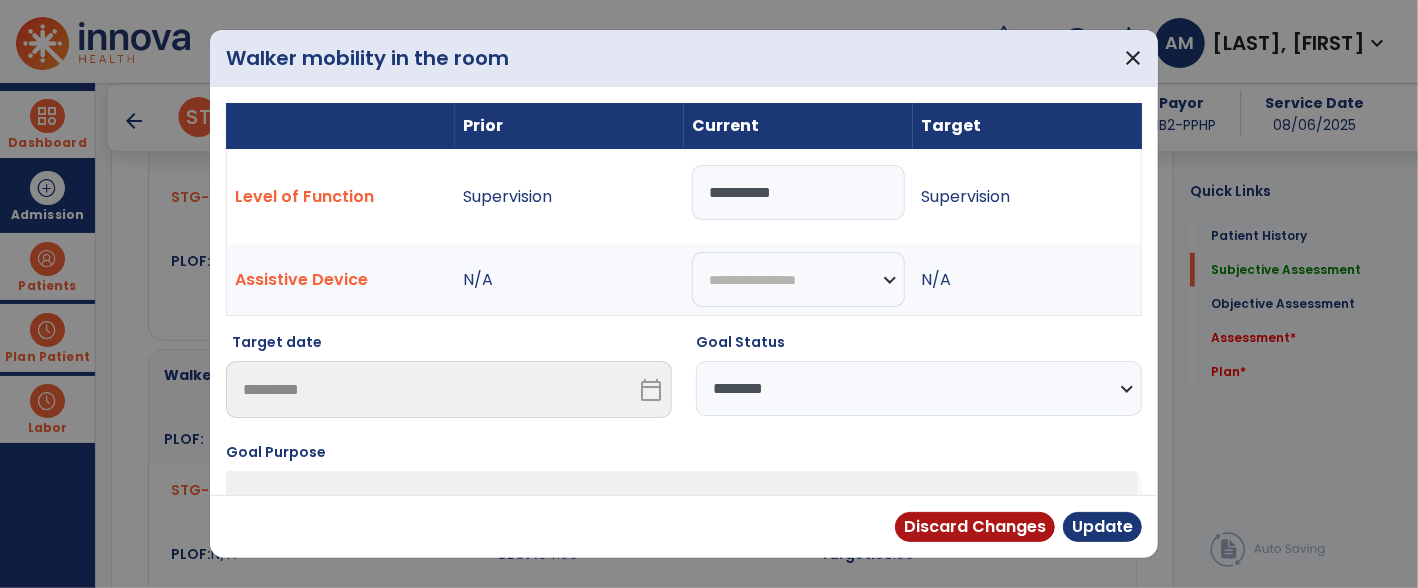 type on "**********" 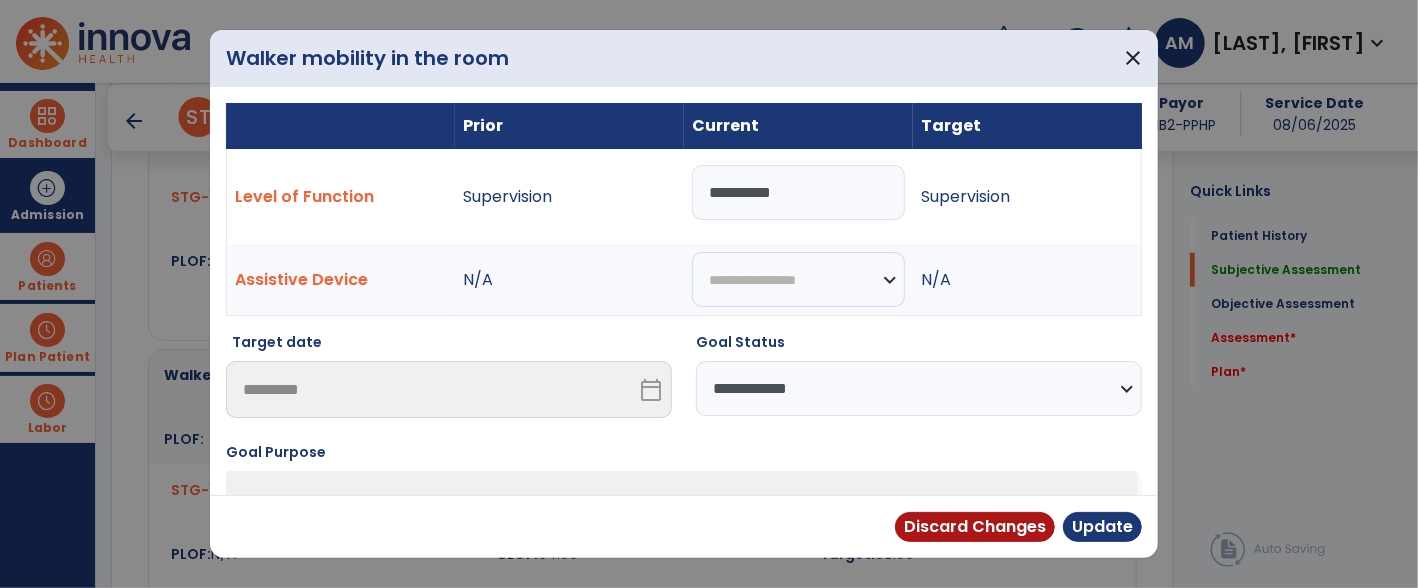 click on "**********" at bounding box center [919, 388] 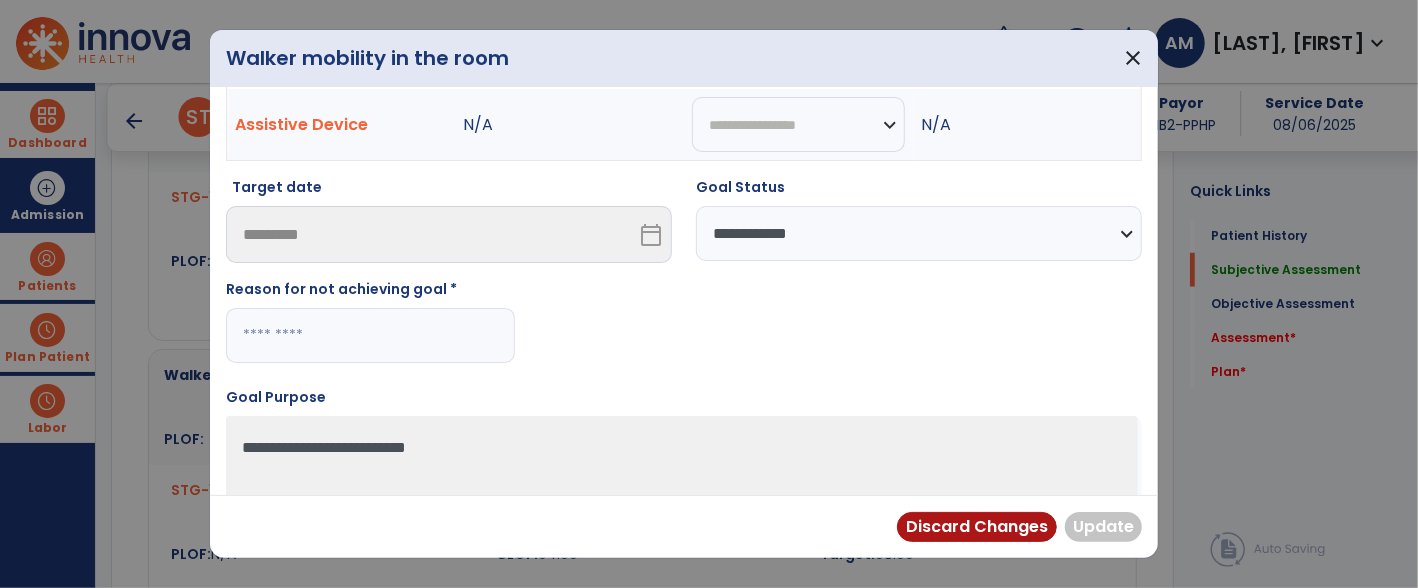 scroll, scrollTop: 141, scrollLeft: 0, axis: vertical 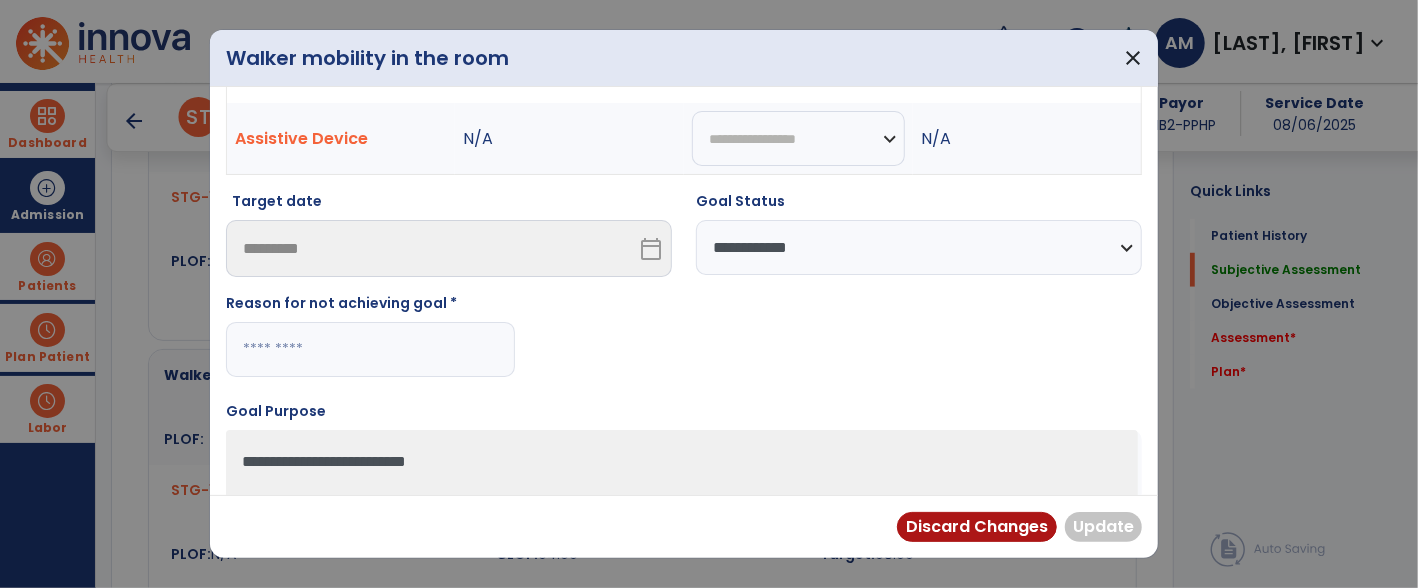 click at bounding box center [370, 349] 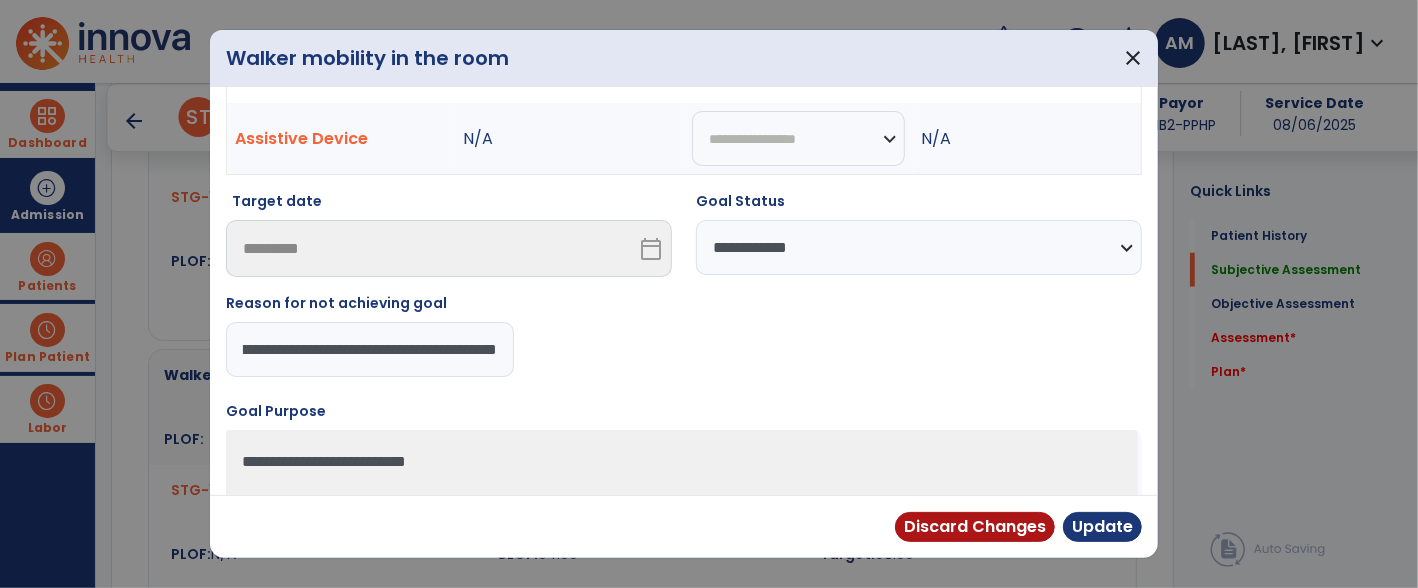 type on "**********" 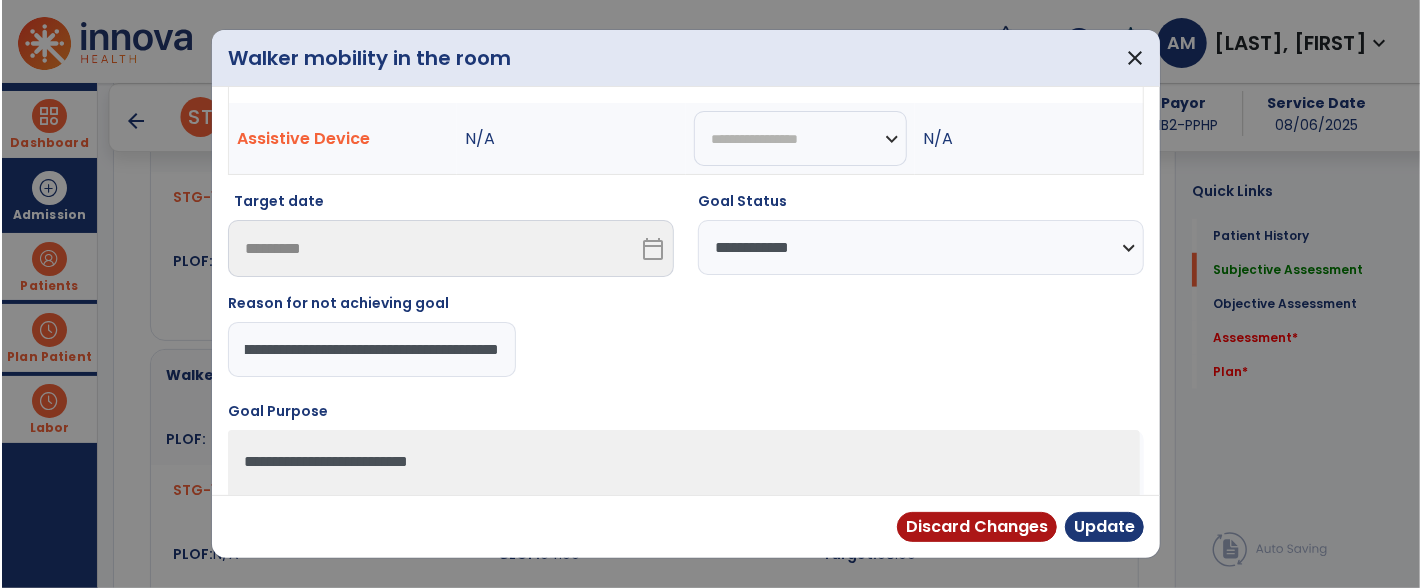scroll, scrollTop: 0, scrollLeft: 365, axis: horizontal 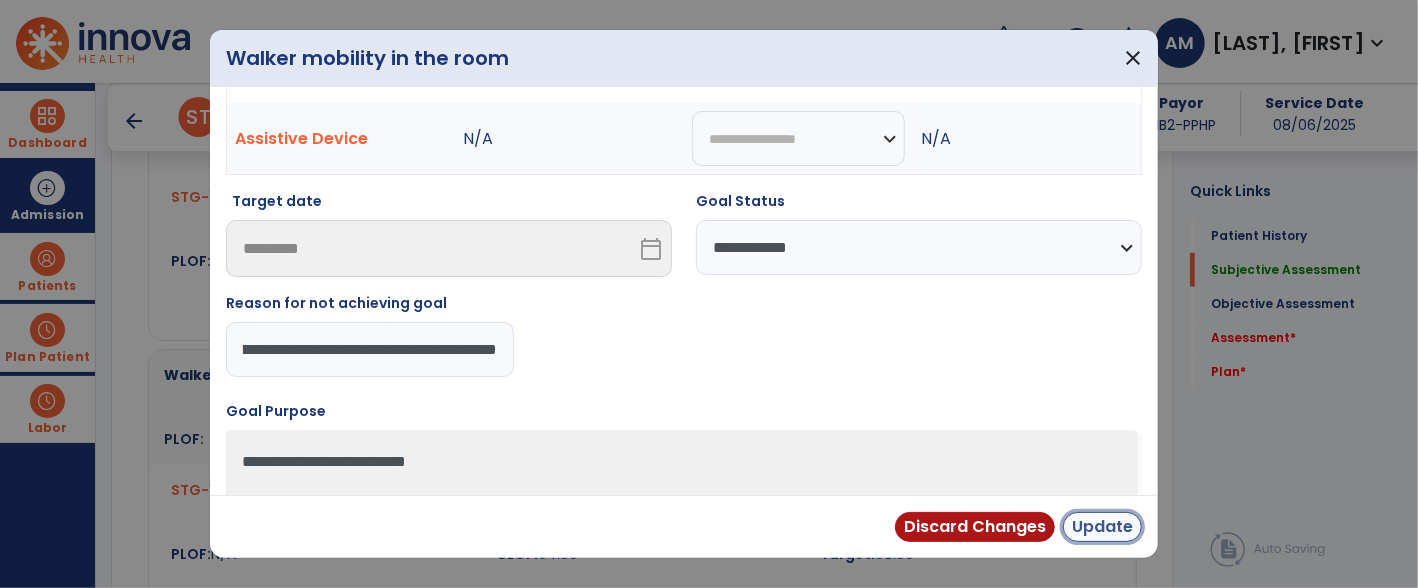 click on "Update" at bounding box center (1102, 527) 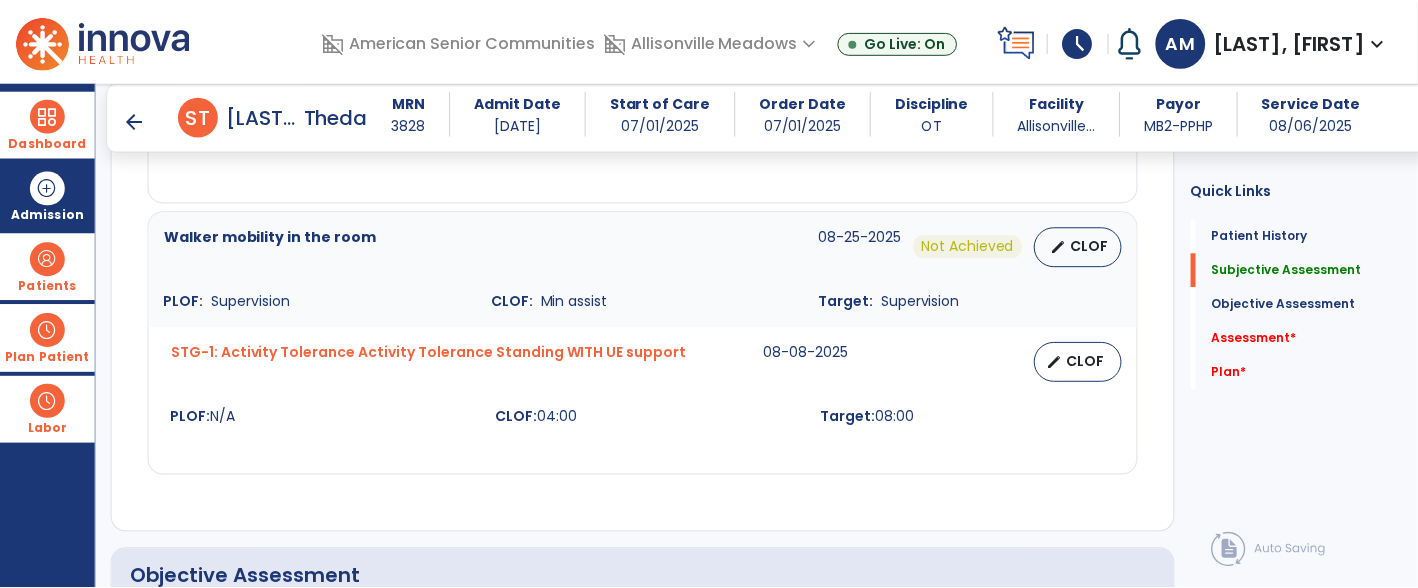 scroll, scrollTop: 1060, scrollLeft: 0, axis: vertical 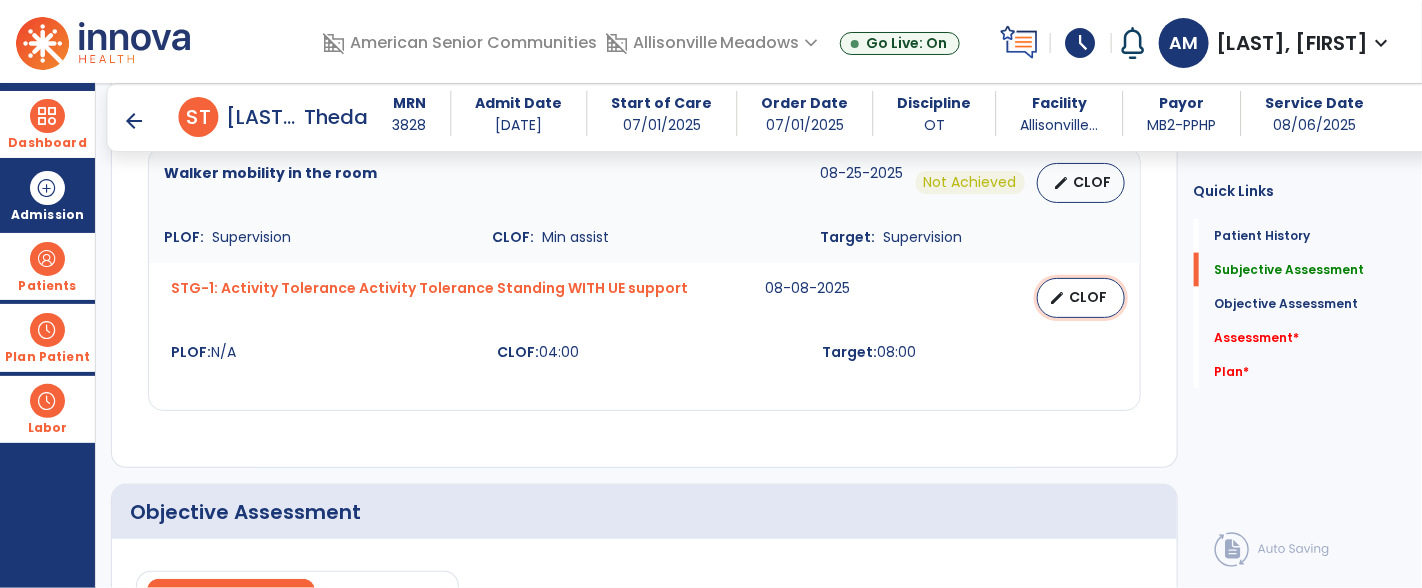click on "CLOF" at bounding box center [1089, 297] 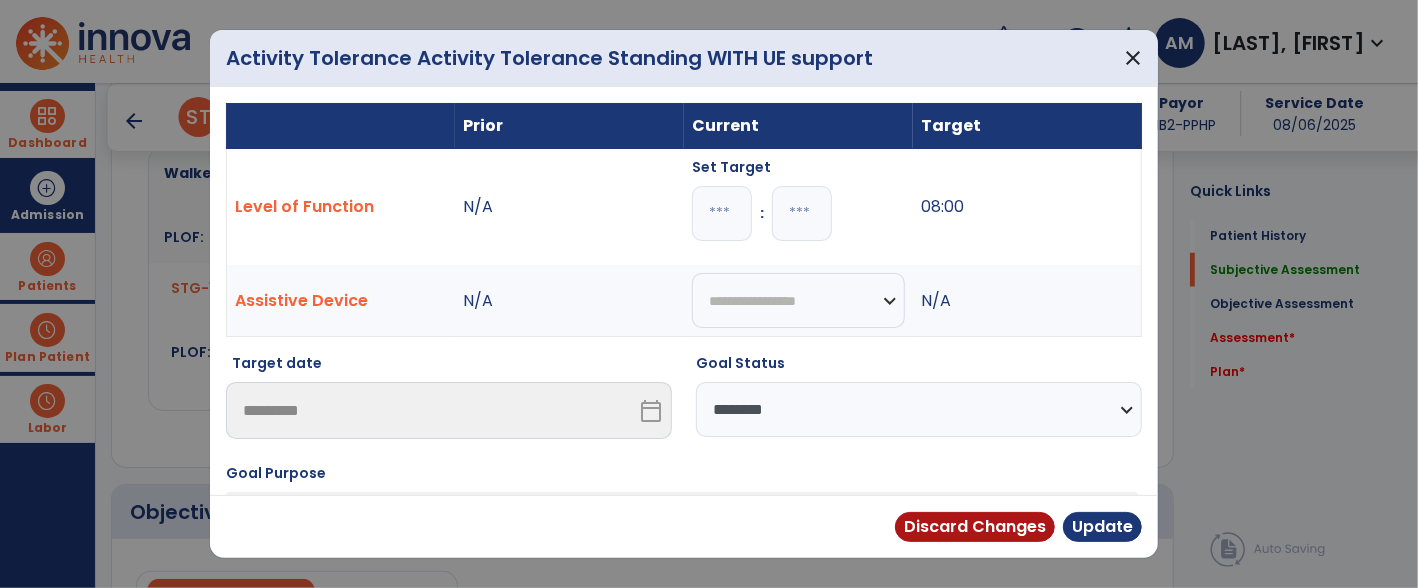 scroll, scrollTop: 1060, scrollLeft: 0, axis: vertical 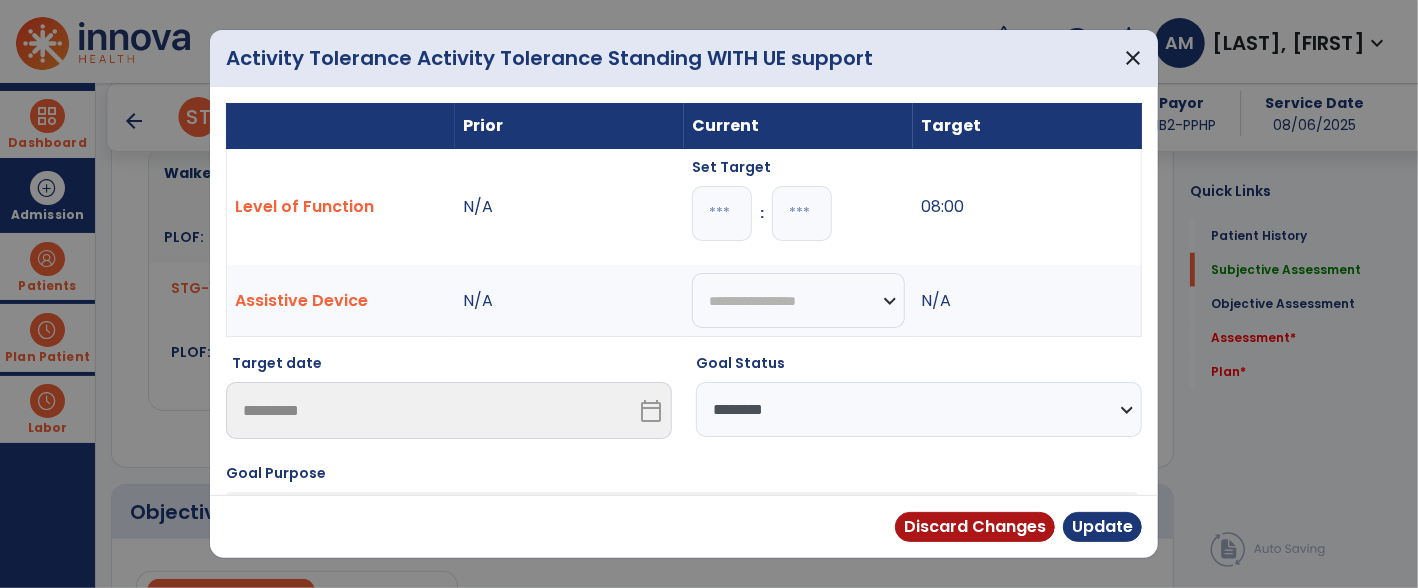 click on "**********" at bounding box center [919, 409] 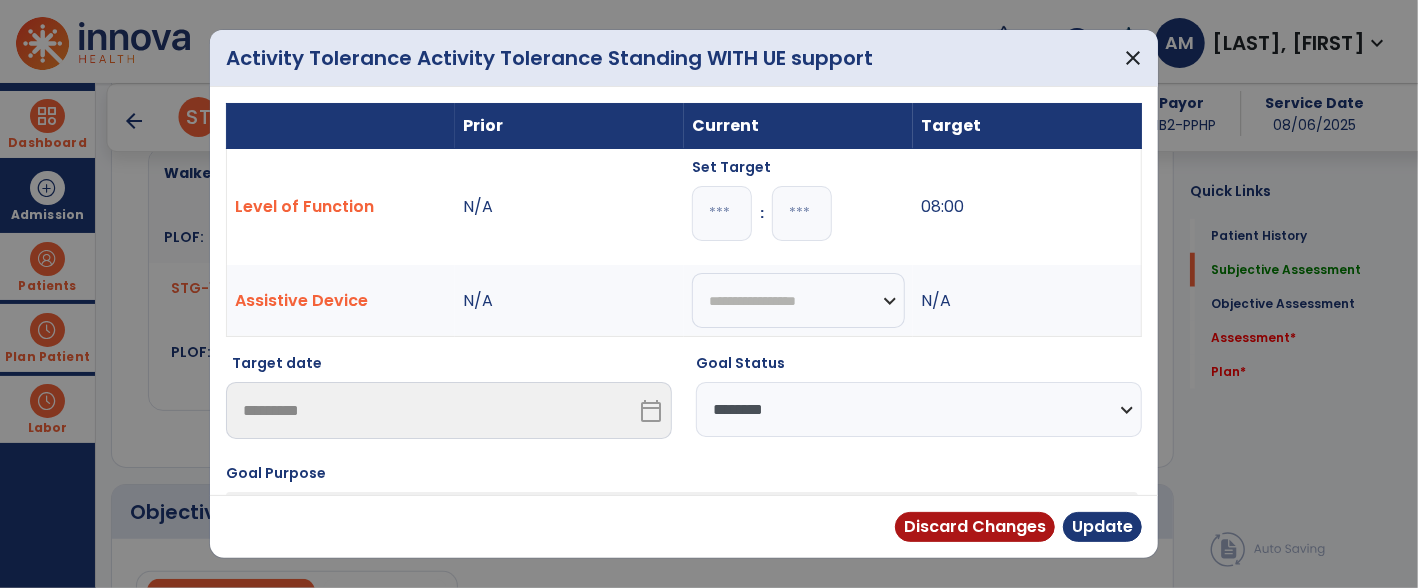 select on "**********" 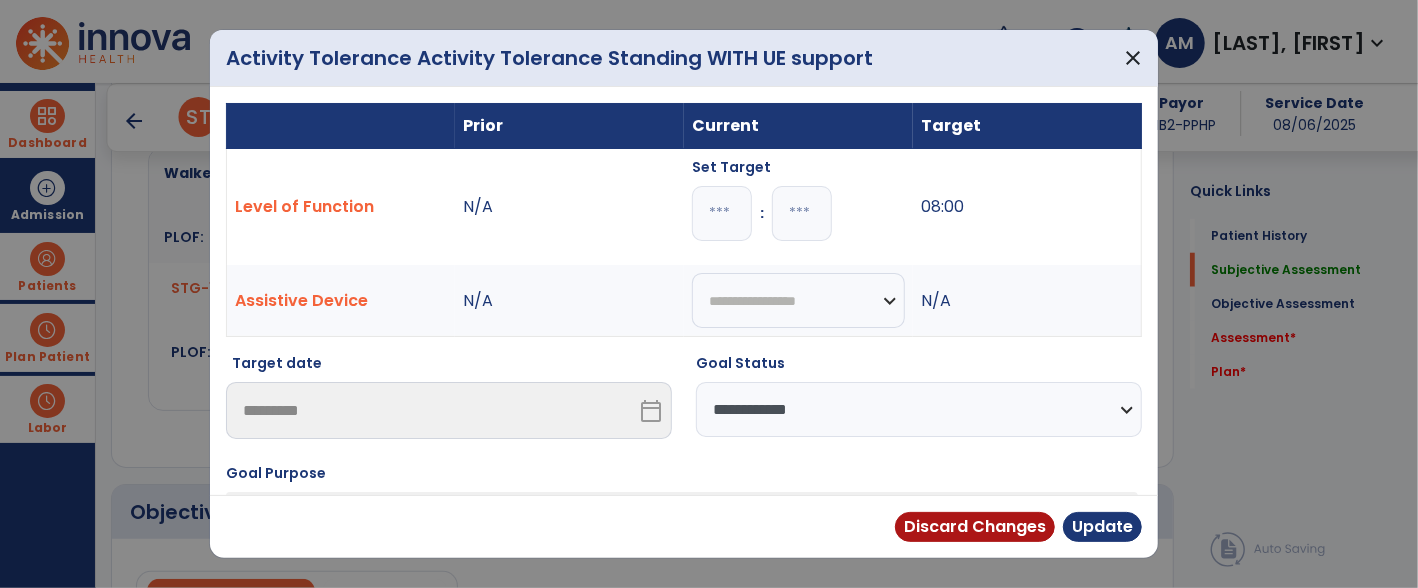 click on "**********" at bounding box center [919, 409] 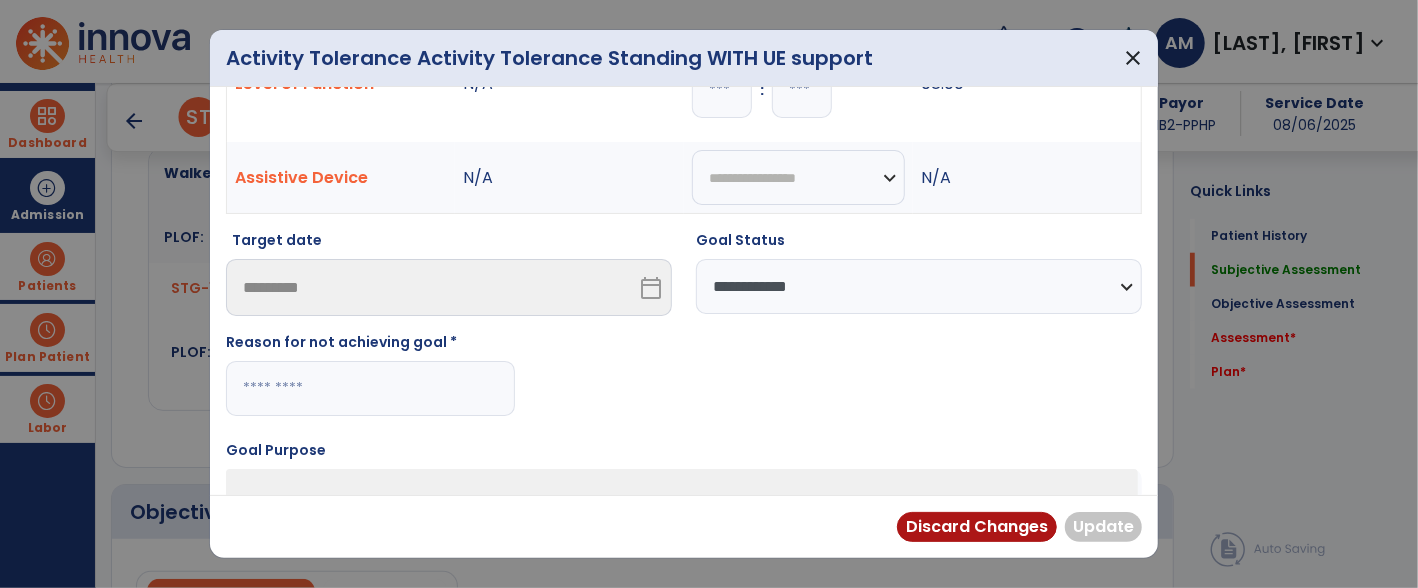 scroll, scrollTop: 231, scrollLeft: 0, axis: vertical 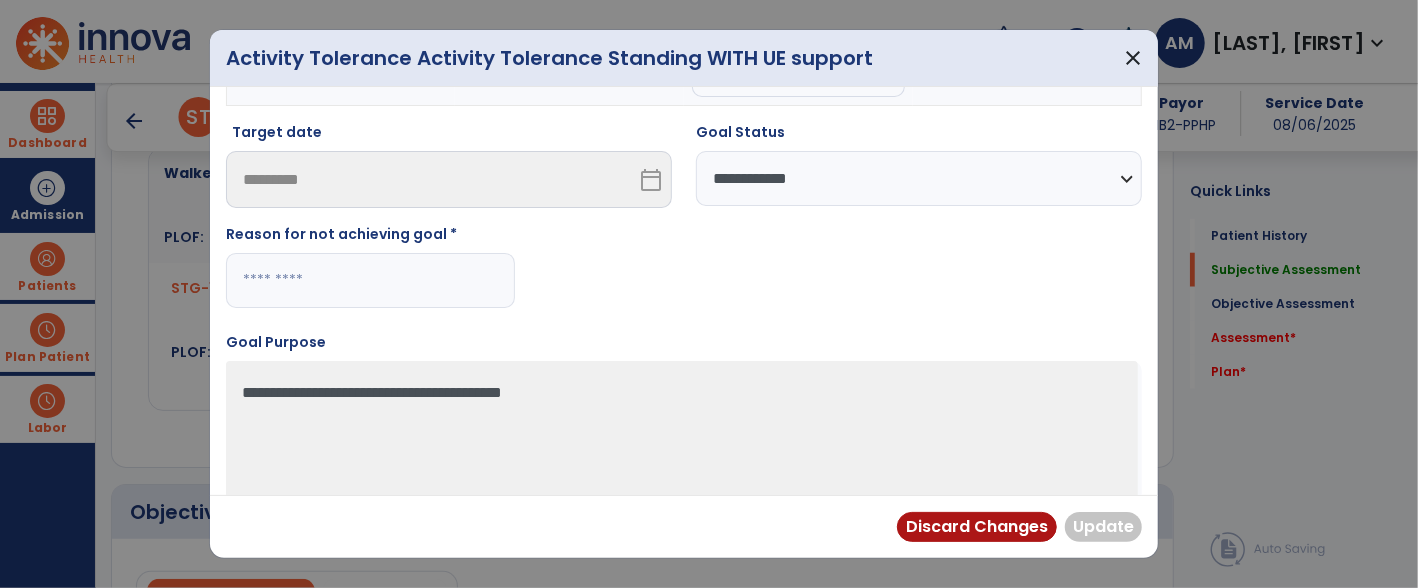 click at bounding box center (370, 280) 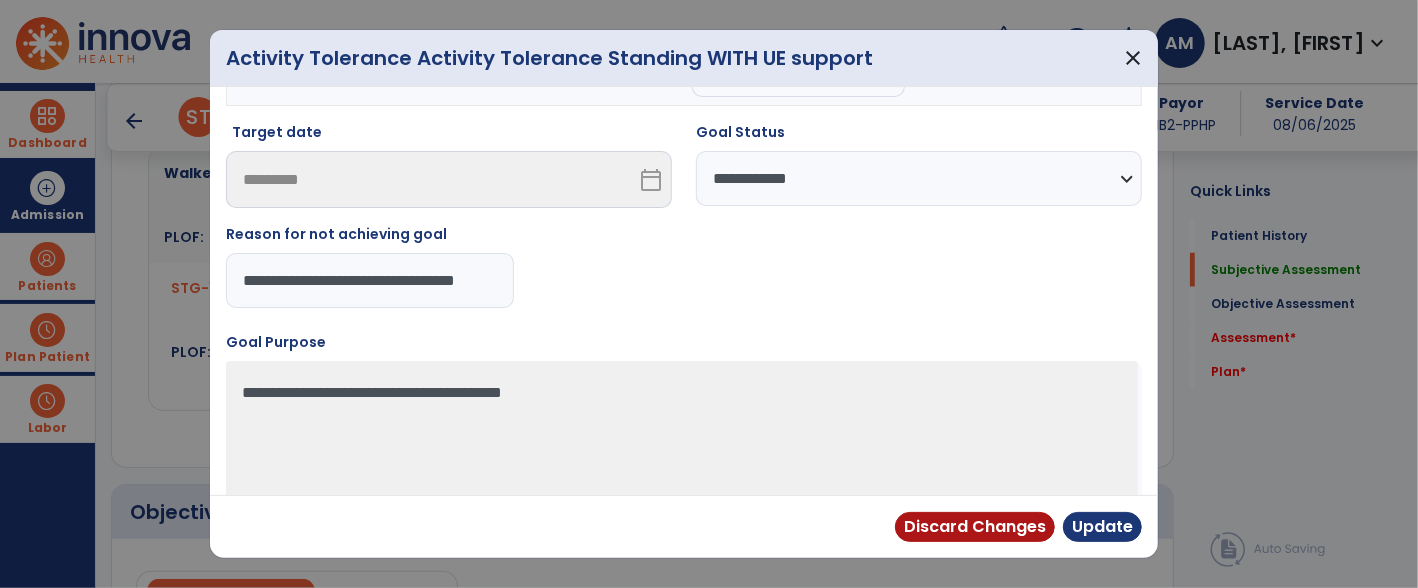 scroll, scrollTop: 0, scrollLeft: 38, axis: horizontal 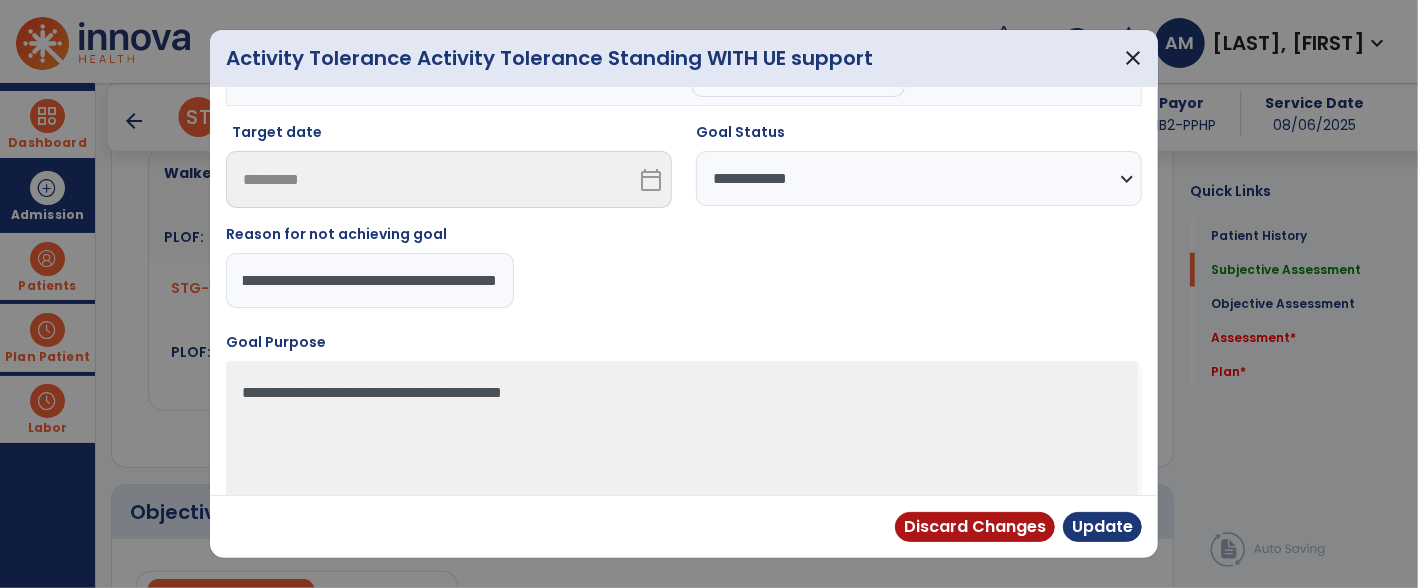 type on "**********" 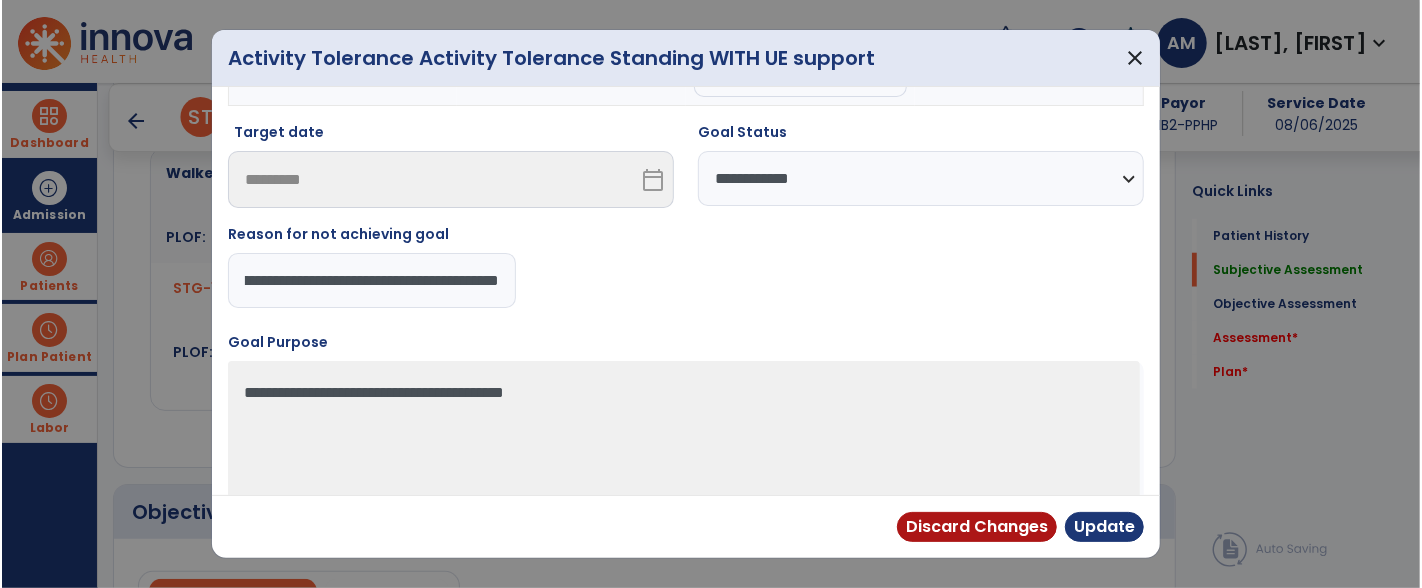 scroll, scrollTop: 0, scrollLeft: 256, axis: horizontal 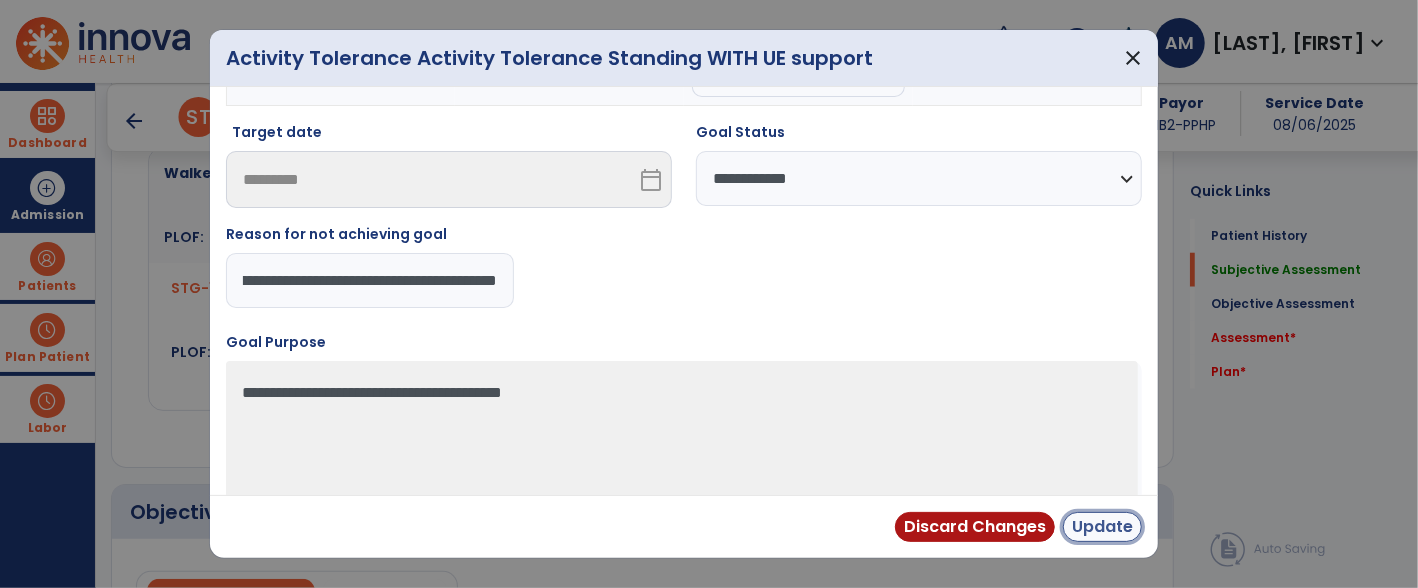 click on "Update" at bounding box center (1102, 527) 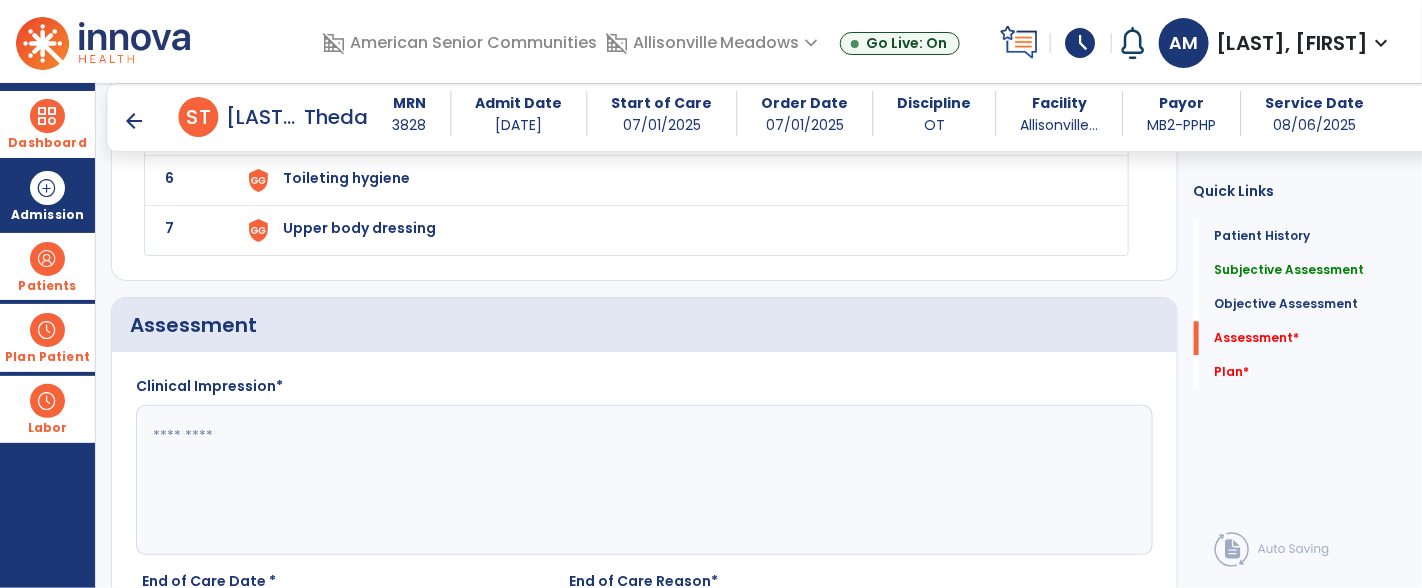 scroll, scrollTop: 1847, scrollLeft: 0, axis: vertical 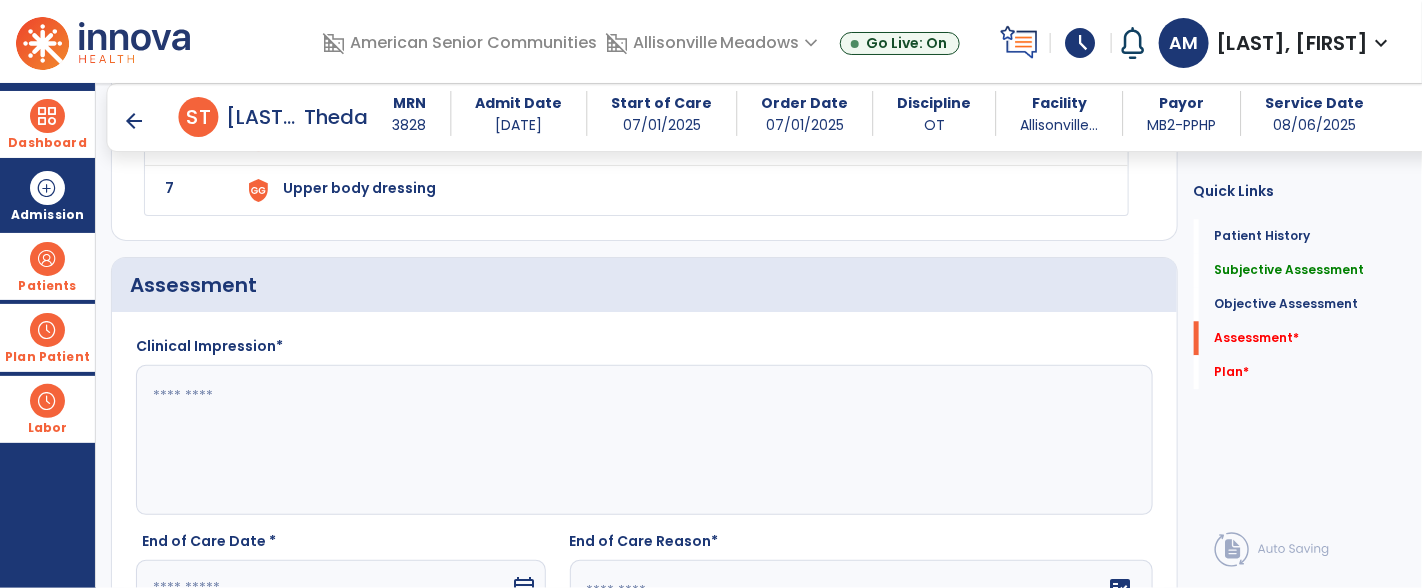 click 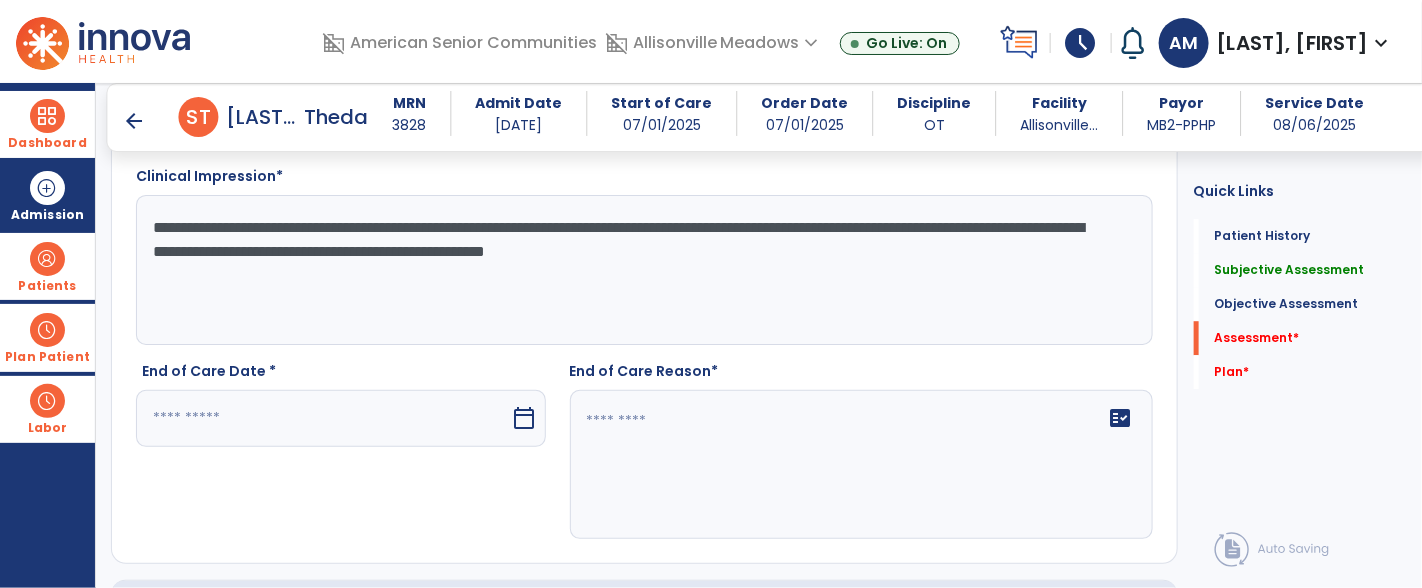 type on "**********" 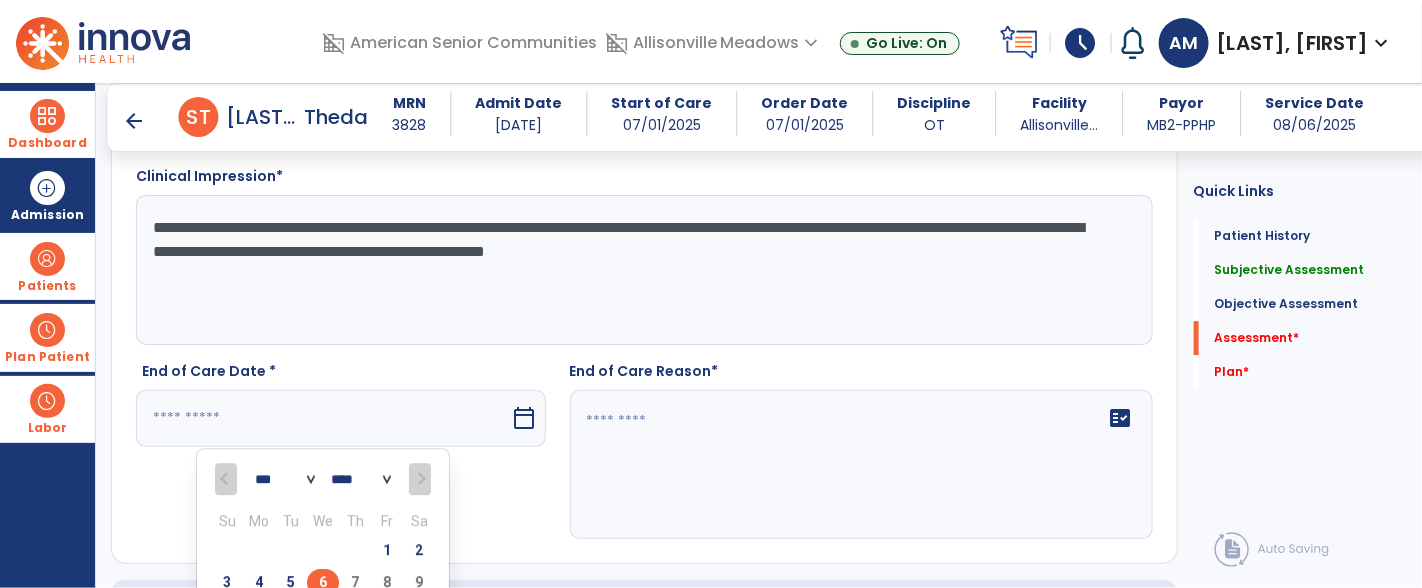 scroll, scrollTop: 2029, scrollLeft: 0, axis: vertical 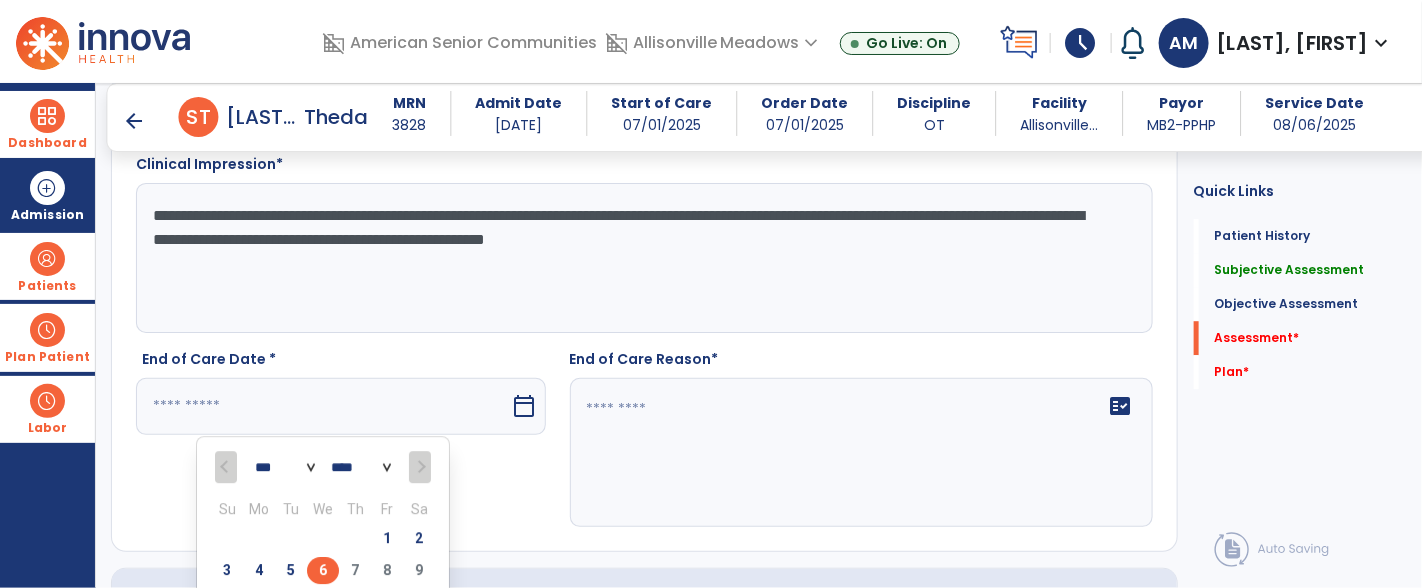 click on "6" at bounding box center (323, 570) 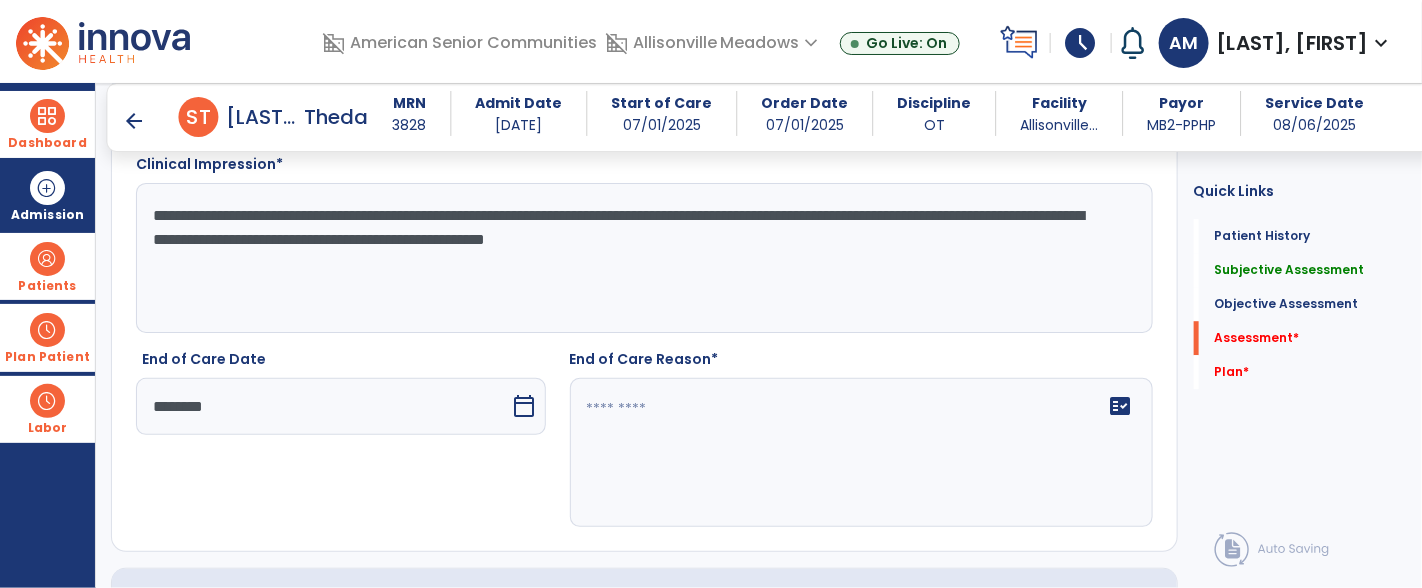 click on "fact_check" 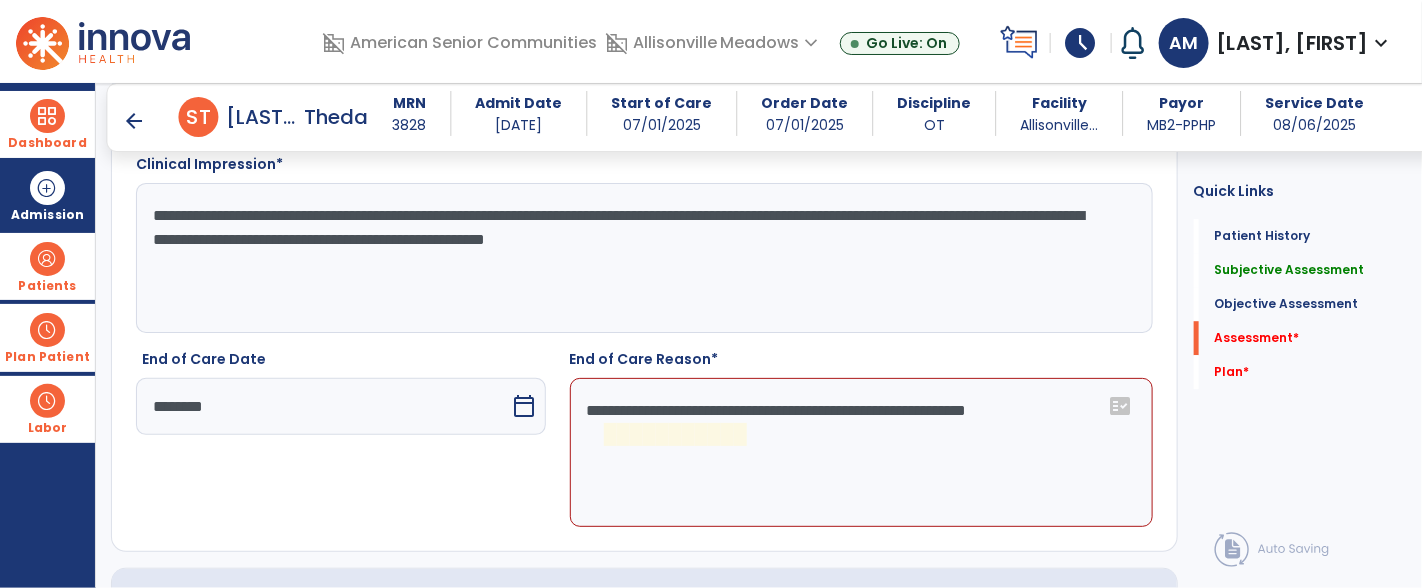click on "**********" 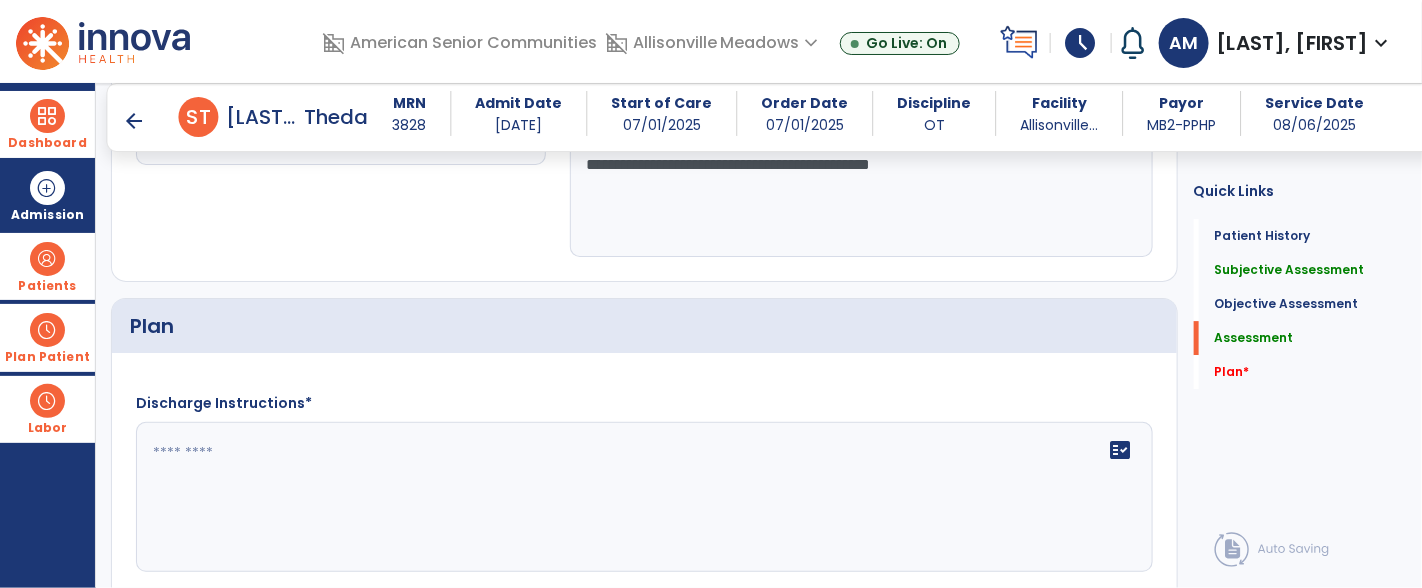 scroll, scrollTop: 2337, scrollLeft: 0, axis: vertical 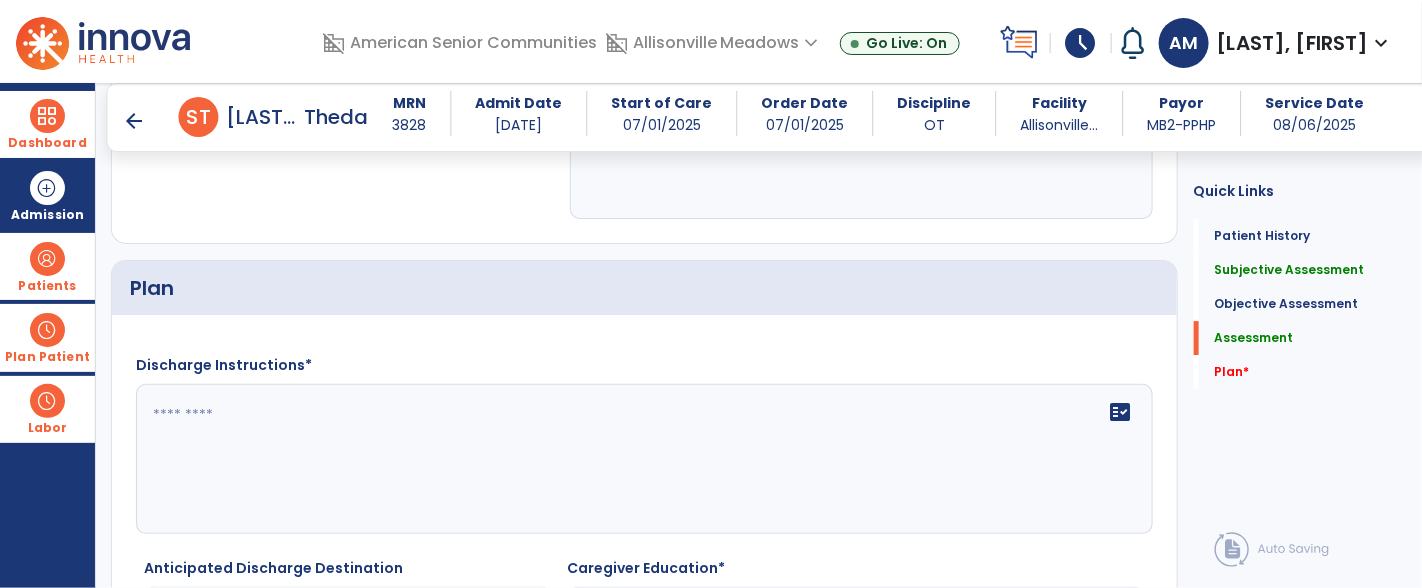 type on "**********" 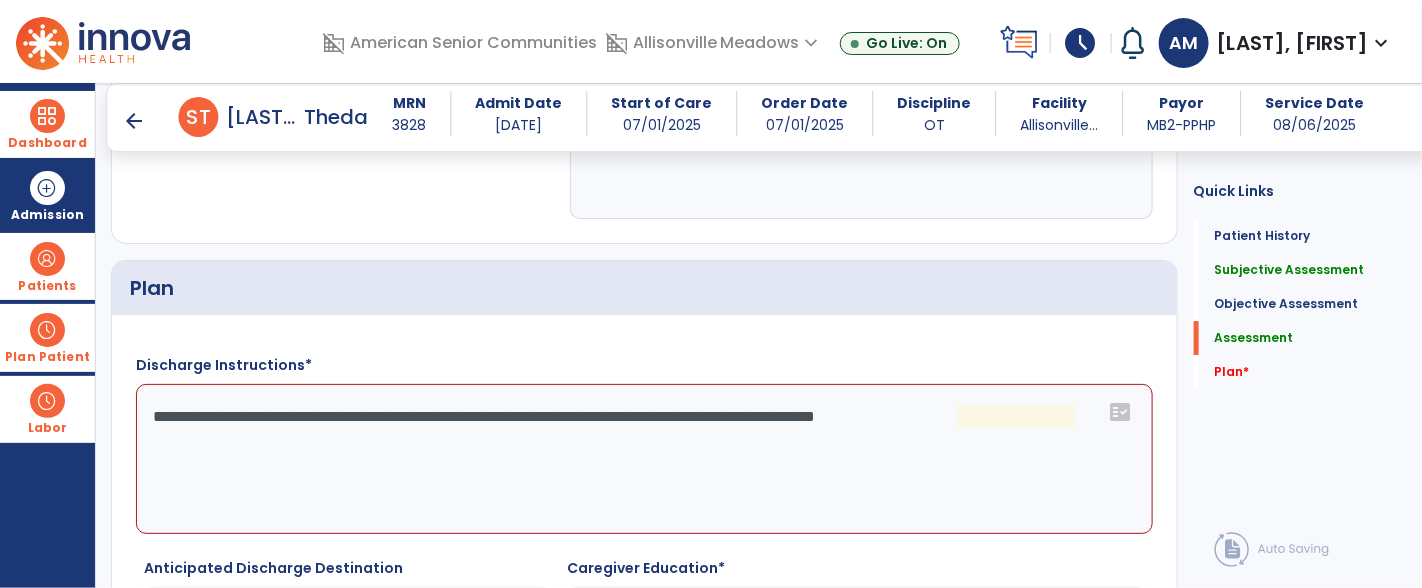 click on "**********" 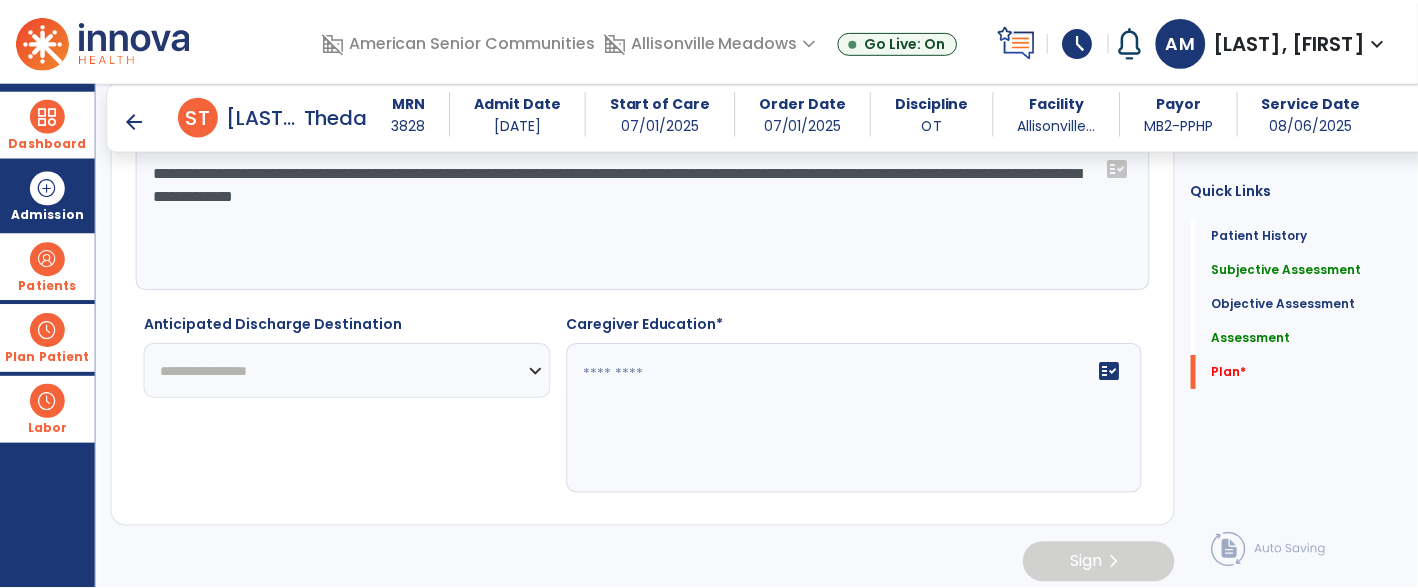 scroll, scrollTop: 2591, scrollLeft: 0, axis: vertical 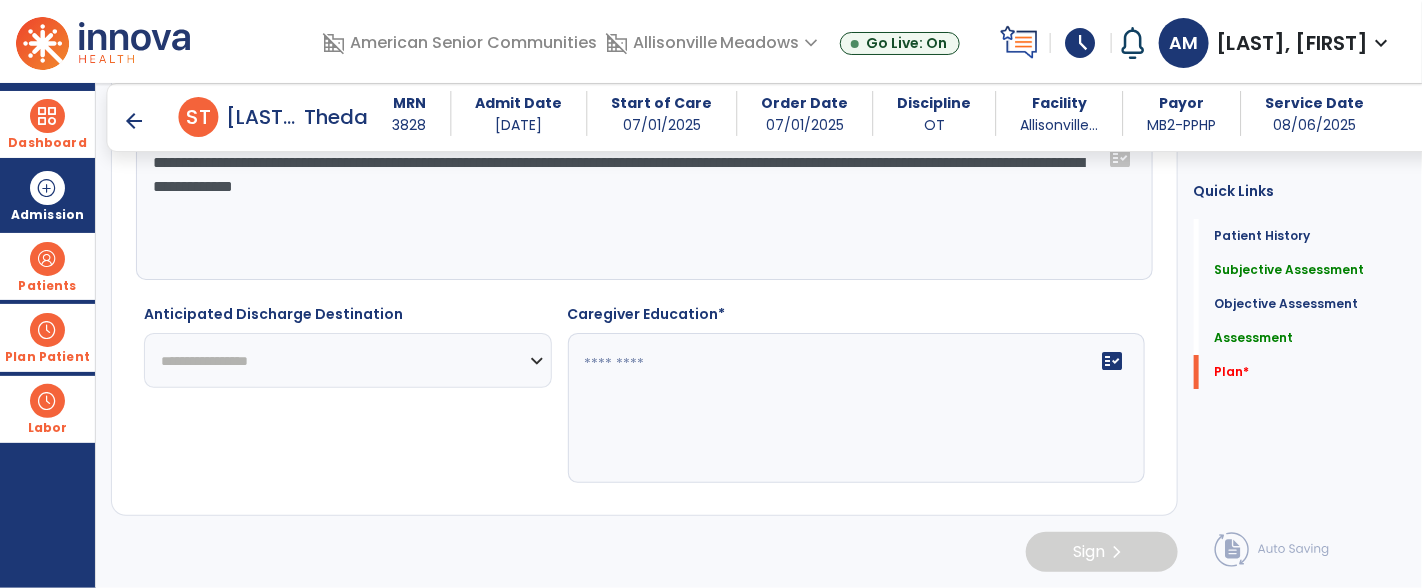 type on "**********" 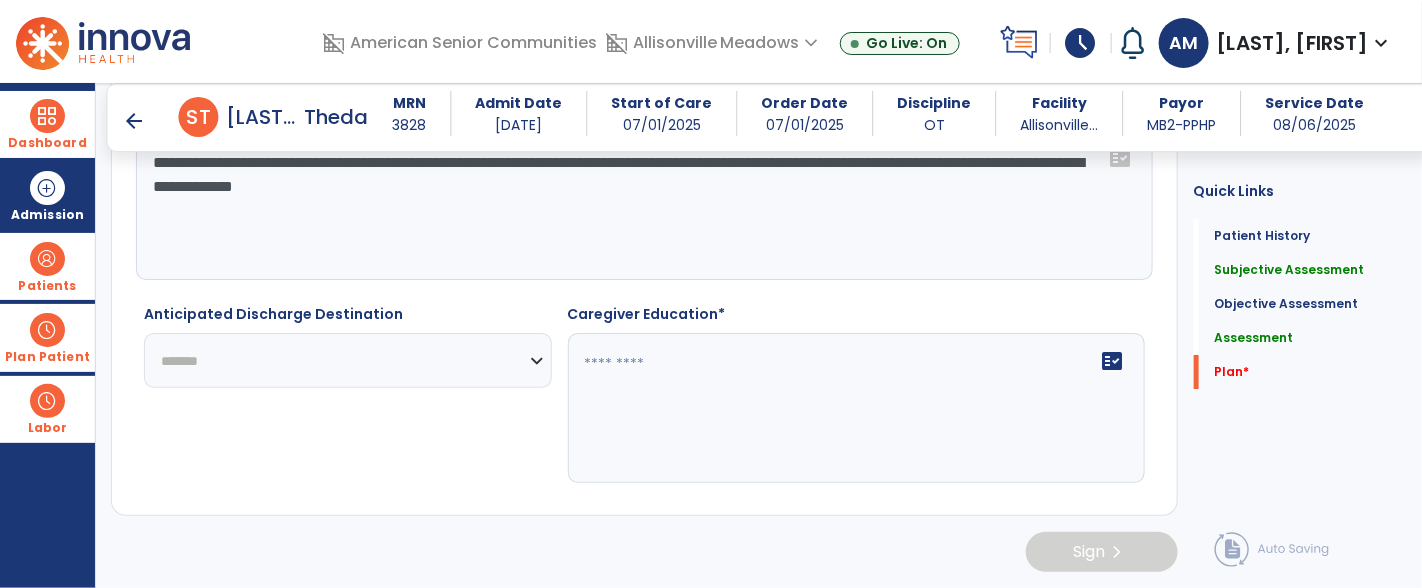 click on "**********" 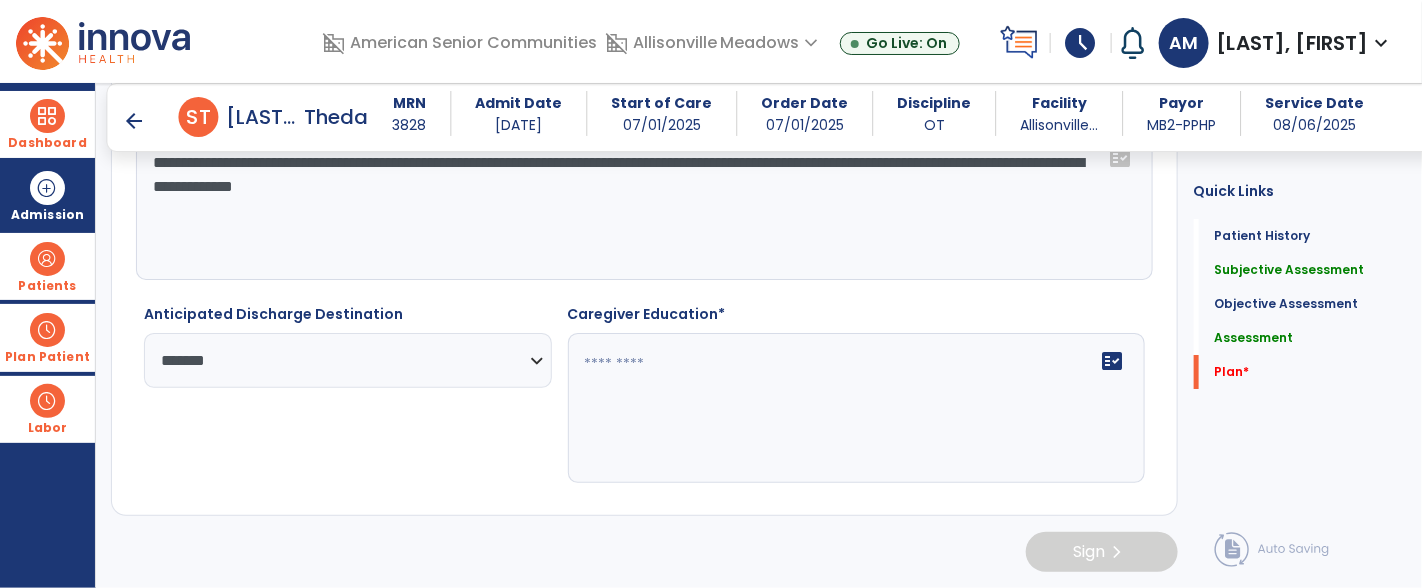click on "**********" 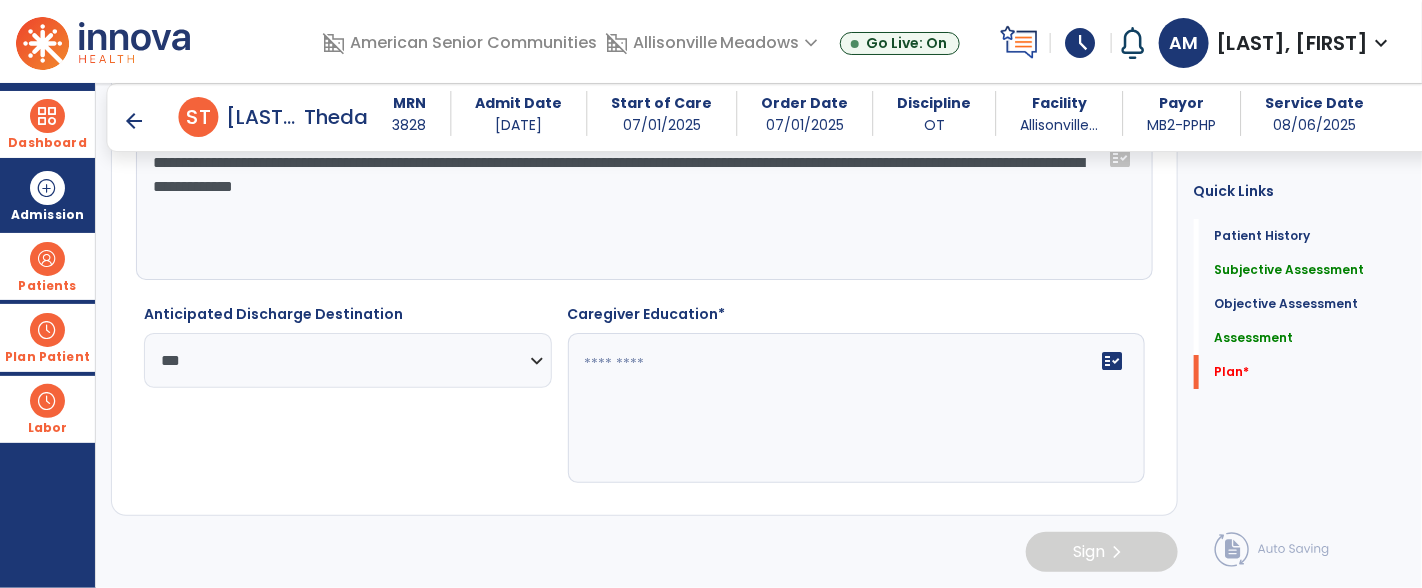click on "**********" 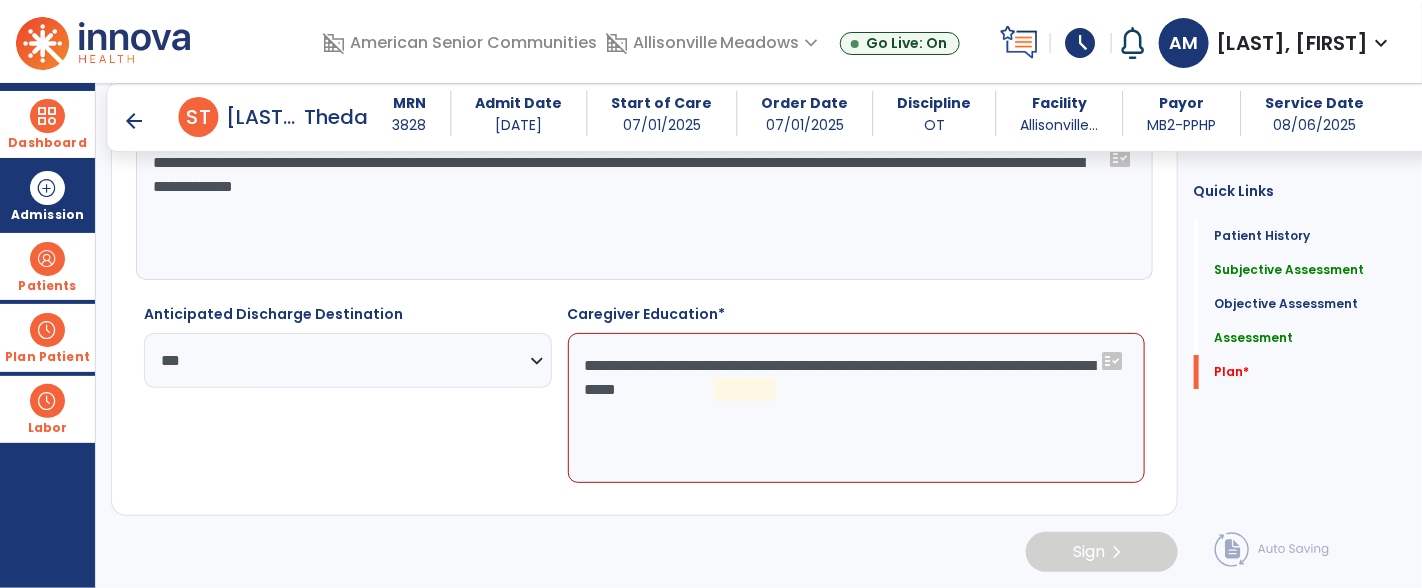 click on "**********" 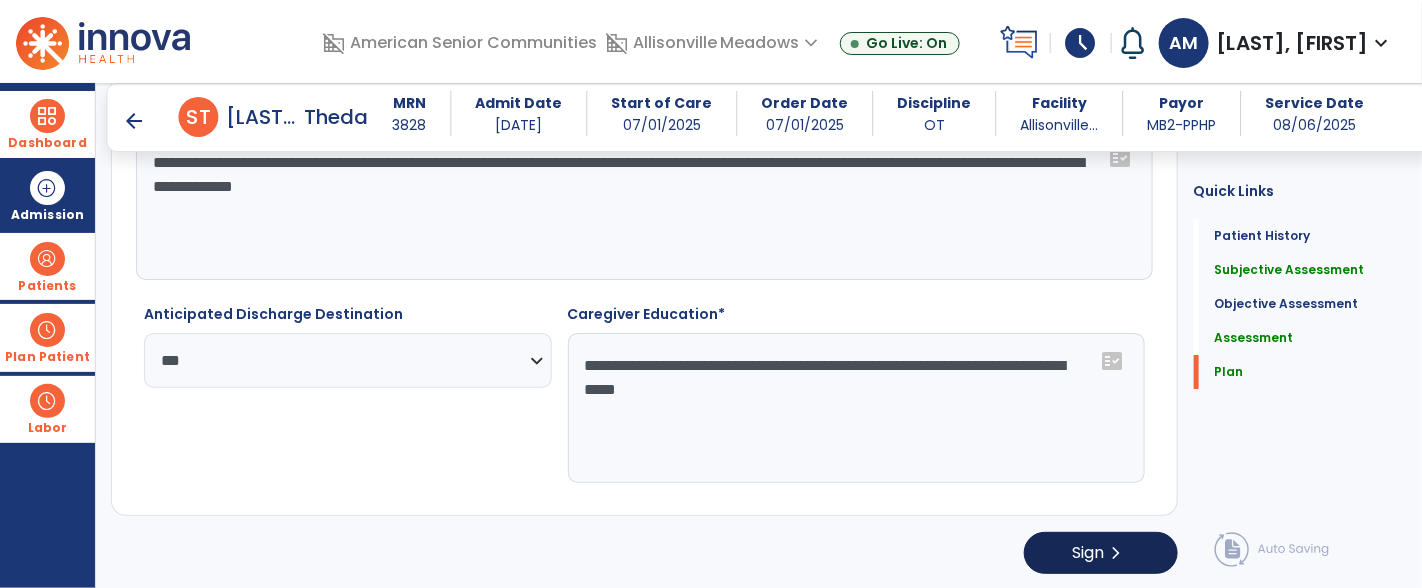 type on "**********" 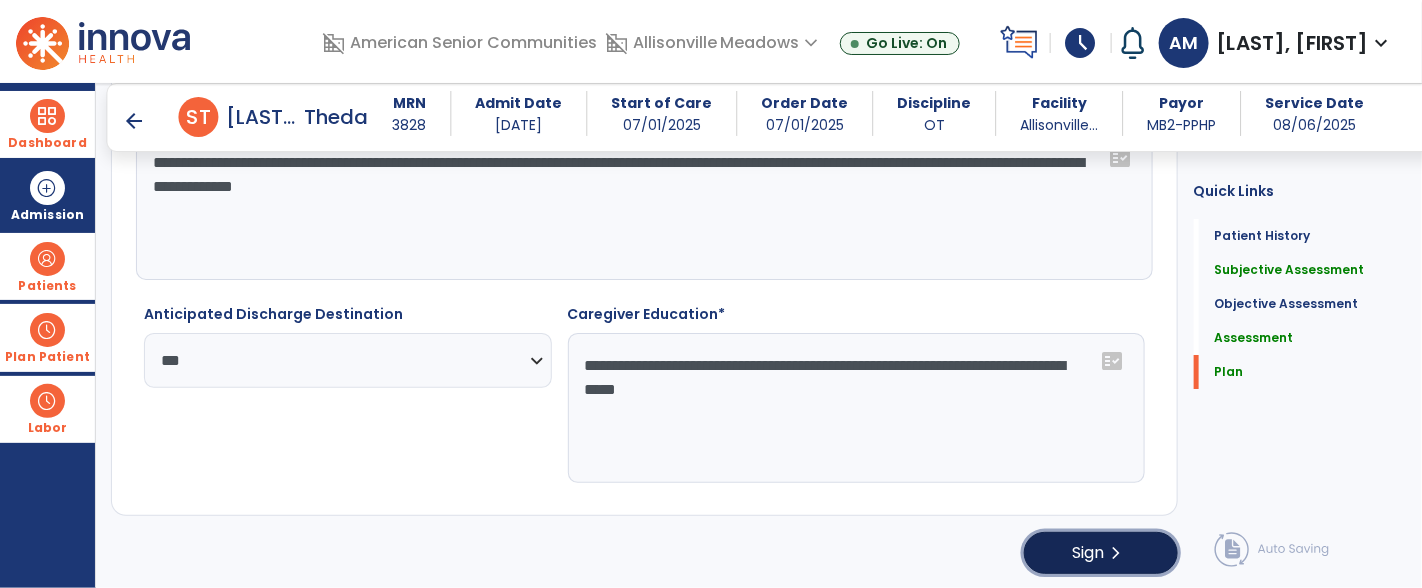 click on "Sign  chevron_right" 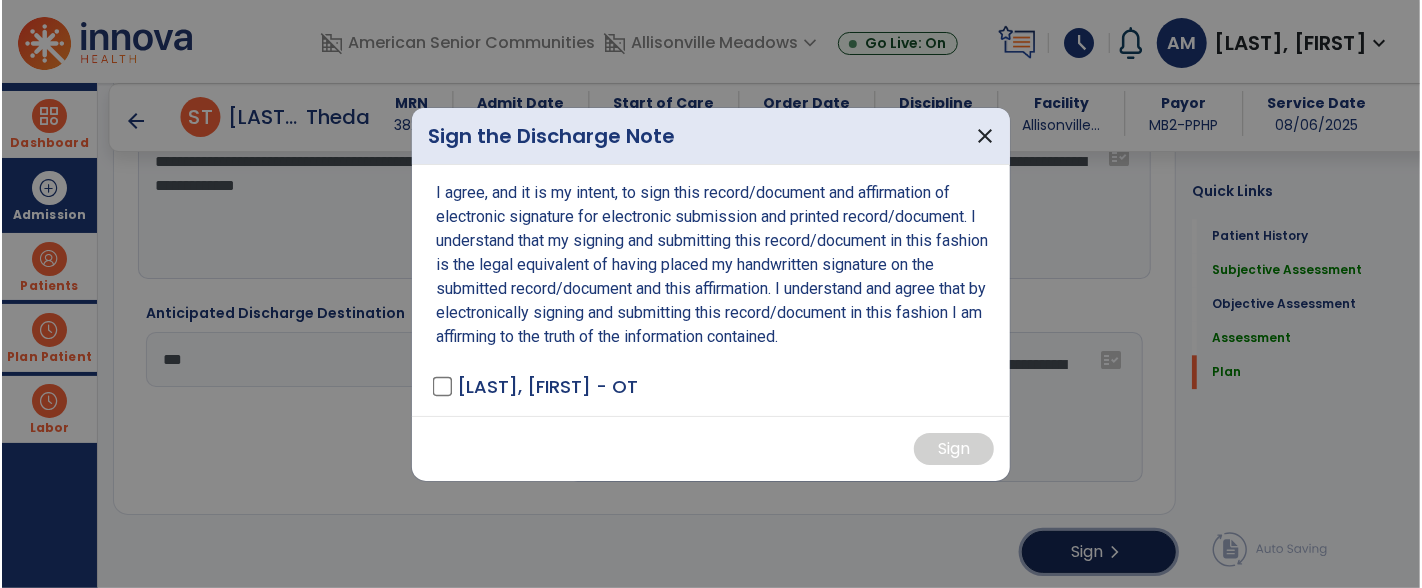 scroll, scrollTop: 2591, scrollLeft: 0, axis: vertical 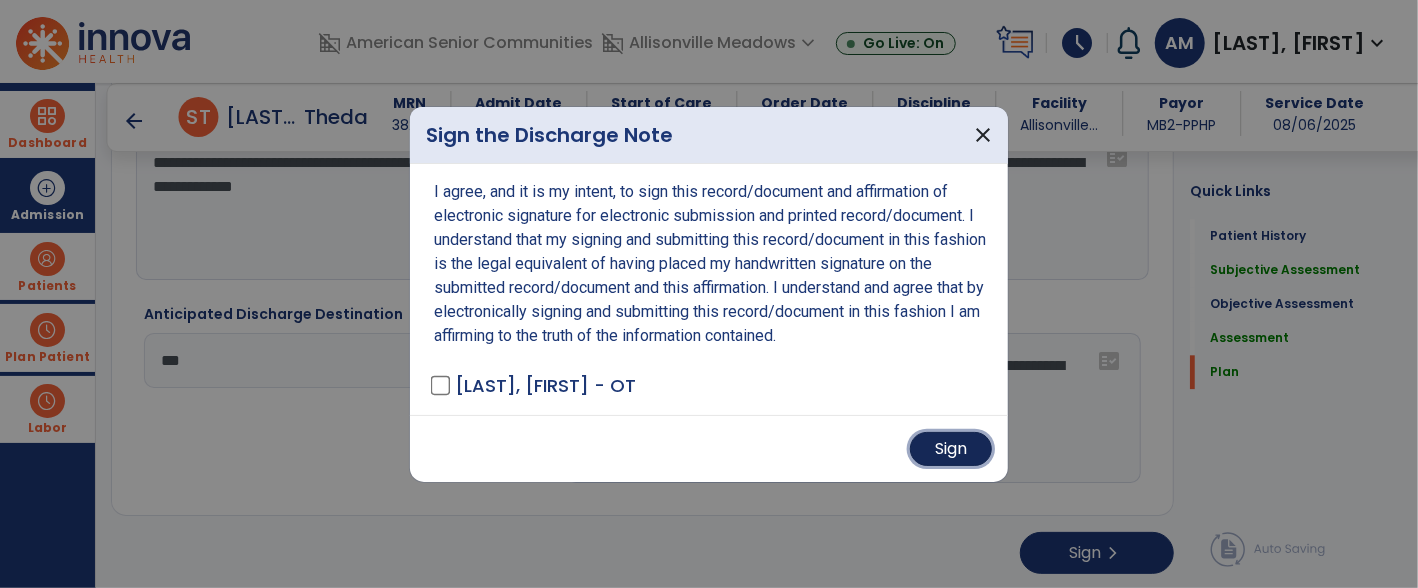 click on "Sign" at bounding box center [951, 449] 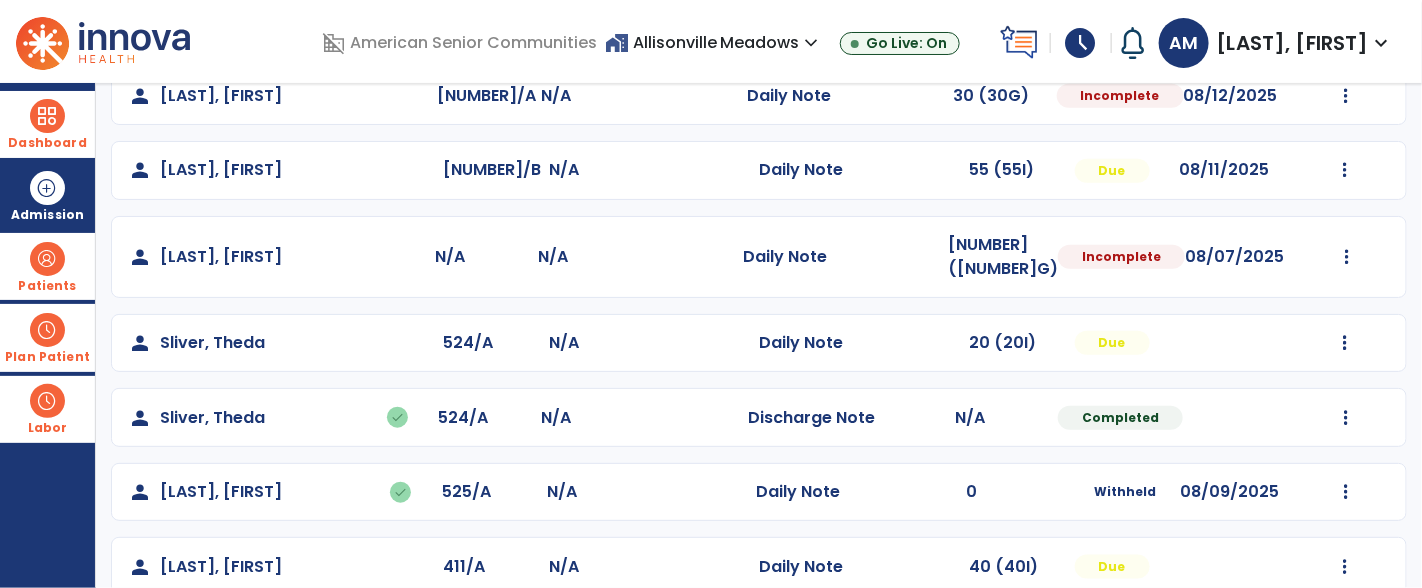 scroll, scrollTop: 631, scrollLeft: 0, axis: vertical 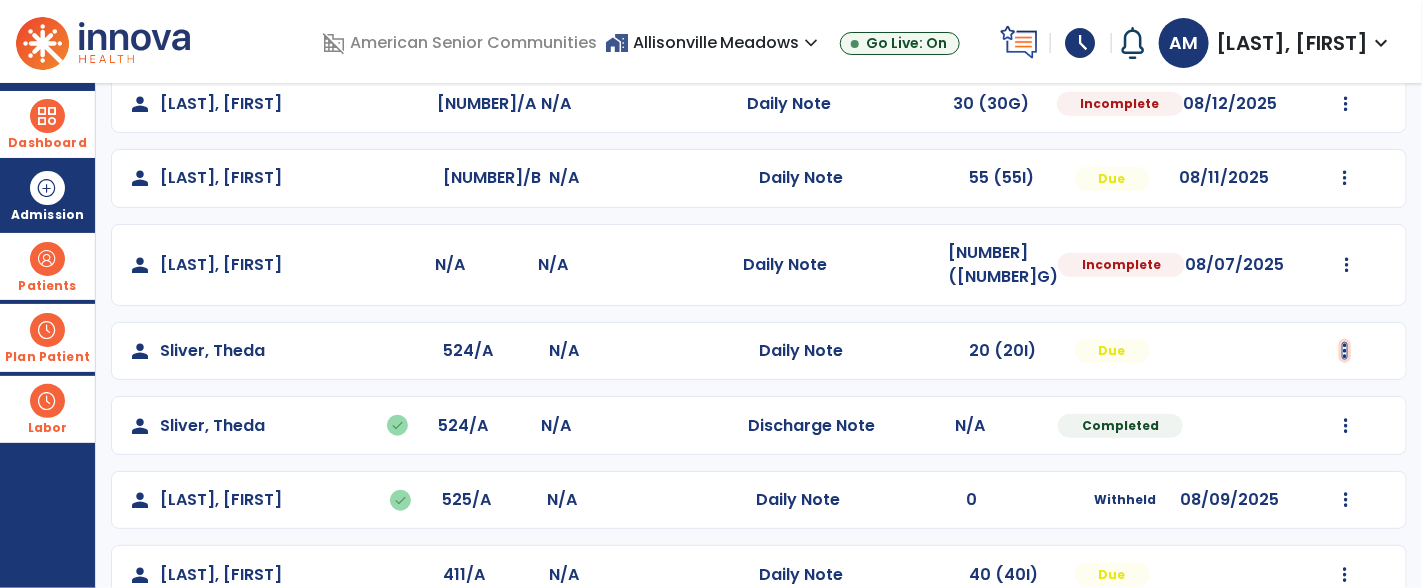 click at bounding box center (1346, -343) 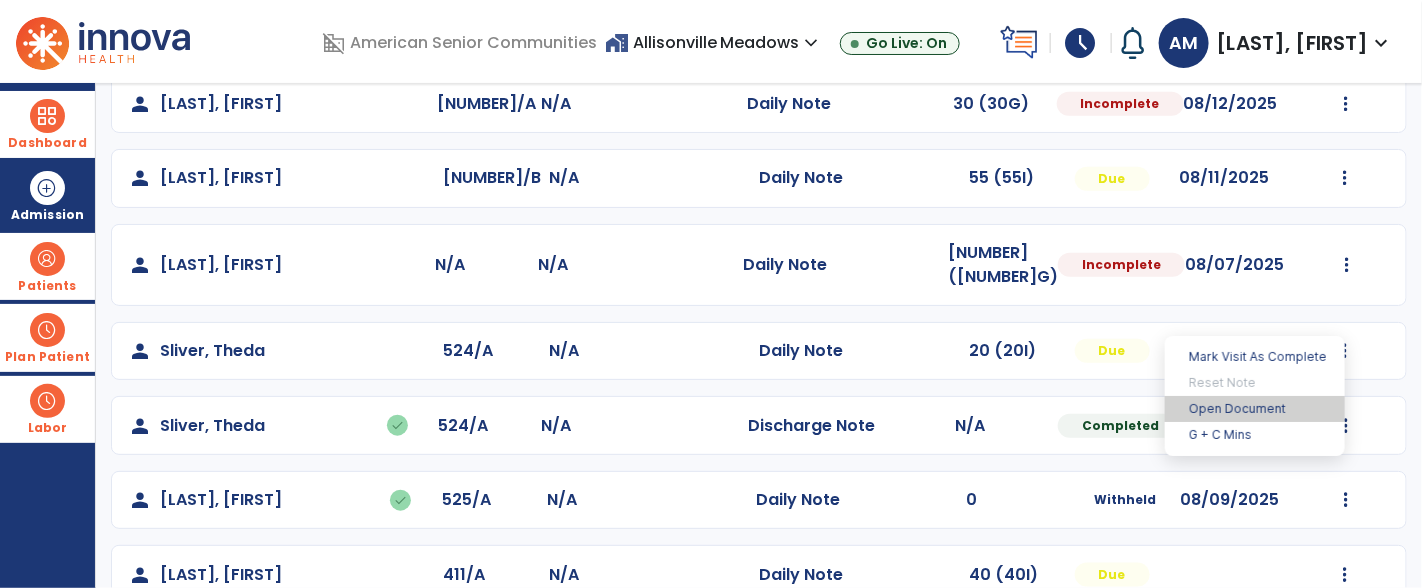 click on "Open Document" at bounding box center (1255, 409) 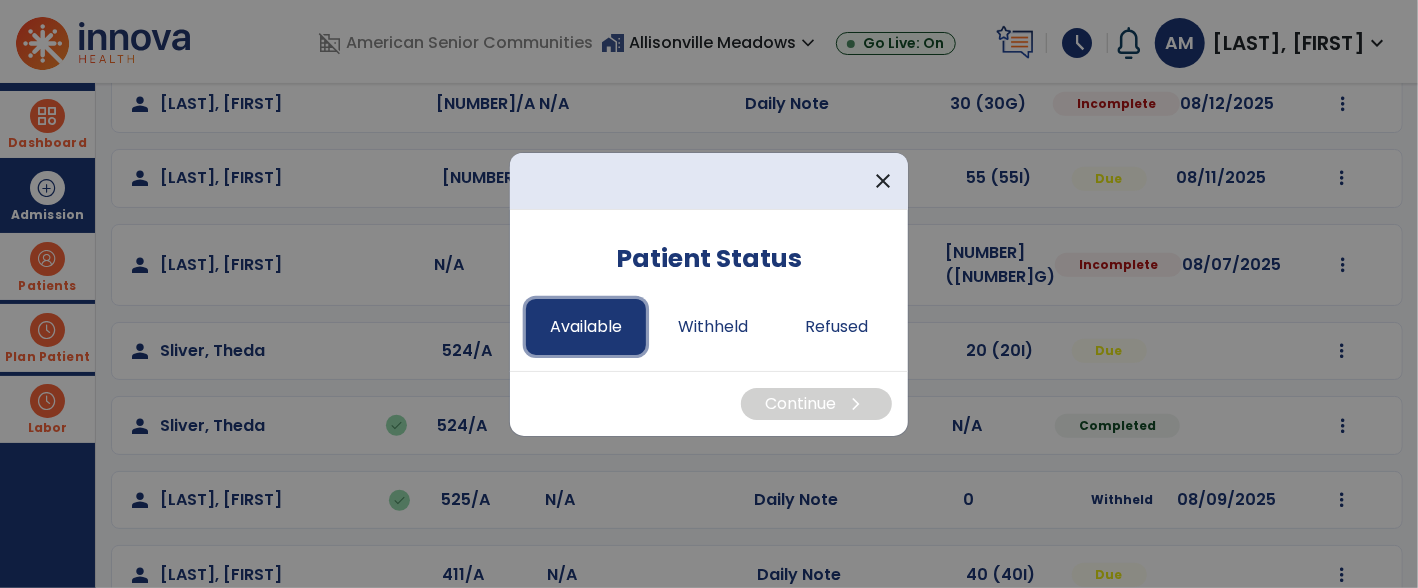 click on "Available" at bounding box center [586, 327] 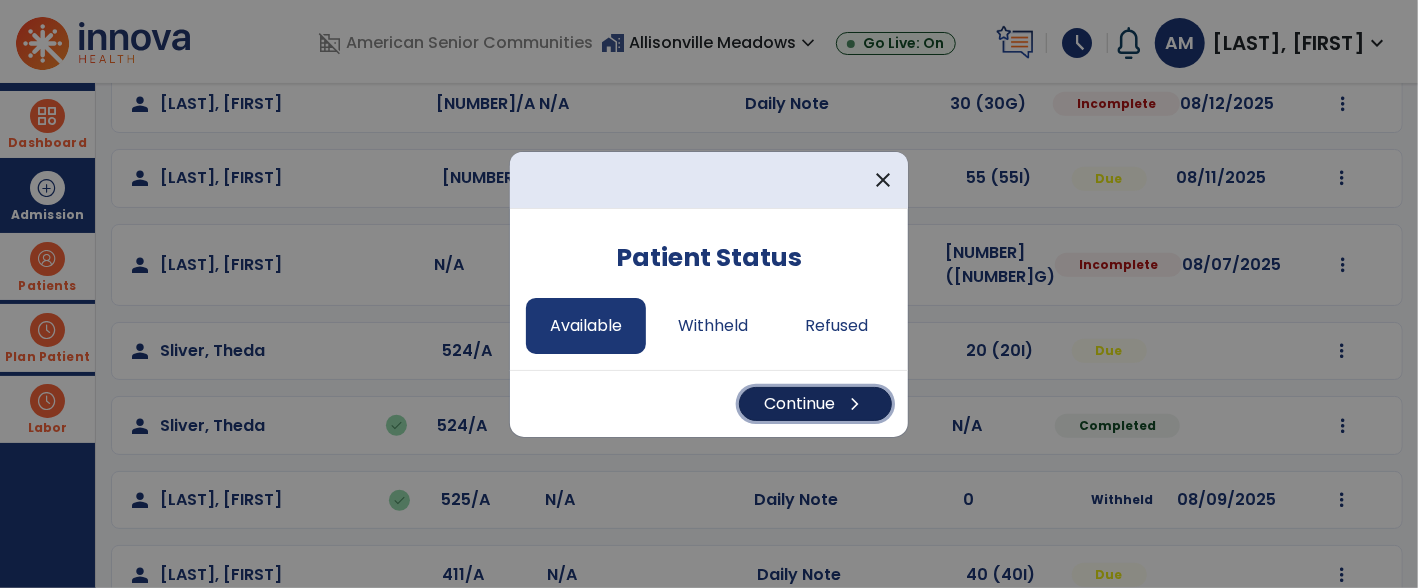 click on "chevron_right" at bounding box center [855, 404] 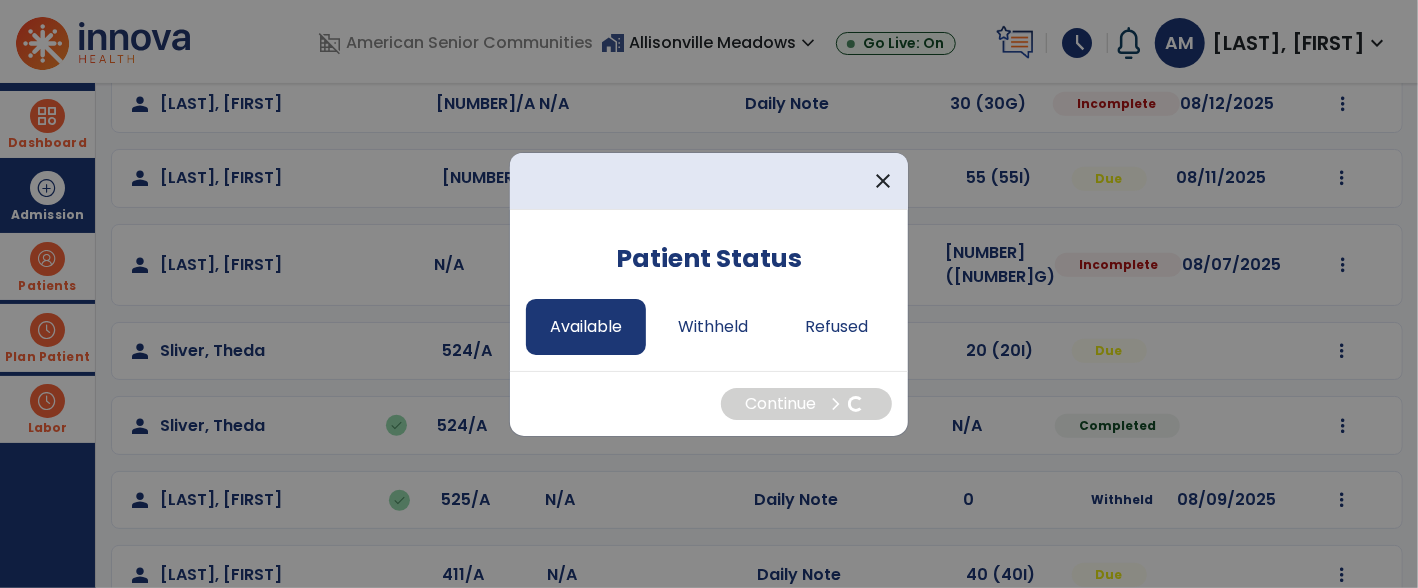 select on "*" 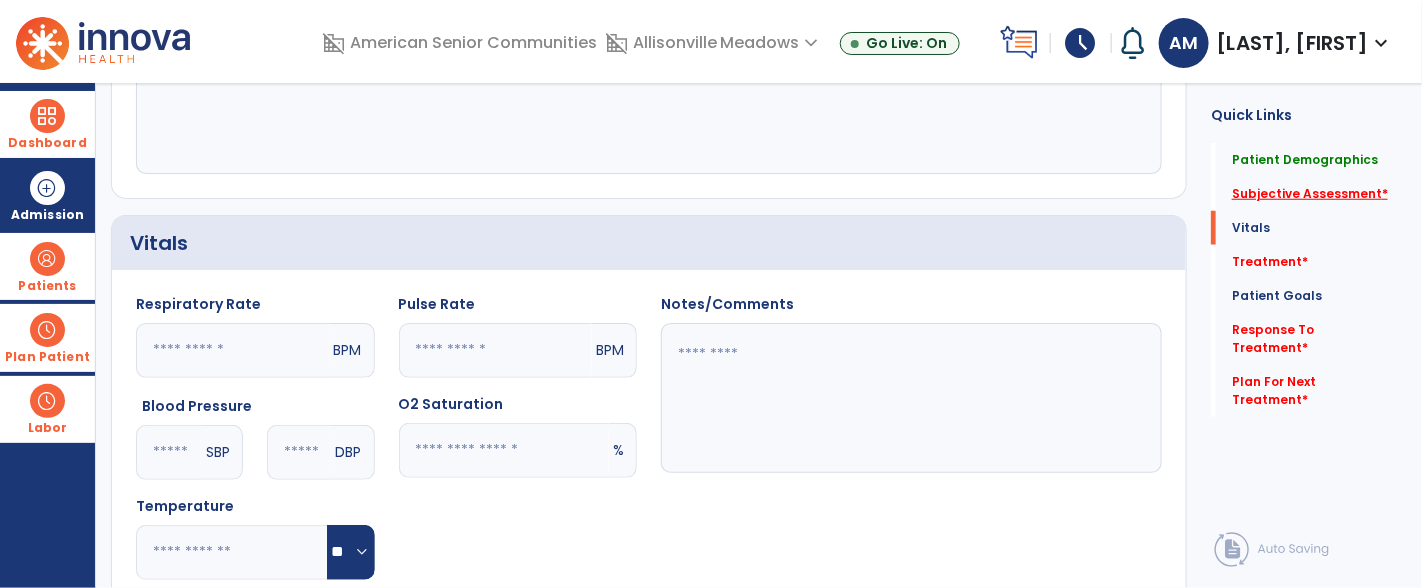 click on "Subjective Assessment   *" 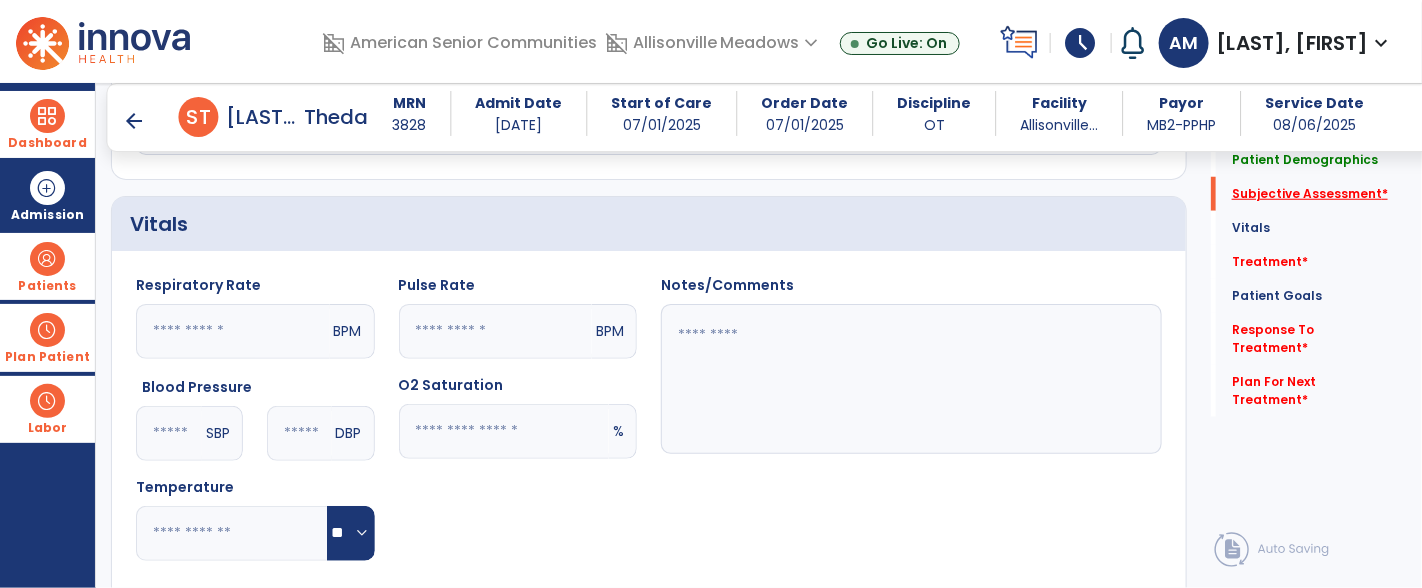 scroll, scrollTop: 353, scrollLeft: 0, axis: vertical 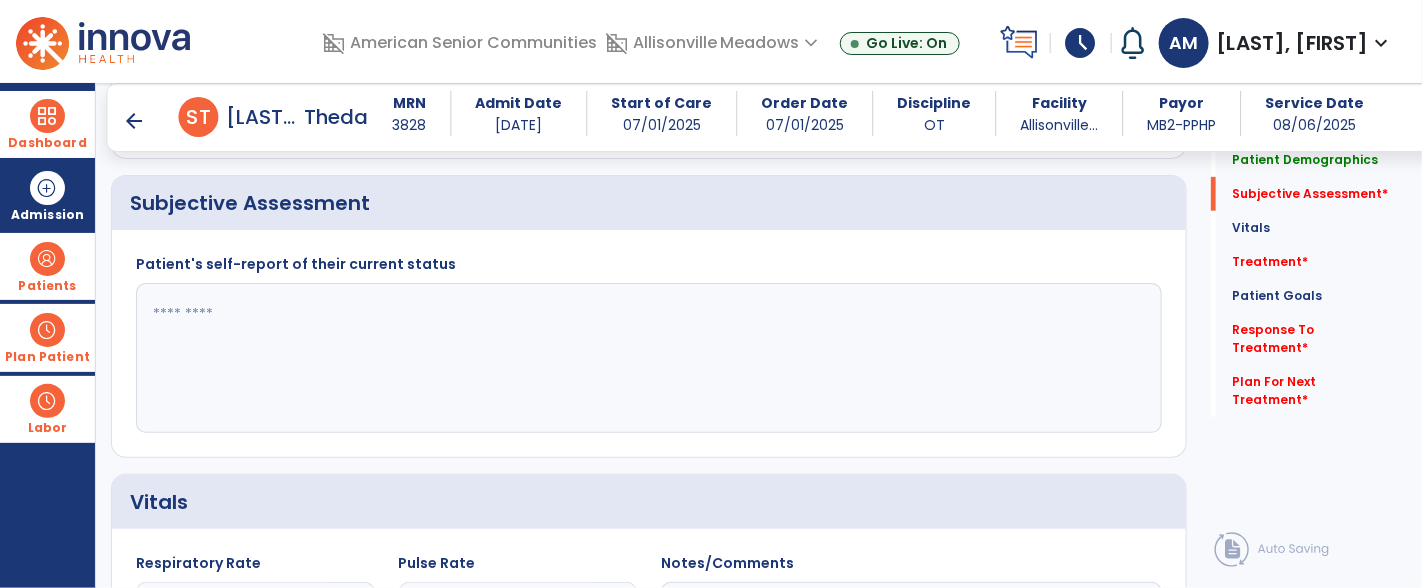 click 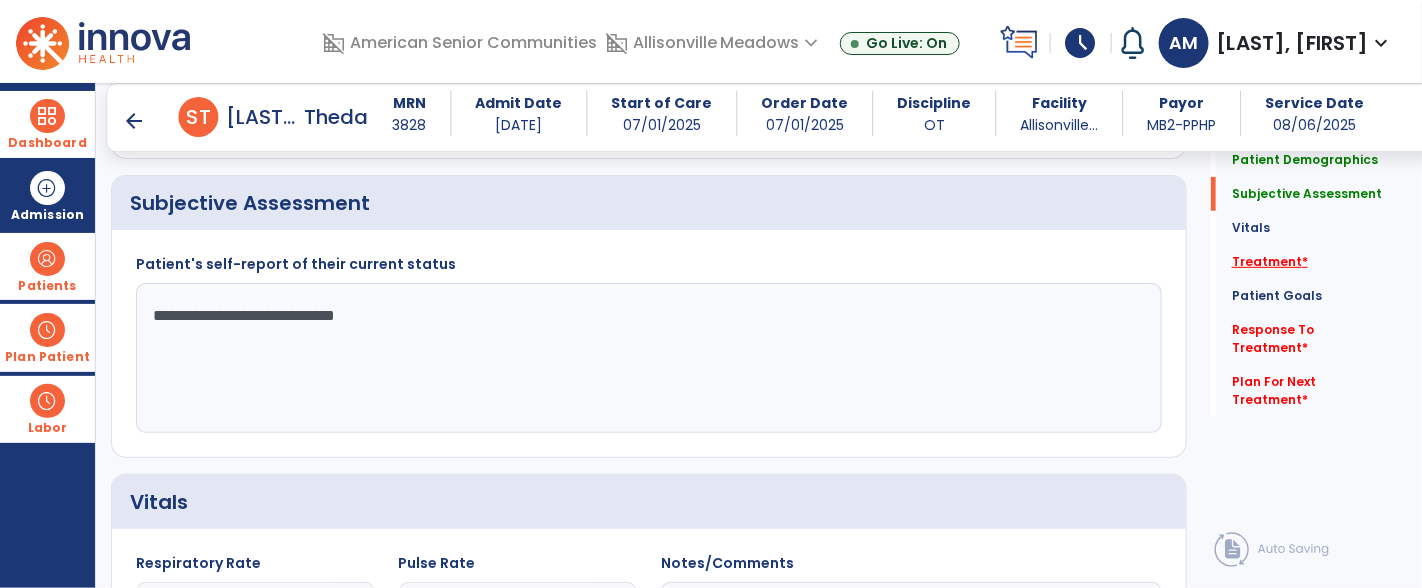 type on "**********" 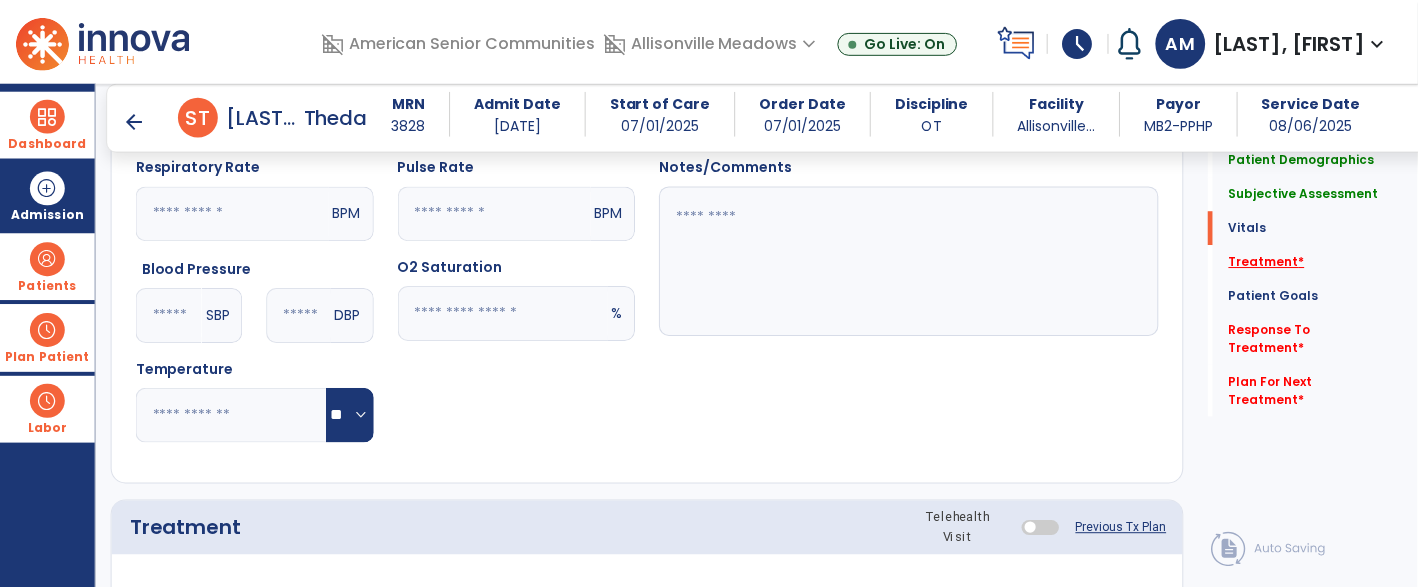 scroll, scrollTop: 1041, scrollLeft: 0, axis: vertical 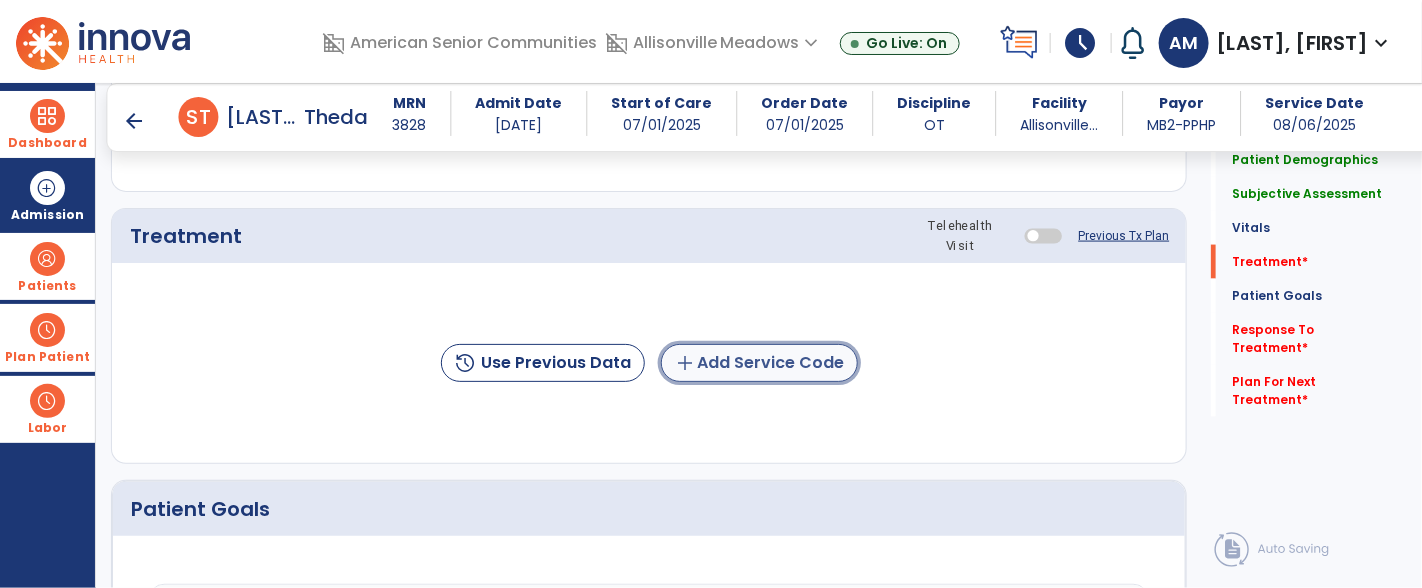 click on "add  Add Service Code" 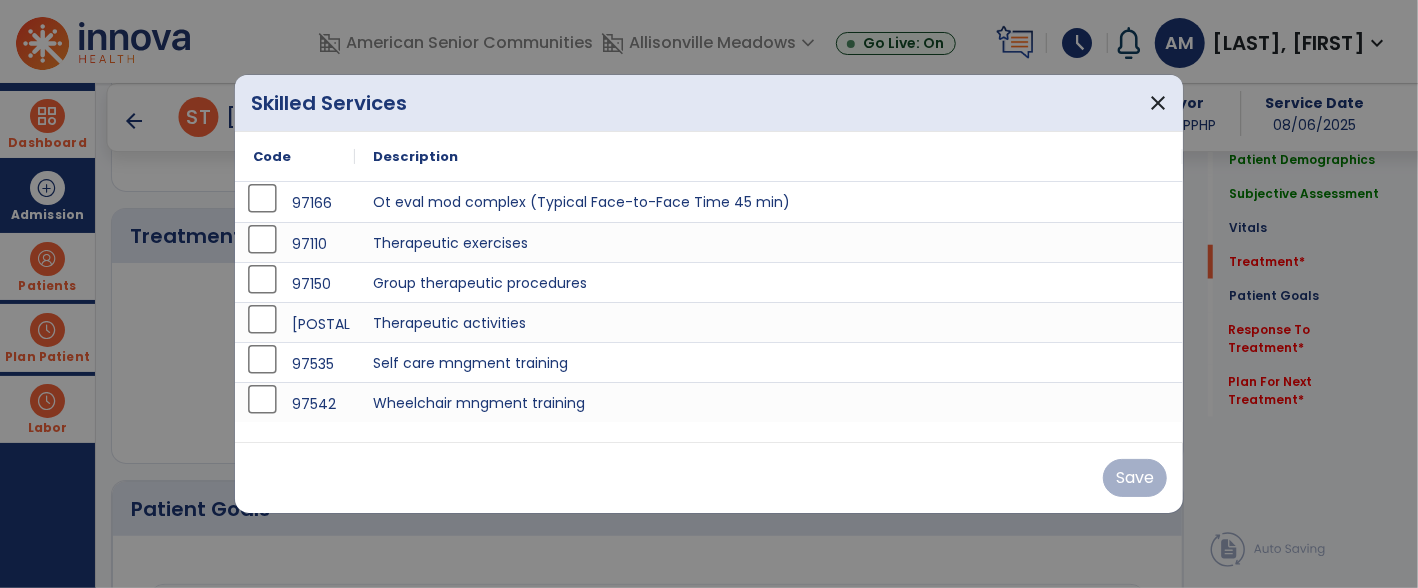scroll, scrollTop: 1041, scrollLeft: 0, axis: vertical 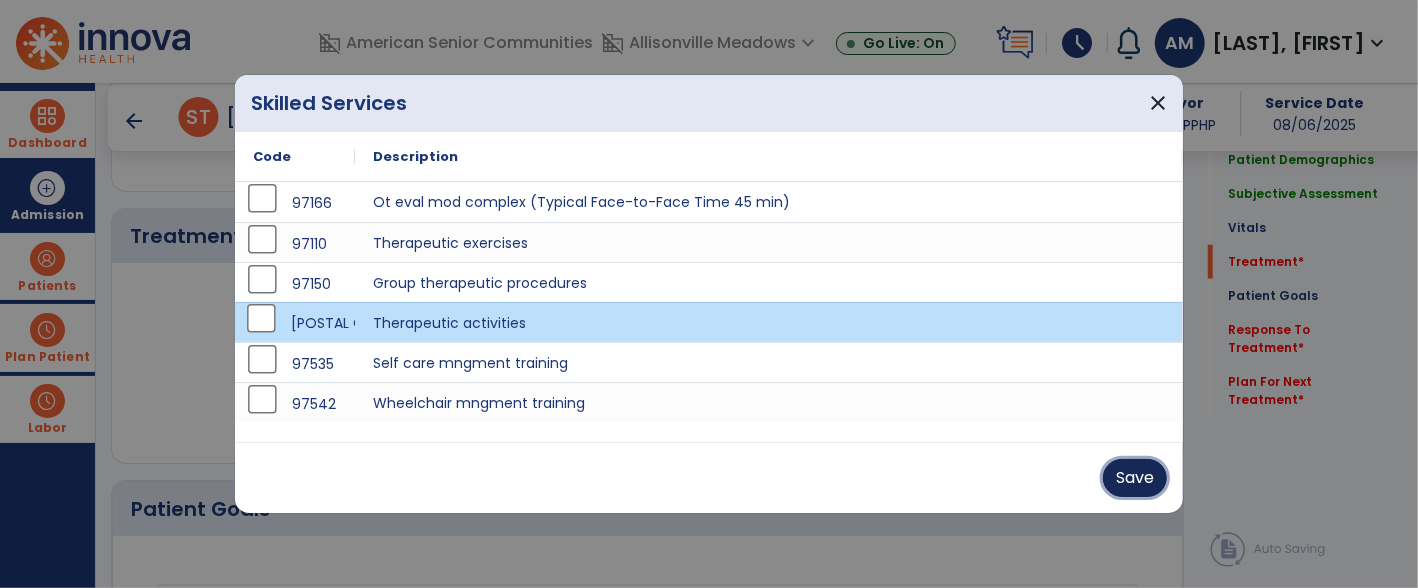 click on "Save" at bounding box center [1135, 478] 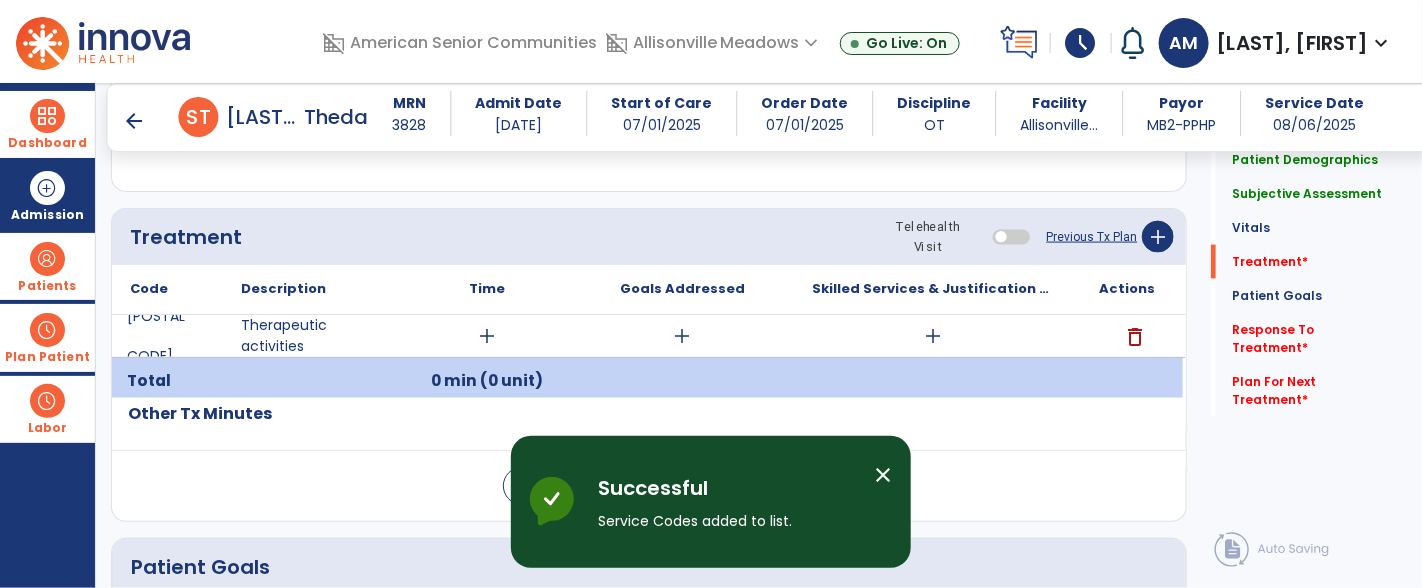 click on "add" at bounding box center [487, 336] 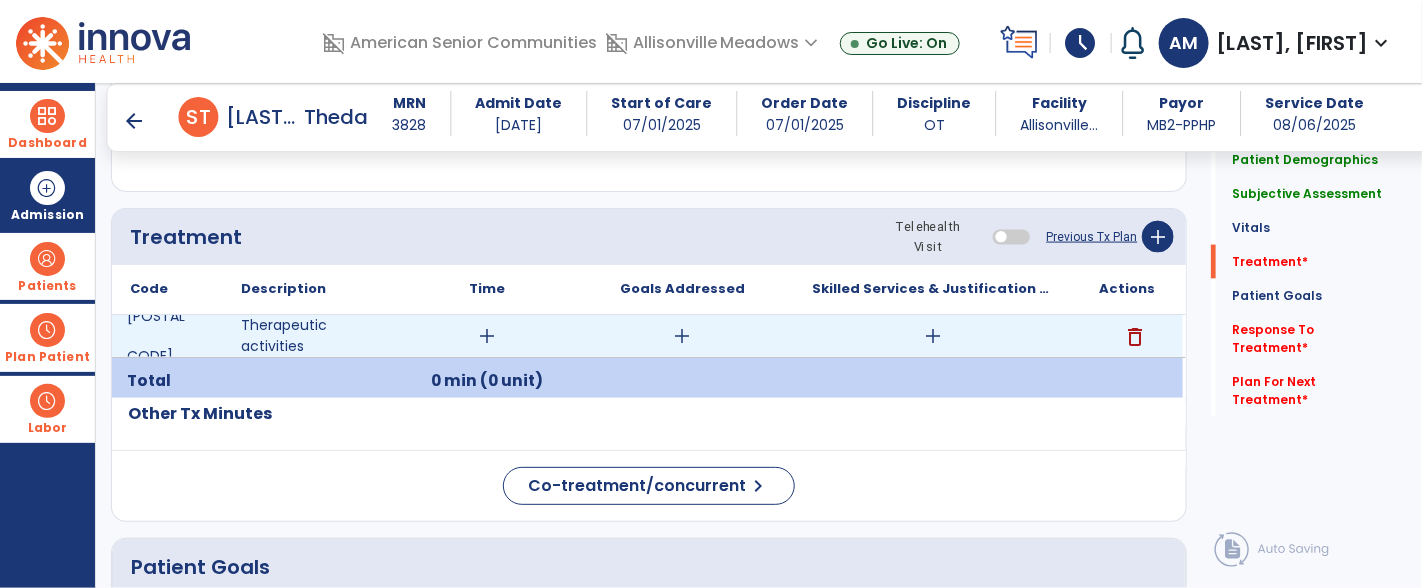 click on "add" at bounding box center [487, 336] 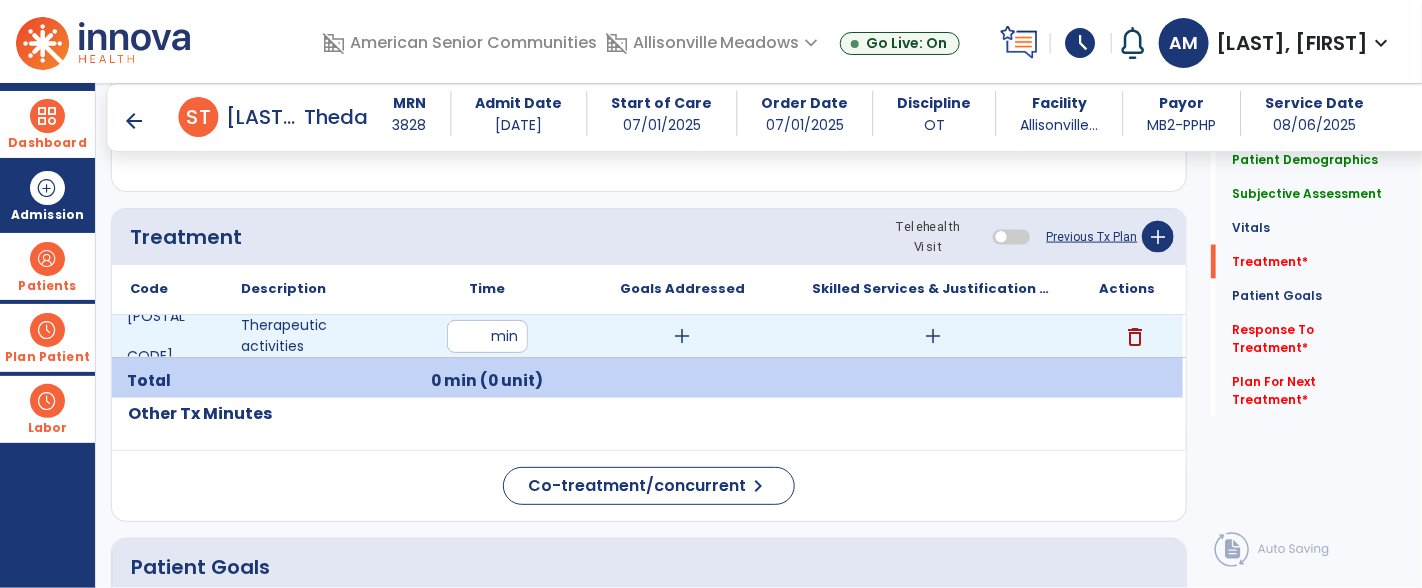 type on "**" 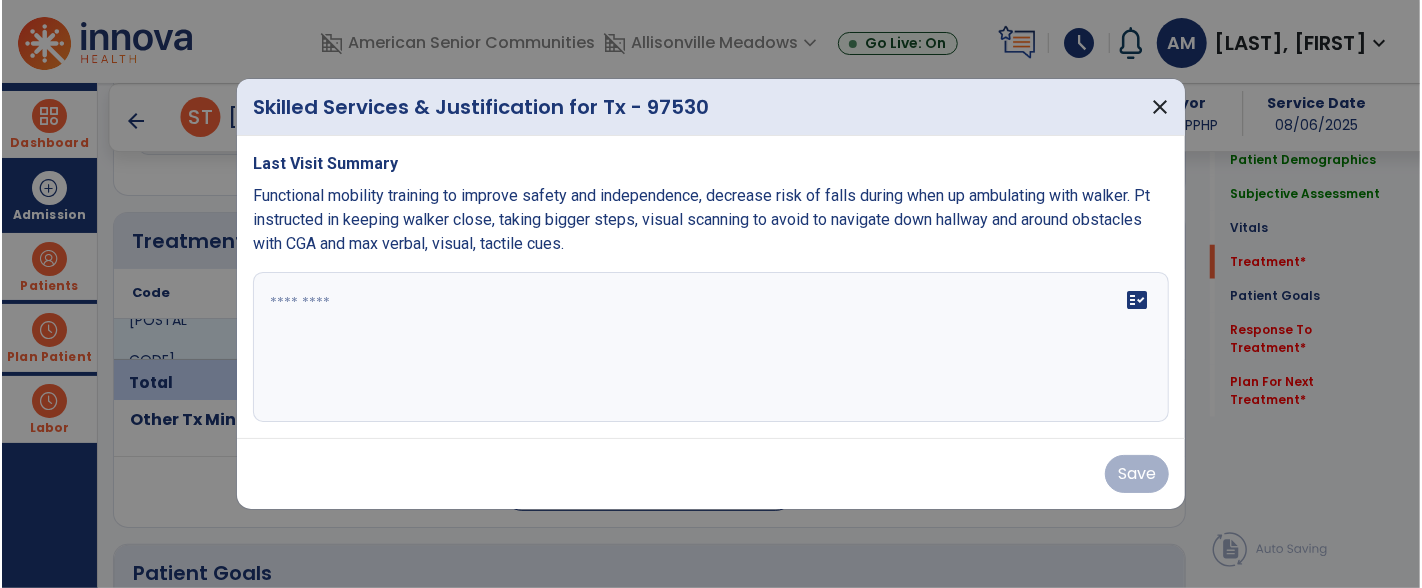 scroll, scrollTop: 1041, scrollLeft: 0, axis: vertical 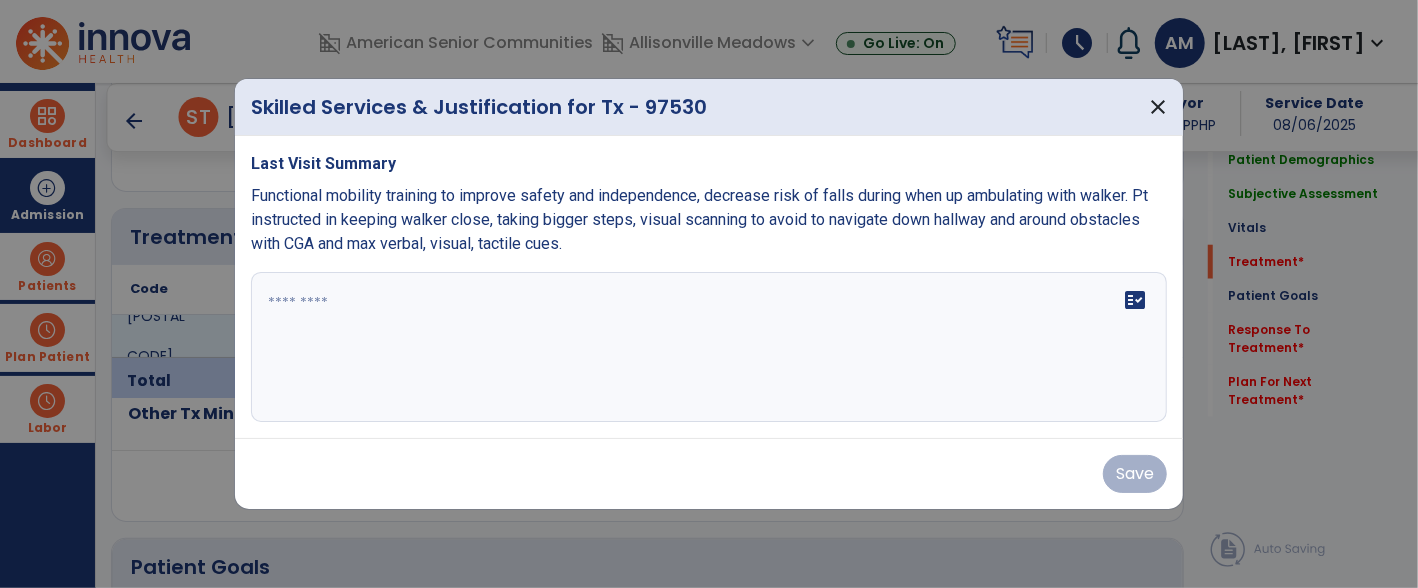 click at bounding box center [709, 347] 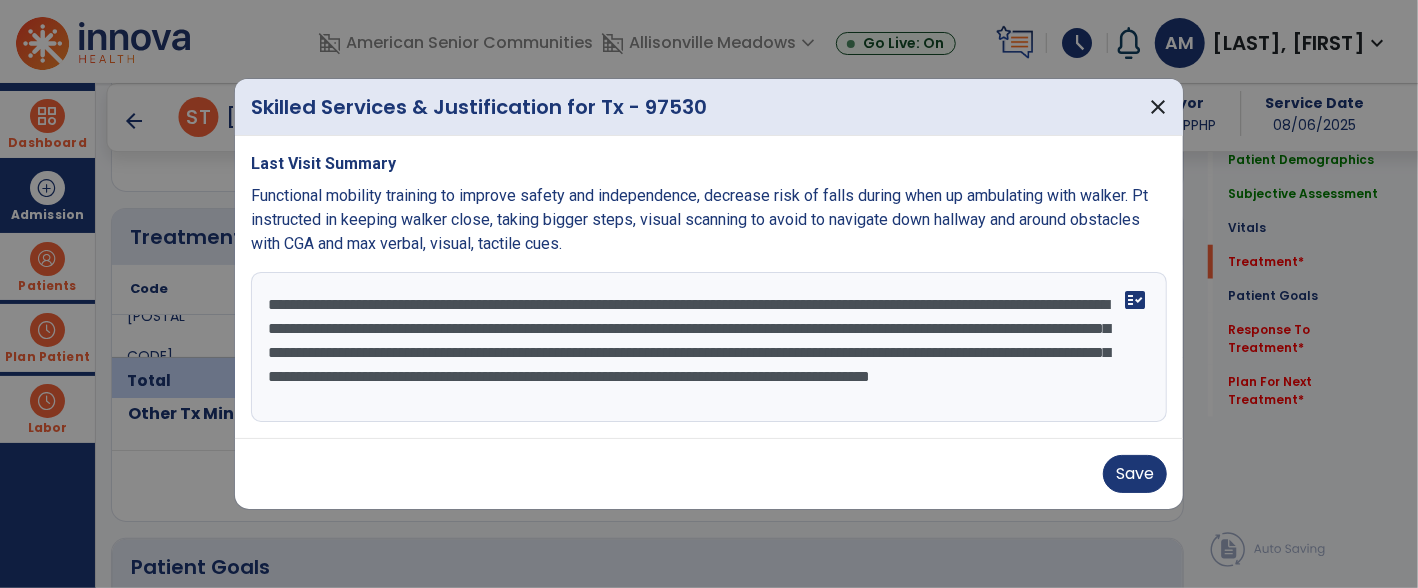 type on "**********" 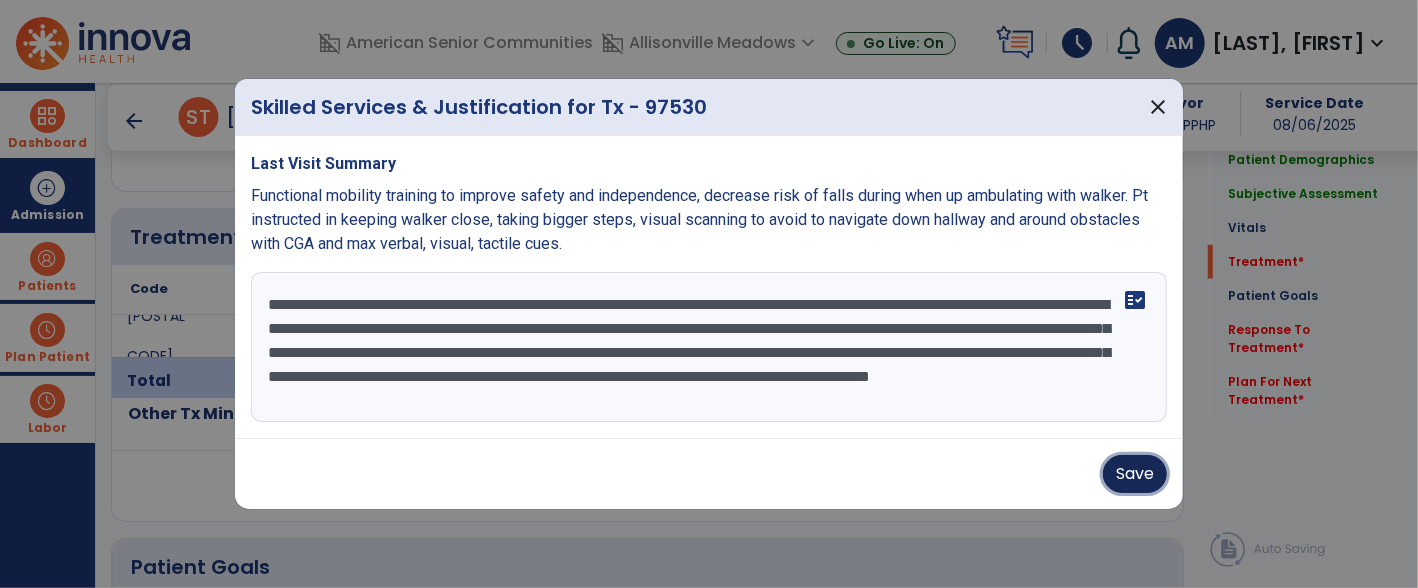 click on "Save" at bounding box center [1135, 474] 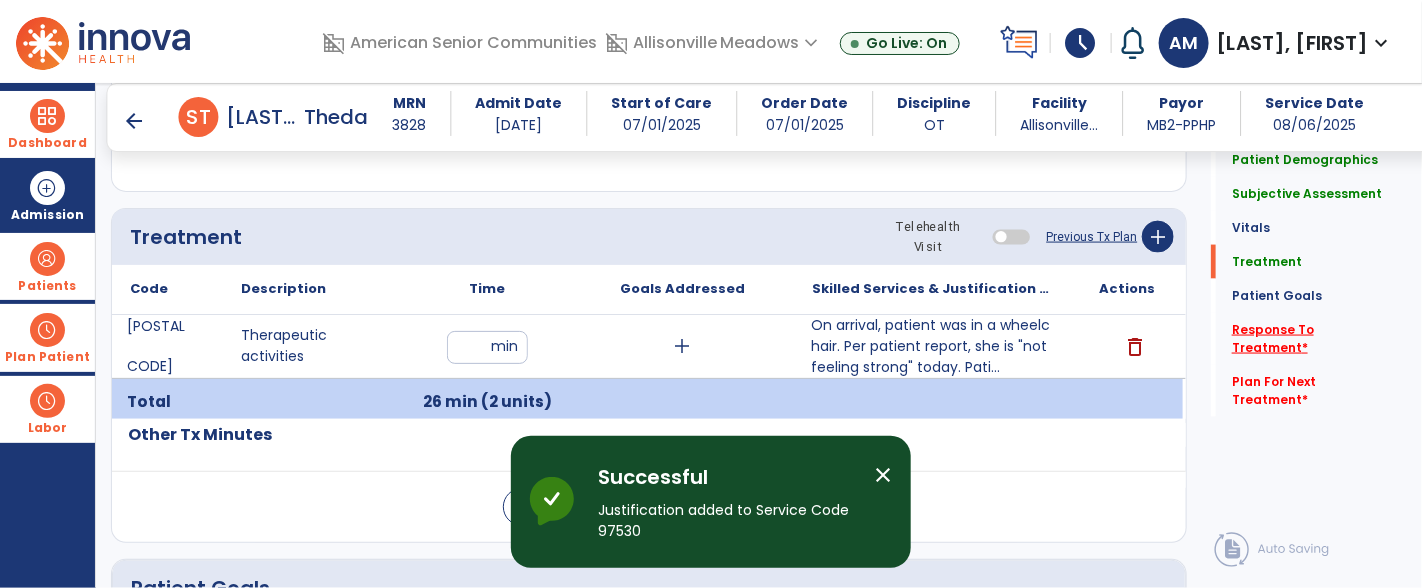 click on "*" 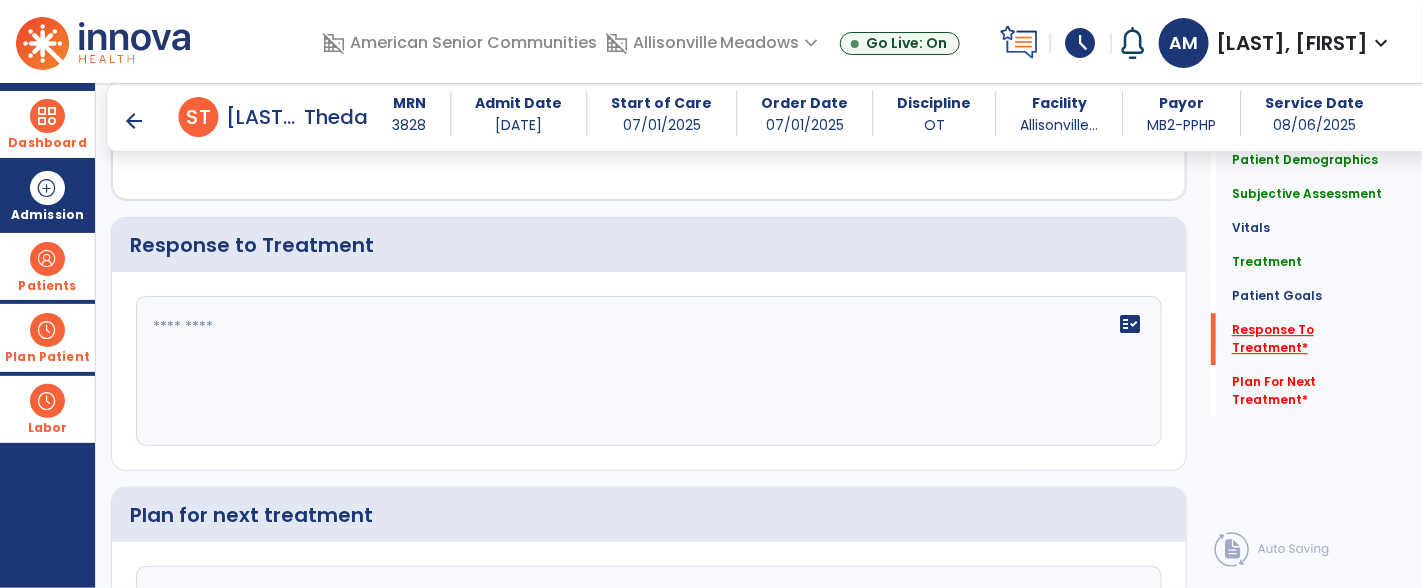 scroll, scrollTop: 2105, scrollLeft: 0, axis: vertical 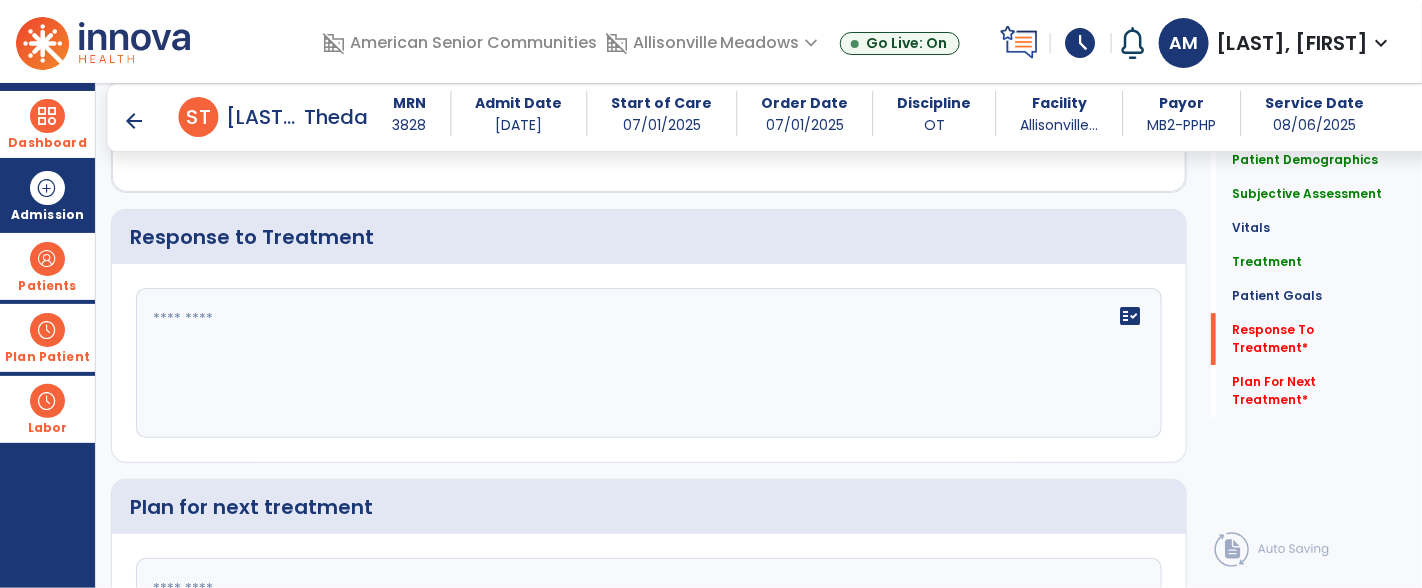 click on "fact_check" 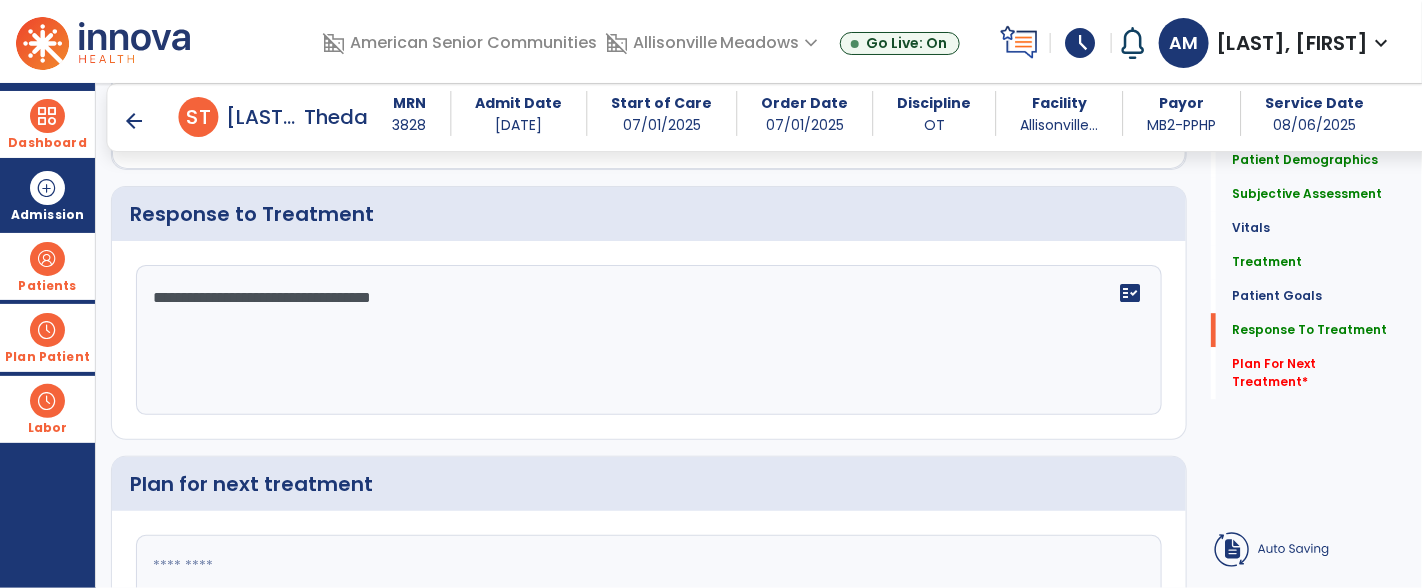 scroll, scrollTop: 2278, scrollLeft: 0, axis: vertical 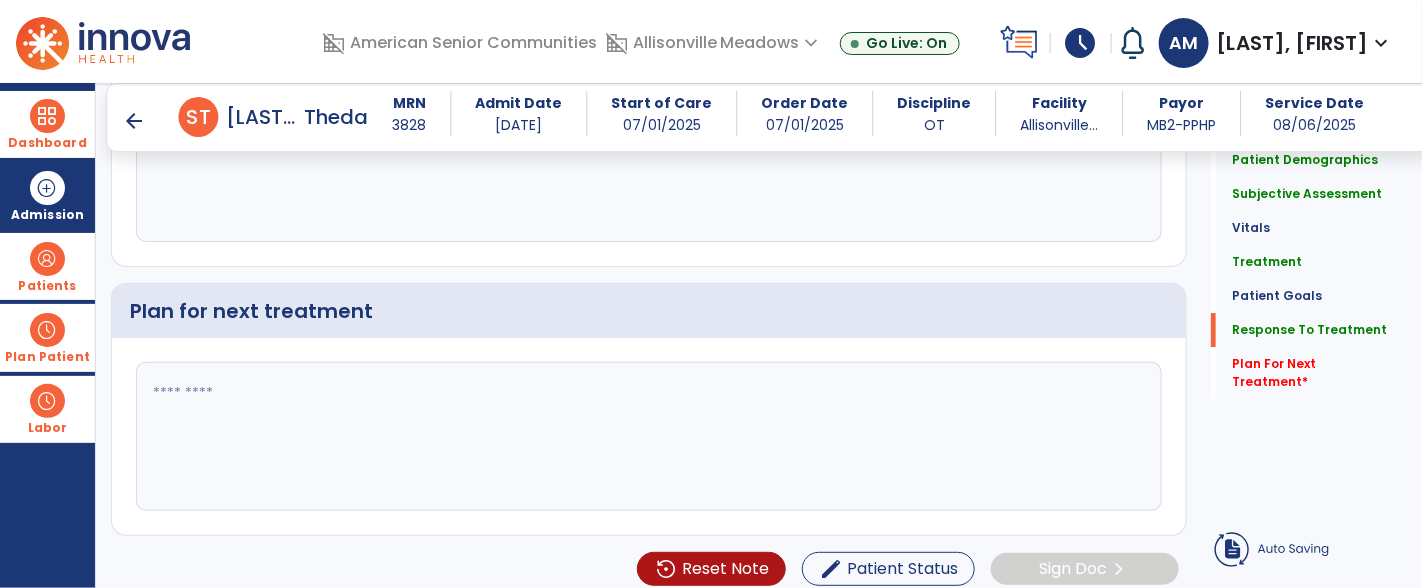 type on "**********" 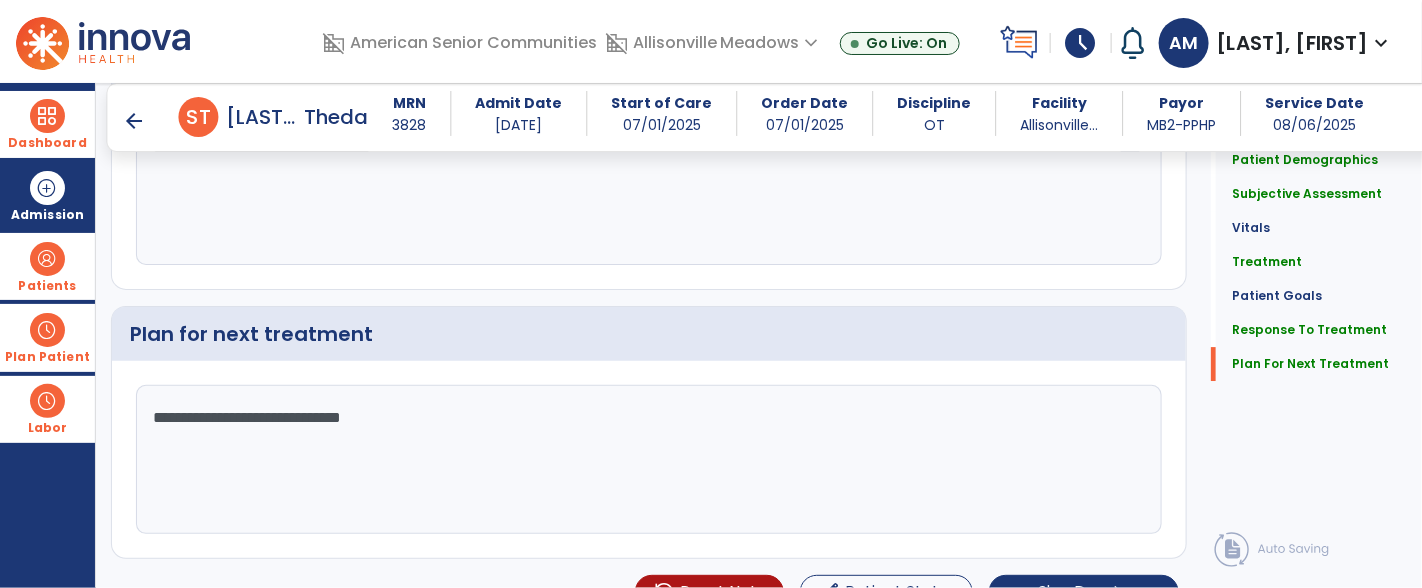 scroll, scrollTop: 2301, scrollLeft: 0, axis: vertical 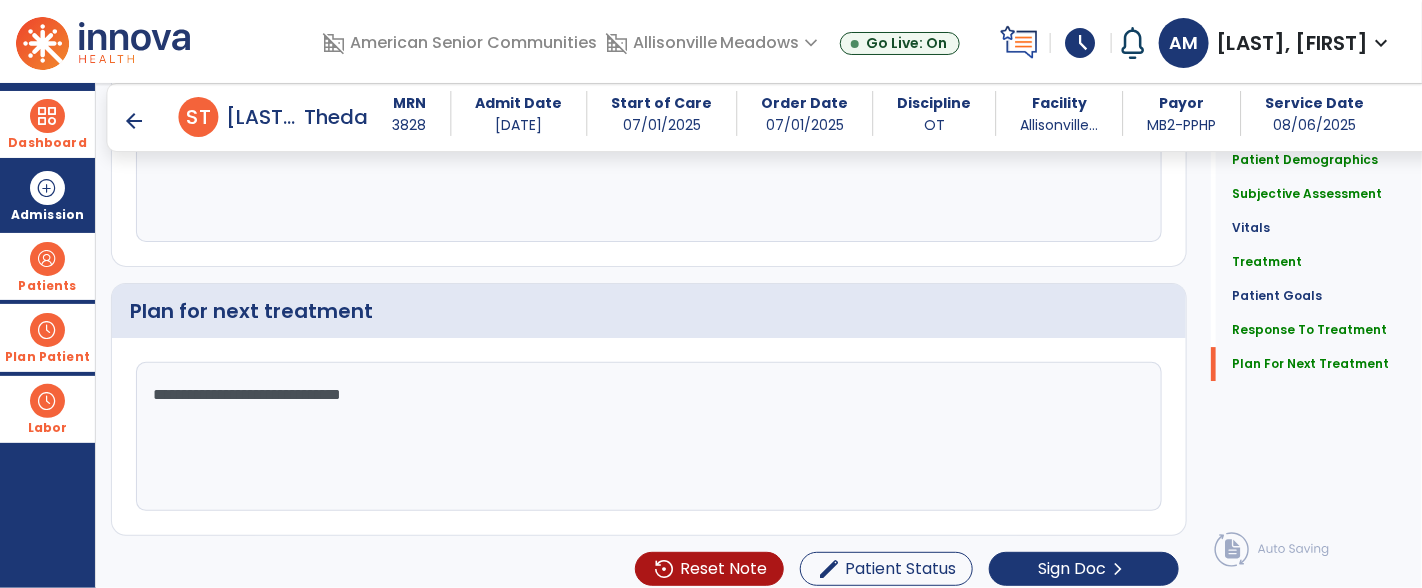 type on "**********" 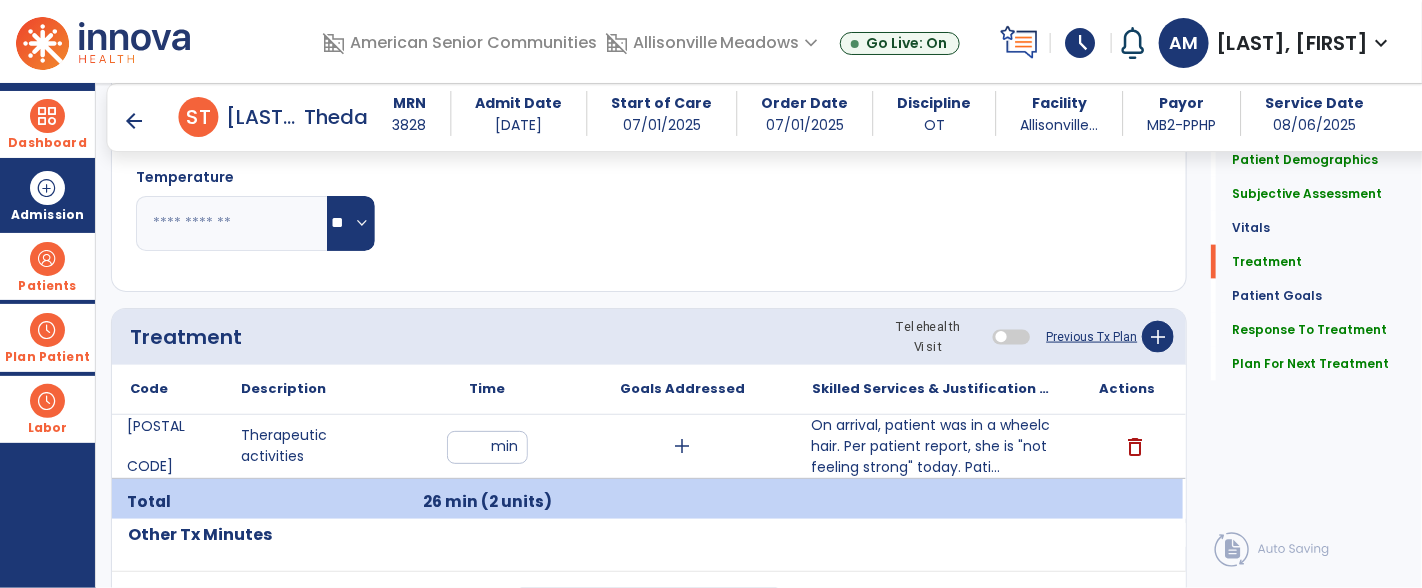 scroll, scrollTop: 939, scrollLeft: 0, axis: vertical 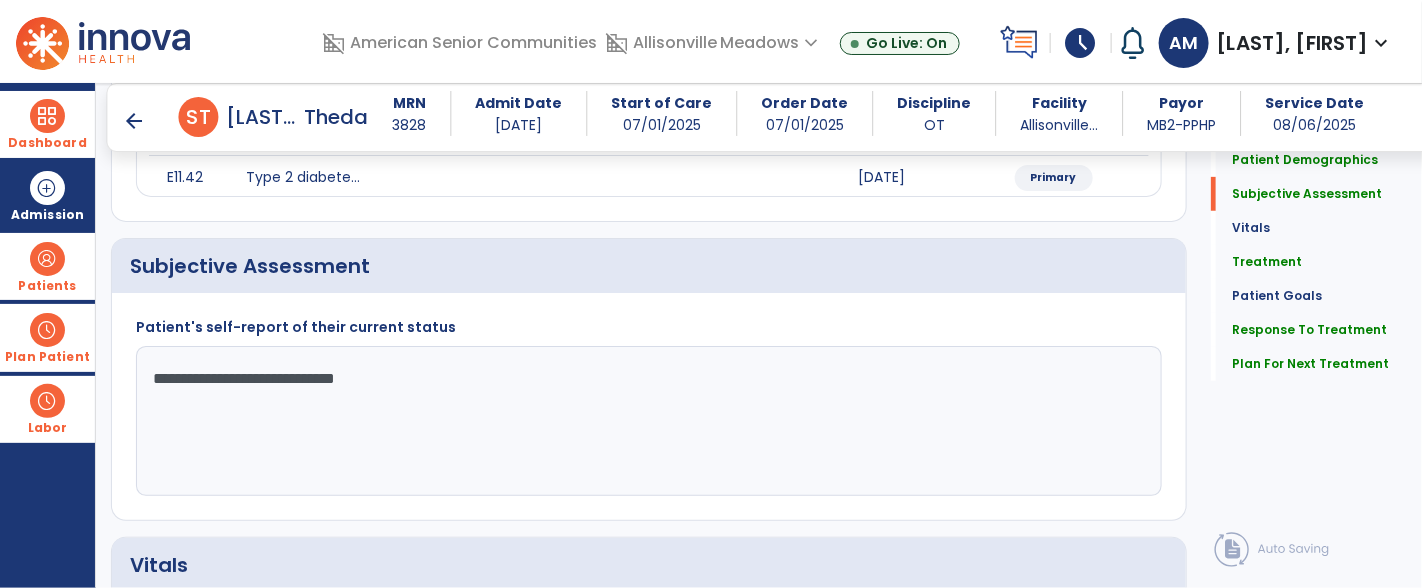 click at bounding box center [47, 116] 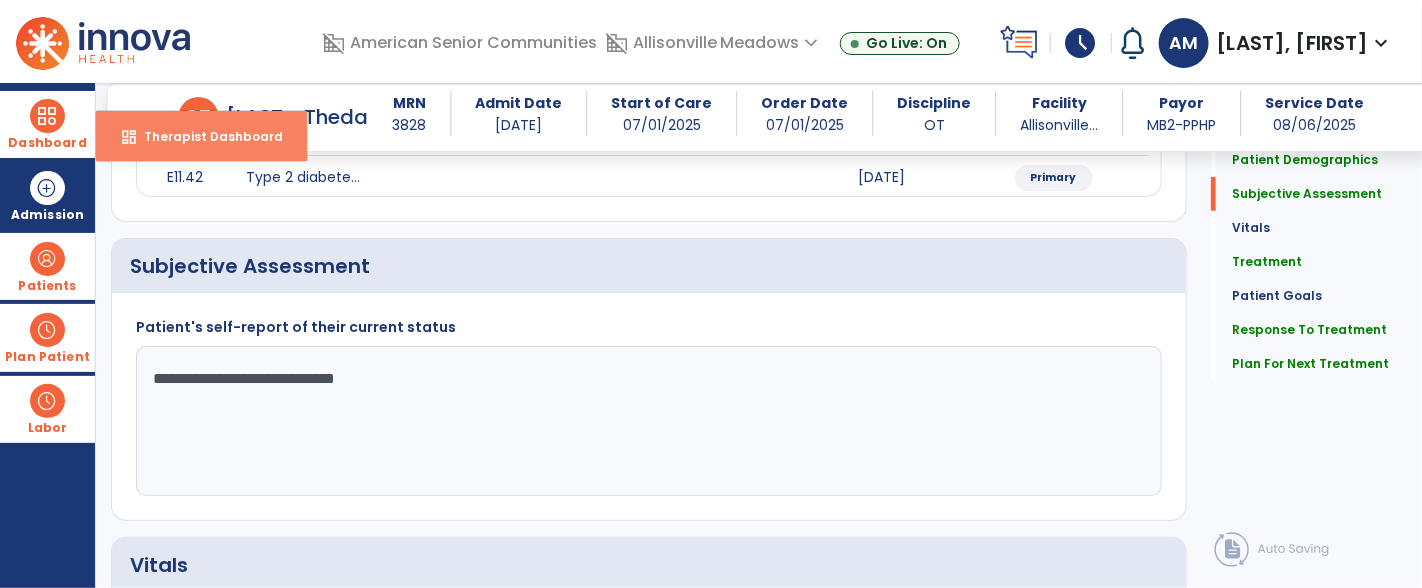 click on "Therapist Dashboard" at bounding box center (205, 136) 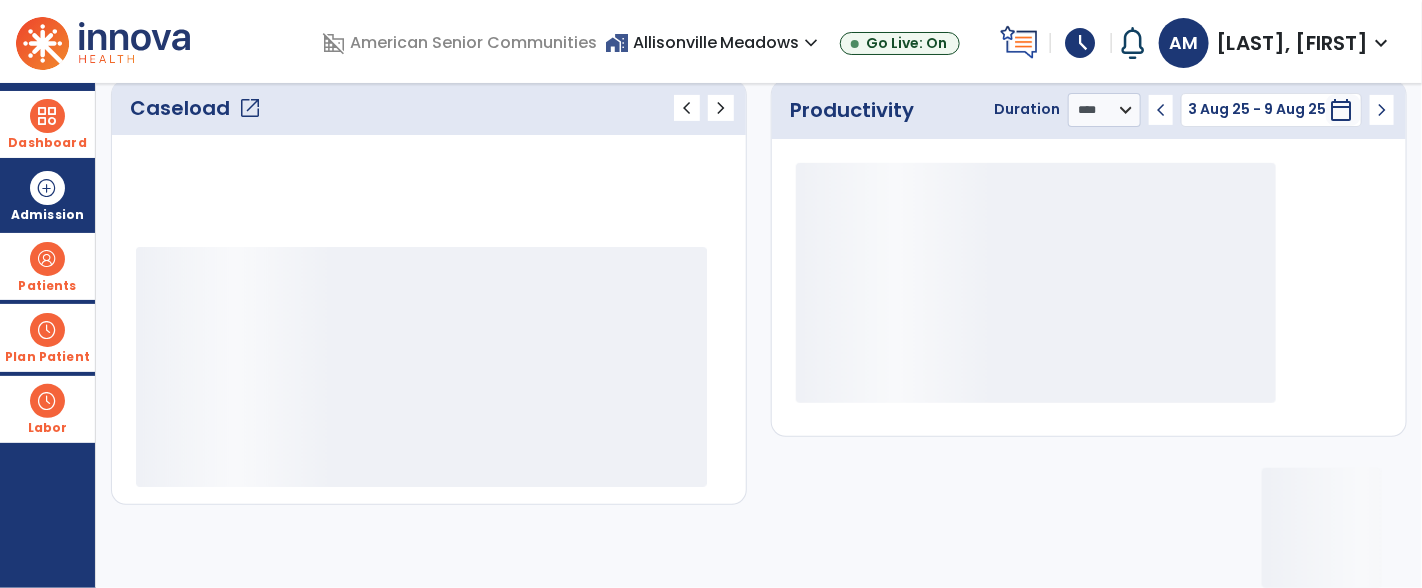 scroll, scrollTop: 289, scrollLeft: 0, axis: vertical 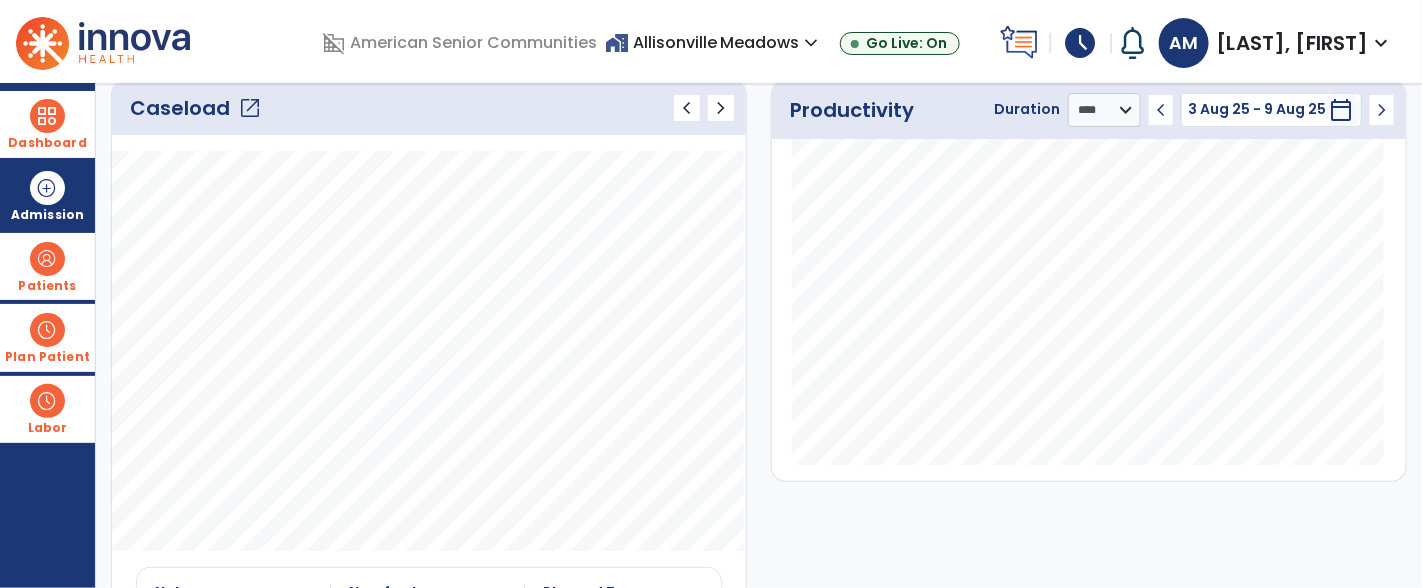 click at bounding box center [47, 330] 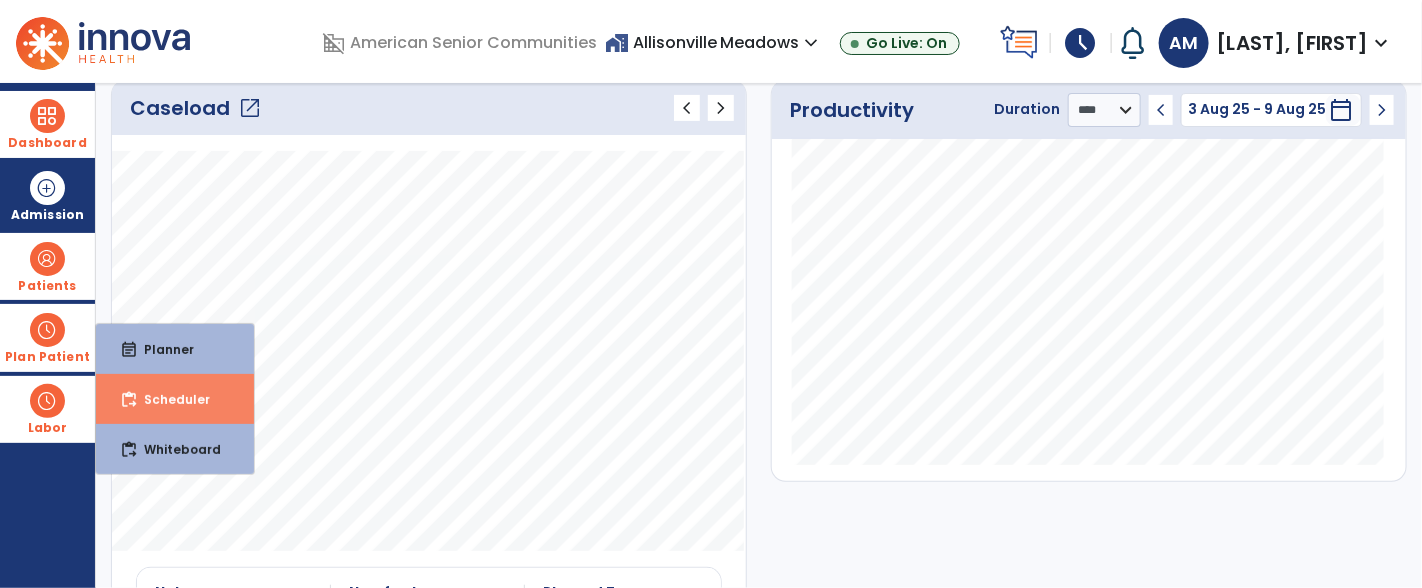 click on "content_paste_go  Scheduler" at bounding box center [175, 399] 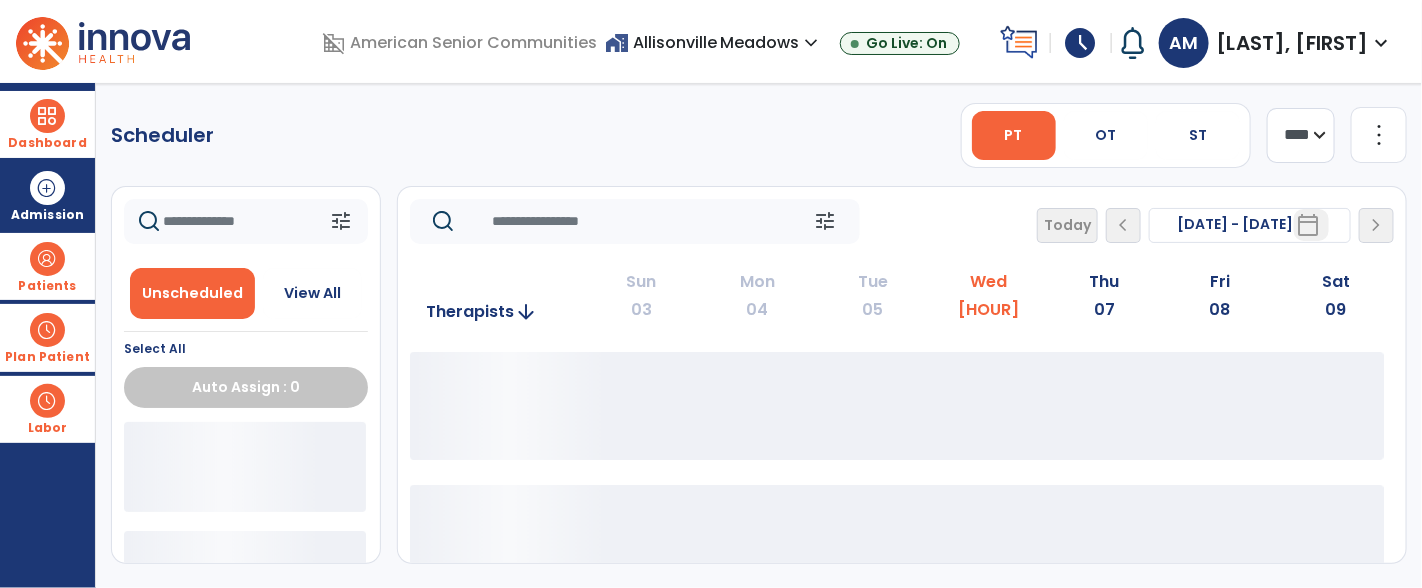 scroll, scrollTop: 0, scrollLeft: 0, axis: both 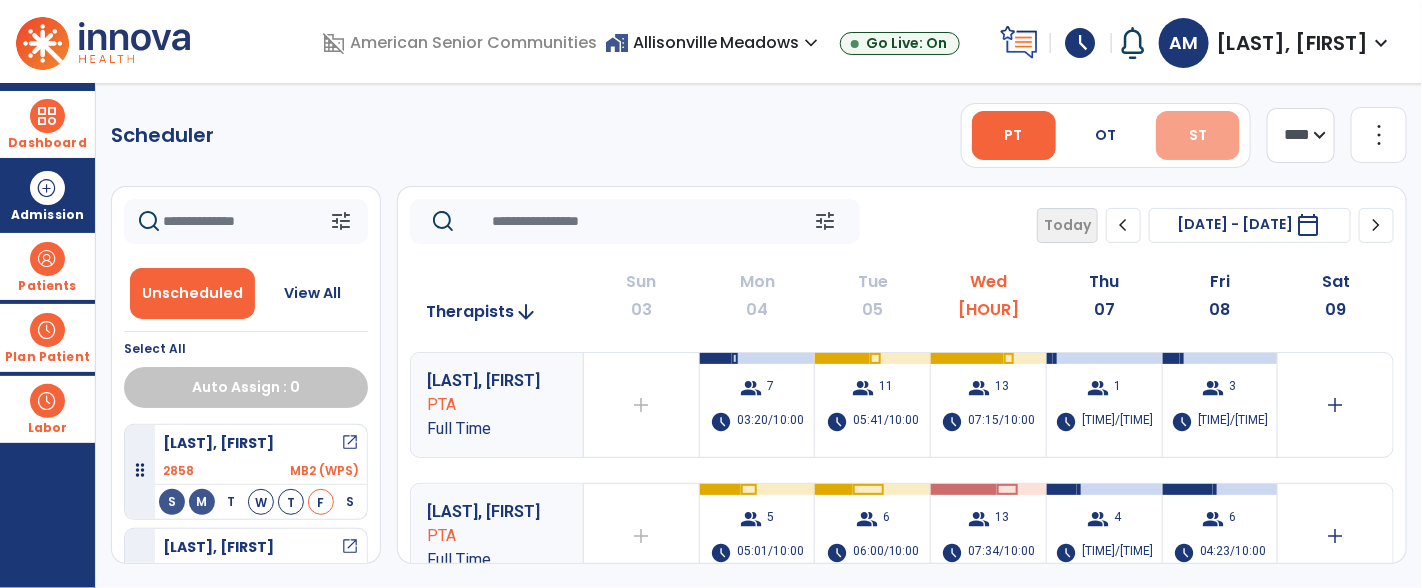 click on "ST" at bounding box center [1198, 135] 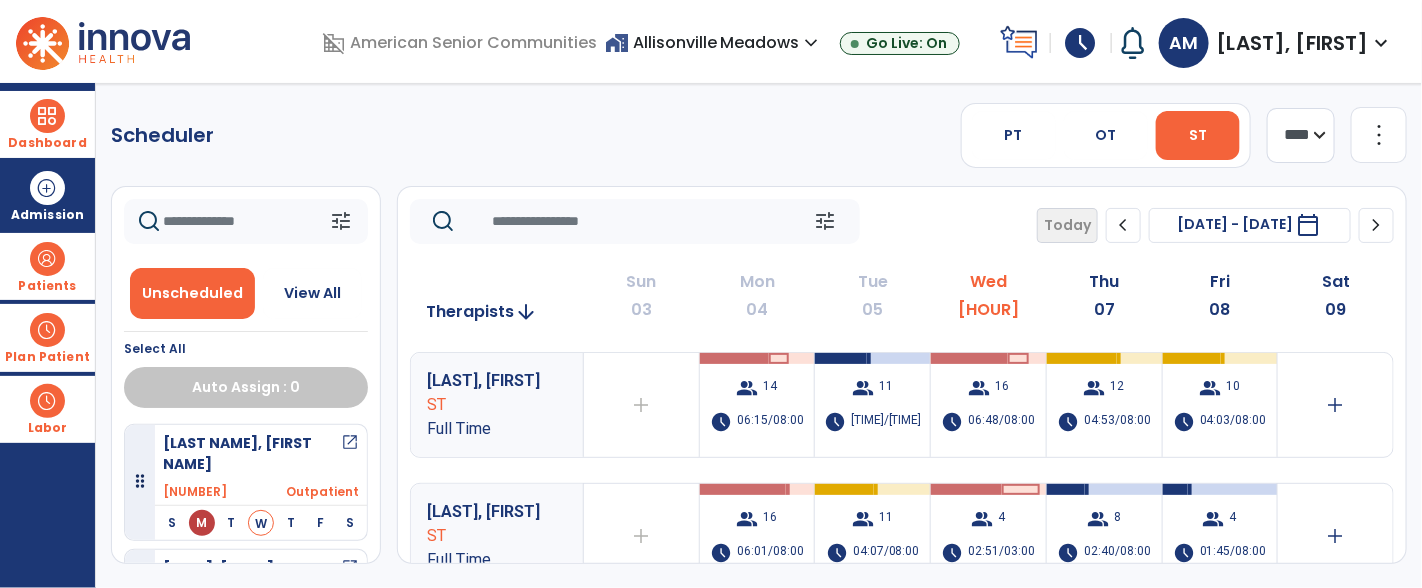 click on "Labor" at bounding box center (48, 428) 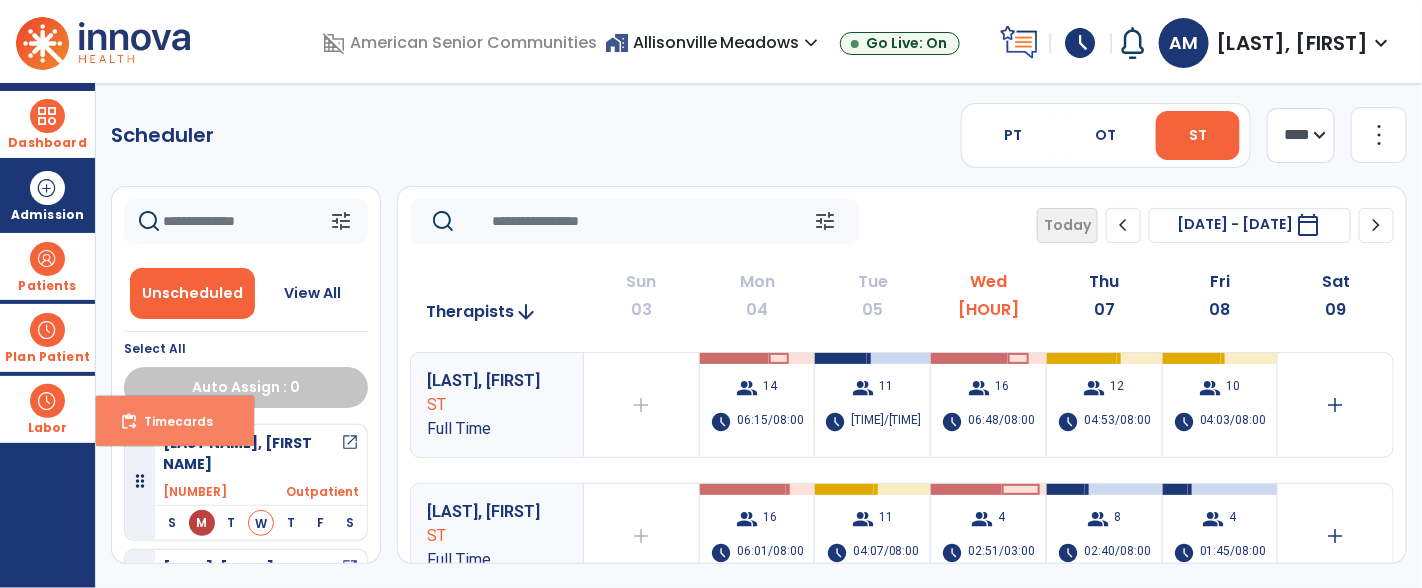 click on "Timecards" at bounding box center (170, 421) 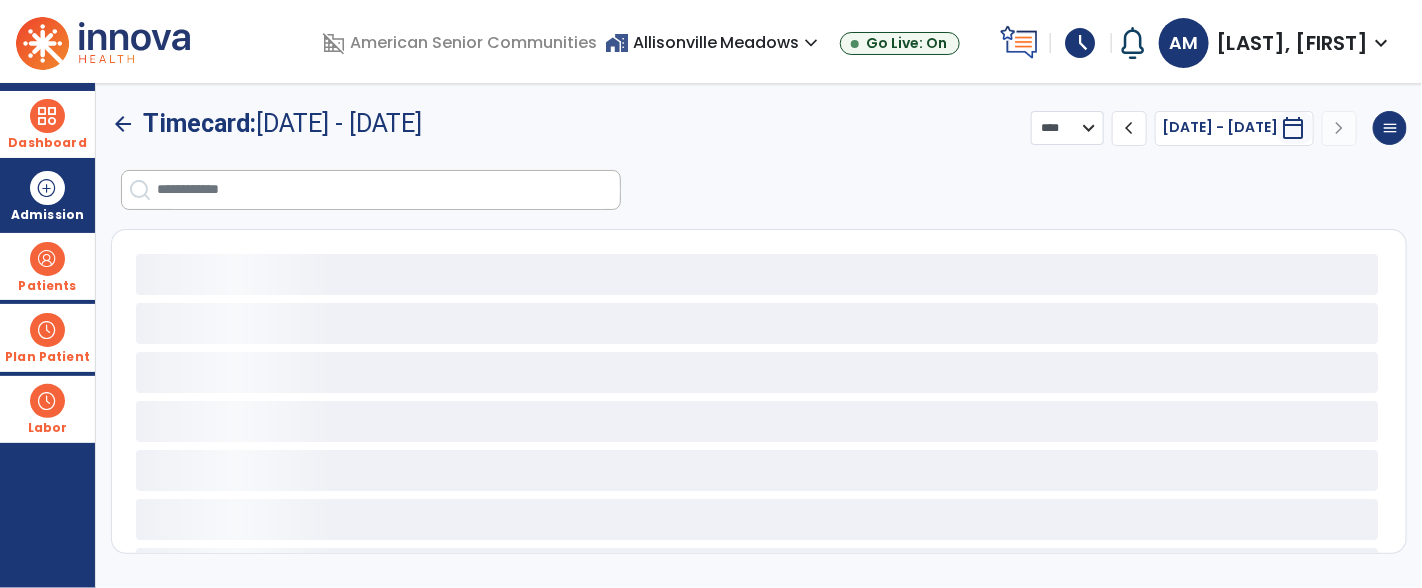 select on "***" 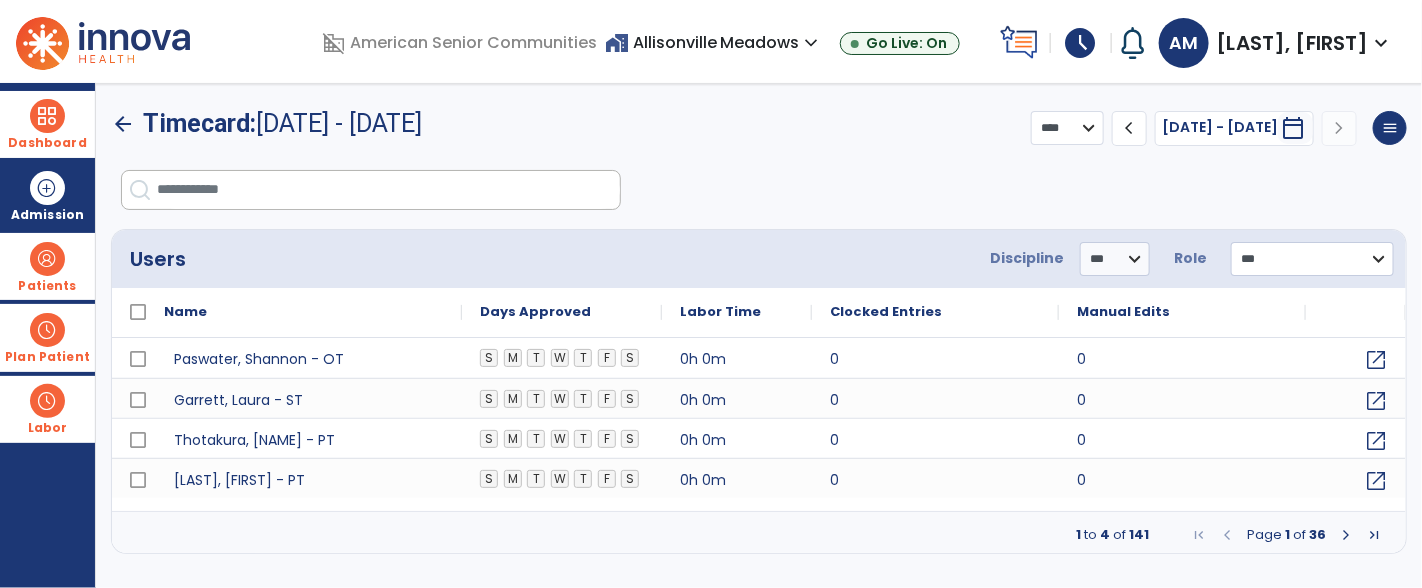 click at bounding box center (388, 190) 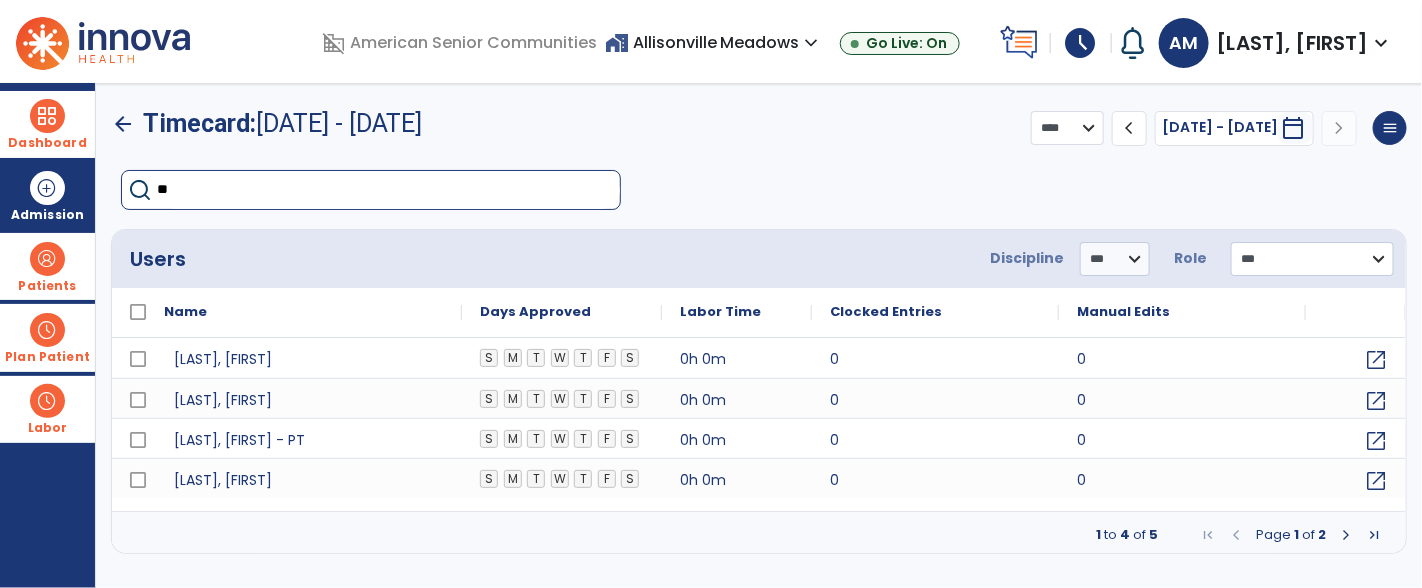 type on "***" 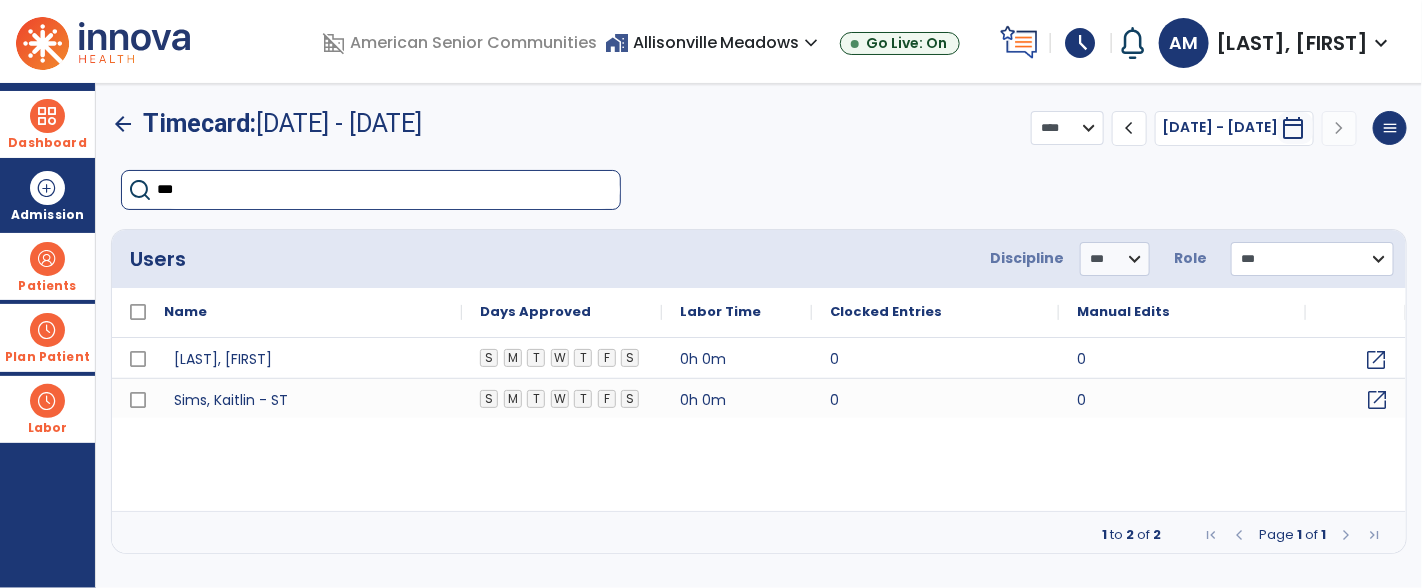 click on "open_in_new" 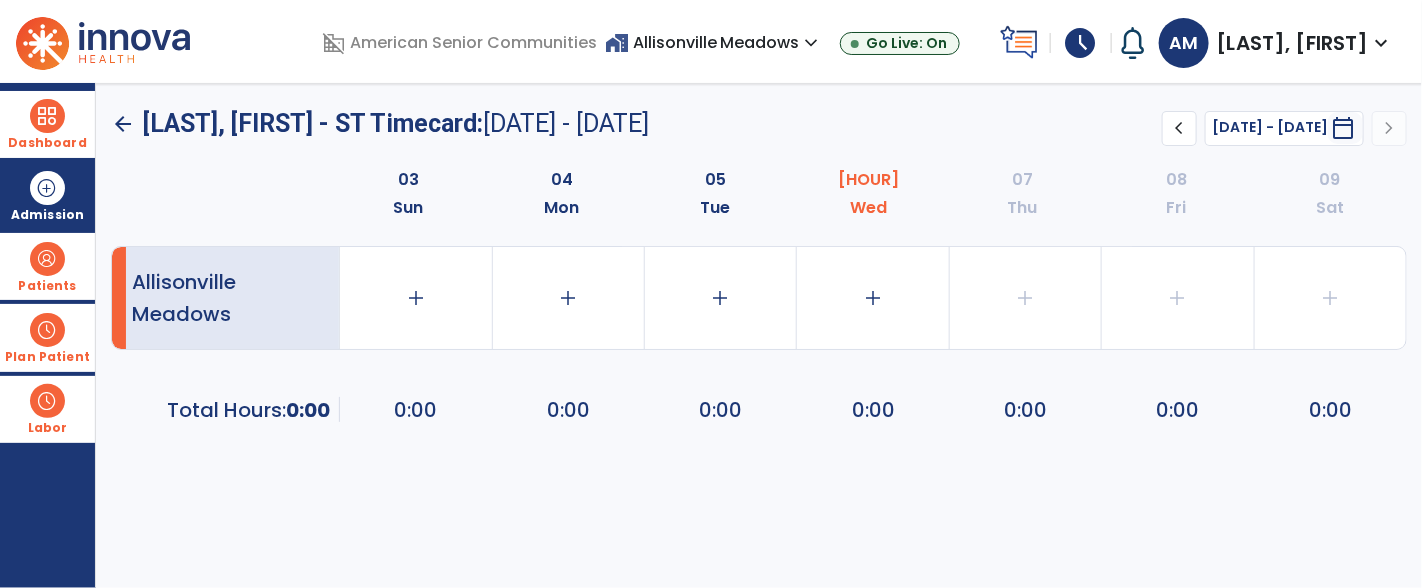 click on "chevron_left" 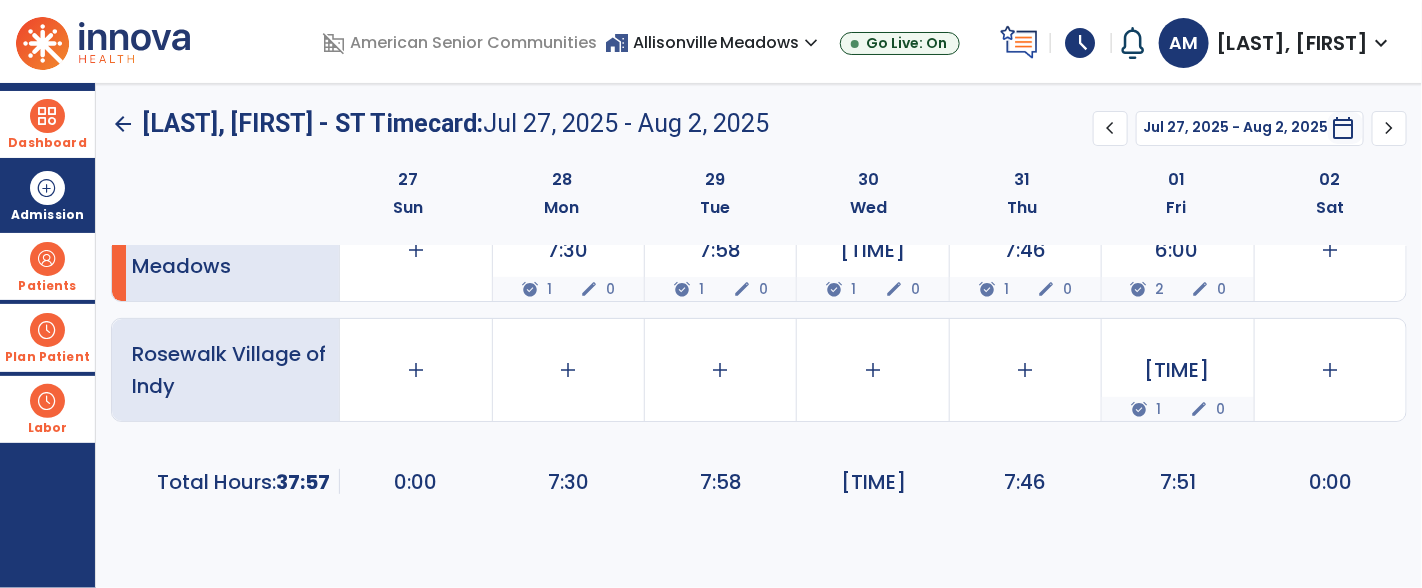 scroll, scrollTop: 0, scrollLeft: 0, axis: both 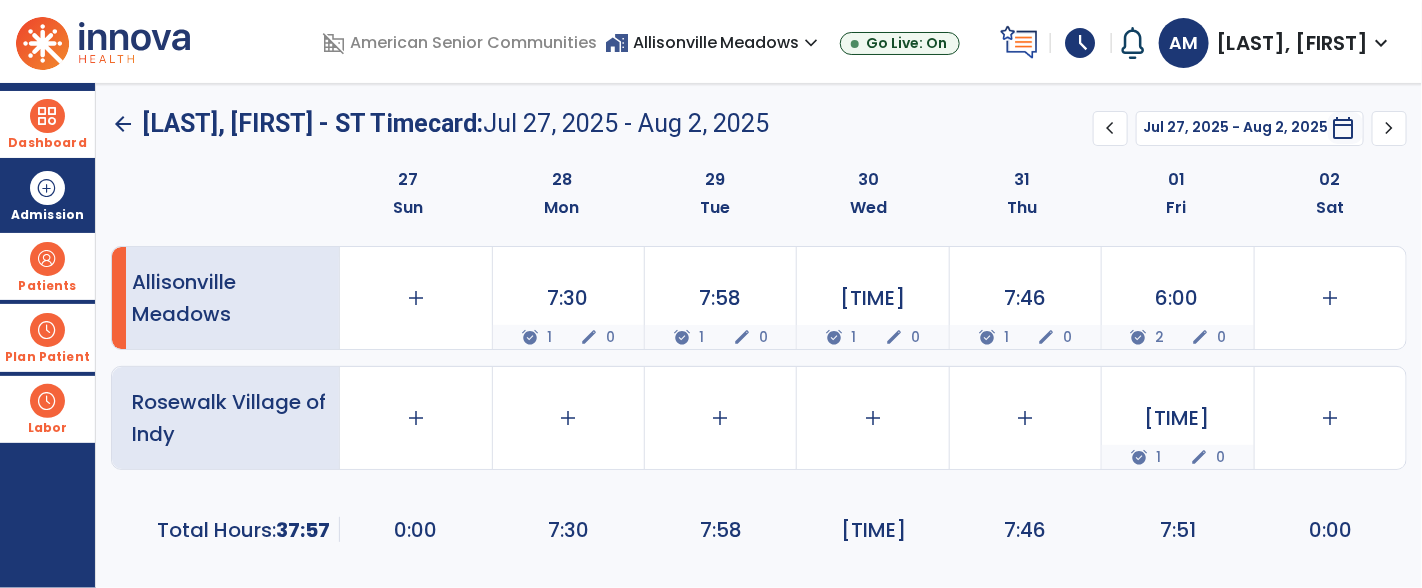 click on "chevron_left" 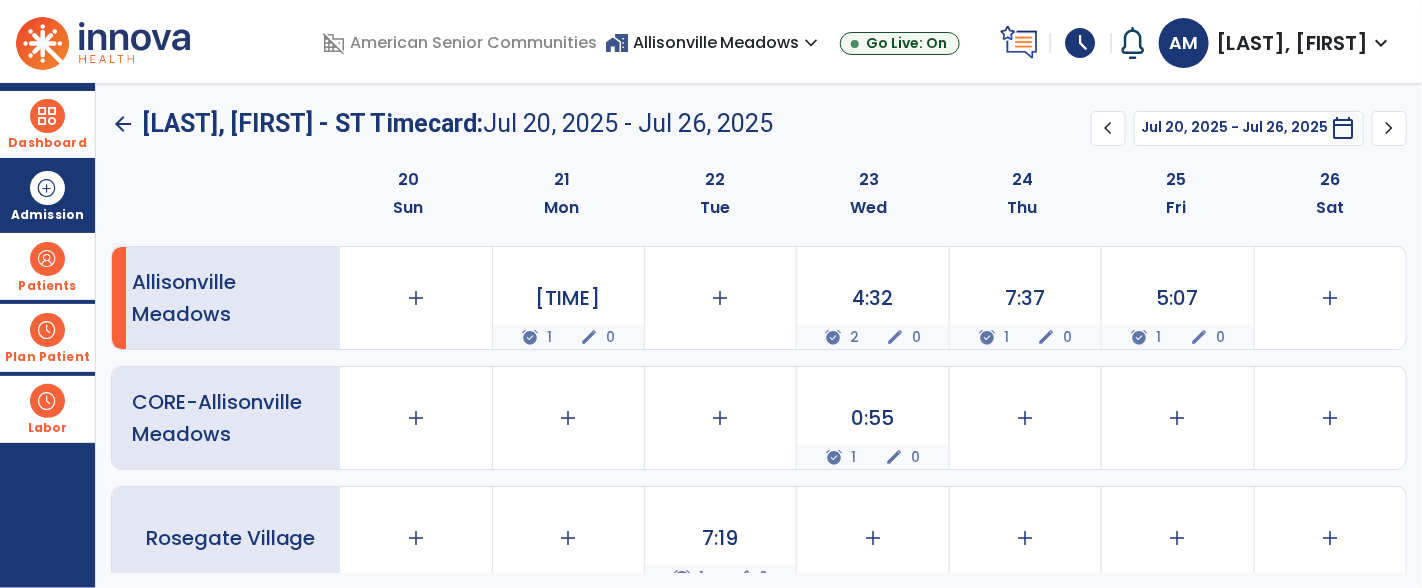 click on "arrow_back" 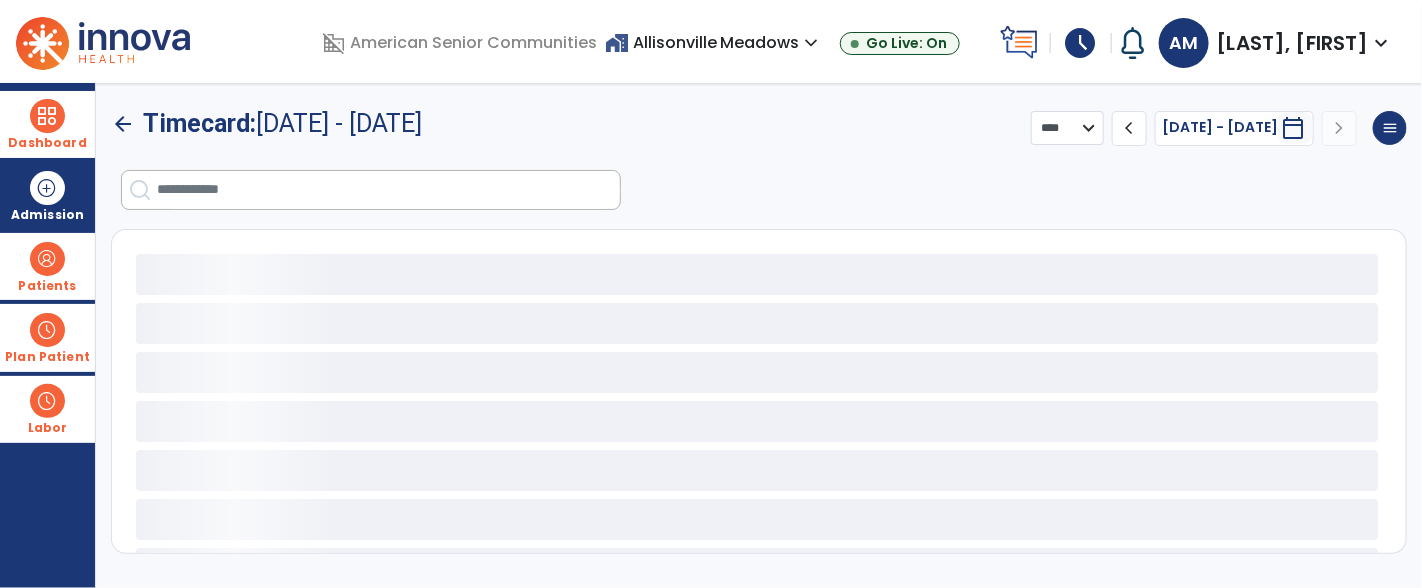 select on "***" 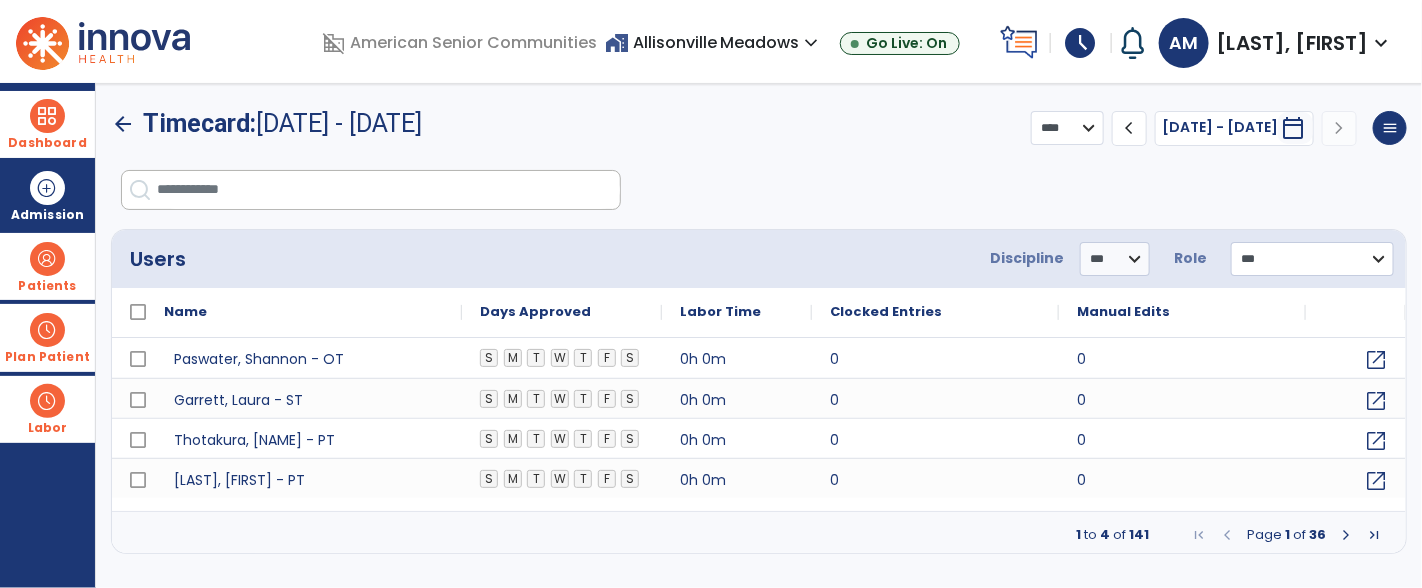 click at bounding box center (388, 190) 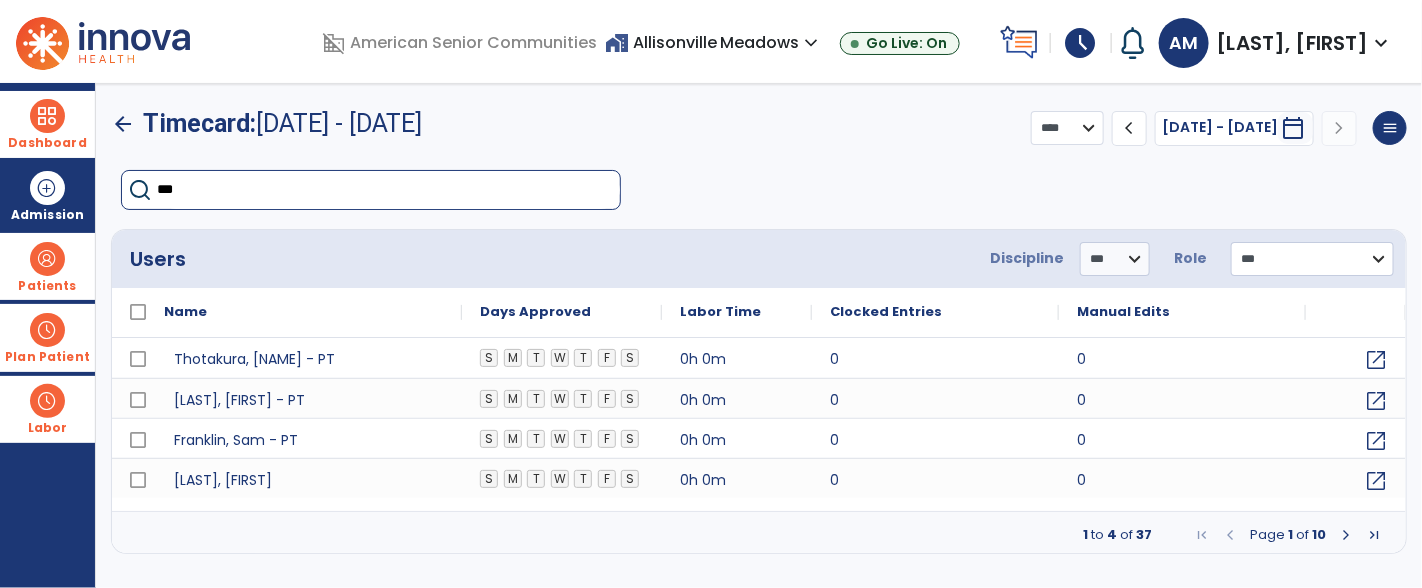 type on "****" 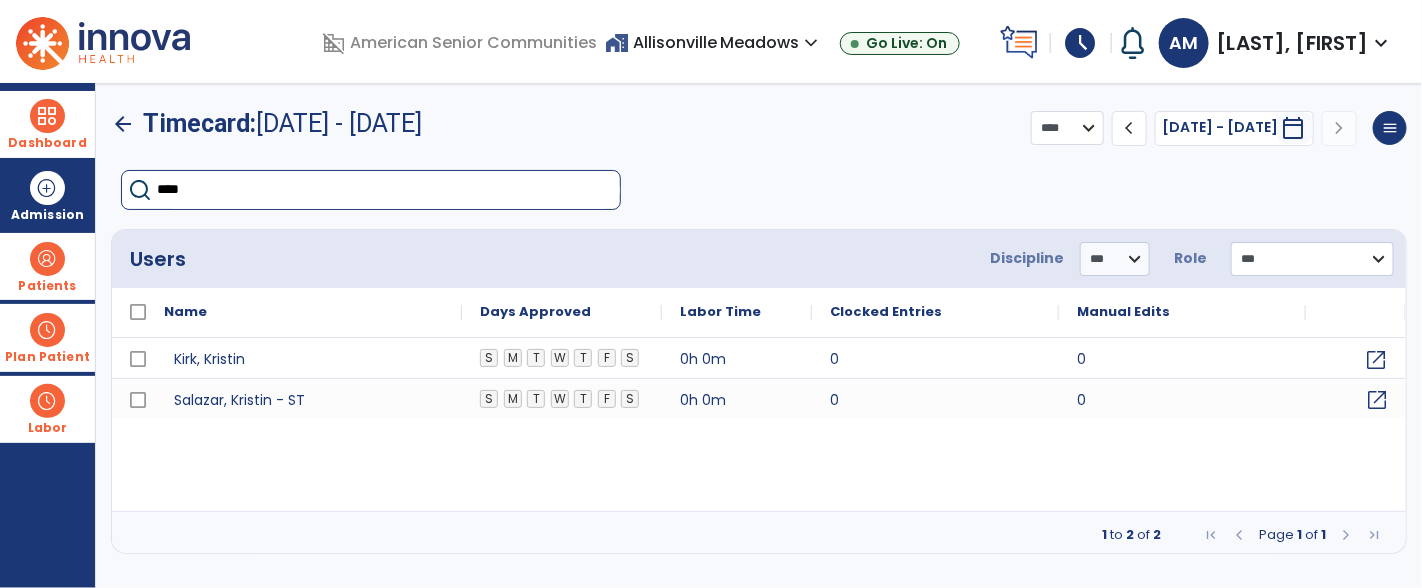 click on "open_in_new" 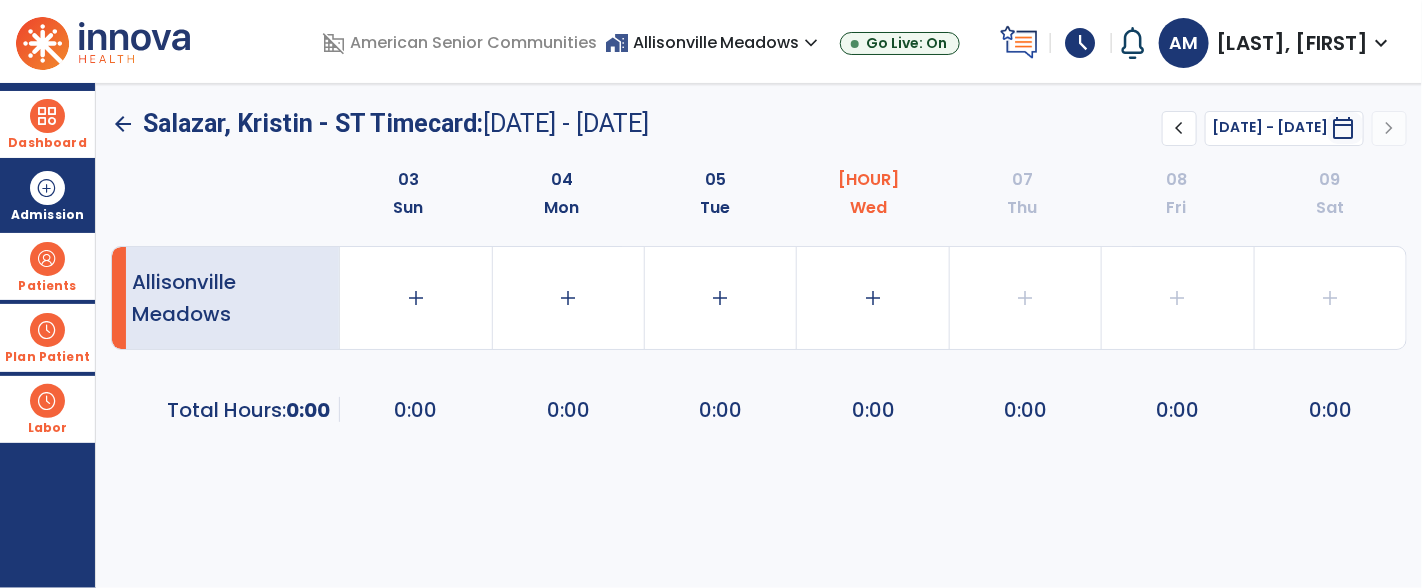 click on "chevron_left" 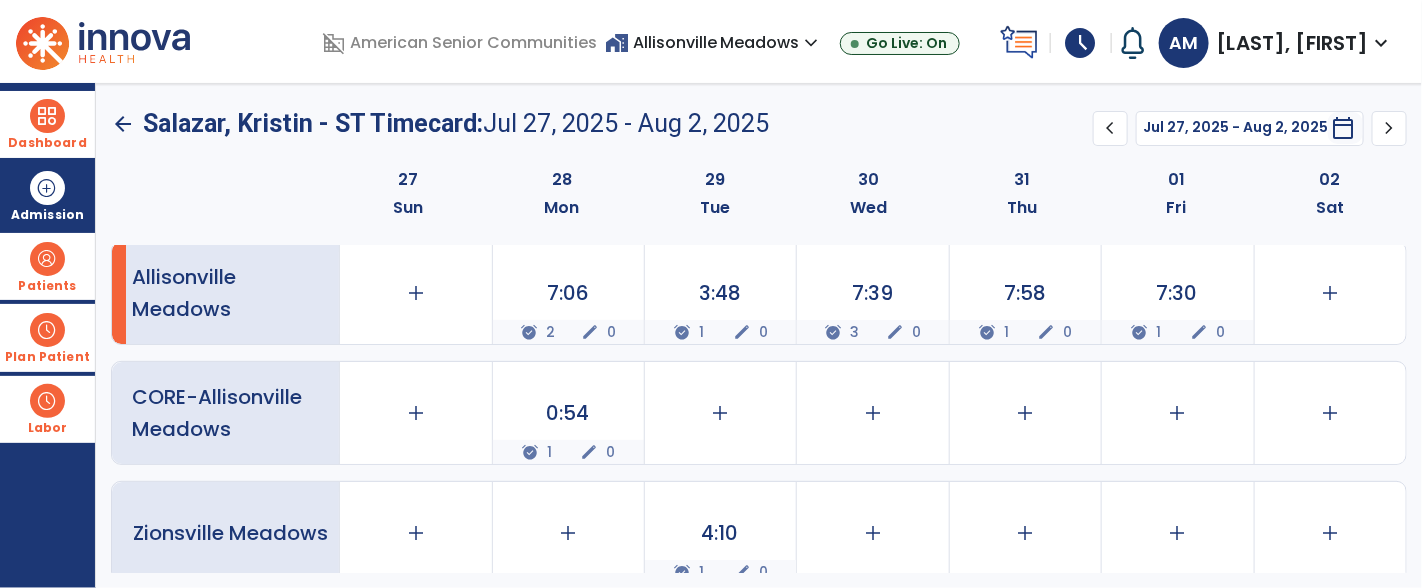 scroll, scrollTop: 0, scrollLeft: 0, axis: both 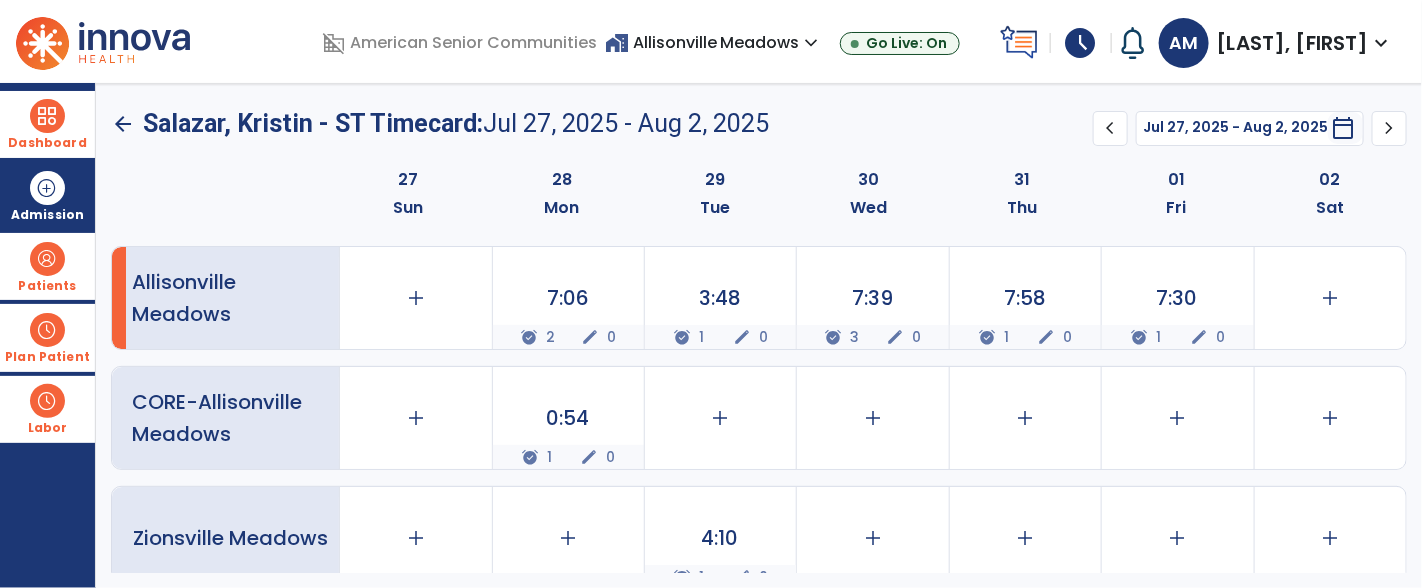 click on "chevron_left" 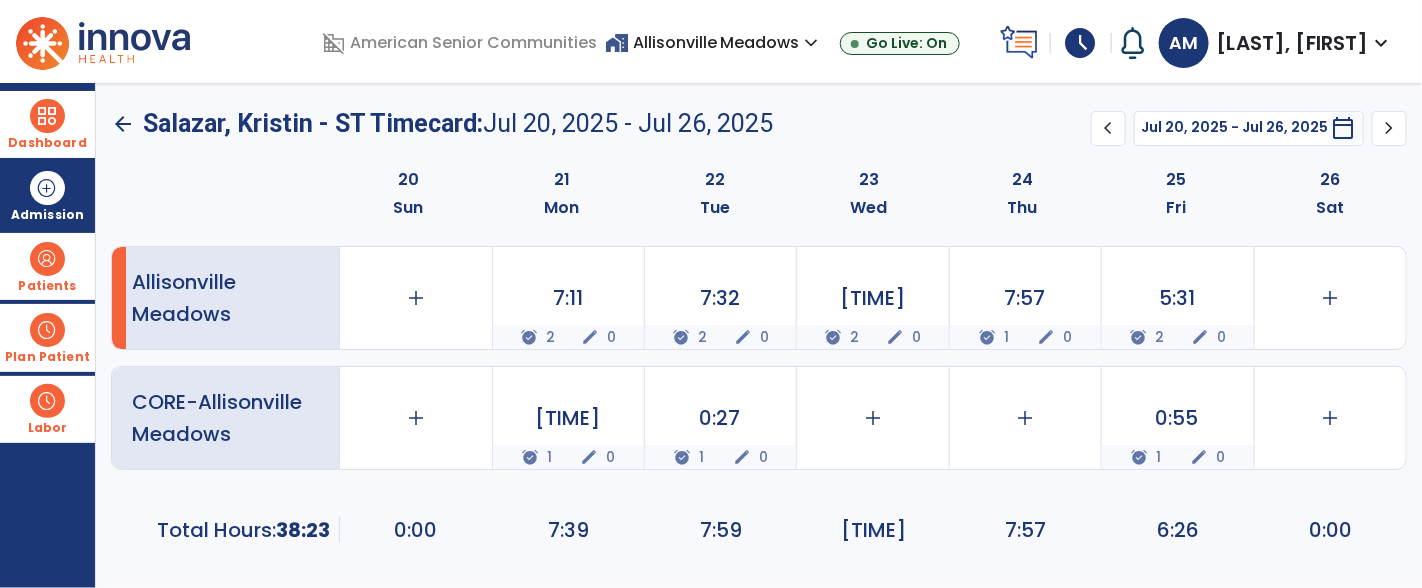 click on "arrow_back" 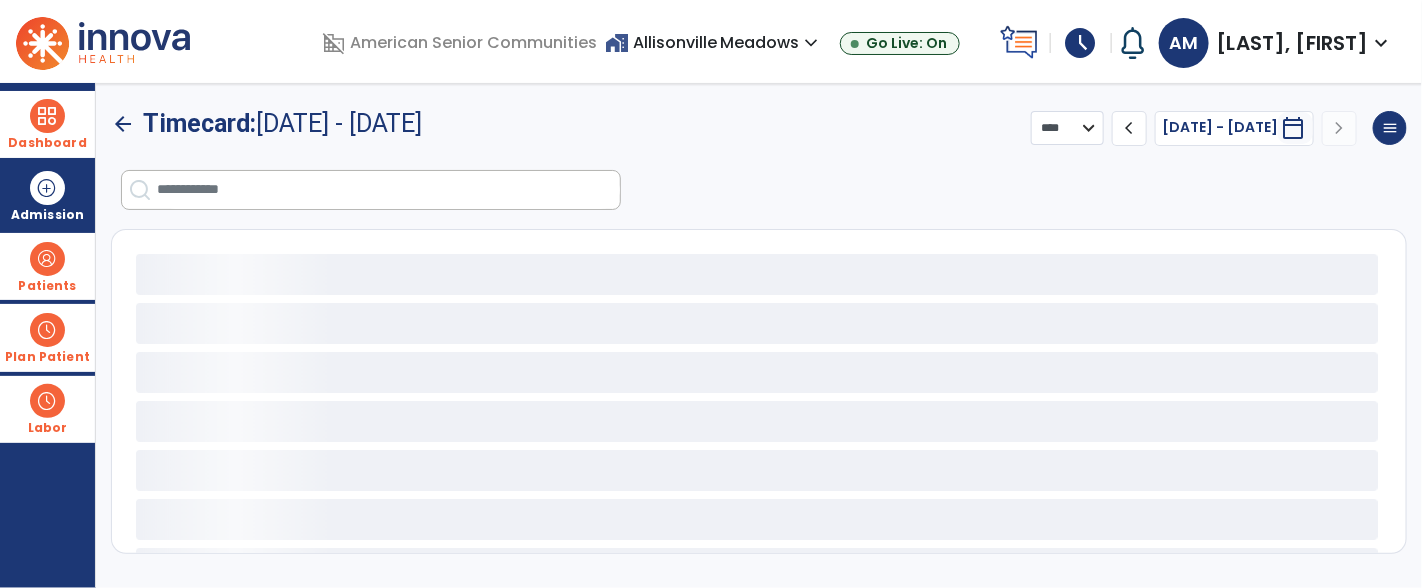 select on "***" 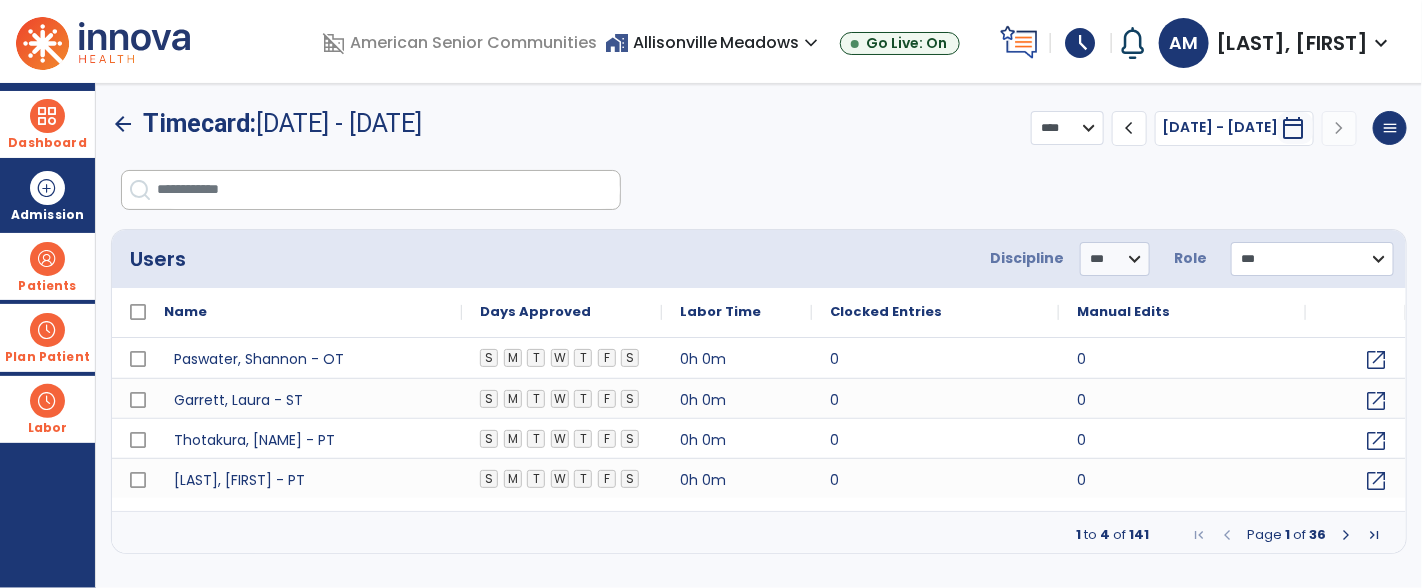 click at bounding box center [1346, 535] 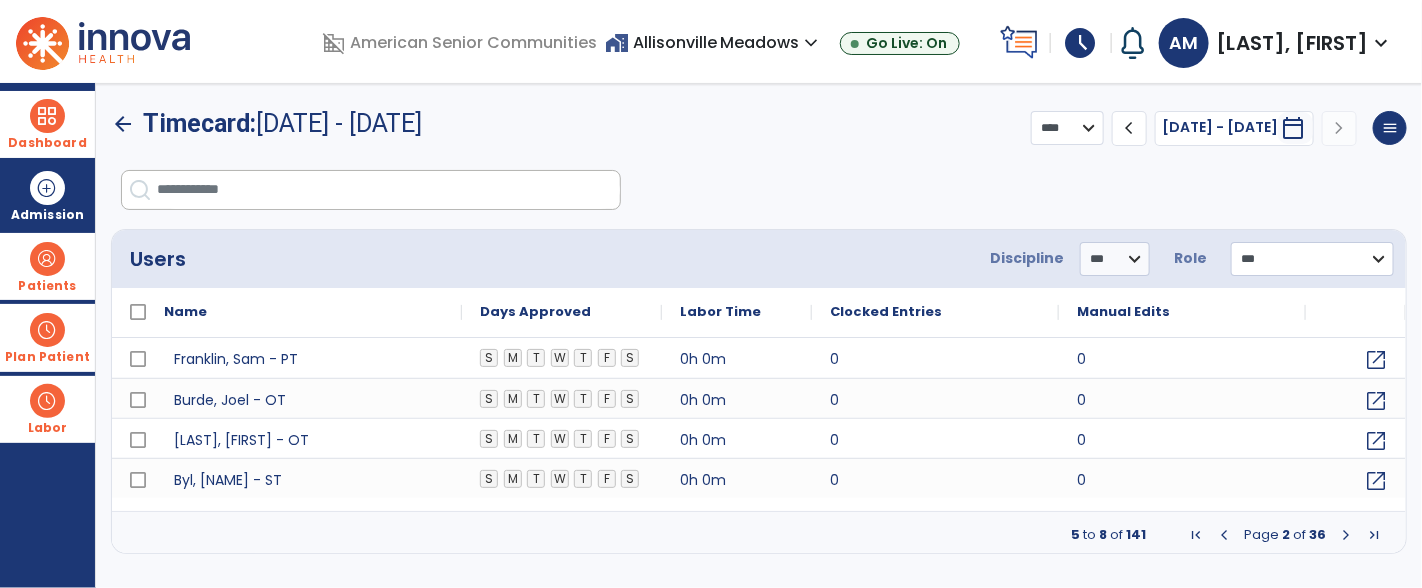 click at bounding box center (1346, 535) 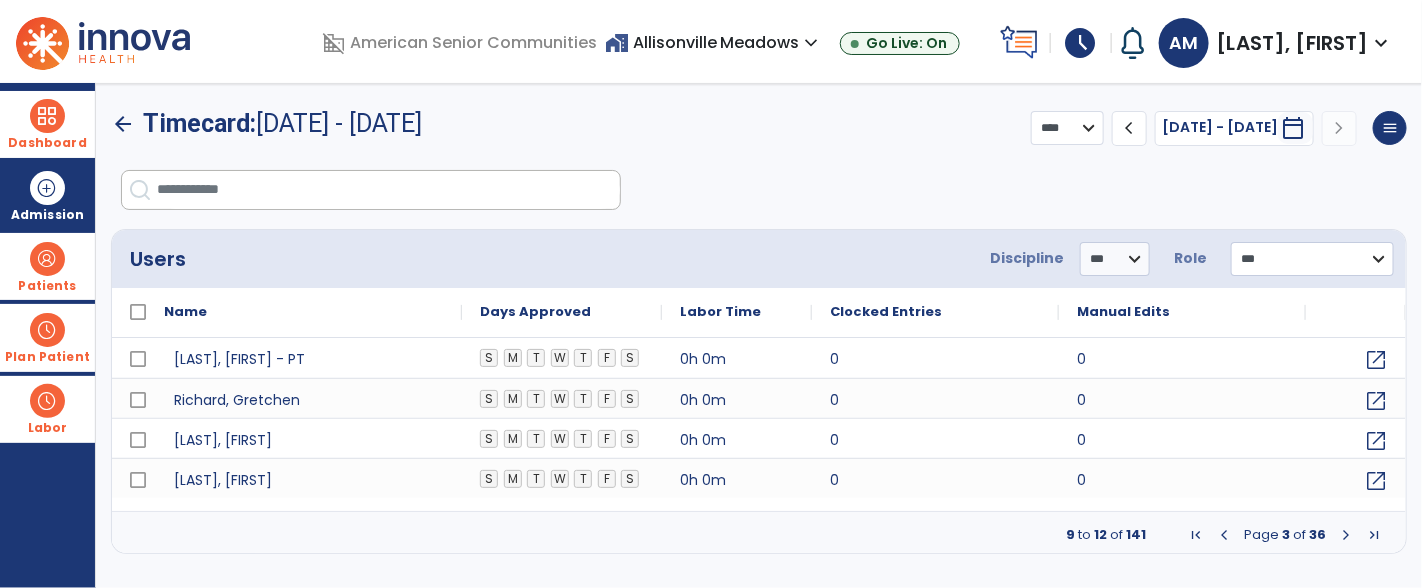 click at bounding box center (1346, 535) 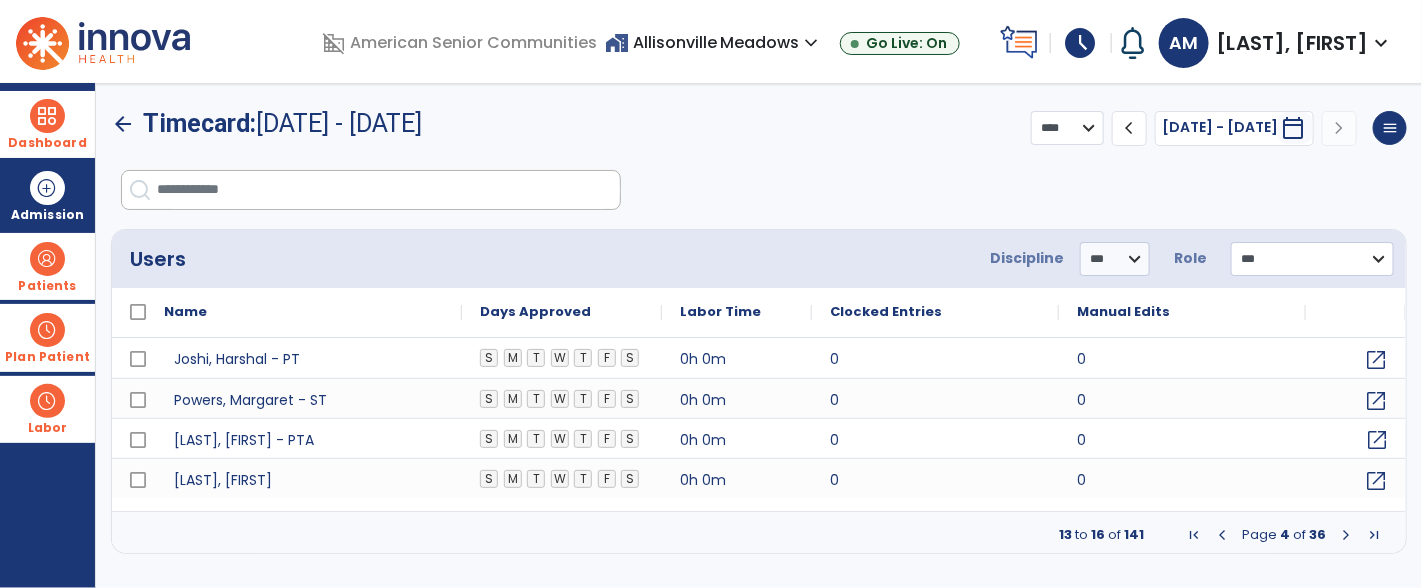 click on "open_in_new" 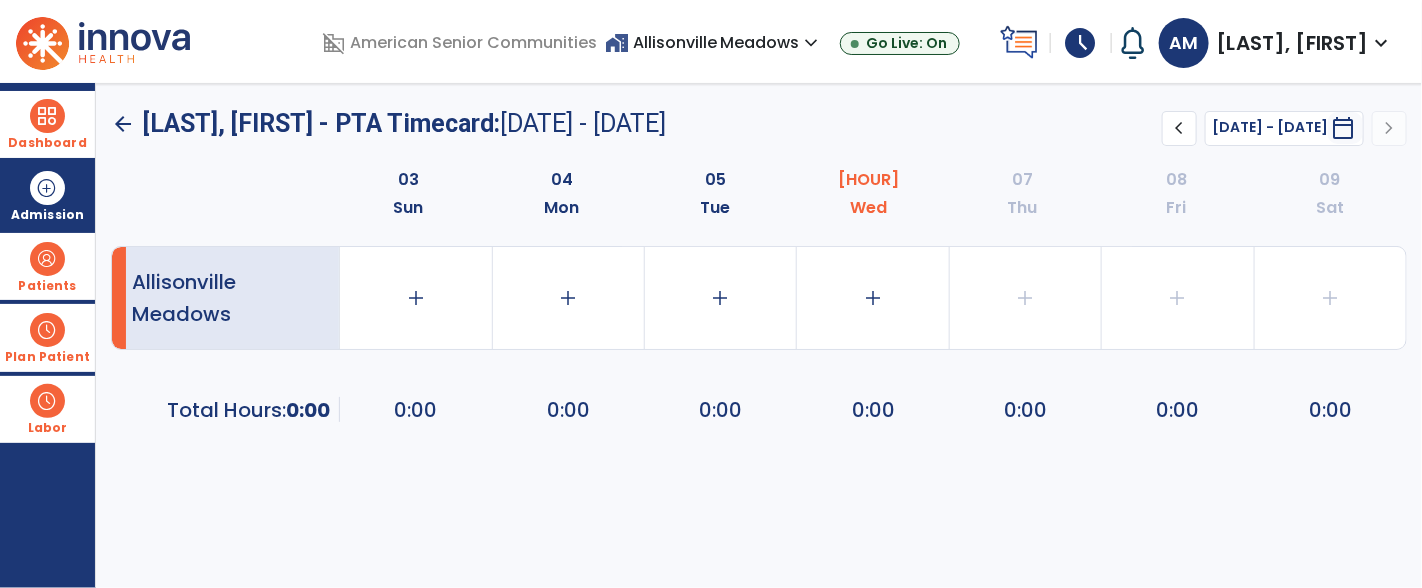 click on "chevron_left" 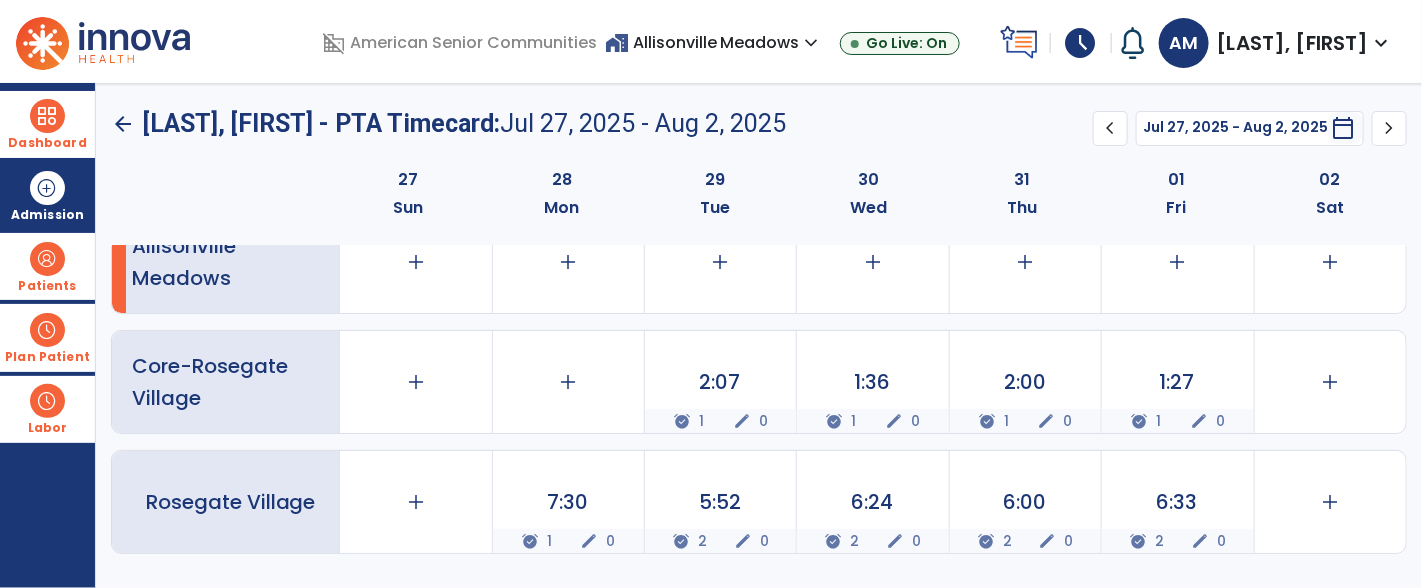scroll, scrollTop: 0, scrollLeft: 0, axis: both 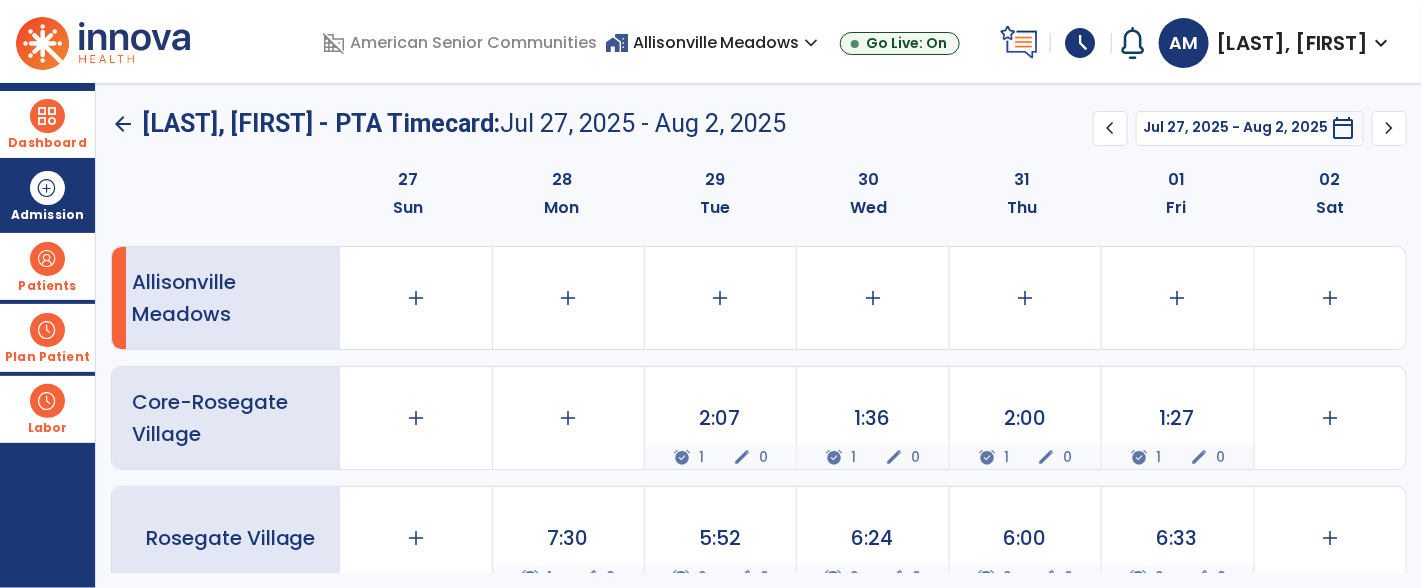click on "arrow_back" 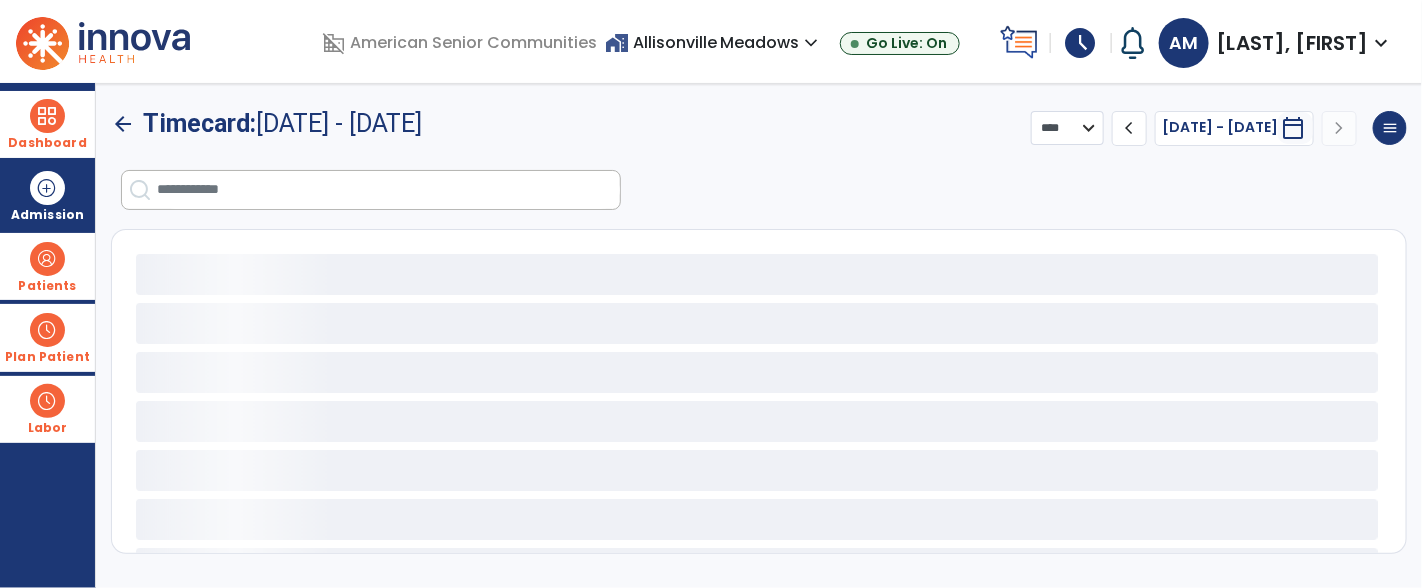 select on "***" 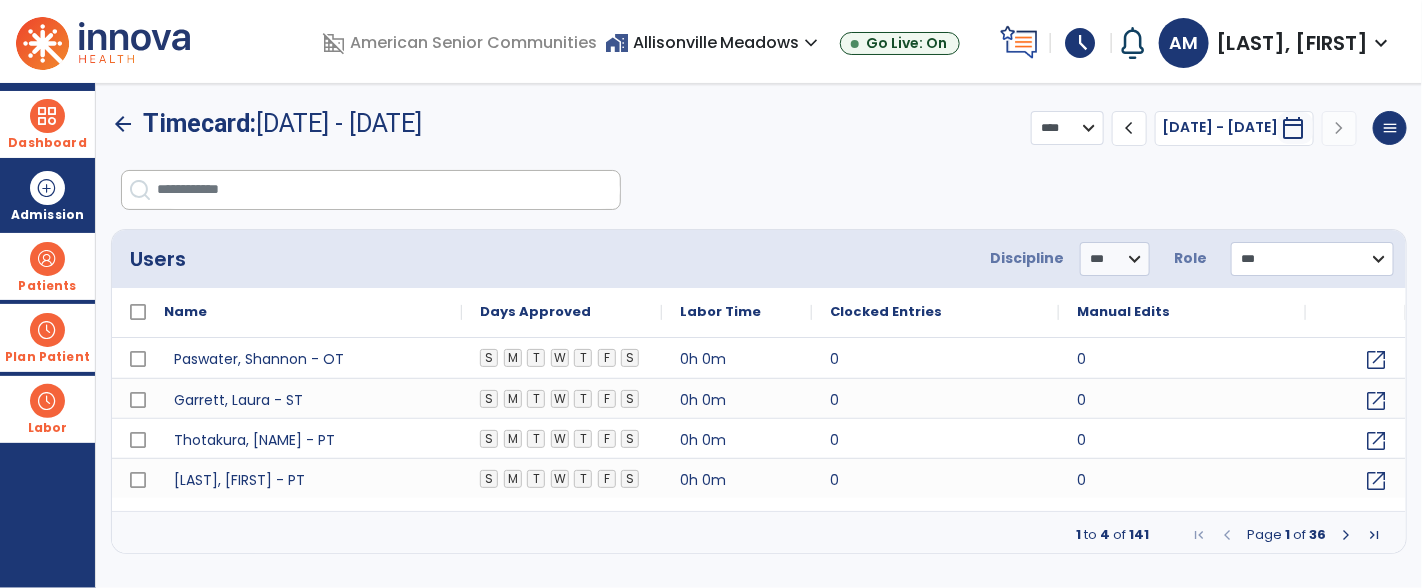 click at bounding box center (1346, 535) 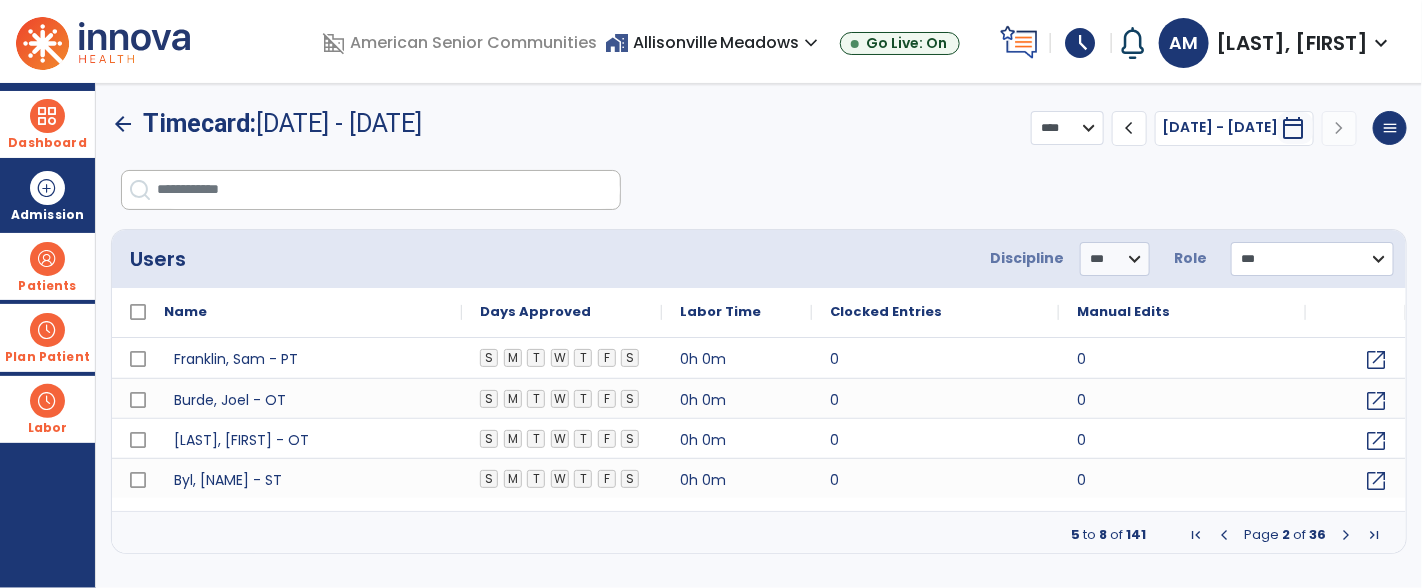 click at bounding box center [1346, 535] 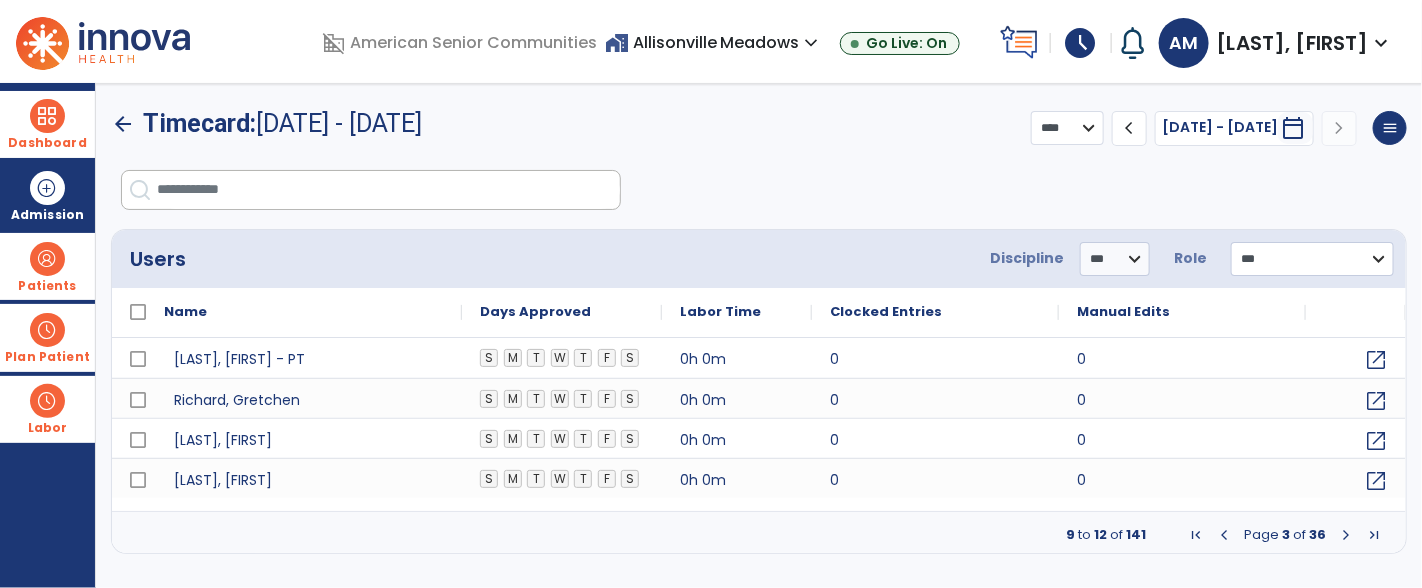 click at bounding box center (1346, 535) 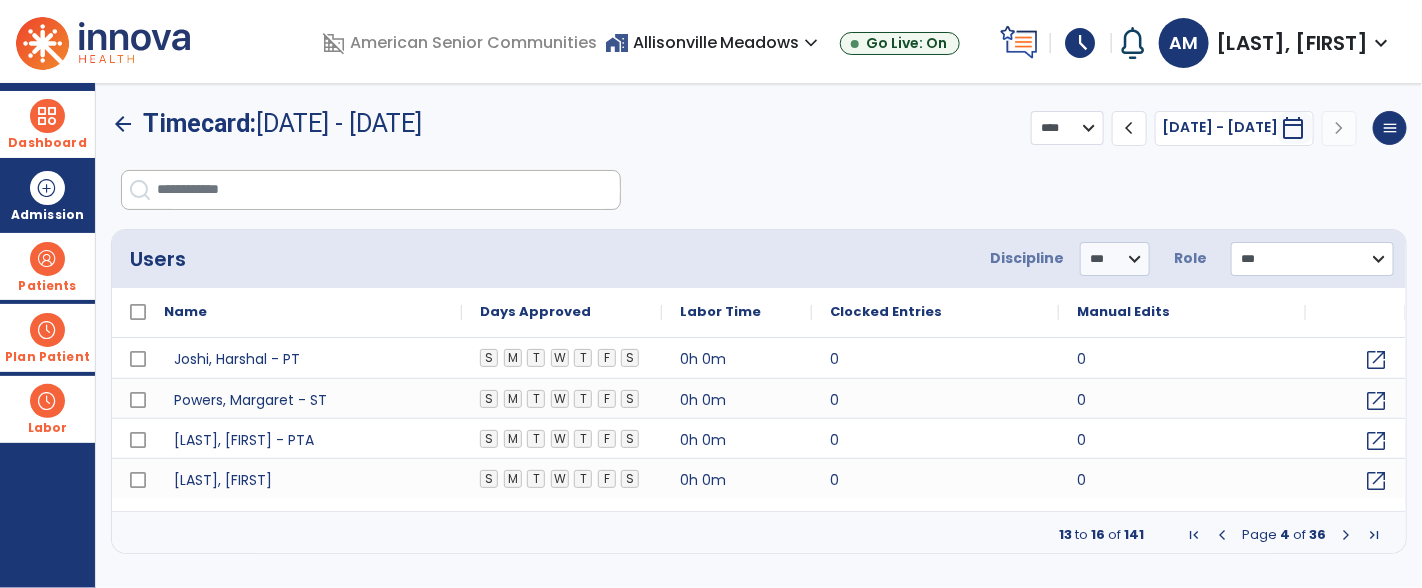click at bounding box center (1346, 535) 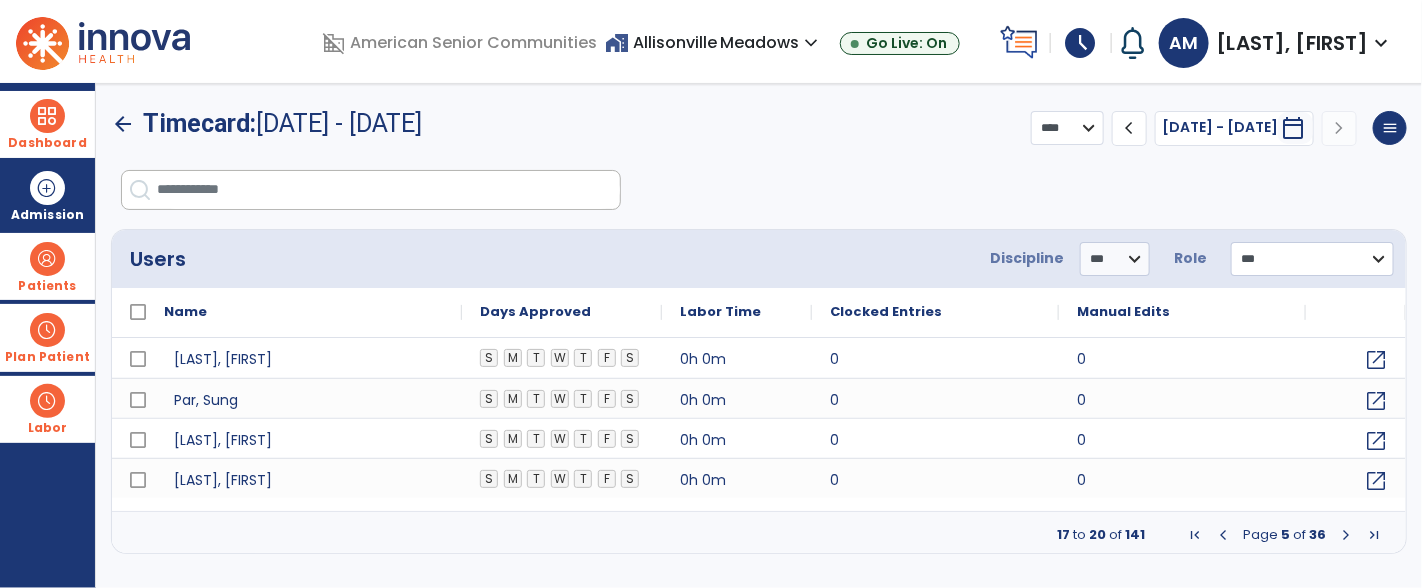 click at bounding box center [1346, 535] 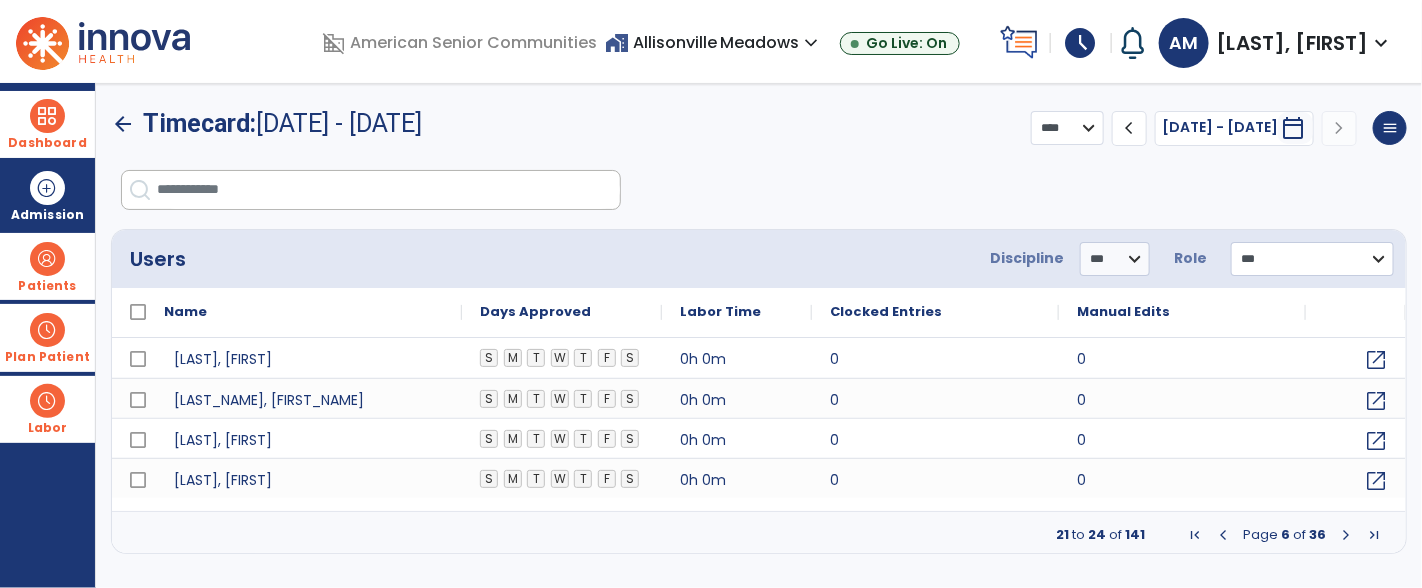 click at bounding box center [1346, 535] 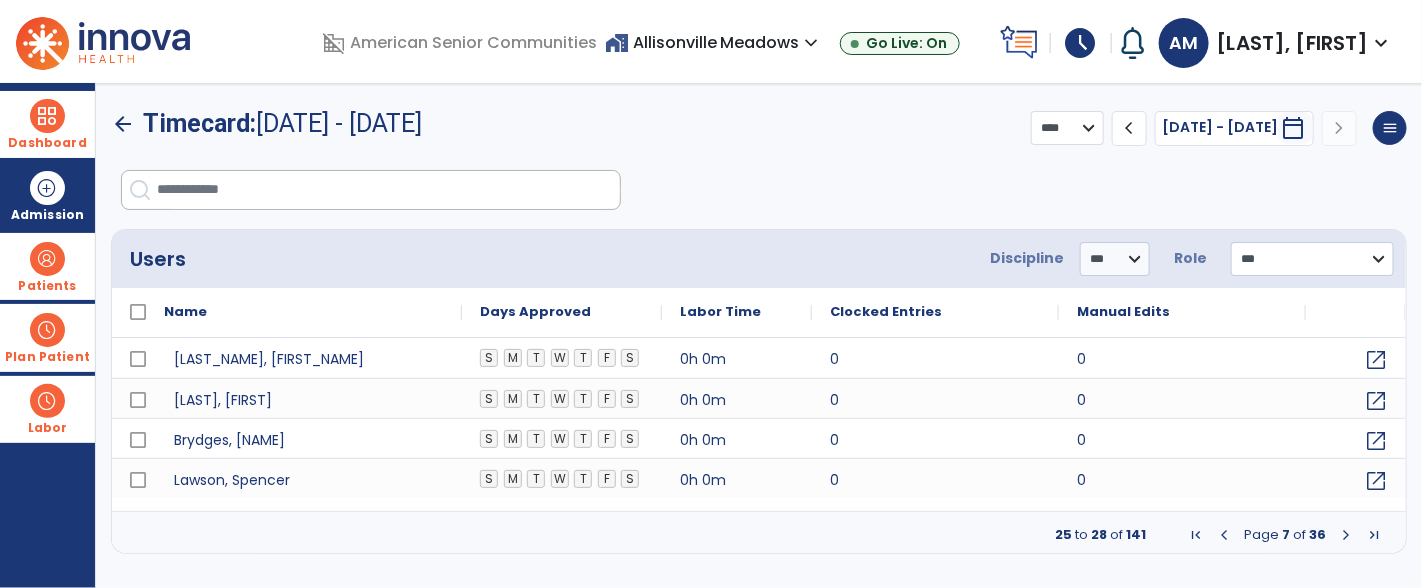 click at bounding box center [1346, 535] 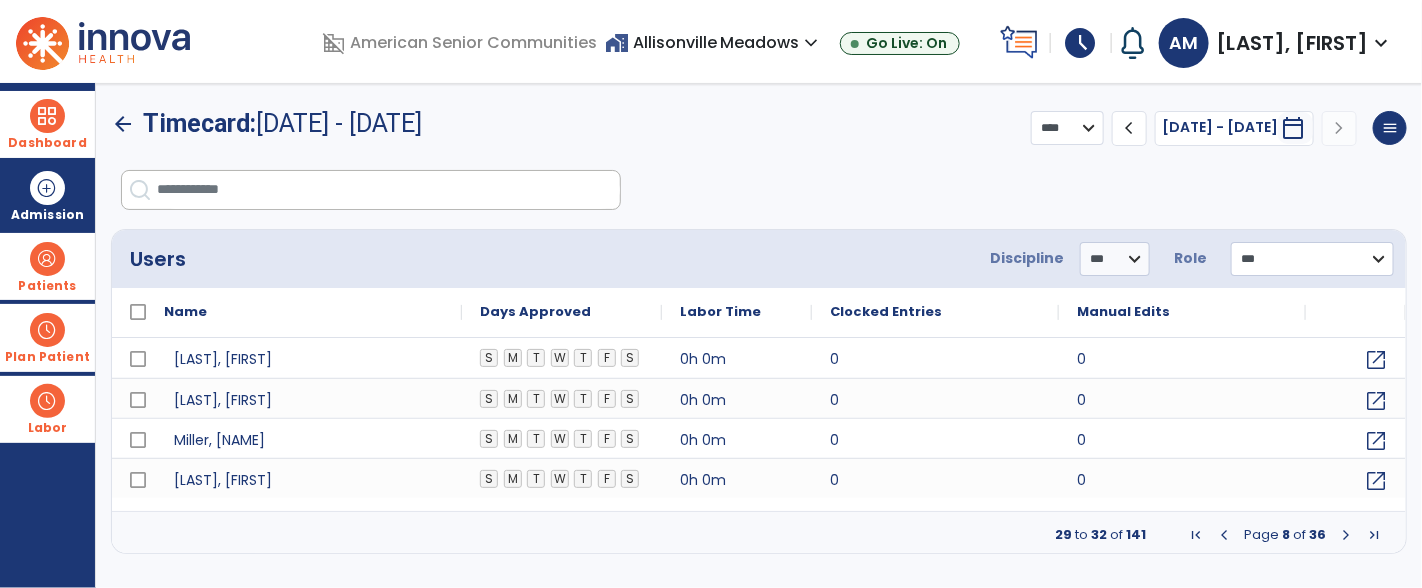 click at bounding box center (1346, 535) 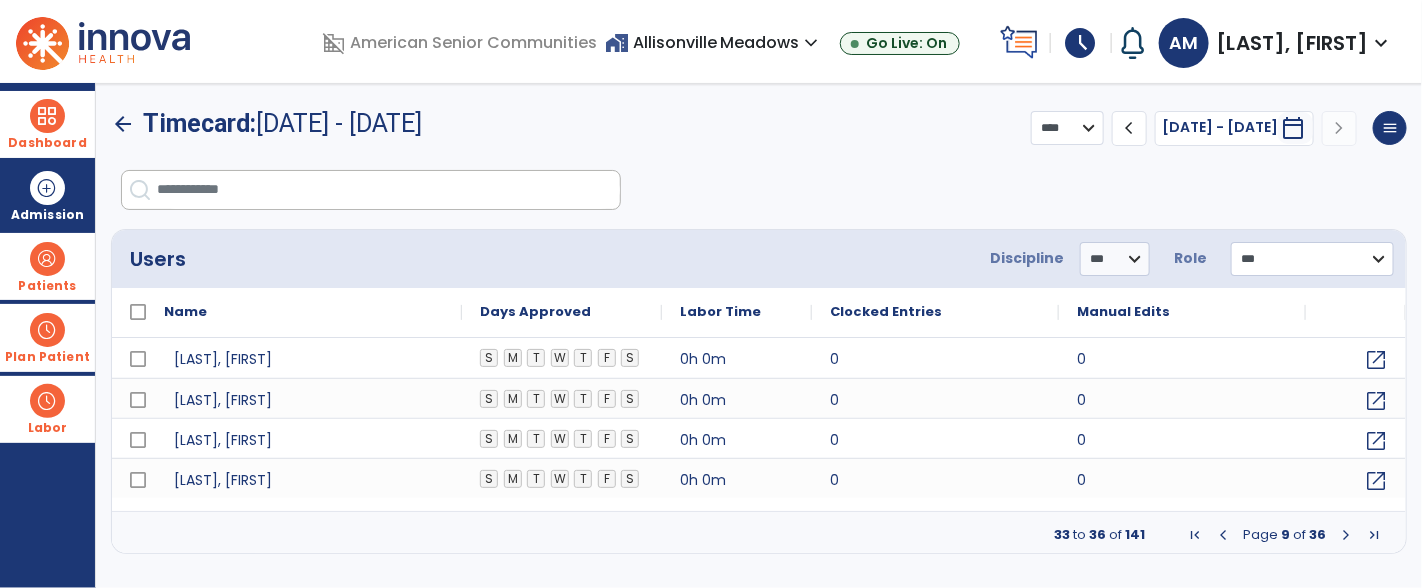 click at bounding box center (1346, 535) 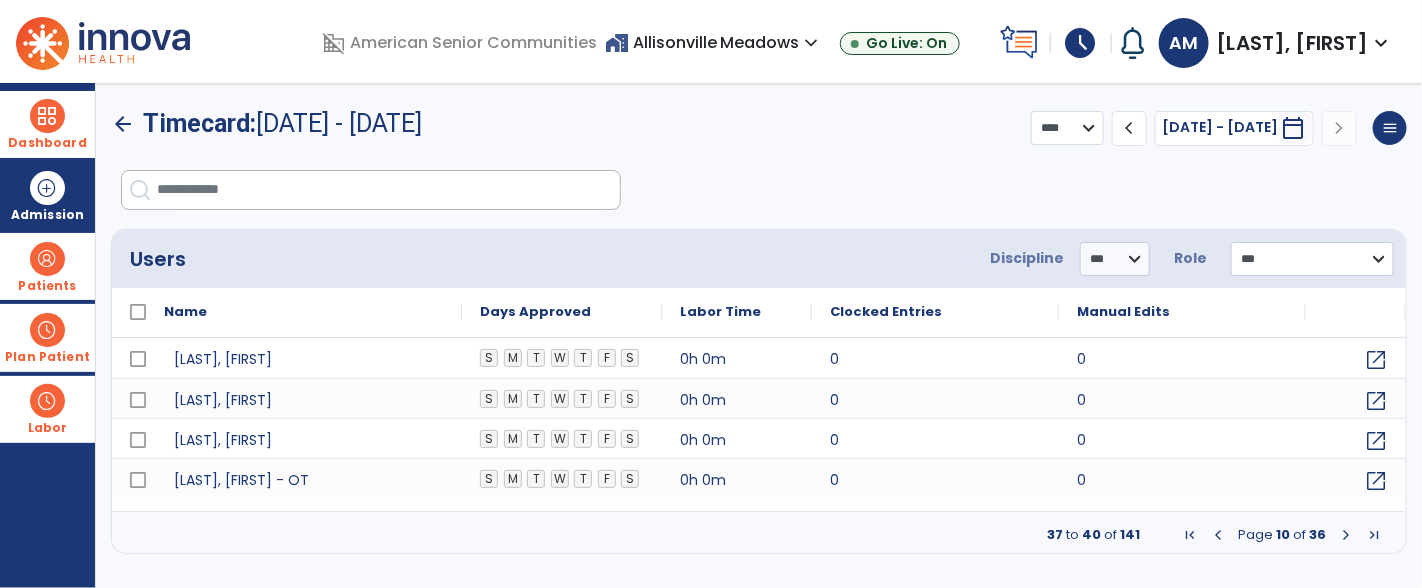 click at bounding box center [1346, 535] 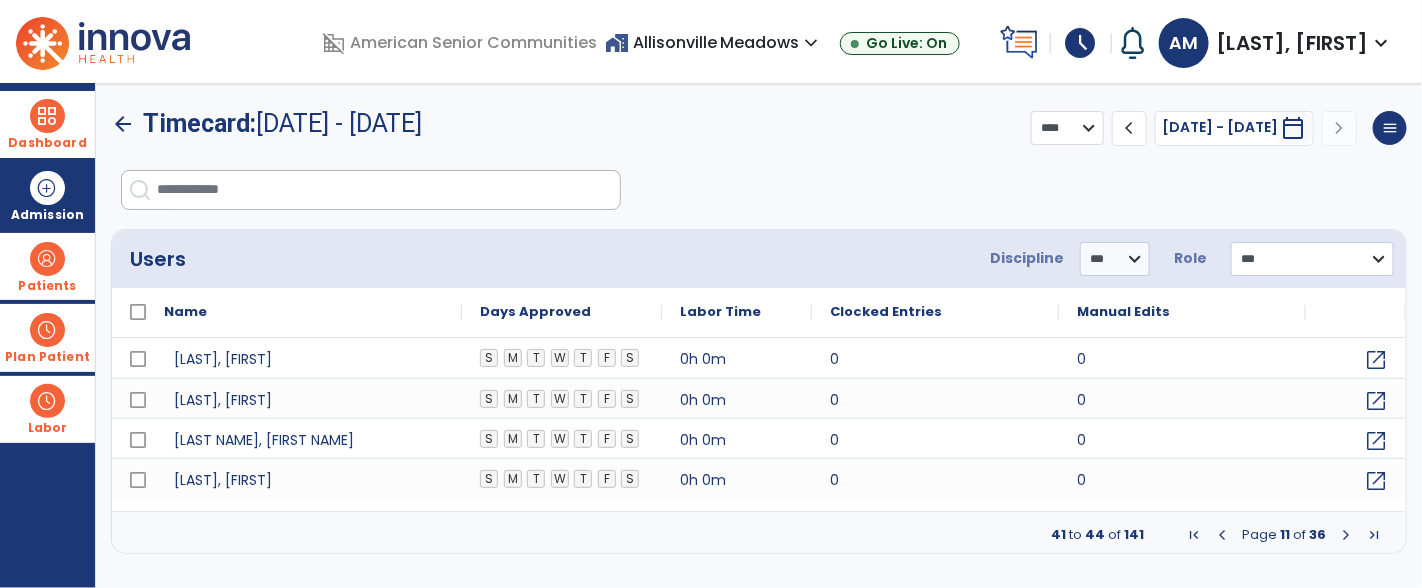 click at bounding box center (1346, 535) 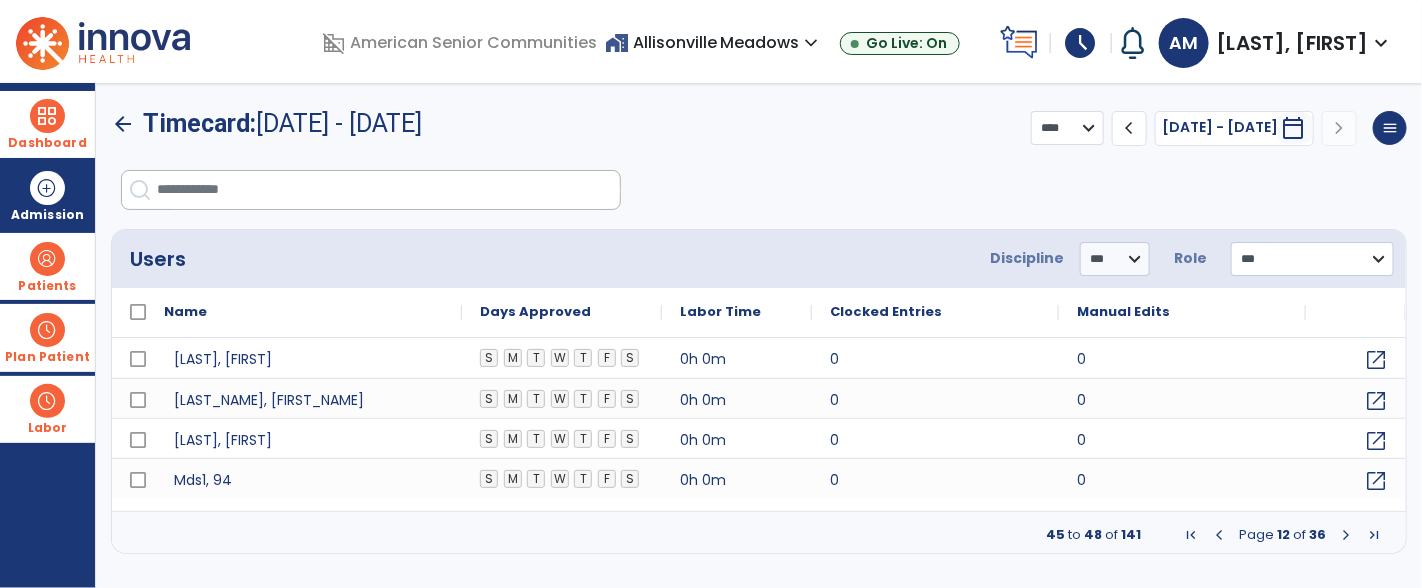 click at bounding box center [1346, 535] 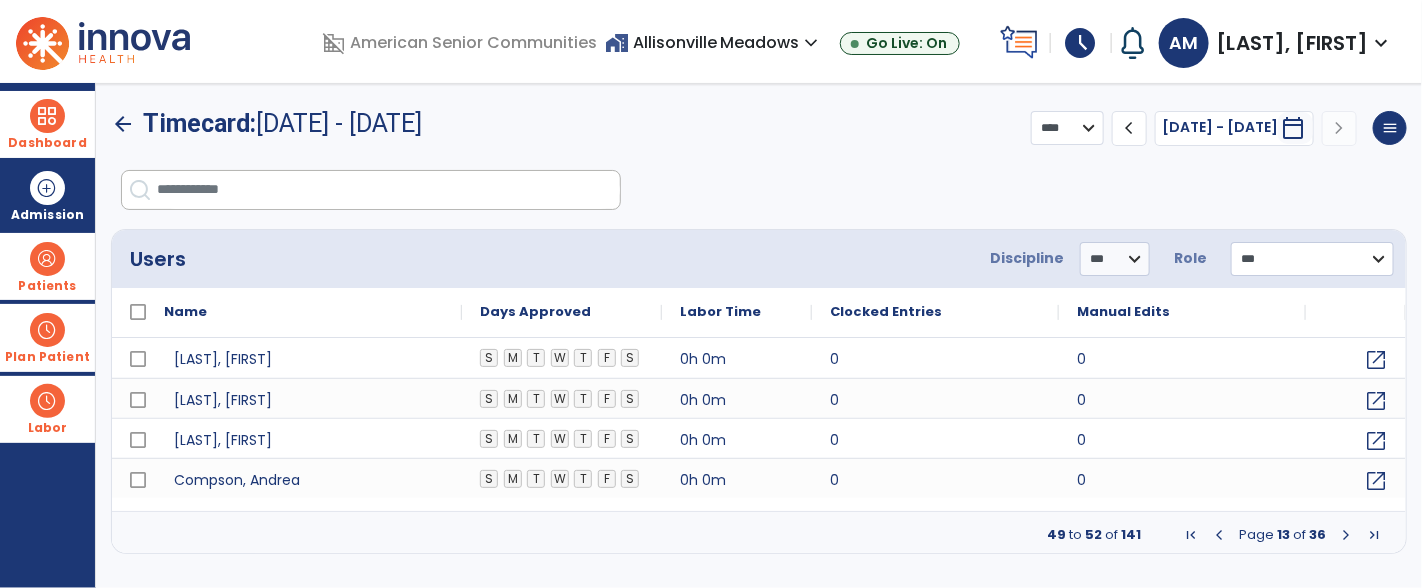 click at bounding box center [1374, 535] 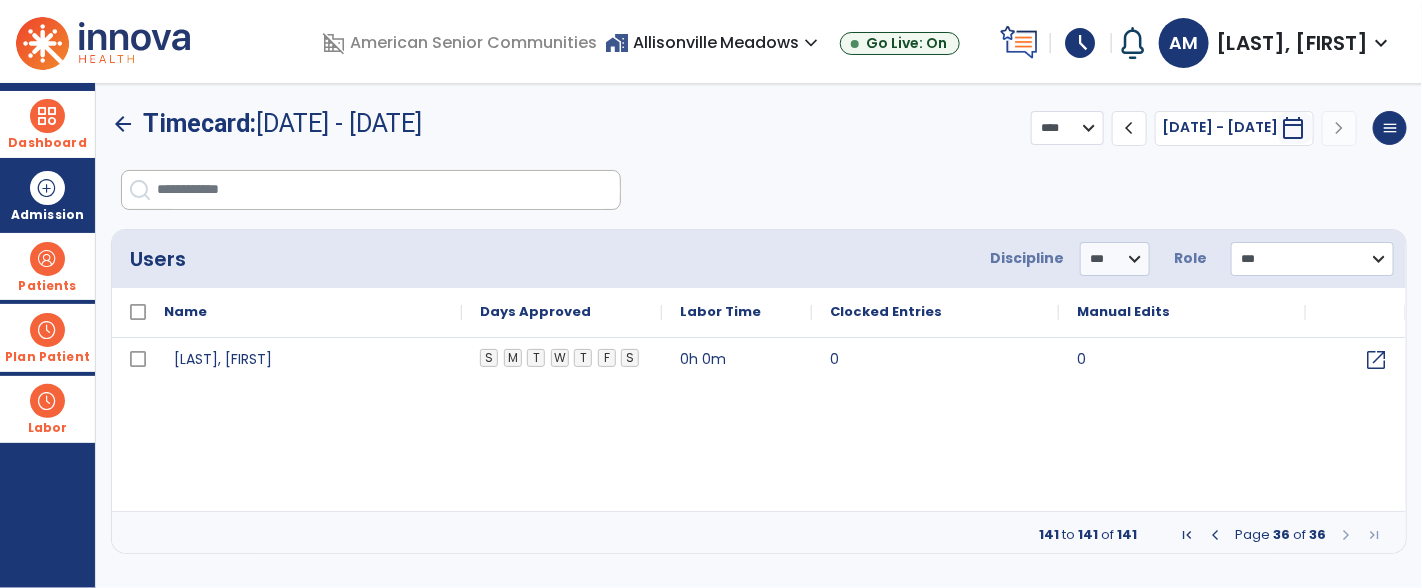click at bounding box center (1215, 535) 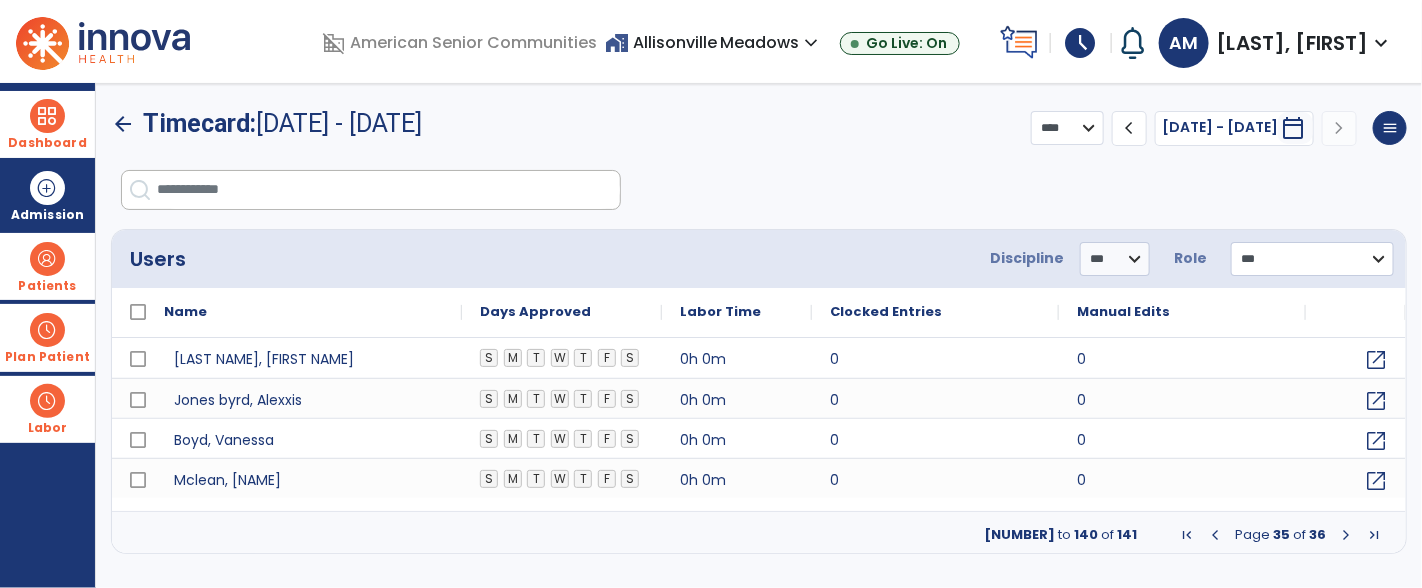 click at bounding box center (1215, 535) 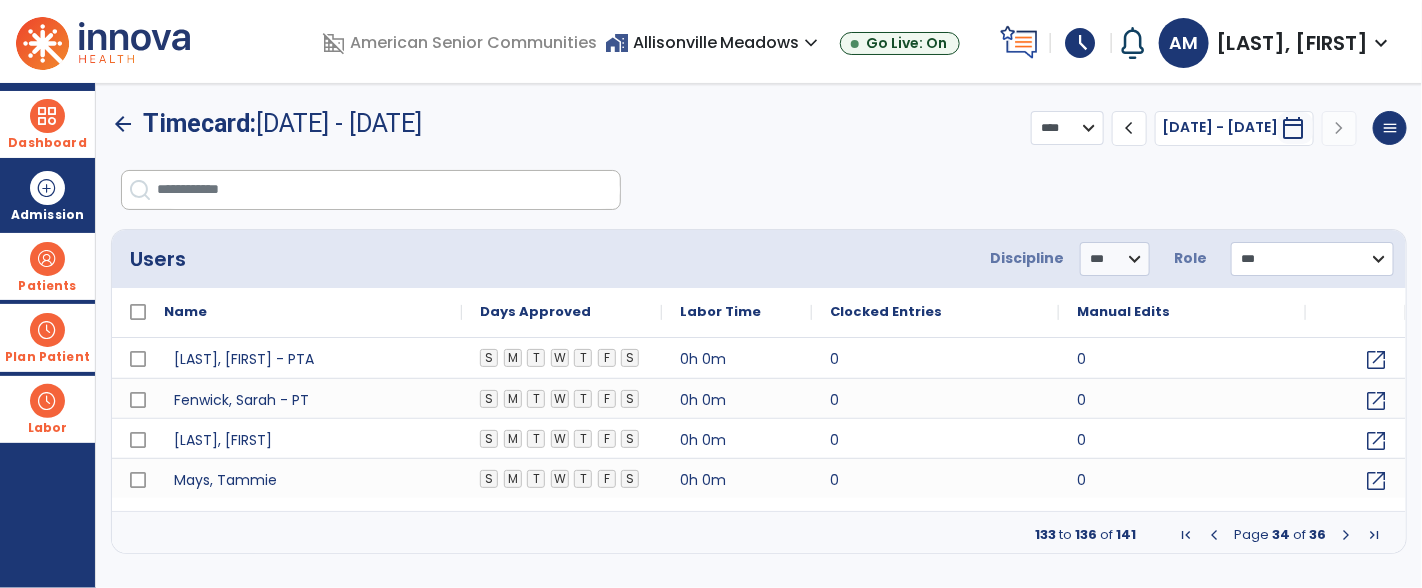click at bounding box center [1214, 535] 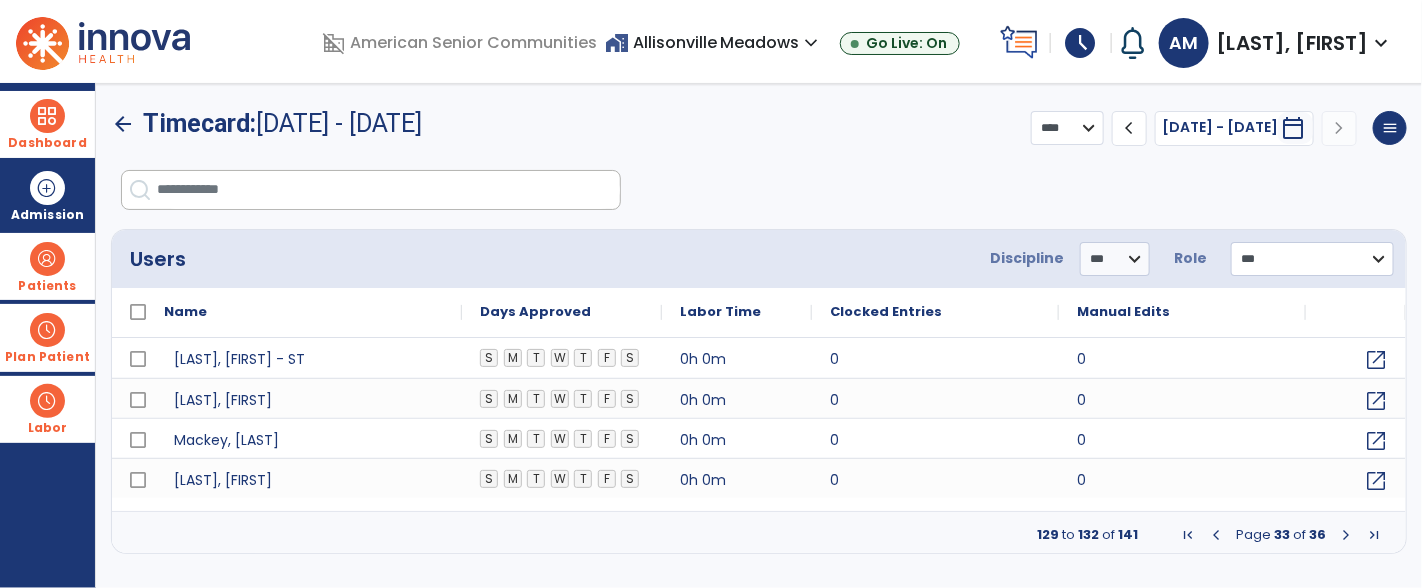 click at bounding box center (1216, 535) 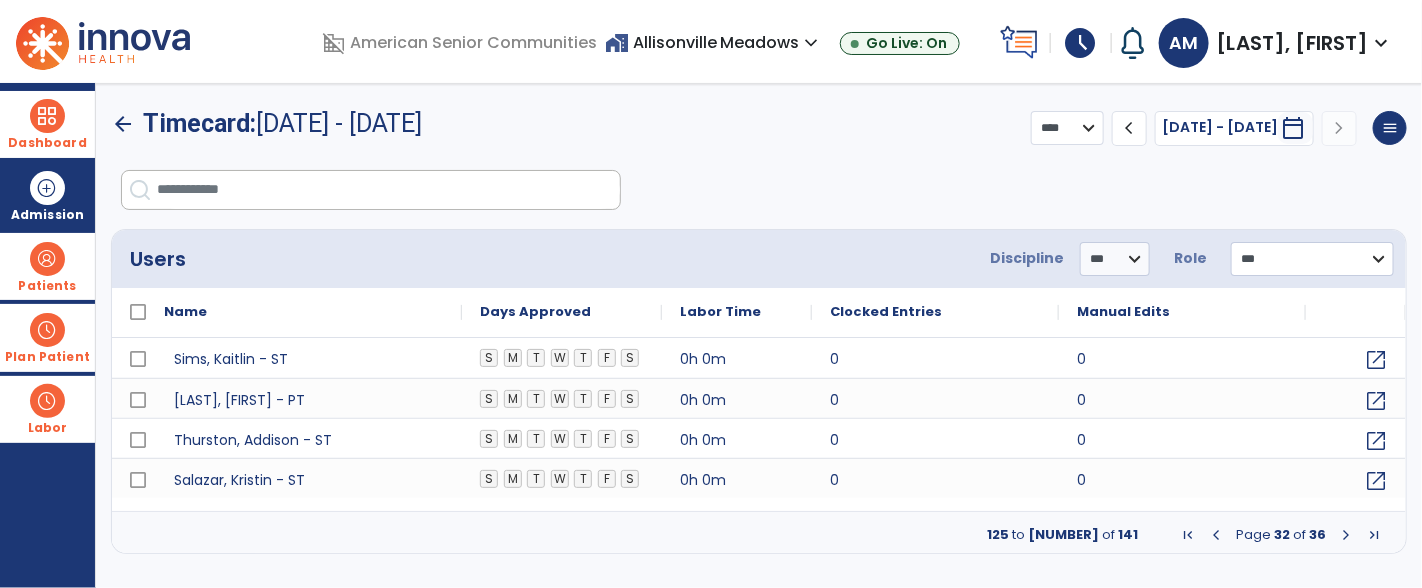 click at bounding box center [1216, 535] 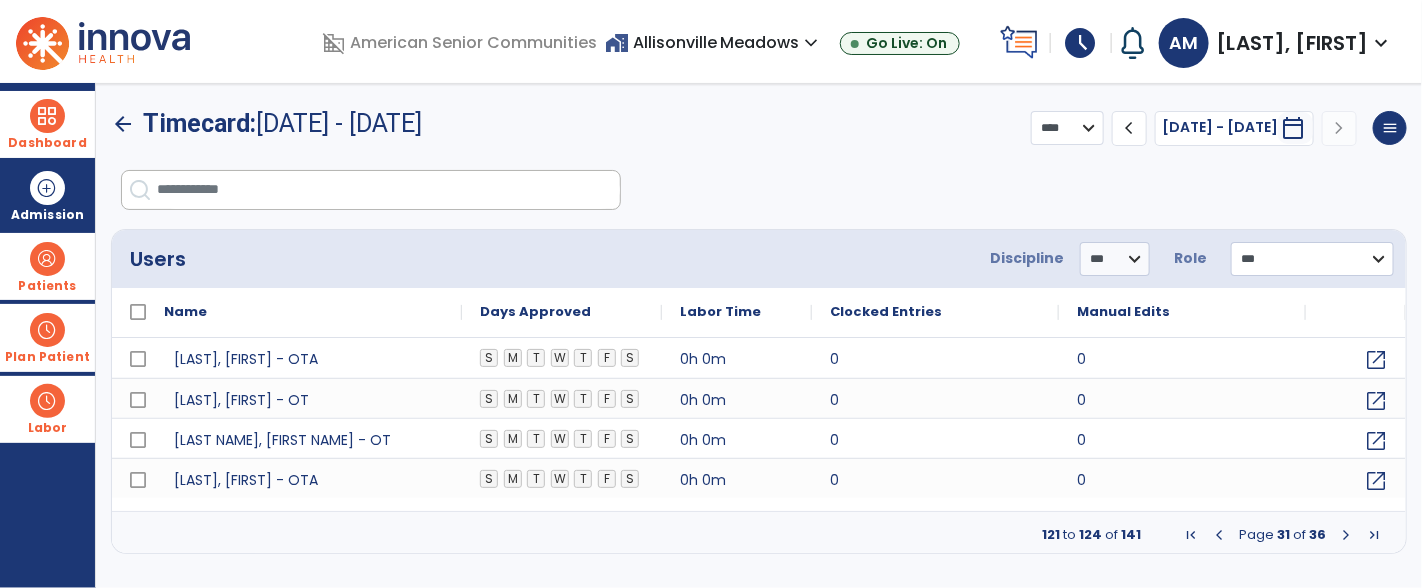 click on "121
to
124
of
141
Page
31
of
36" at bounding box center (759, 535) 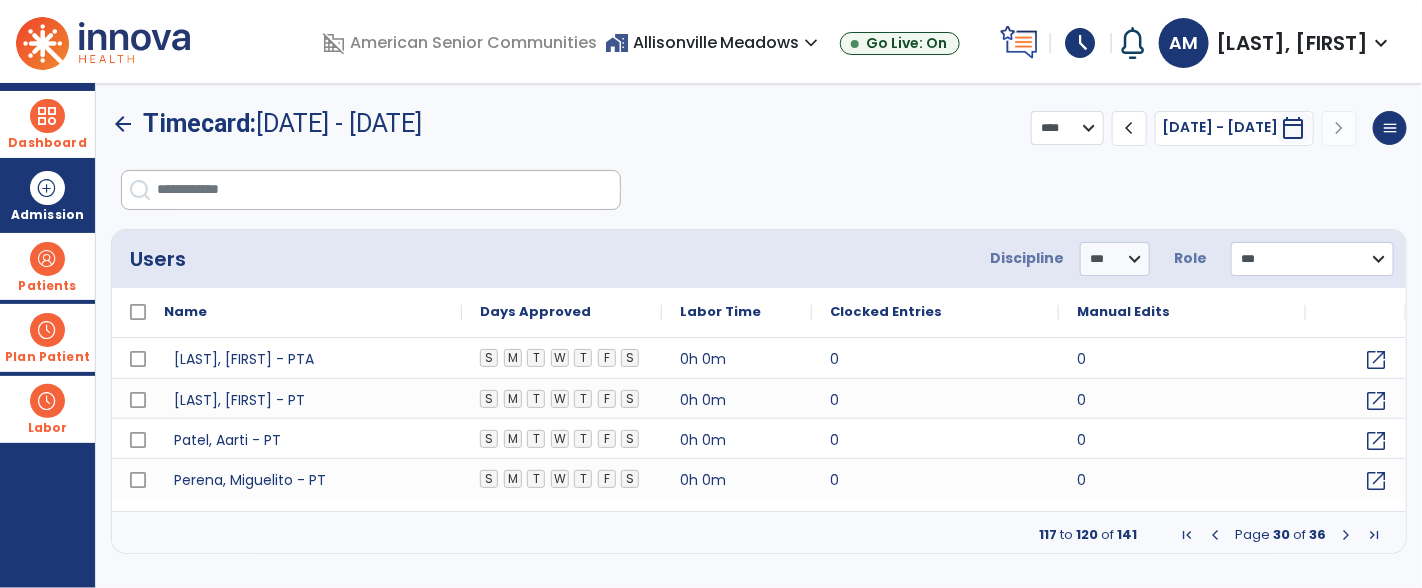 click at bounding box center [388, 190] 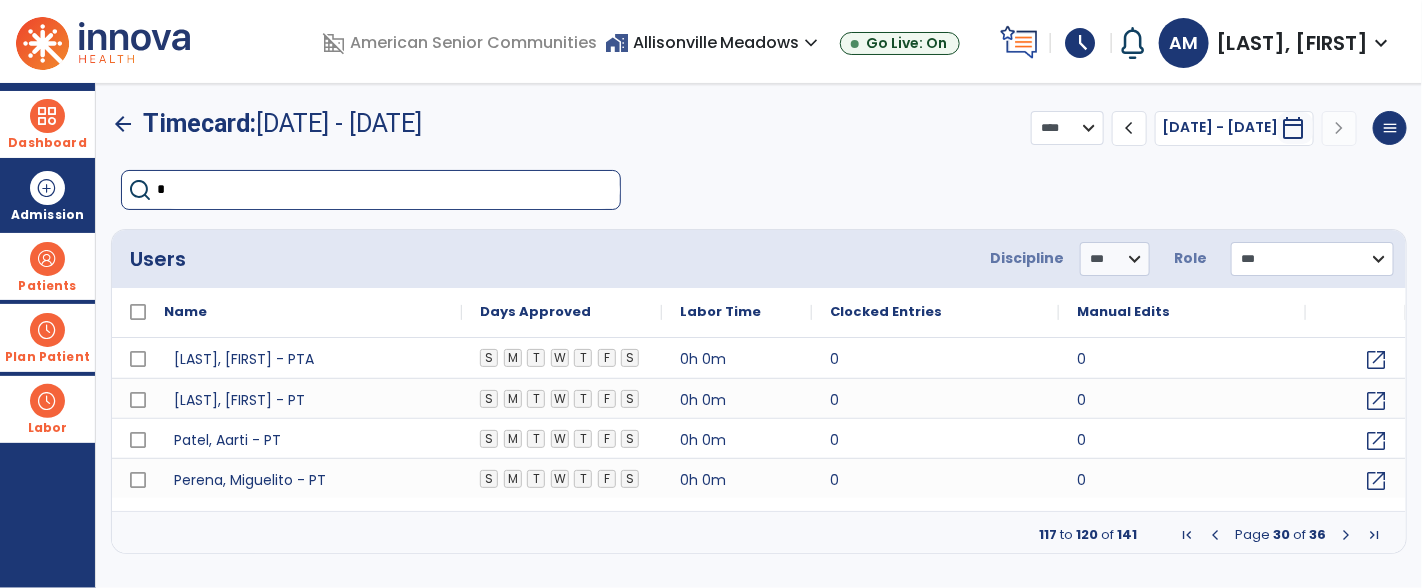 type on "**" 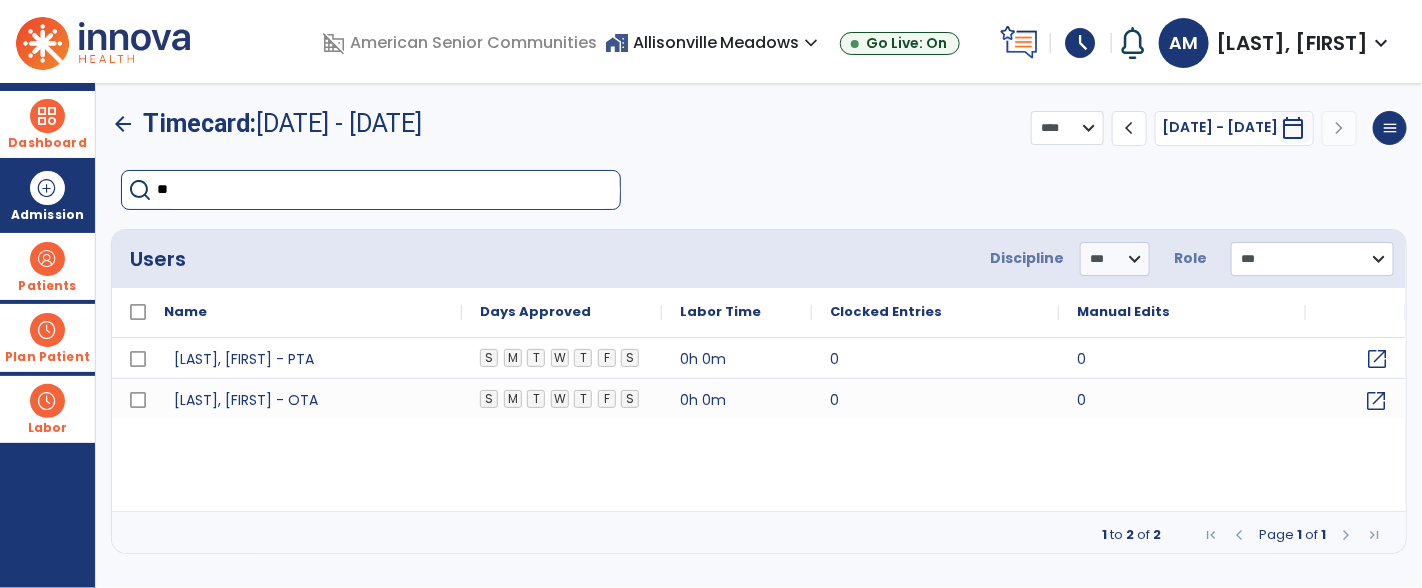 click on "open_in_new" 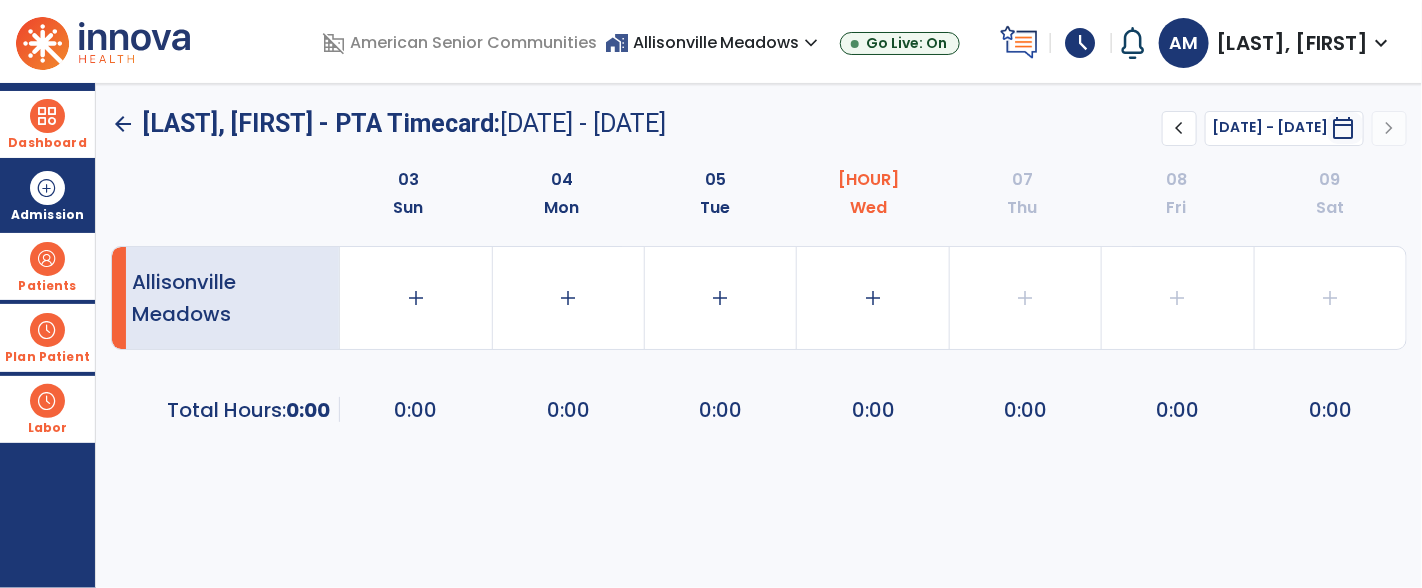click on "chevron_left" 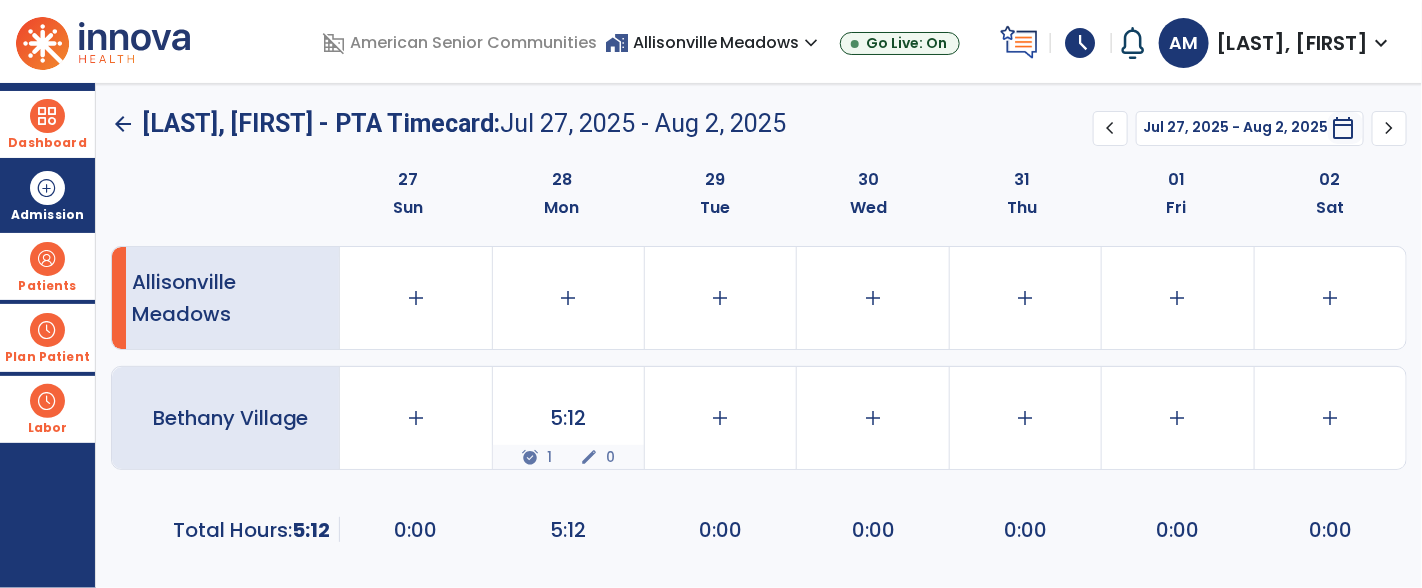 click on "arrow_back" 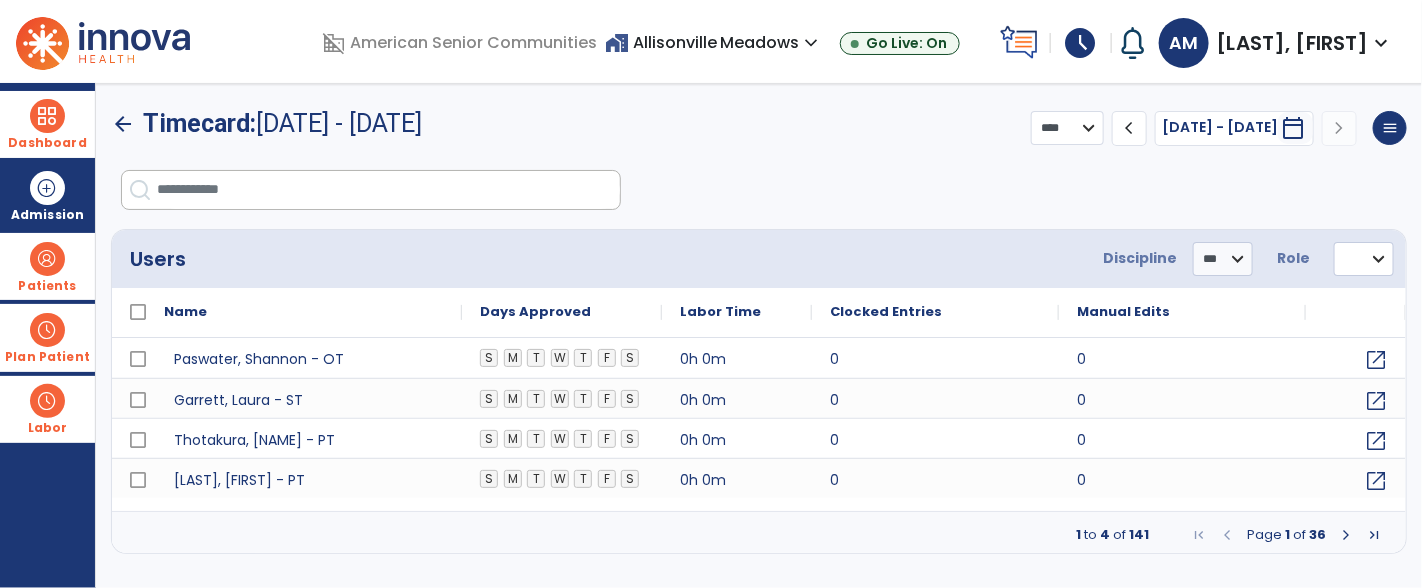 select on "***" 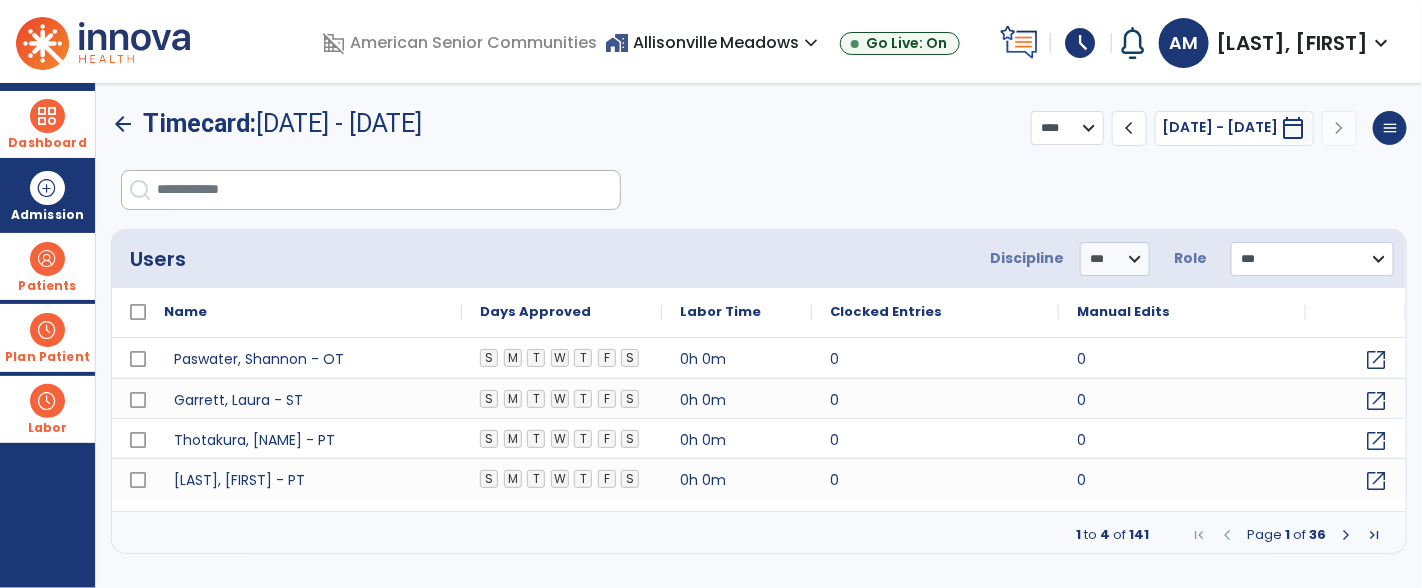 click at bounding box center (1346, 535) 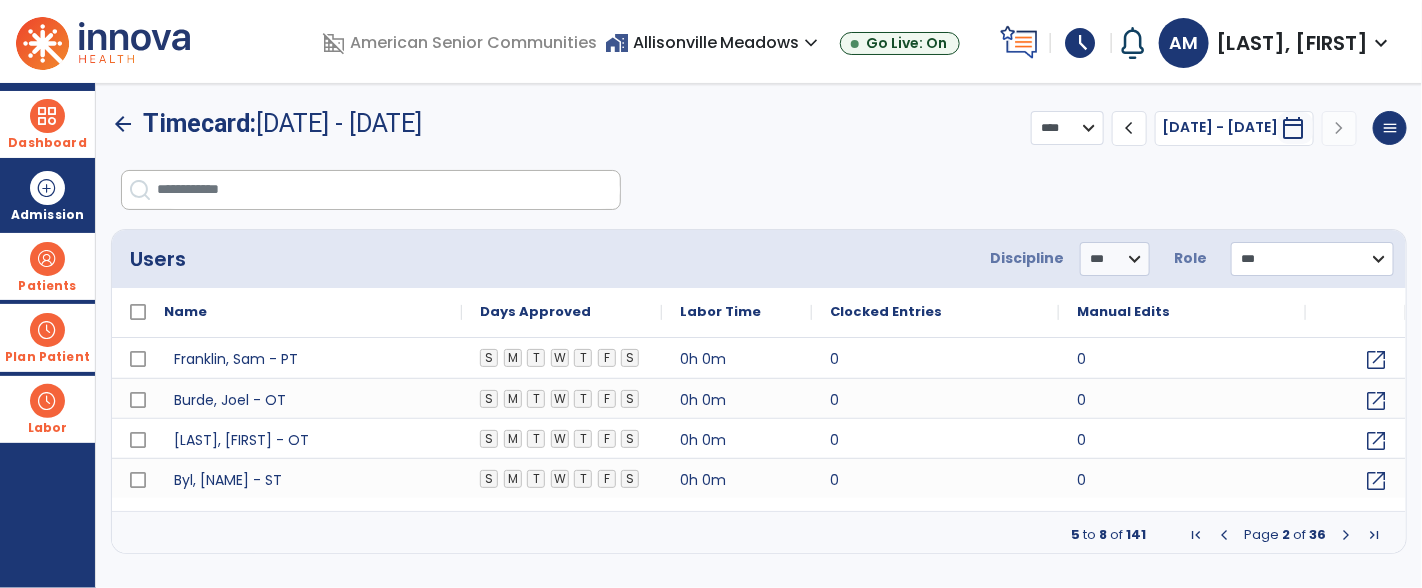 click at bounding box center [1346, 535] 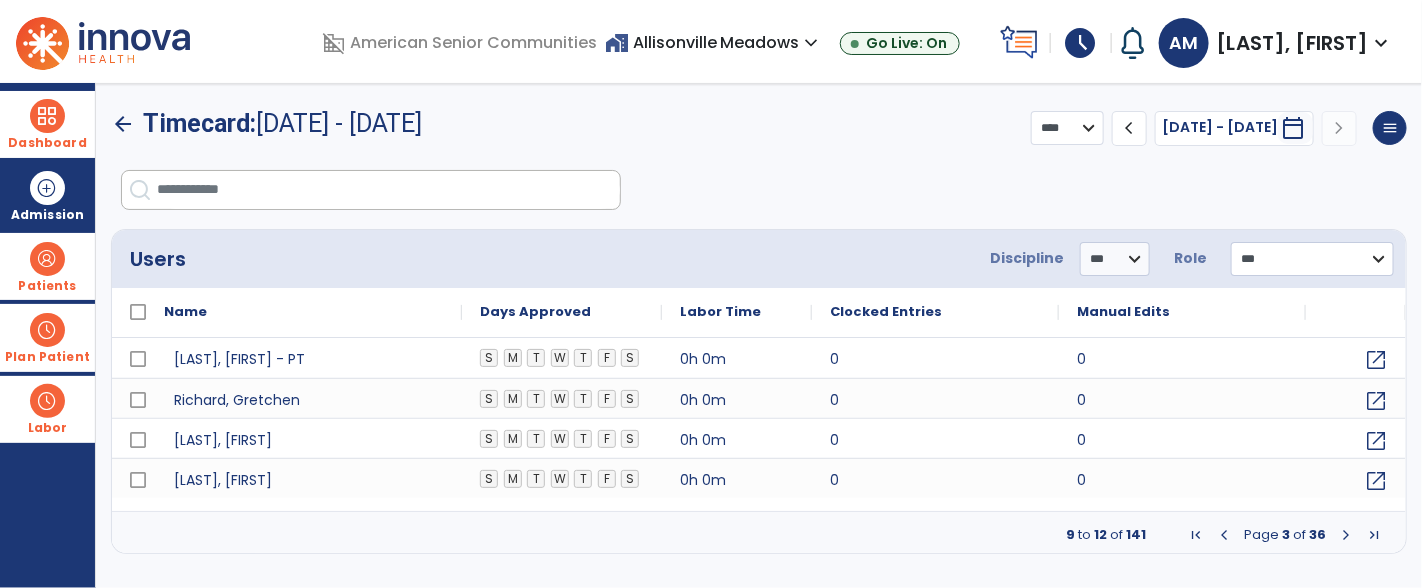 click at bounding box center (1346, 535) 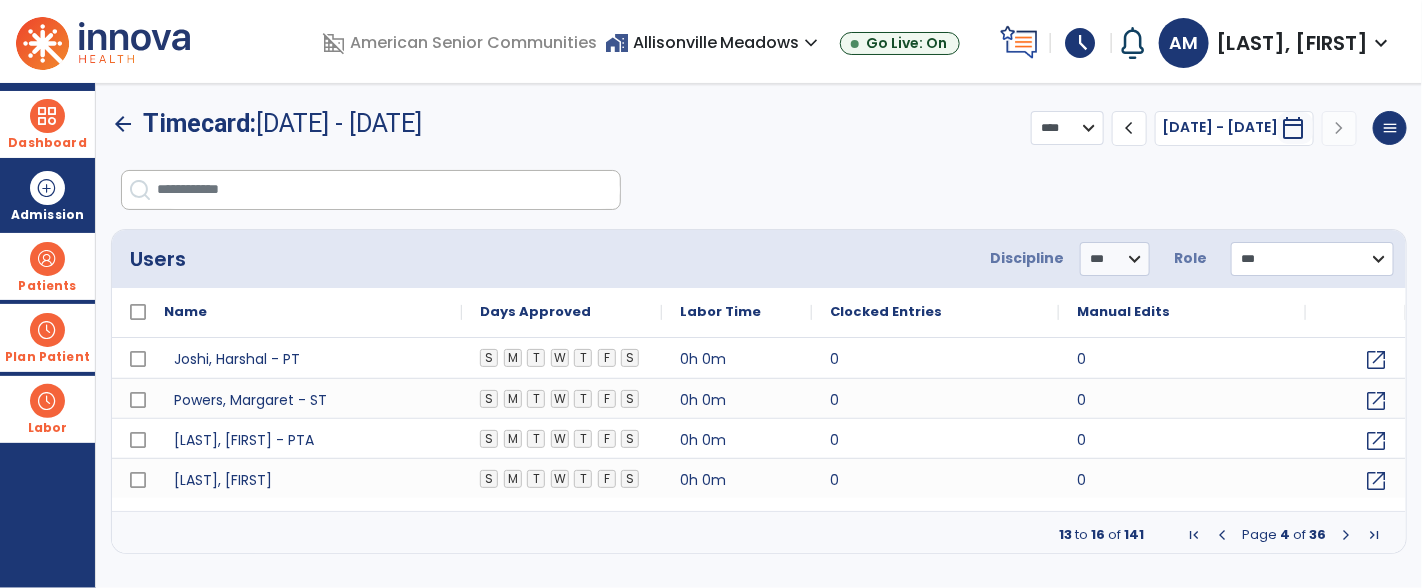 click at bounding box center (1346, 535) 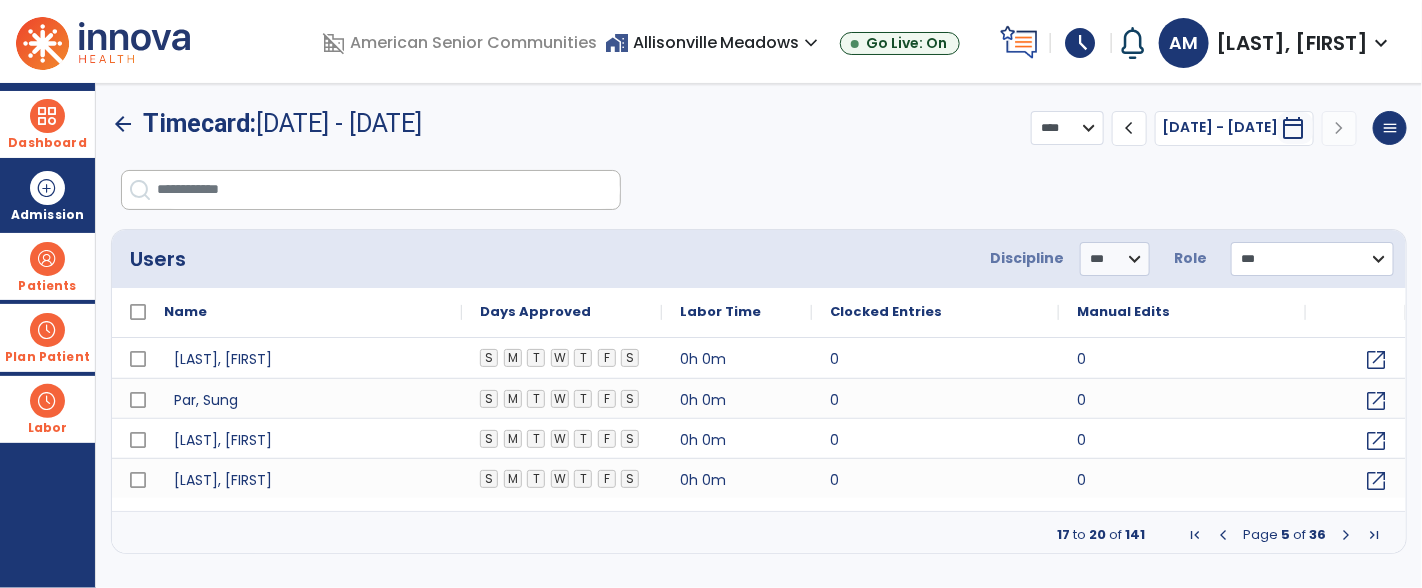 click at bounding box center [1346, 535] 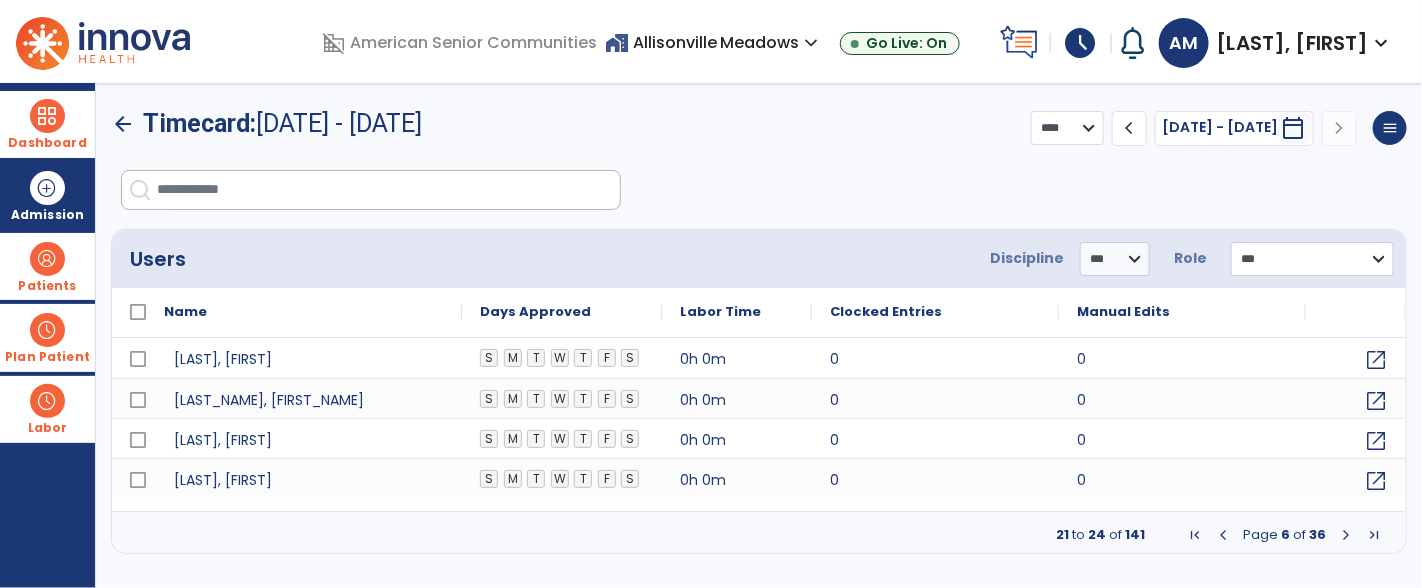 click at bounding box center [1346, 535] 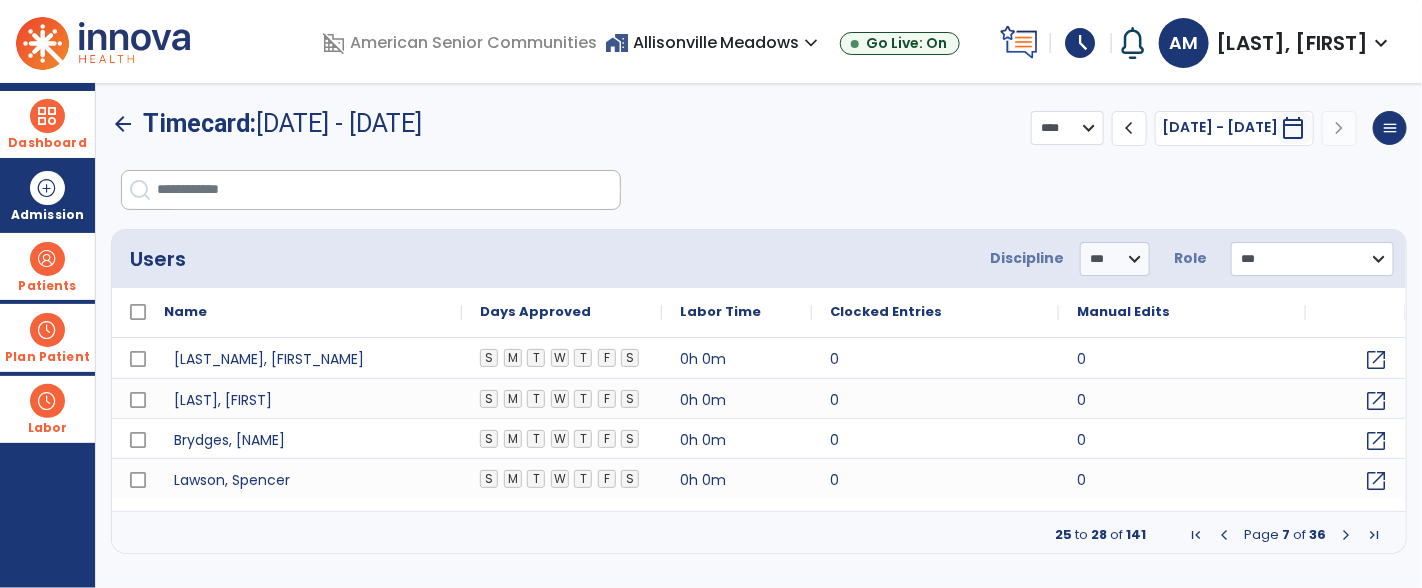 click at bounding box center [1346, 535] 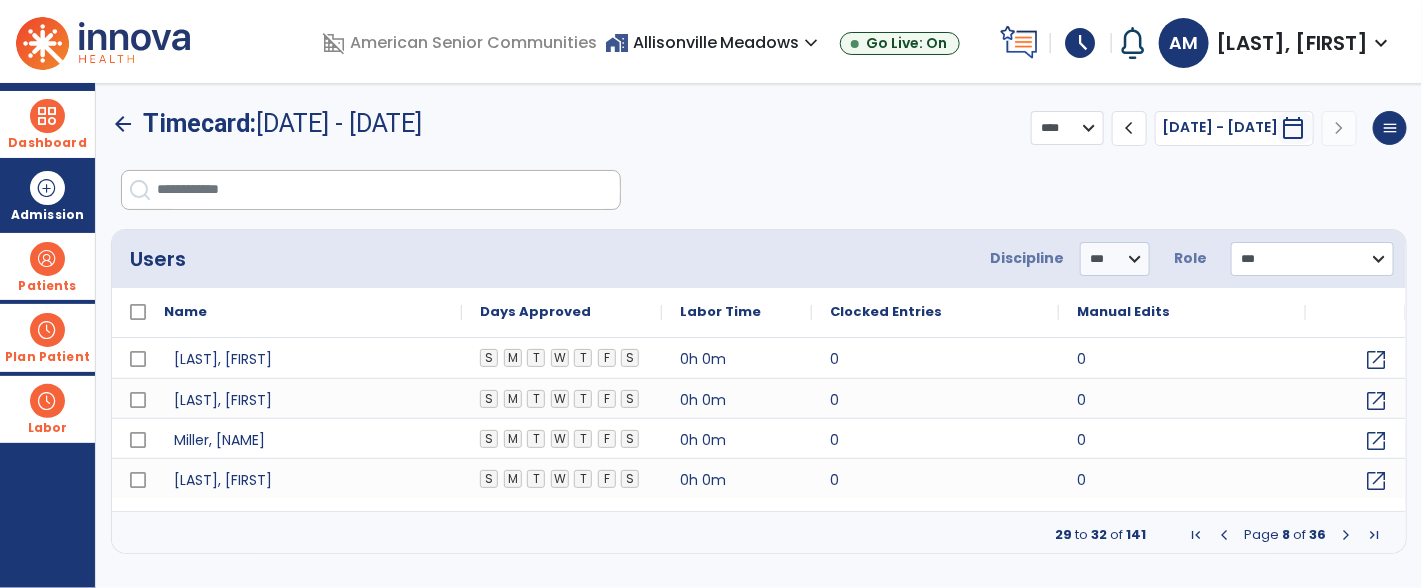click at bounding box center [1346, 535] 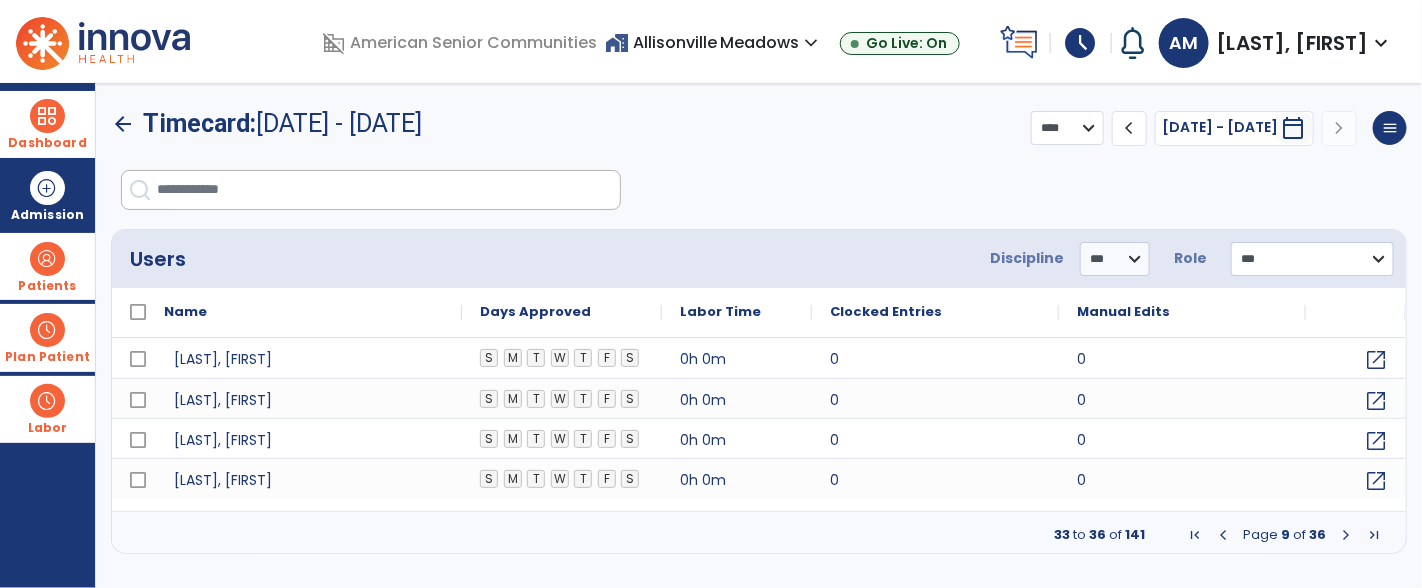 click at bounding box center (1346, 535) 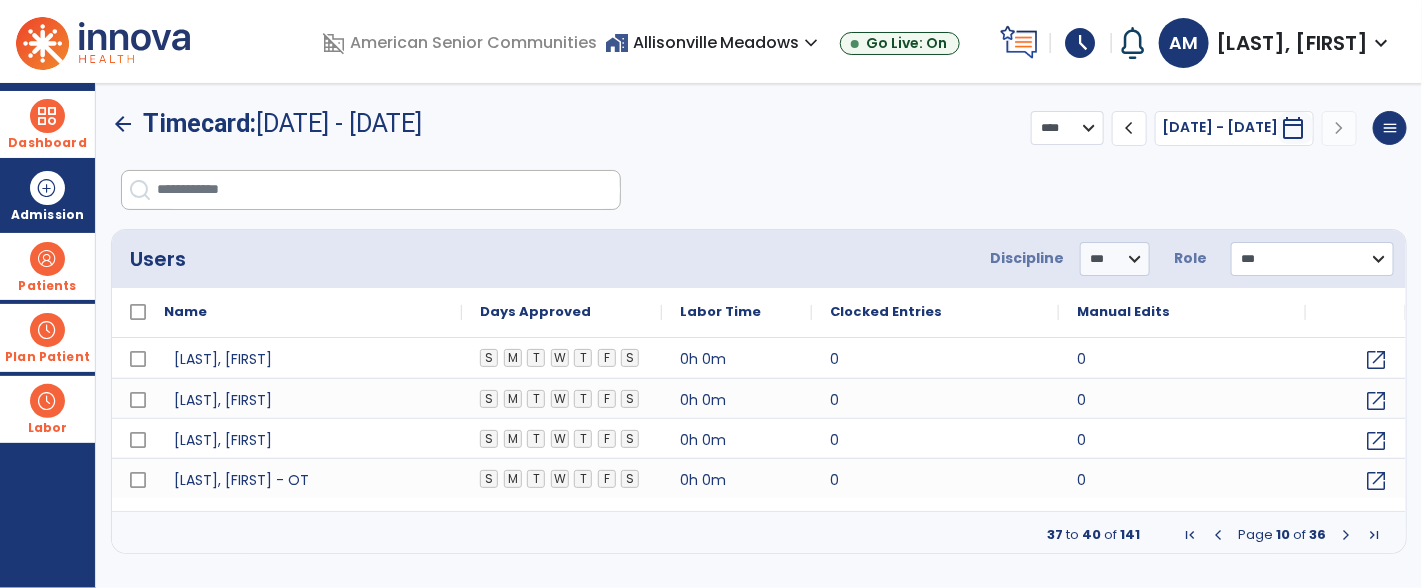 click at bounding box center (1346, 535) 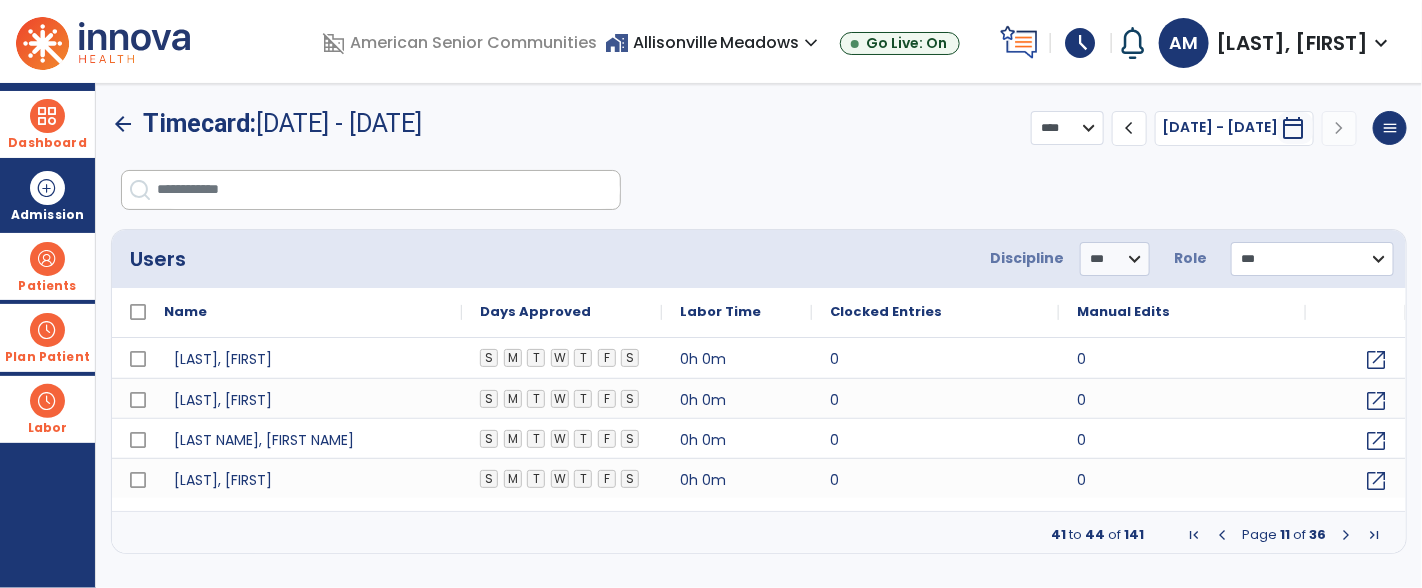 click at bounding box center (1346, 535) 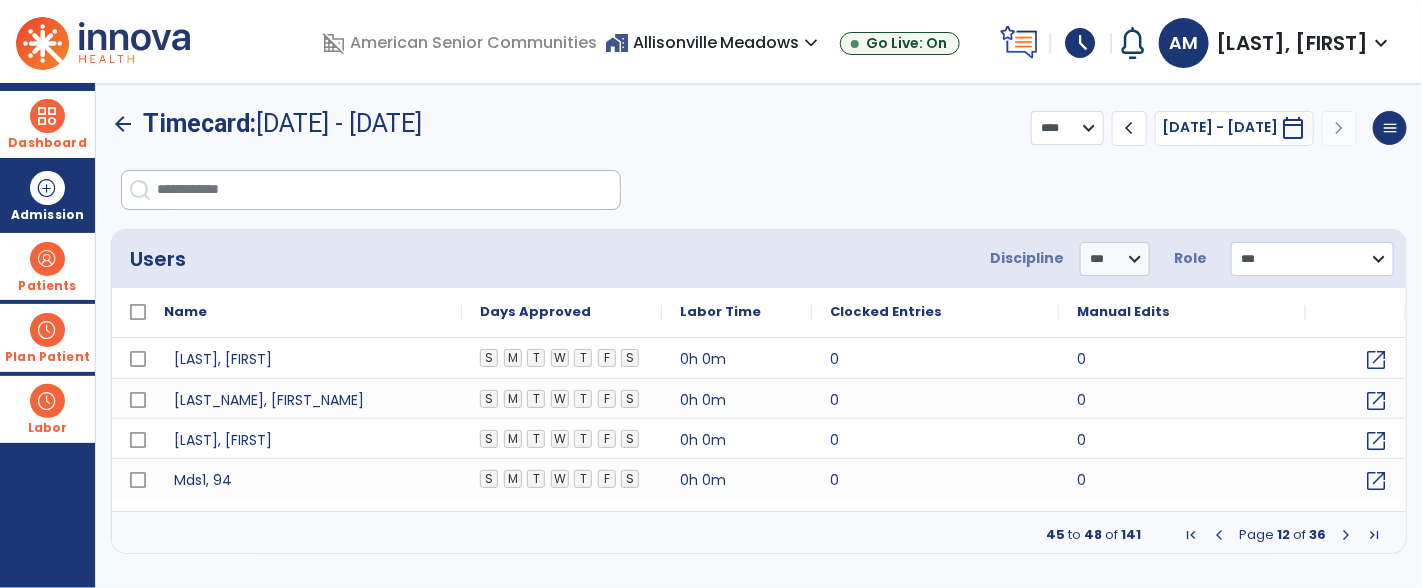click at bounding box center [1346, 535] 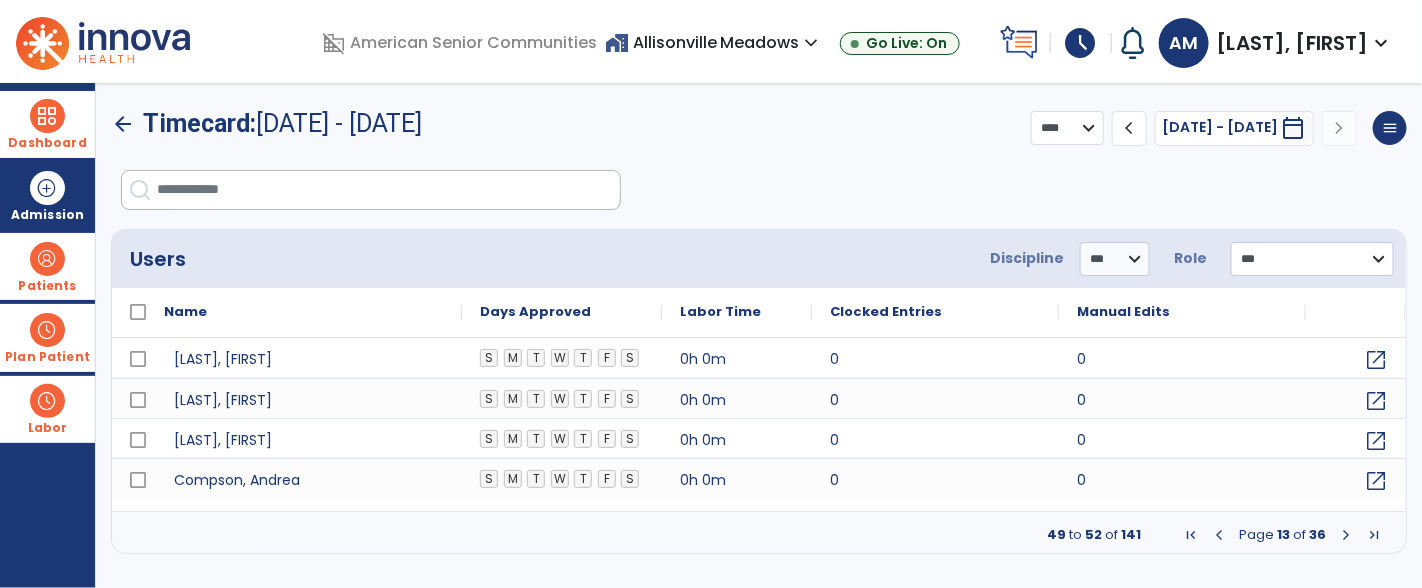 click at bounding box center [1346, 535] 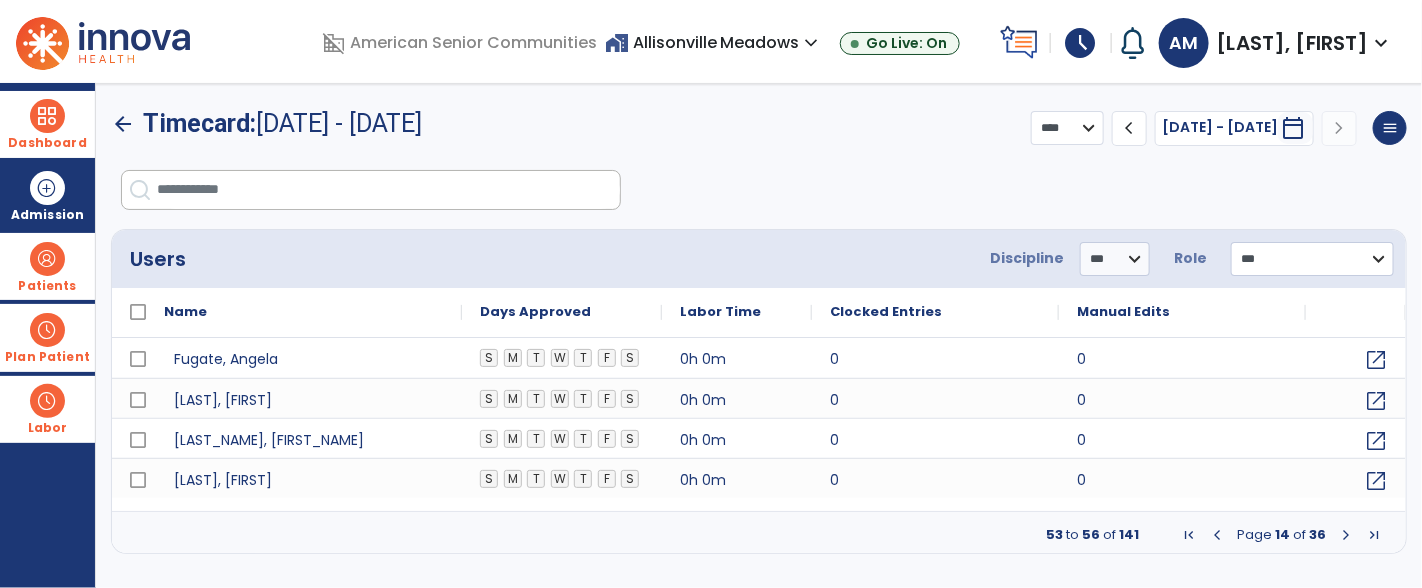 click at bounding box center (1346, 535) 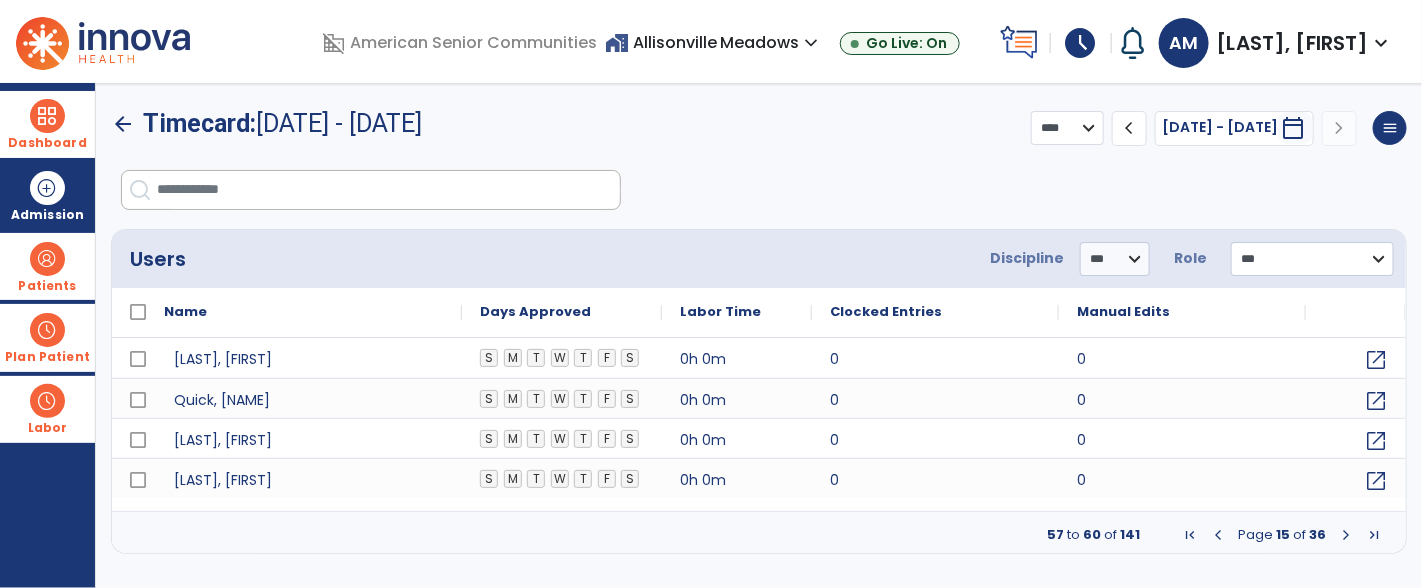 click at bounding box center [1346, 535] 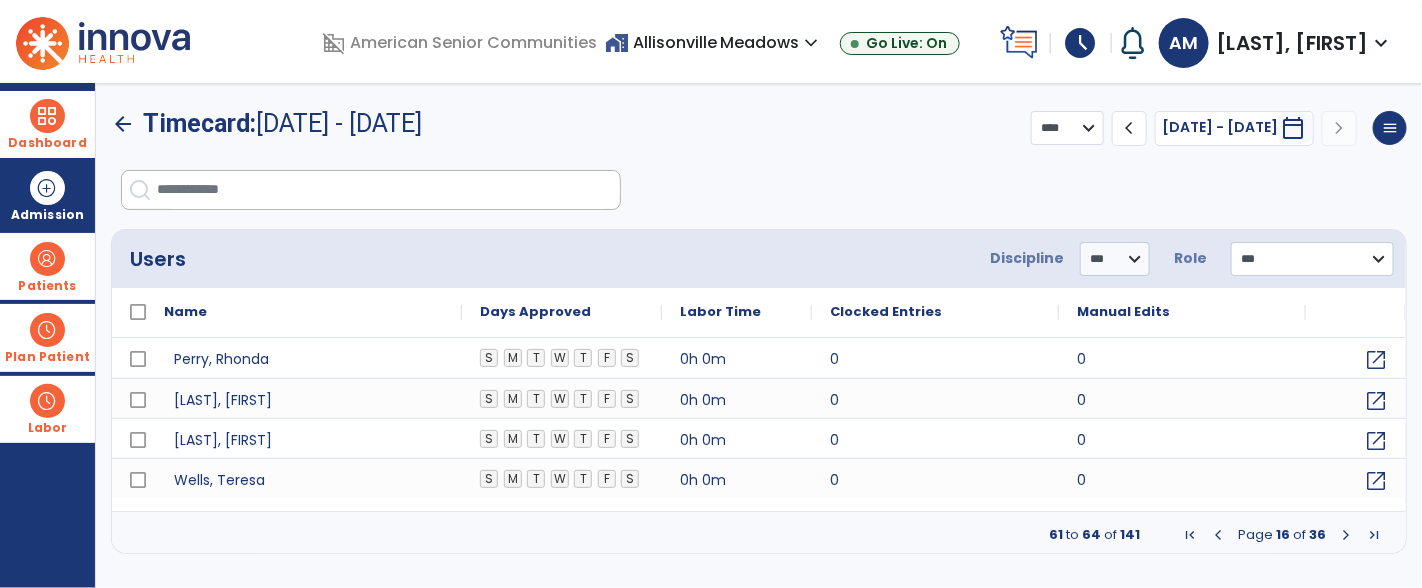 click at bounding box center (1346, 535) 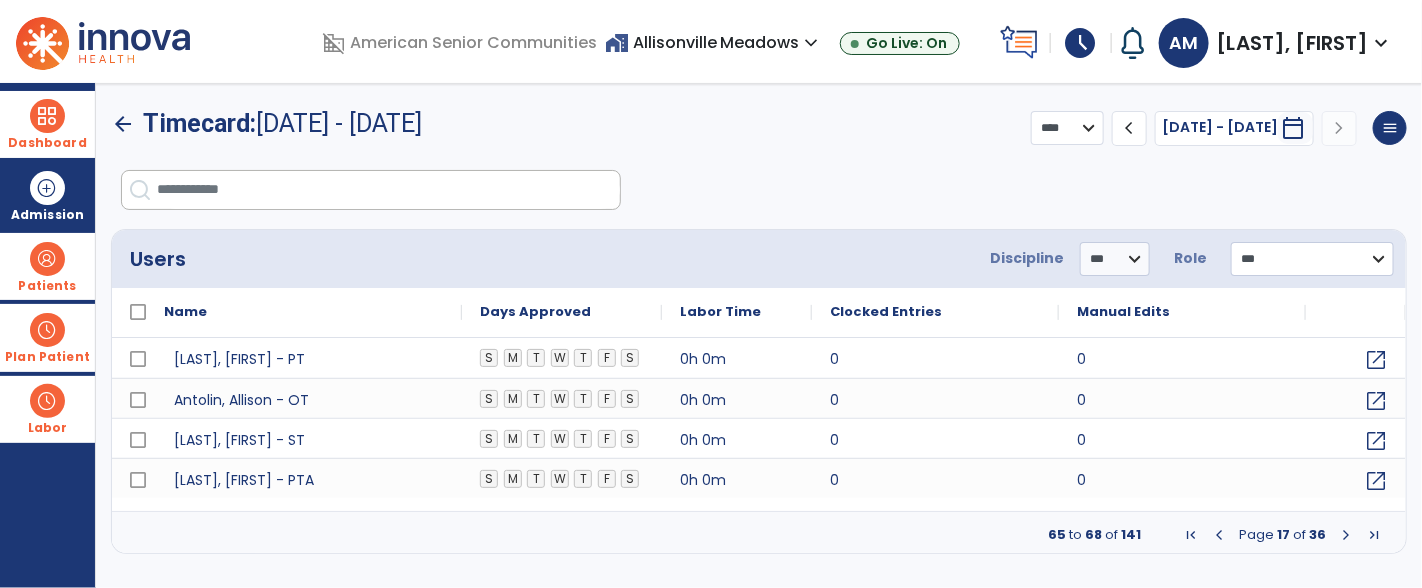click at bounding box center [388, 190] 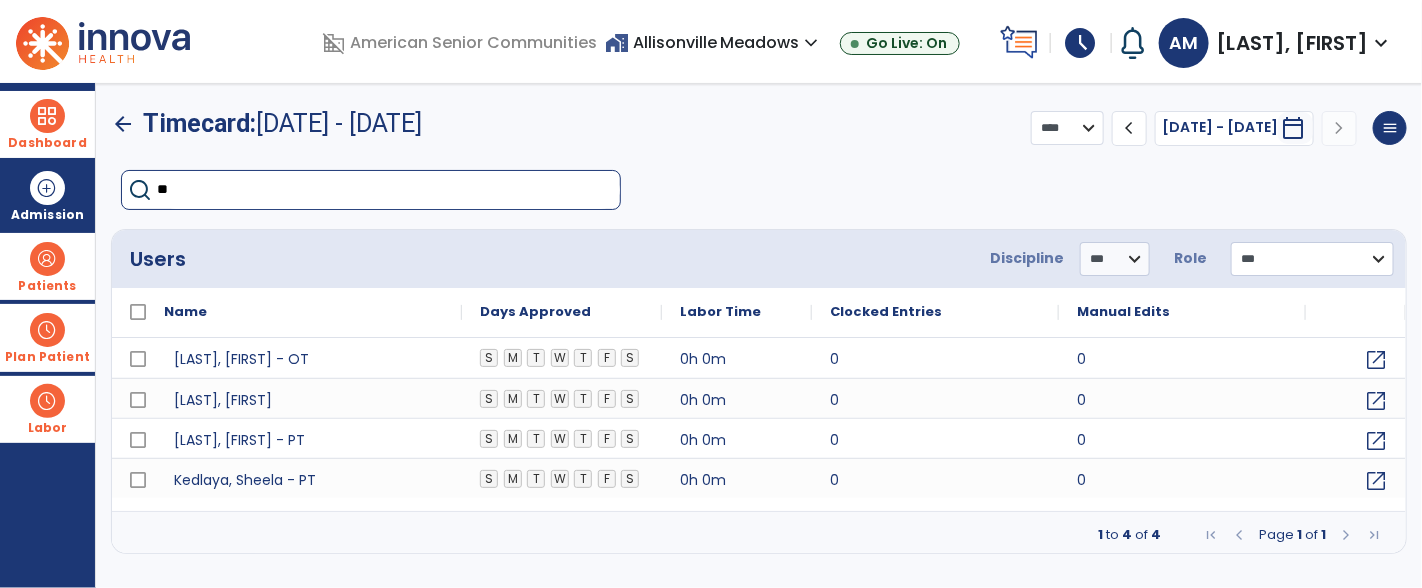 type on "***" 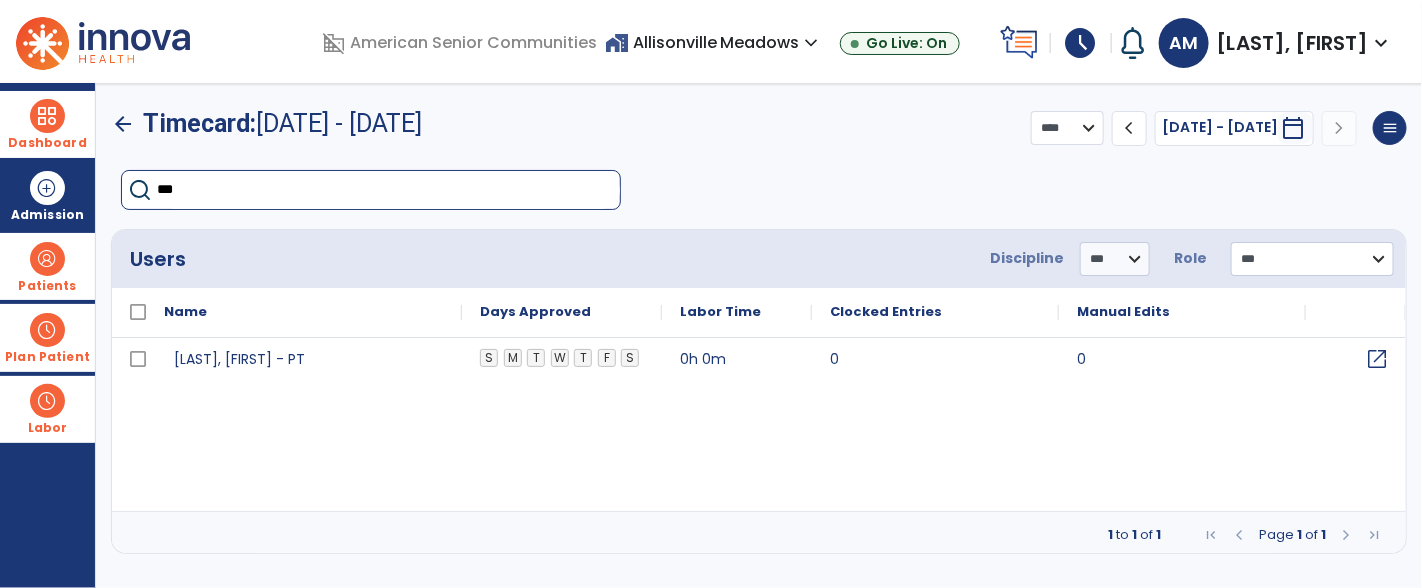click on "open_in_new" 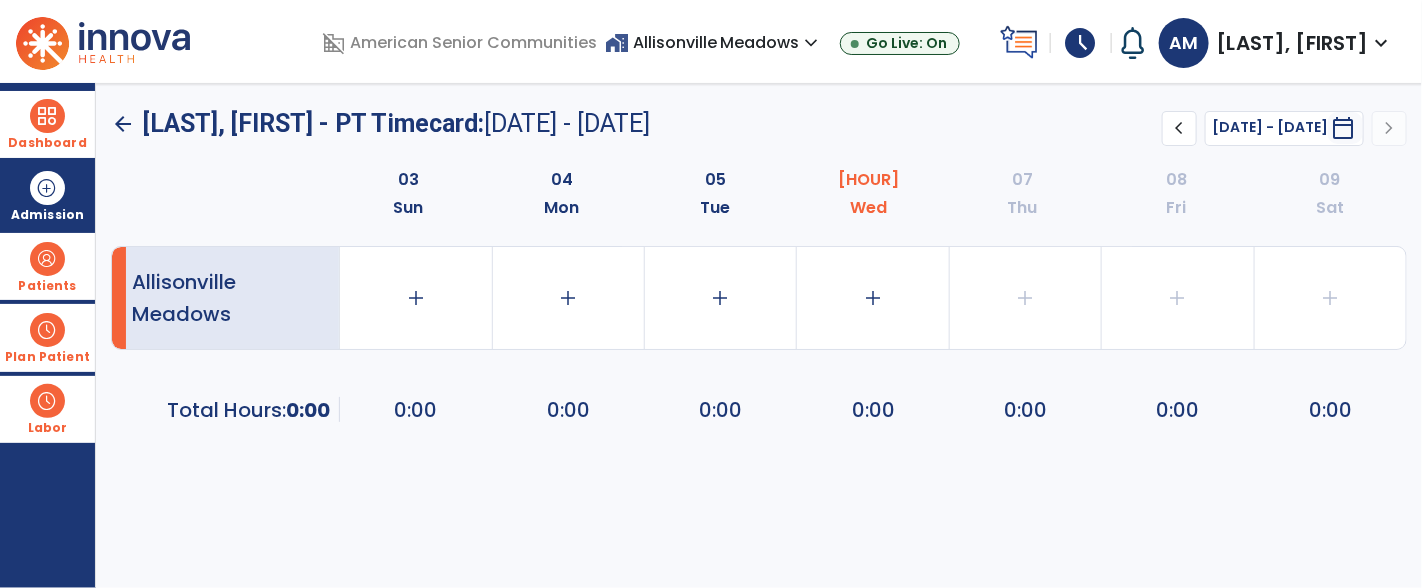 click on "chevron_left" 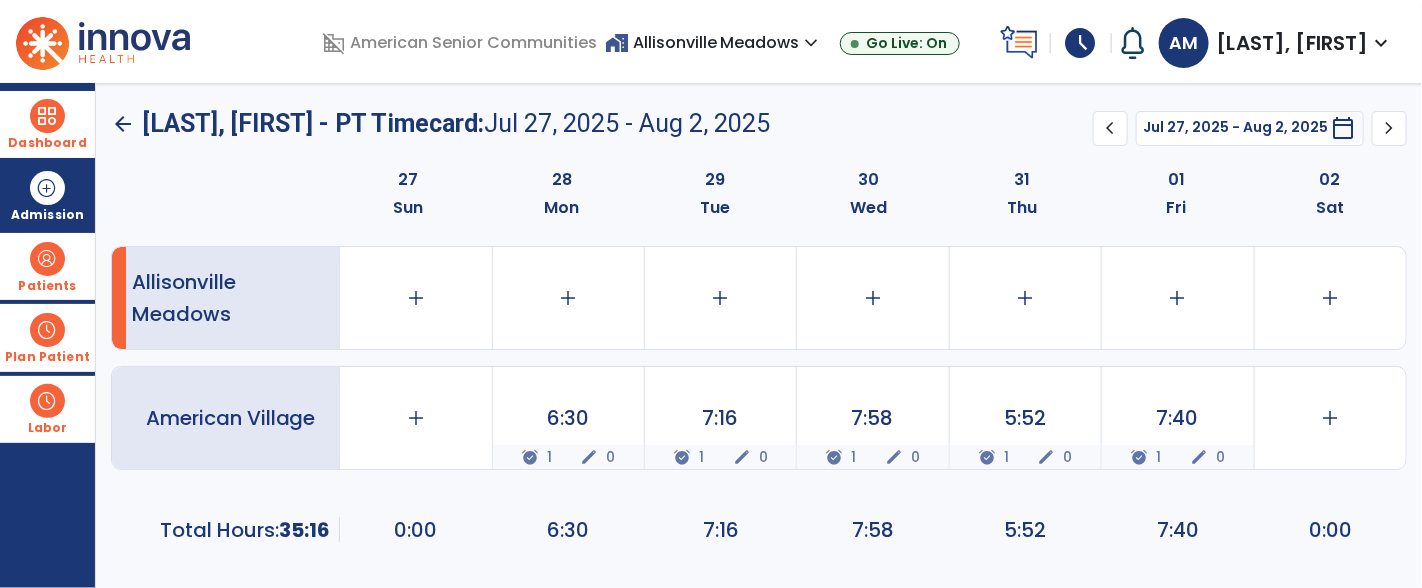 click on "arrow_back" 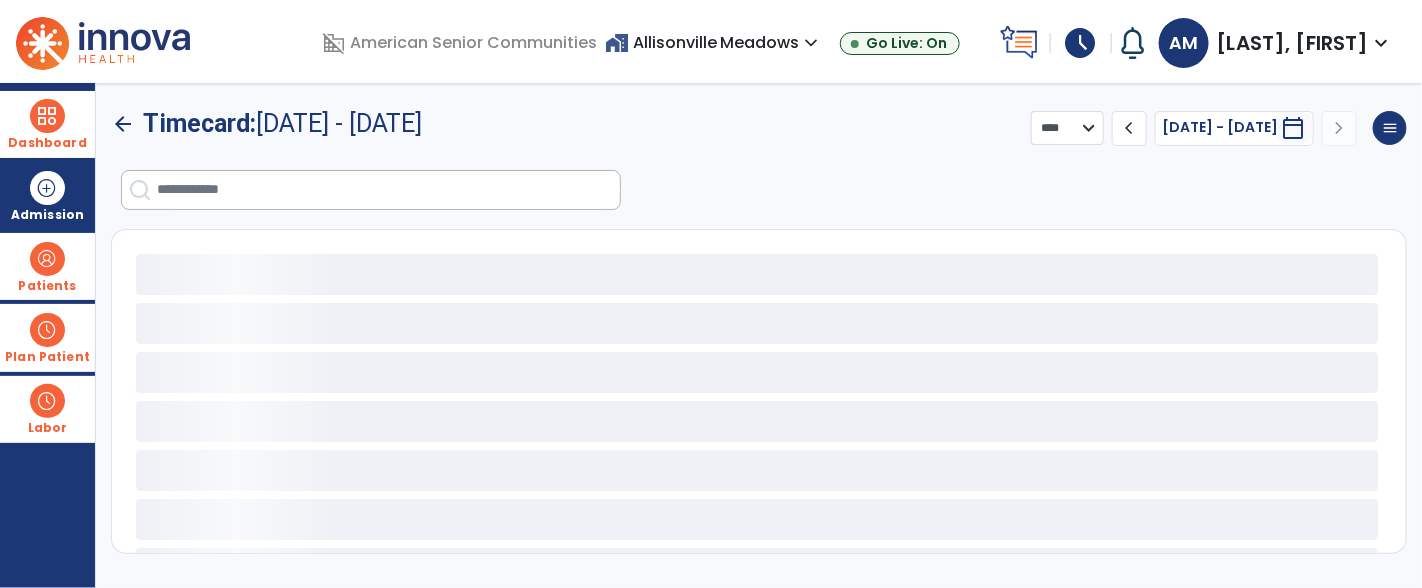 select on "***" 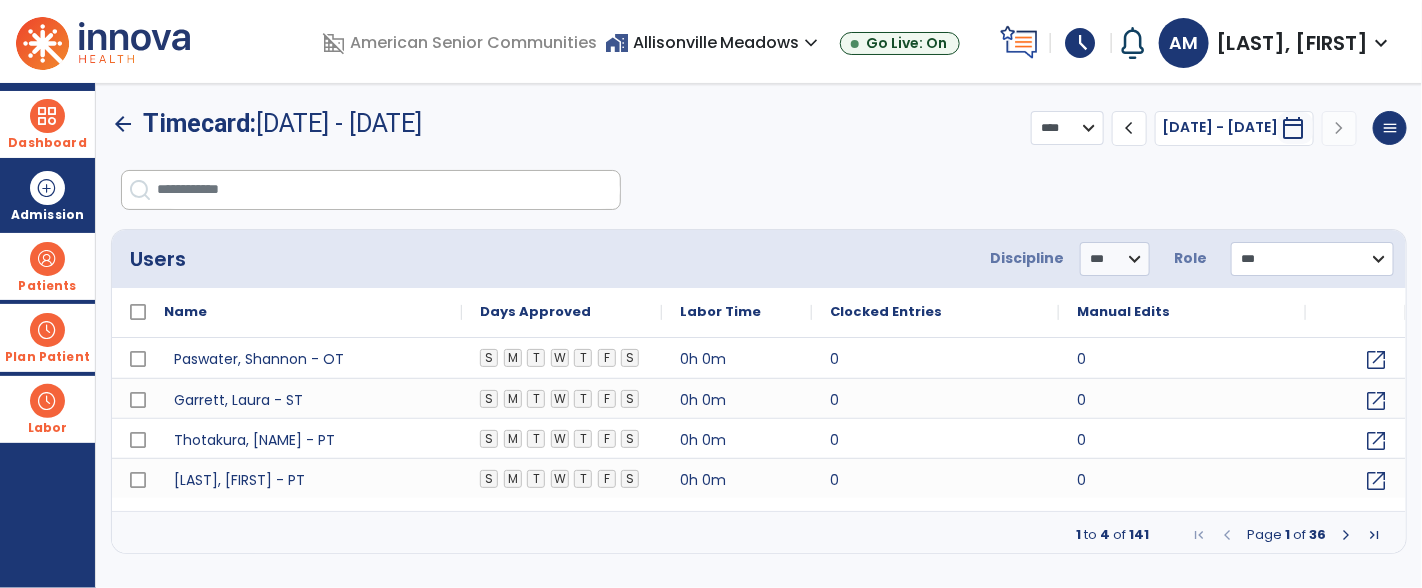 click at bounding box center [1346, 535] 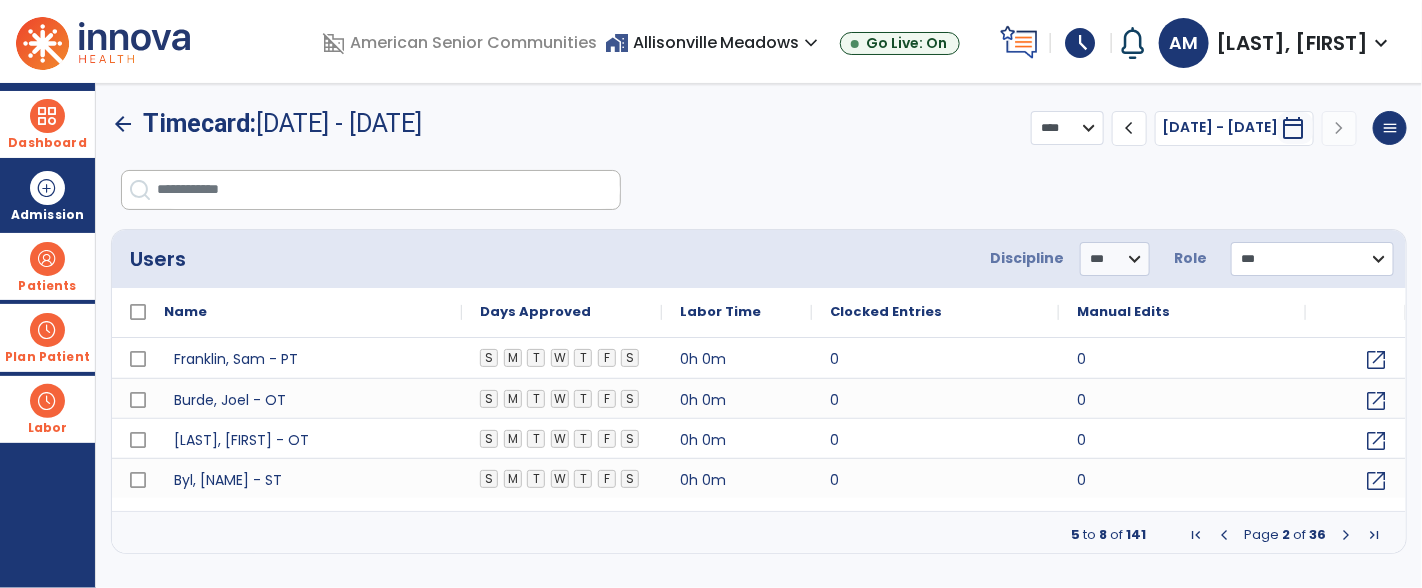 click at bounding box center (1346, 535) 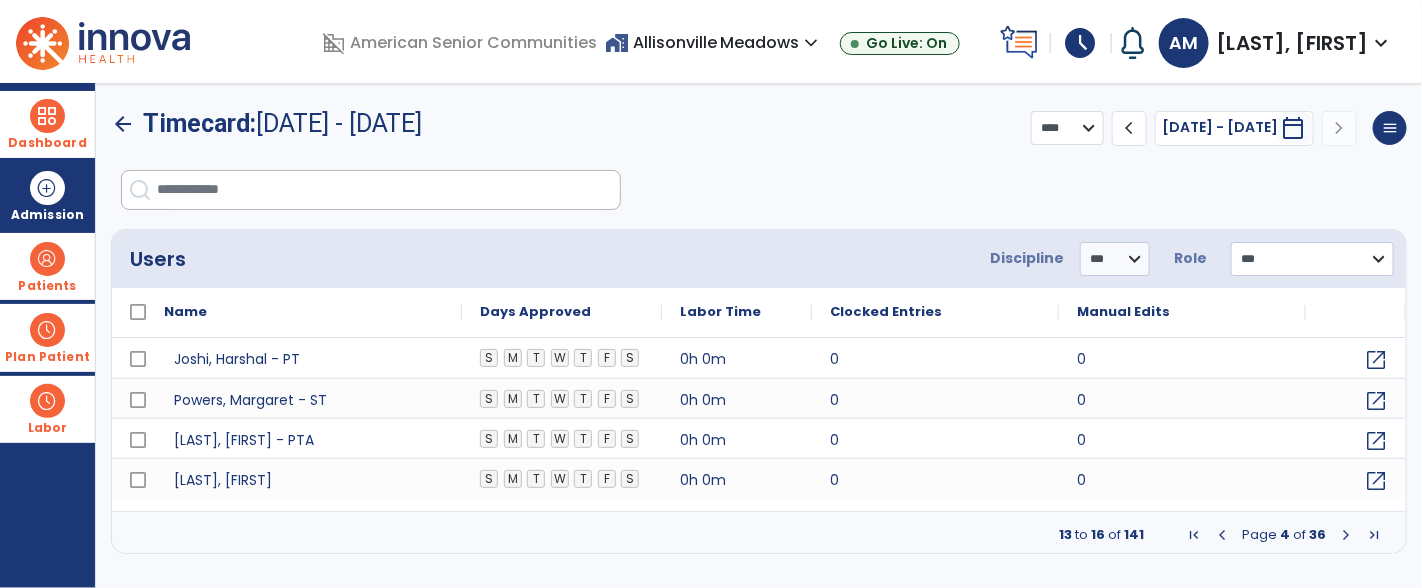 click at bounding box center (1346, 535) 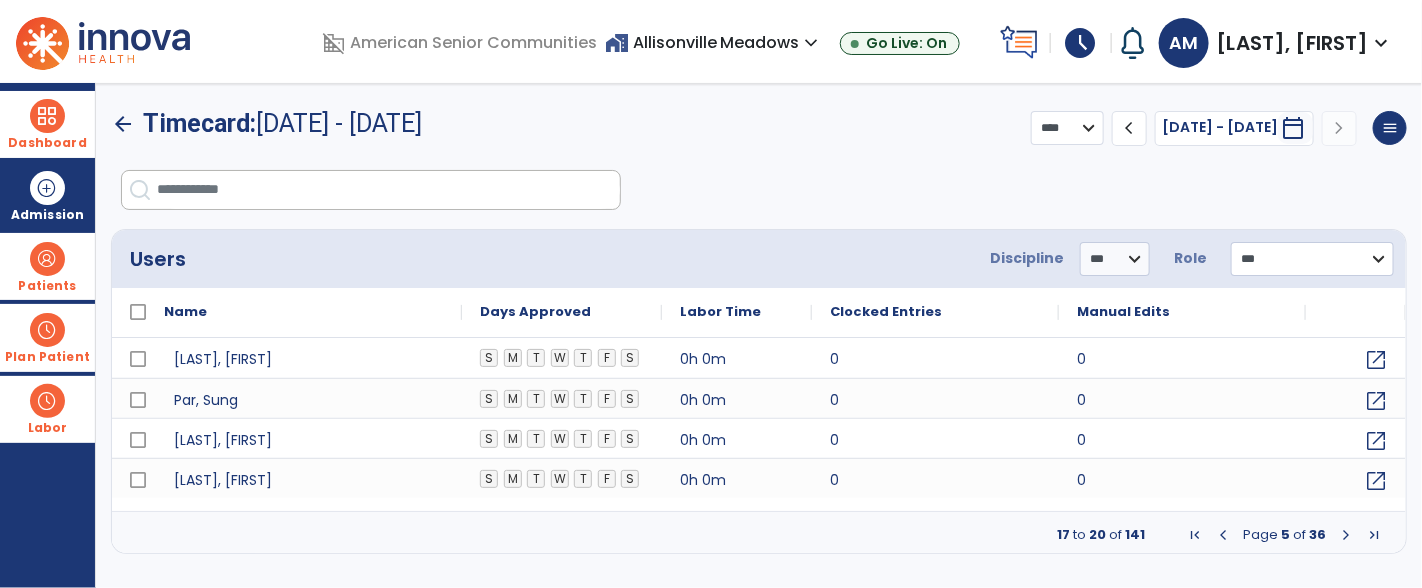 click at bounding box center (1346, 535) 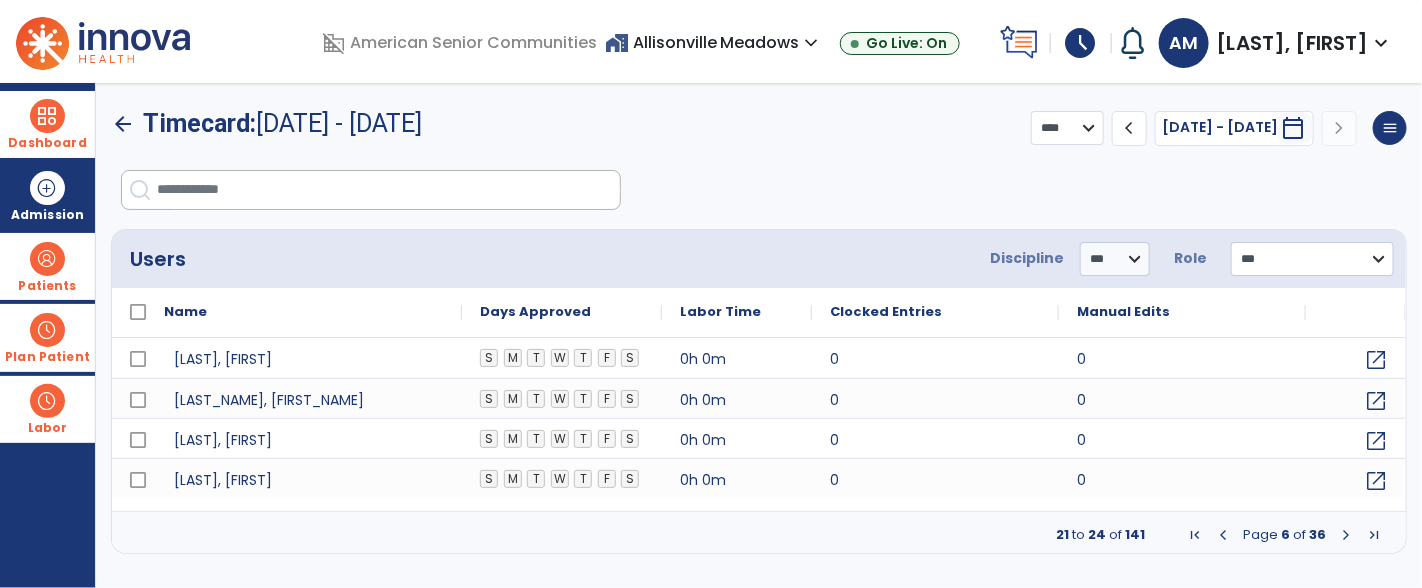 click at bounding box center [1346, 535] 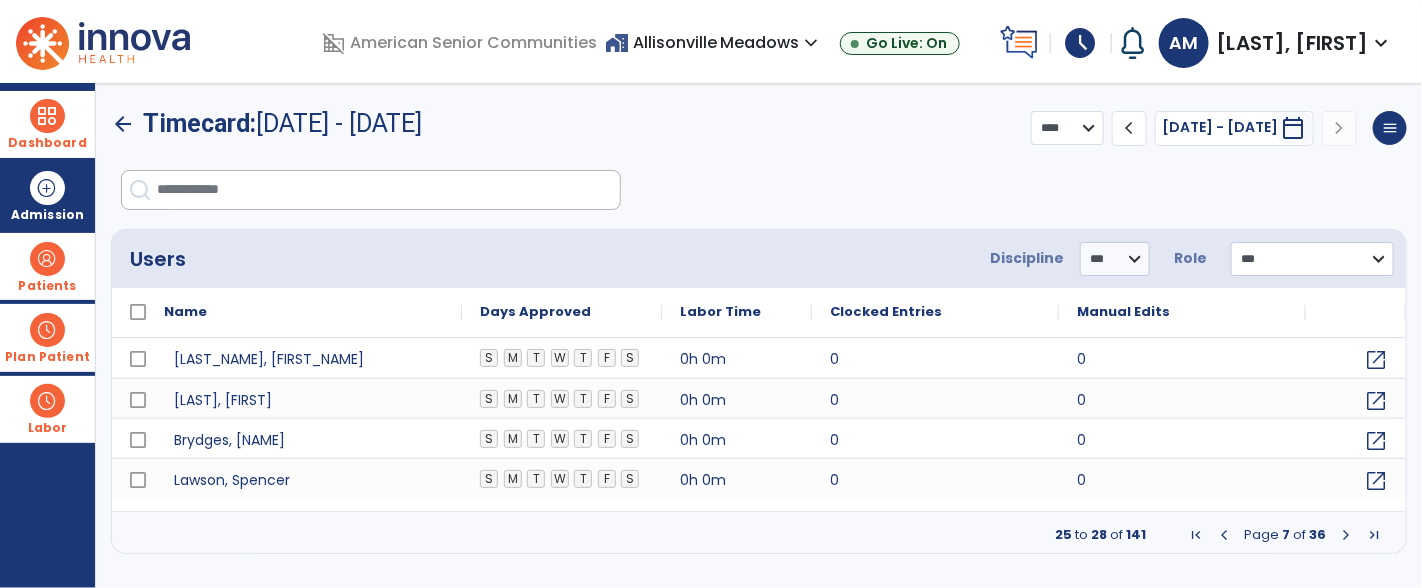 click at bounding box center [1346, 535] 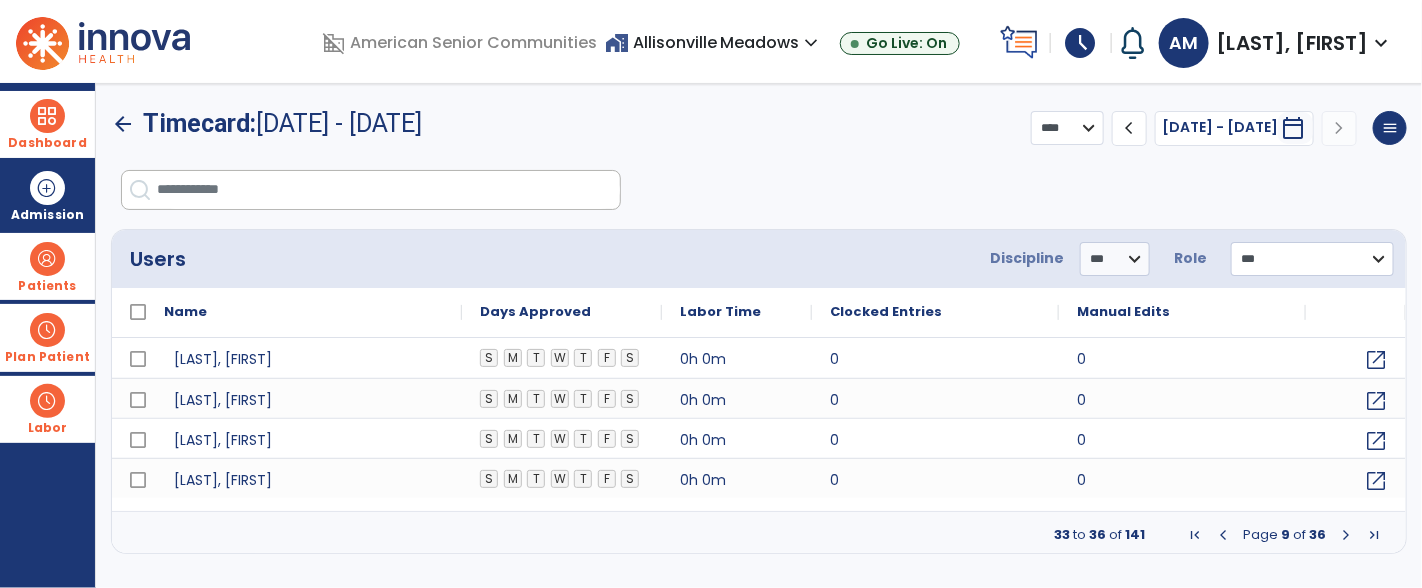 click at bounding box center [1346, 535] 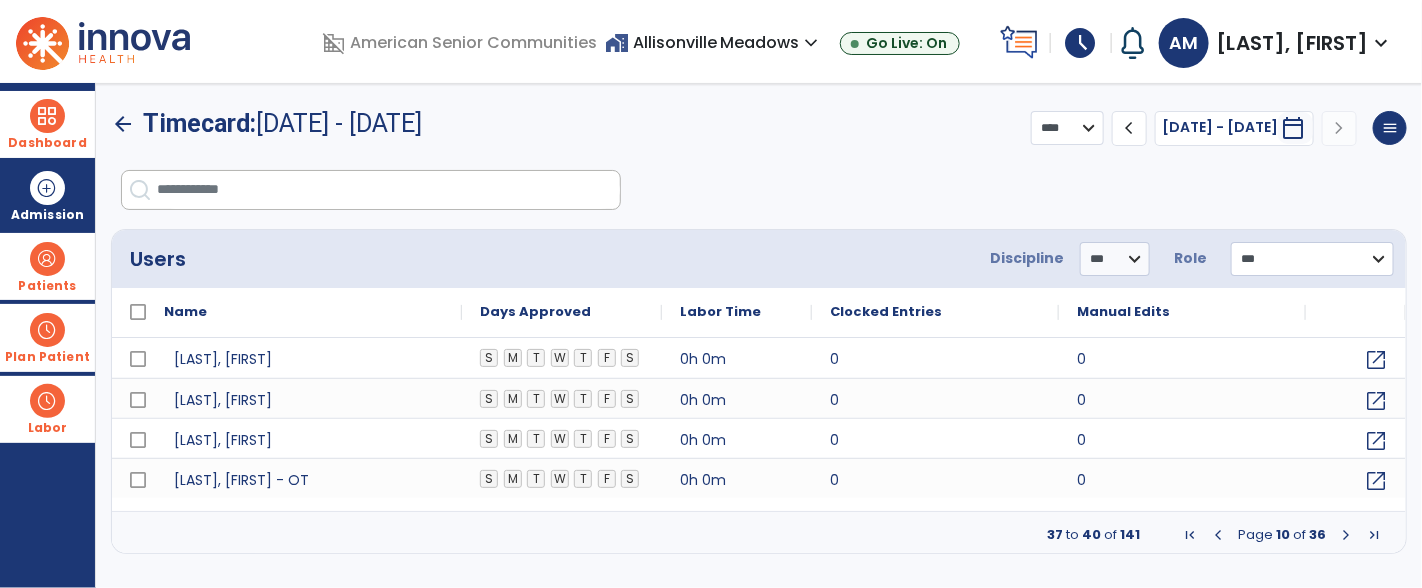 click at bounding box center (1346, 535) 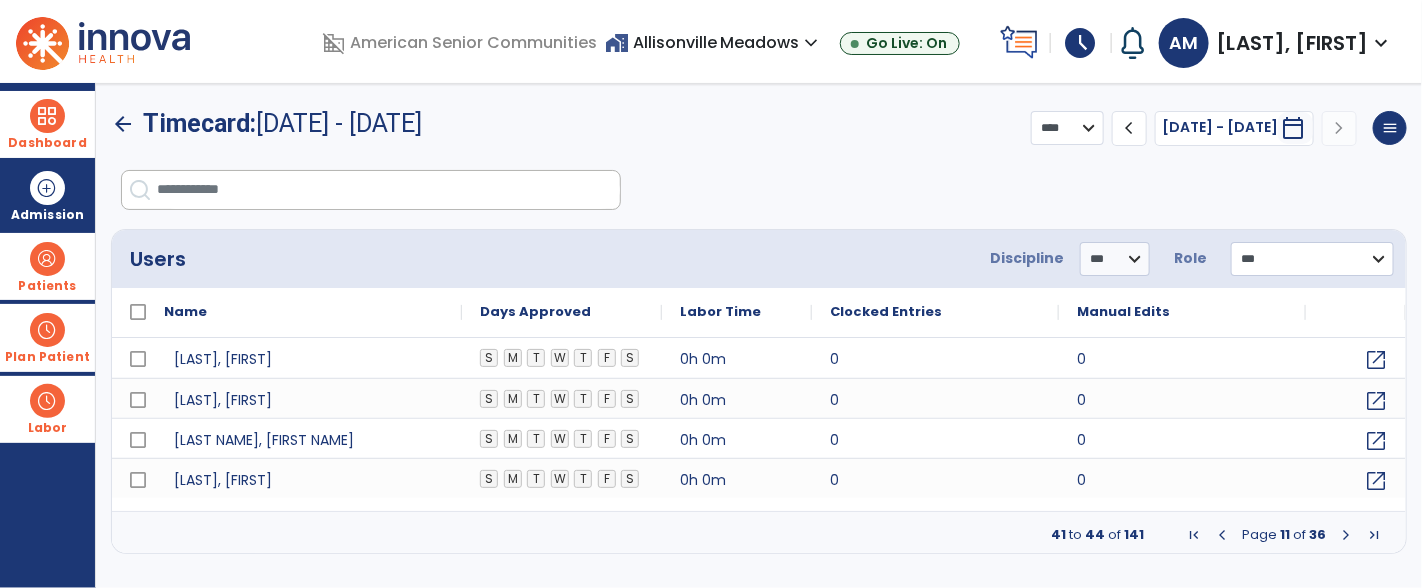 click at bounding box center [1346, 535] 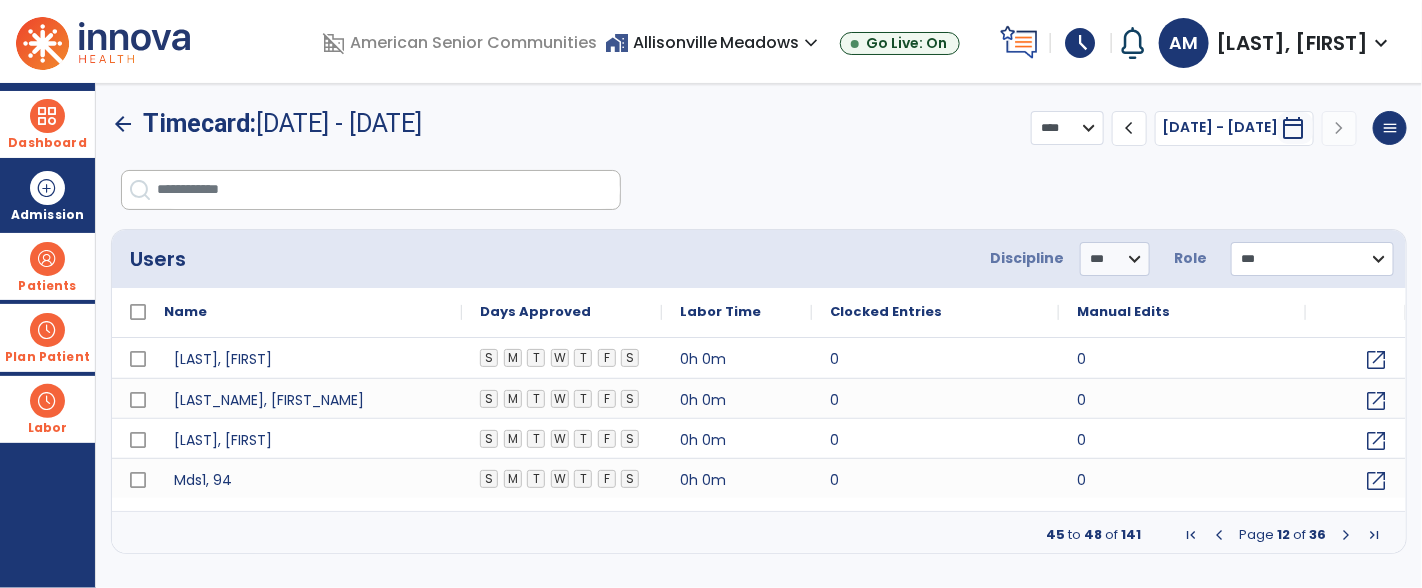 click at bounding box center (1346, 535) 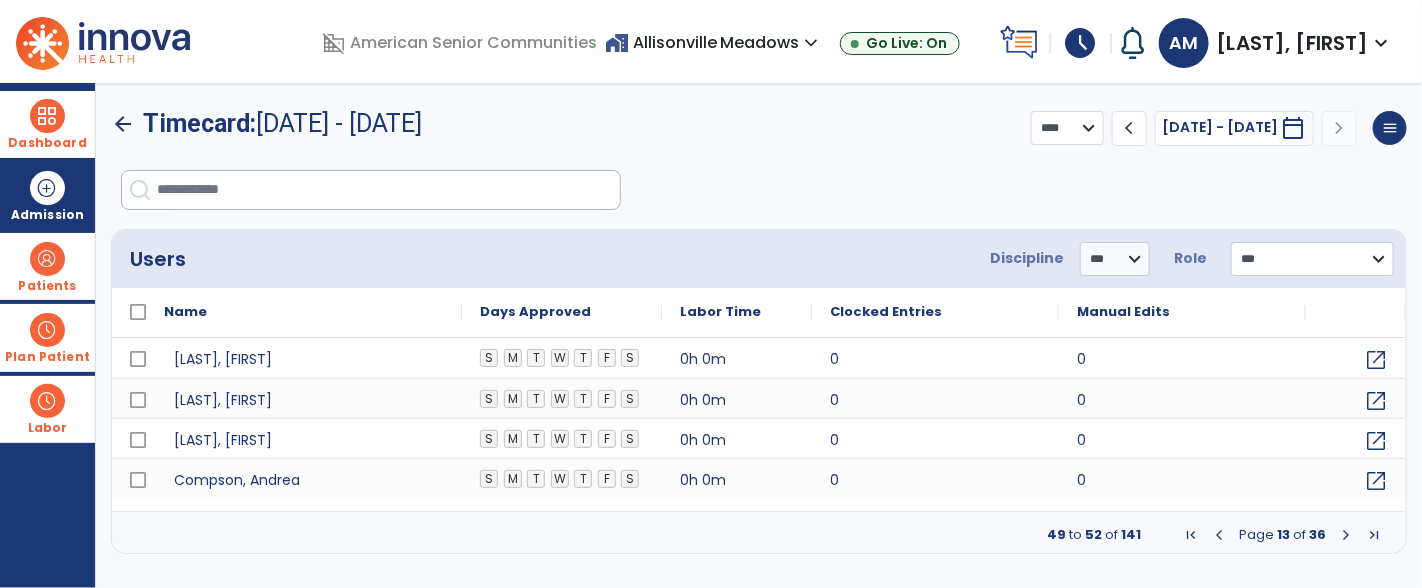 click at bounding box center [1346, 535] 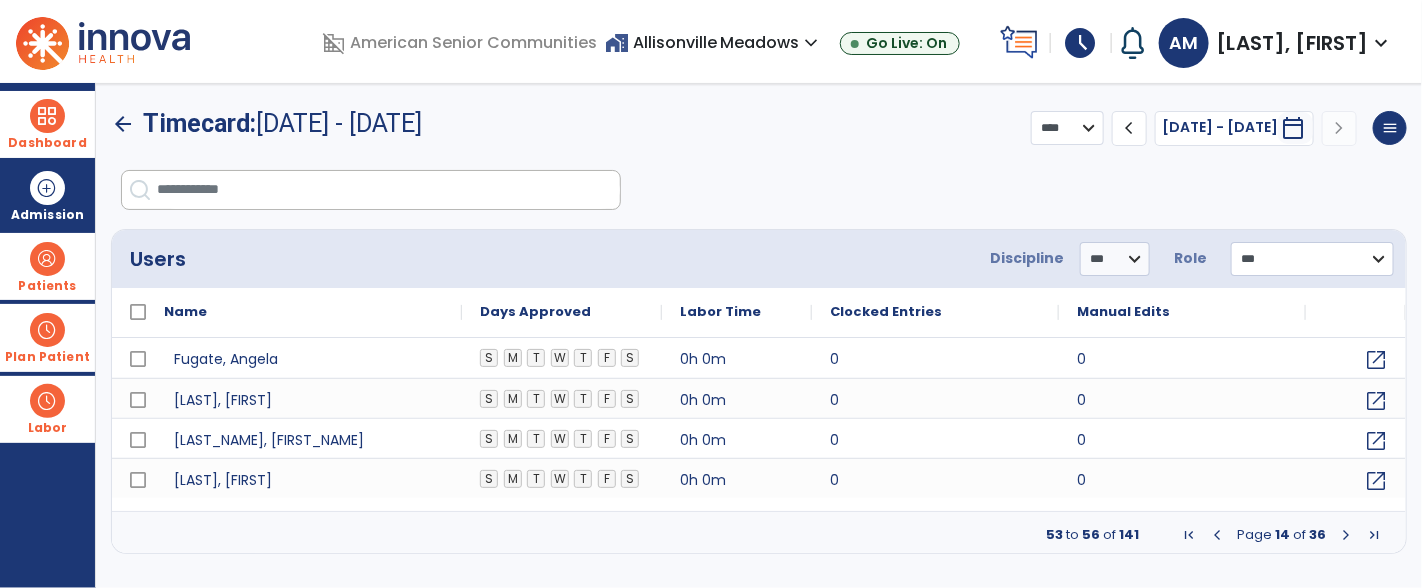 click at bounding box center [1346, 535] 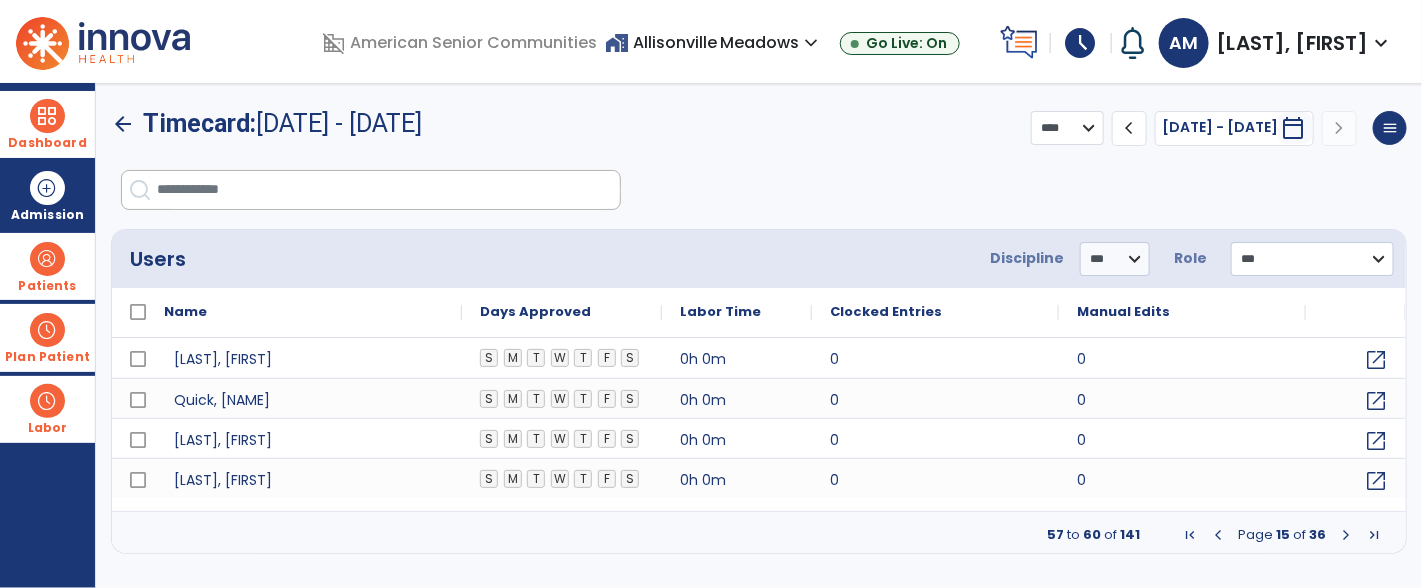 click at bounding box center (1346, 535) 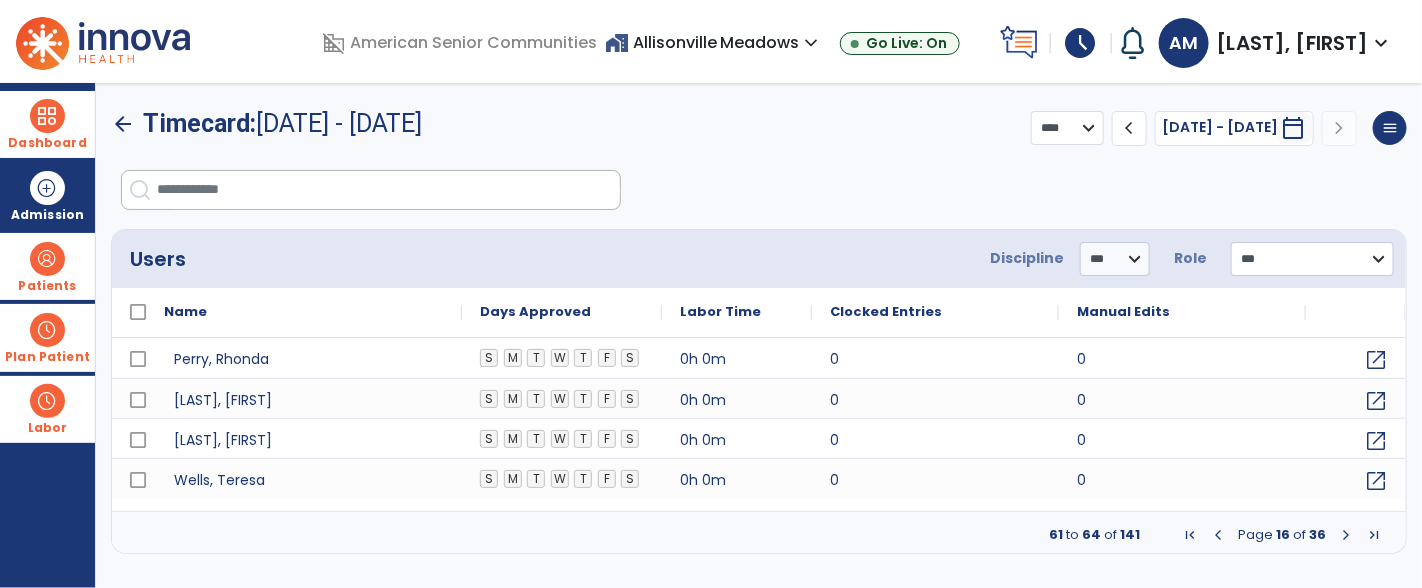 click at bounding box center (1346, 535) 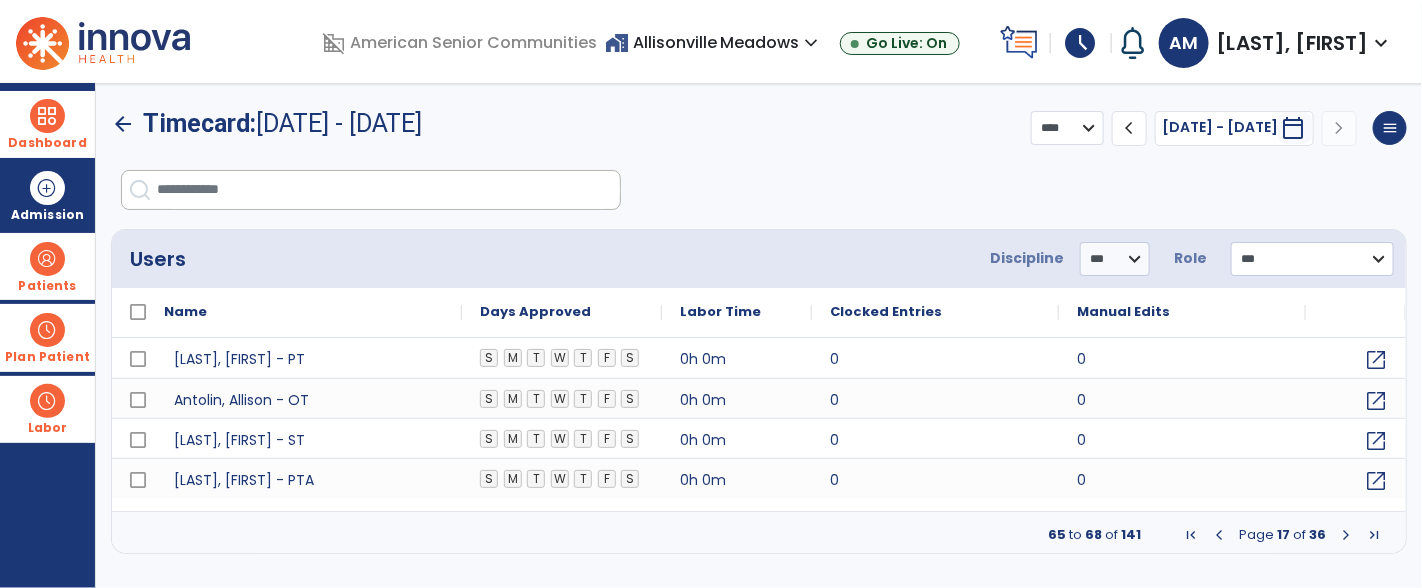 click at bounding box center (1346, 535) 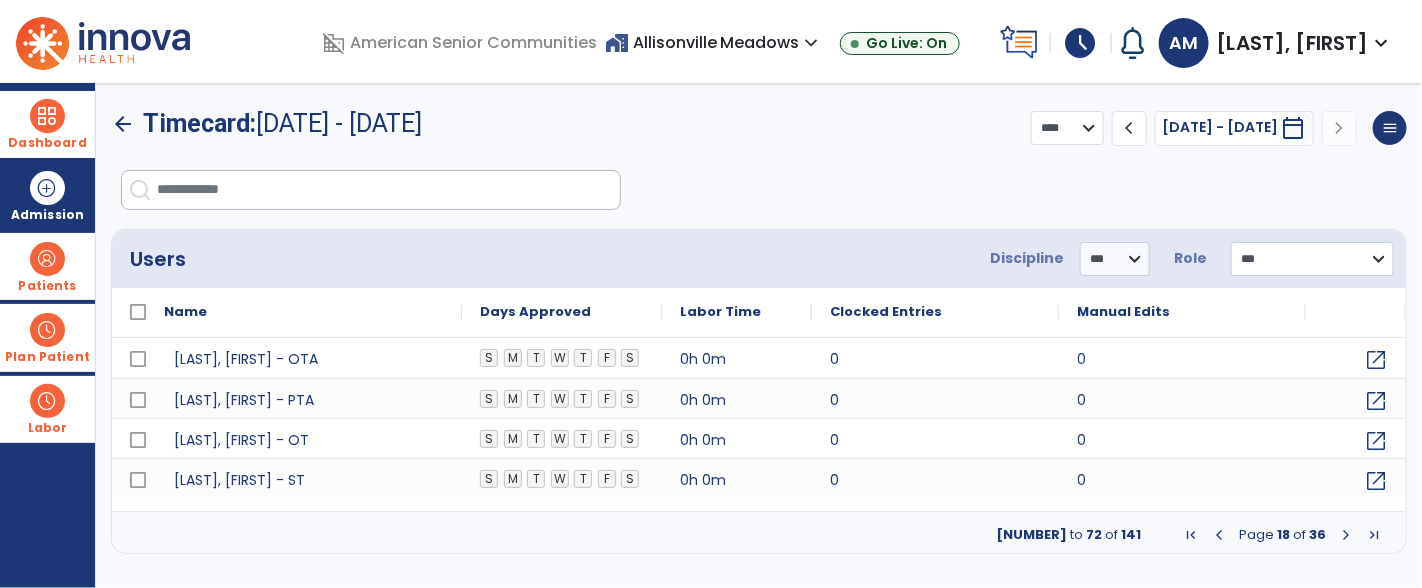 click at bounding box center (1346, 535) 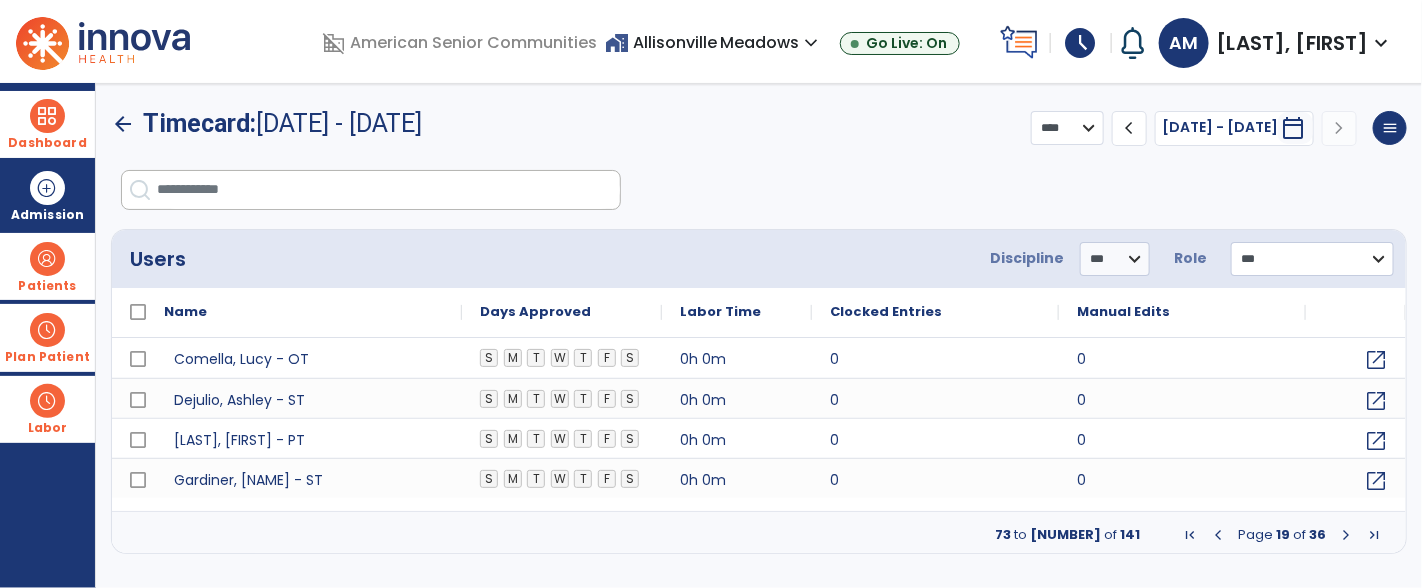 click at bounding box center (388, 190) 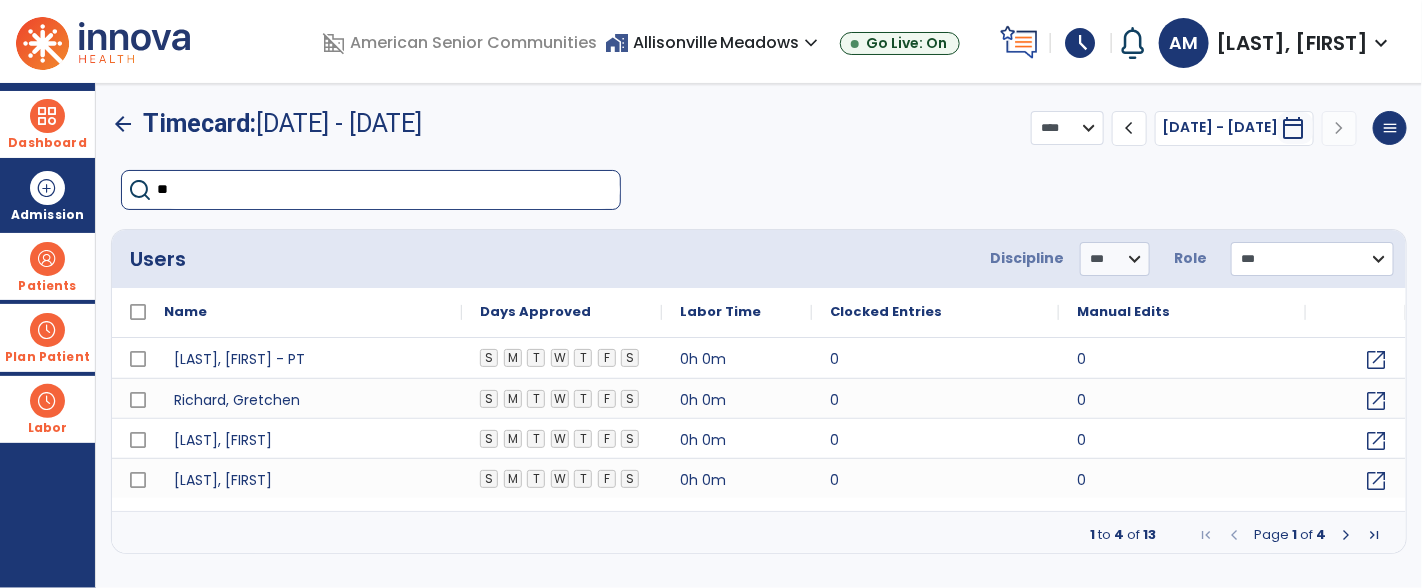 type on "***" 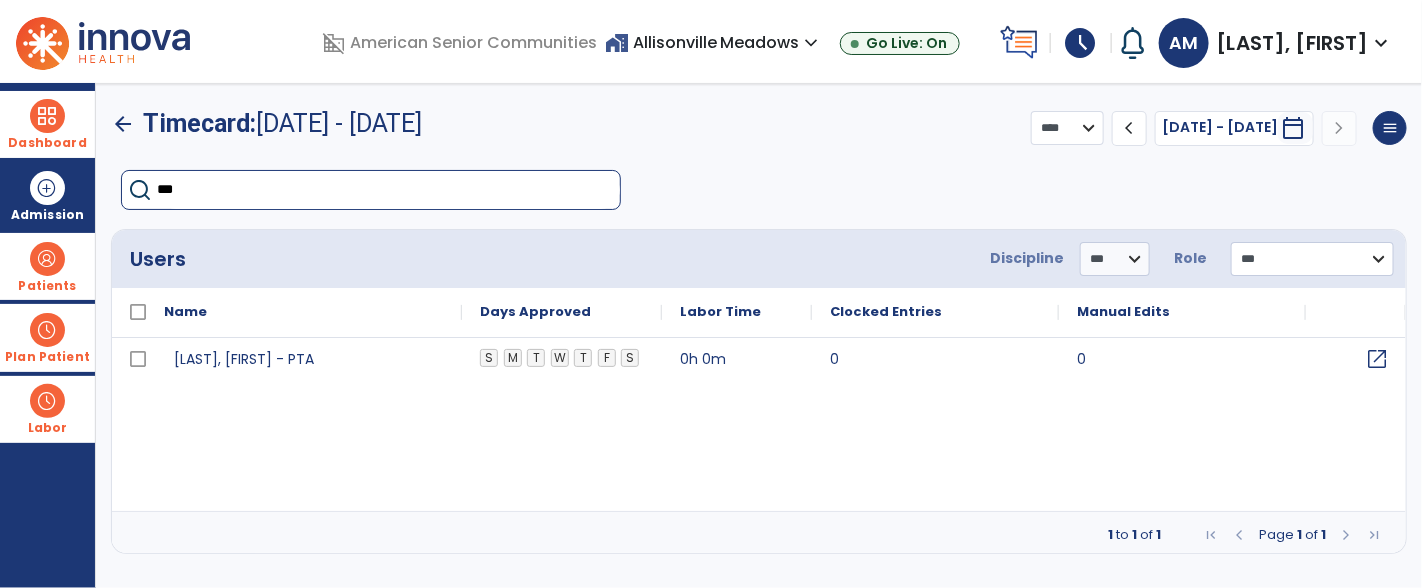 click on "open_in_new" 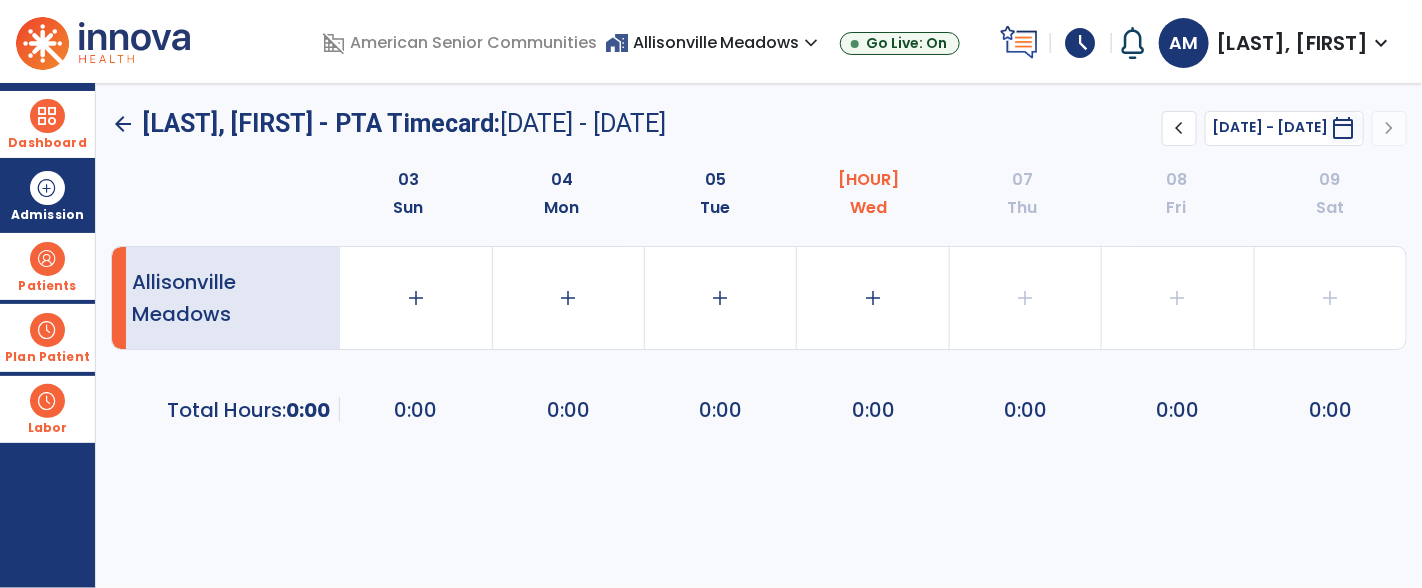 click on "chevron_left" 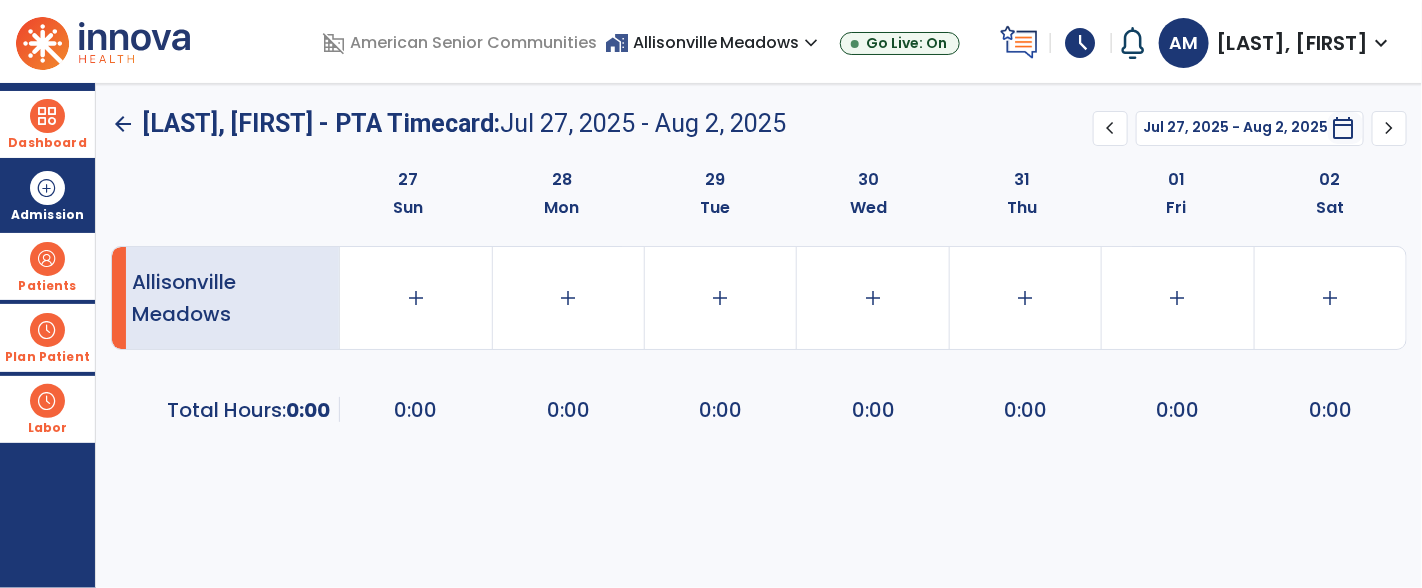 click on "chevron_left" 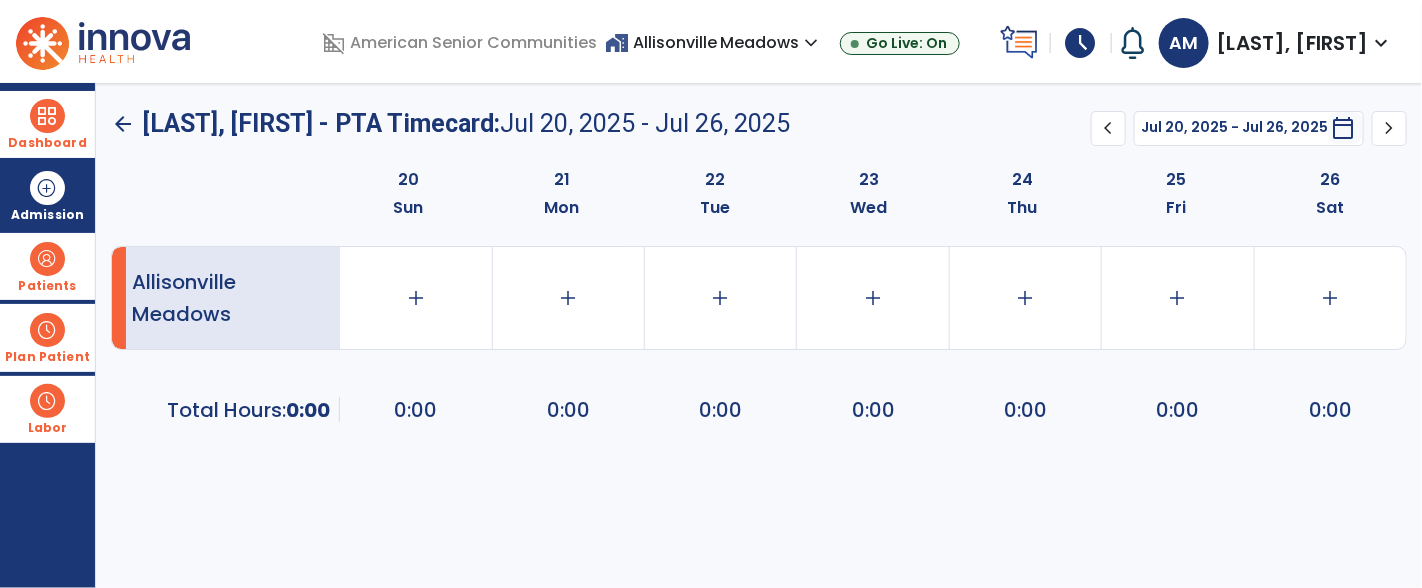 click on "arrow_back" 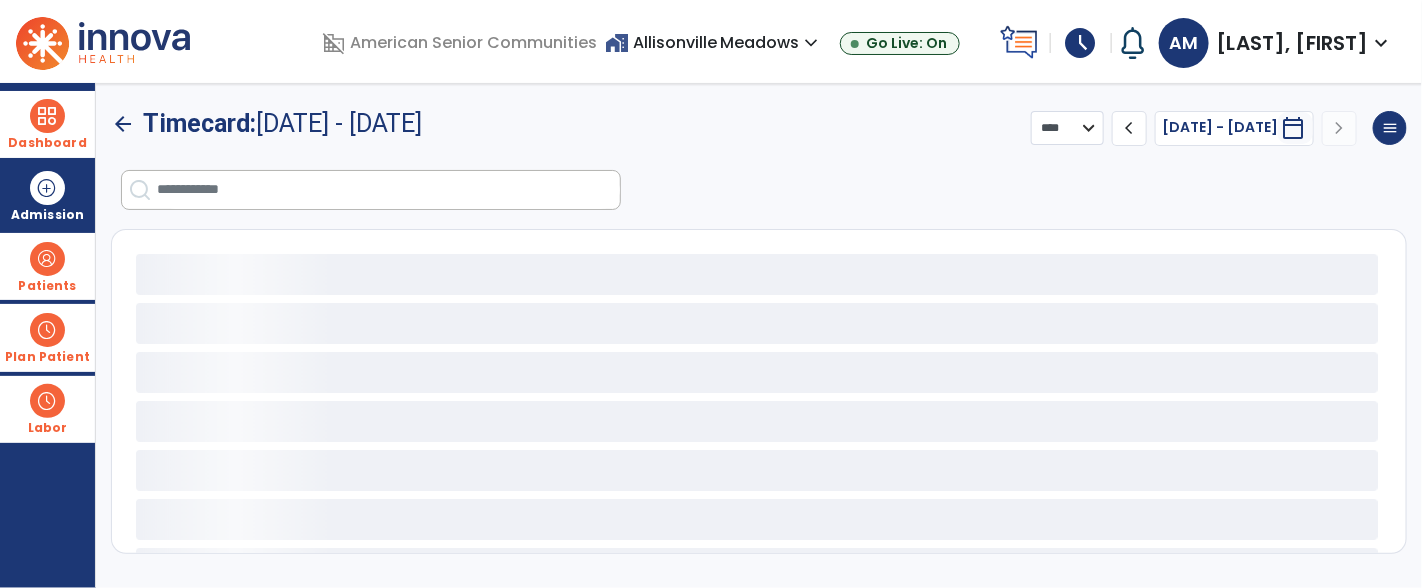select on "***" 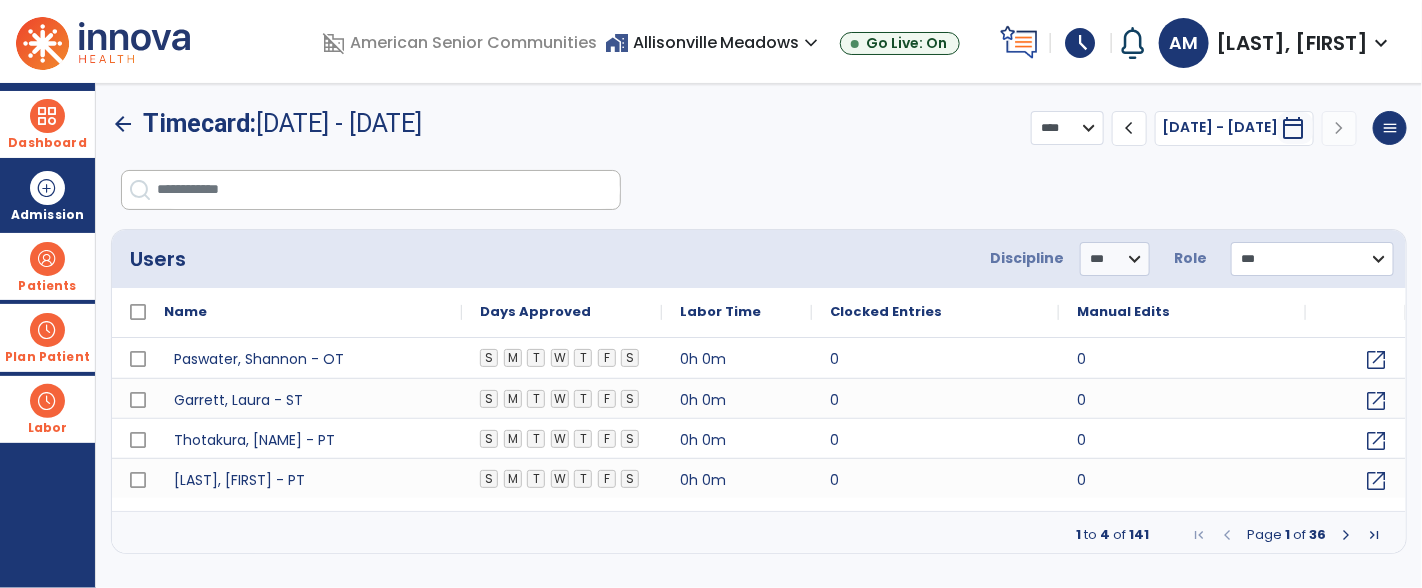 click at bounding box center [388, 190] 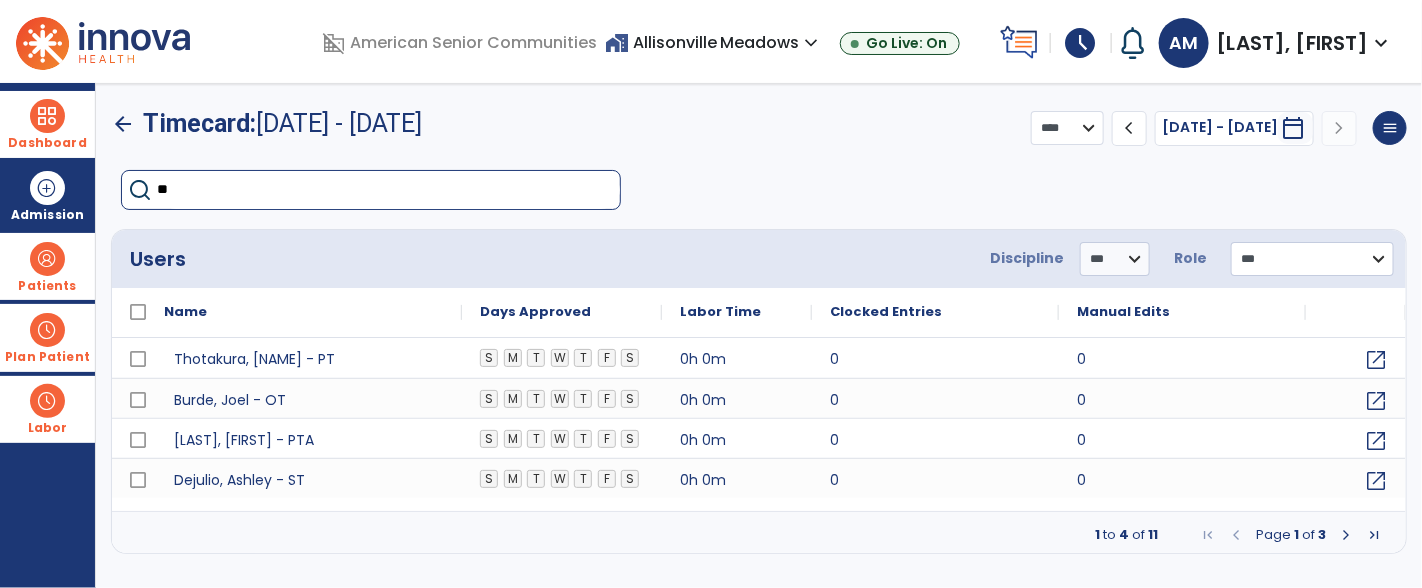 type on "***" 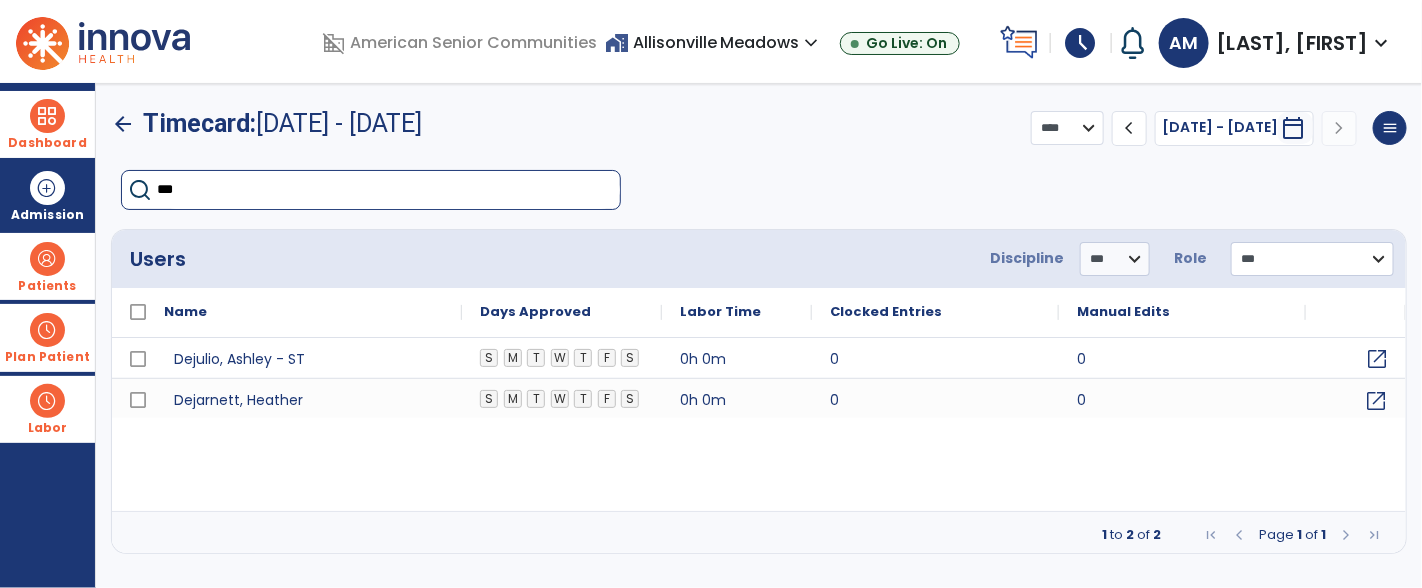 click on "open_in_new" 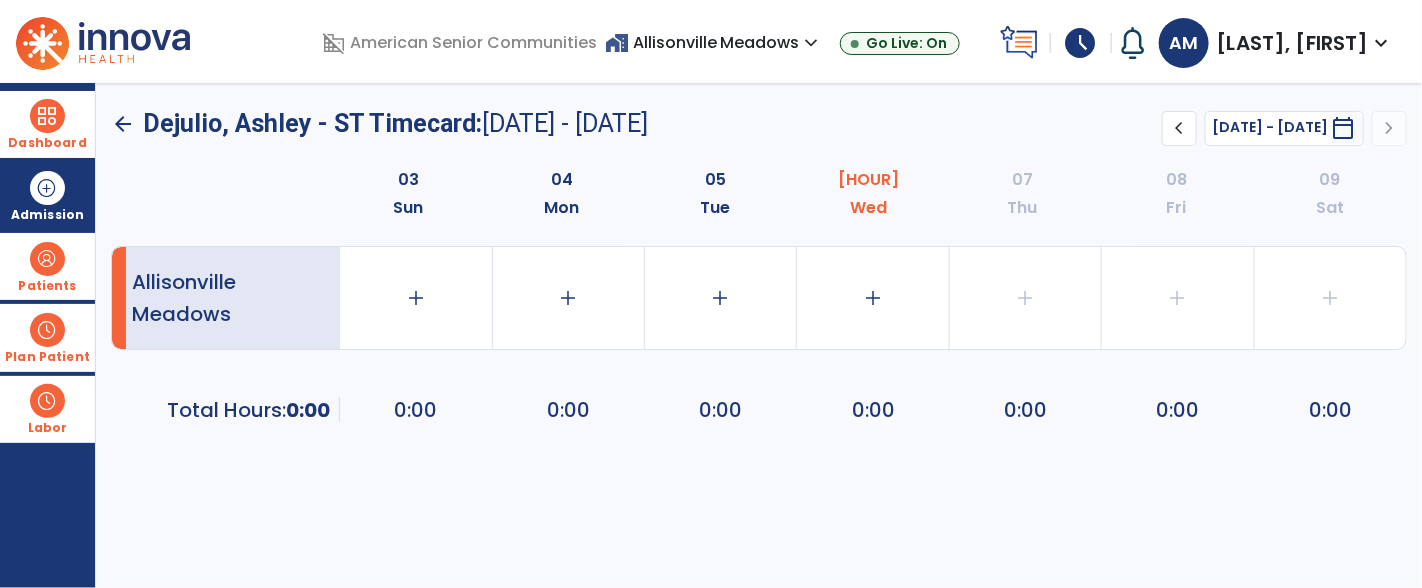 click on "chevron_left" 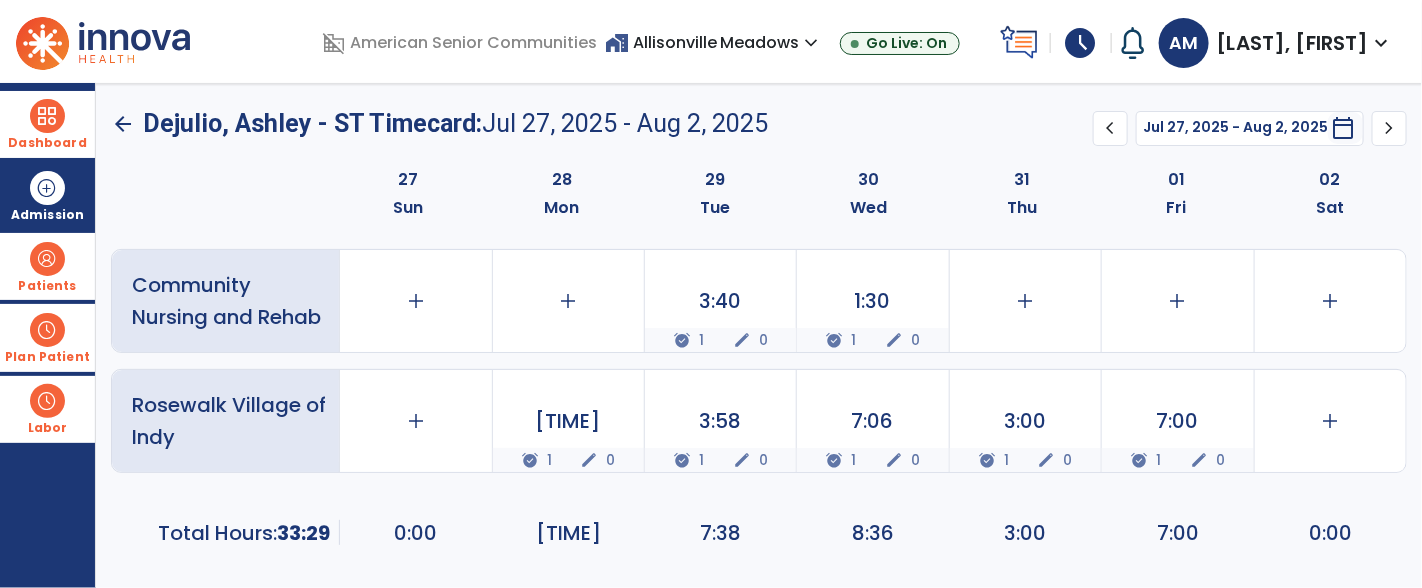 scroll, scrollTop: 0, scrollLeft: 0, axis: both 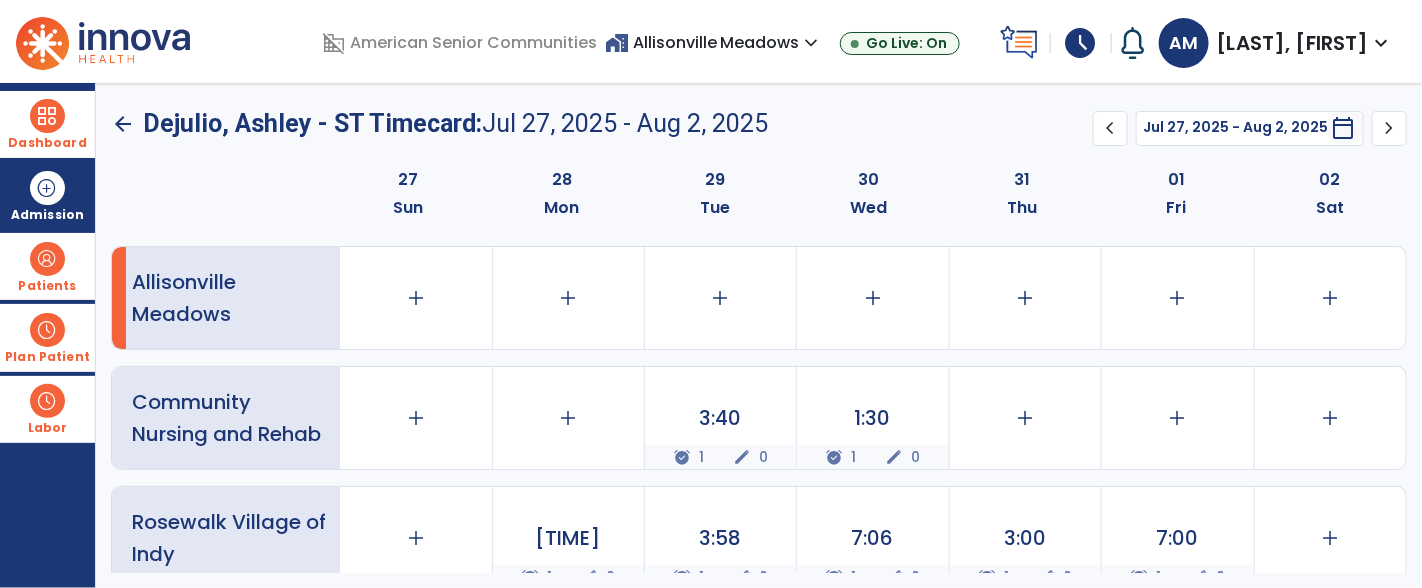 click on "arrow_back" 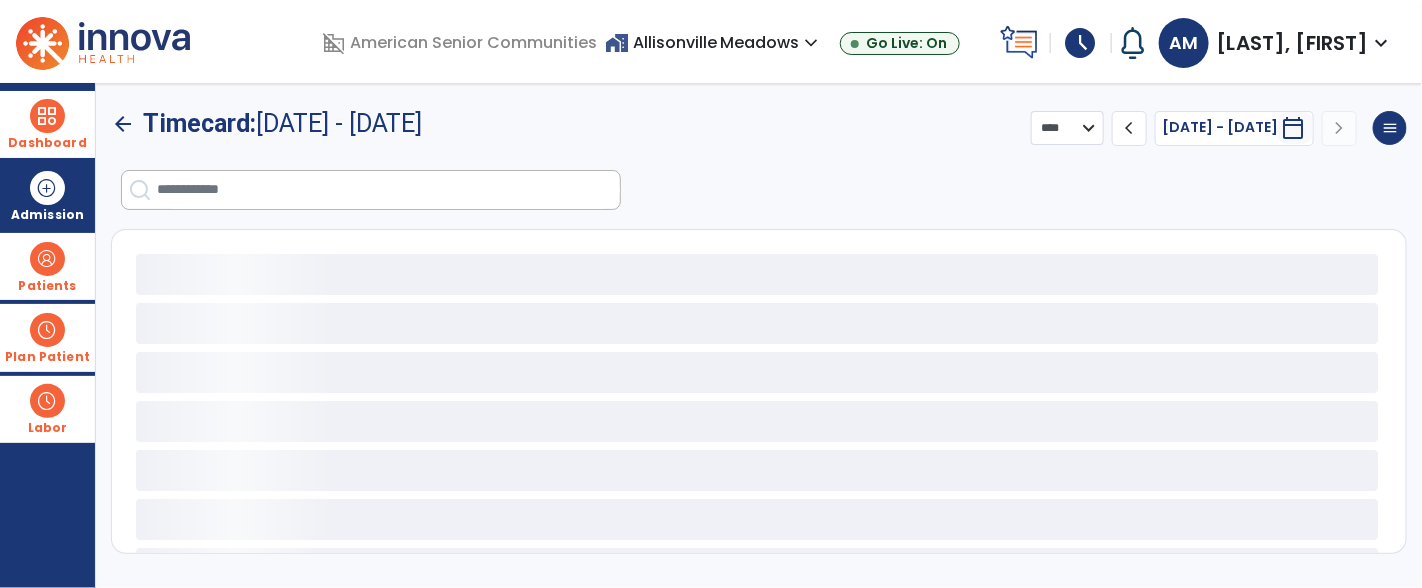 select on "***" 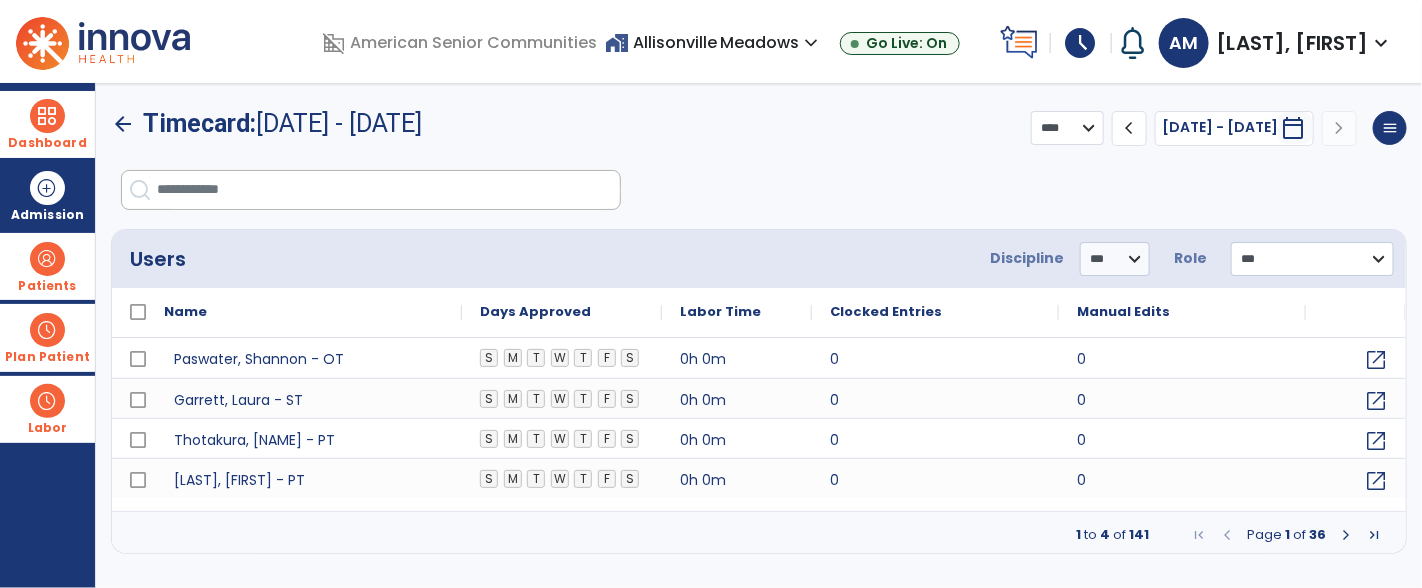 click at bounding box center [1346, 535] 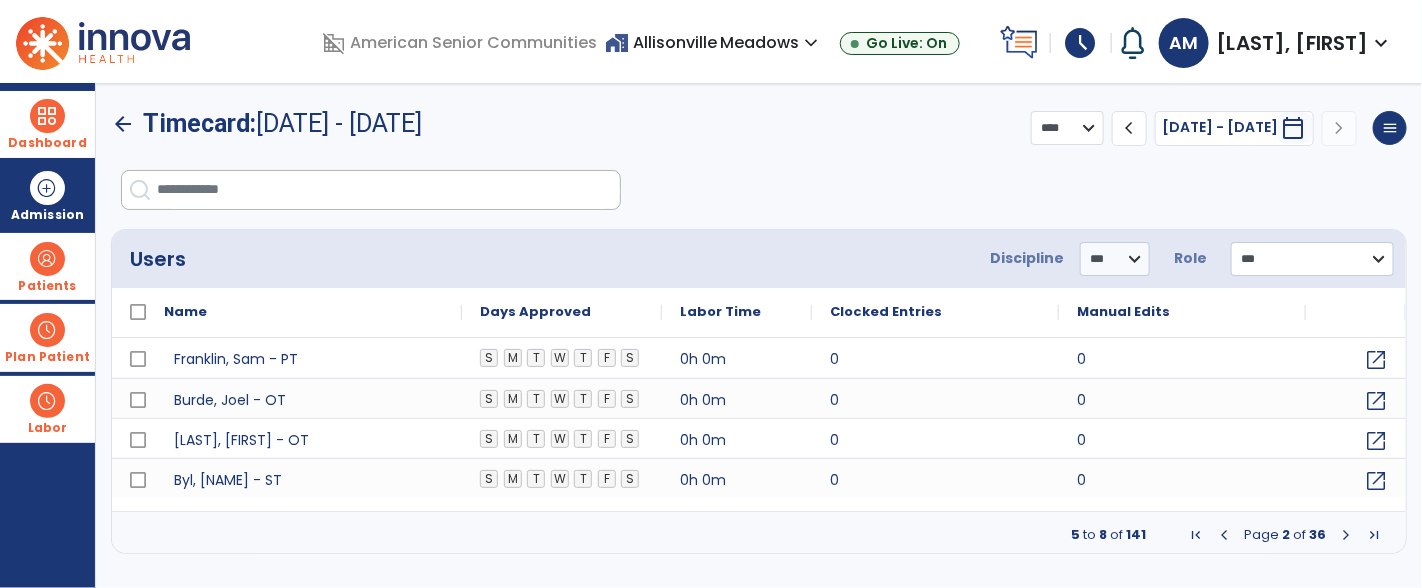 click at bounding box center (1346, 535) 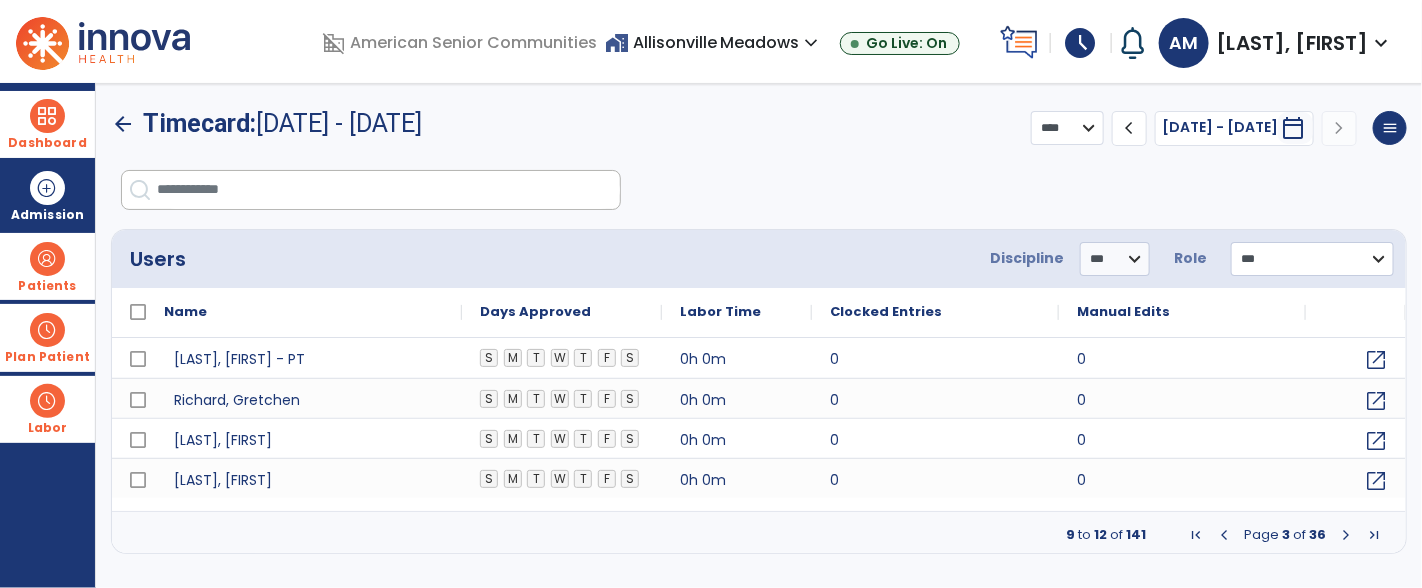 click at bounding box center (1346, 535) 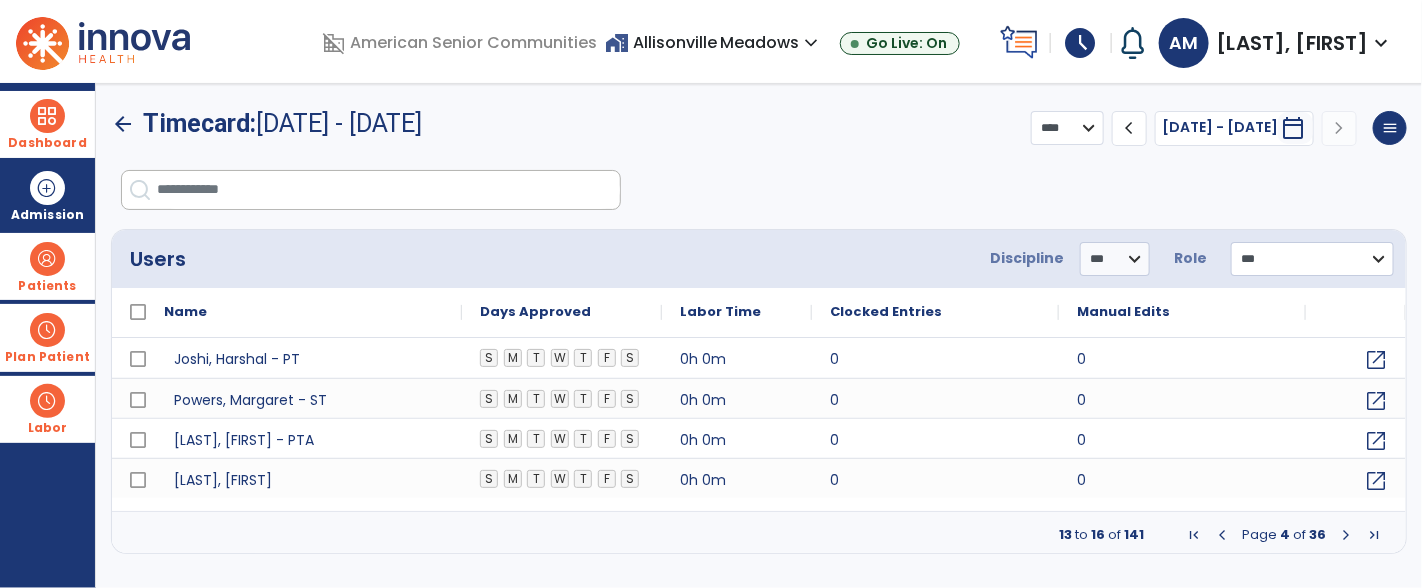 click at bounding box center (1346, 535) 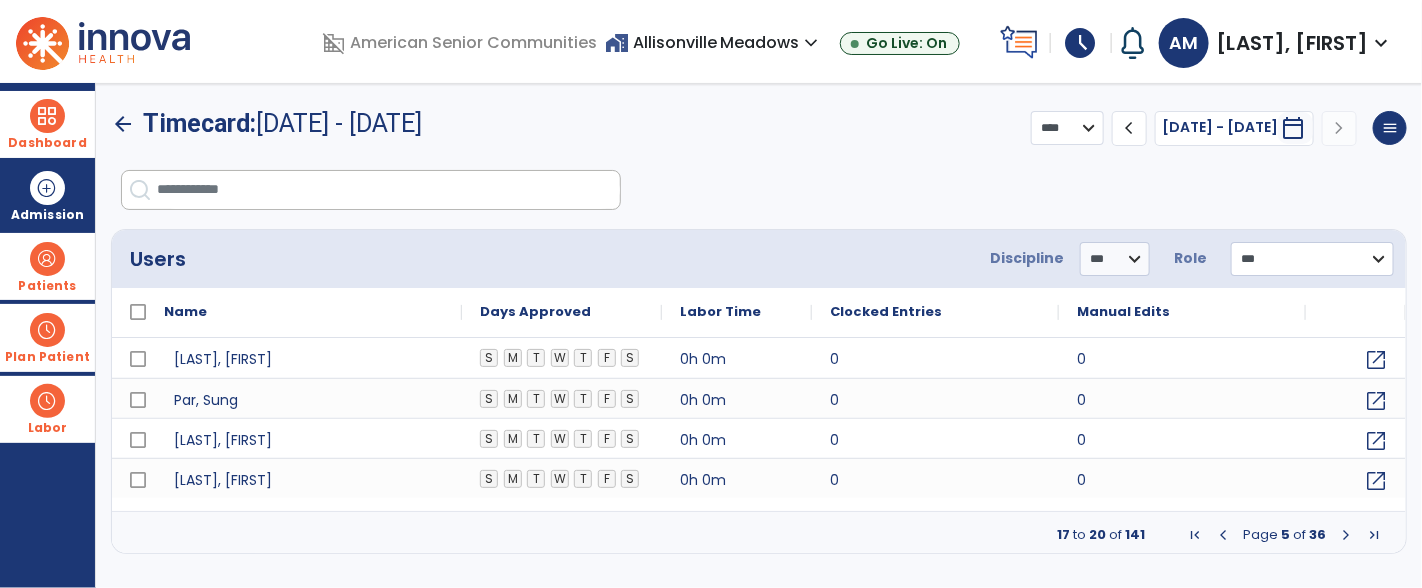 click at bounding box center (1346, 535) 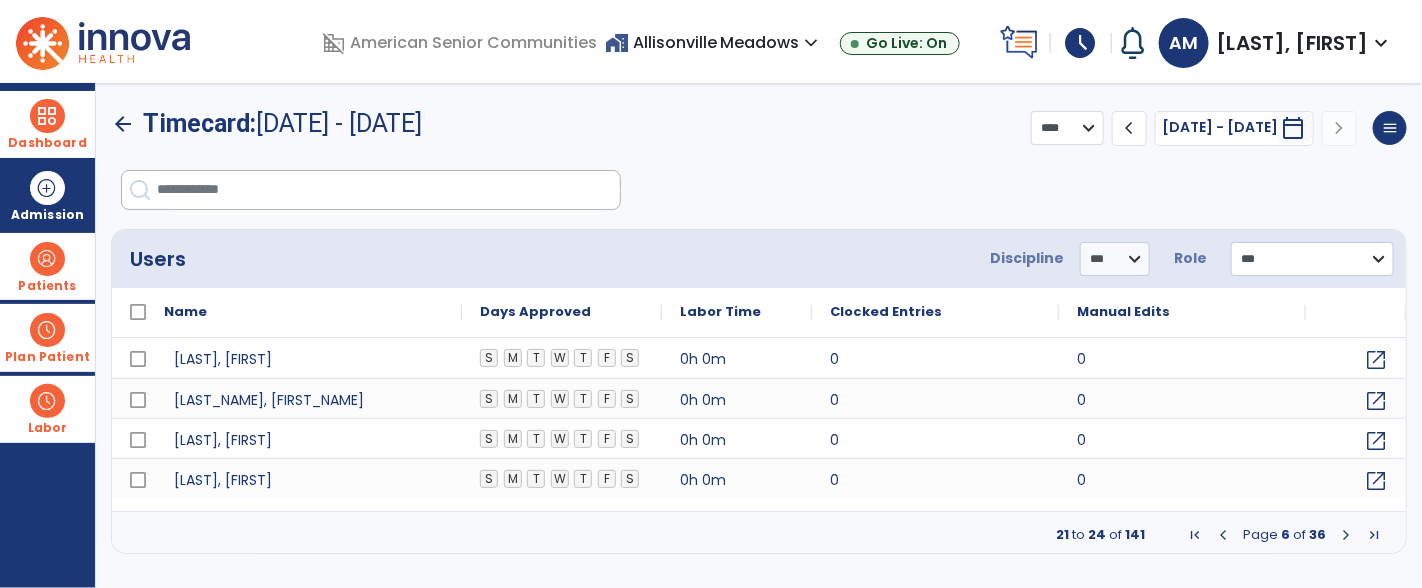 click at bounding box center [1346, 535] 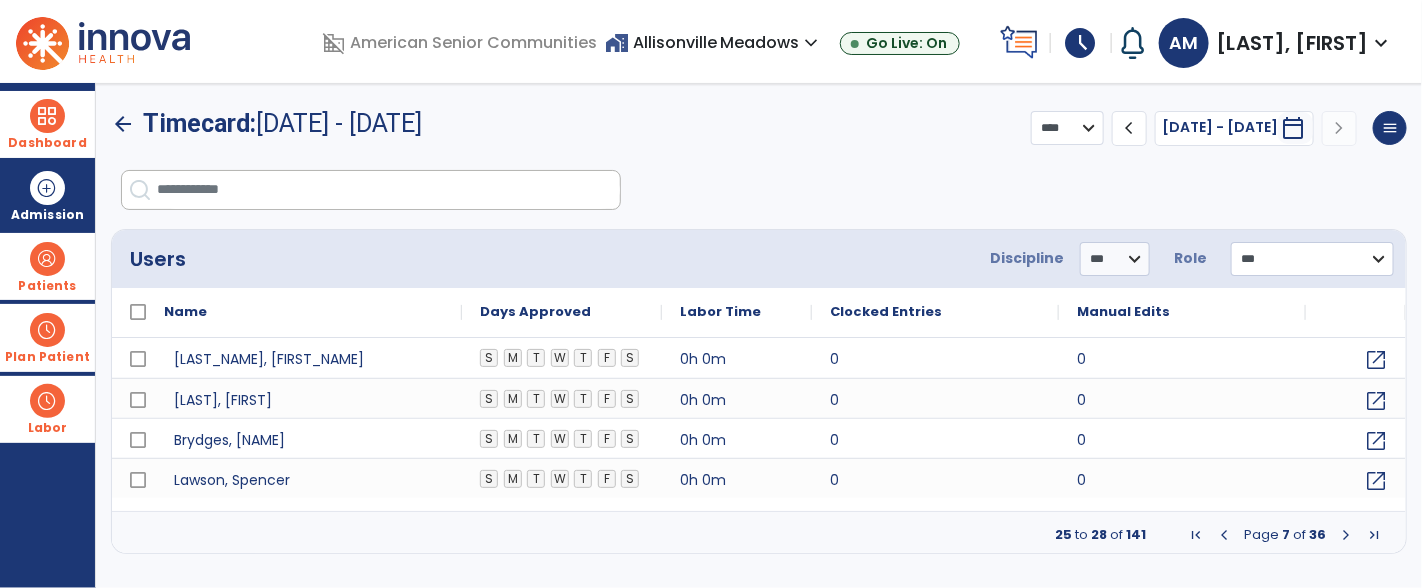 click at bounding box center (1346, 535) 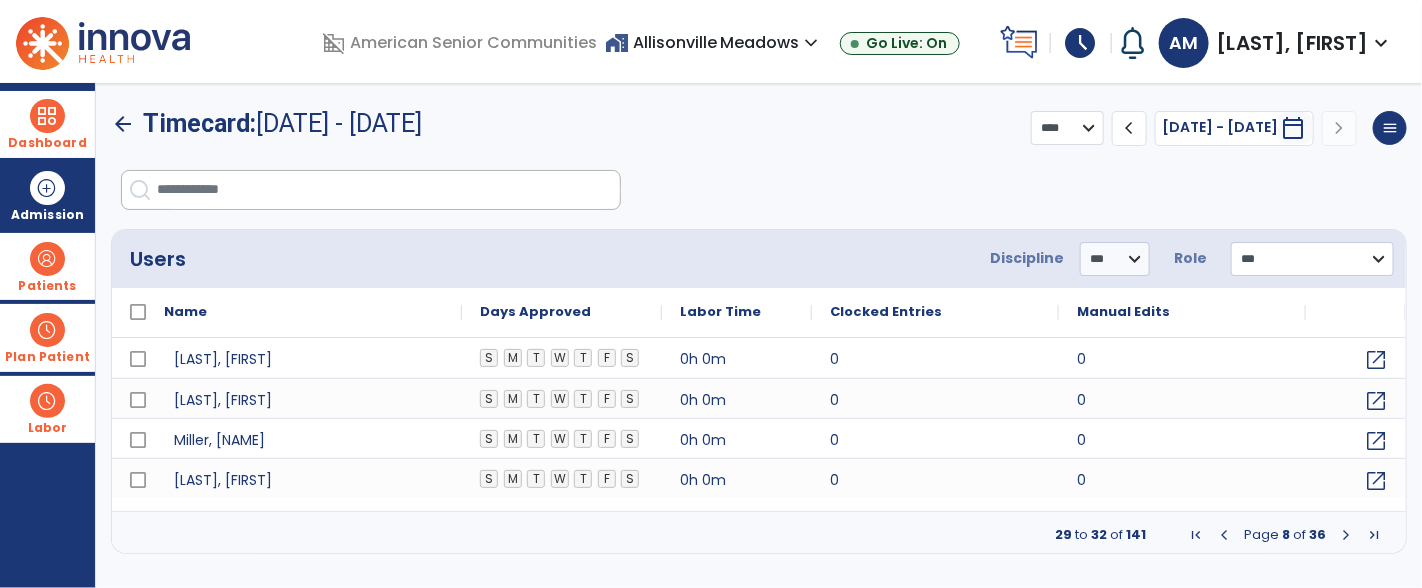 click at bounding box center (1346, 535) 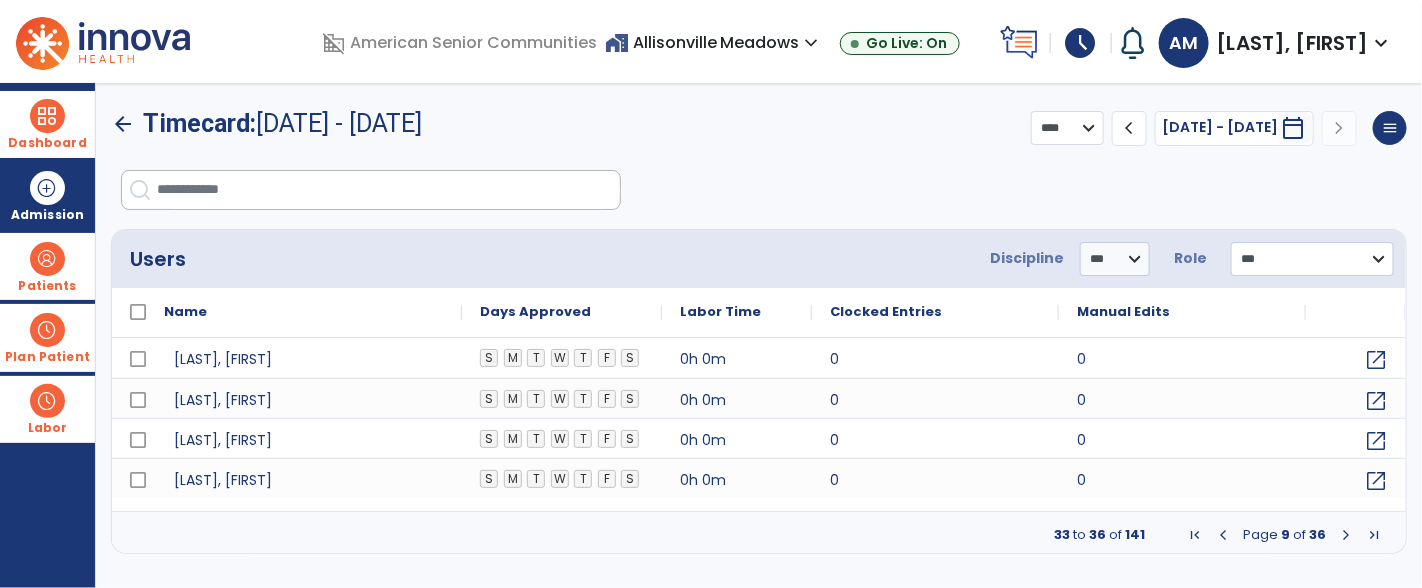 click at bounding box center [1346, 535] 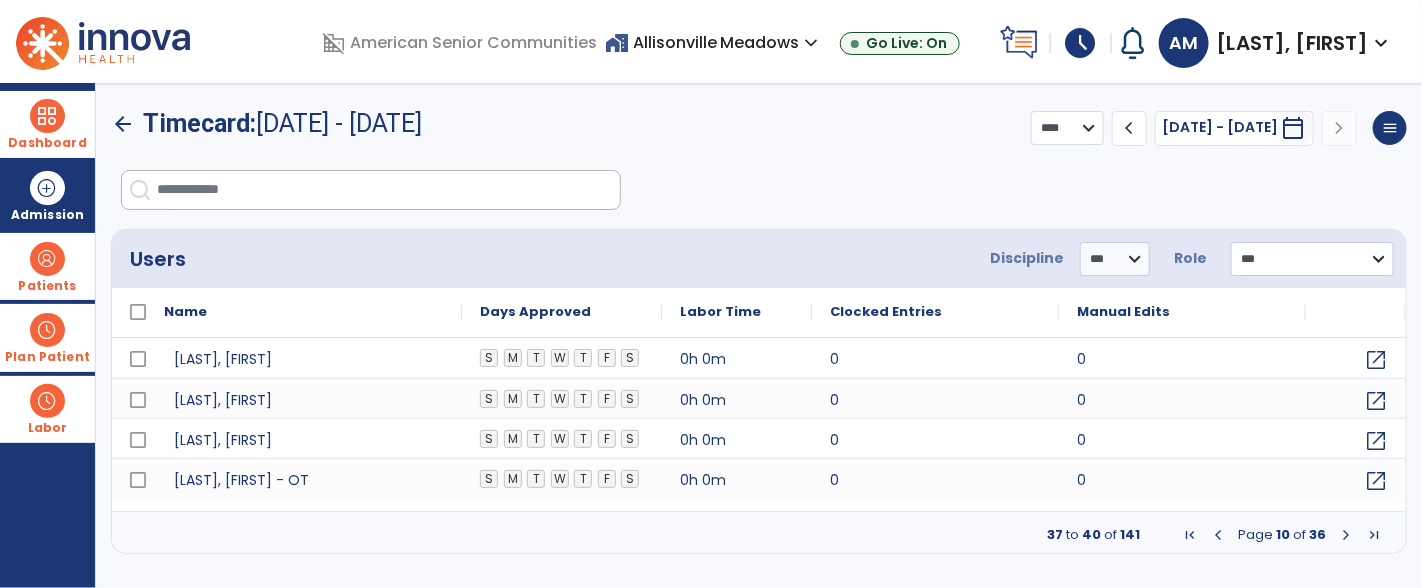 click at bounding box center [1346, 535] 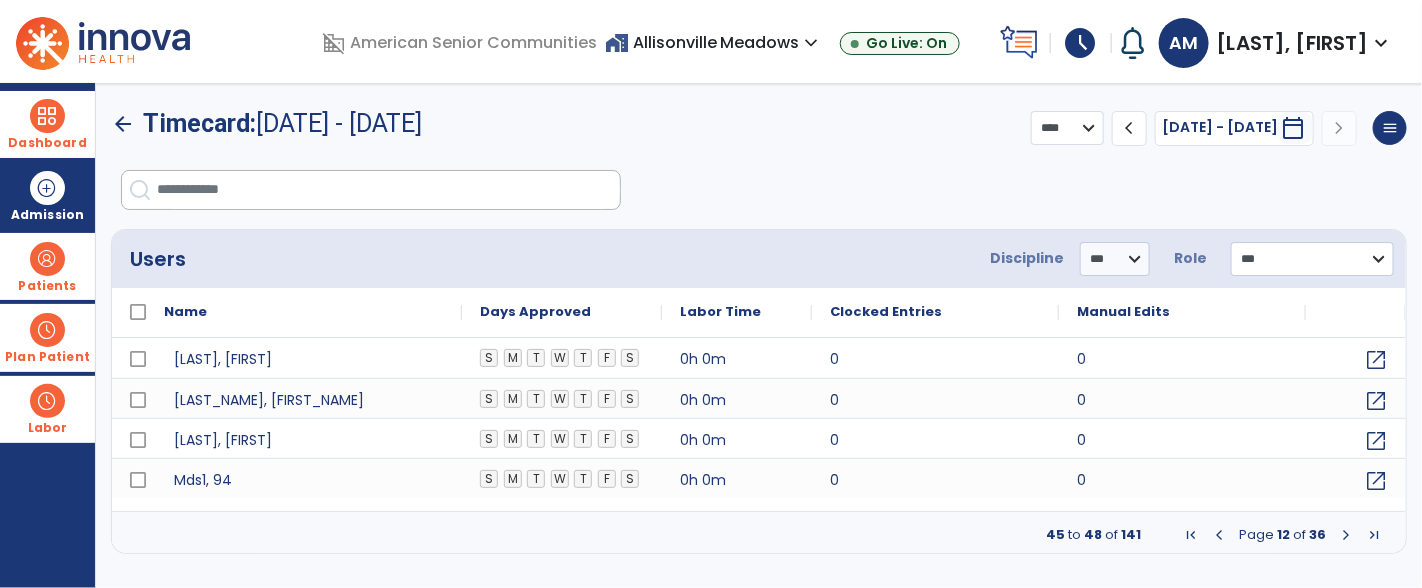 click at bounding box center (1346, 535) 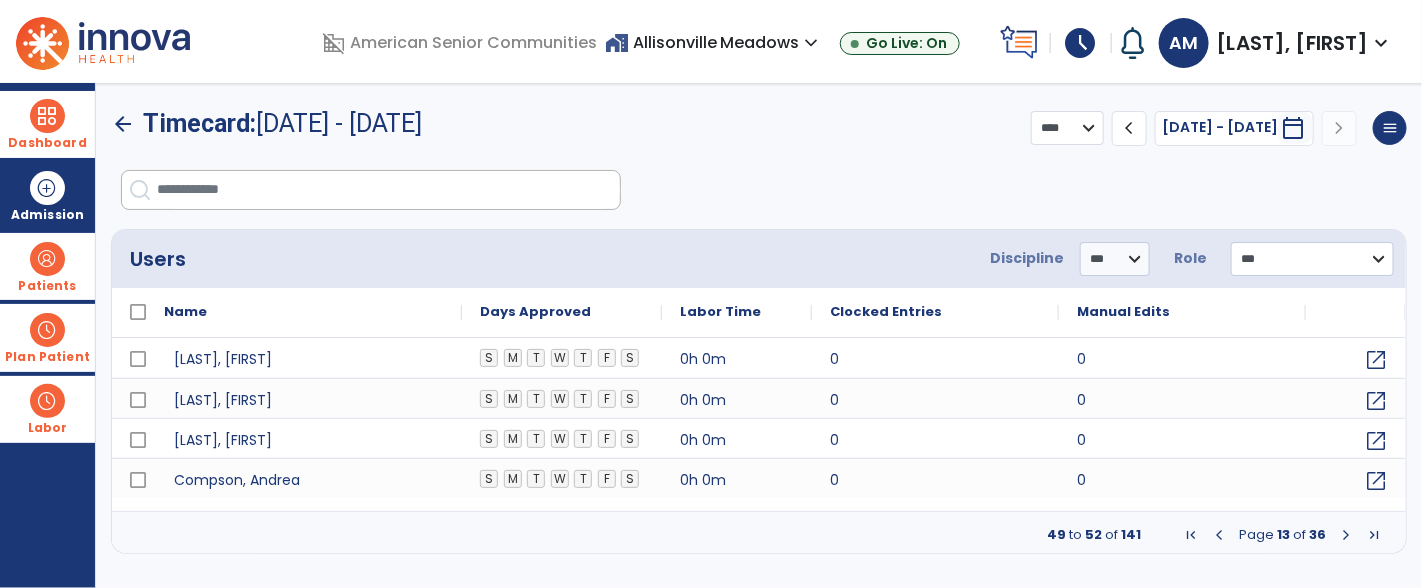 click at bounding box center [1346, 535] 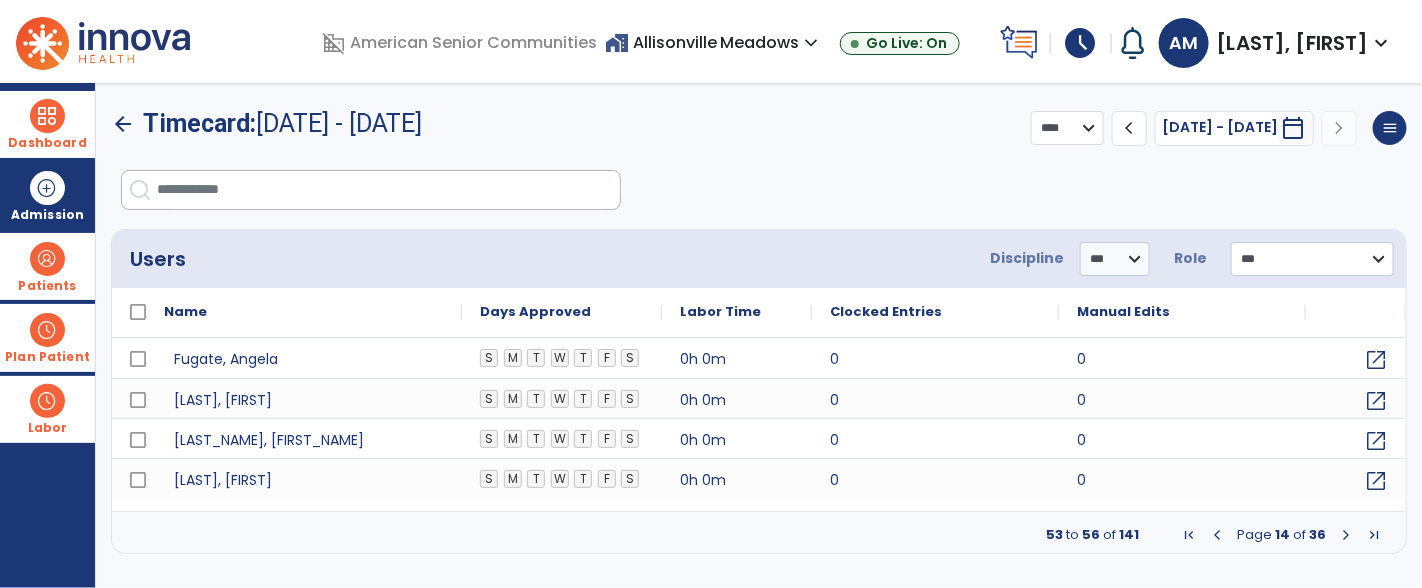 click at bounding box center (1346, 535) 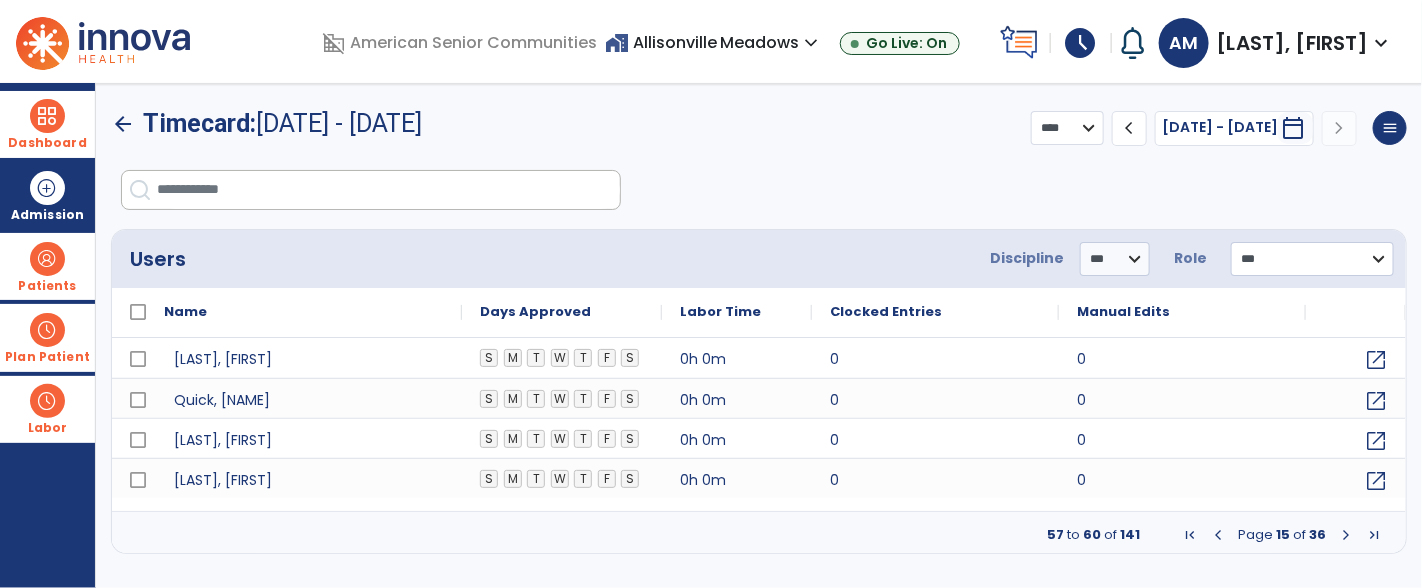 click at bounding box center (1346, 535) 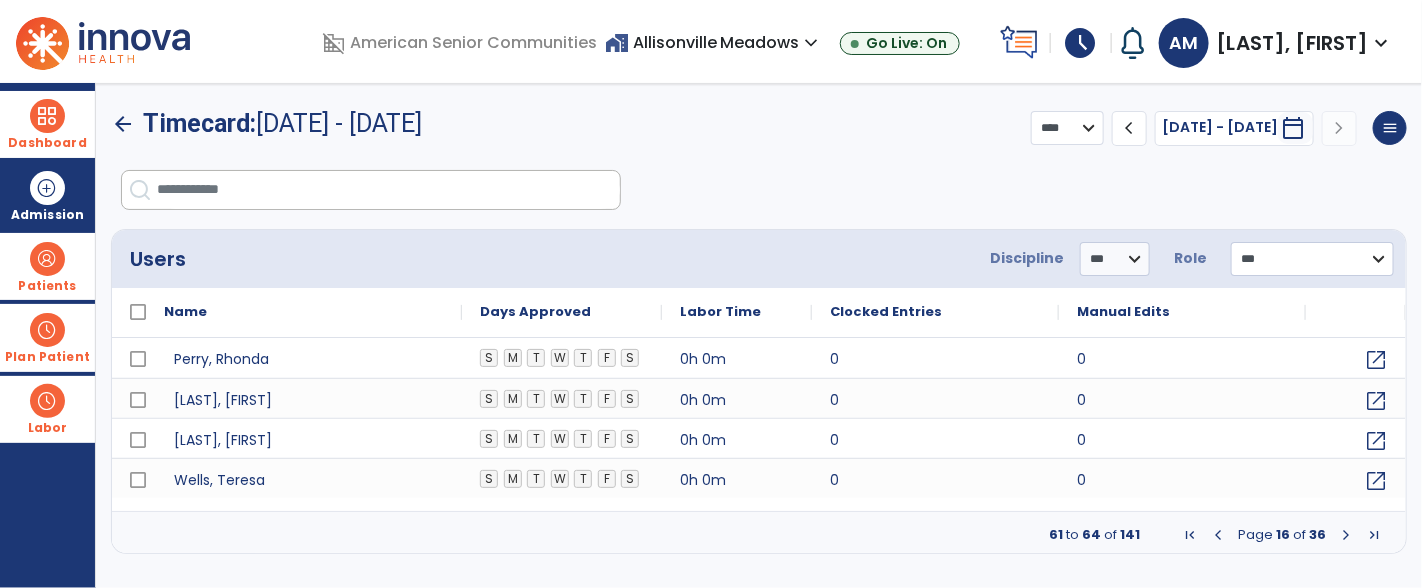 click at bounding box center [1346, 535] 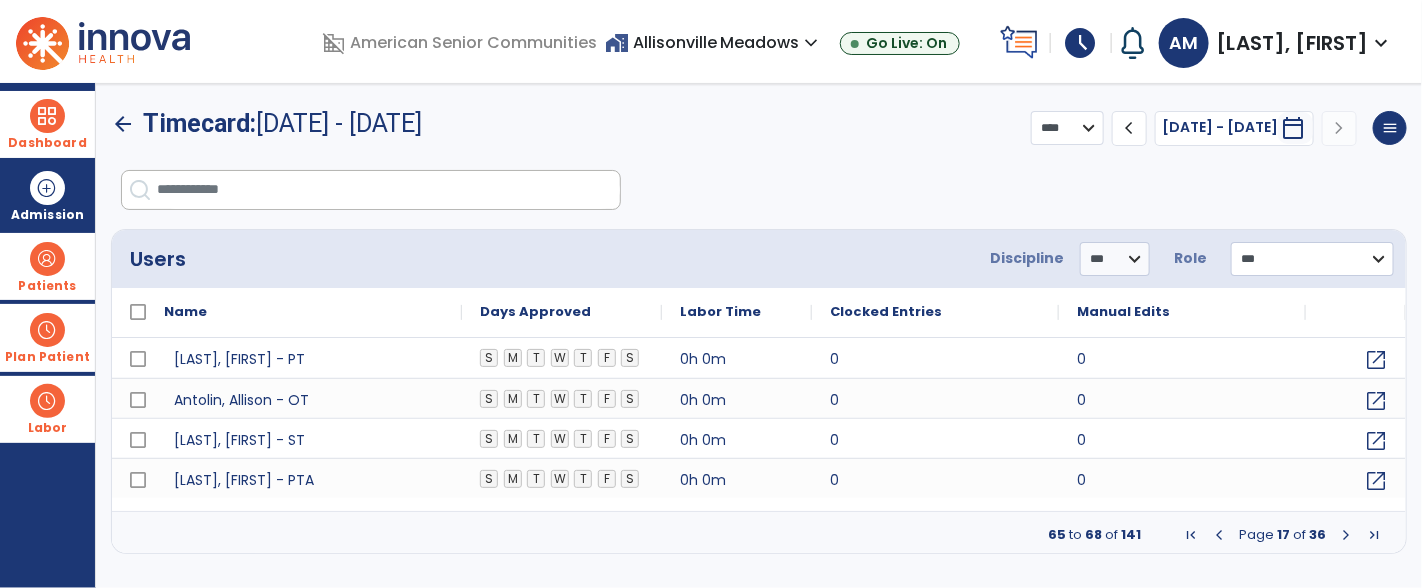 click at bounding box center (1346, 535) 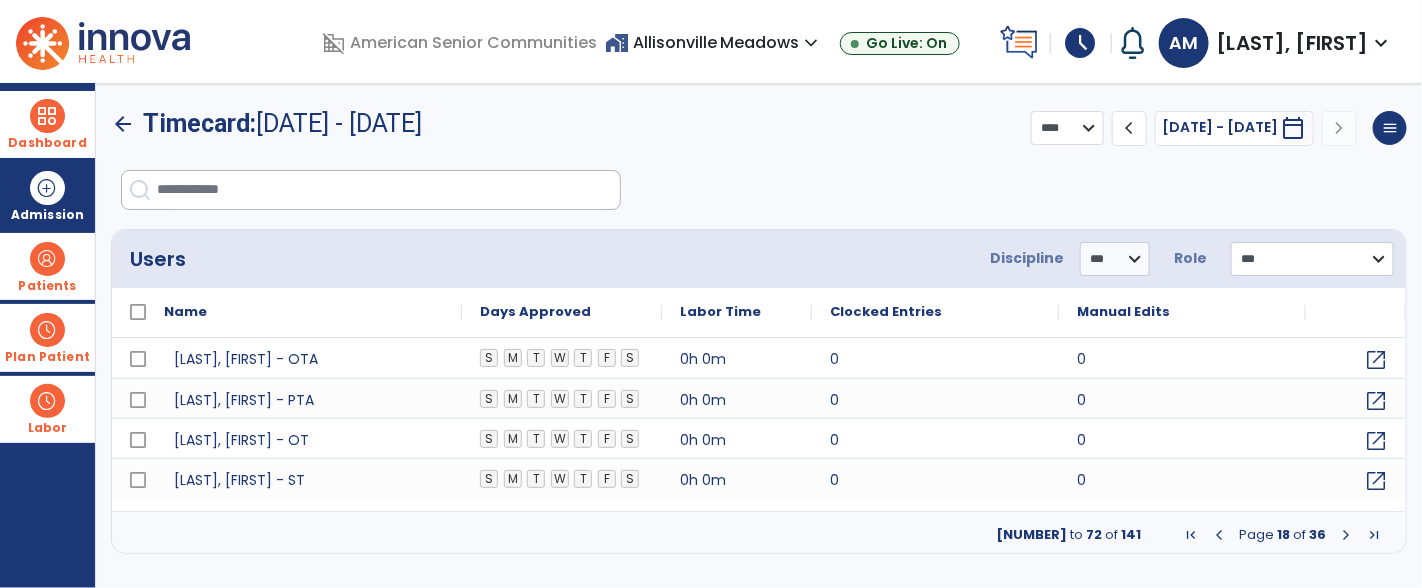 click at bounding box center [1346, 535] 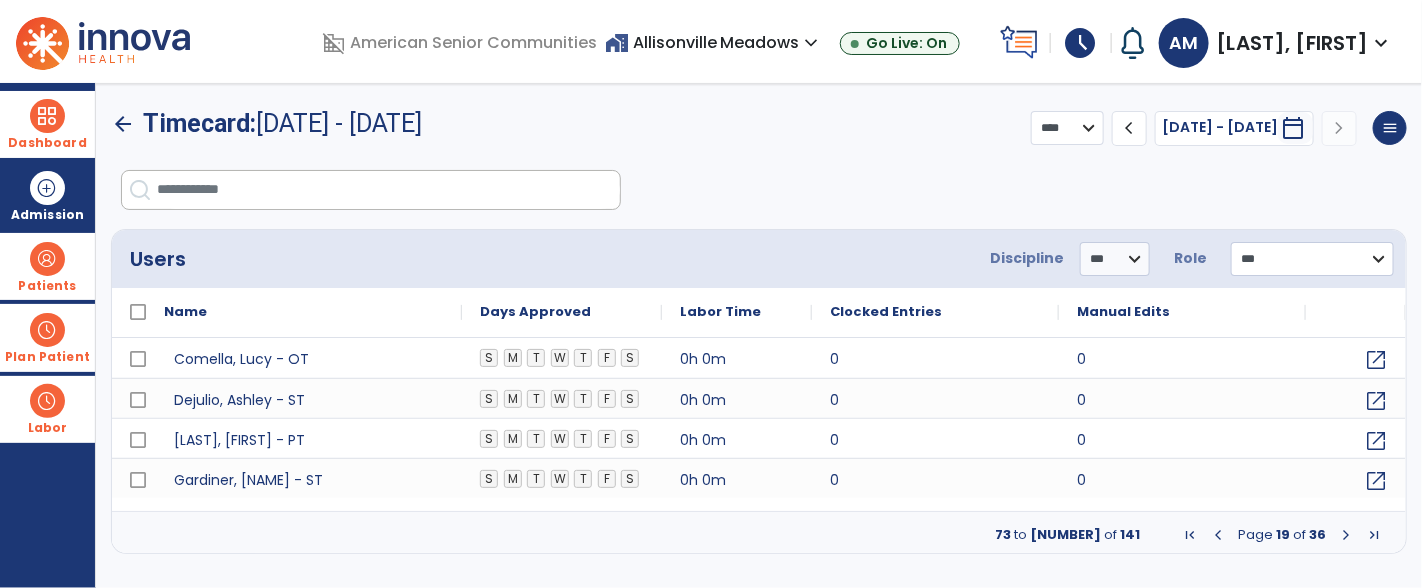 click at bounding box center [1346, 535] 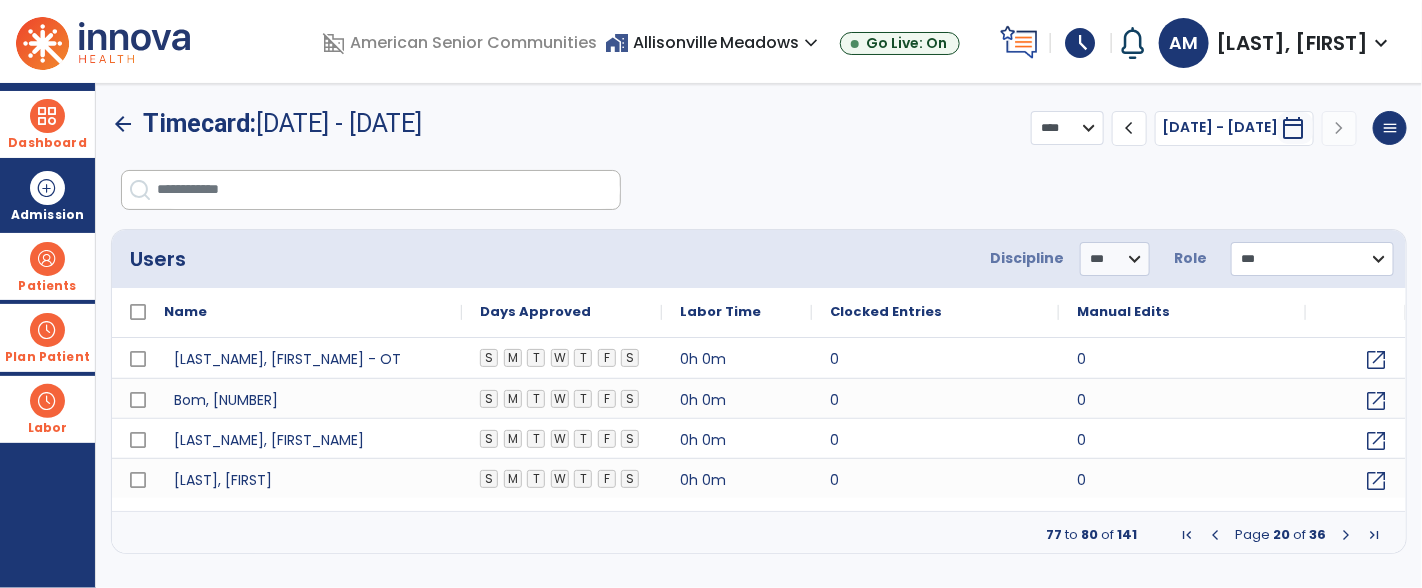 click at bounding box center [388, 190] 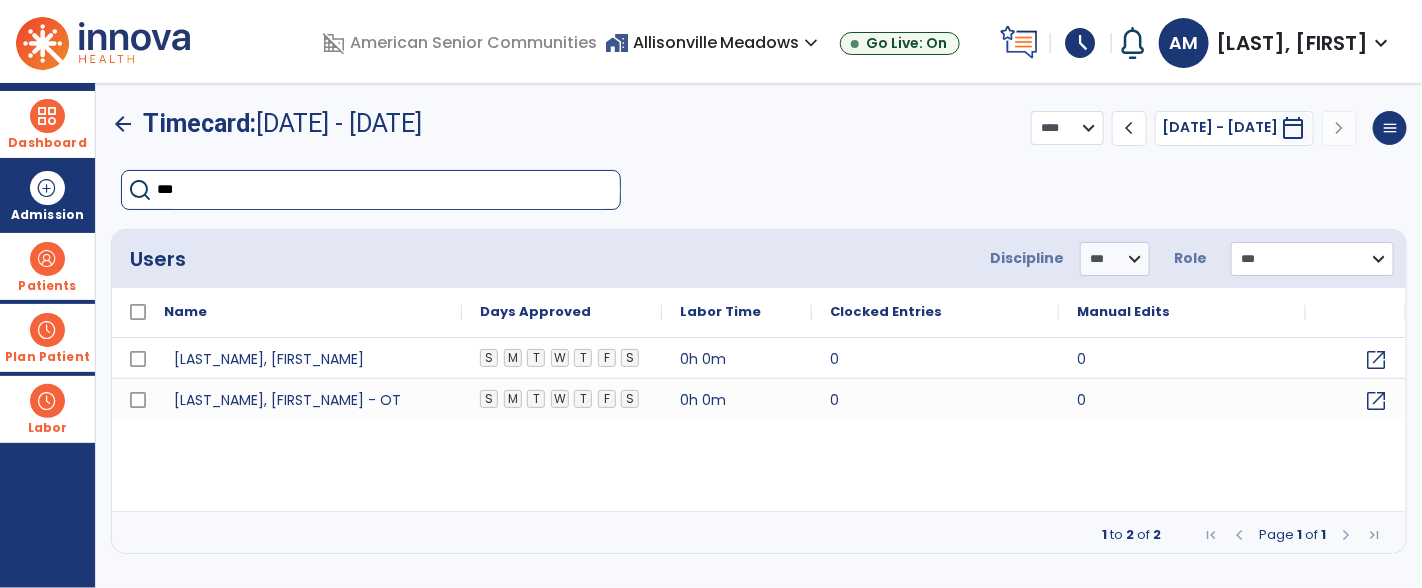 type on "****" 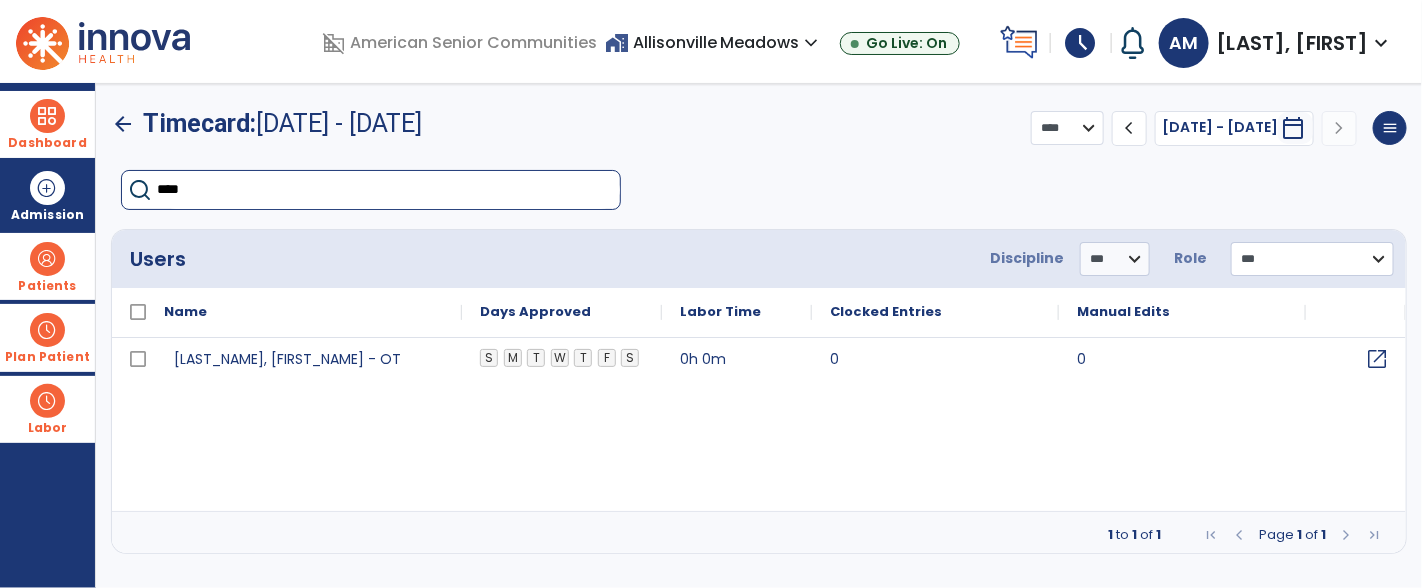 click on "open_in_new" 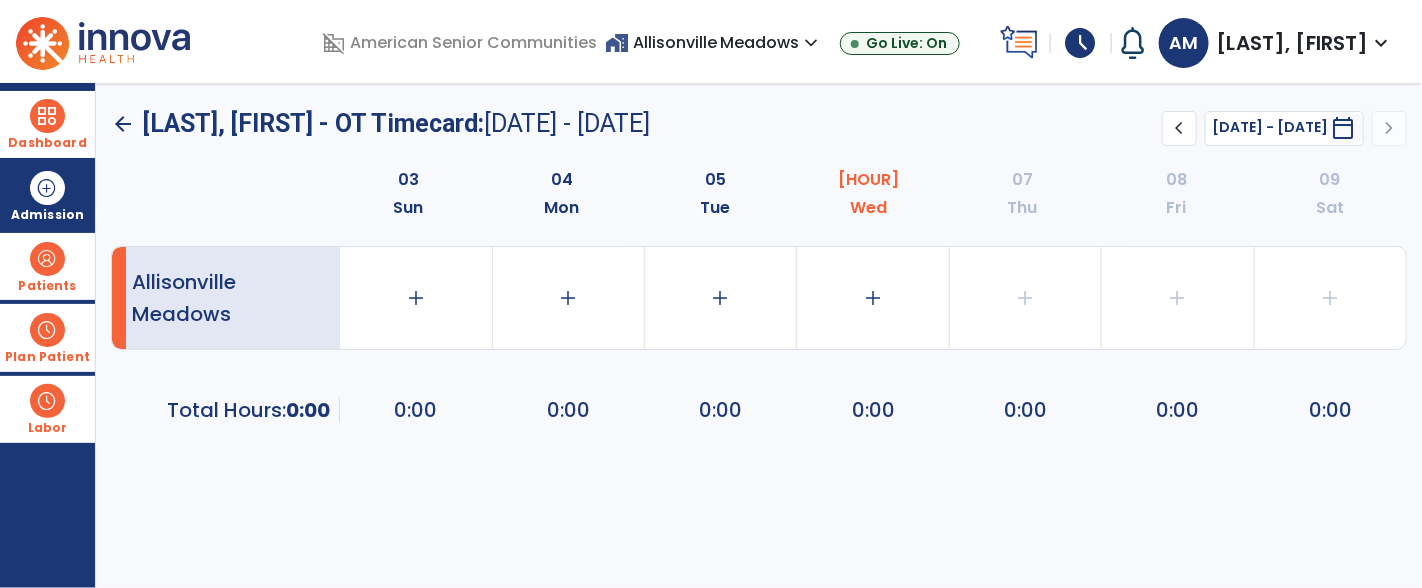 click on "chevron_left" 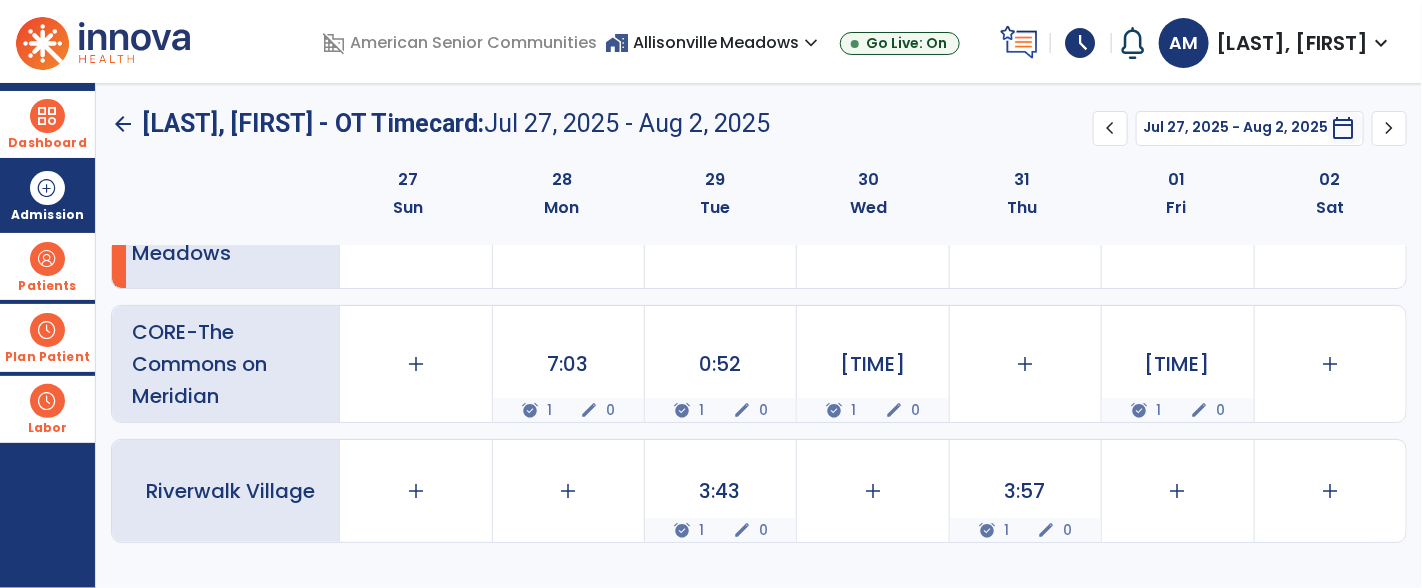 scroll, scrollTop: 0, scrollLeft: 0, axis: both 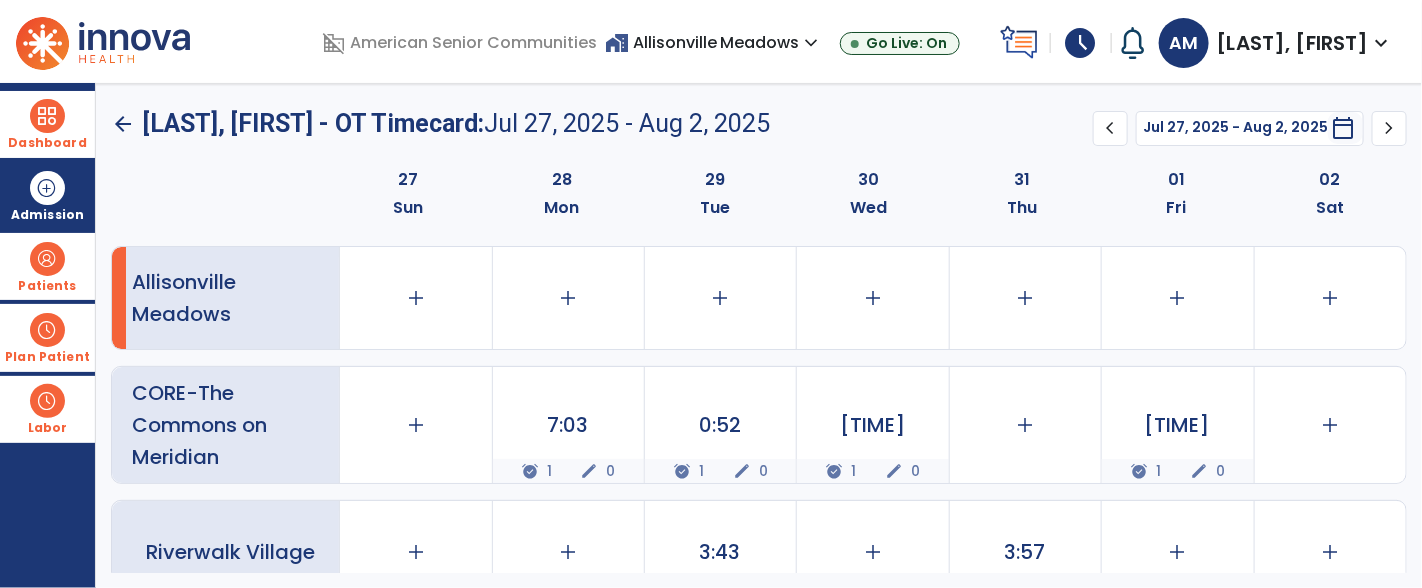click on "arrow_back" 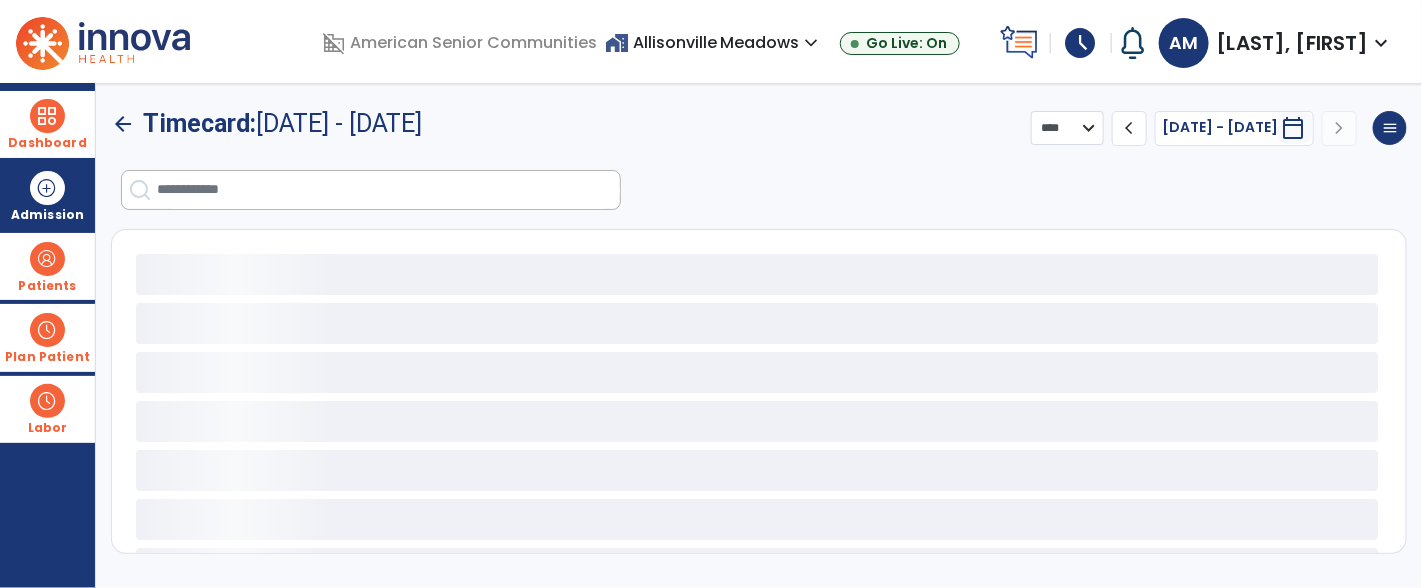 select on "***" 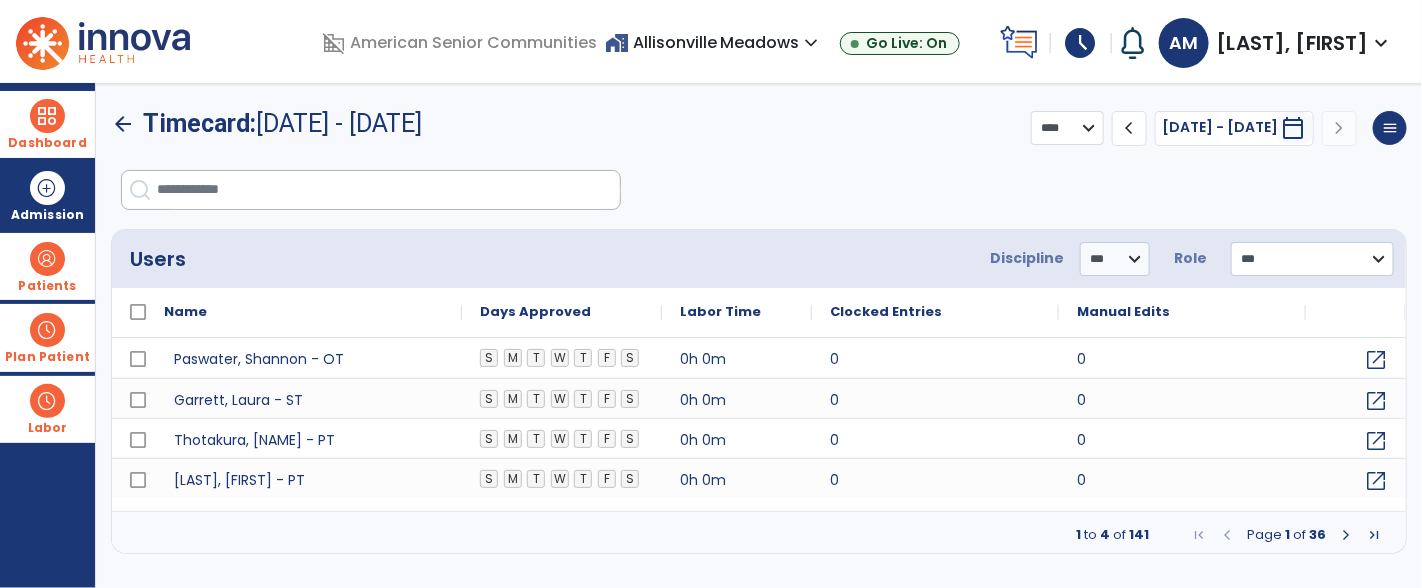 click at bounding box center [1346, 535] 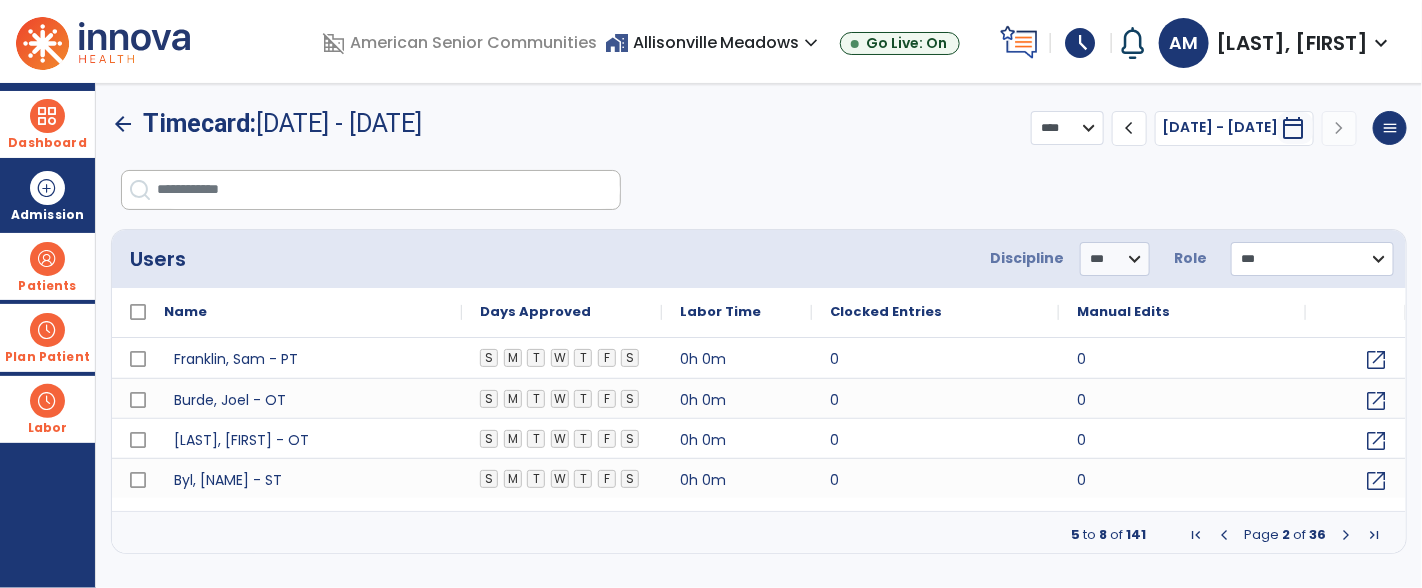 click at bounding box center (1346, 535) 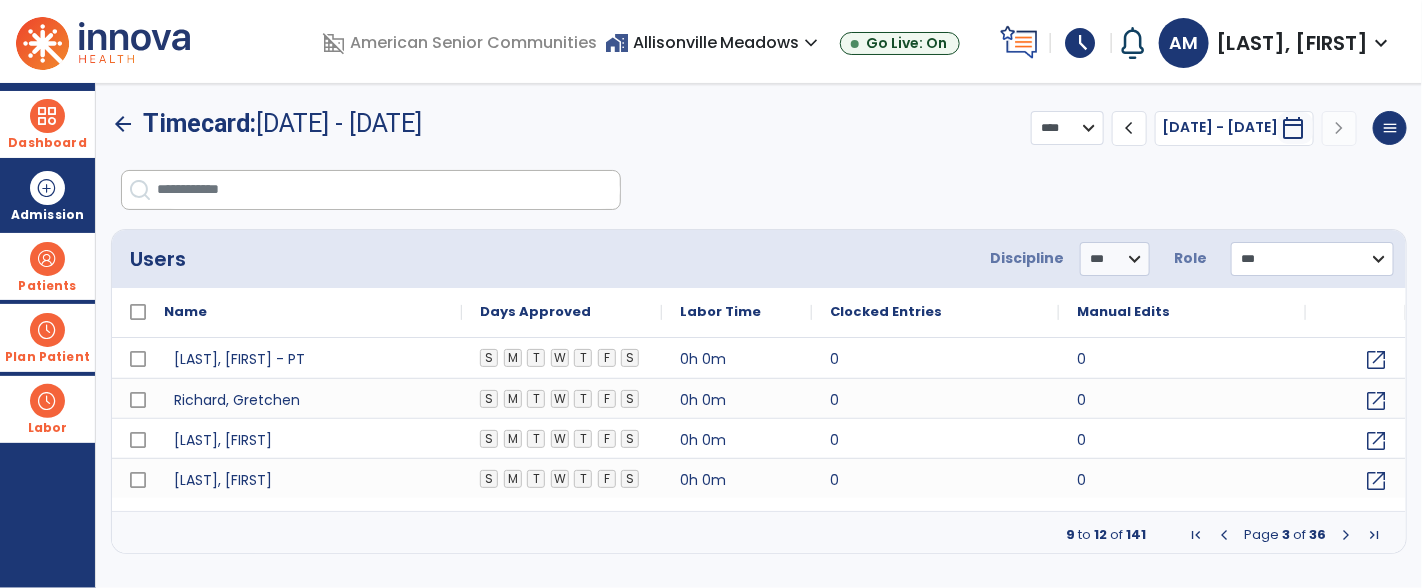 click at bounding box center [1346, 535] 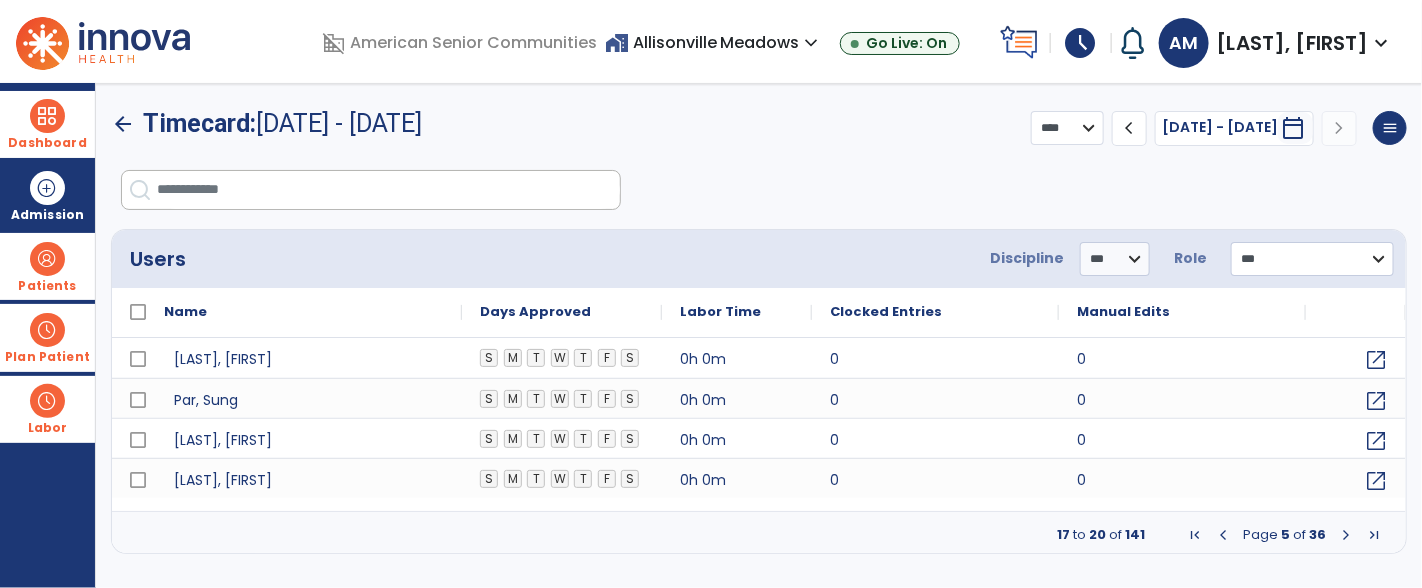 click at bounding box center (1346, 535) 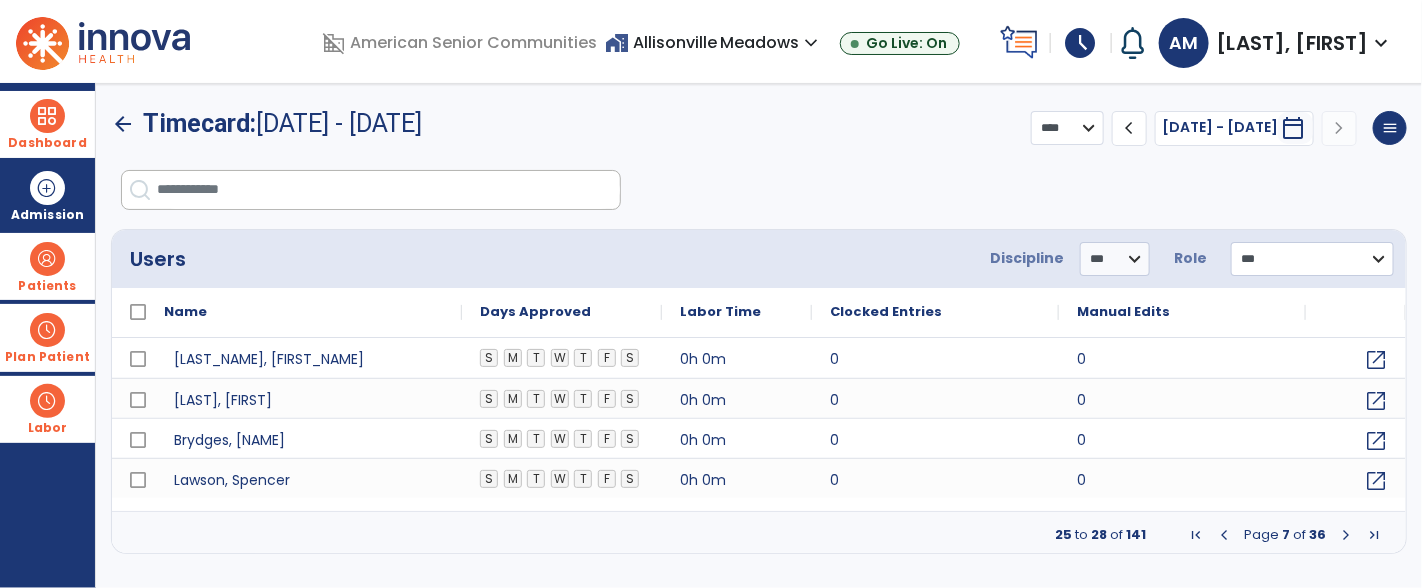 click at bounding box center (1346, 535) 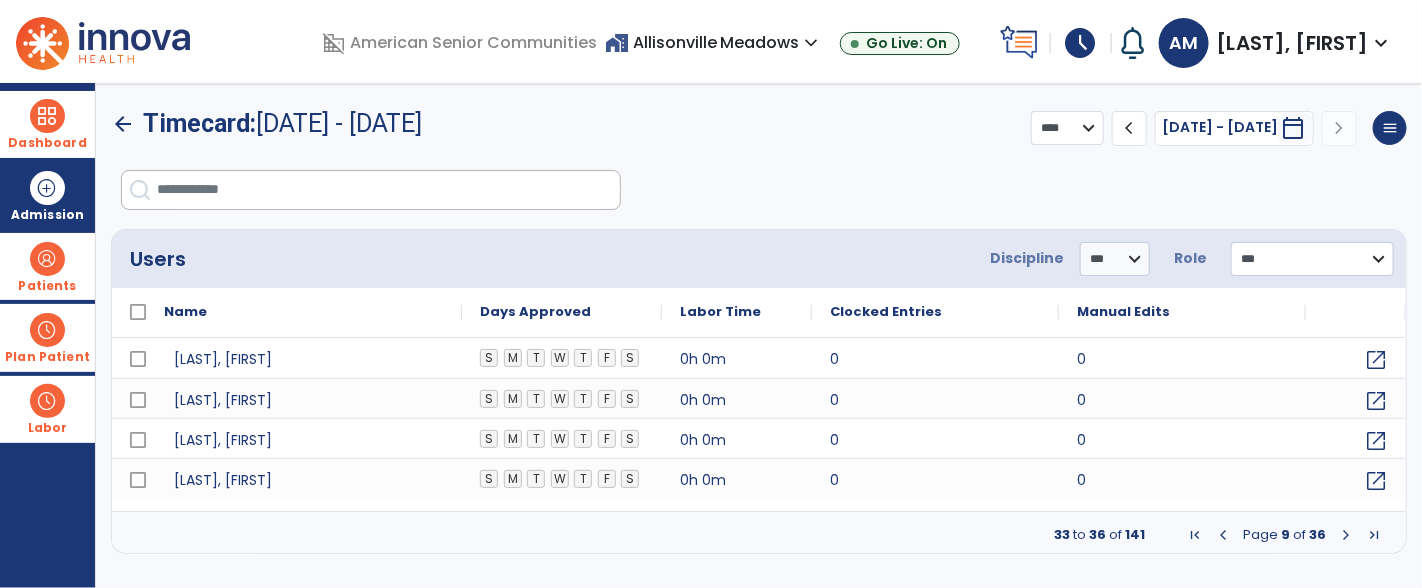 click at bounding box center [1346, 535] 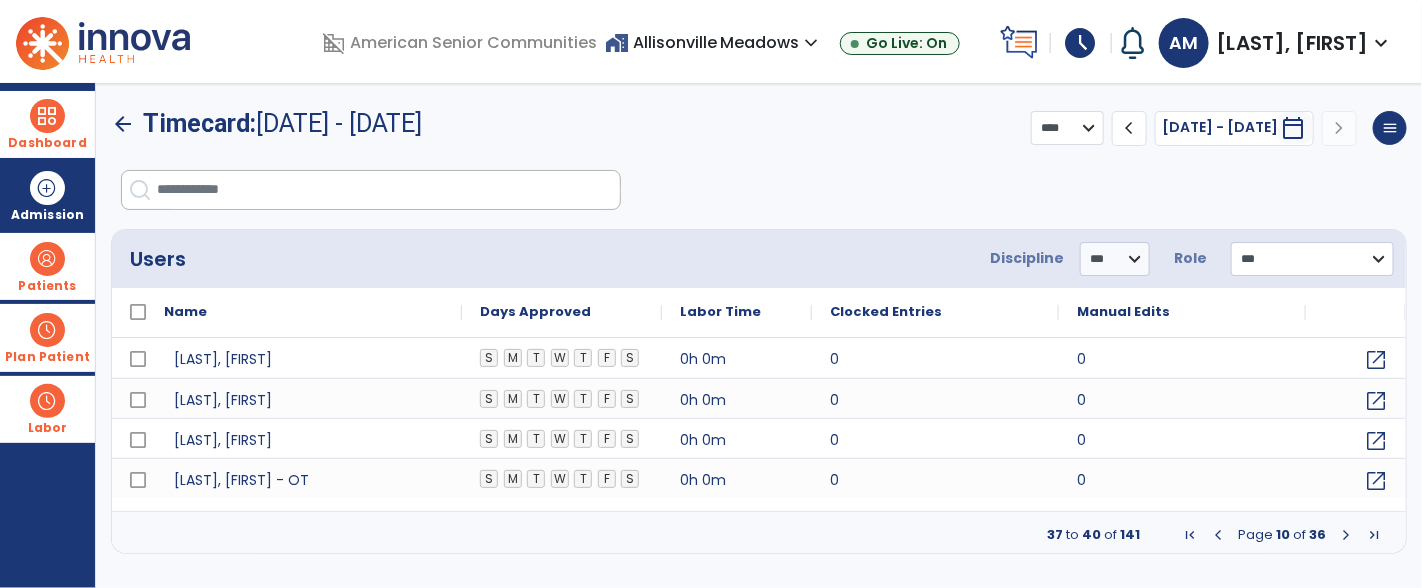 click at bounding box center (1346, 535) 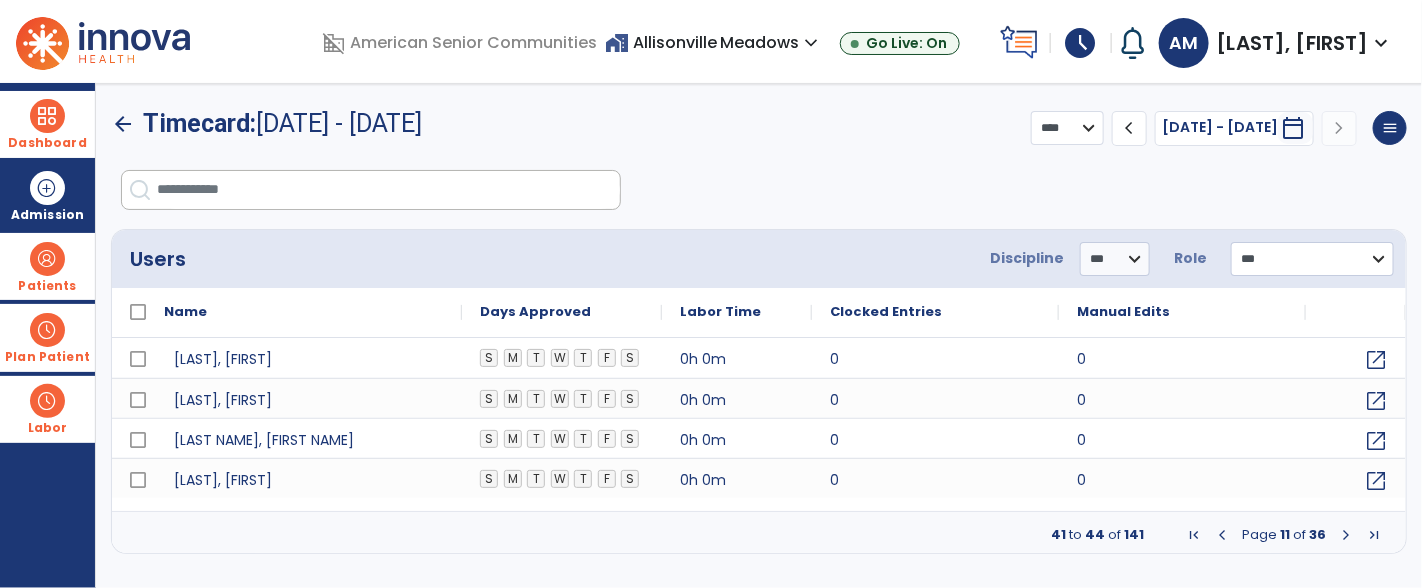 click at bounding box center (1346, 535) 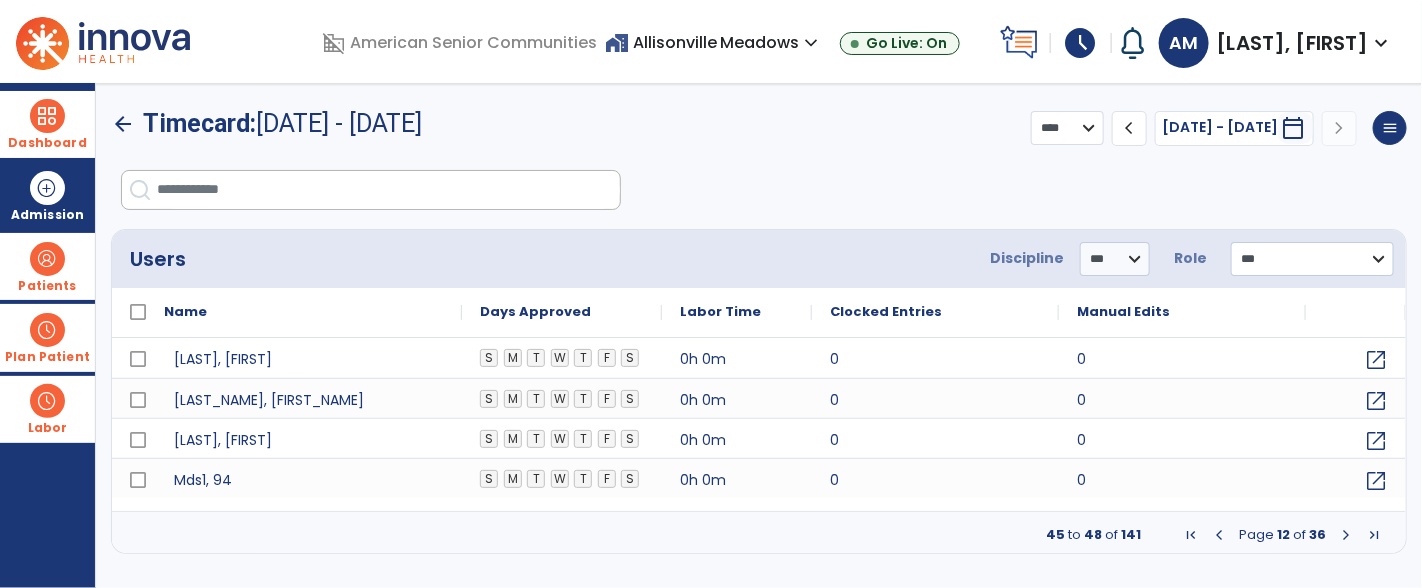 click at bounding box center (1346, 535) 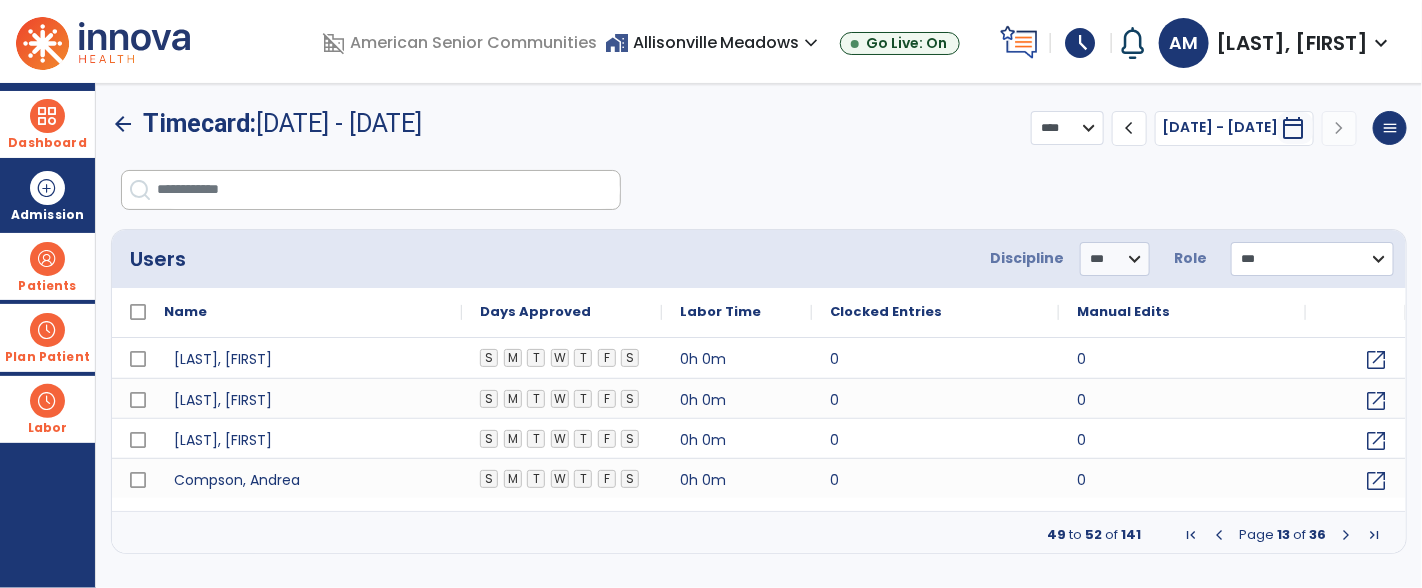 click at bounding box center [1346, 535] 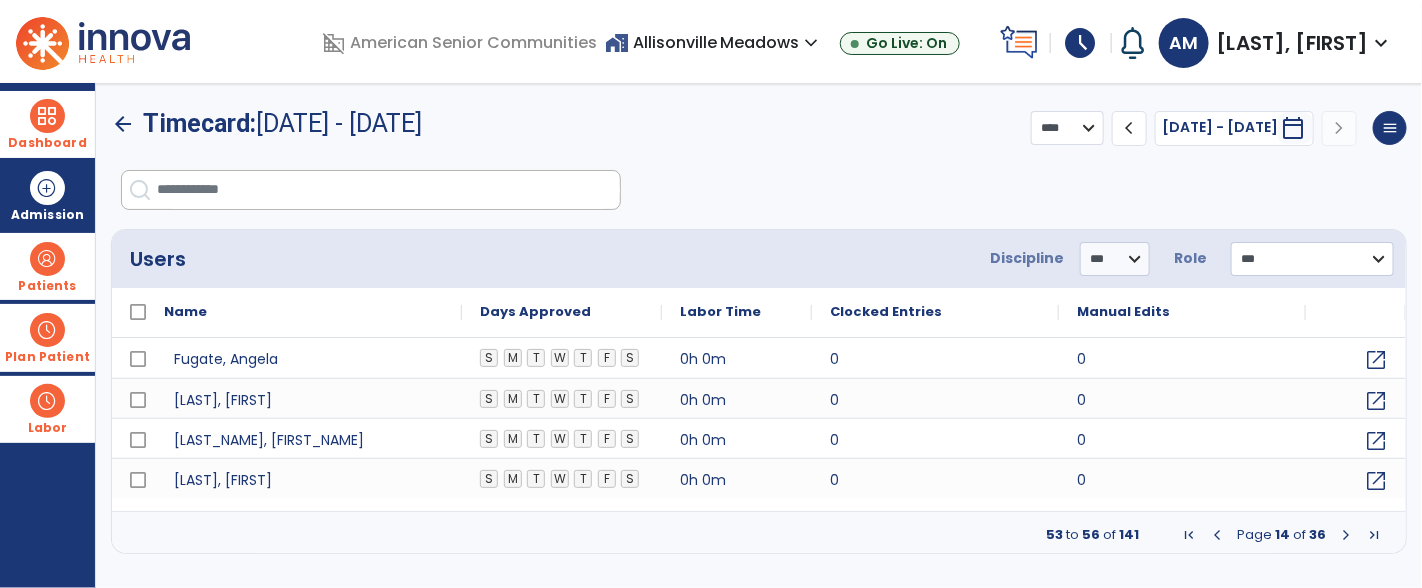 click at bounding box center (1346, 535) 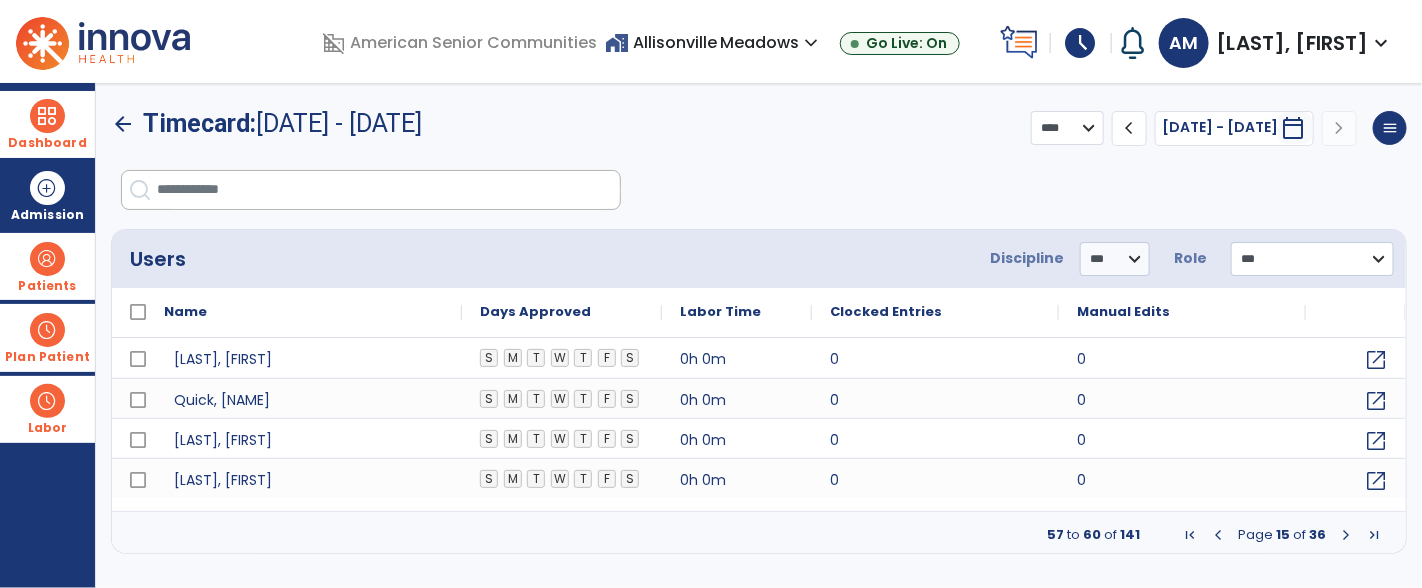 click at bounding box center [1346, 535] 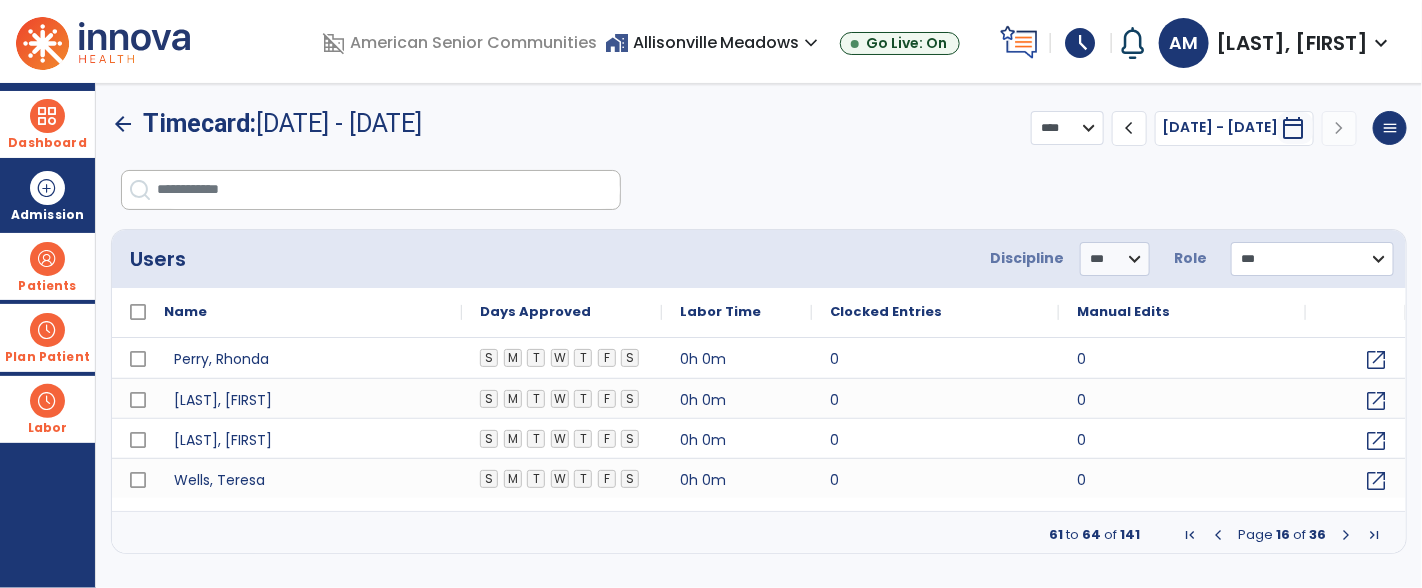 click at bounding box center (1346, 535) 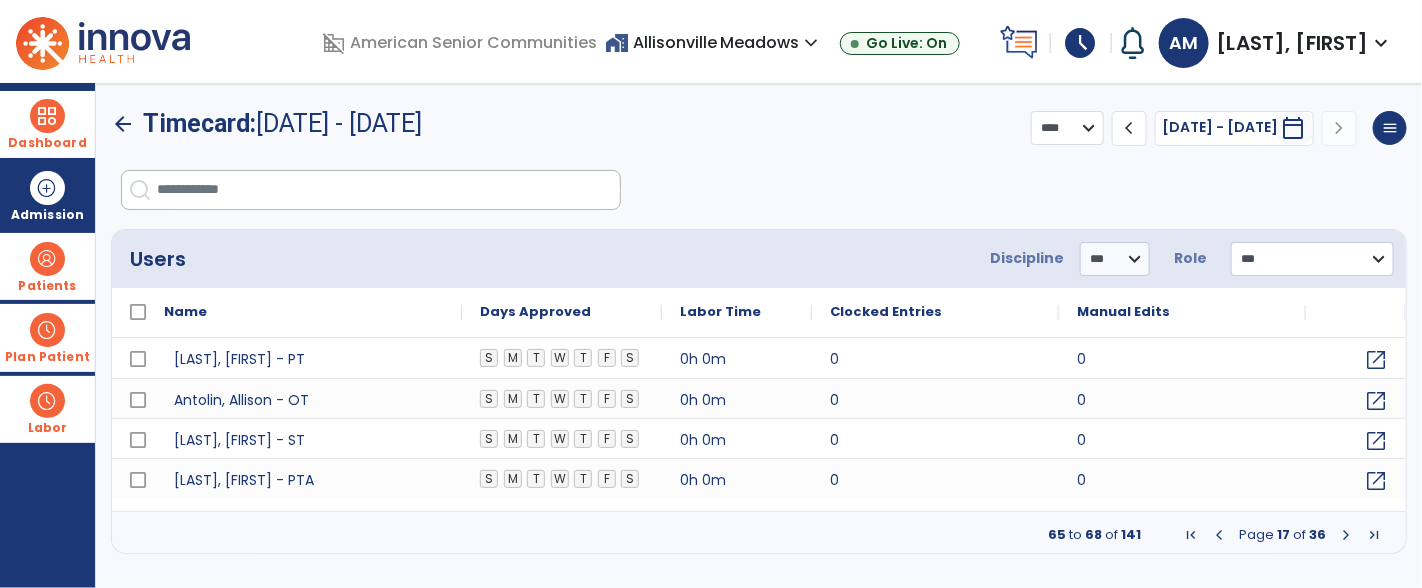 click at bounding box center (1346, 535) 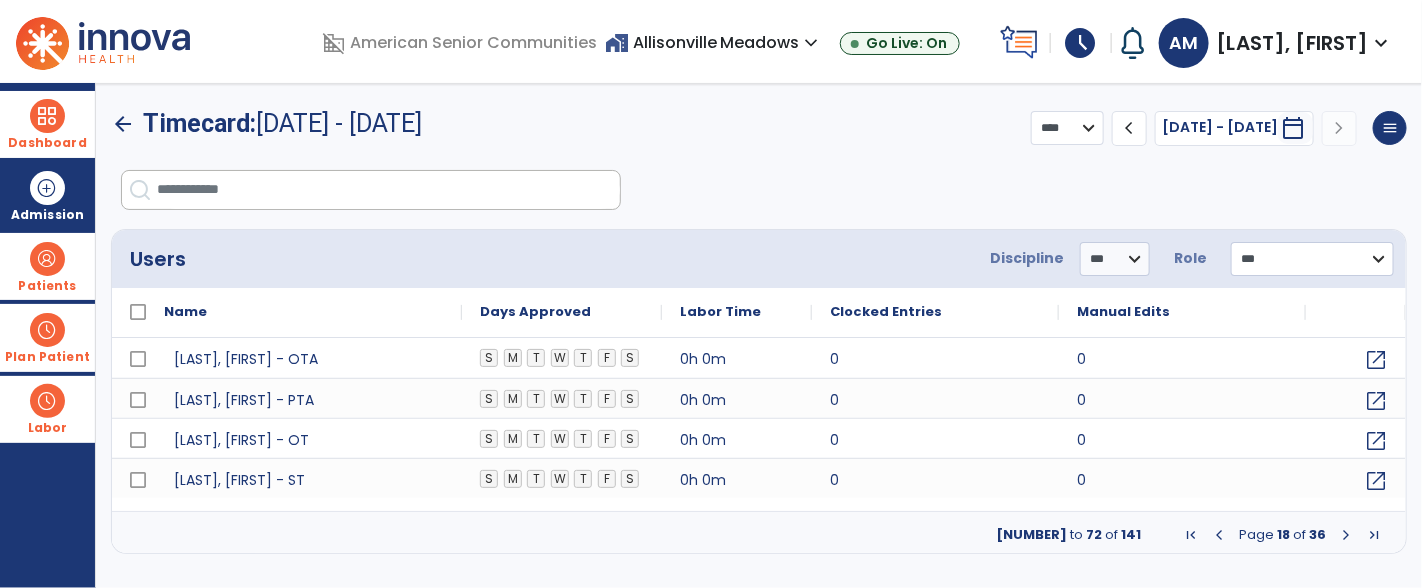 click at bounding box center (1346, 535) 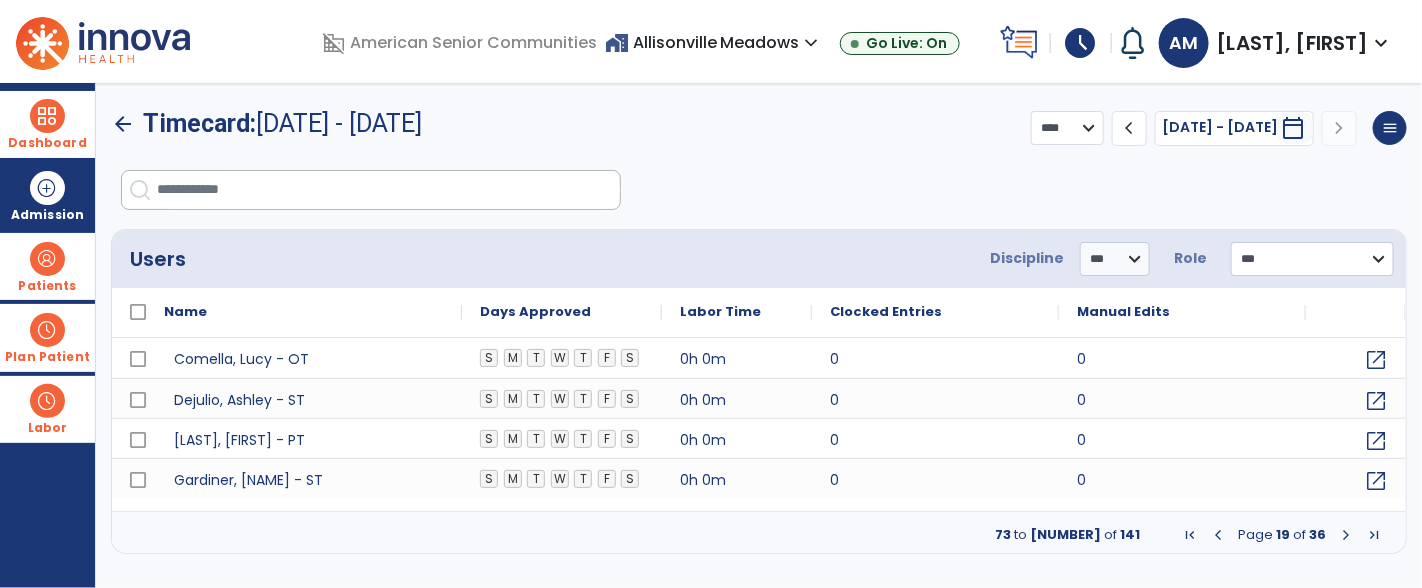click at bounding box center [1346, 535] 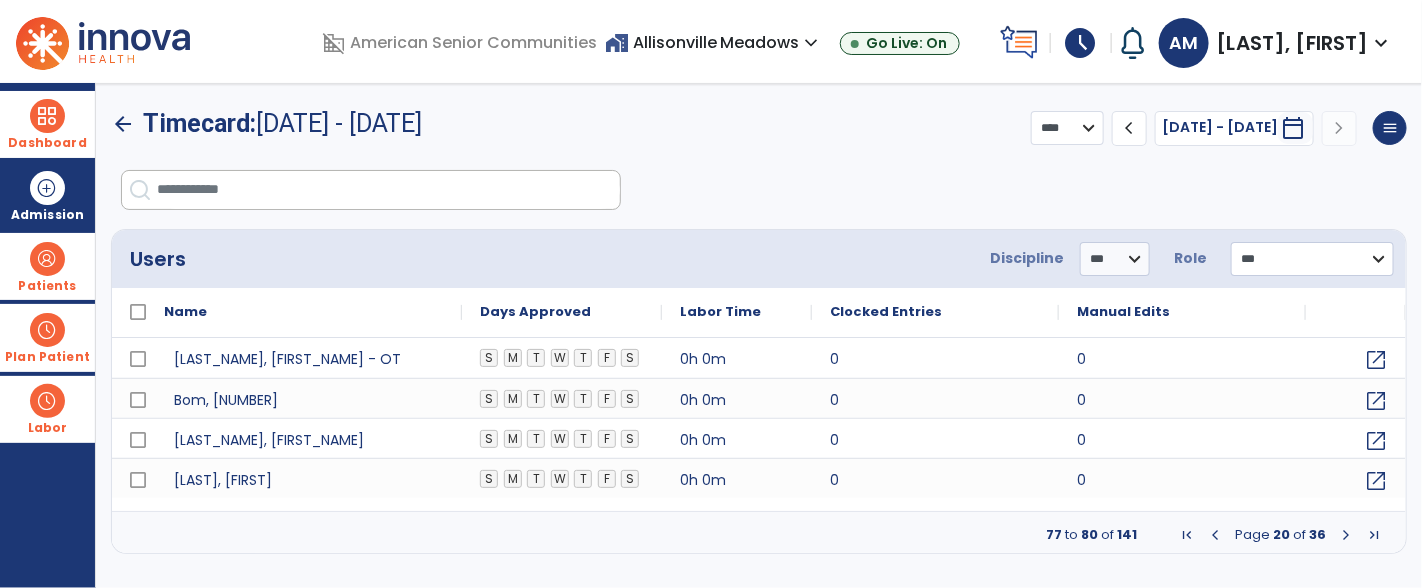 click at bounding box center (1346, 535) 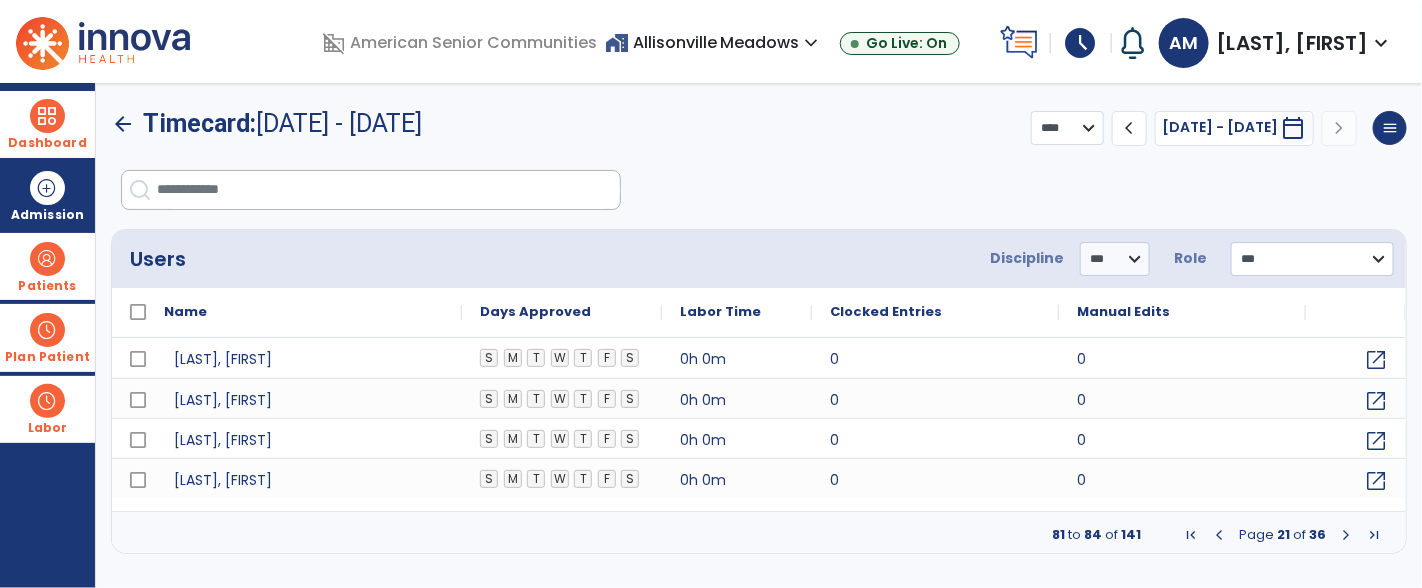 click at bounding box center [1346, 535] 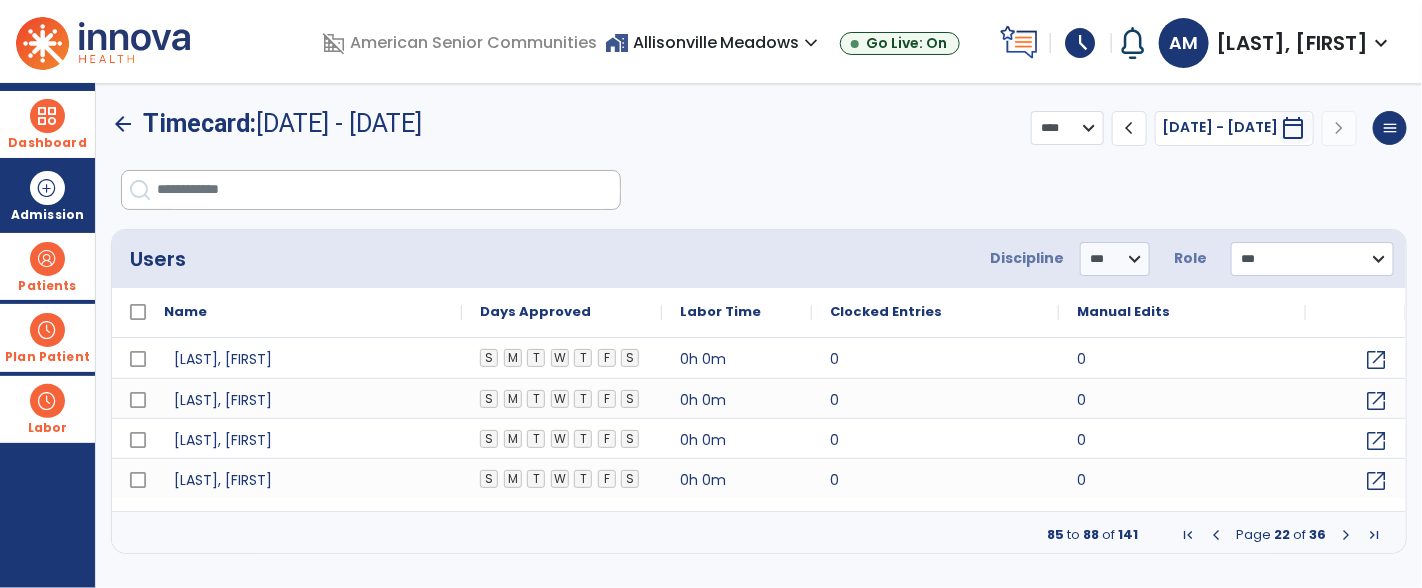 click at bounding box center [1346, 535] 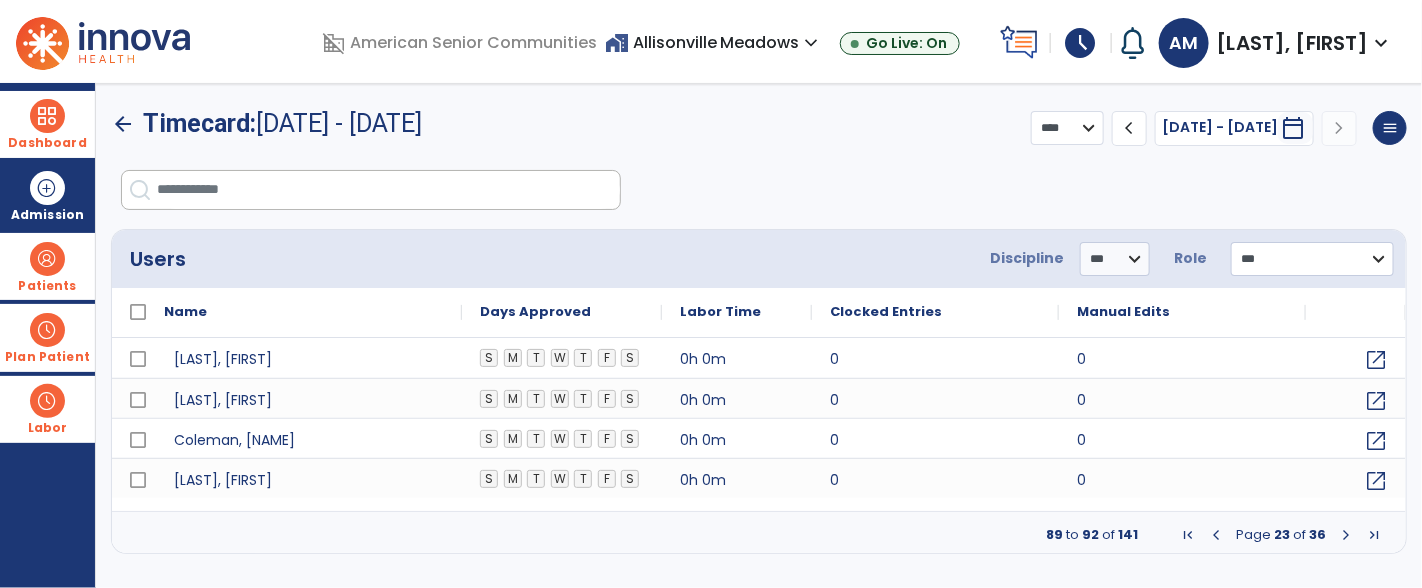 click at bounding box center [1346, 535] 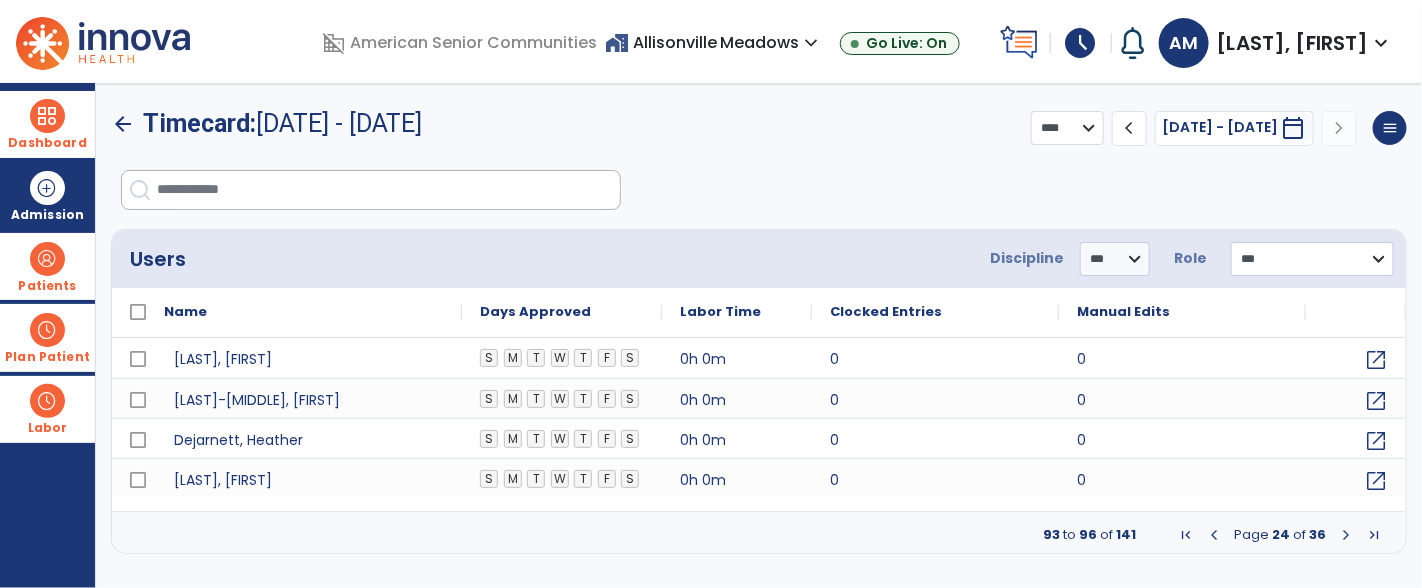 click at bounding box center [1346, 535] 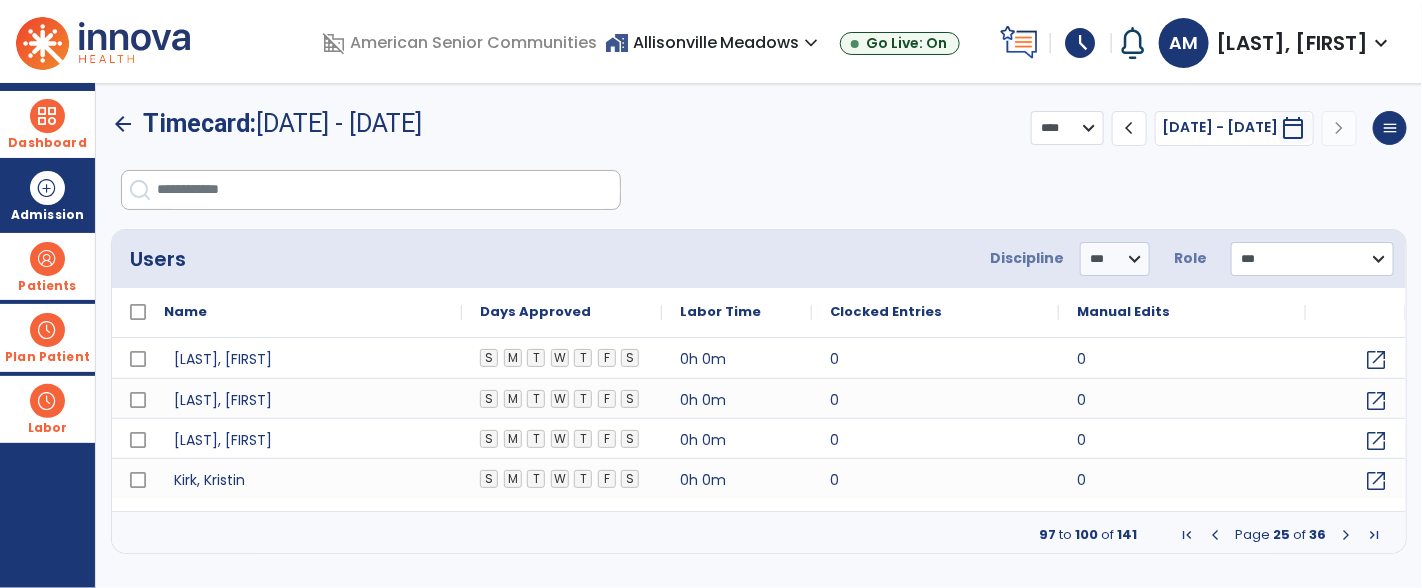 click at bounding box center [1374, 535] 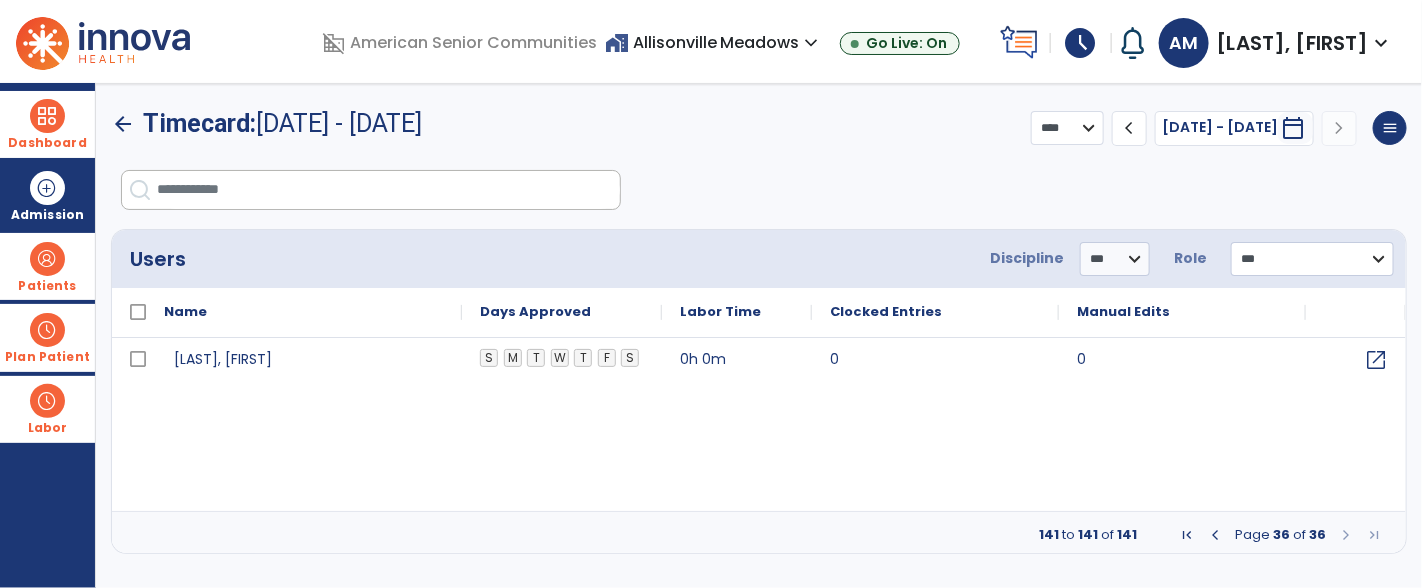 click at bounding box center (1215, 535) 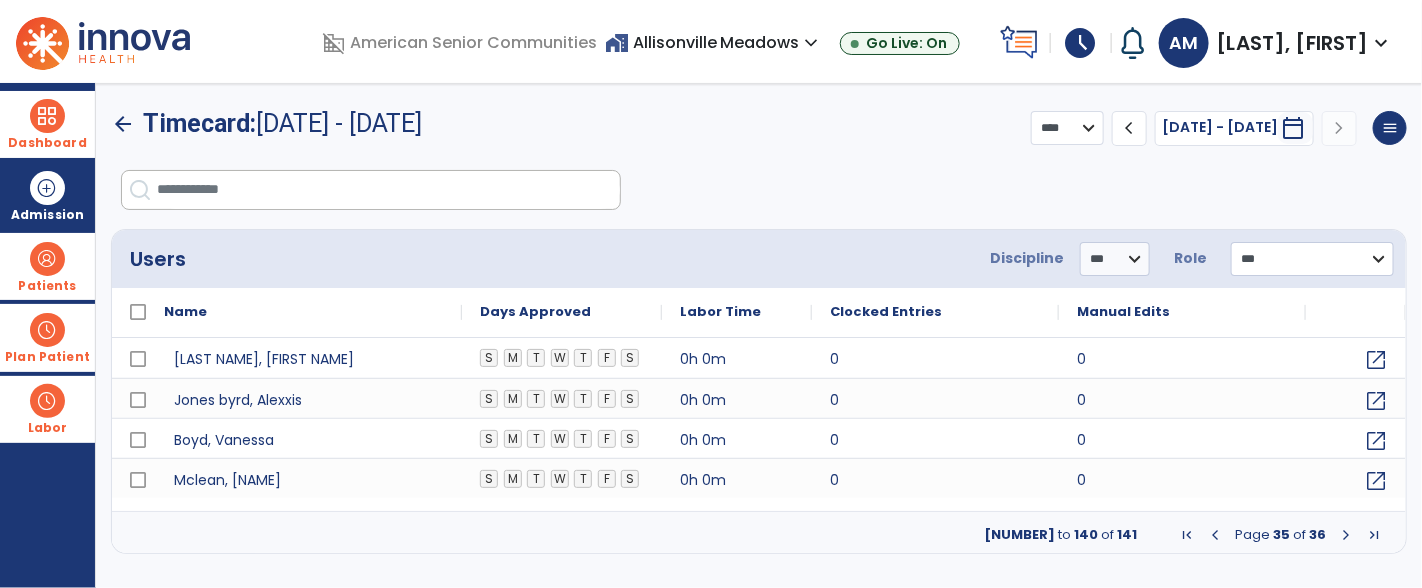 click at bounding box center (1215, 535) 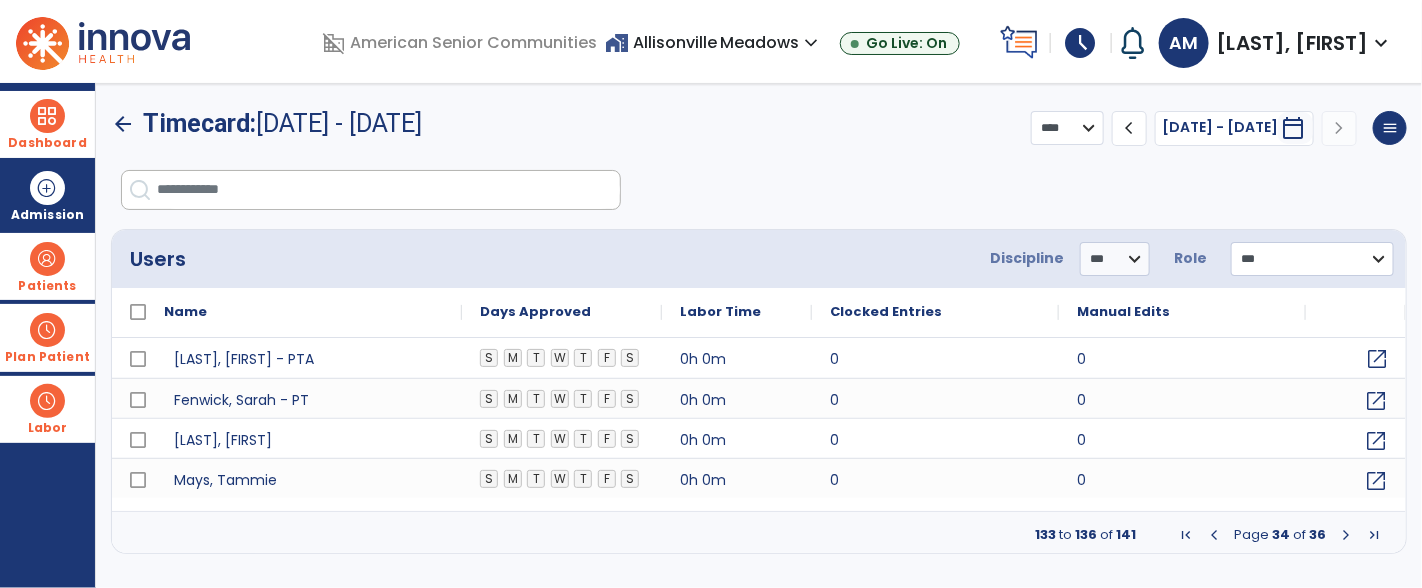 click on "open_in_new" 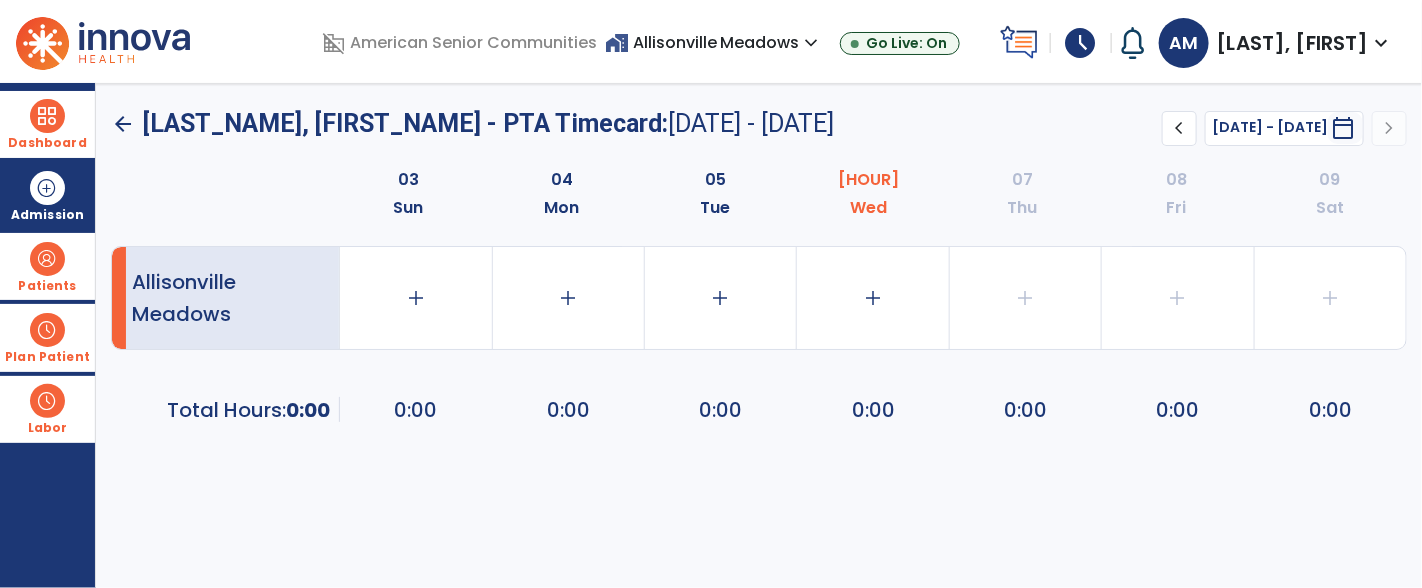 click on "chevron_left" 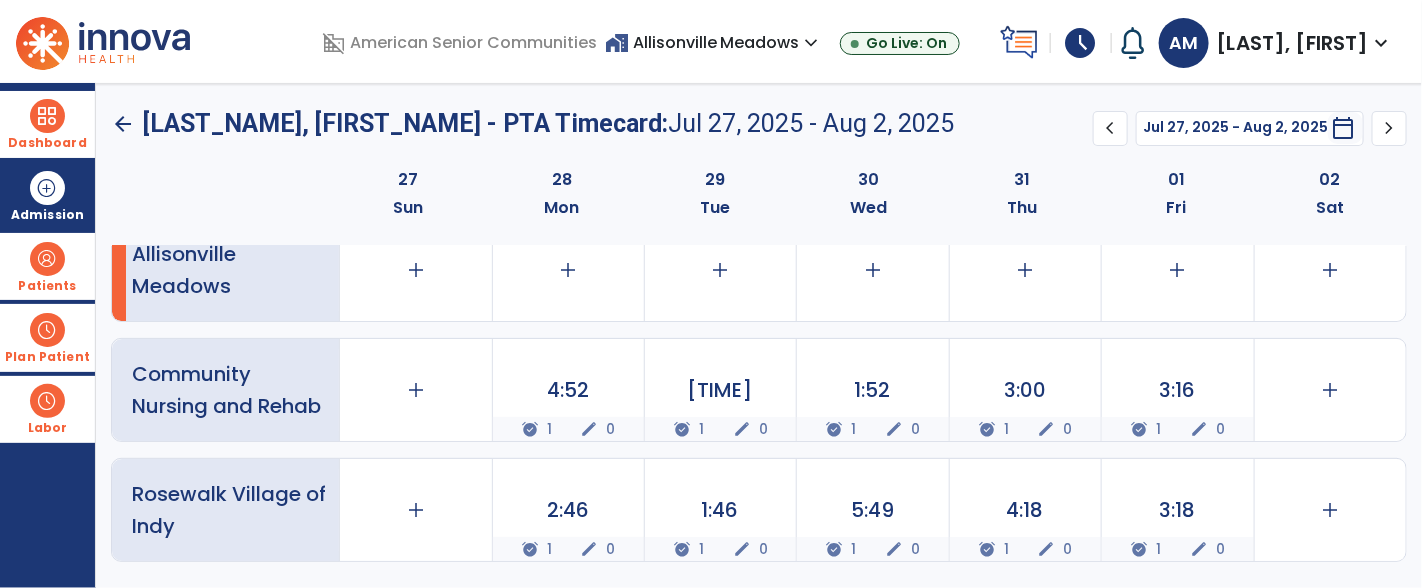 scroll, scrollTop: 0, scrollLeft: 0, axis: both 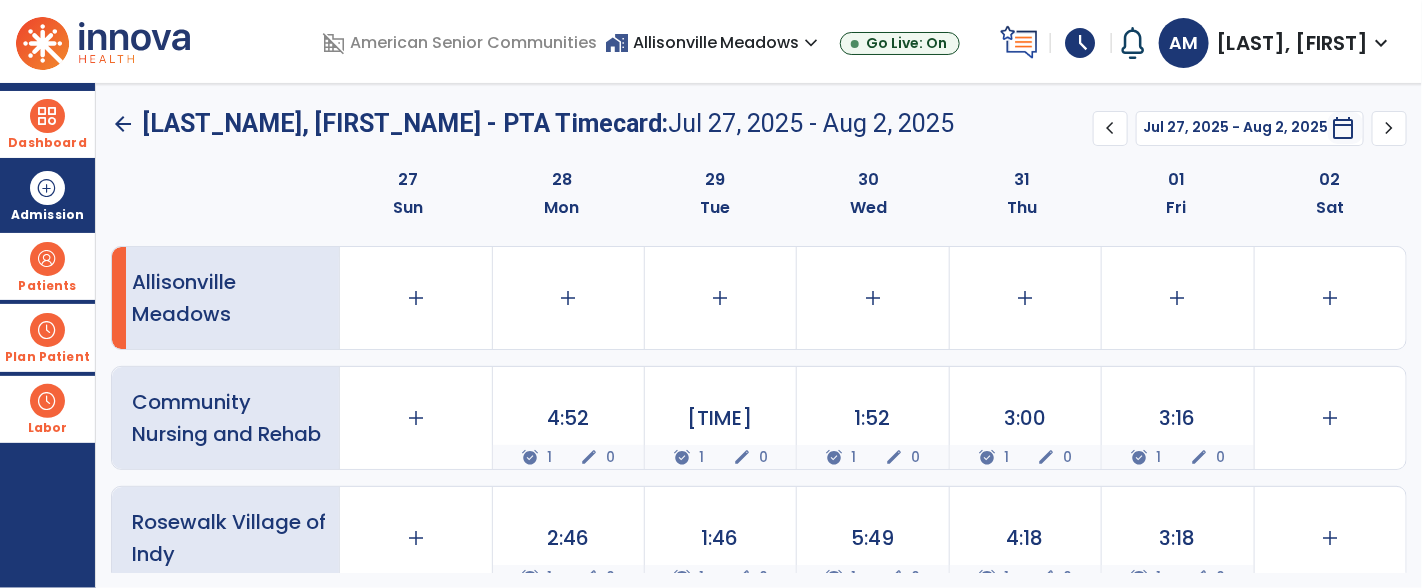 click on "arrow_back" 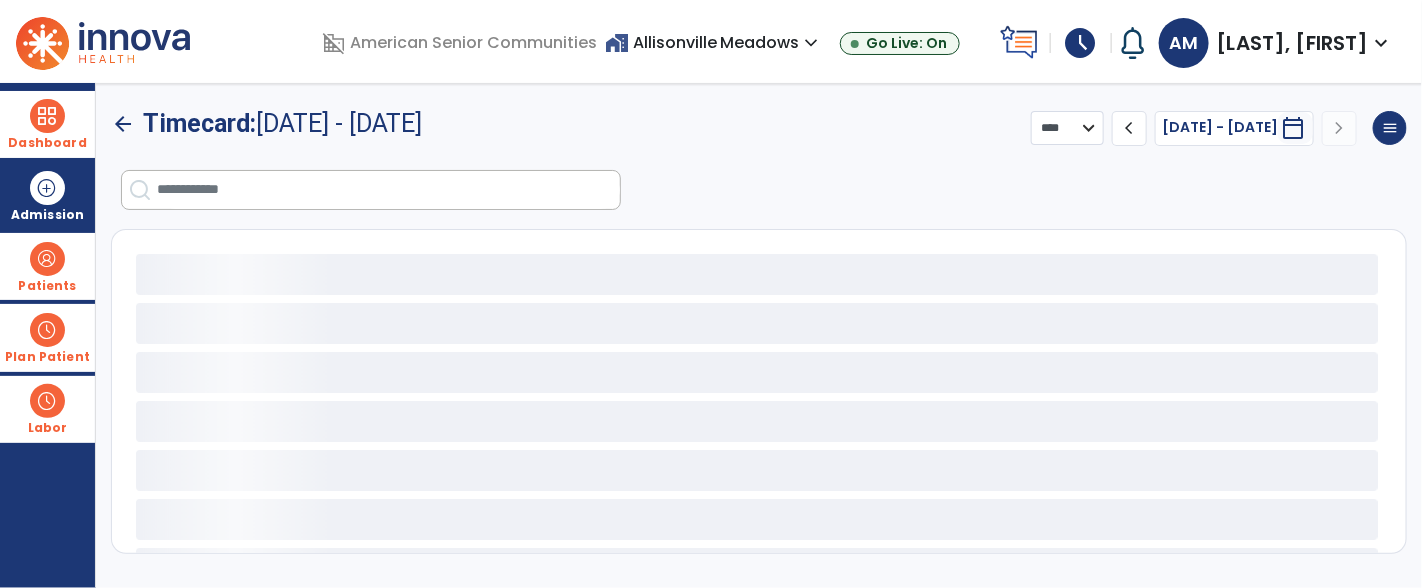 select on "***" 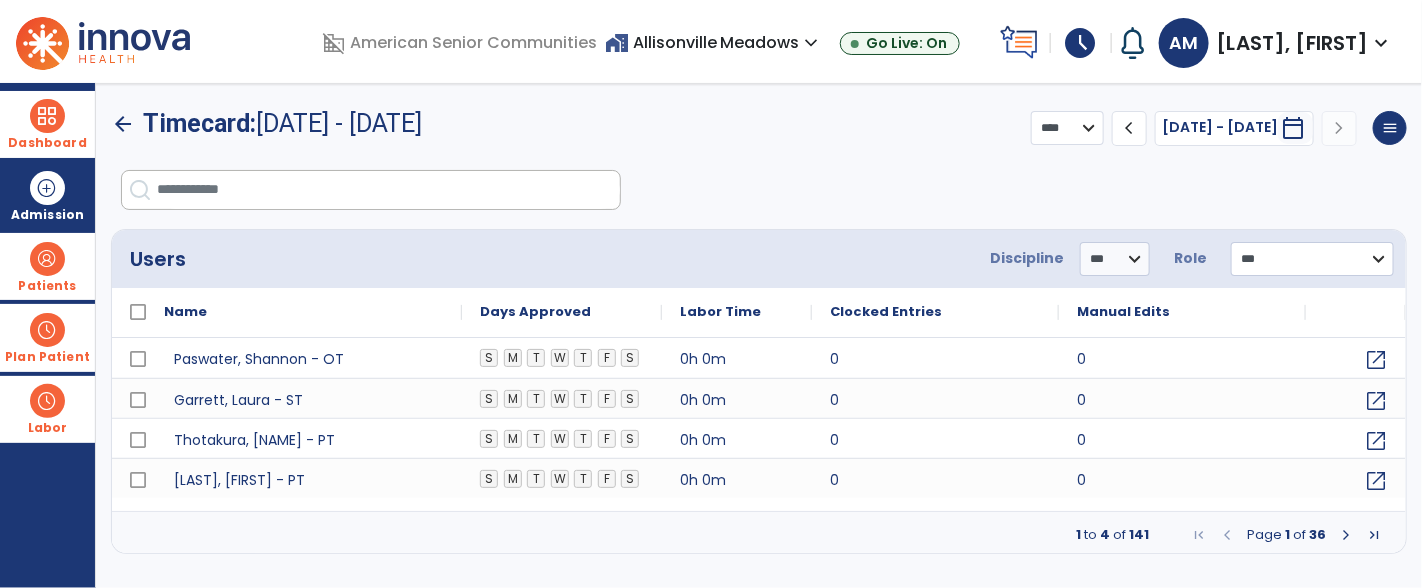 click on "Dashboard" at bounding box center [47, 124] 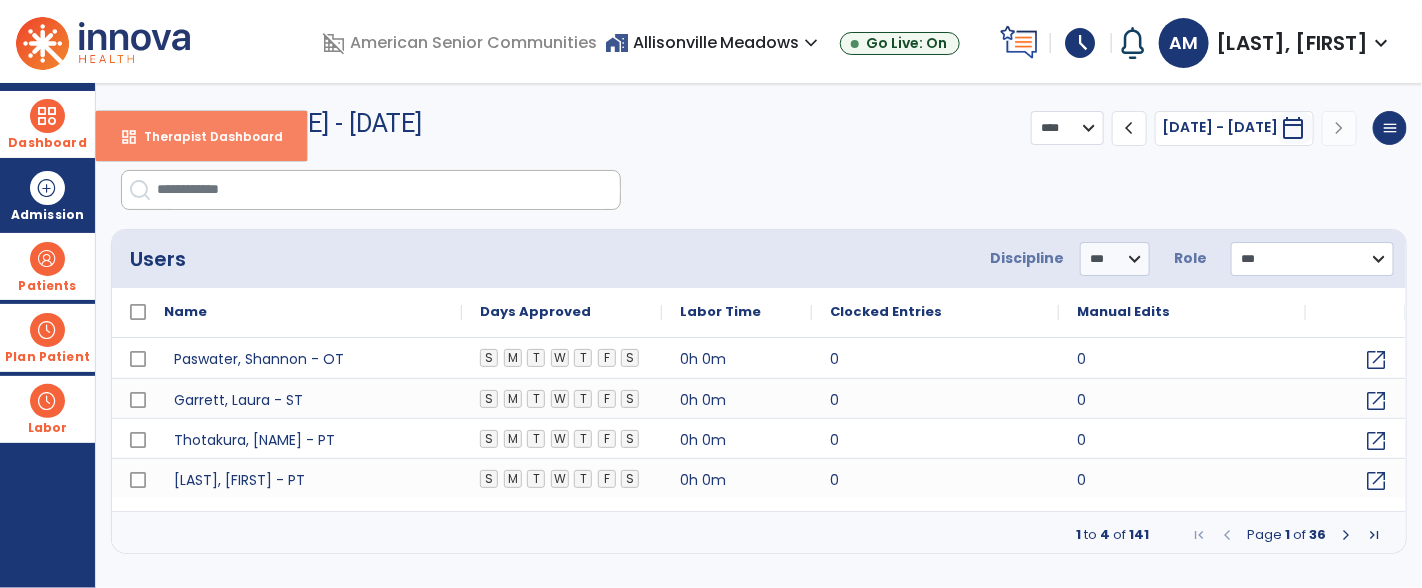 click on "dashboard  Therapist Dashboard" at bounding box center [201, 136] 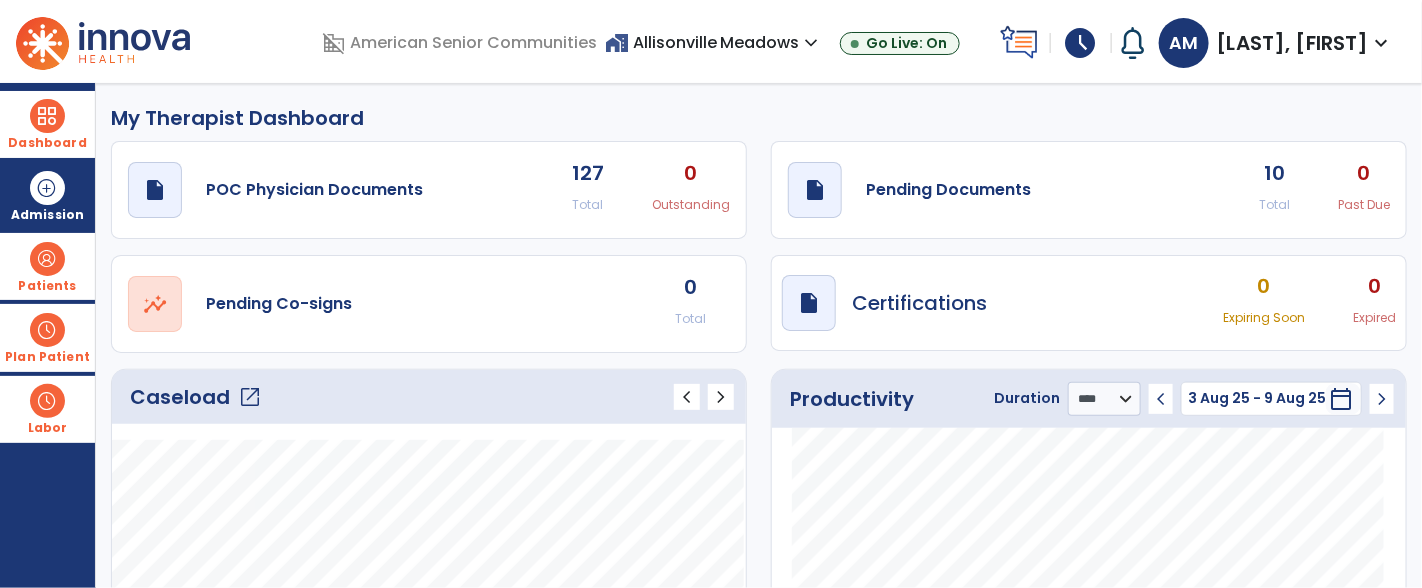 click on "open_in_new" 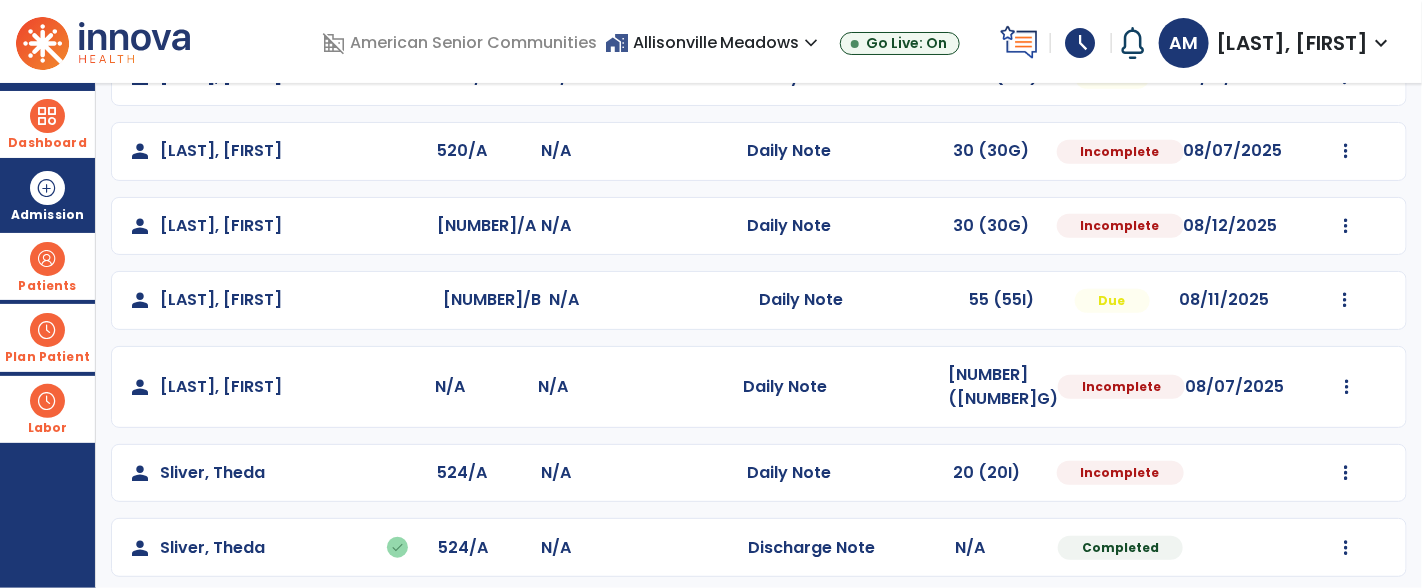 scroll, scrollTop: 718, scrollLeft: 0, axis: vertical 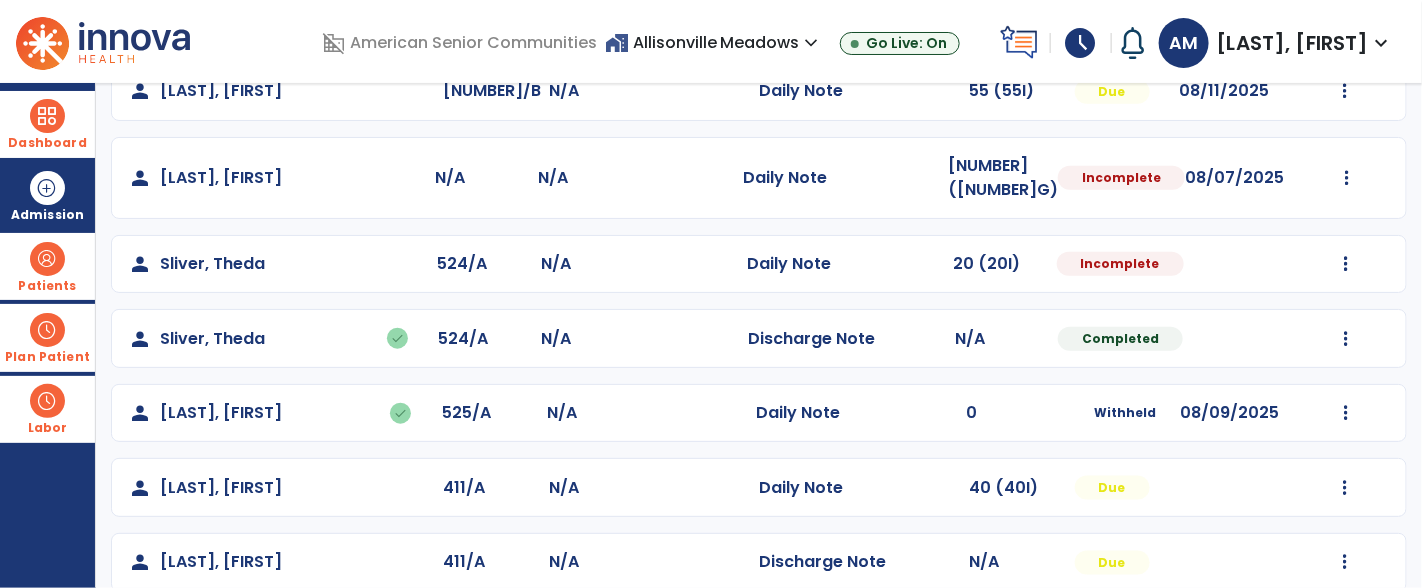 click at bounding box center [47, 259] 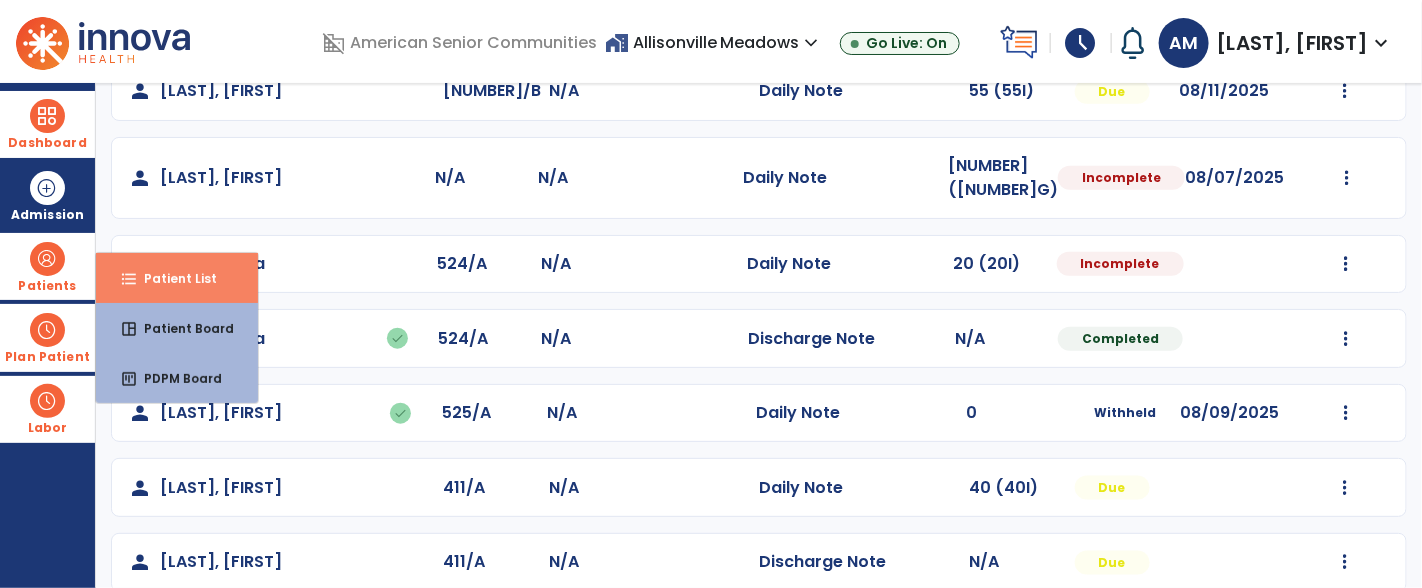 click on "Patient List" at bounding box center (172, 278) 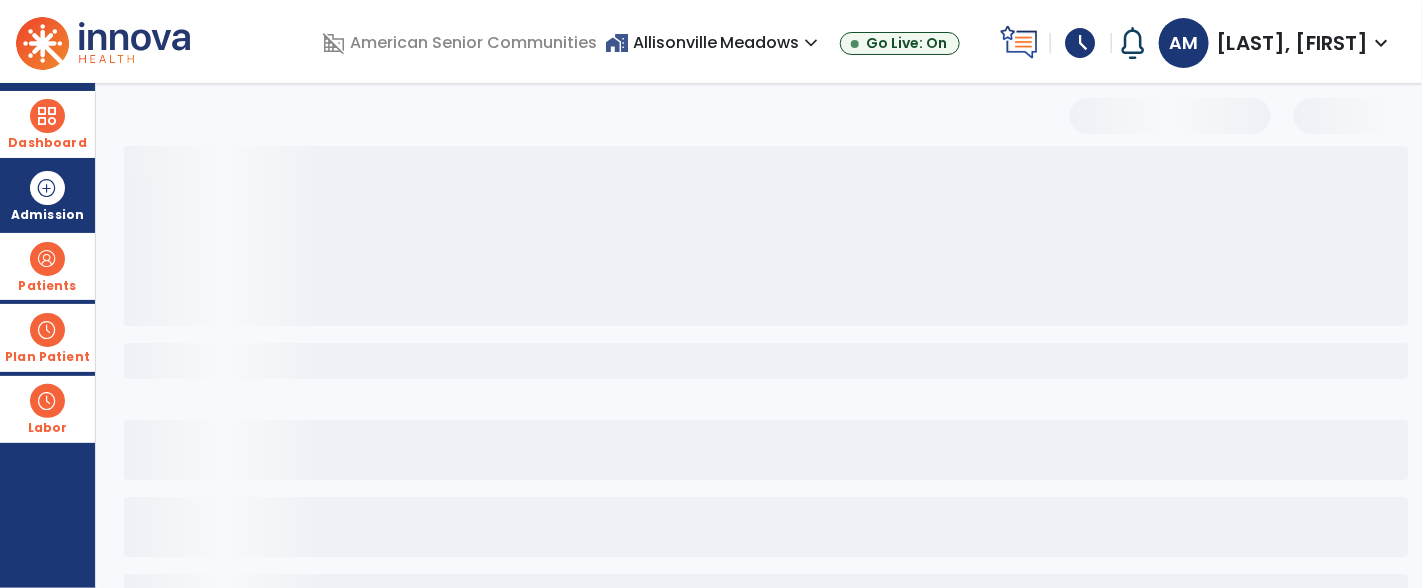 scroll, scrollTop: 0, scrollLeft: 0, axis: both 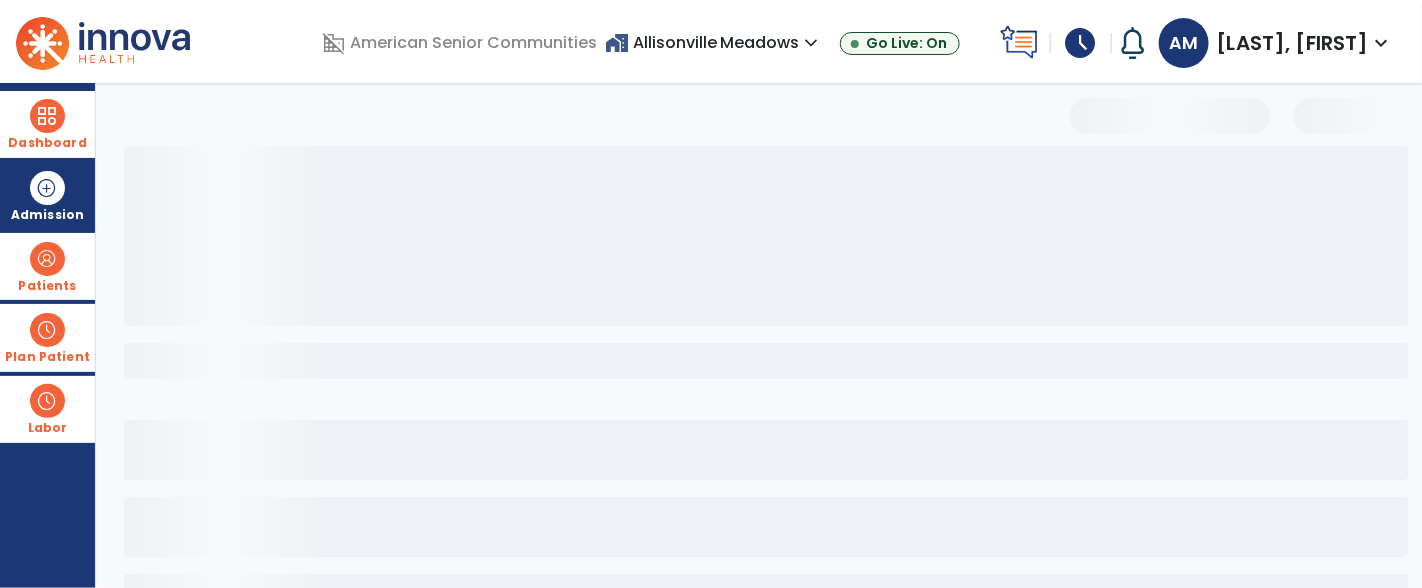 select on "***" 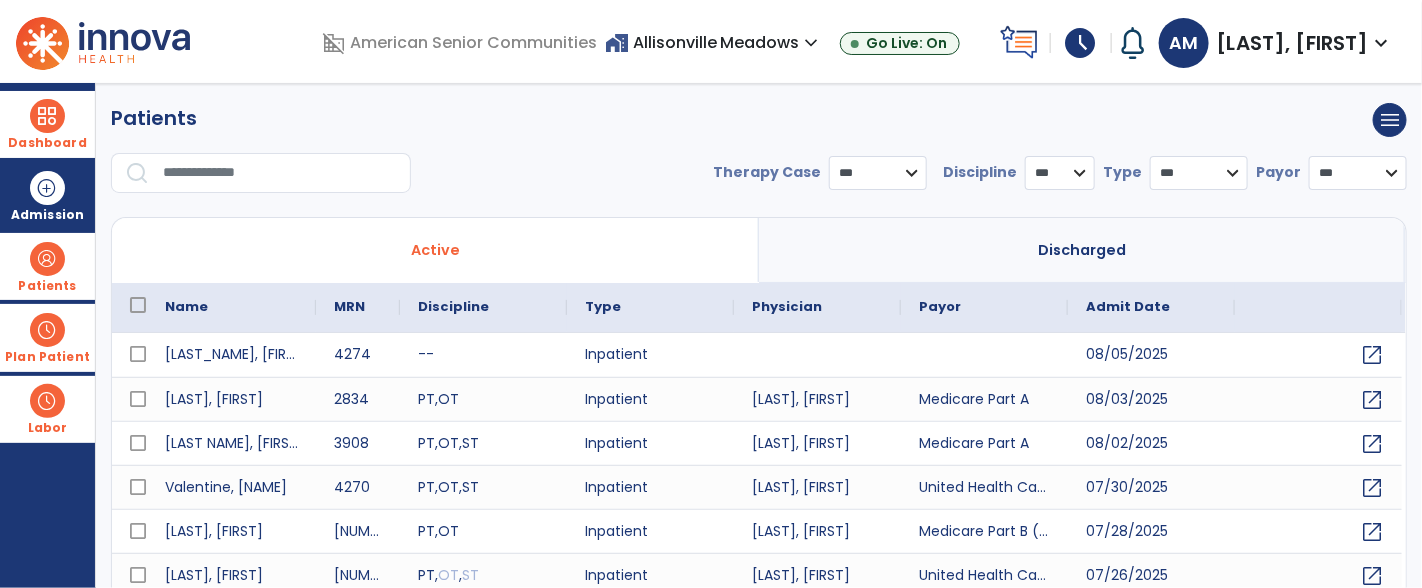 click at bounding box center (280, 173) 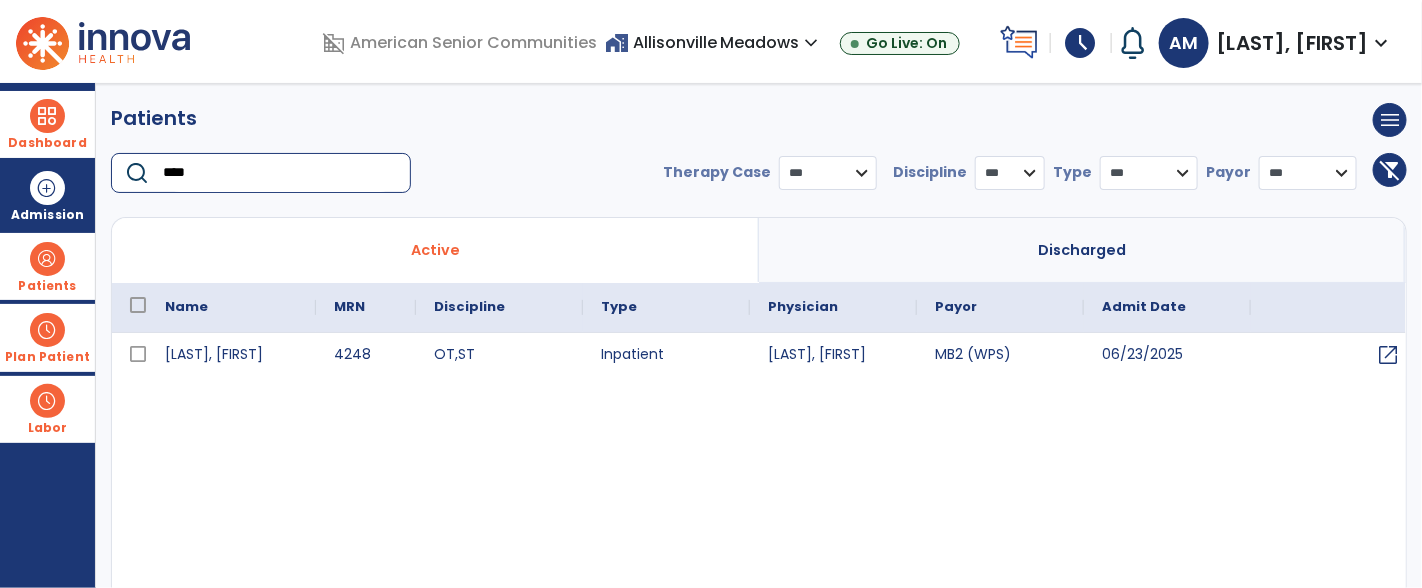 type on "****" 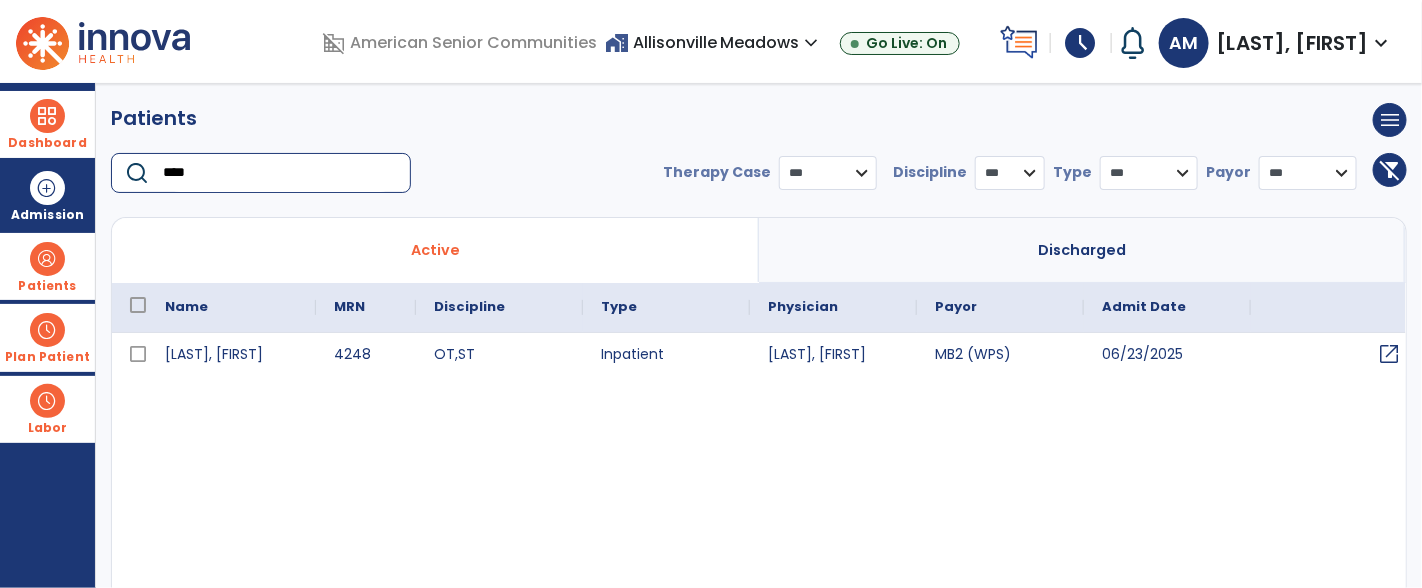 click on "open_in_new" at bounding box center [1389, 354] 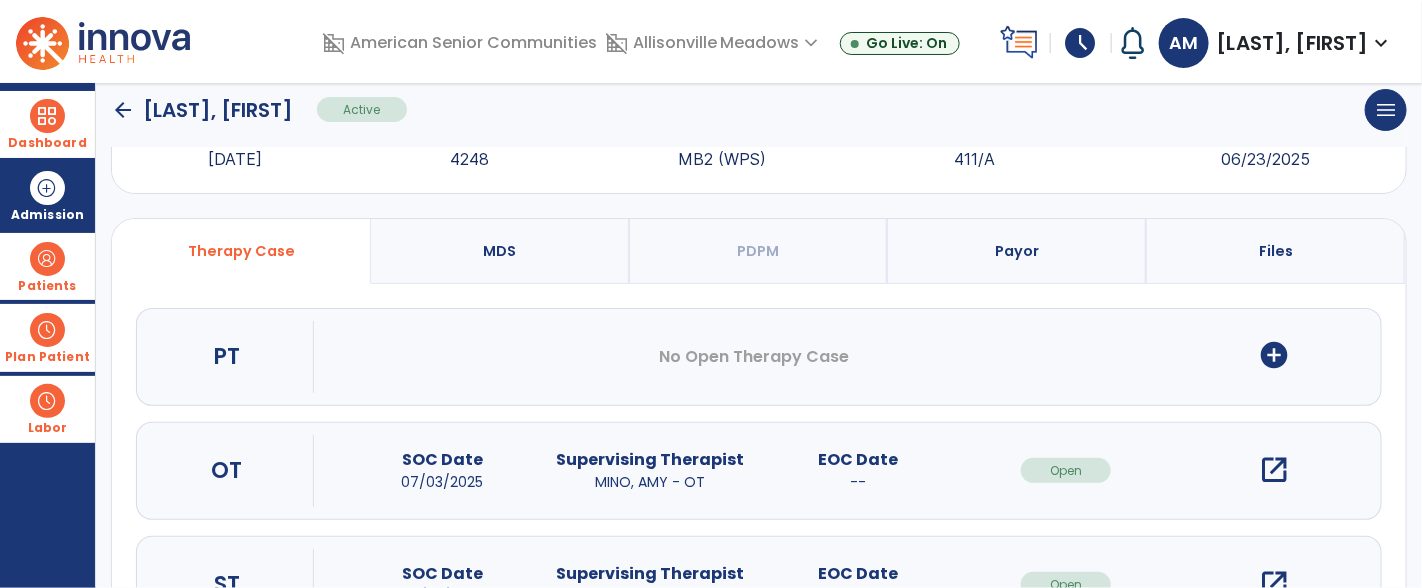 scroll, scrollTop: 119, scrollLeft: 0, axis: vertical 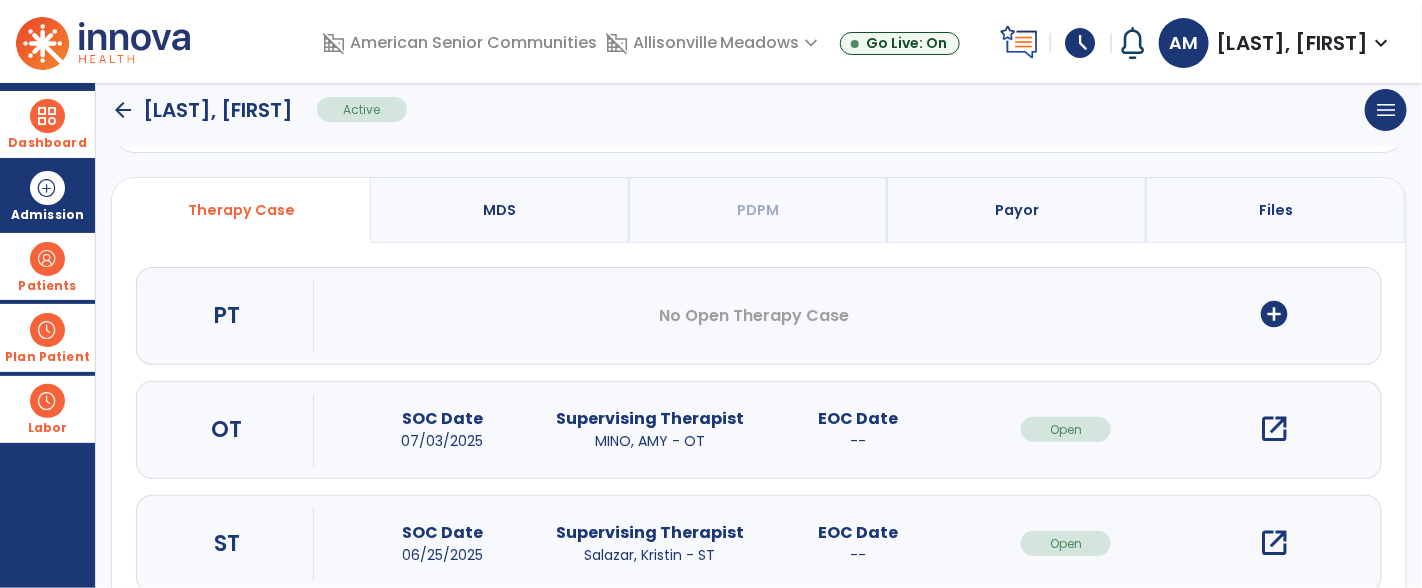 click on "open_in_new" at bounding box center [1274, 429] 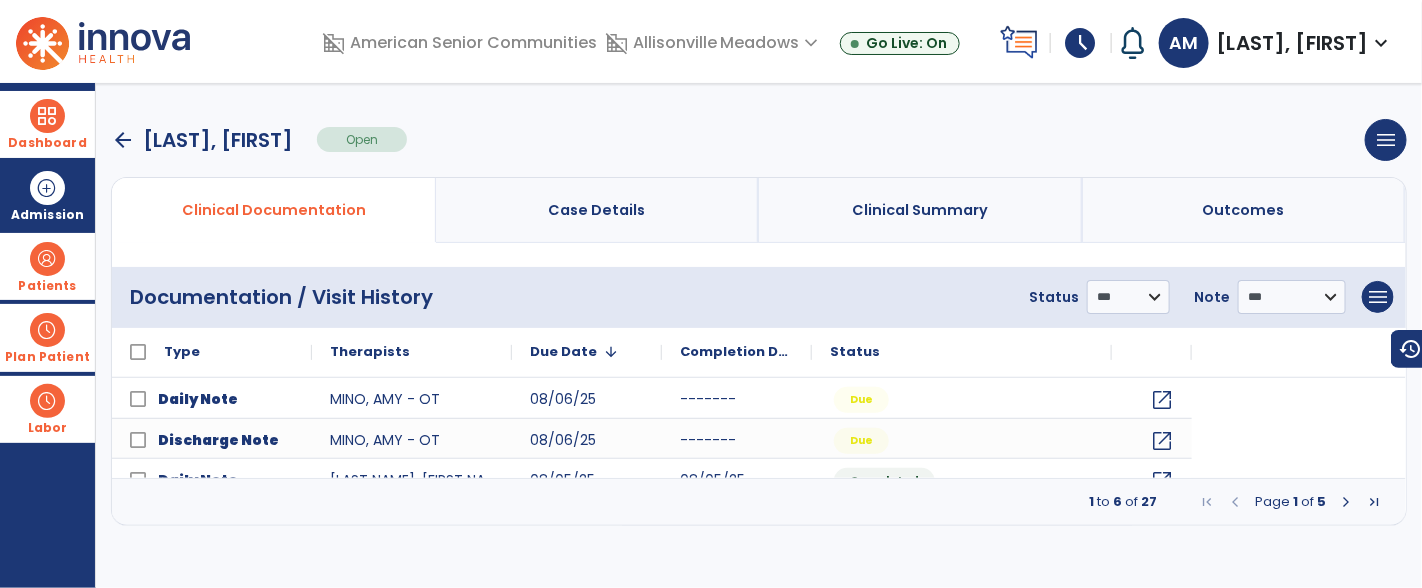 scroll, scrollTop: 0, scrollLeft: 0, axis: both 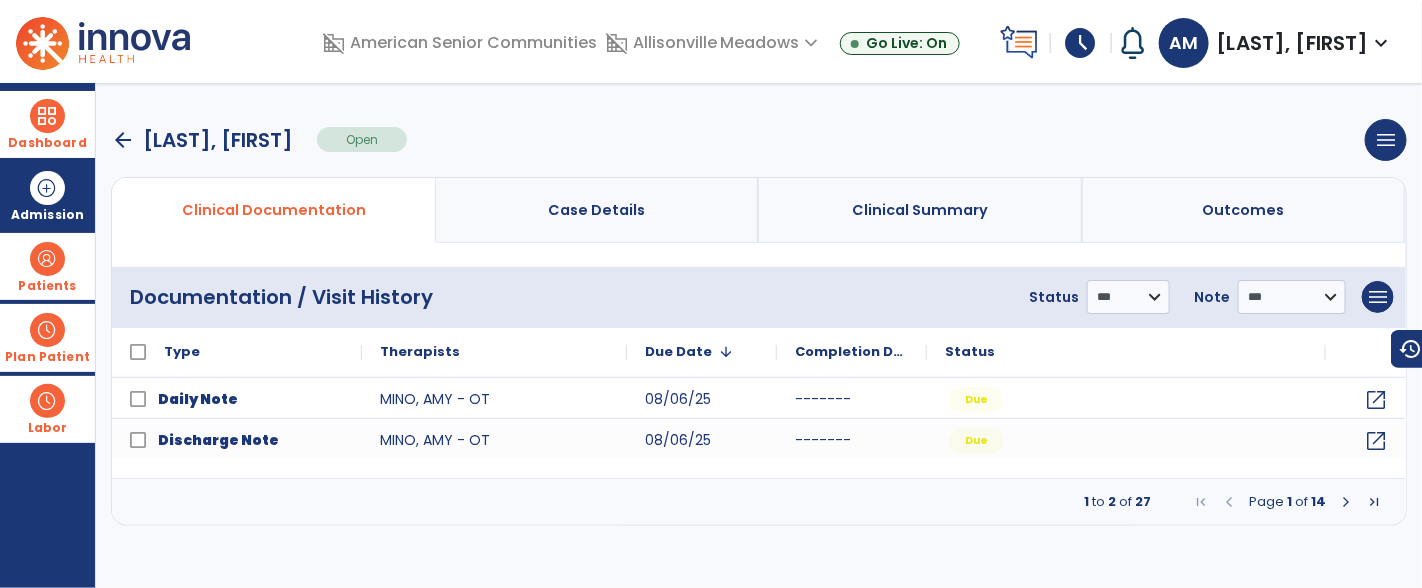 click at bounding box center [1346, 502] 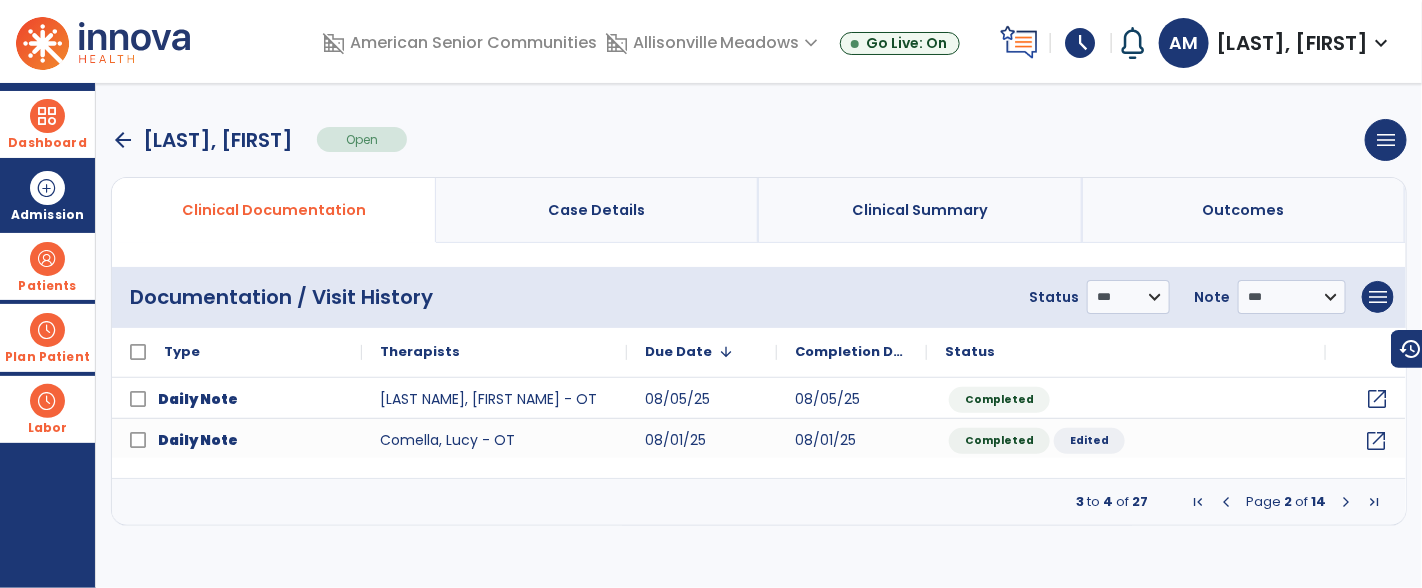 click on "open_in_new" 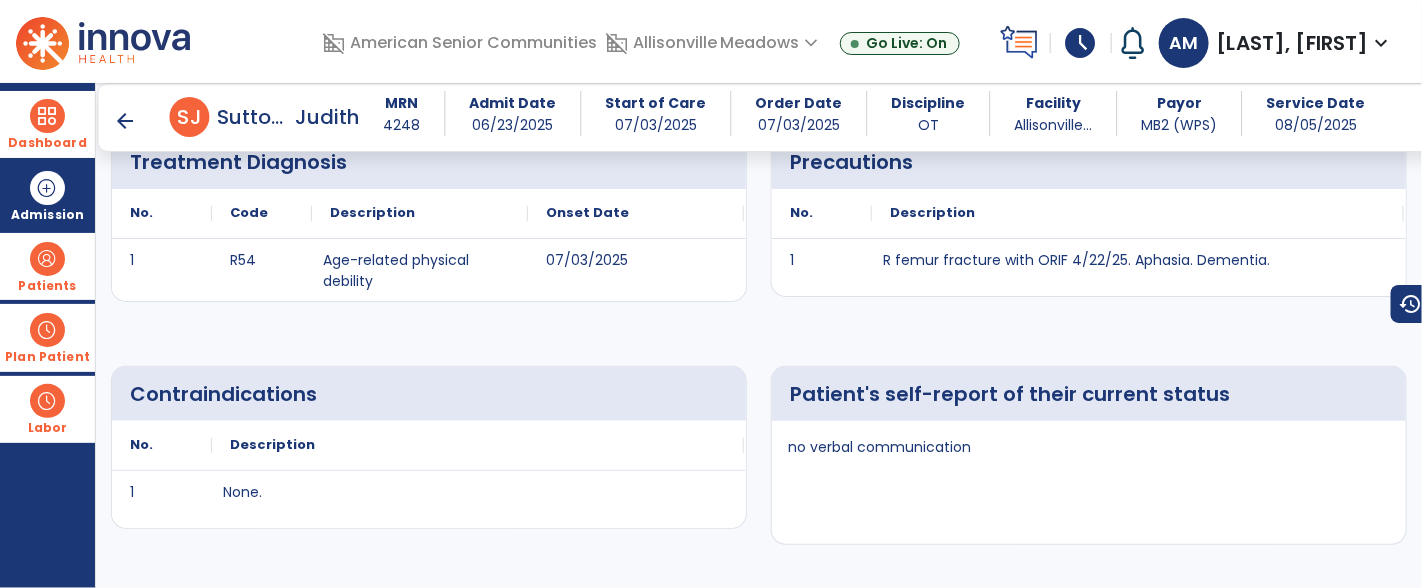 scroll, scrollTop: 0, scrollLeft: 0, axis: both 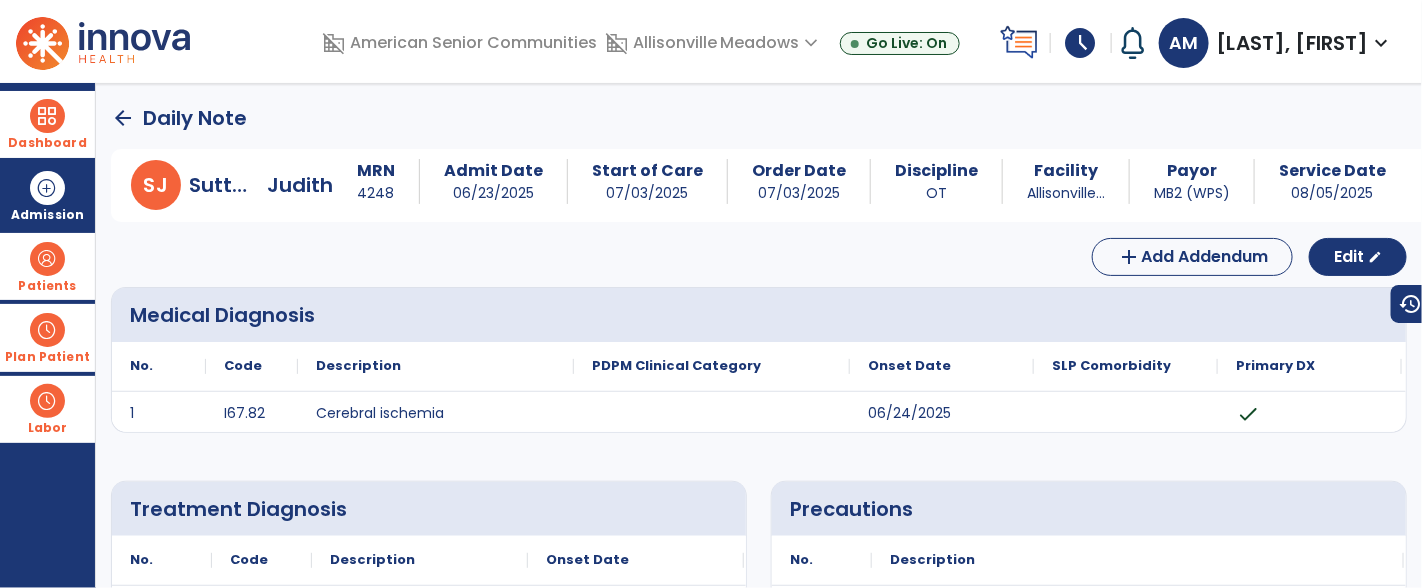 click on "arrow_back" 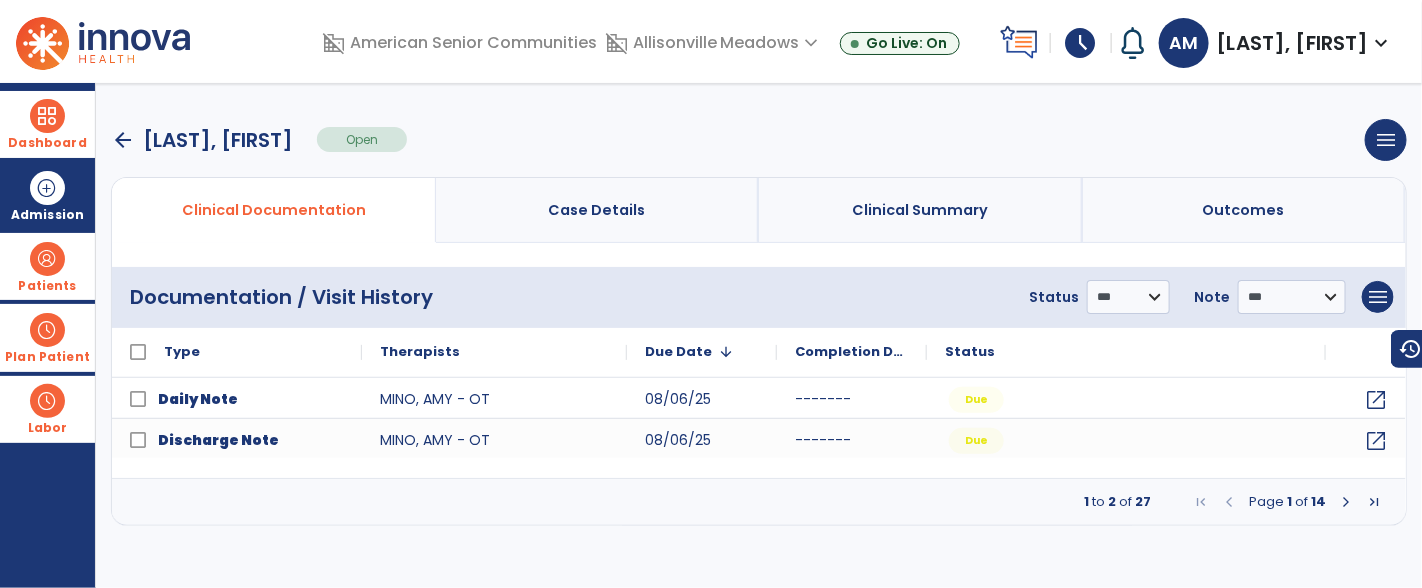 click at bounding box center (1346, 502) 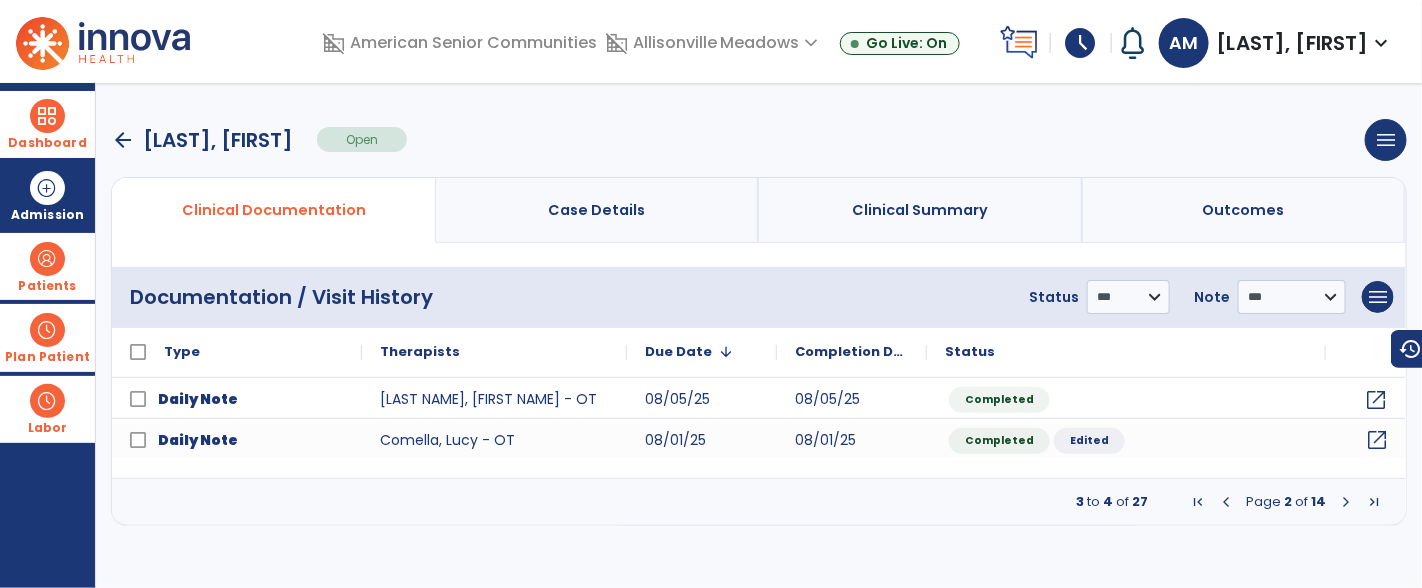 click on "open_in_new" 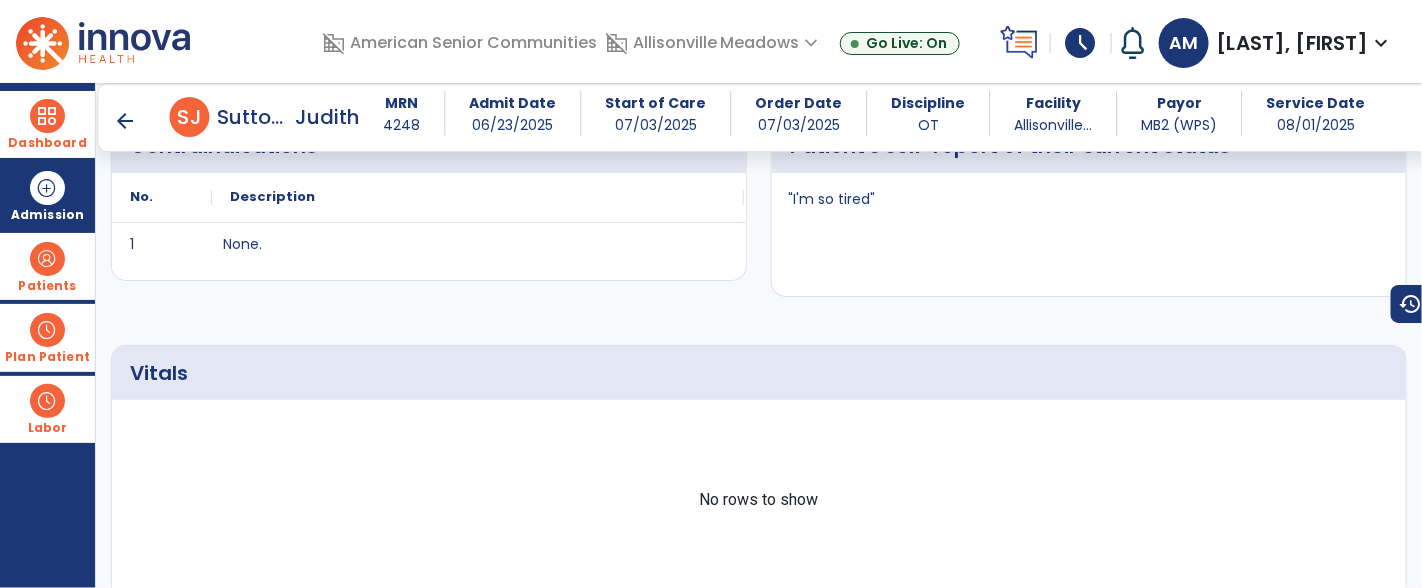 scroll, scrollTop: 0, scrollLeft: 0, axis: both 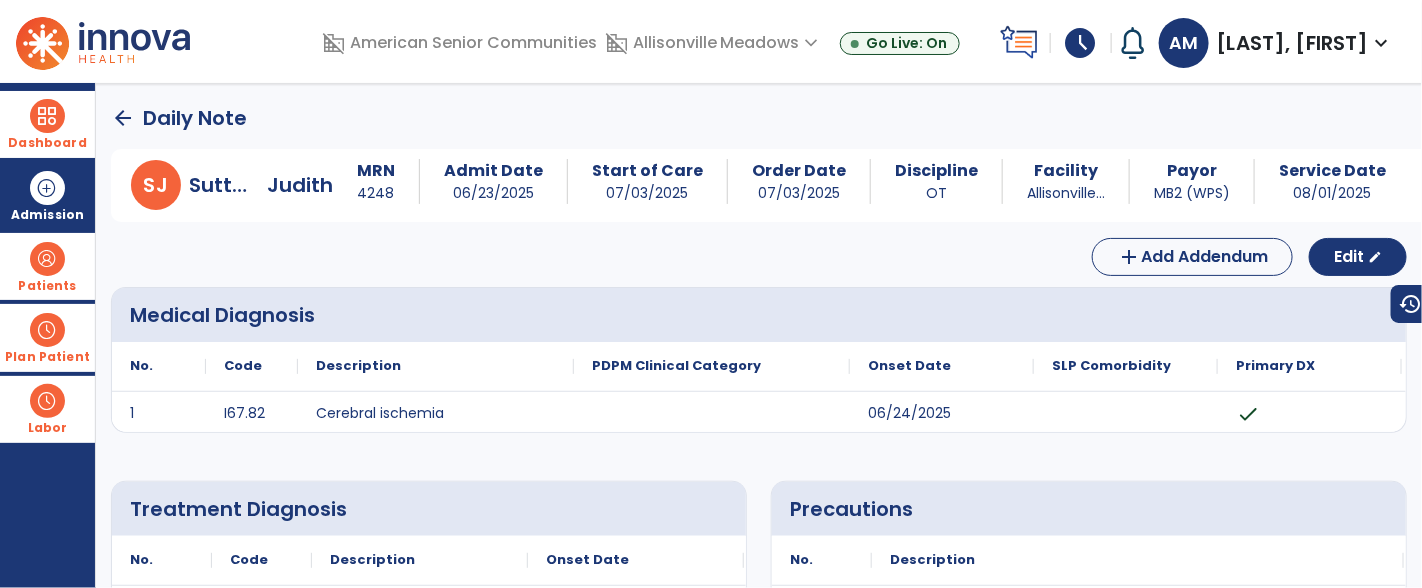 click on "arrow_back" 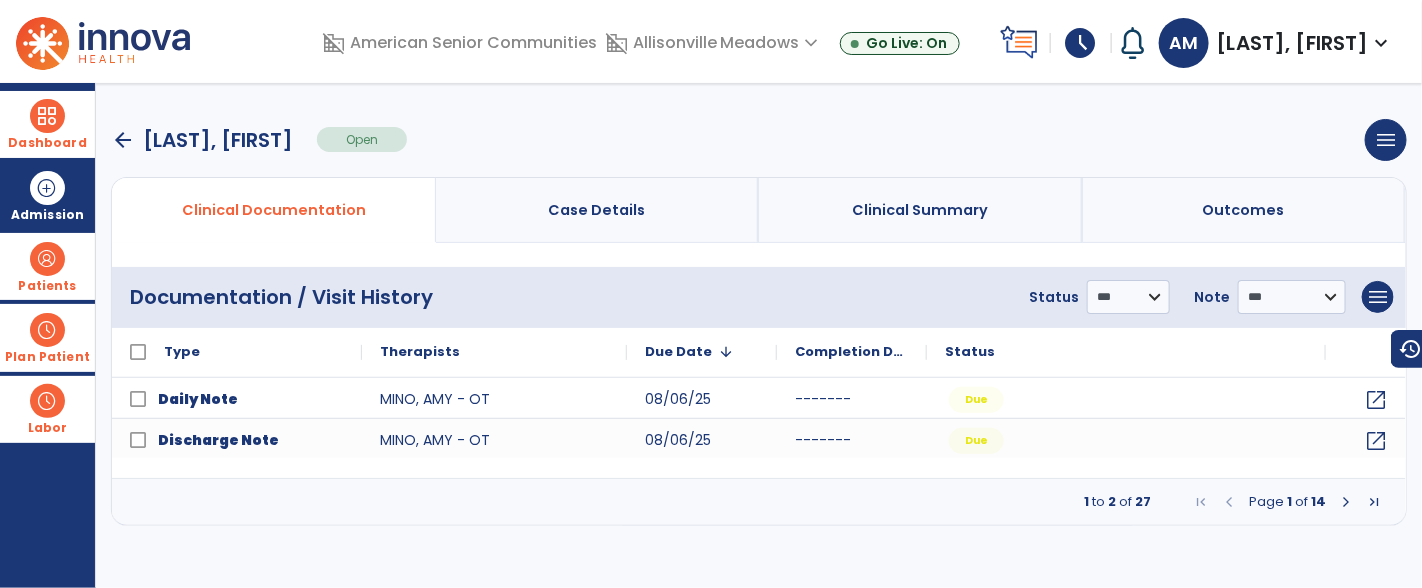 click at bounding box center (1346, 502) 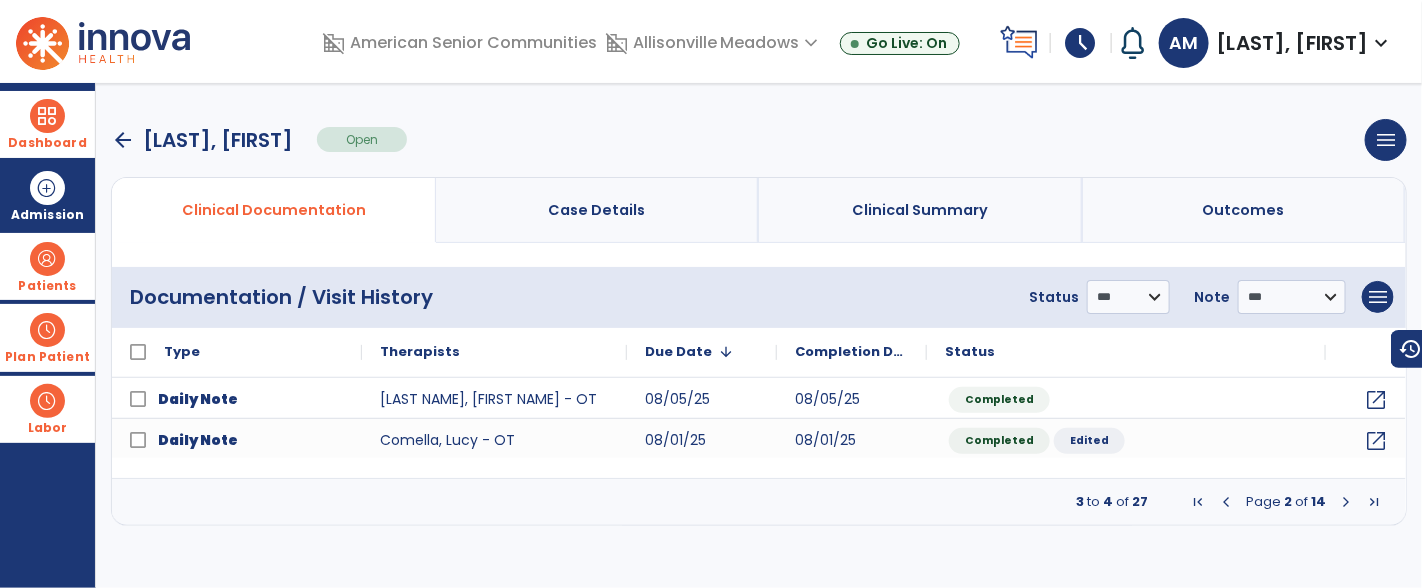 click at bounding box center [1346, 502] 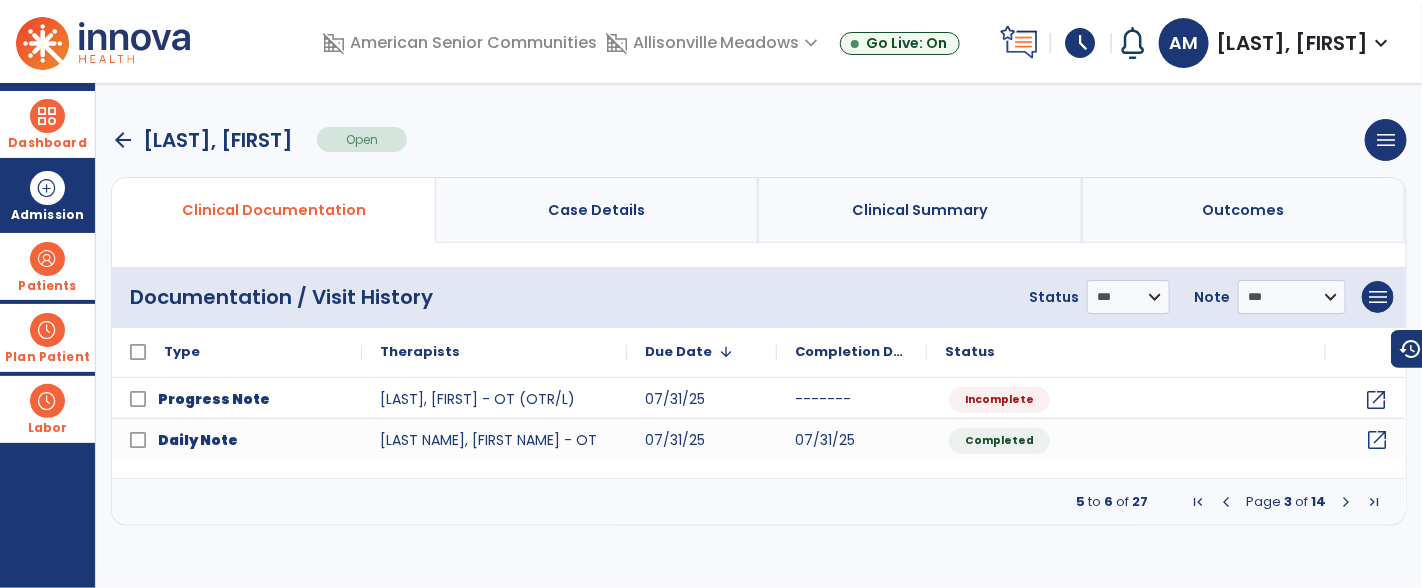 click on "open_in_new" 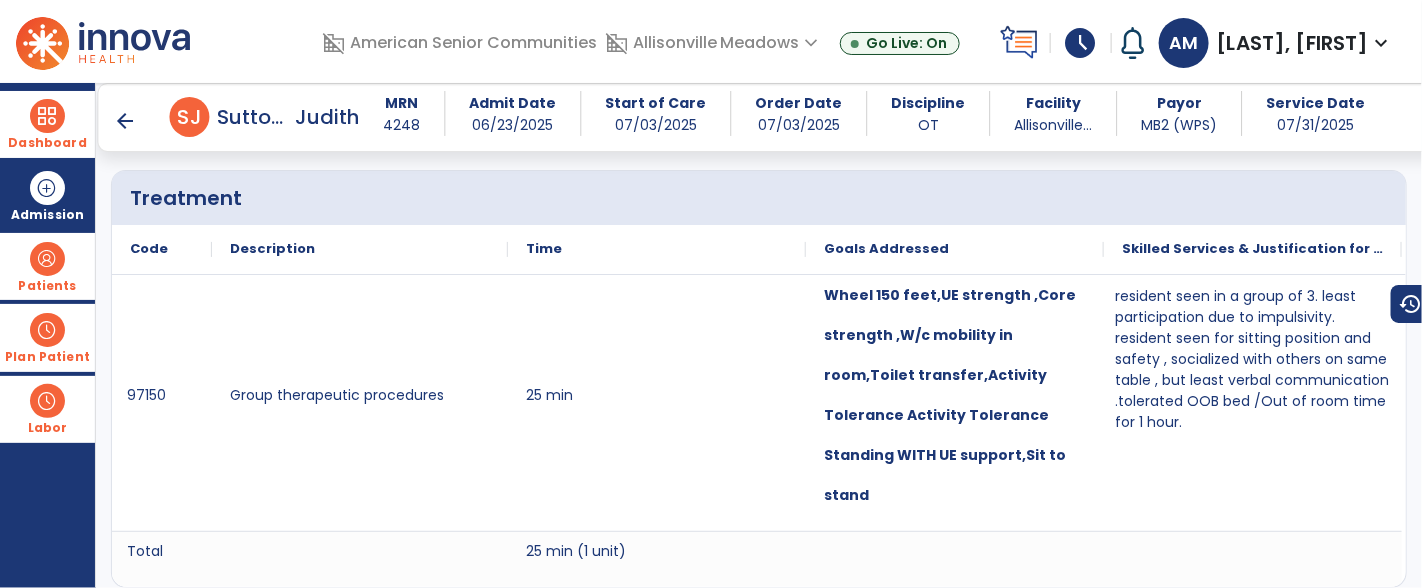 scroll, scrollTop: 1056, scrollLeft: 0, axis: vertical 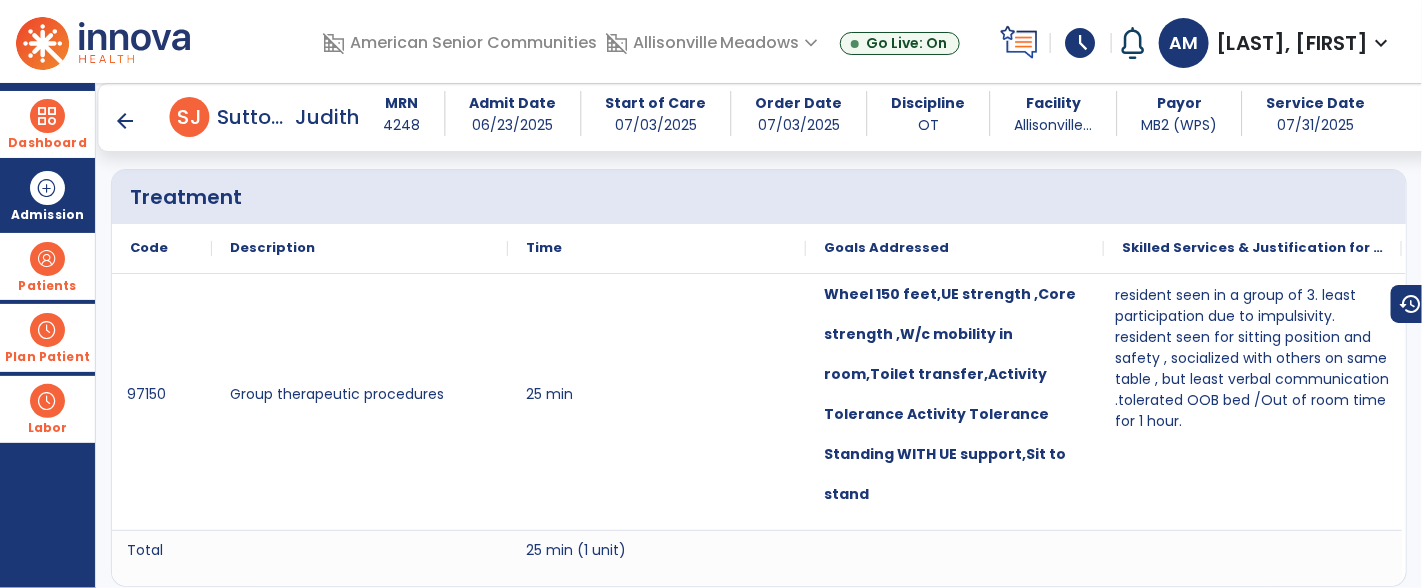click at bounding box center [47, 116] 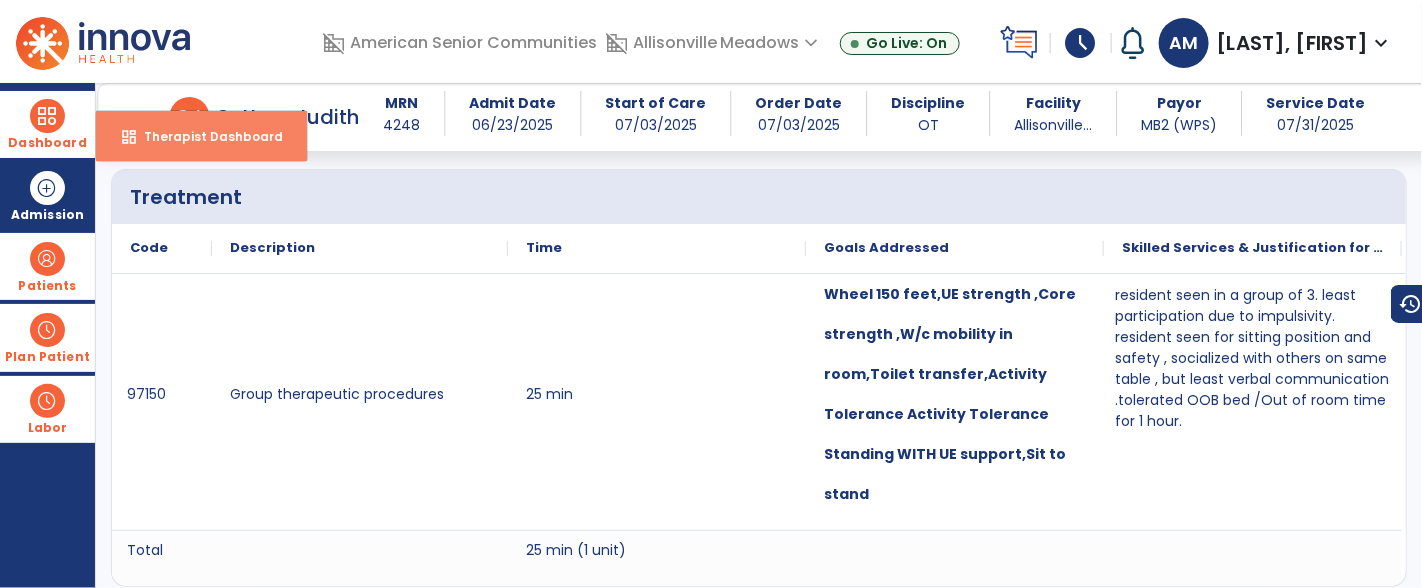 click on "Therapist Dashboard" at bounding box center (205, 136) 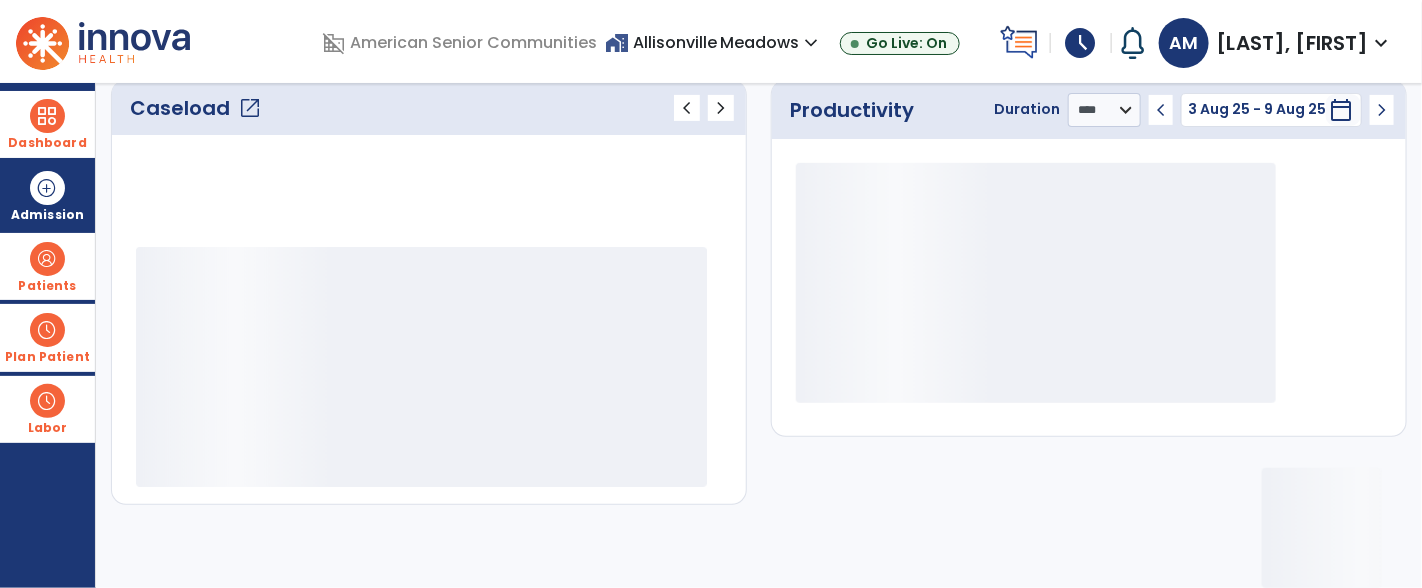 scroll, scrollTop: 289, scrollLeft: 0, axis: vertical 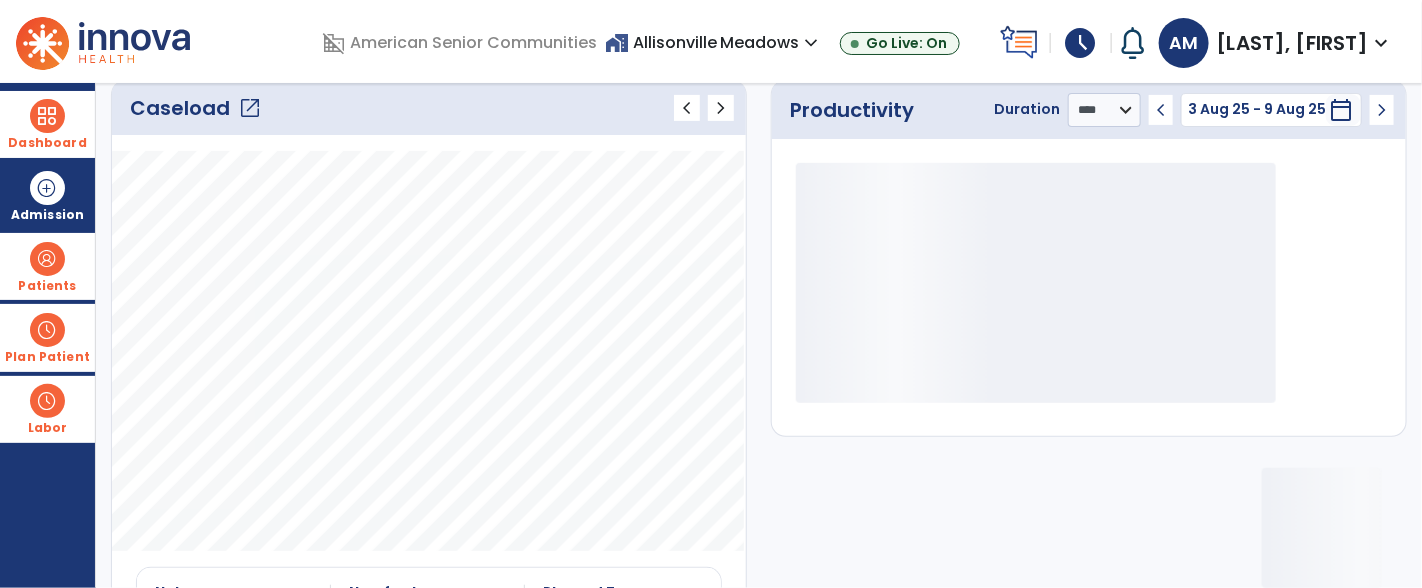 click at bounding box center [161, 41] 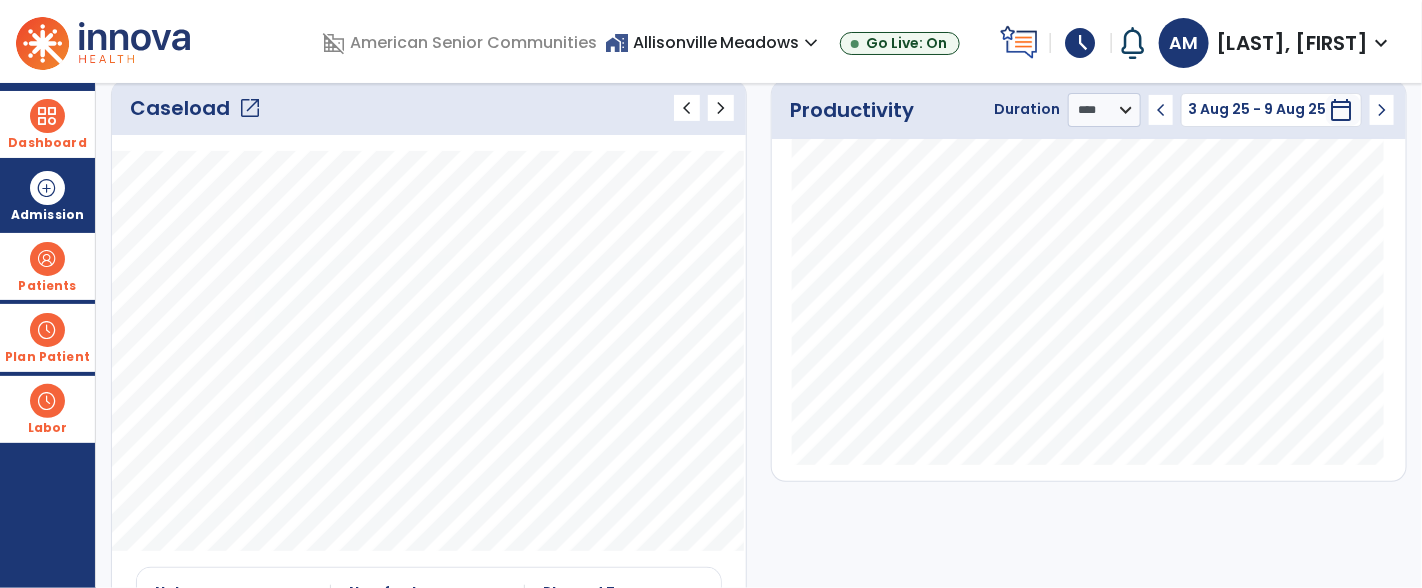 click on "Caseload   open_in_new" 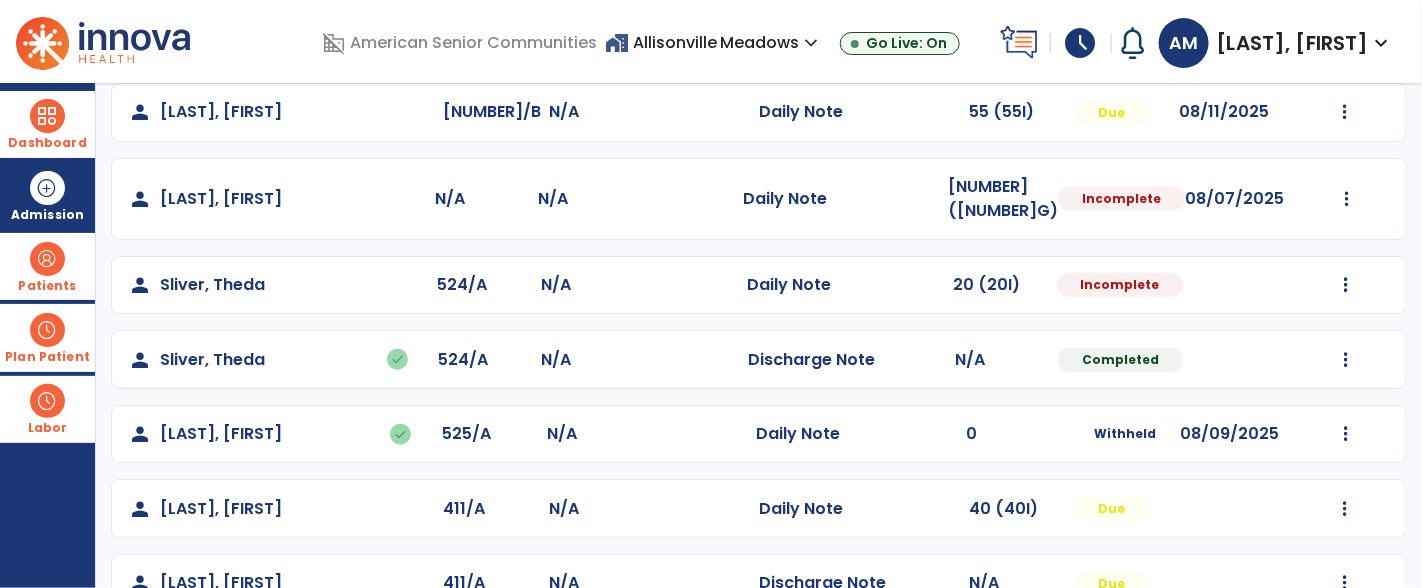 scroll, scrollTop: 718, scrollLeft: 0, axis: vertical 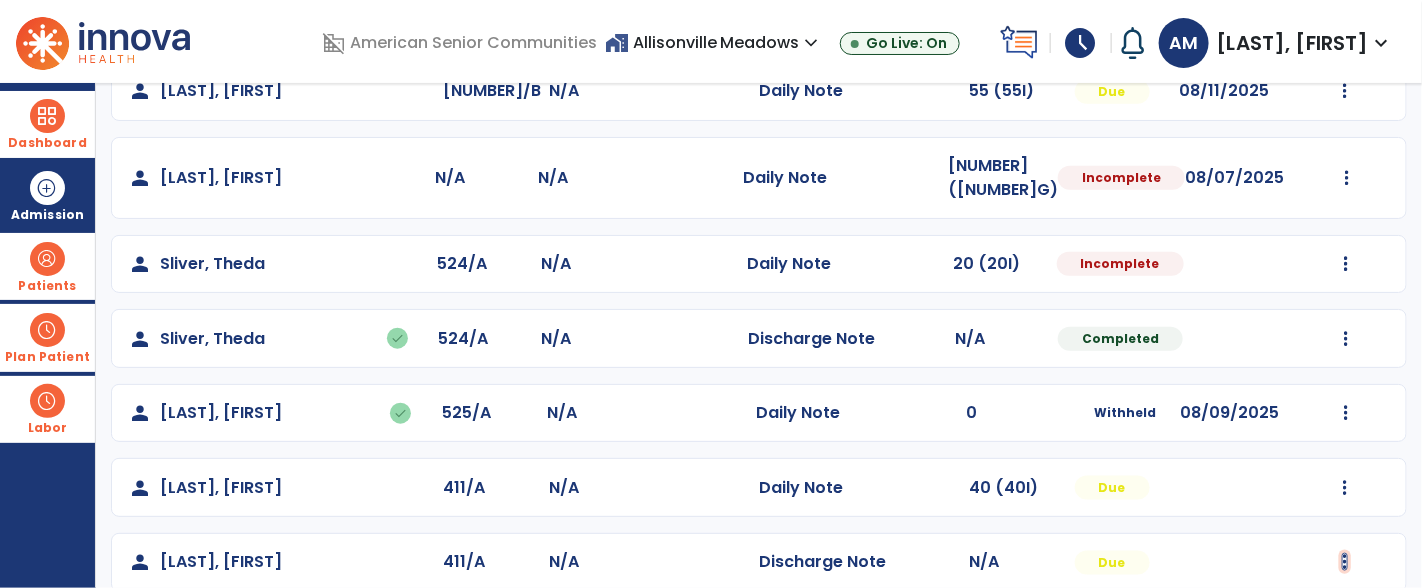 click at bounding box center (1346, -430) 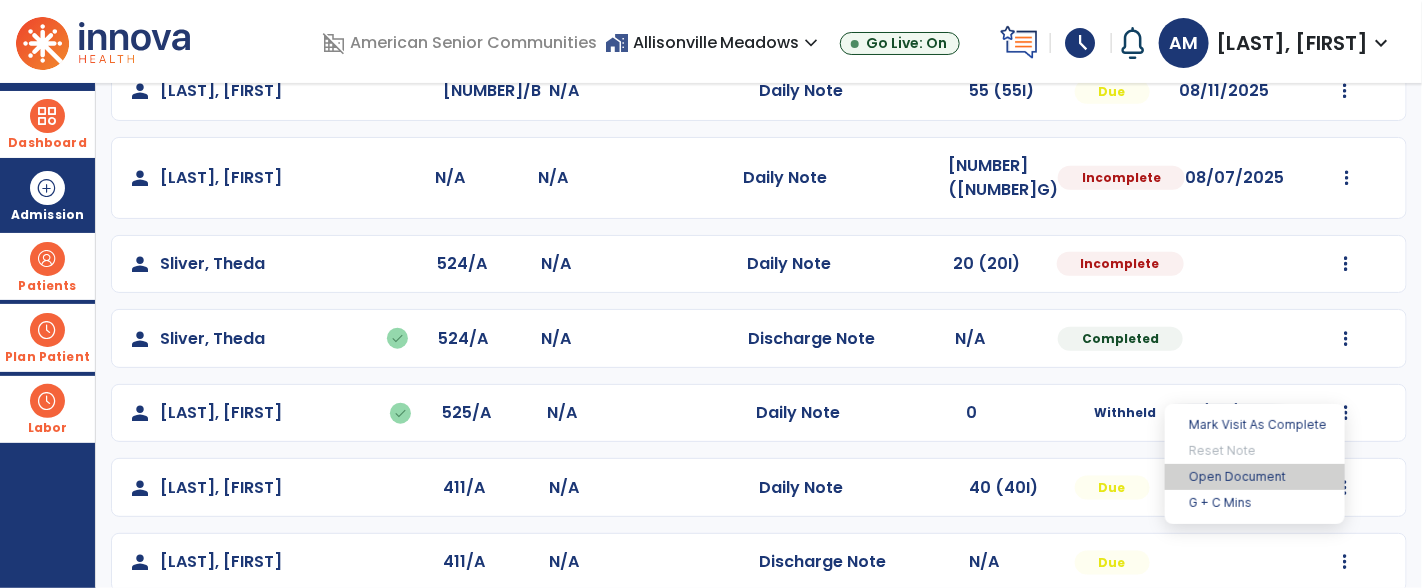 click on "Open Document" at bounding box center (1255, 477) 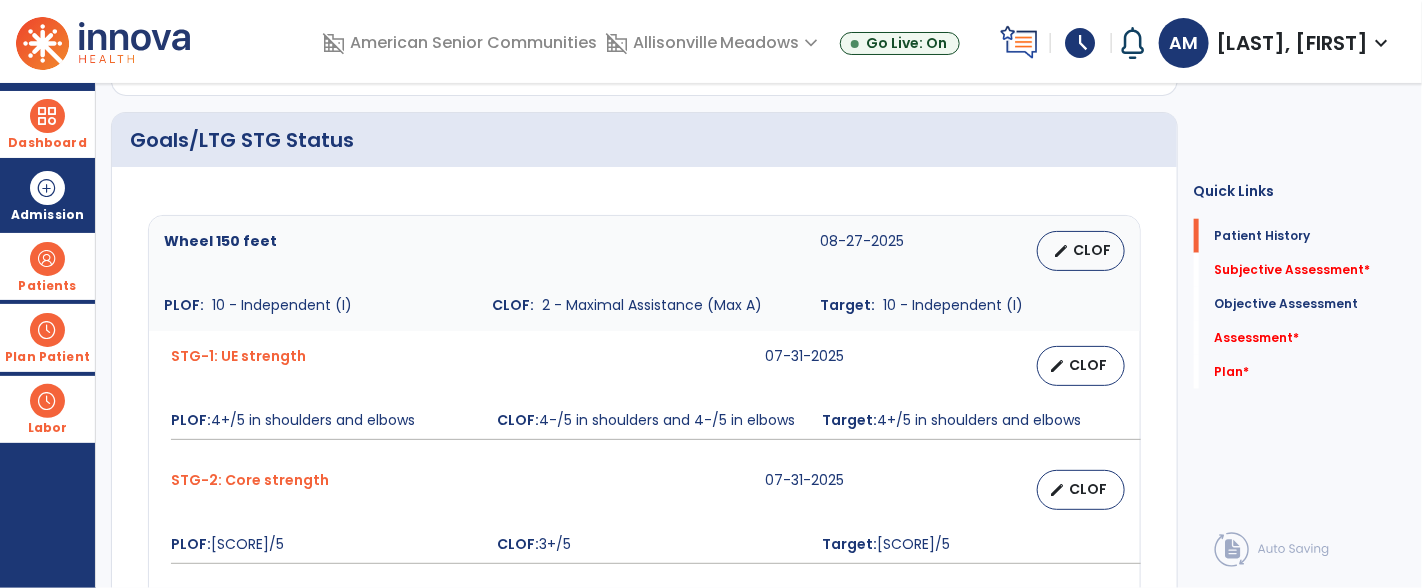scroll, scrollTop: 0, scrollLeft: 0, axis: both 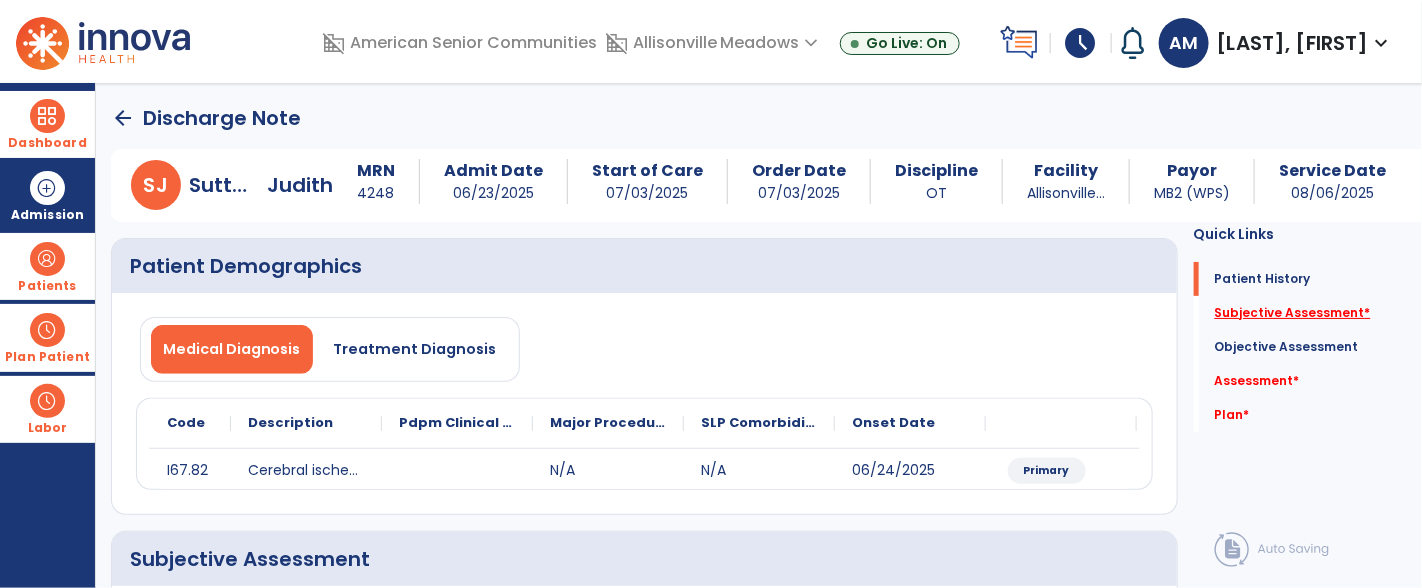 click on "Subjective Assessment   *" 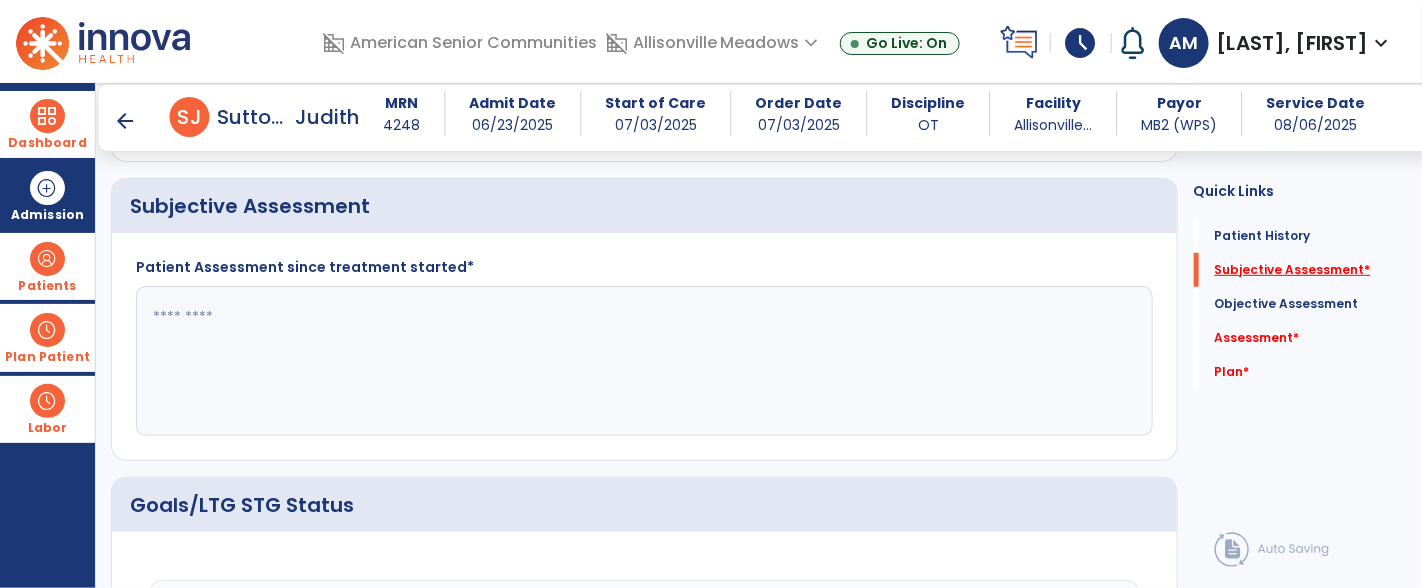 scroll, scrollTop: 336, scrollLeft: 0, axis: vertical 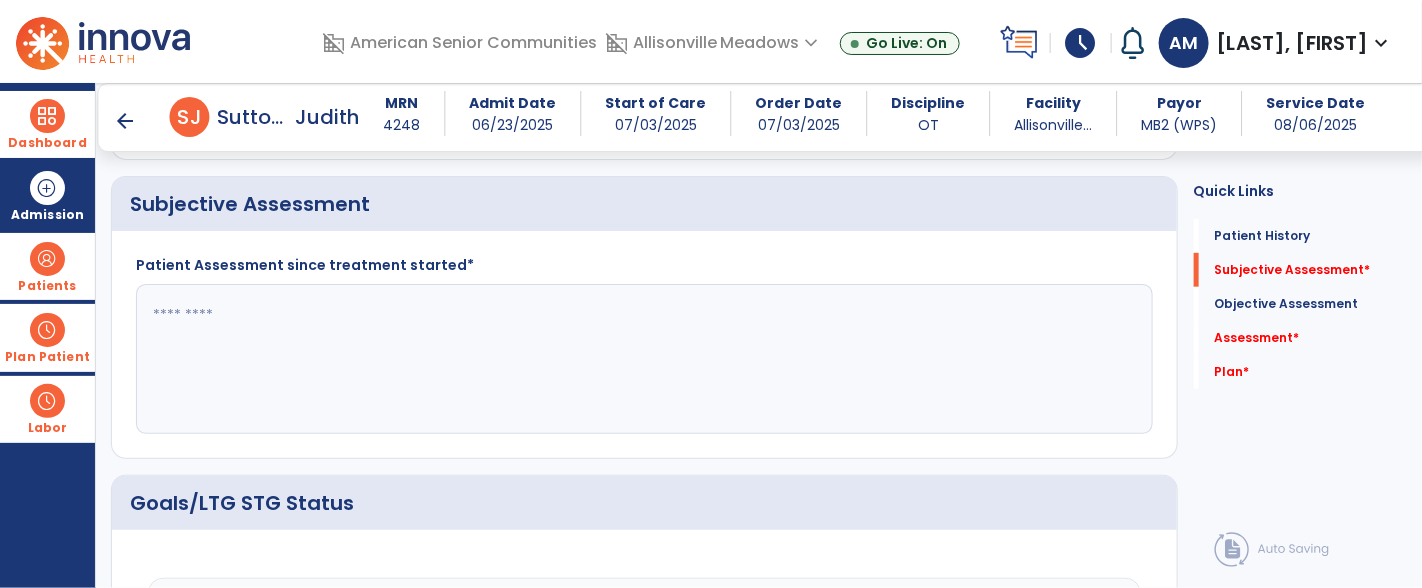 click 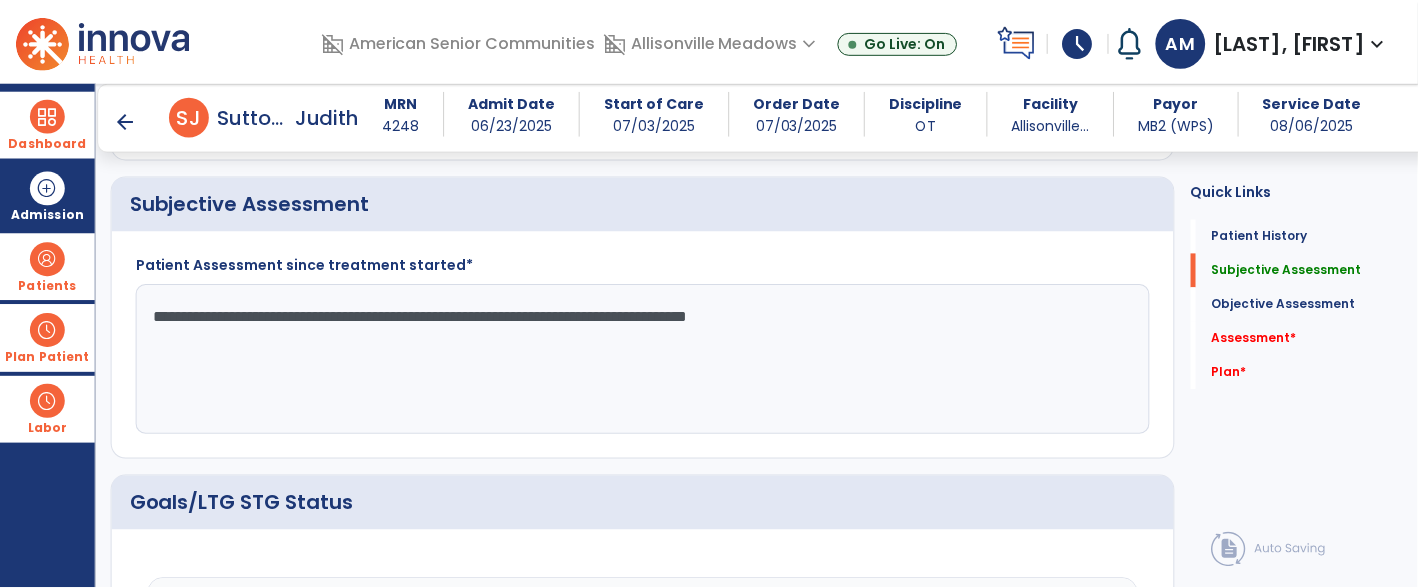 scroll, scrollTop: 677, scrollLeft: 0, axis: vertical 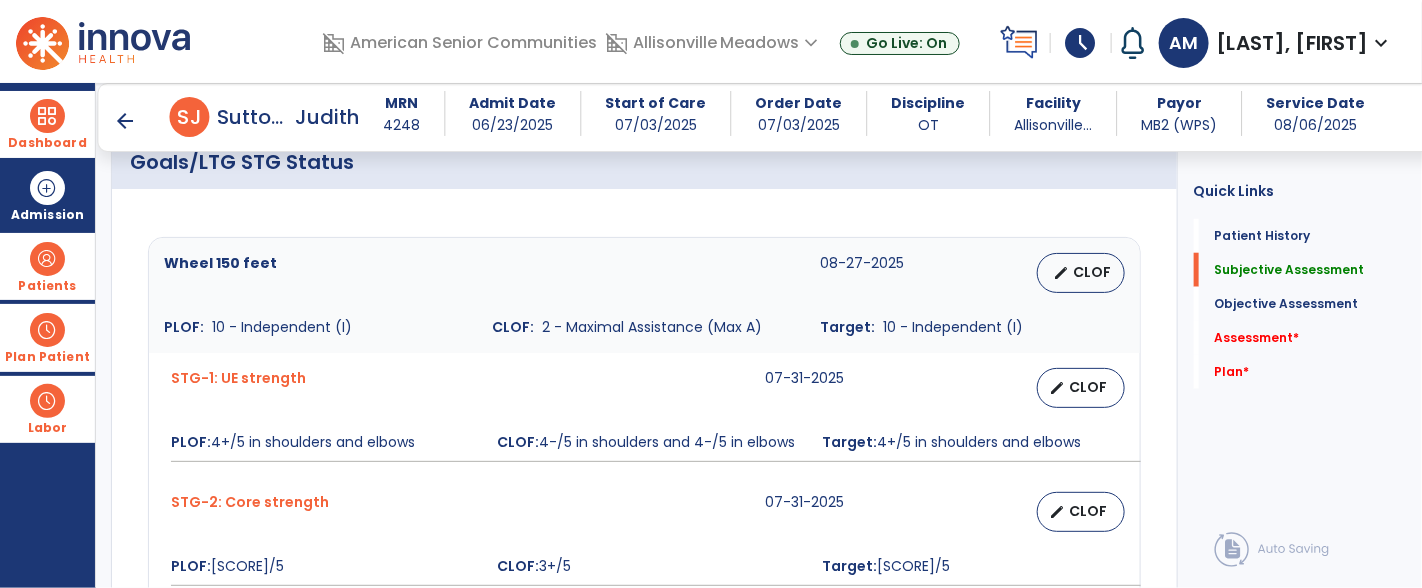 type on "**********" 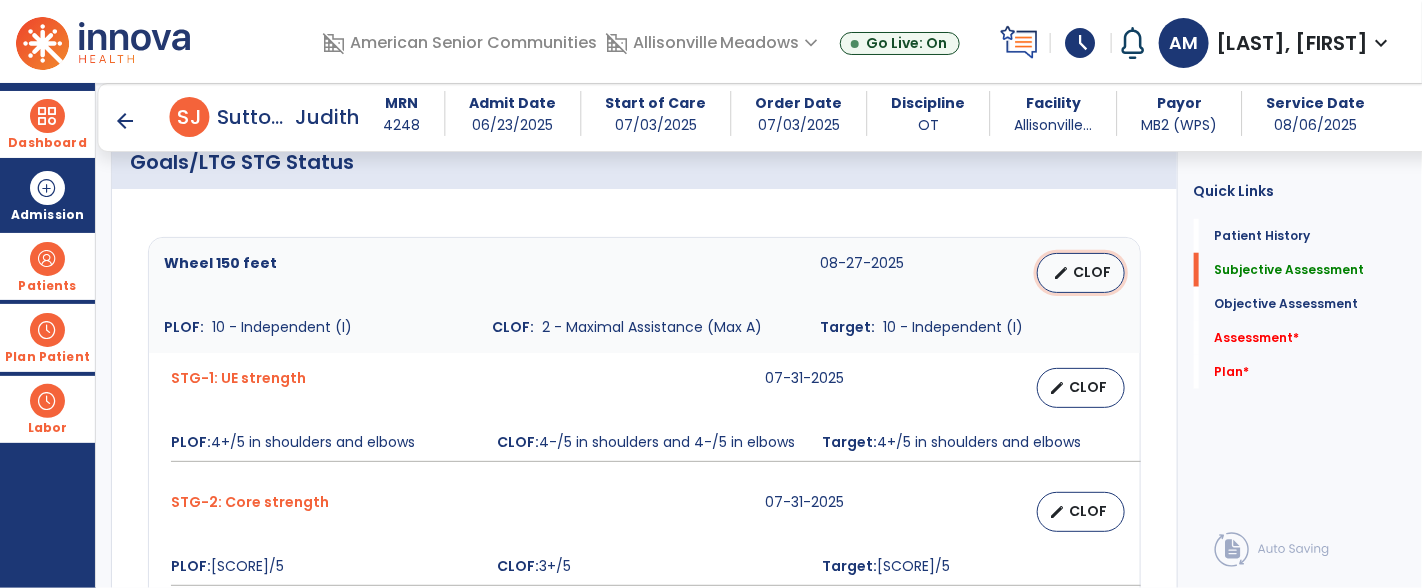 click on "CLOF" at bounding box center [1093, 272] 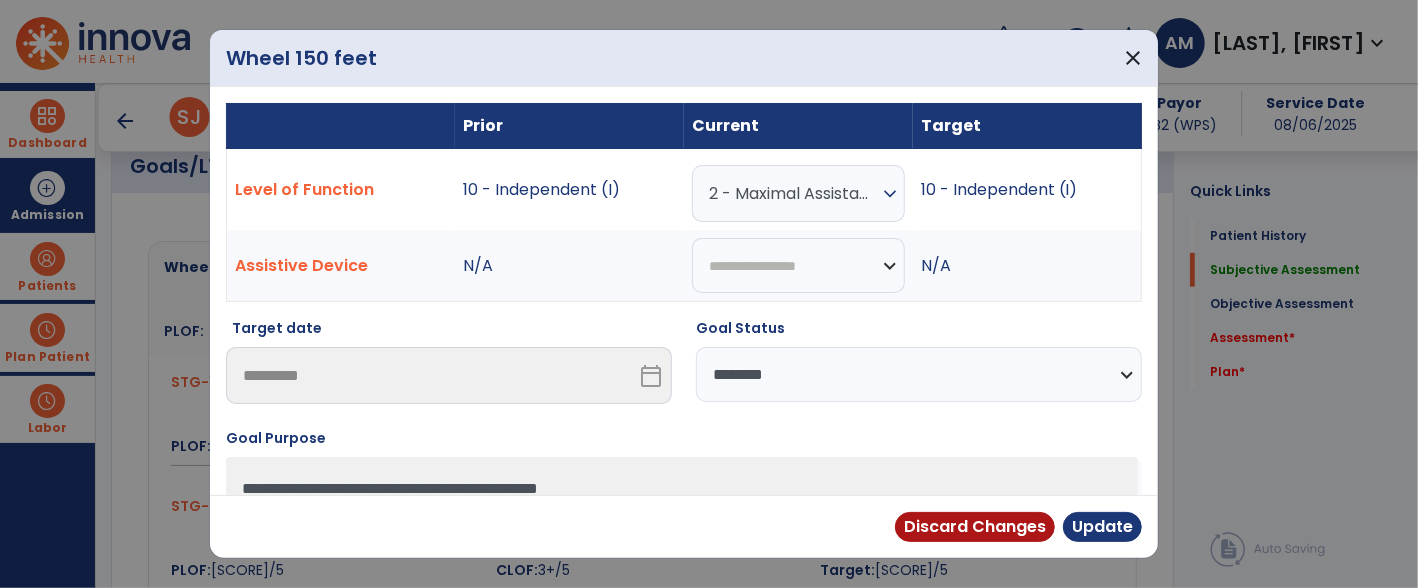 scroll, scrollTop: 677, scrollLeft: 0, axis: vertical 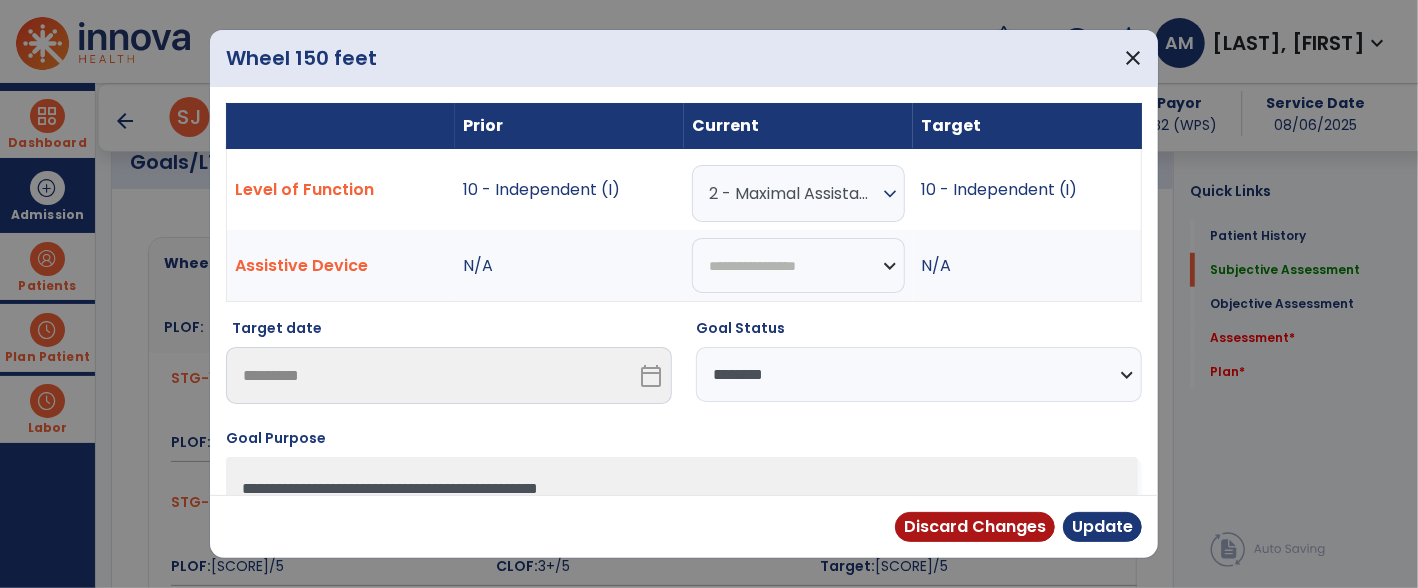 click on "2 - Maximal Assistance (Max A)" at bounding box center [793, 193] 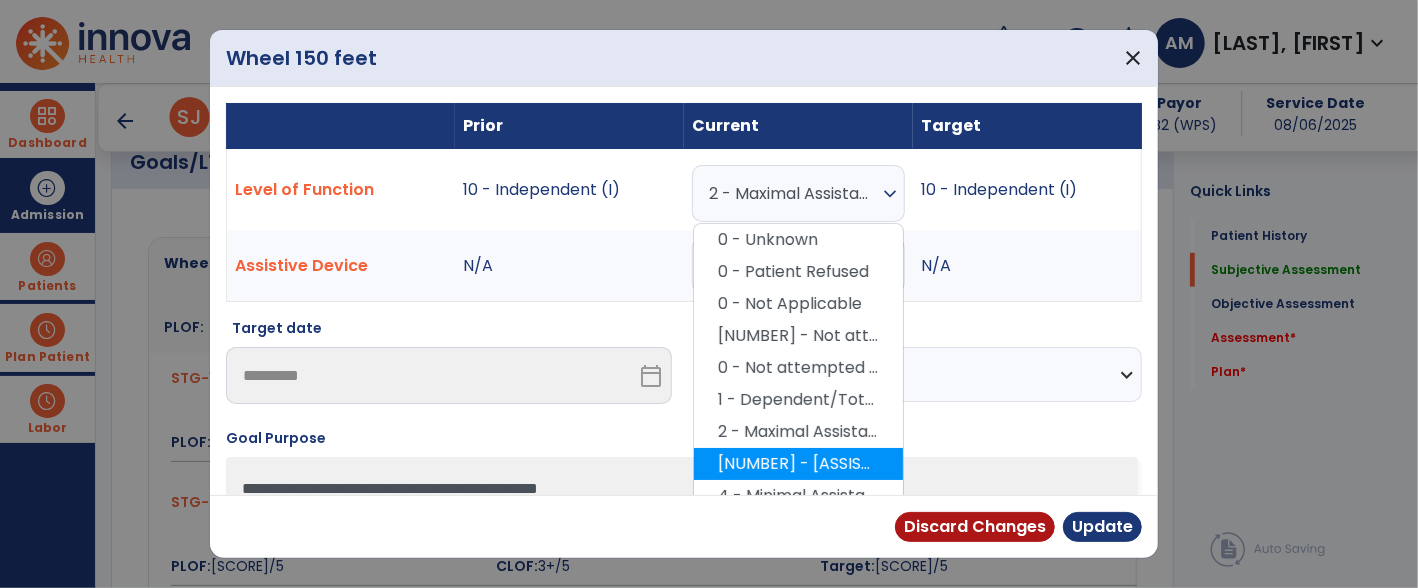 click on "3 - Moderate Assistance (Mod A)" at bounding box center [798, 464] 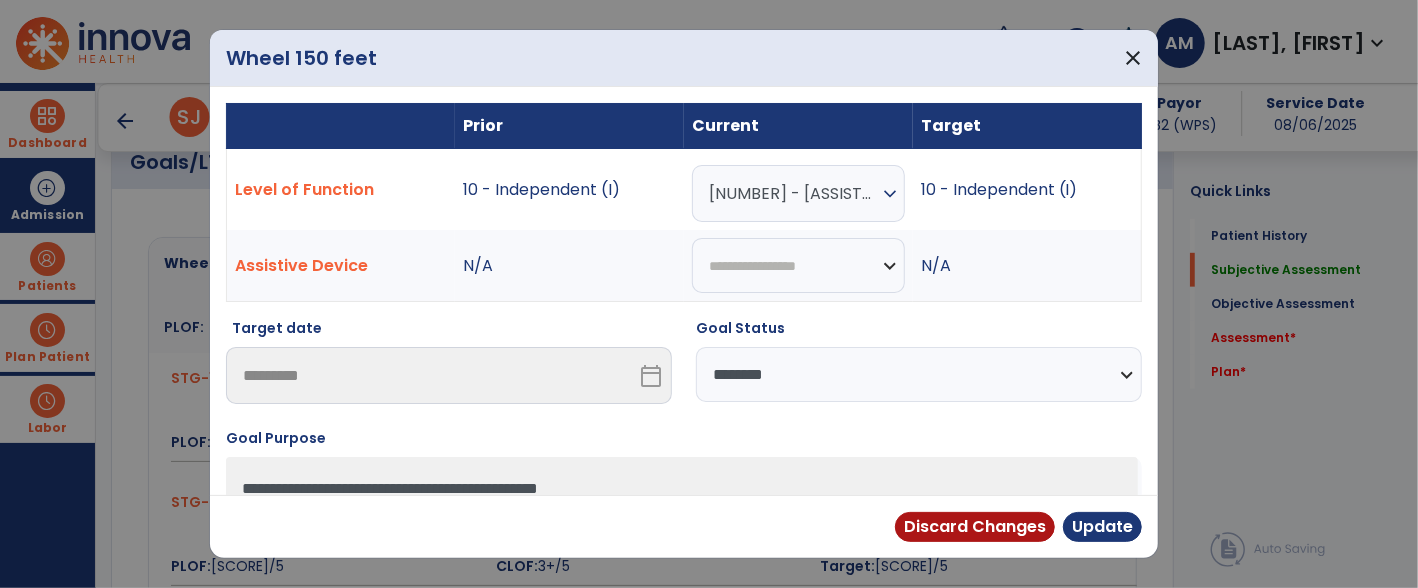 click on "**********" at bounding box center [919, 374] 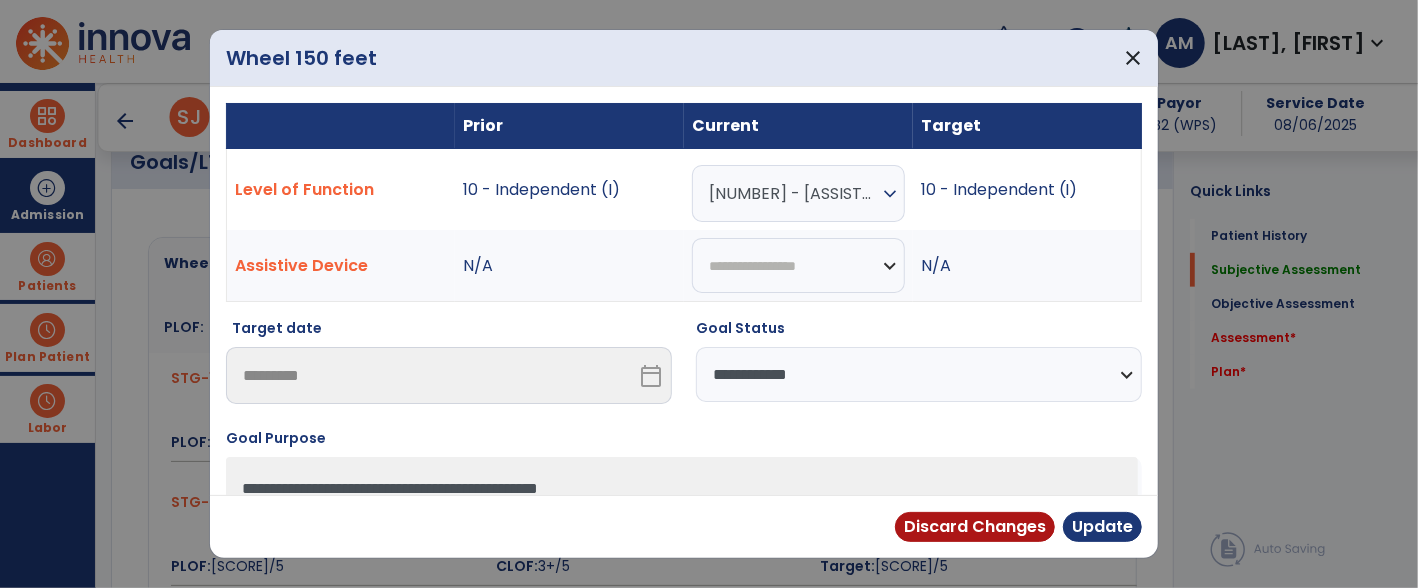 click on "**********" at bounding box center (919, 374) 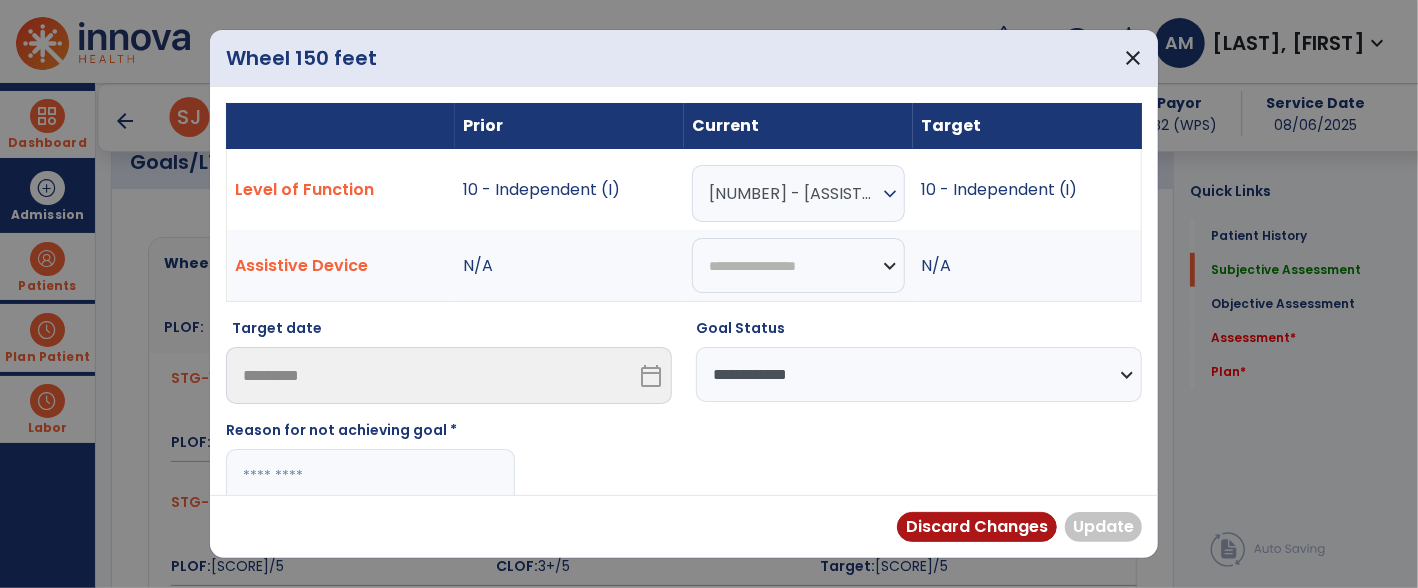 scroll, scrollTop: 227, scrollLeft: 0, axis: vertical 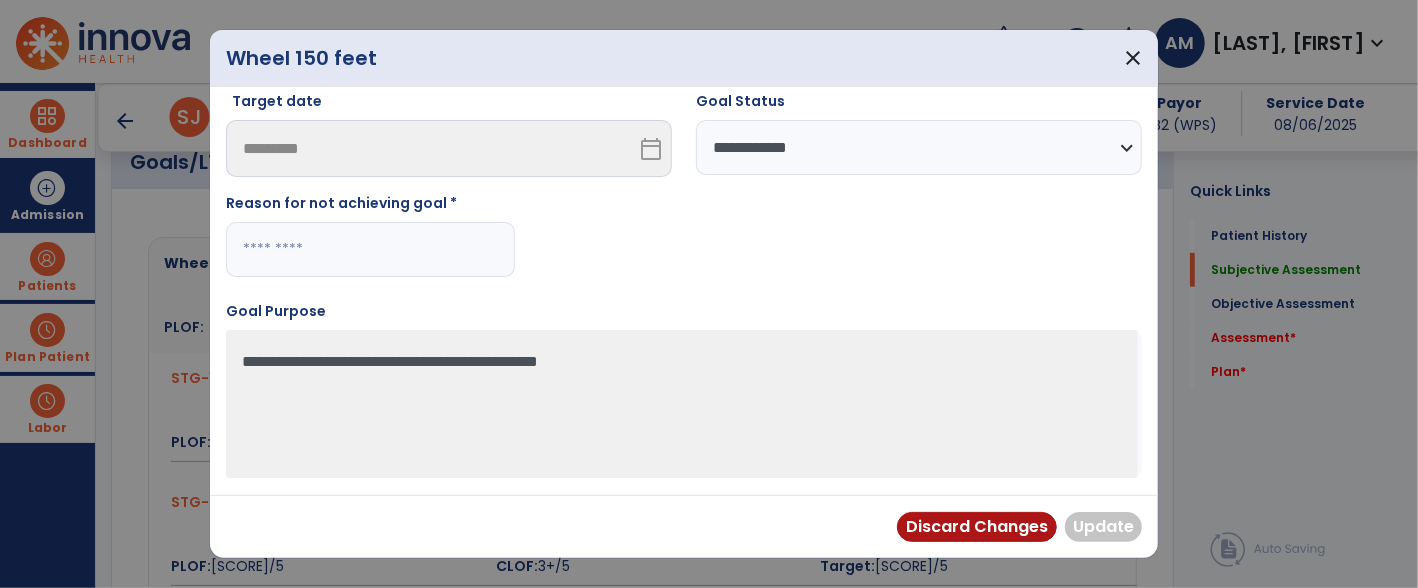 click at bounding box center (370, 249) 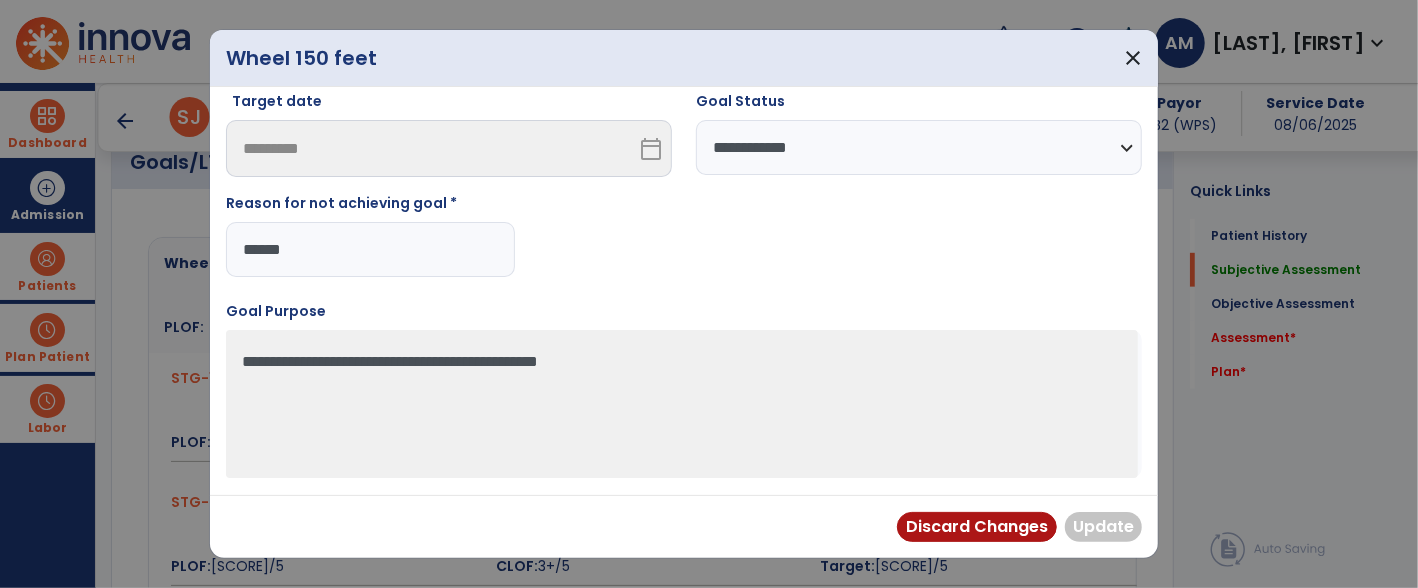 type on "*******" 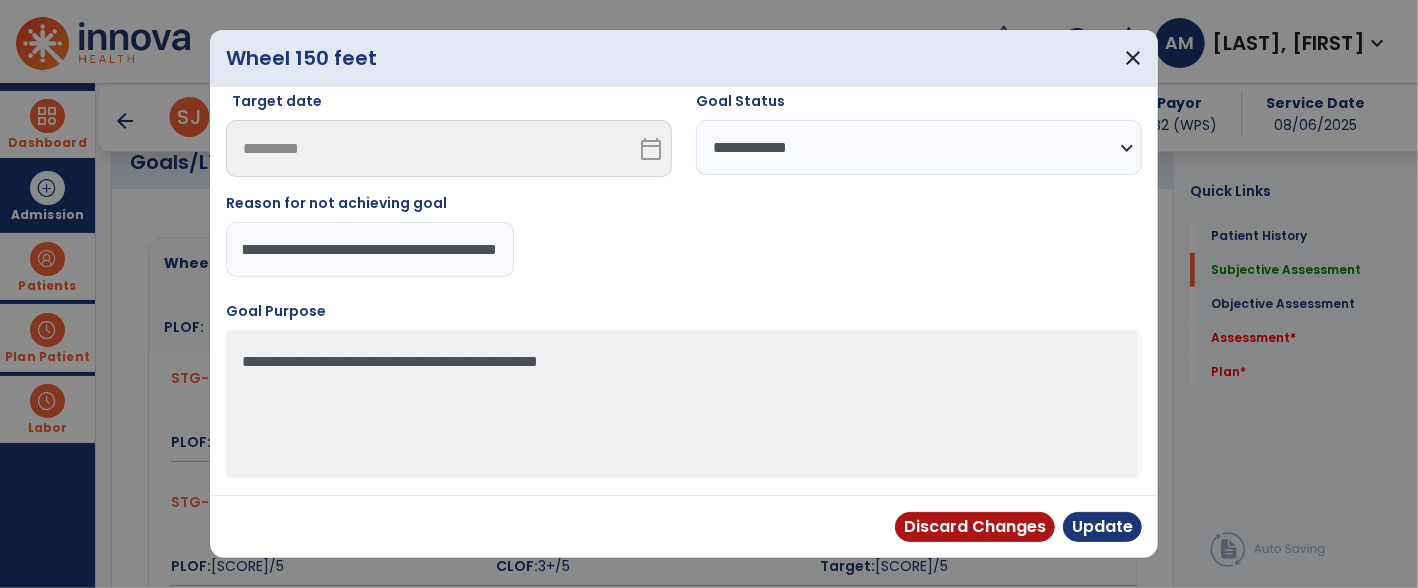 type on "**********" 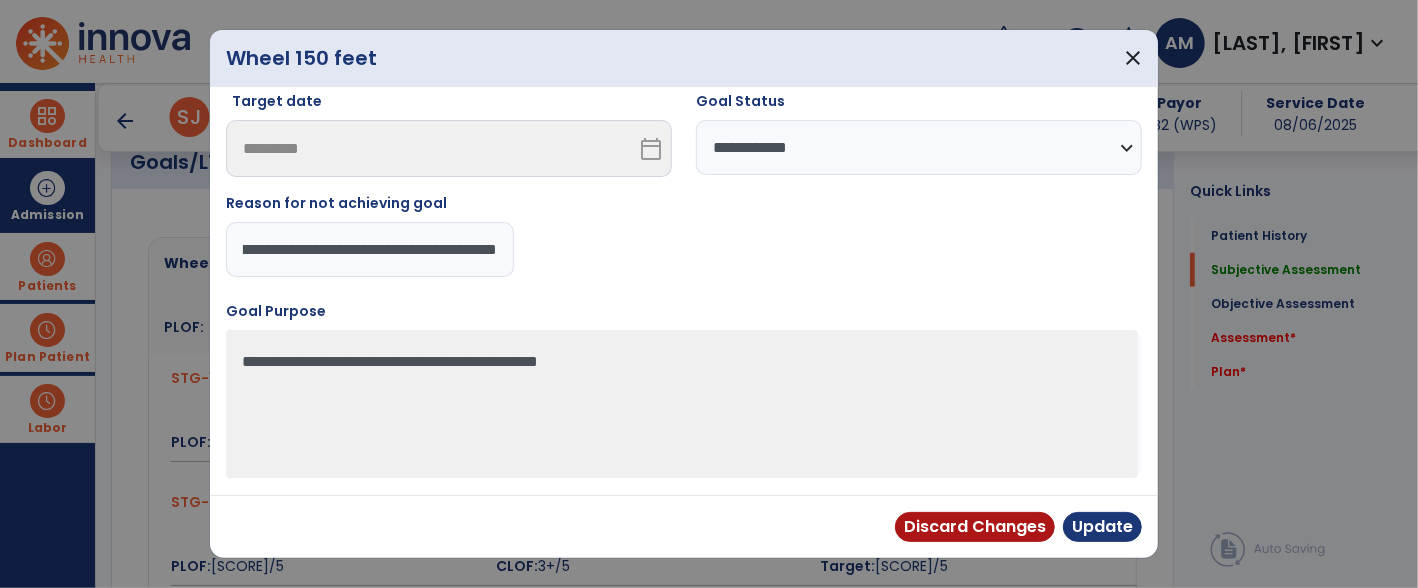 scroll, scrollTop: 0, scrollLeft: 102, axis: horizontal 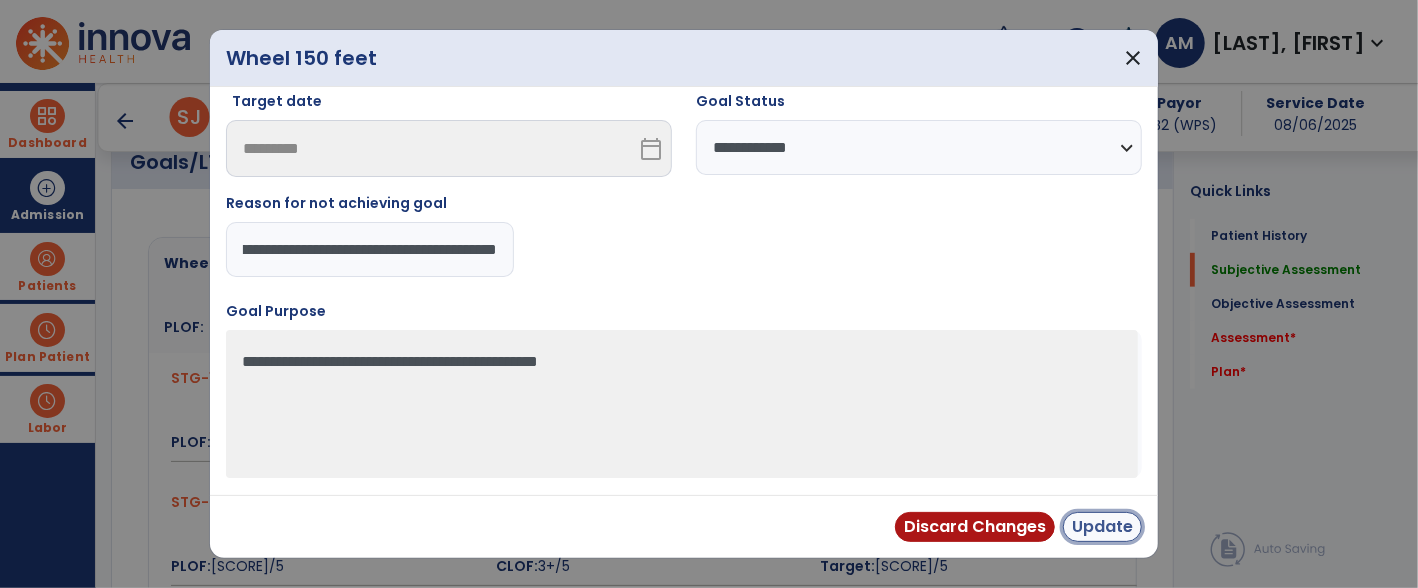 click on "Update" at bounding box center [1102, 527] 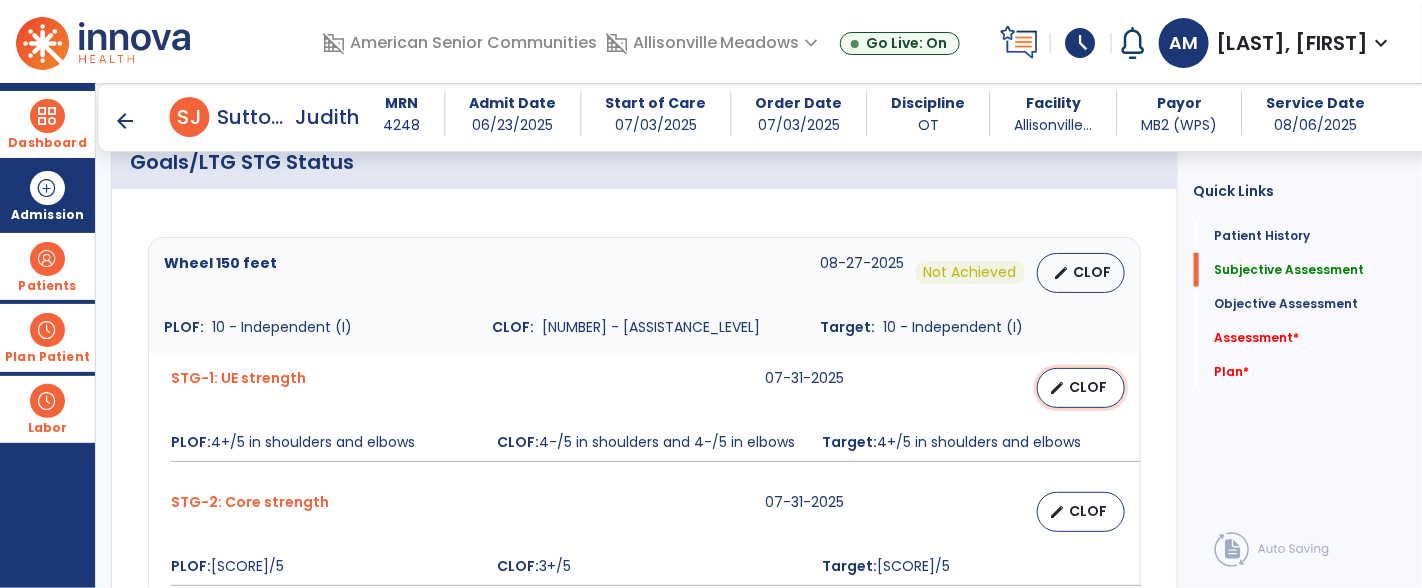 click on "CLOF" at bounding box center (1089, 387) 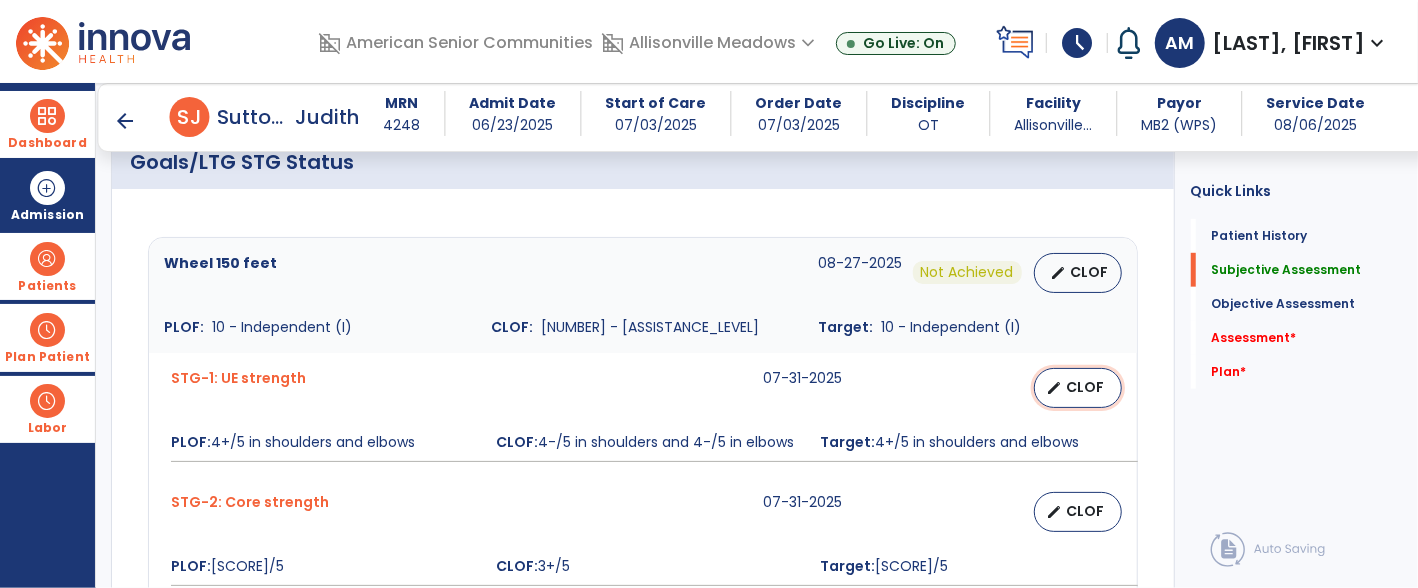 select on "********" 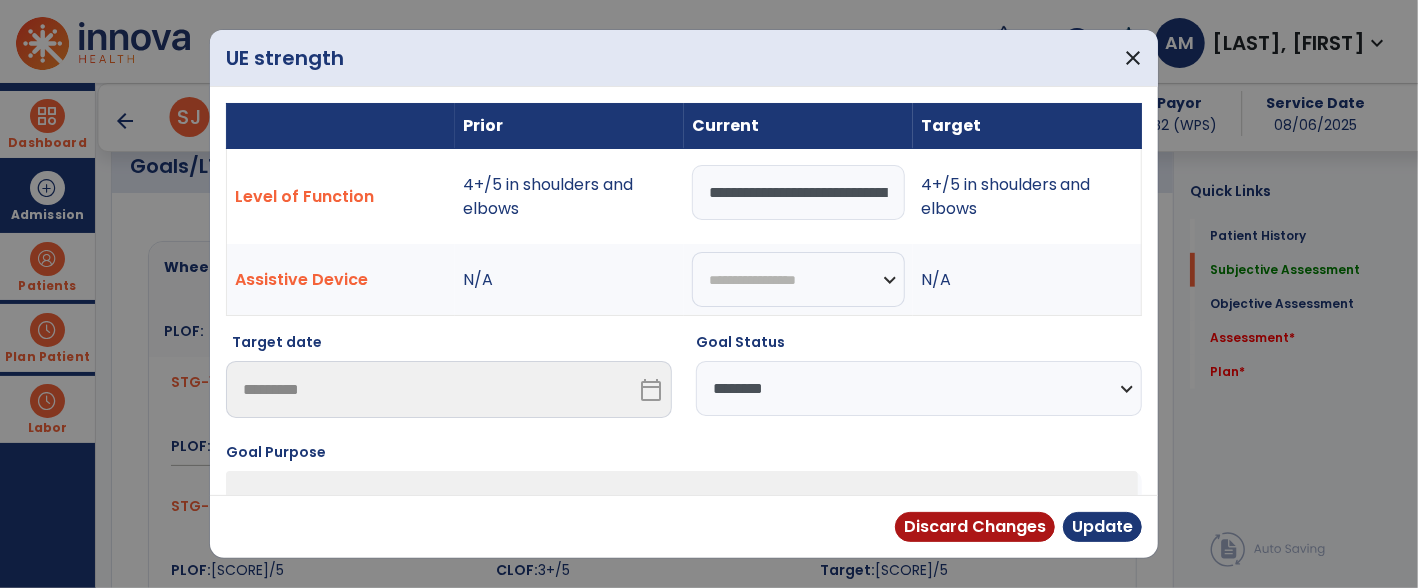 scroll, scrollTop: 677, scrollLeft: 0, axis: vertical 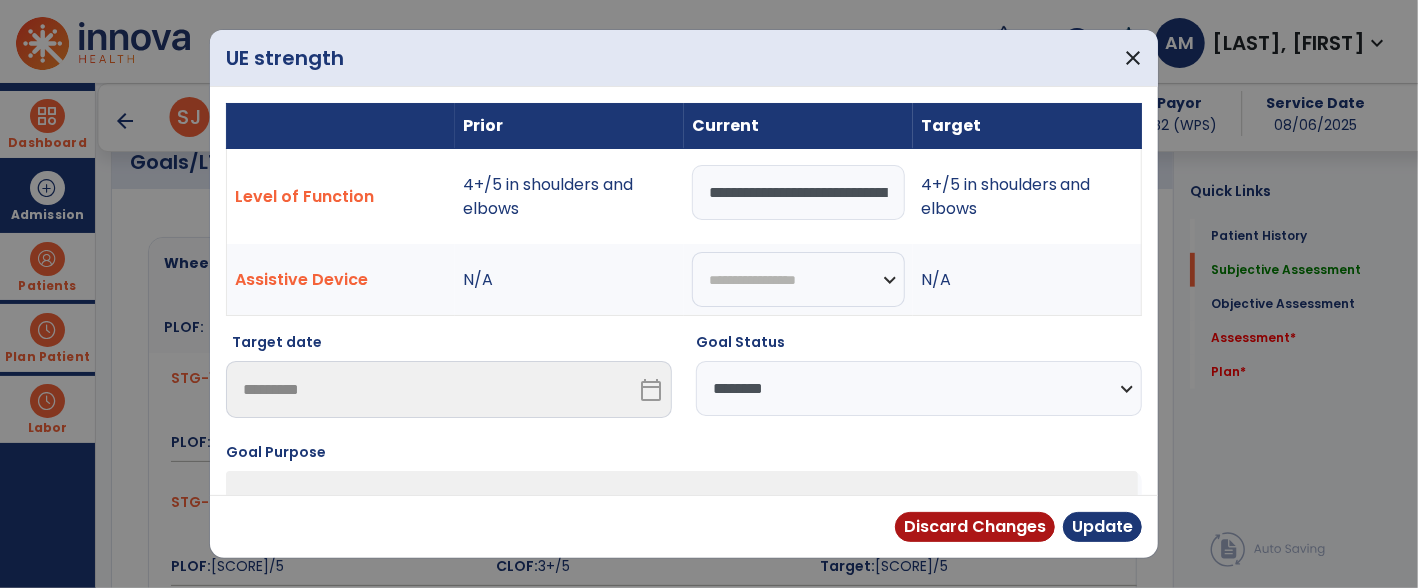 click on "**********" at bounding box center (798, 192) 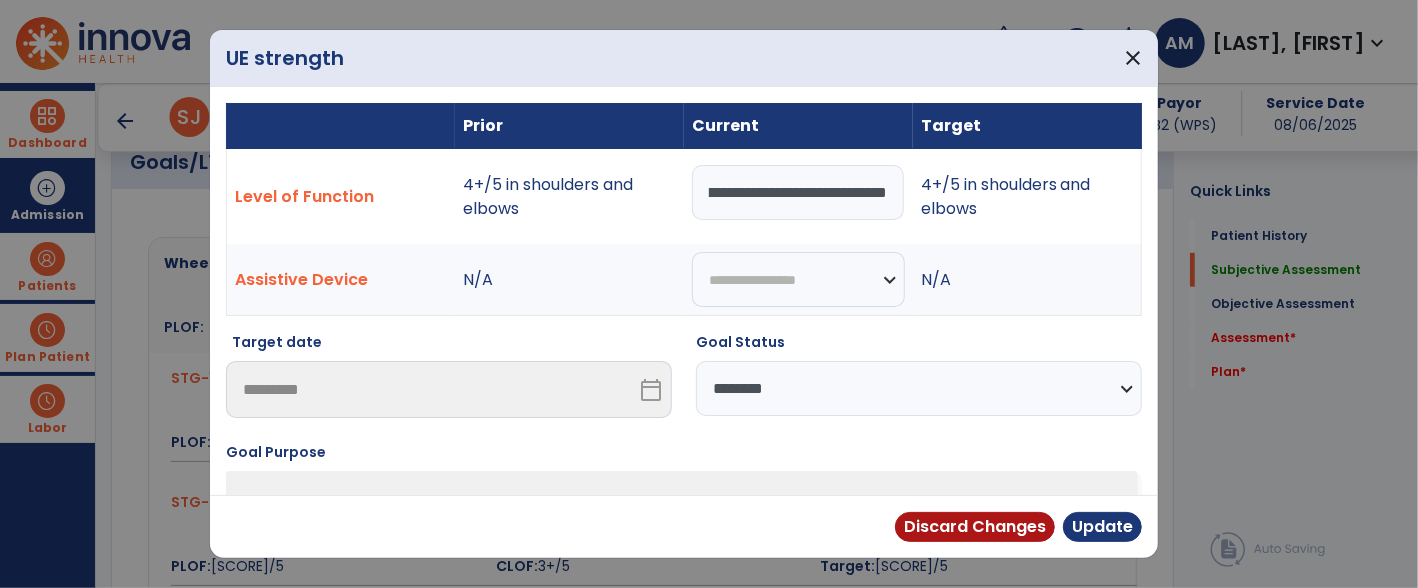 scroll, scrollTop: 0, scrollLeft: 106, axis: horizontal 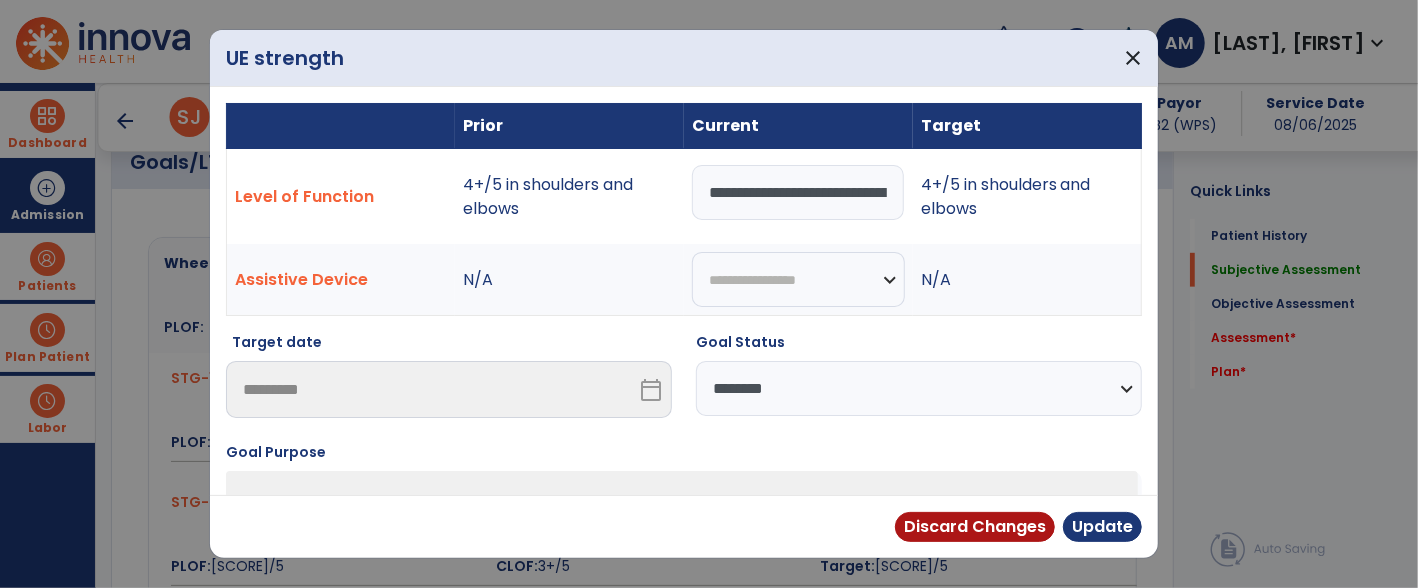 select on "**********" 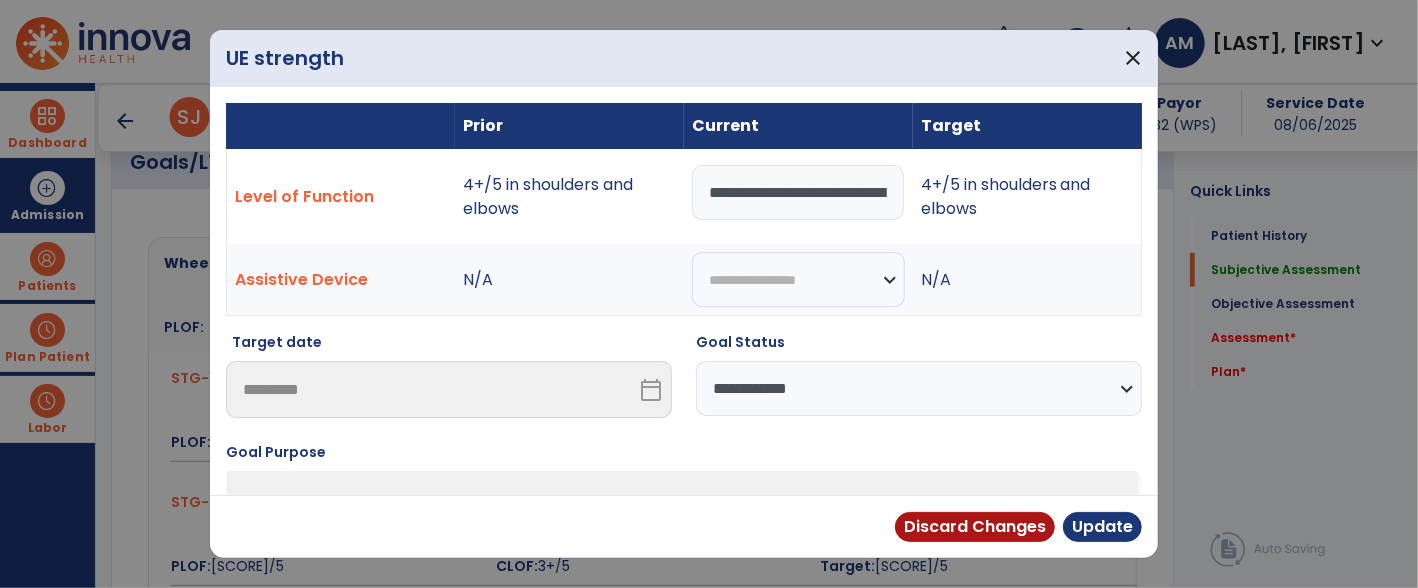 click on "**********" at bounding box center [919, 388] 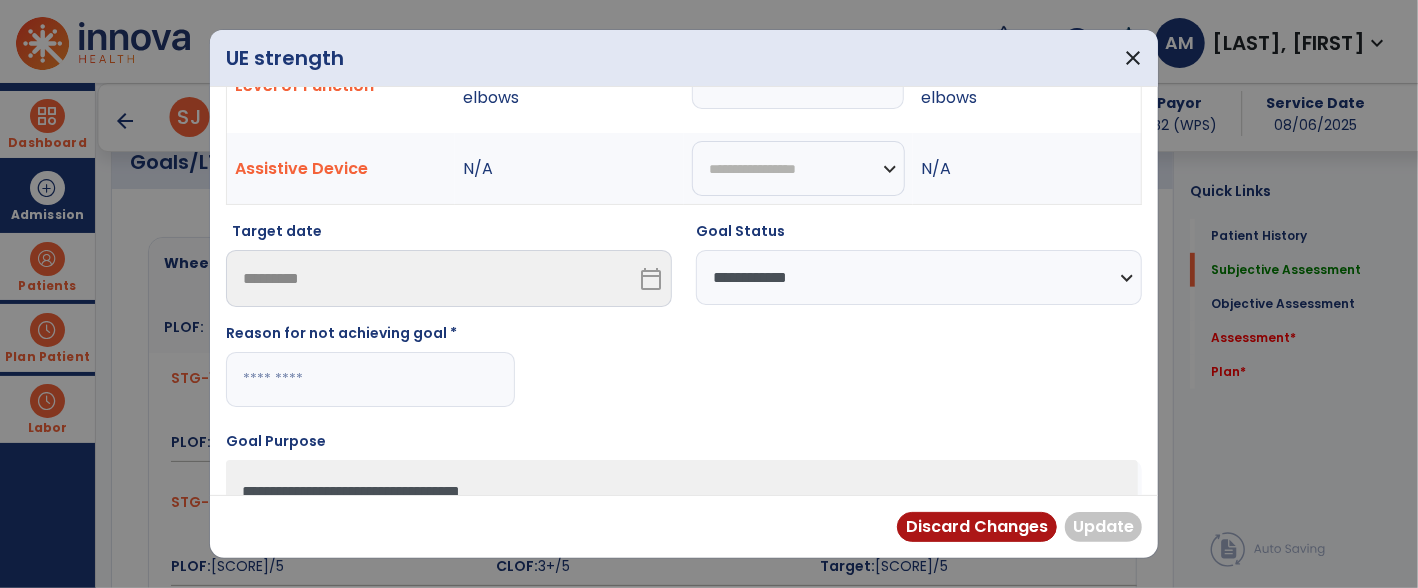 scroll, scrollTop: 158, scrollLeft: 0, axis: vertical 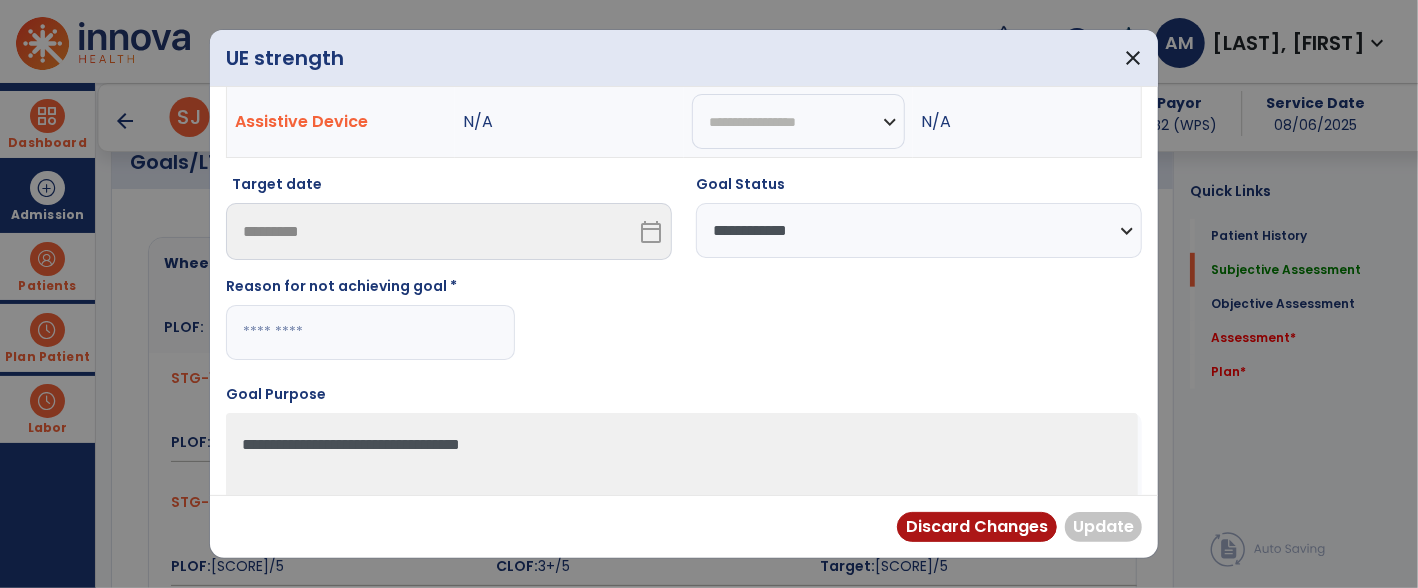 click at bounding box center [370, 332] 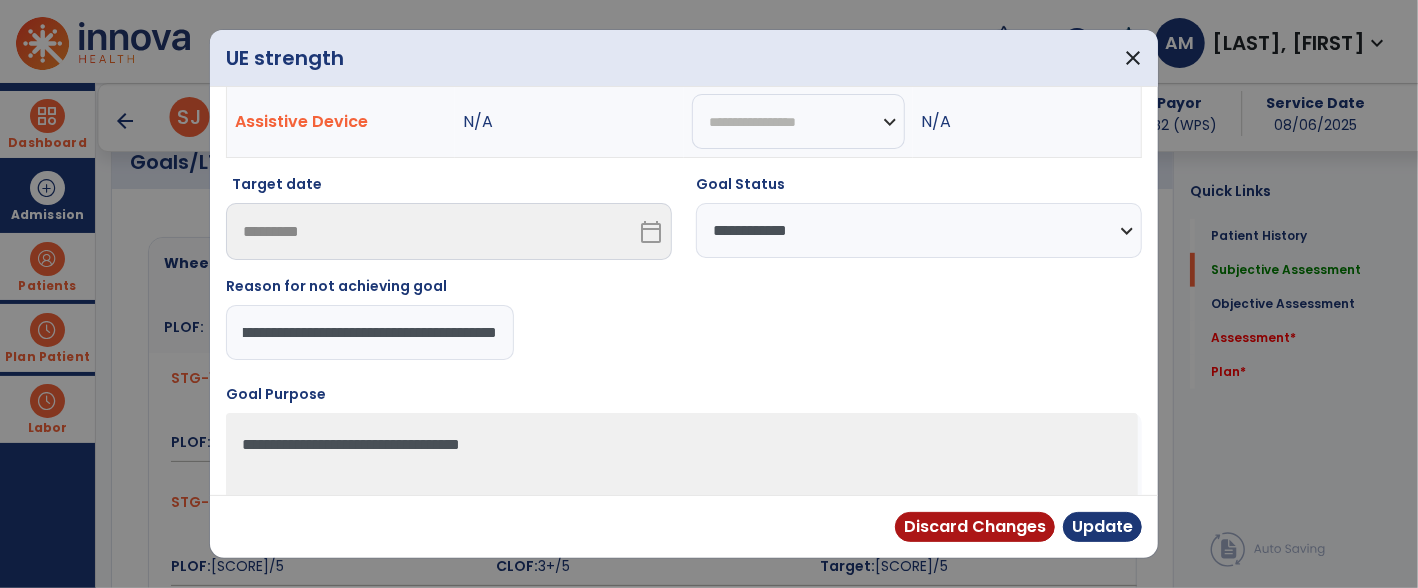 type on "**********" 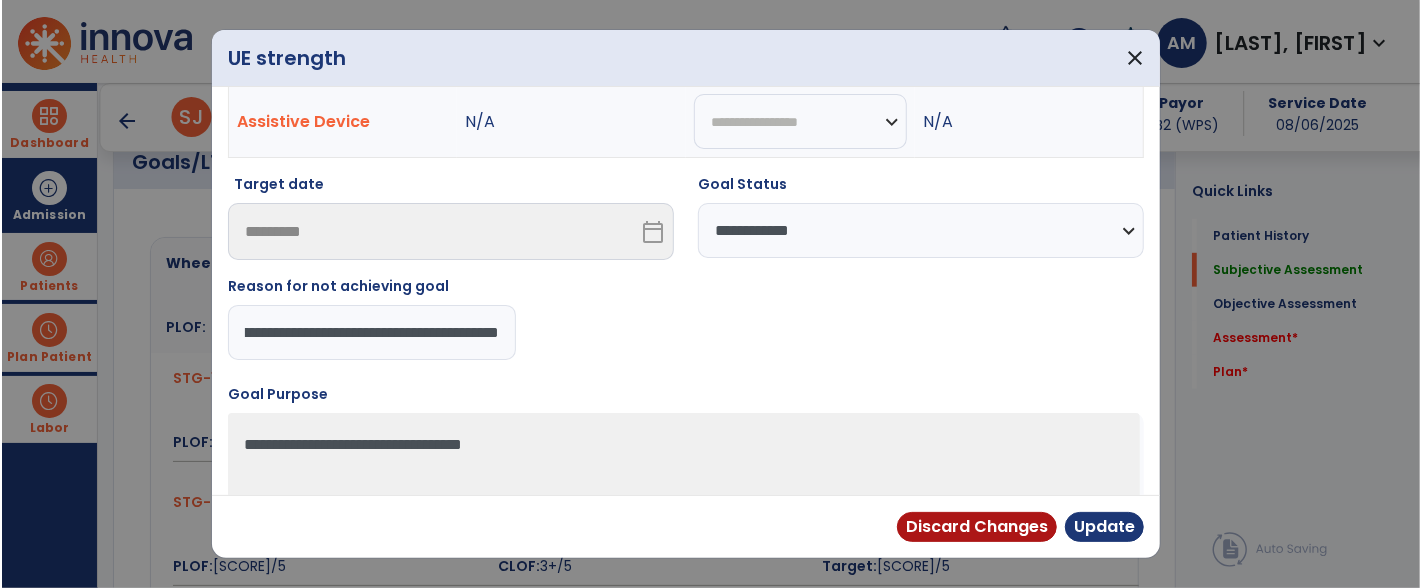 scroll, scrollTop: 0, scrollLeft: 123, axis: horizontal 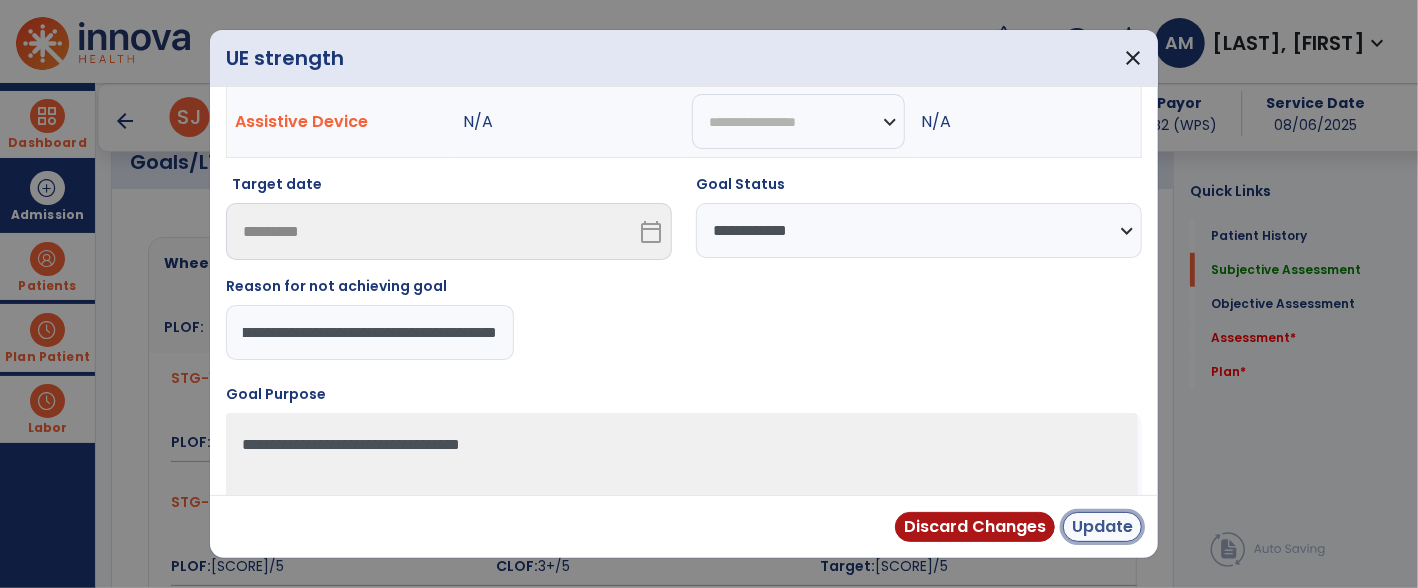 click on "Update" at bounding box center (1102, 527) 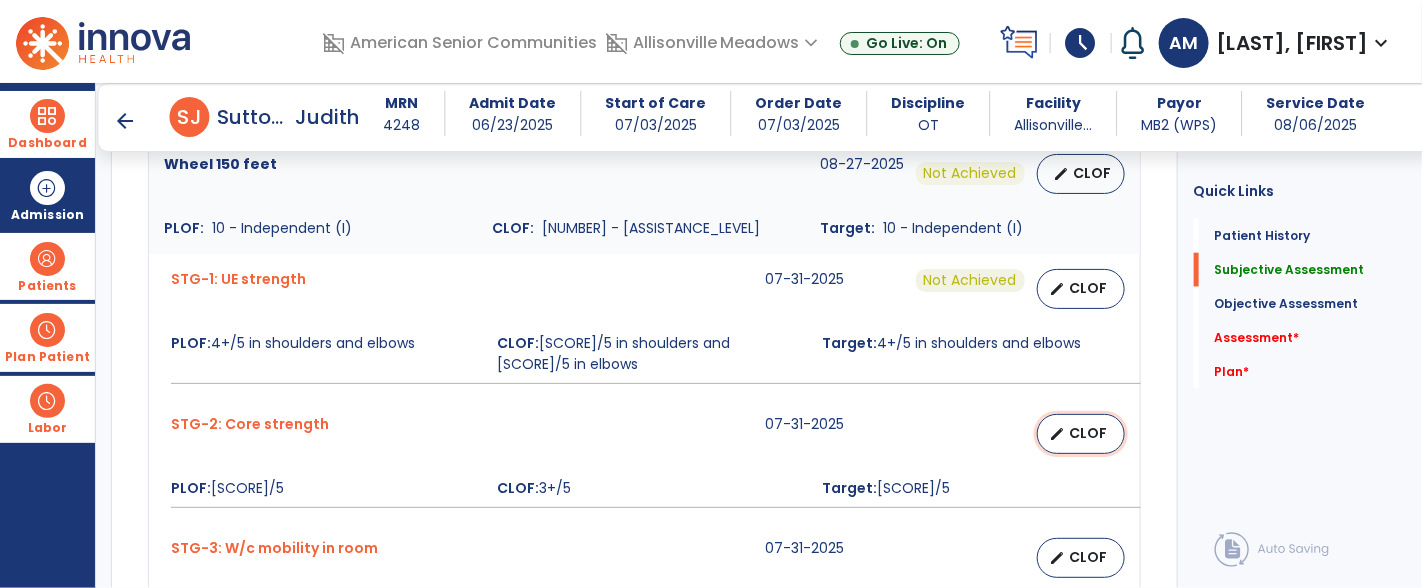 click on "edit   CLOF" at bounding box center (1081, 434) 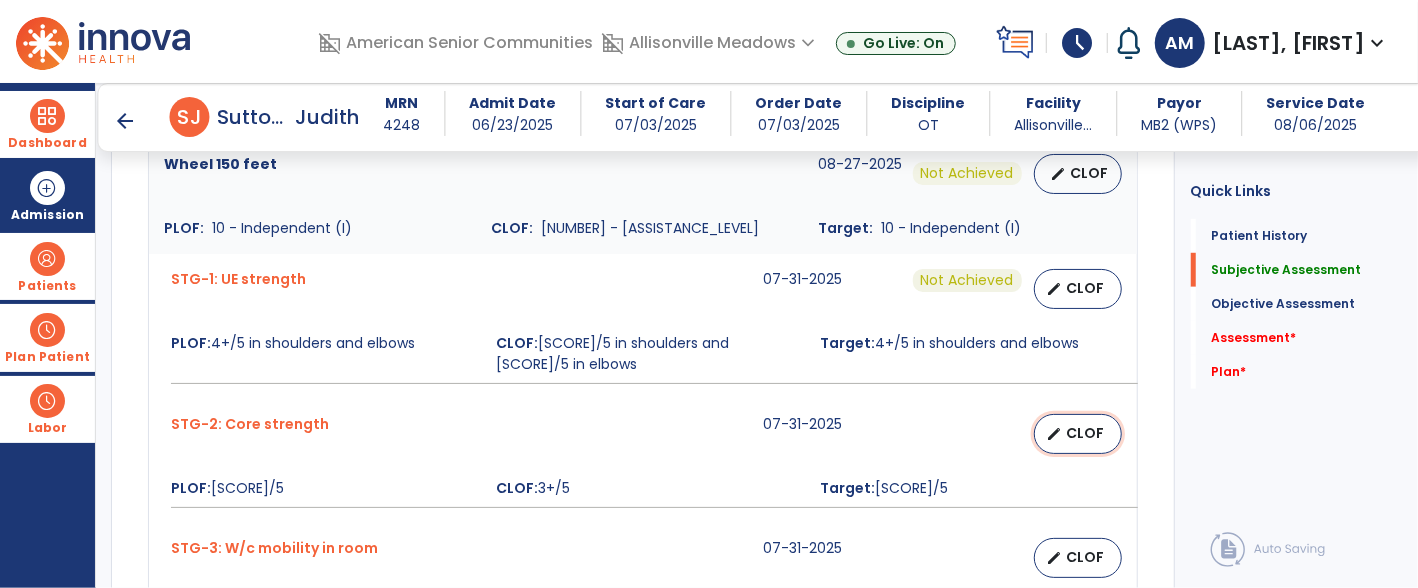 select on "********" 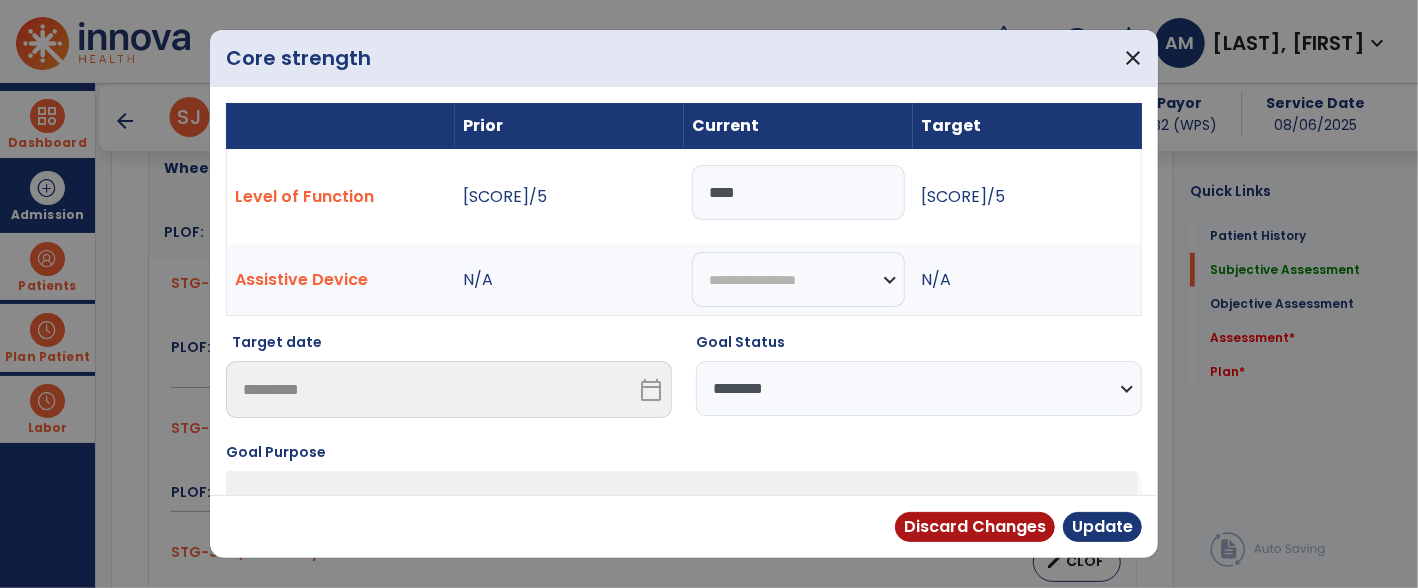 scroll, scrollTop: 776, scrollLeft: 0, axis: vertical 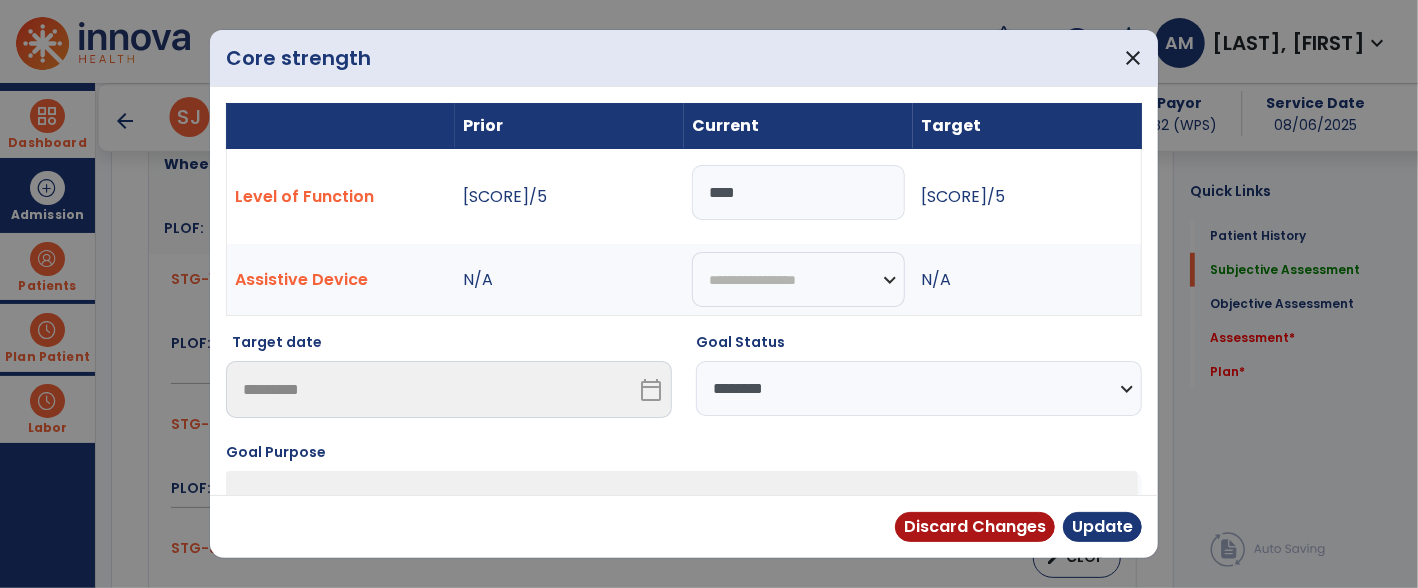 click on "****" at bounding box center [798, 192] 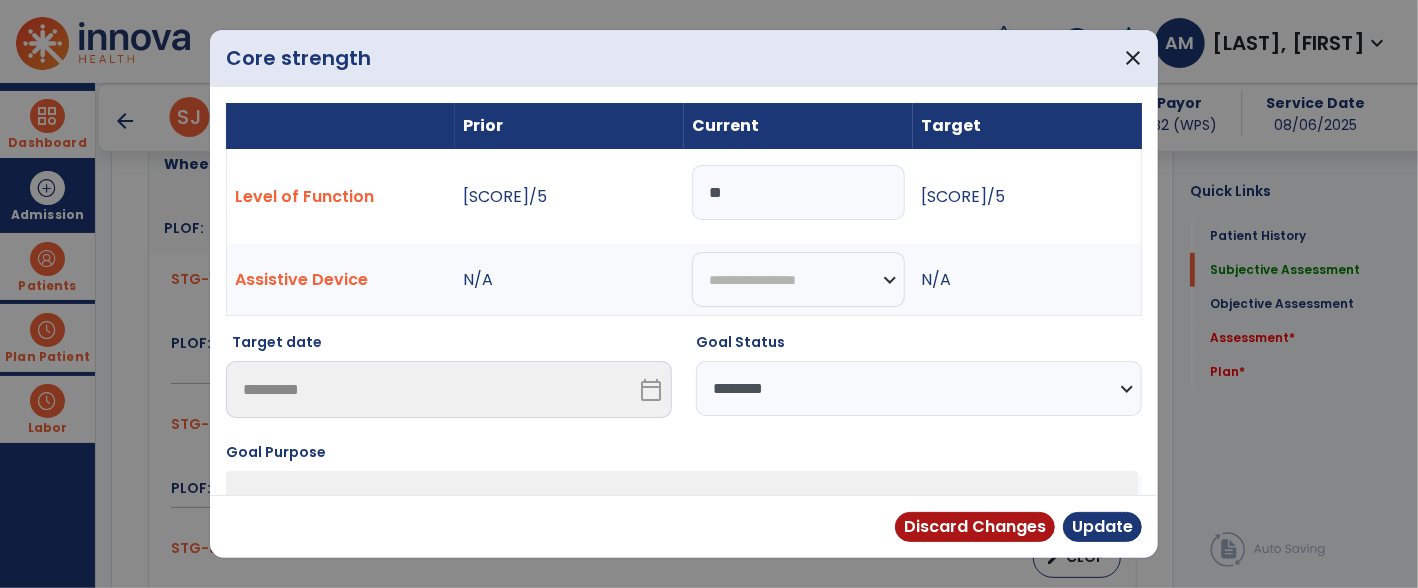 type on "*" 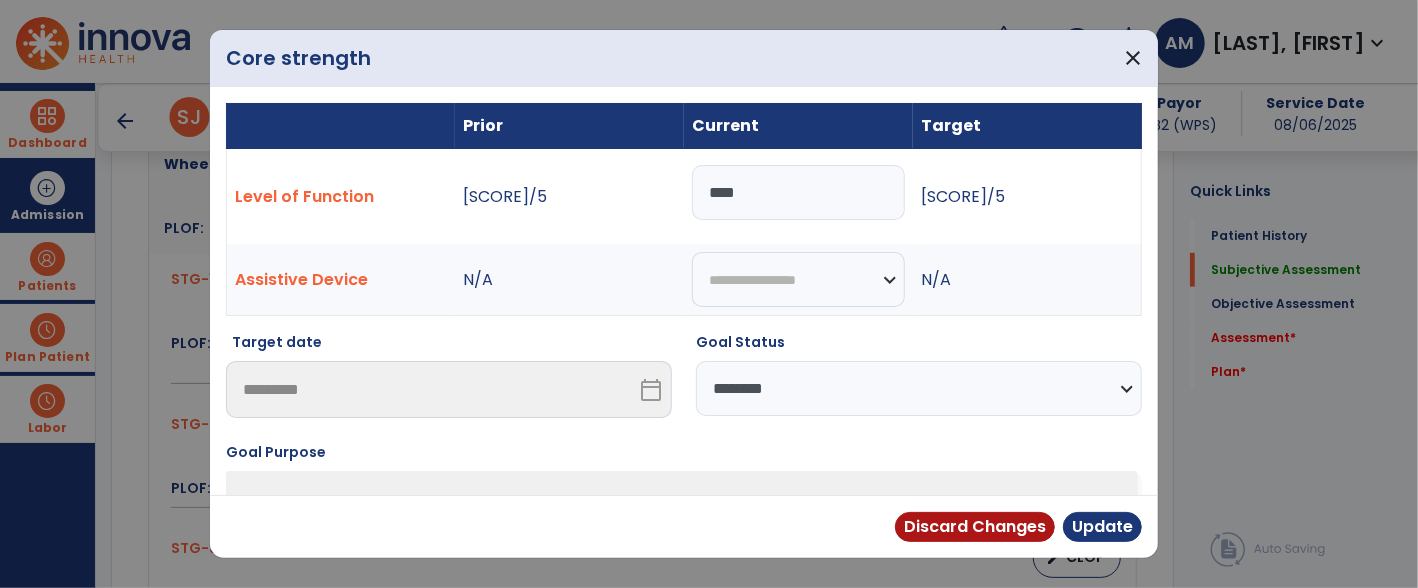 type on "****" 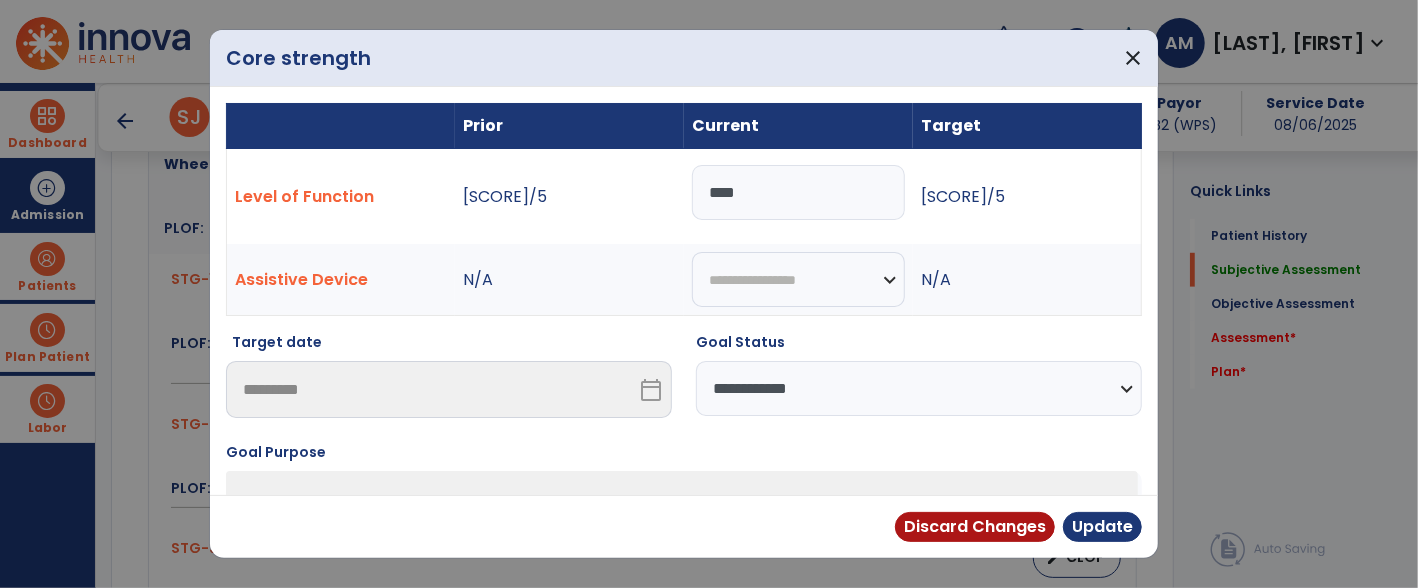 click on "**********" at bounding box center (919, 388) 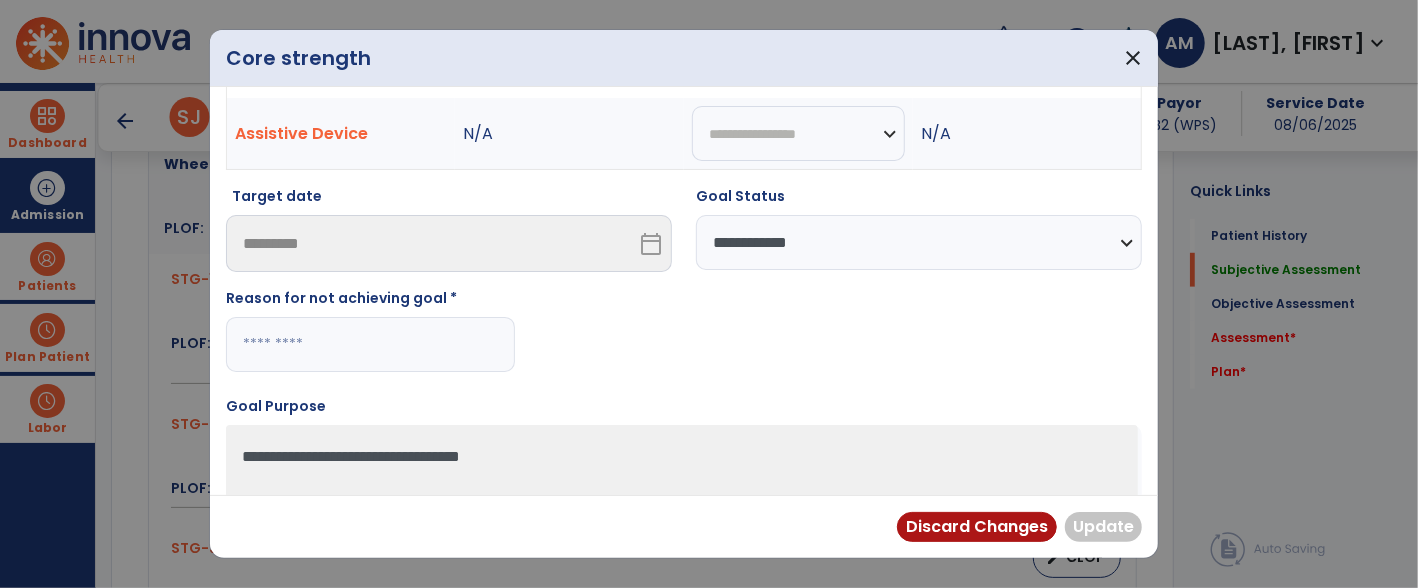scroll, scrollTop: 197, scrollLeft: 0, axis: vertical 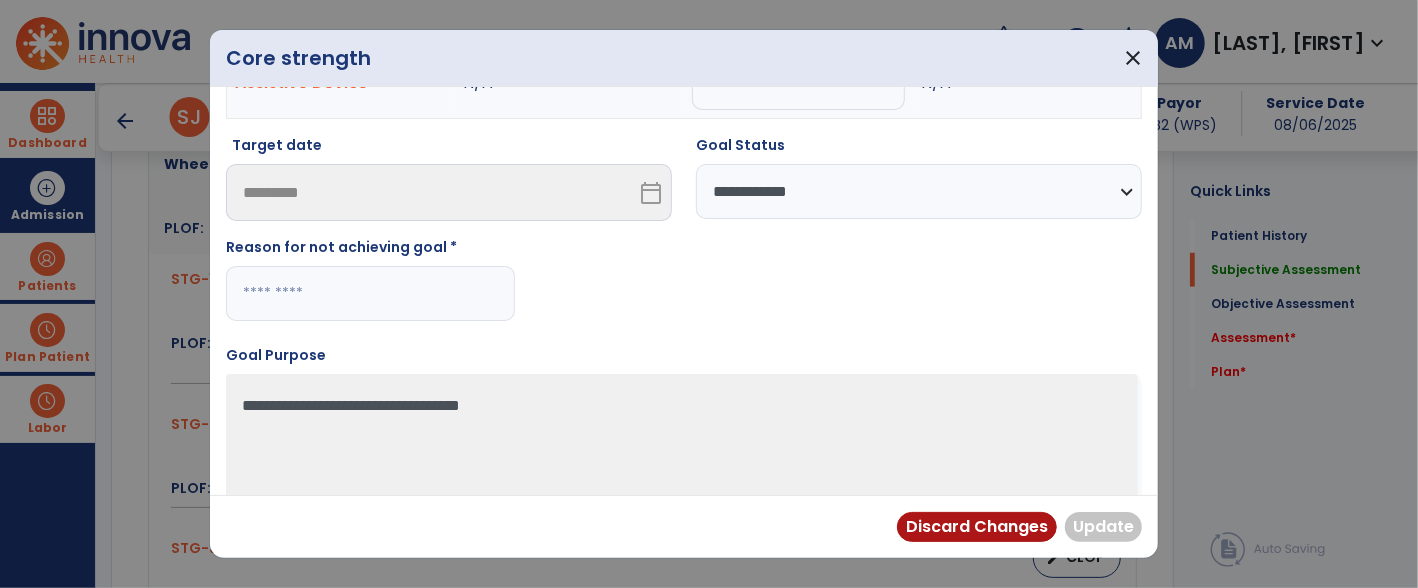 click at bounding box center (370, 293) 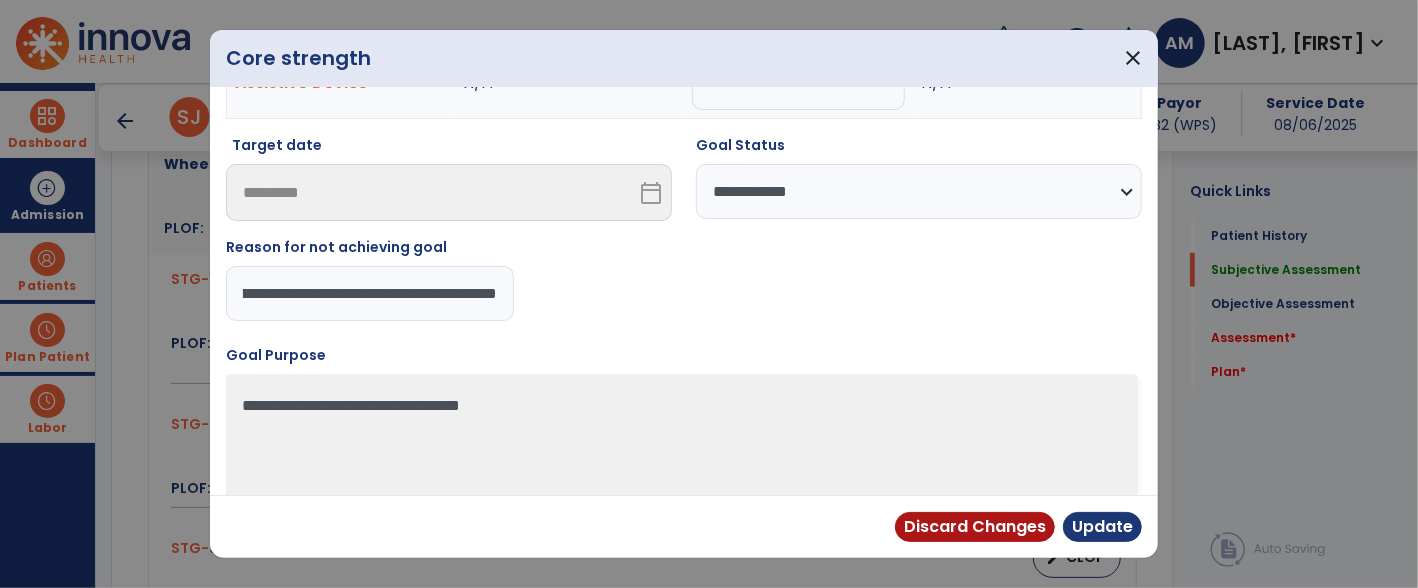 type on "**********" 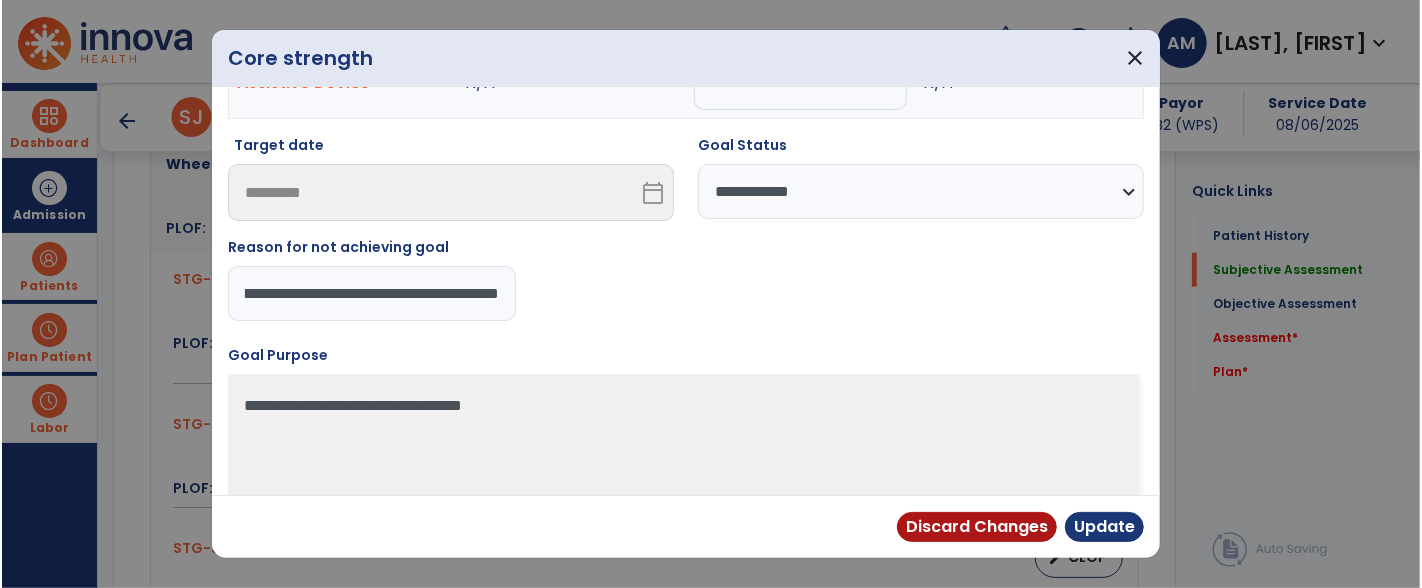 scroll, scrollTop: 0, scrollLeft: 123, axis: horizontal 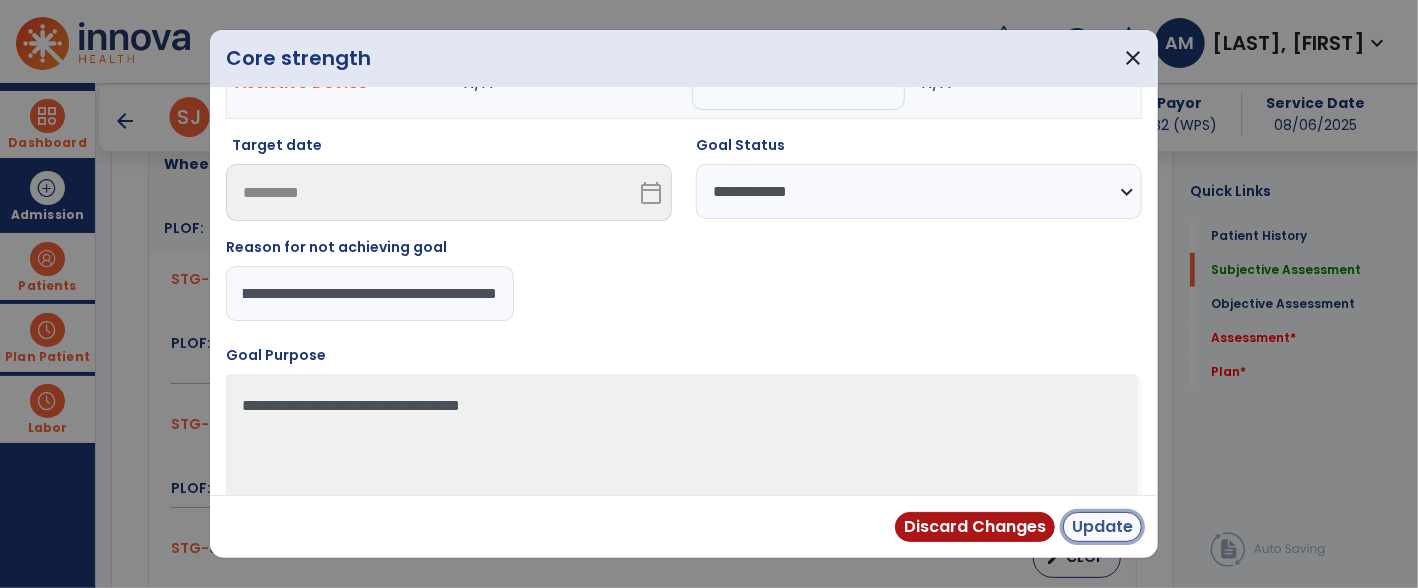 click on "Update" at bounding box center [1102, 527] 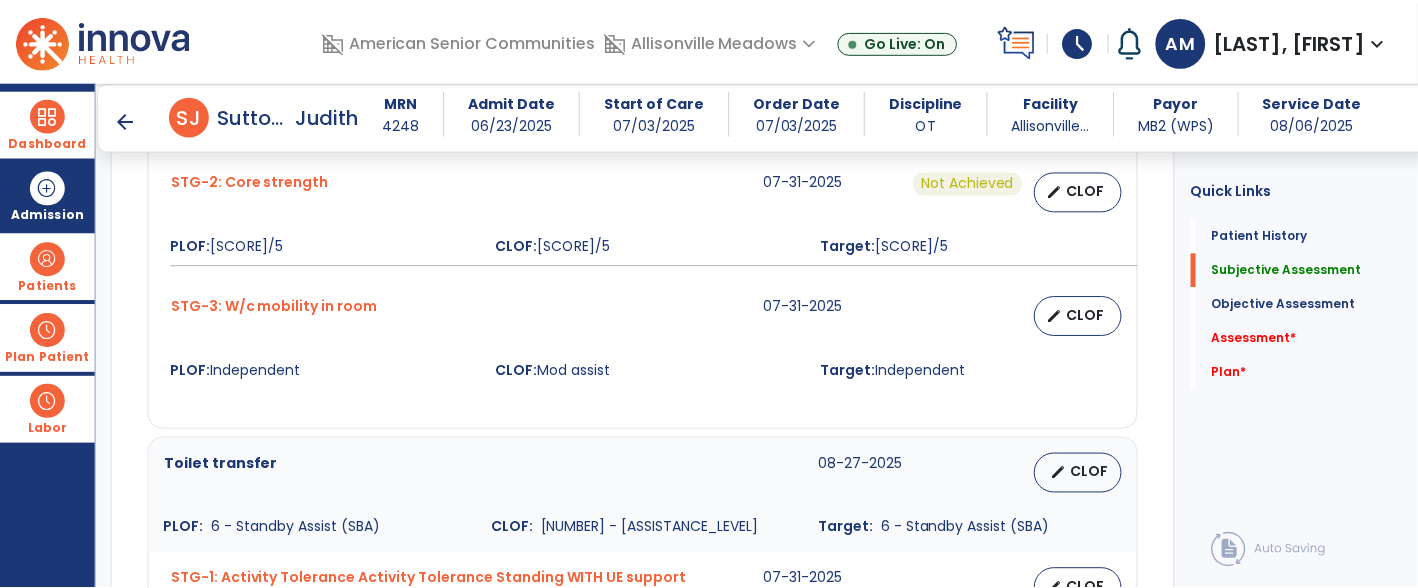 scroll, scrollTop: 1025, scrollLeft: 0, axis: vertical 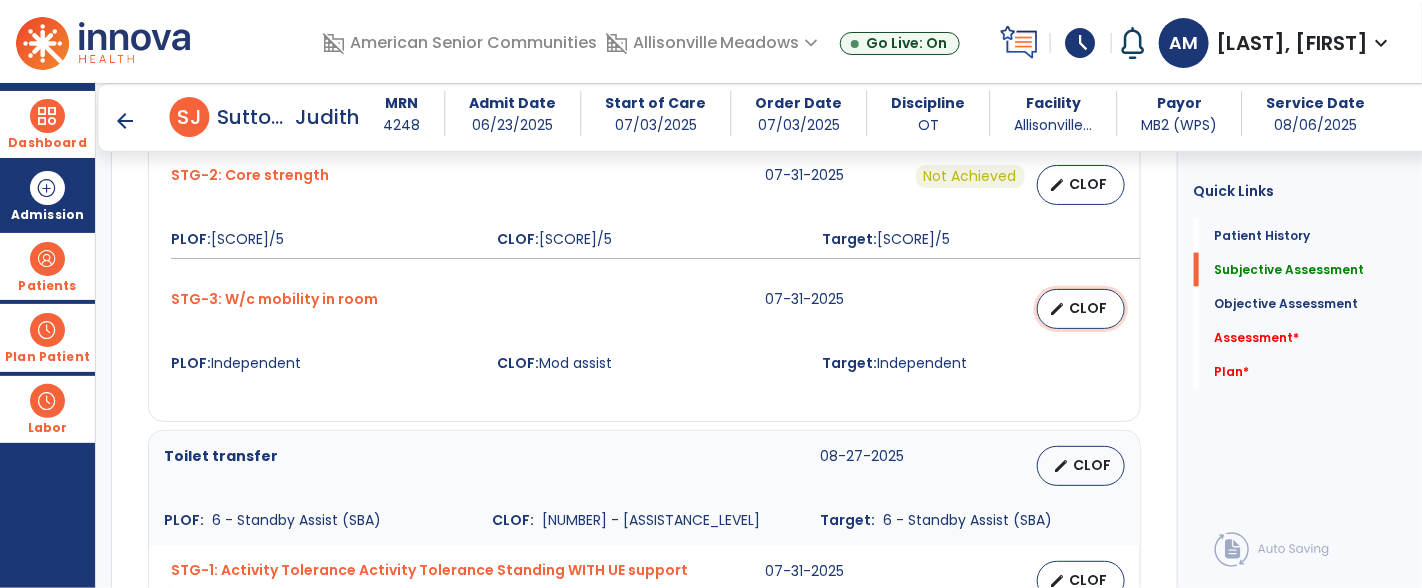 click on "edit   CLOF" at bounding box center [1081, 309] 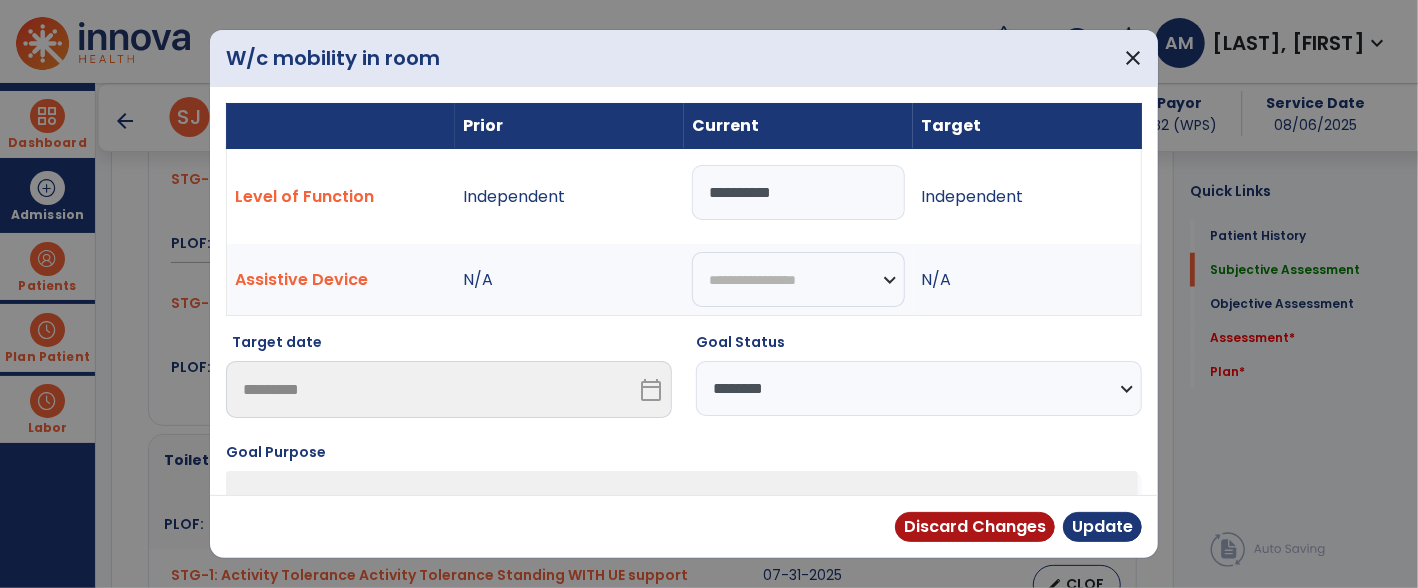 scroll, scrollTop: 1025, scrollLeft: 0, axis: vertical 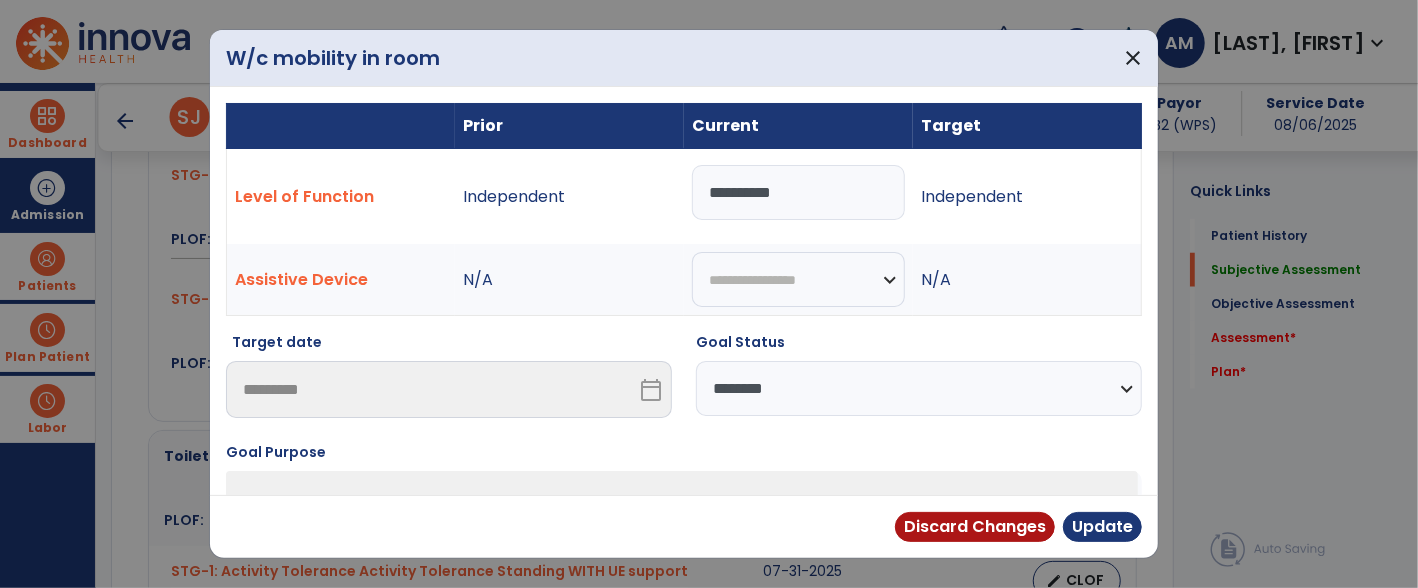 click on "**********" at bounding box center [919, 388] 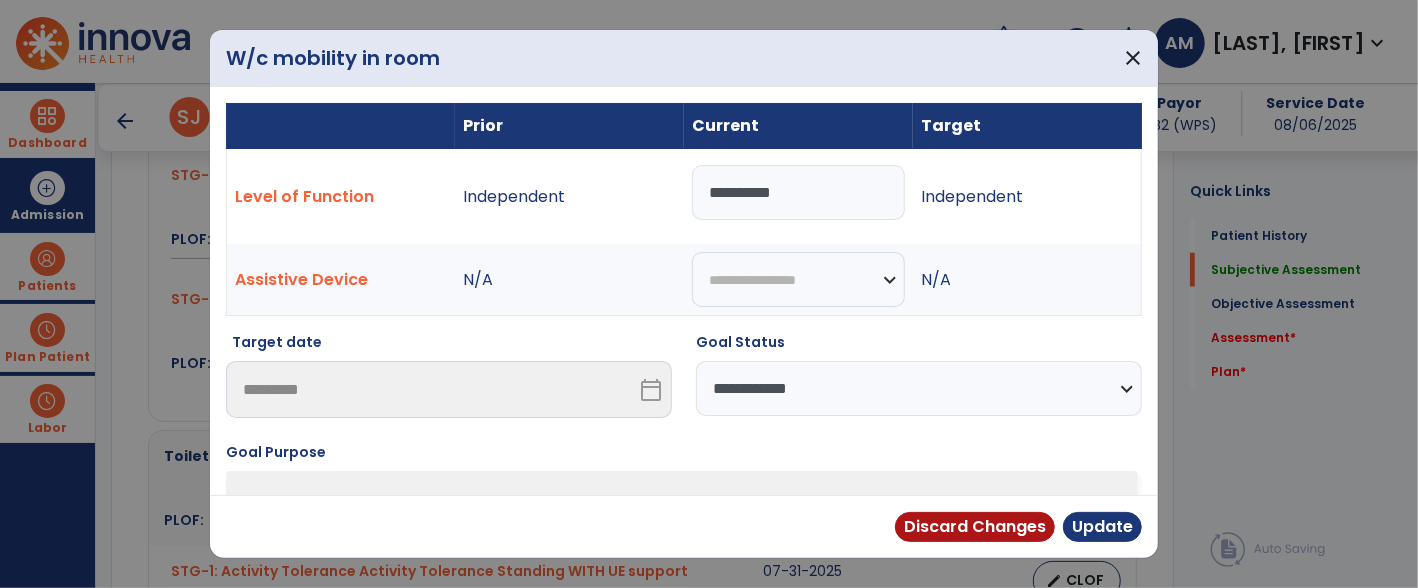 click on "**********" at bounding box center (919, 388) 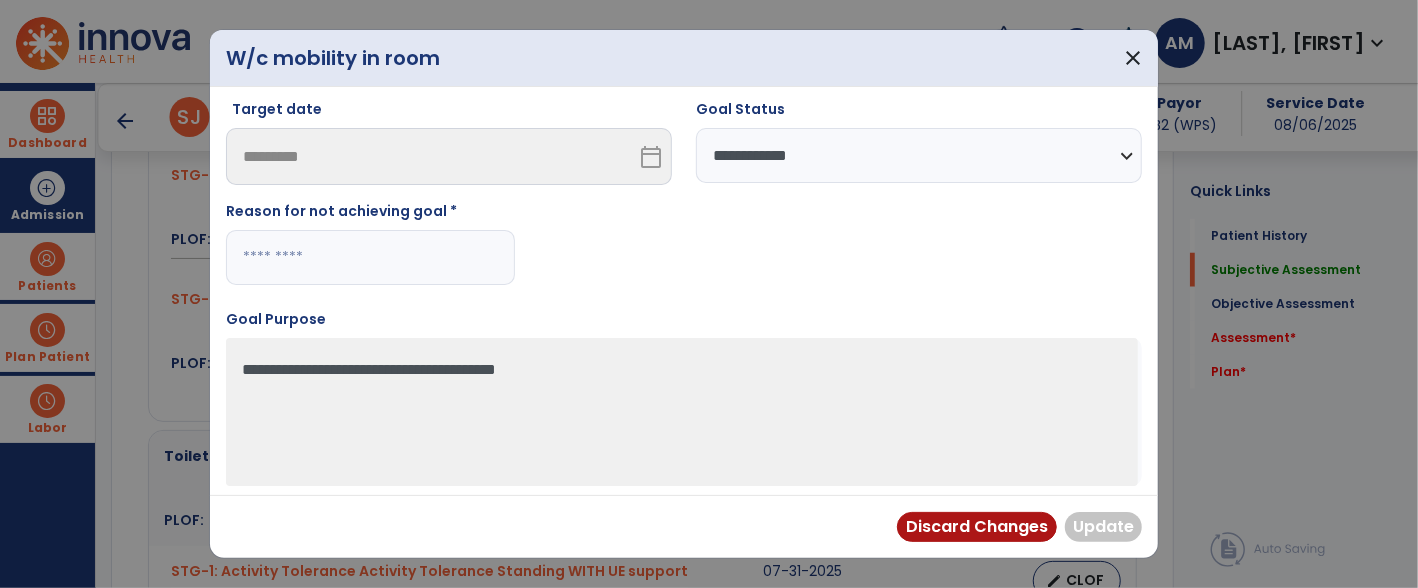 scroll, scrollTop: 217, scrollLeft: 0, axis: vertical 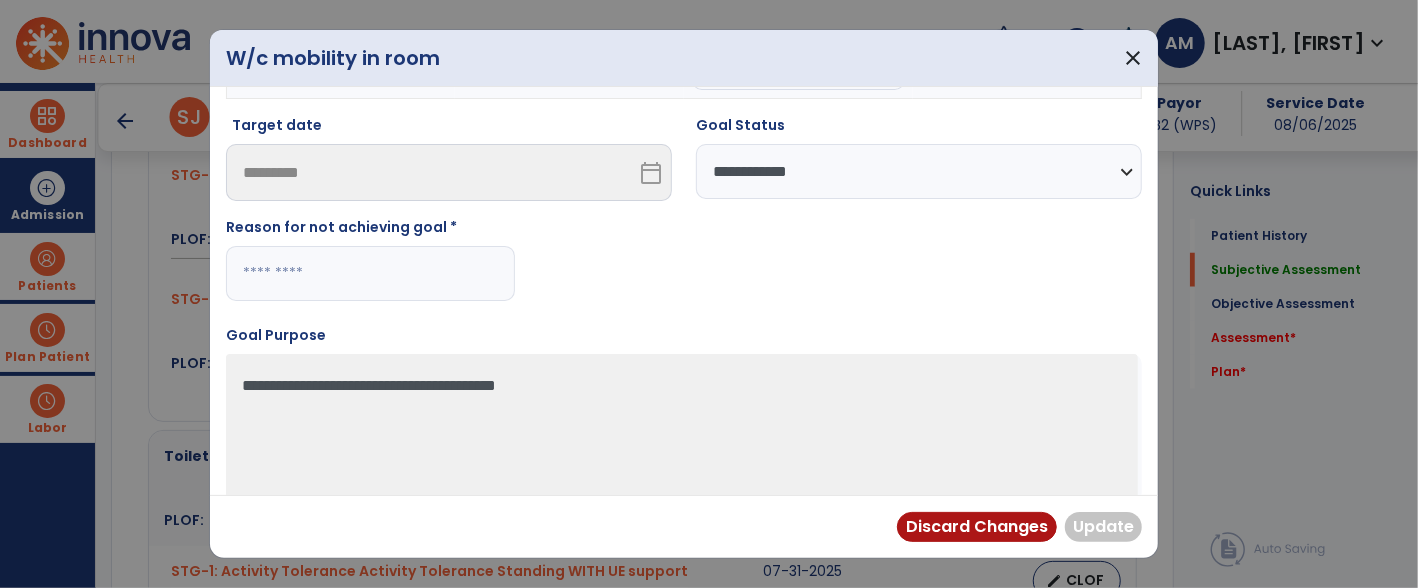 click at bounding box center (370, 273) 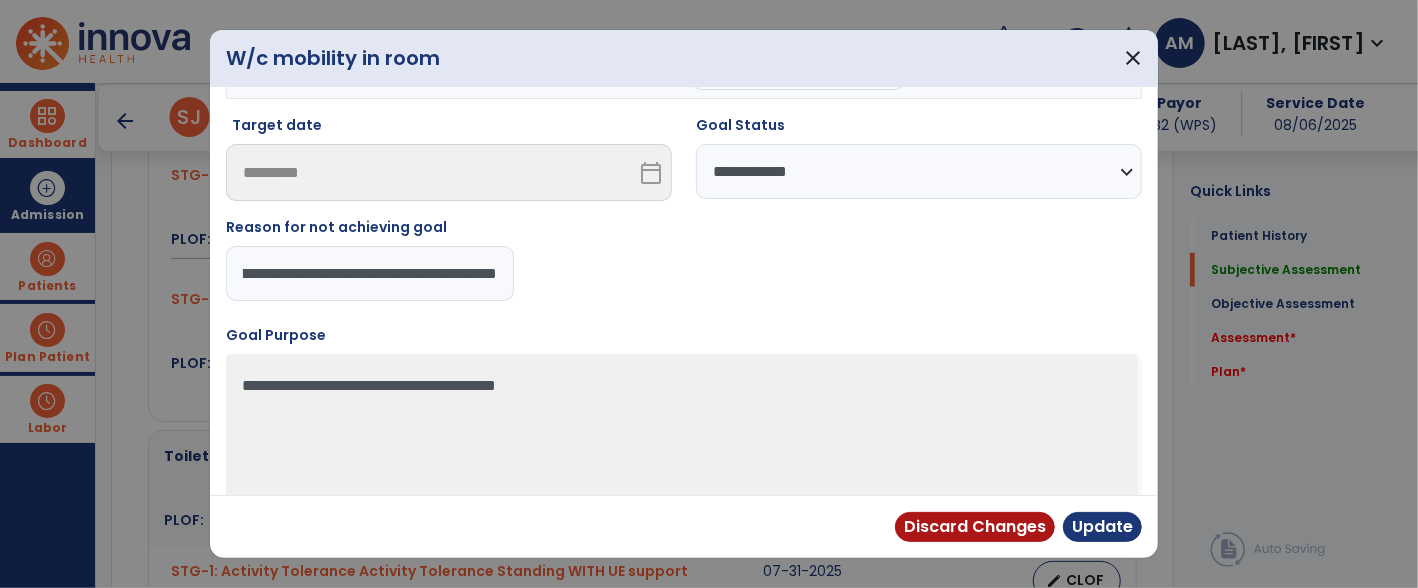 type on "**********" 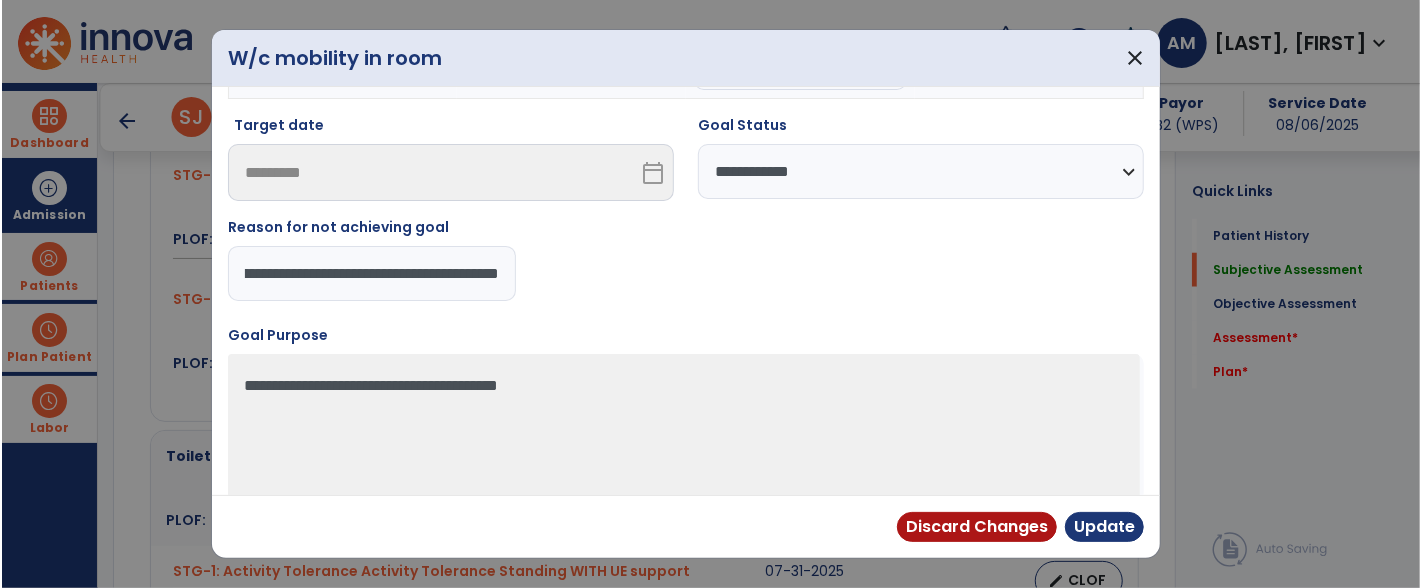scroll, scrollTop: 0, scrollLeft: 236, axis: horizontal 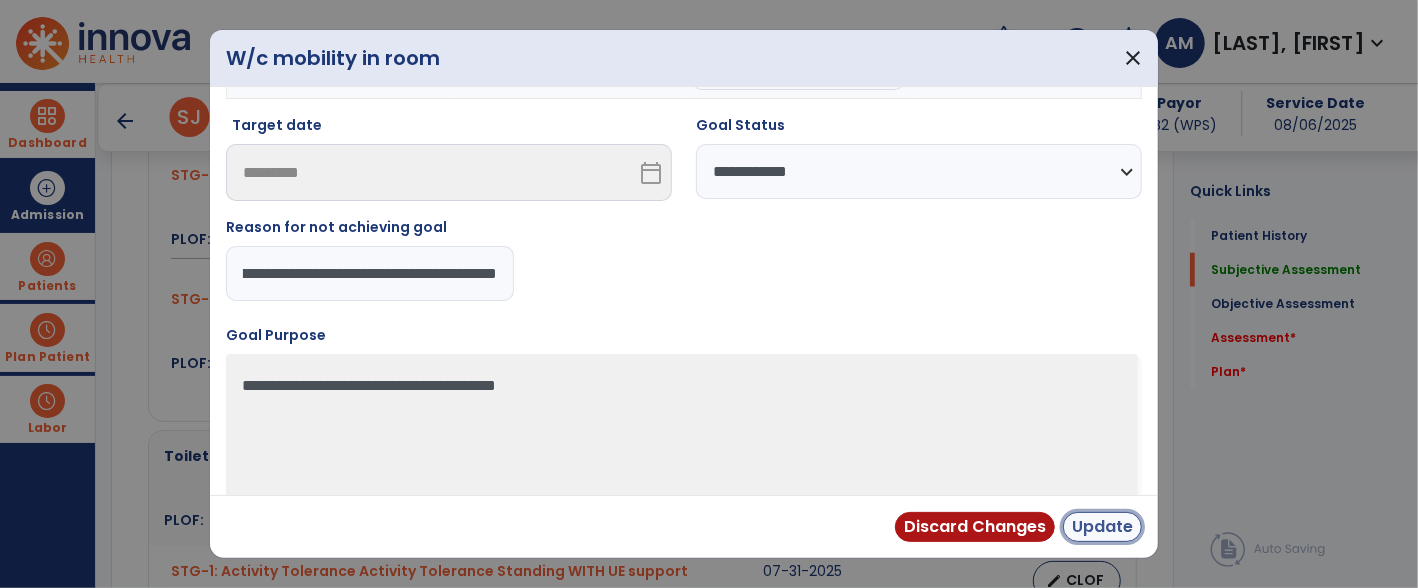 click on "Update" at bounding box center (1102, 527) 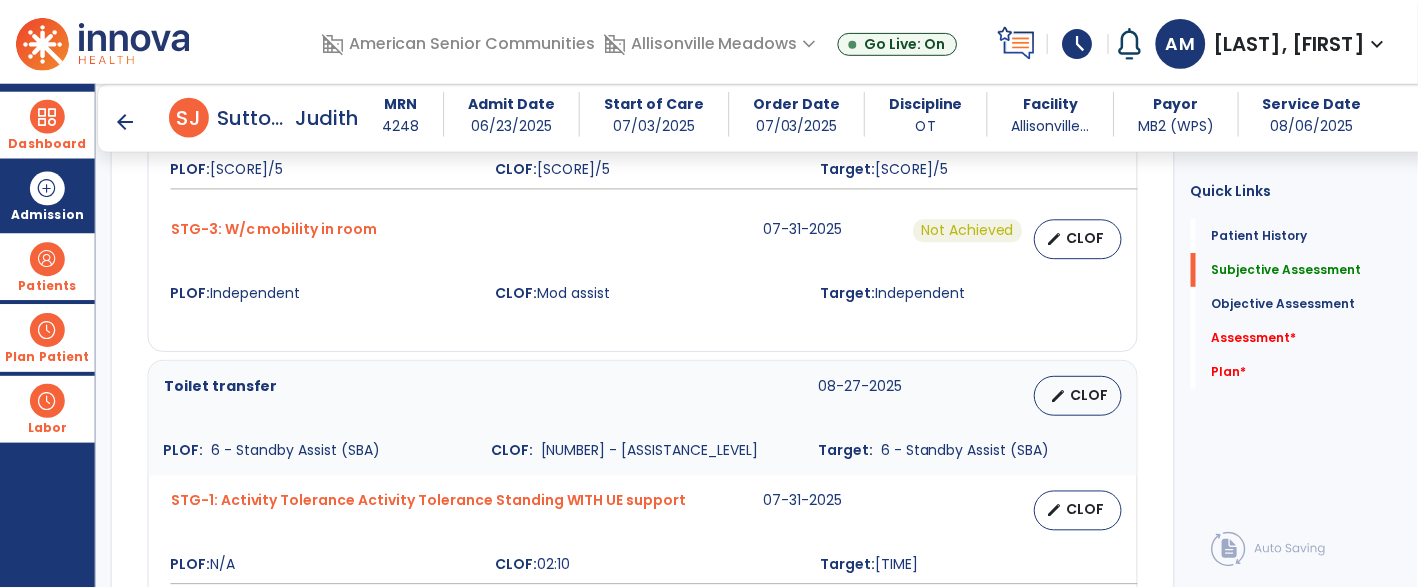 scroll, scrollTop: 1094, scrollLeft: 0, axis: vertical 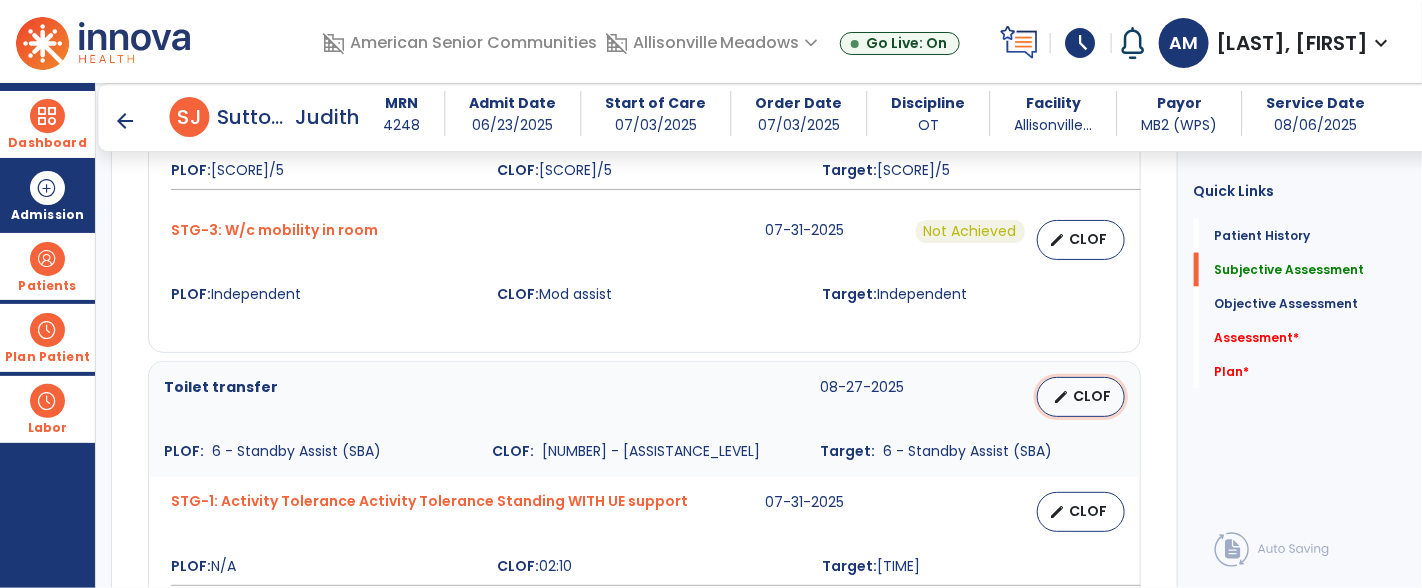 click on "CLOF" at bounding box center [1093, 396] 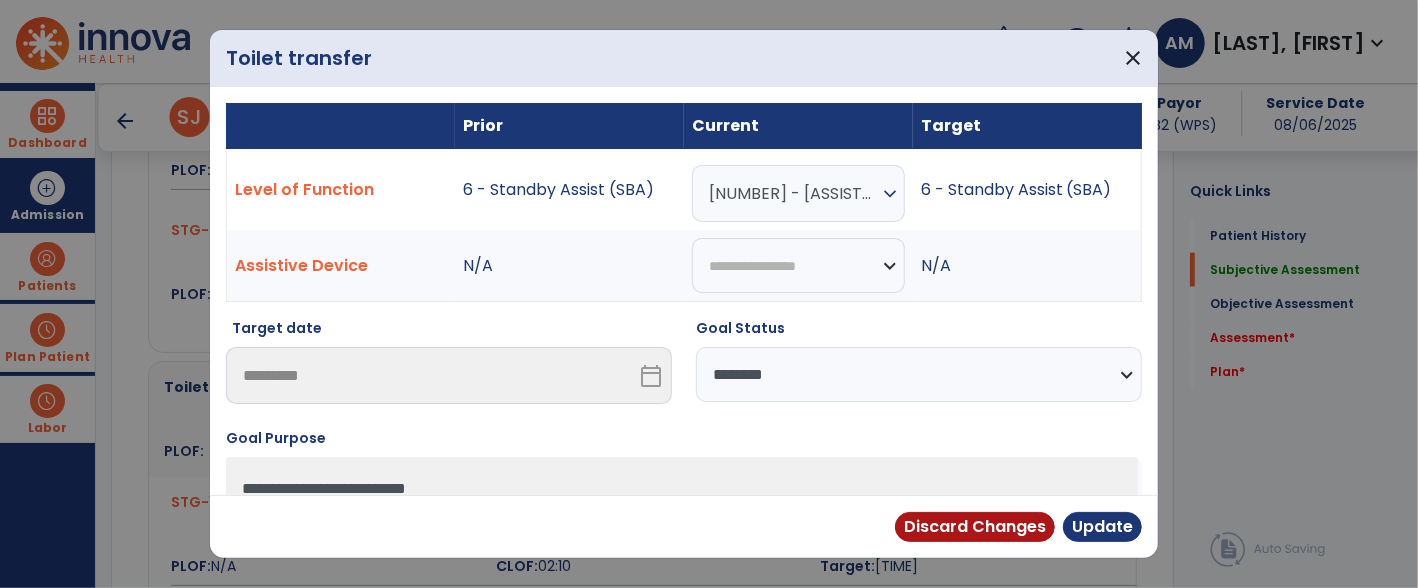 scroll, scrollTop: 1094, scrollLeft: 0, axis: vertical 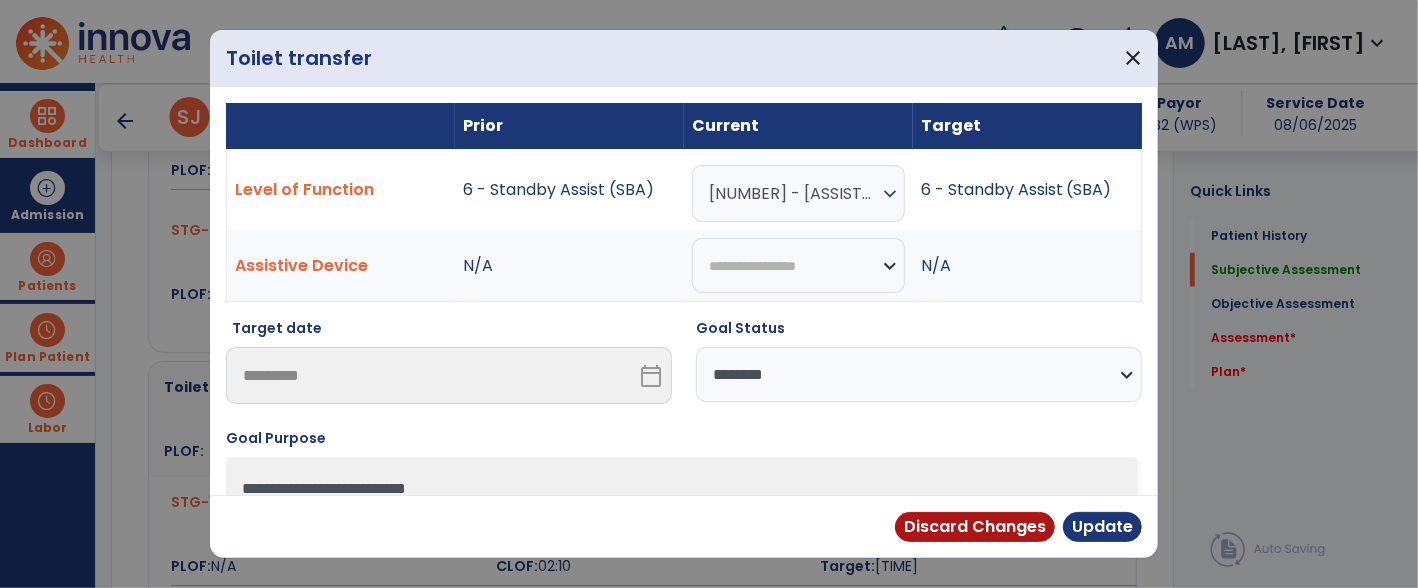 click on "**********" at bounding box center [919, 374] 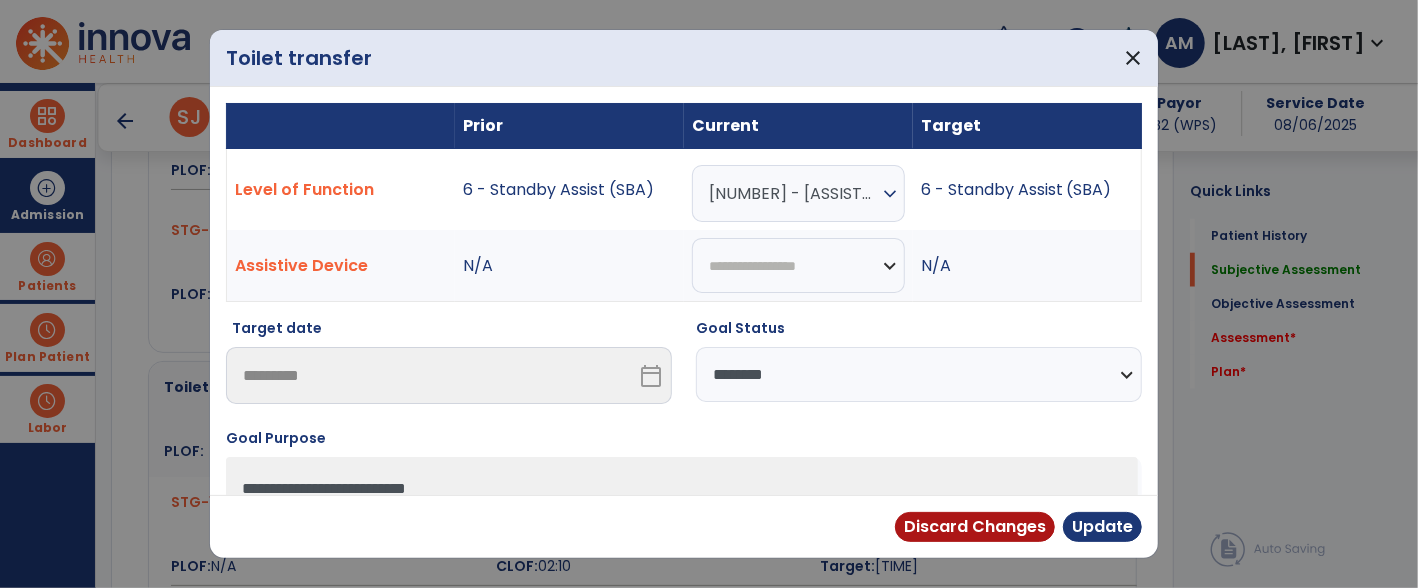 select on "**********" 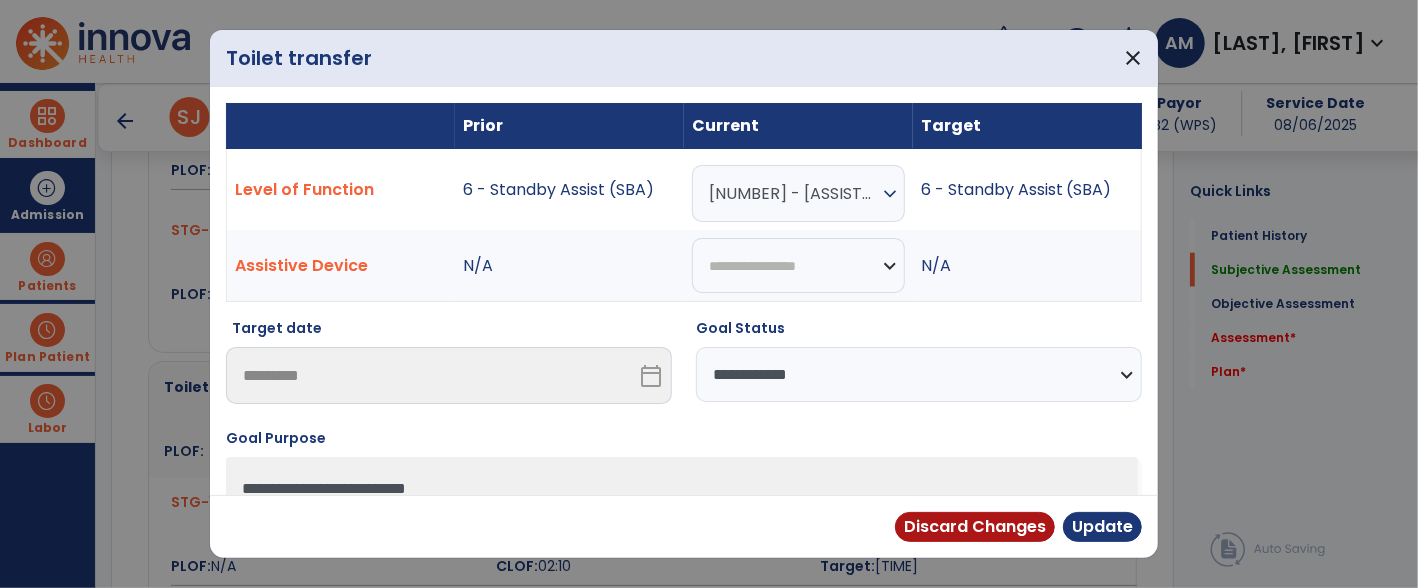 click on "**********" at bounding box center (919, 374) 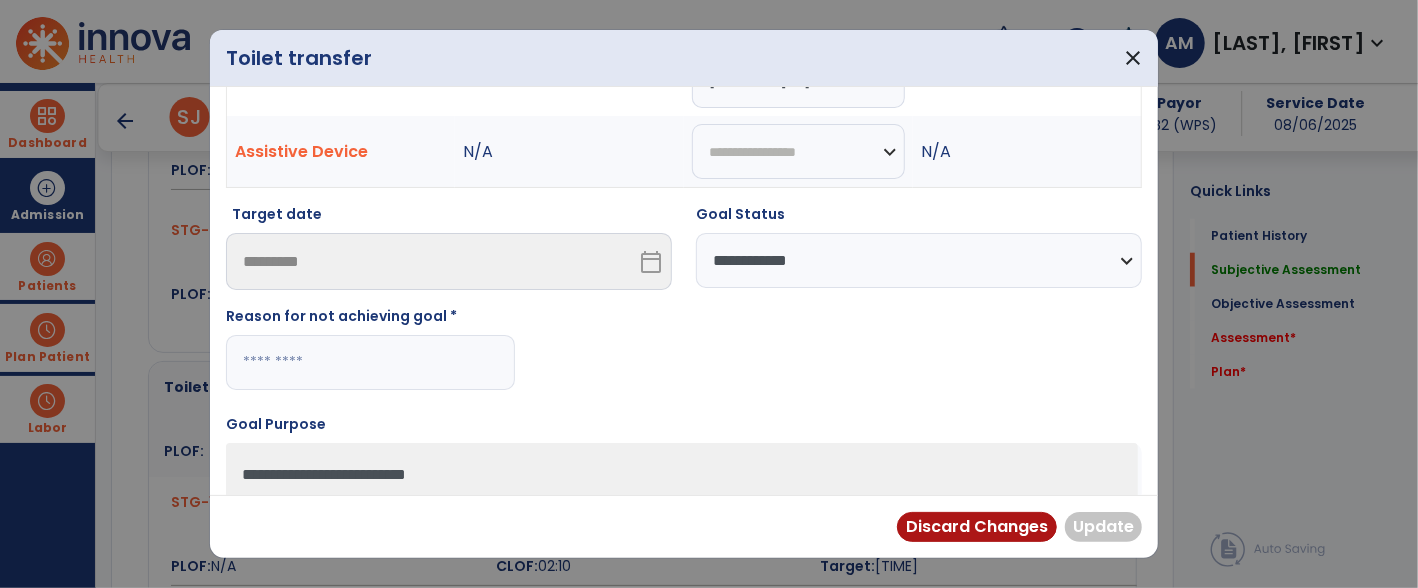 scroll, scrollTop: 136, scrollLeft: 0, axis: vertical 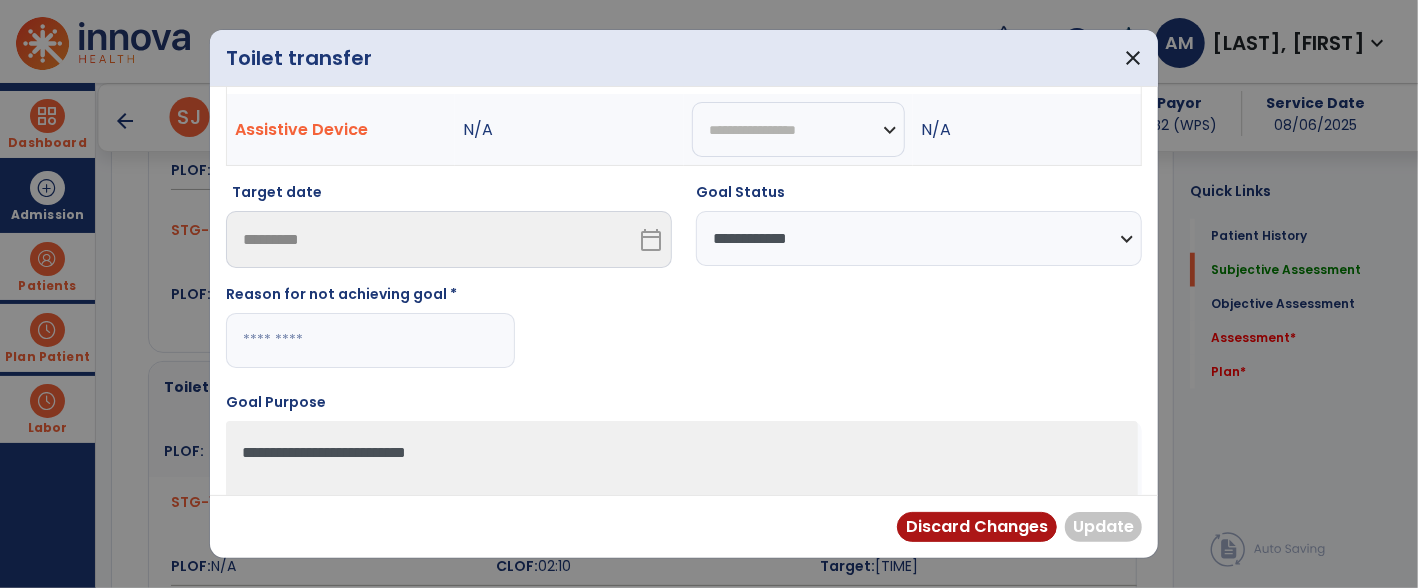 click at bounding box center (370, 340) 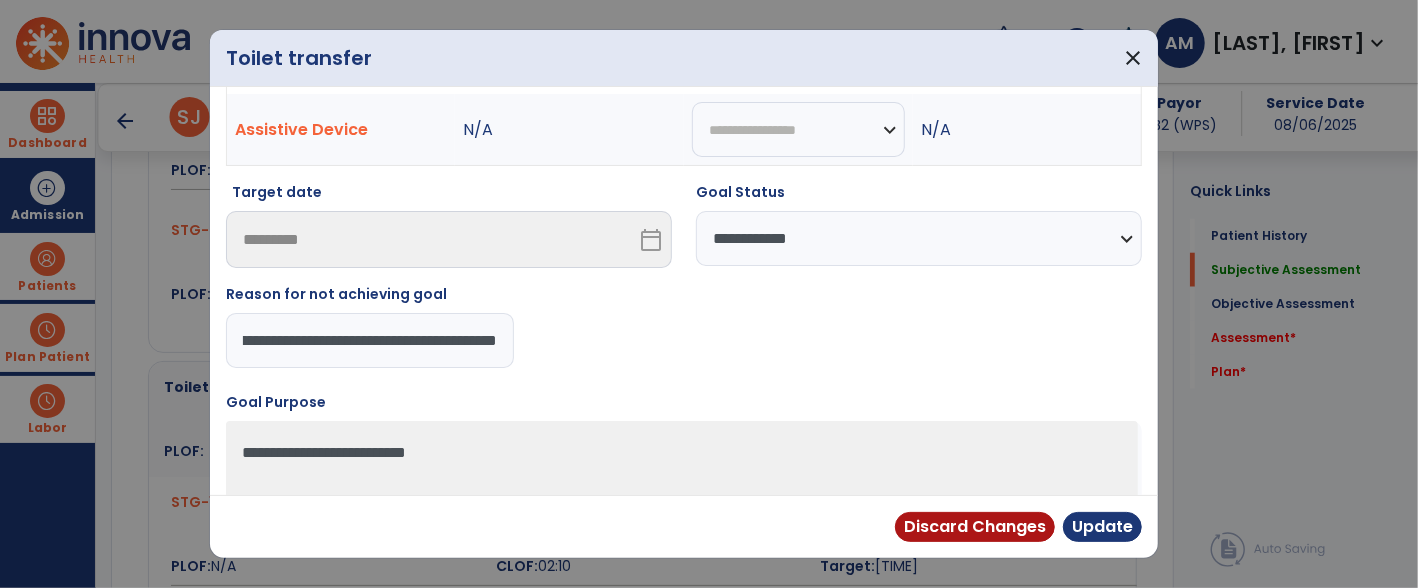 scroll, scrollTop: 0, scrollLeft: 152, axis: horizontal 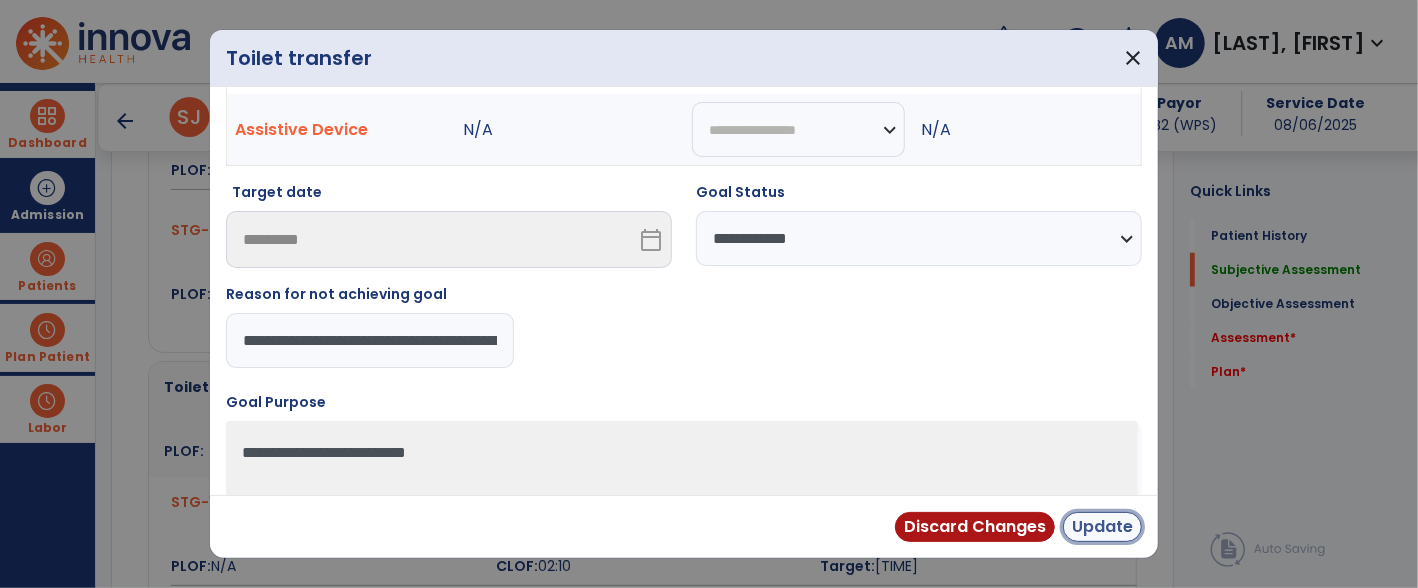click on "Update" at bounding box center [1102, 527] 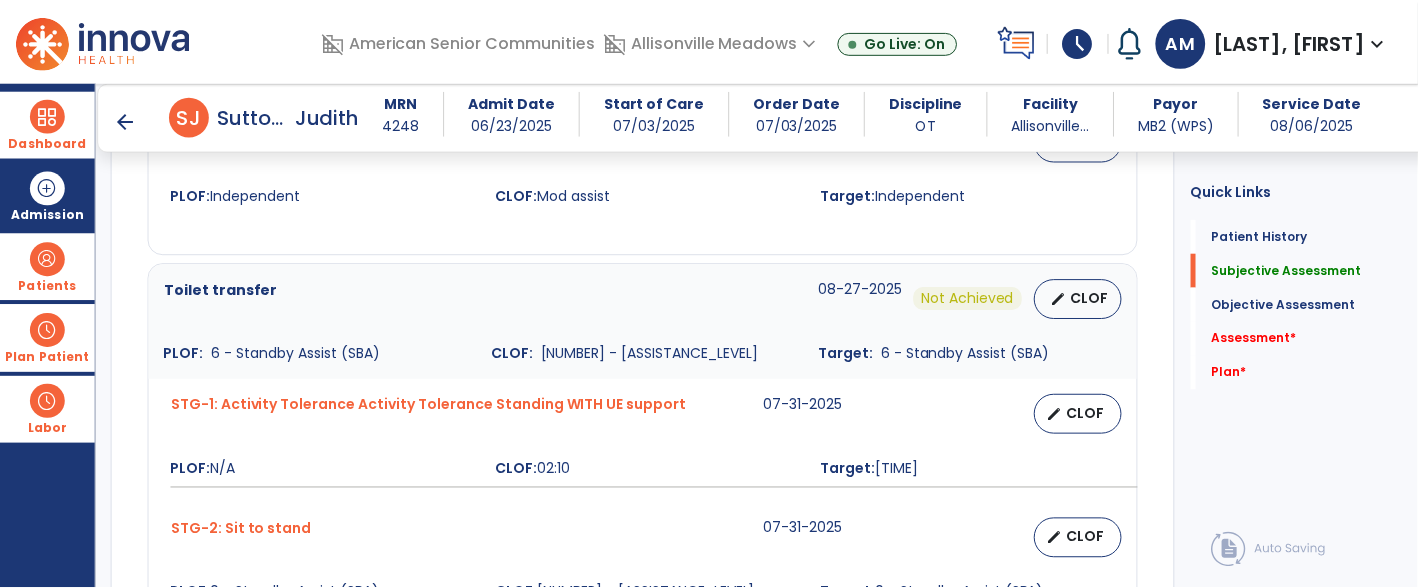 scroll, scrollTop: 1195, scrollLeft: 0, axis: vertical 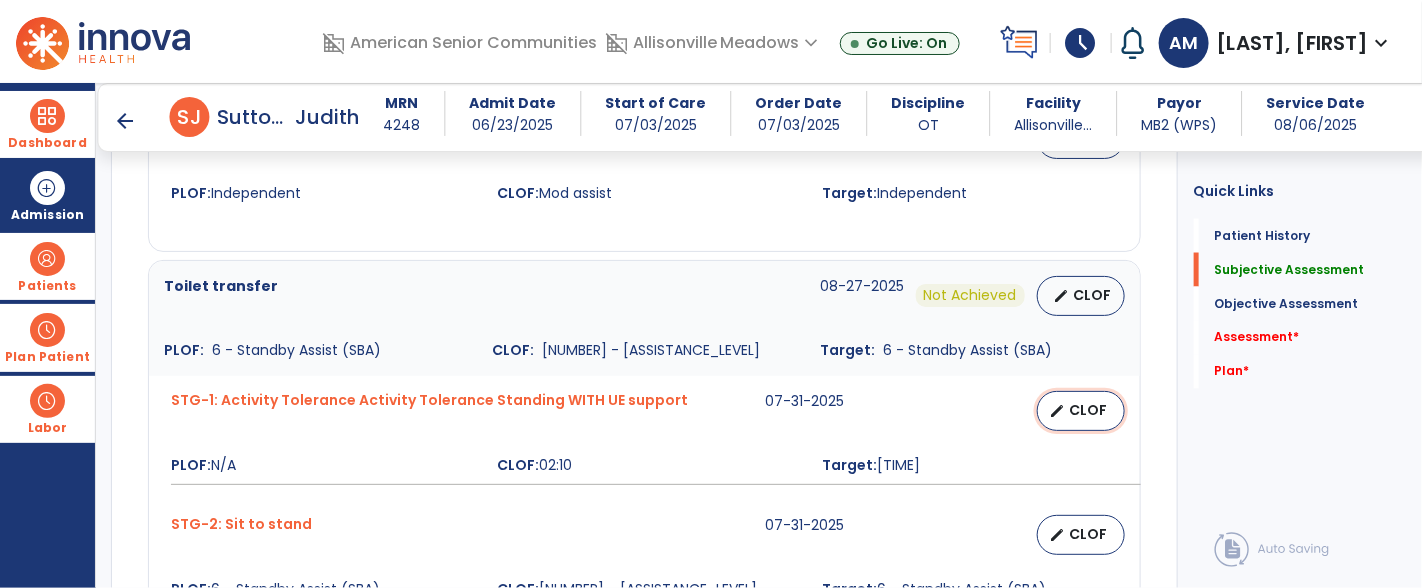click on "CLOF" at bounding box center [1089, 410] 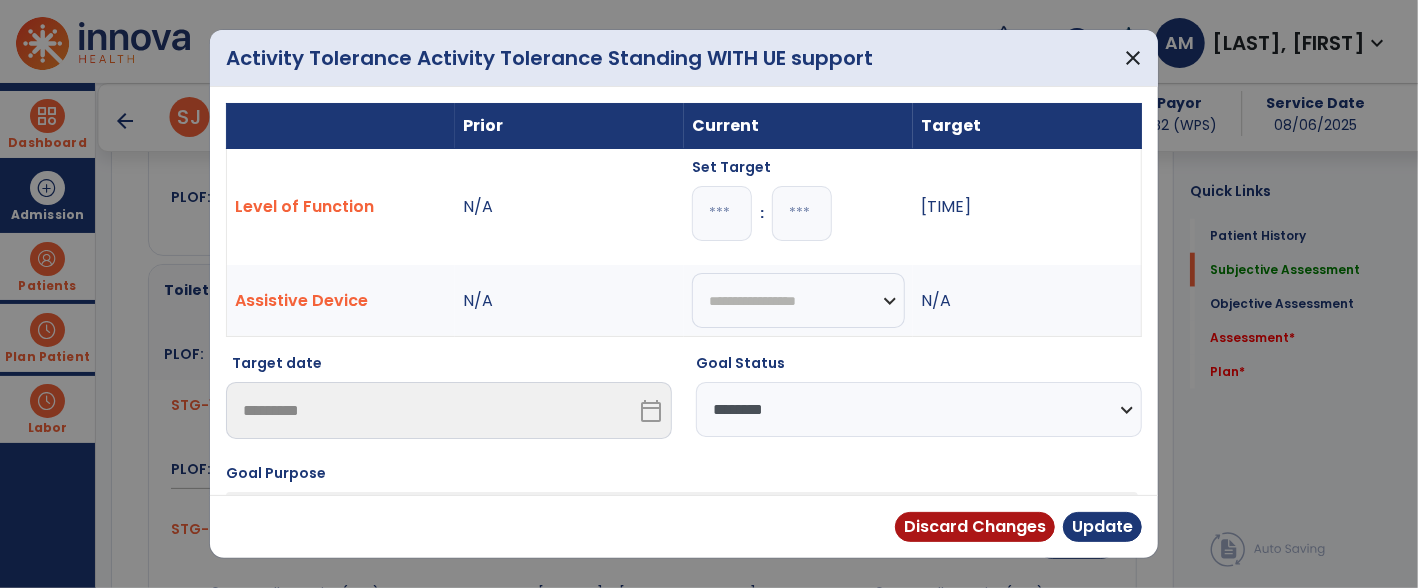scroll, scrollTop: 1195, scrollLeft: 0, axis: vertical 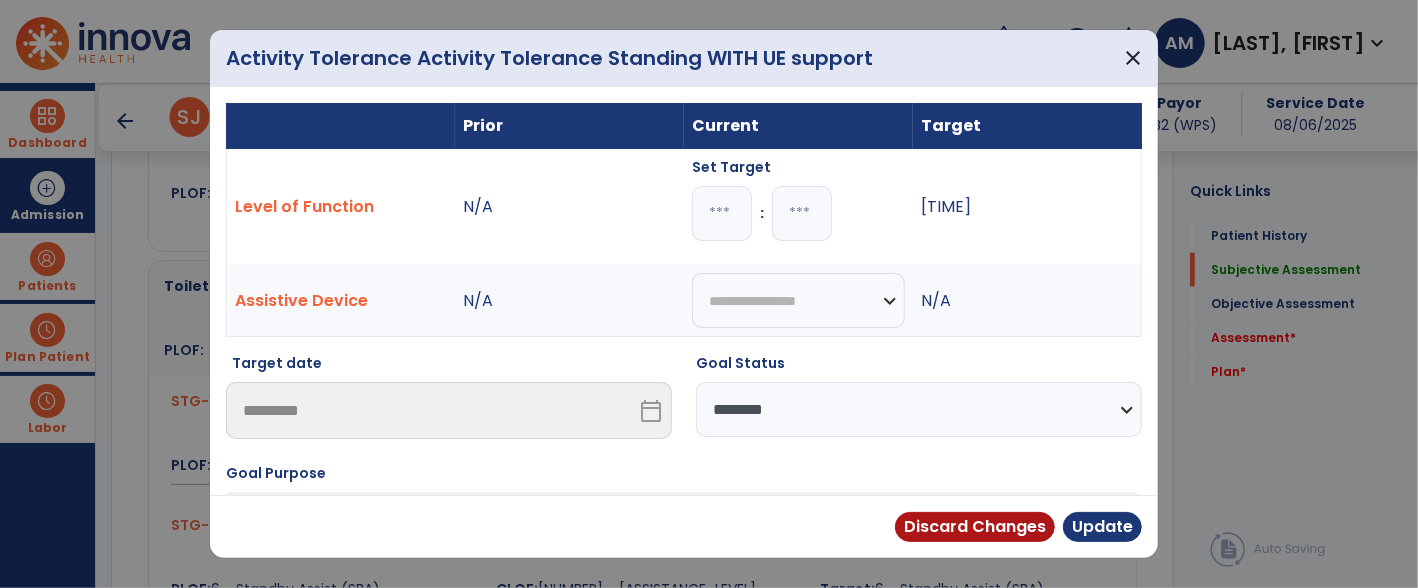 click on "**********" at bounding box center [919, 409] 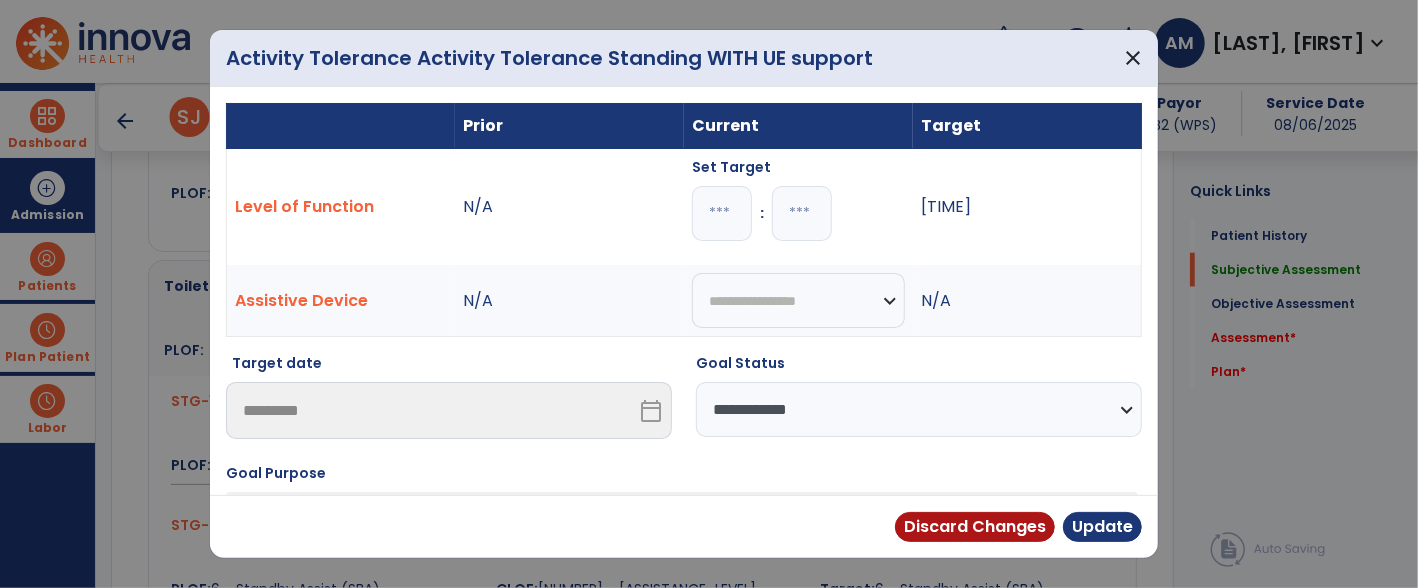 click on "**********" at bounding box center (919, 409) 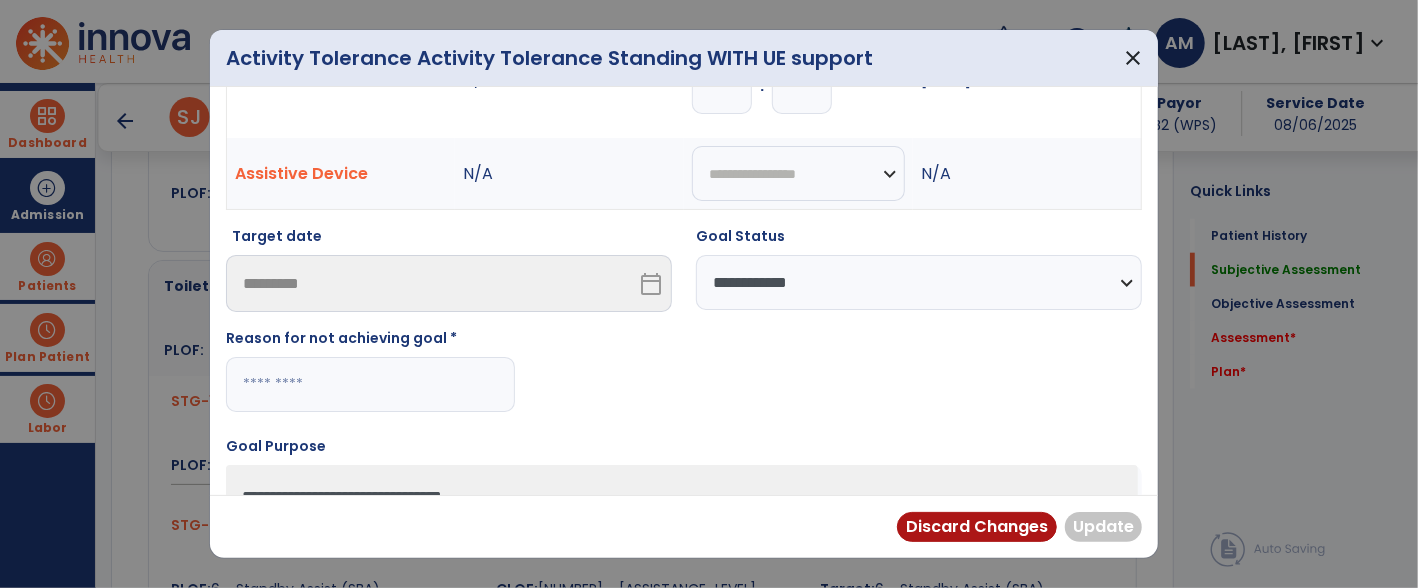 scroll, scrollTop: 131, scrollLeft: 0, axis: vertical 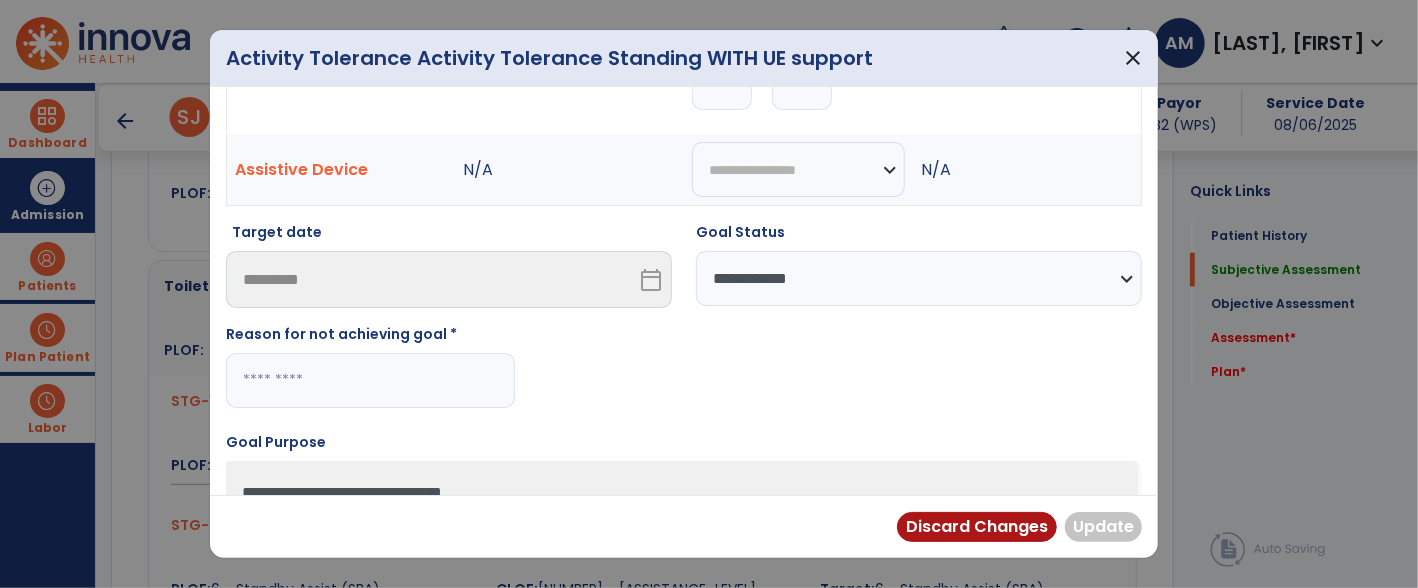 click at bounding box center (370, 380) 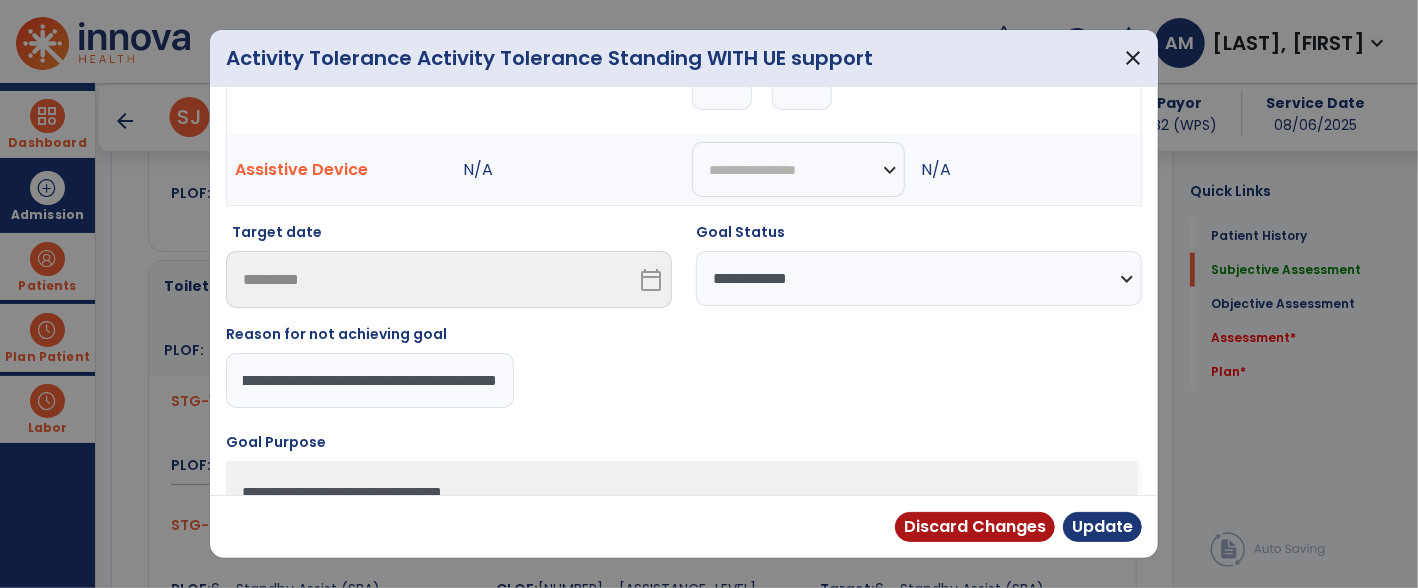 type on "**********" 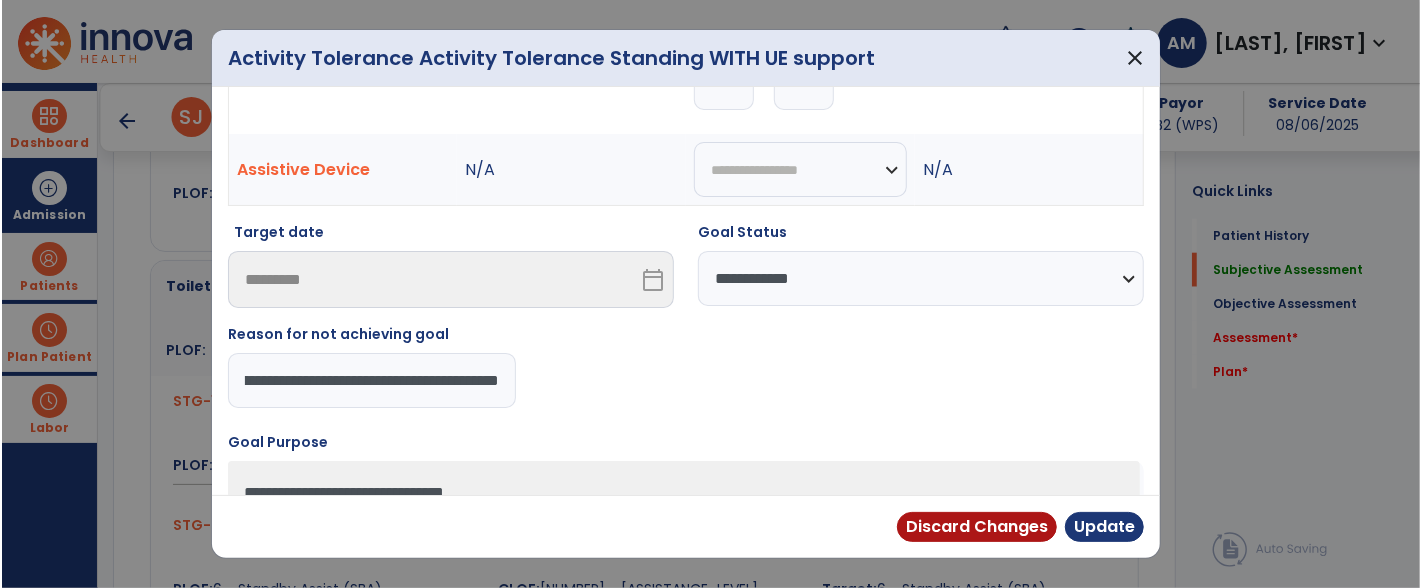 scroll, scrollTop: 0, scrollLeft: 152, axis: horizontal 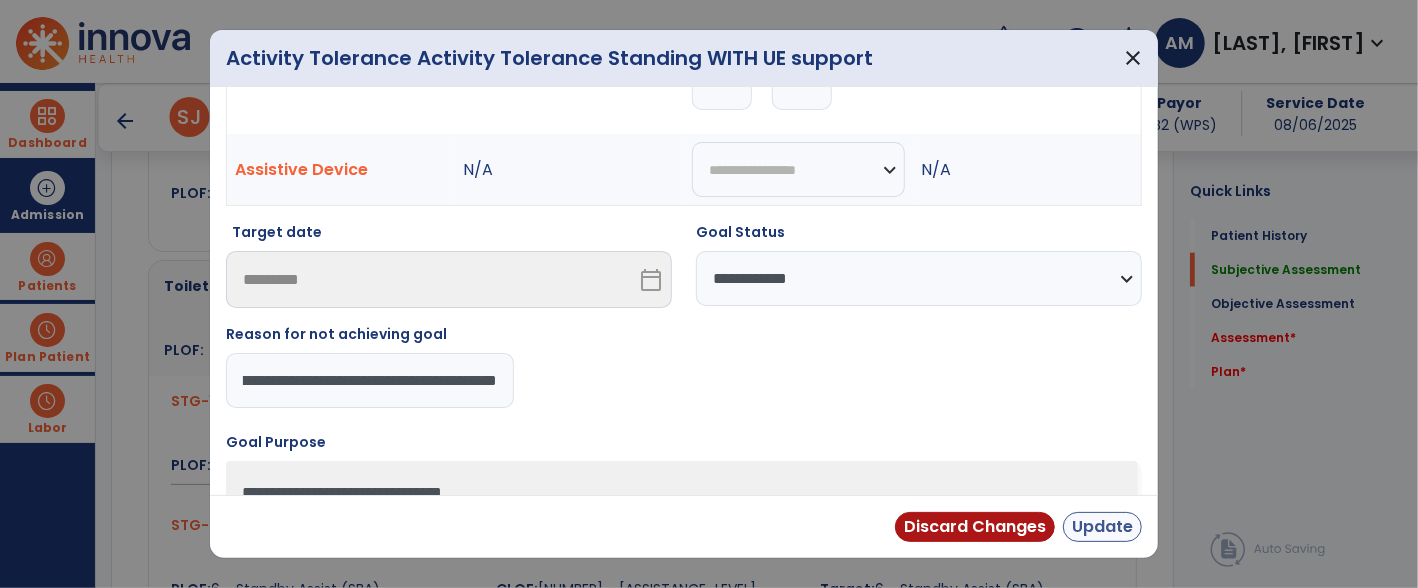 click on "Update" at bounding box center (1102, 527) 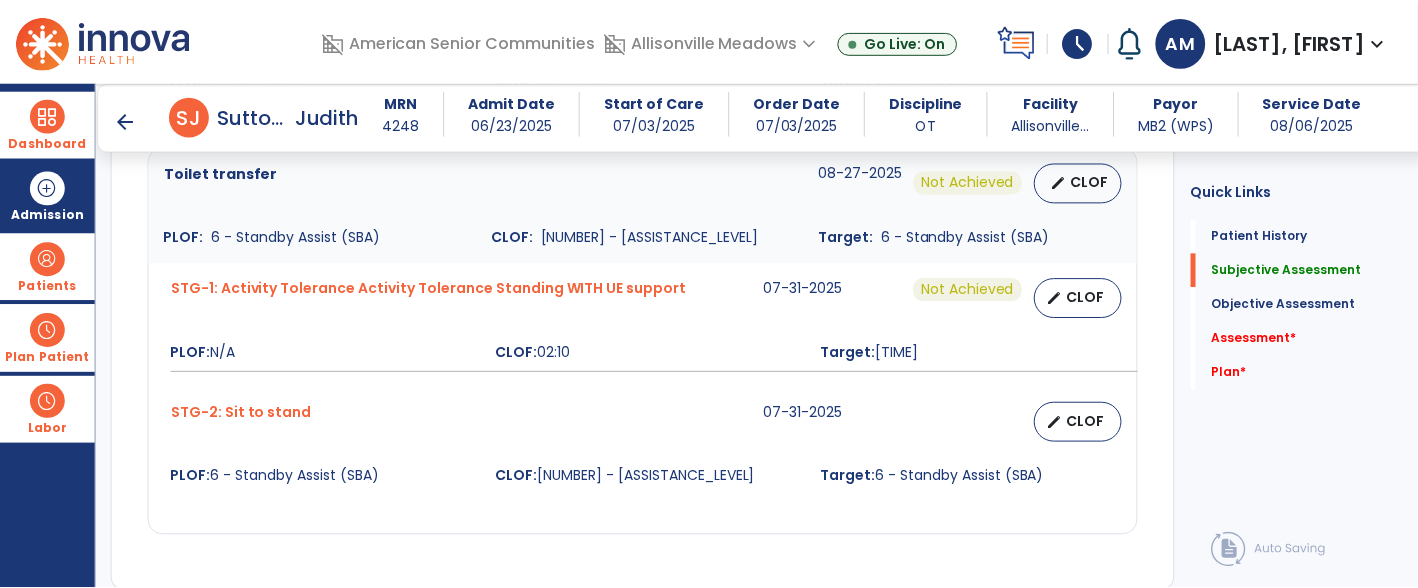 scroll, scrollTop: 1317, scrollLeft: 0, axis: vertical 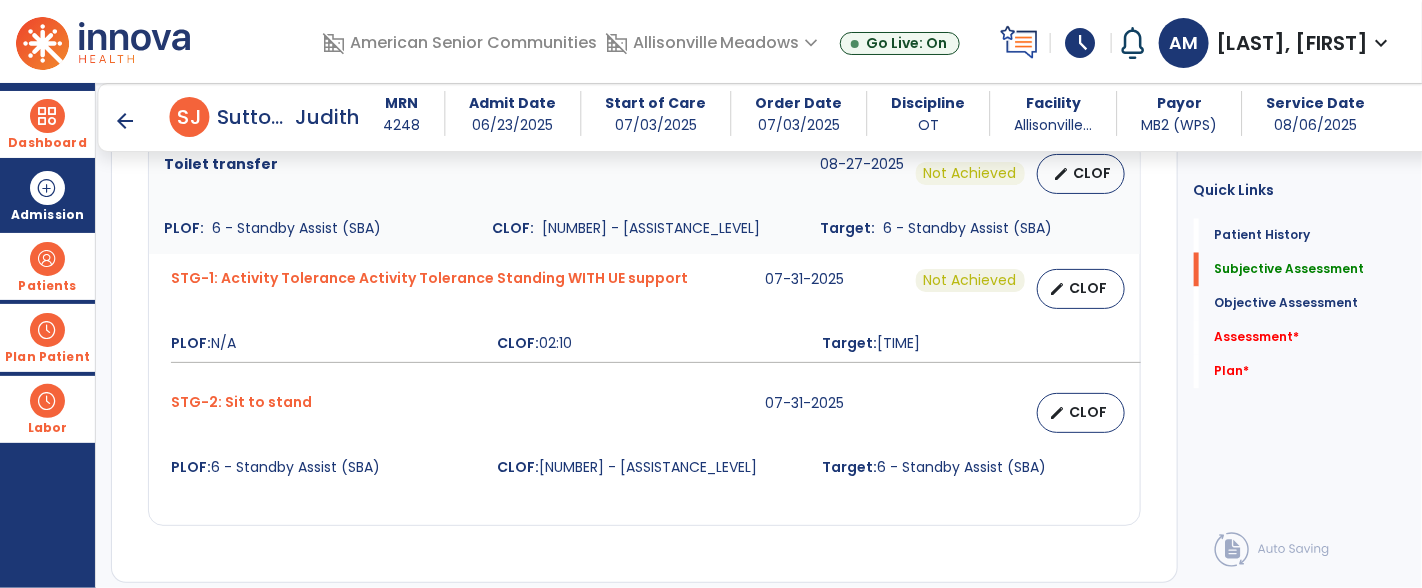click on "edit   CLOF" at bounding box center [1026, 413] 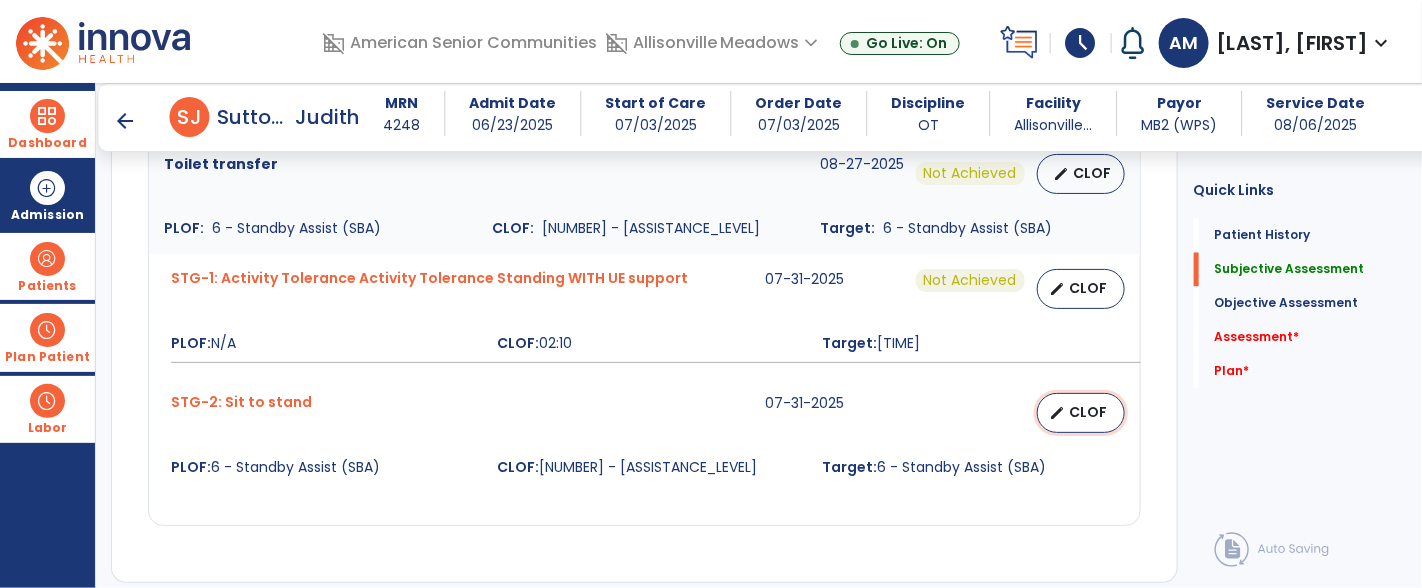 click on "edit" at bounding box center [1058, 413] 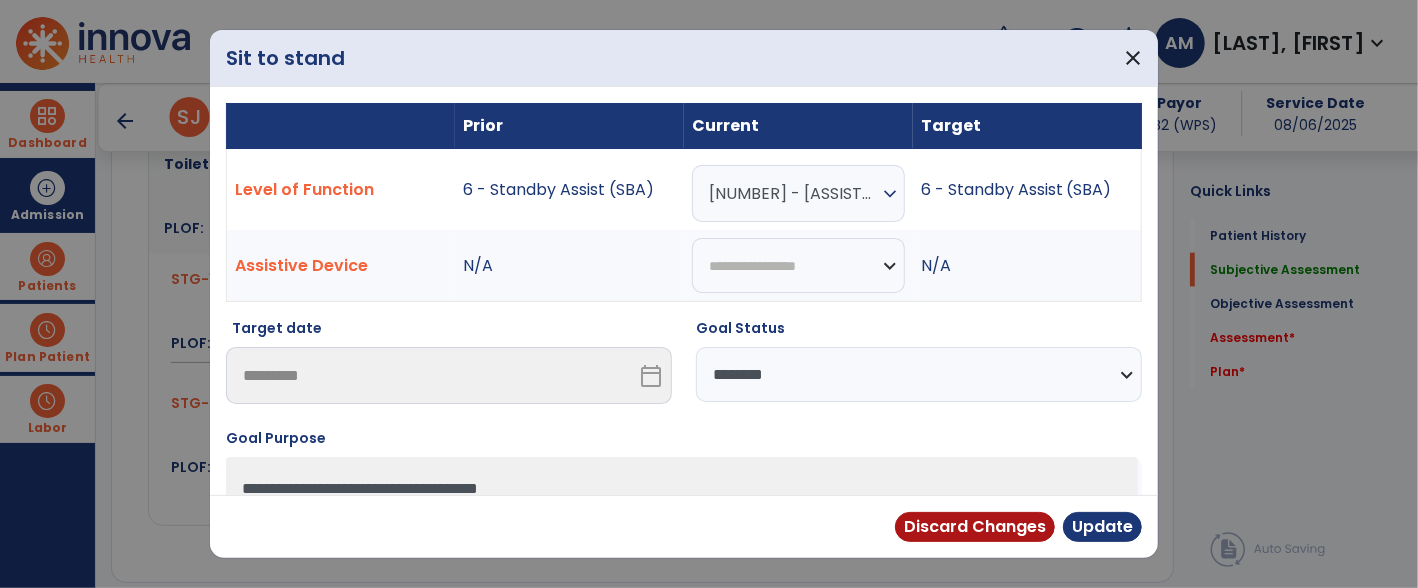 scroll, scrollTop: 1317, scrollLeft: 0, axis: vertical 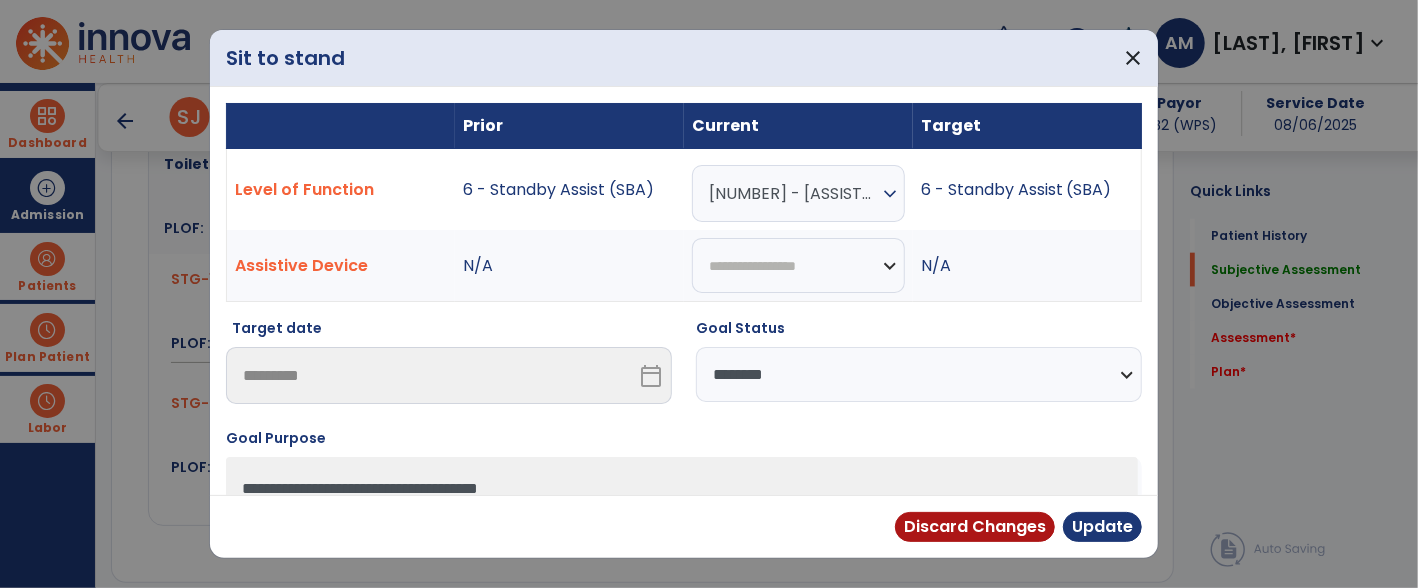 click on "**********" at bounding box center [919, 374] 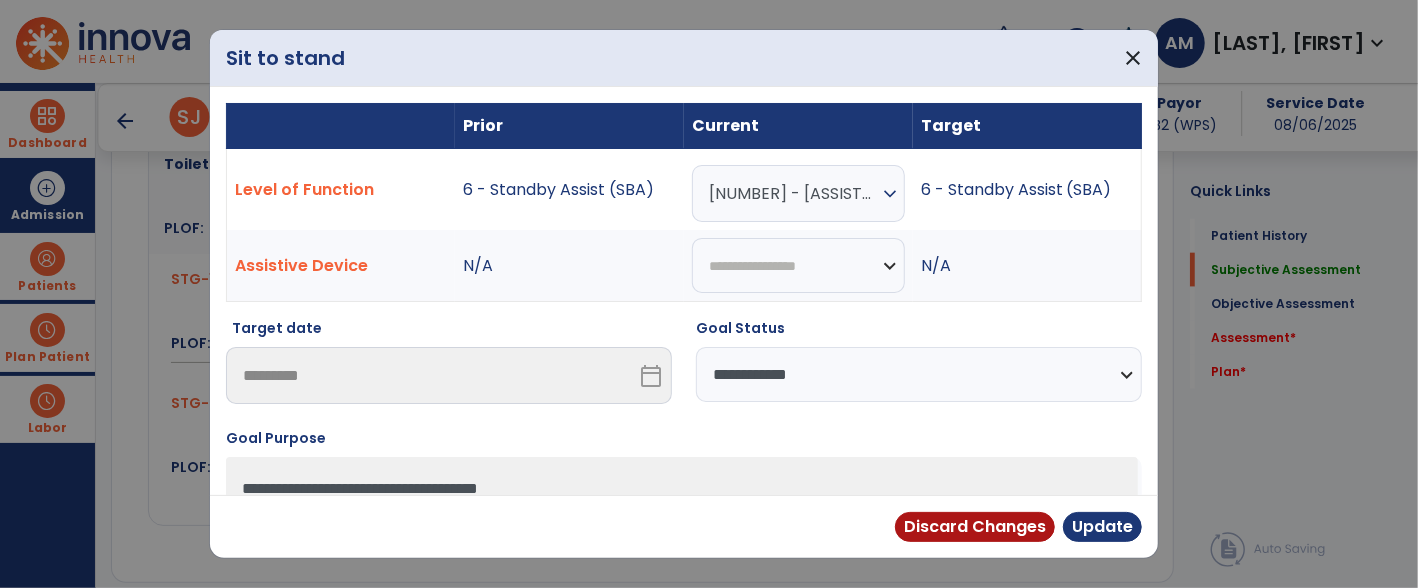 click on "**********" at bounding box center (919, 374) 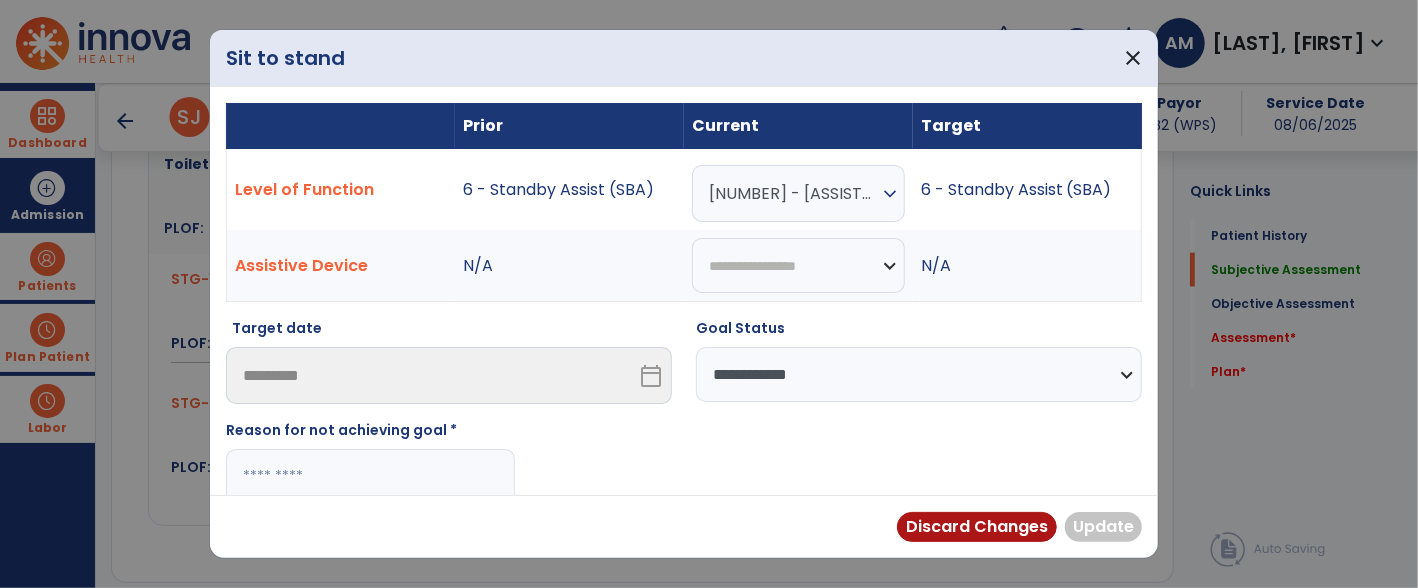 scroll, scrollTop: 99, scrollLeft: 0, axis: vertical 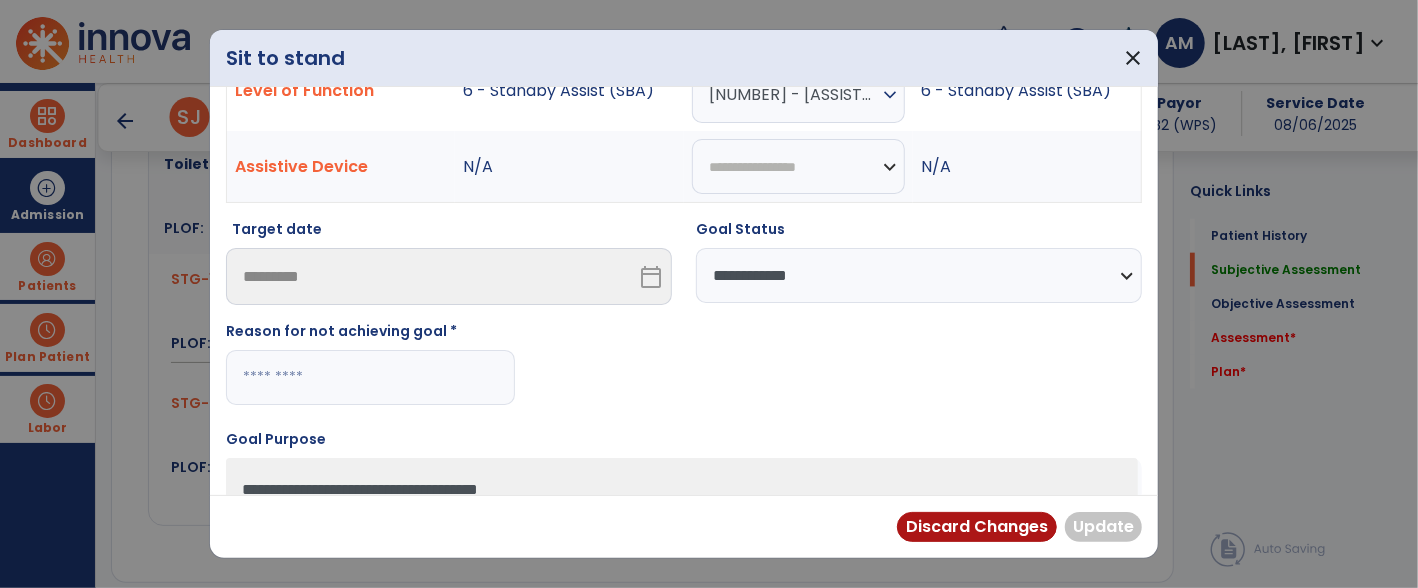 click at bounding box center (370, 377) 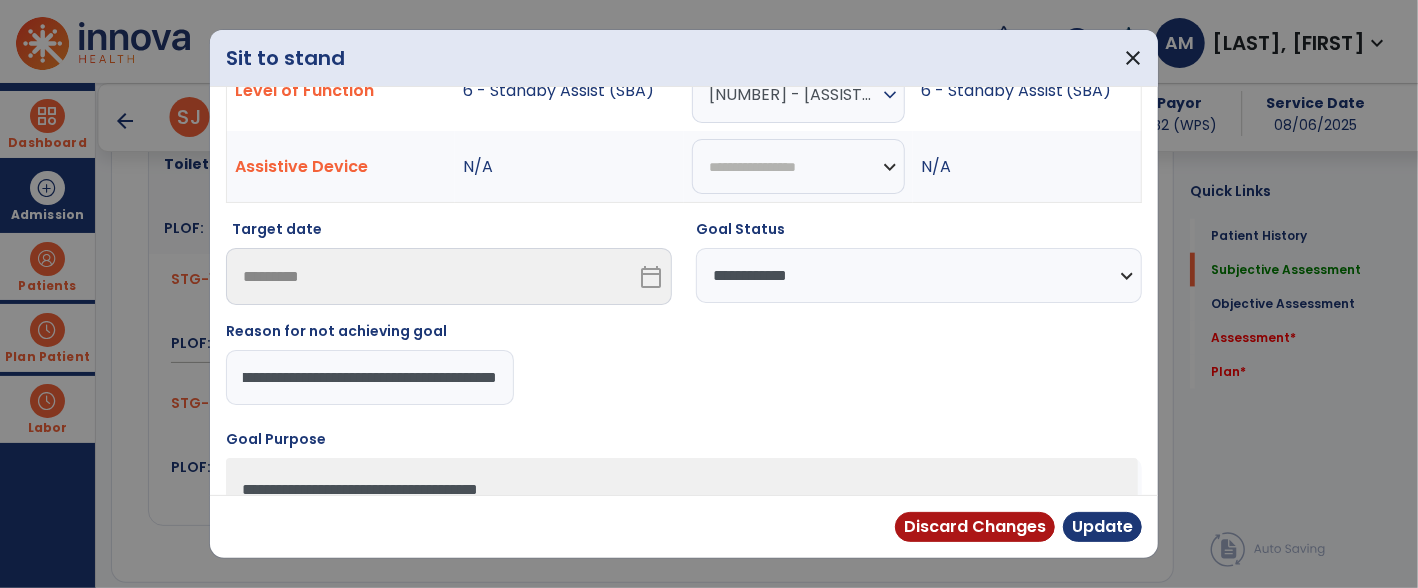type on "**********" 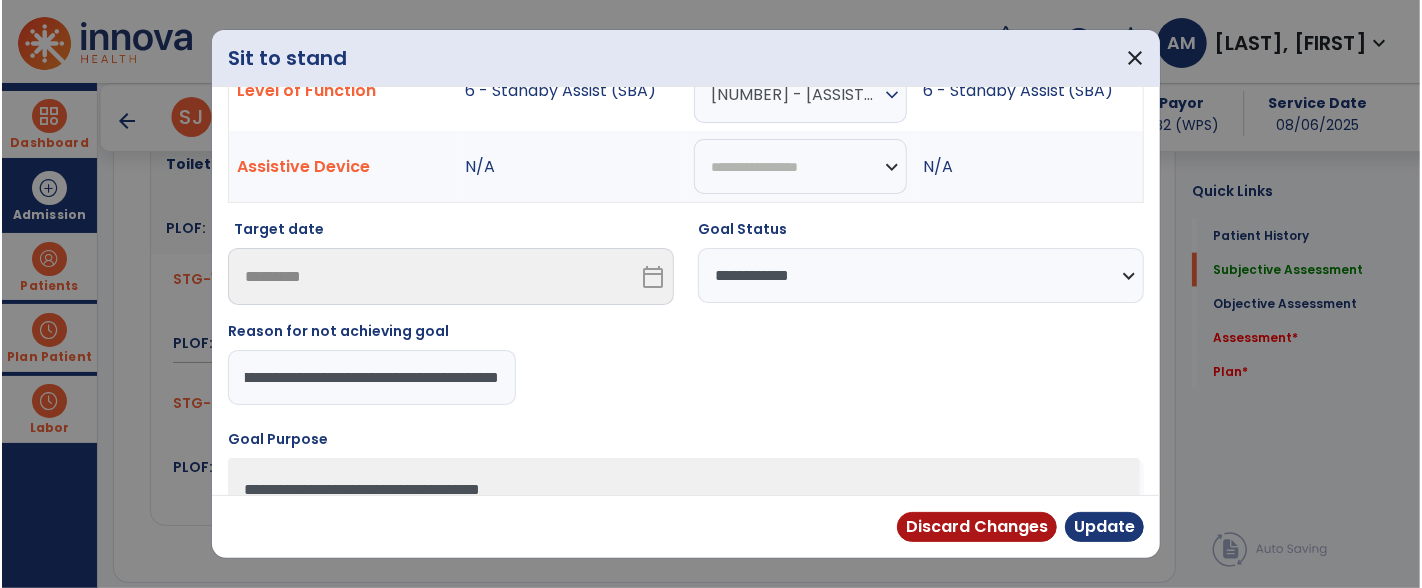 scroll, scrollTop: 0, scrollLeft: 152, axis: horizontal 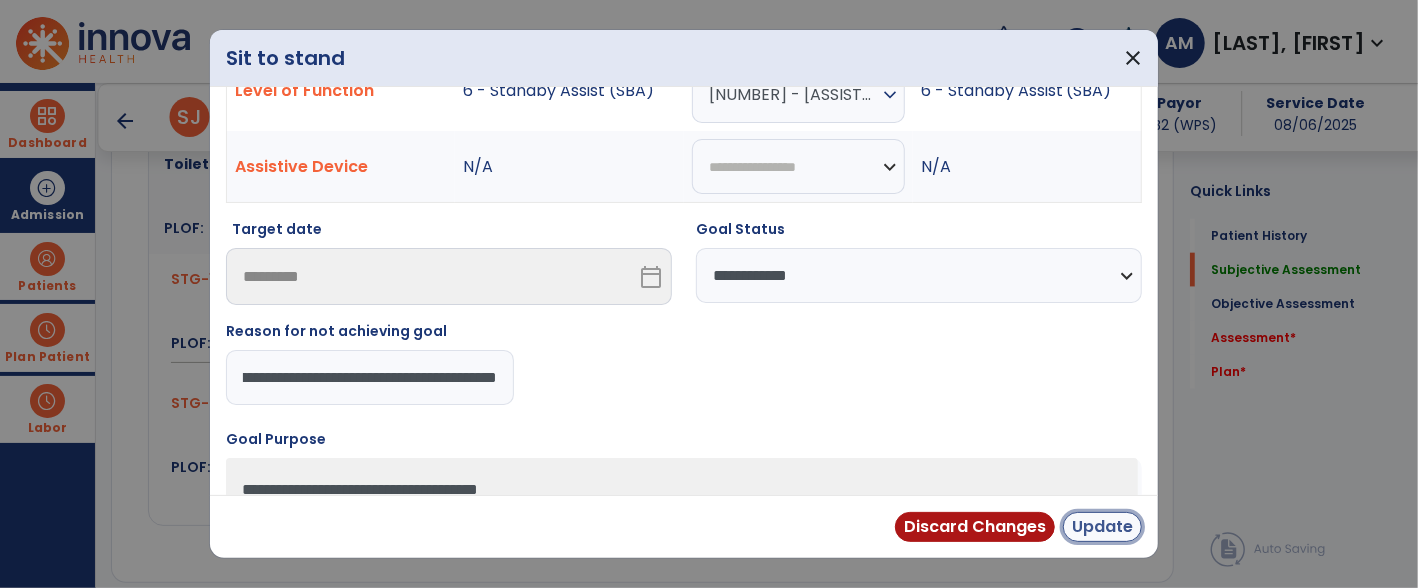 click on "Update" at bounding box center [1102, 527] 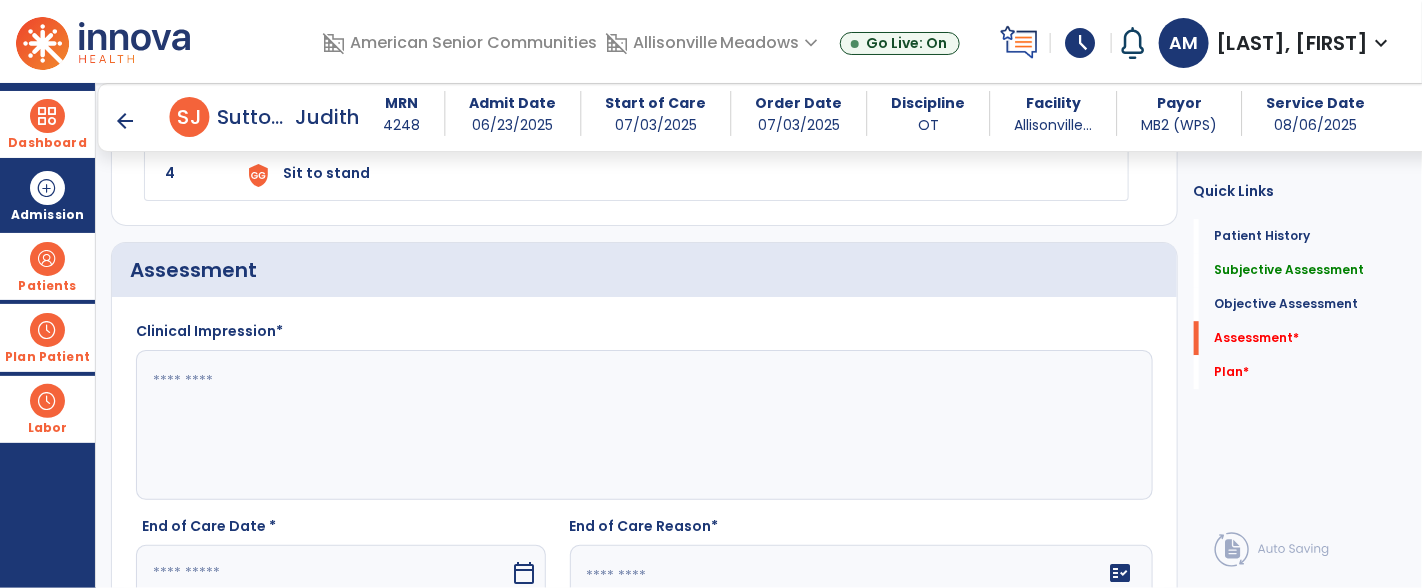 scroll, scrollTop: 2097, scrollLeft: 0, axis: vertical 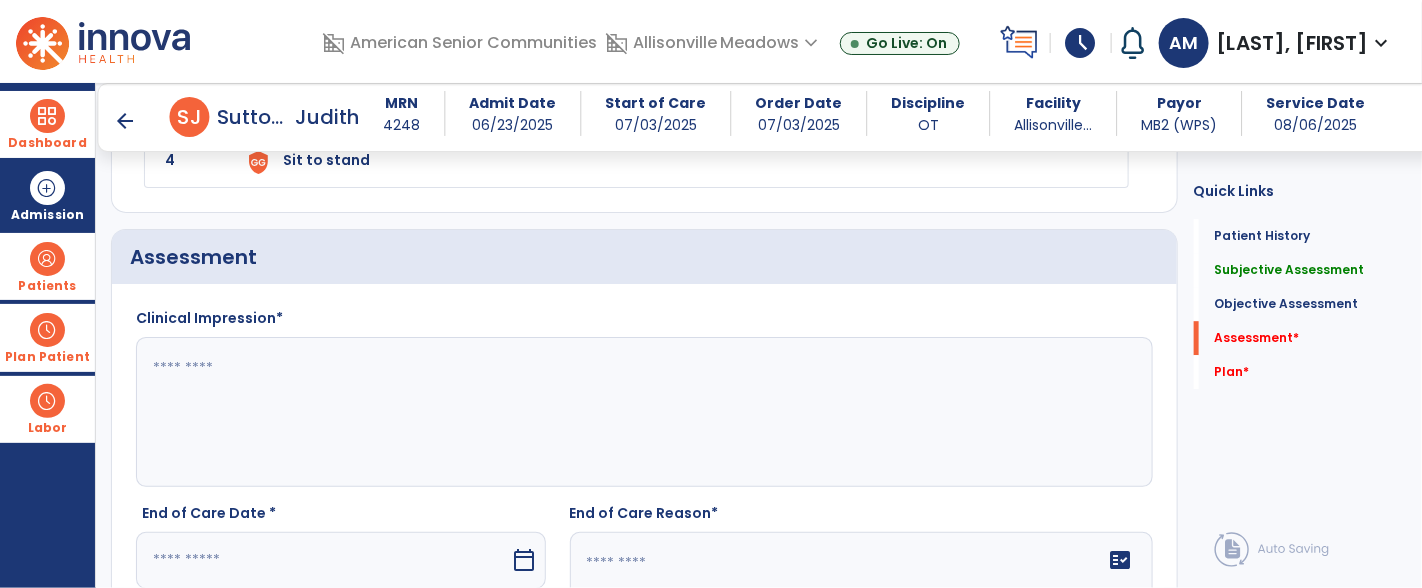 click 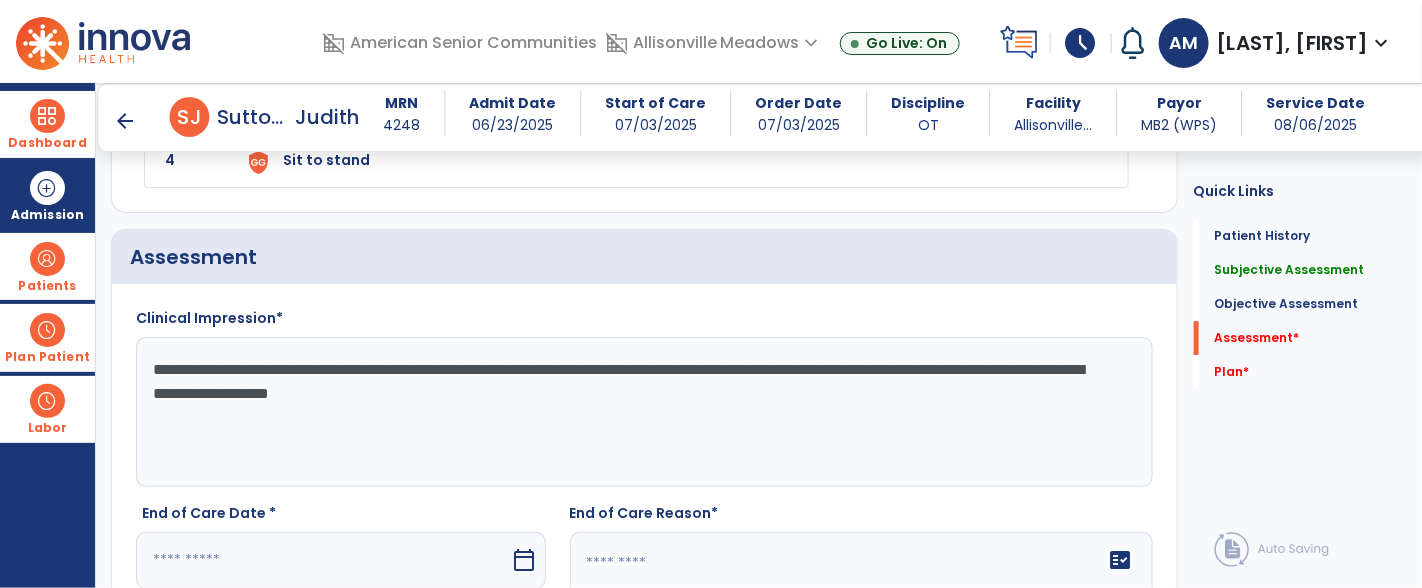 type on "**********" 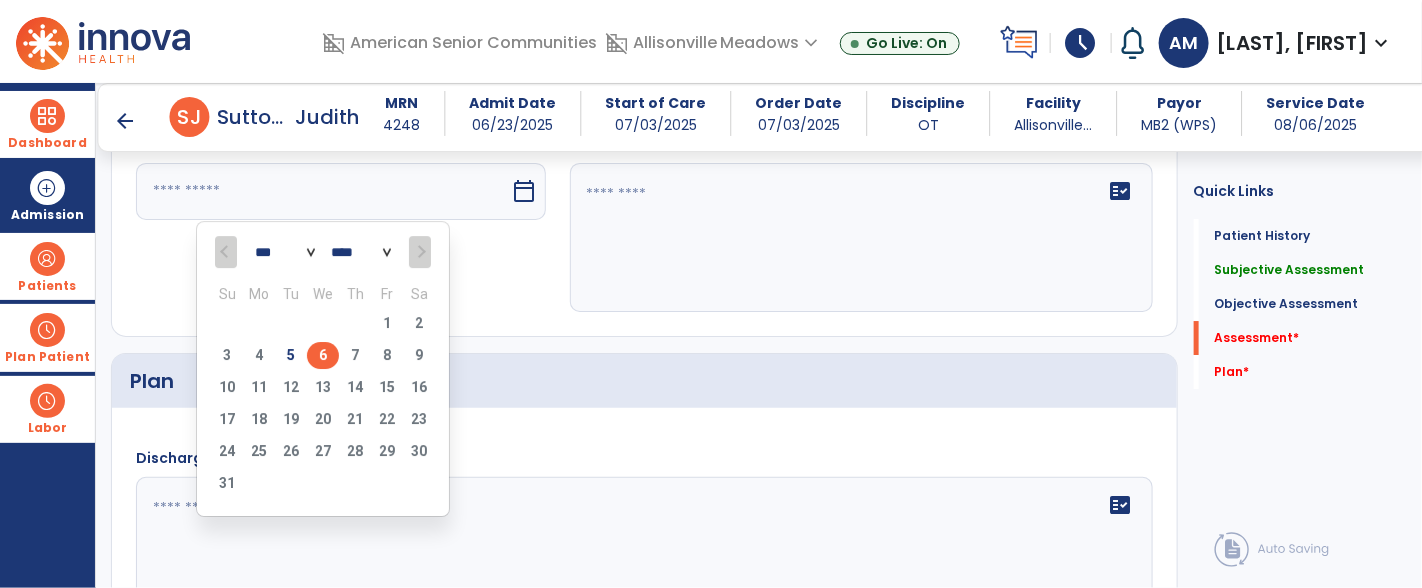 click on "6" at bounding box center [323, 355] 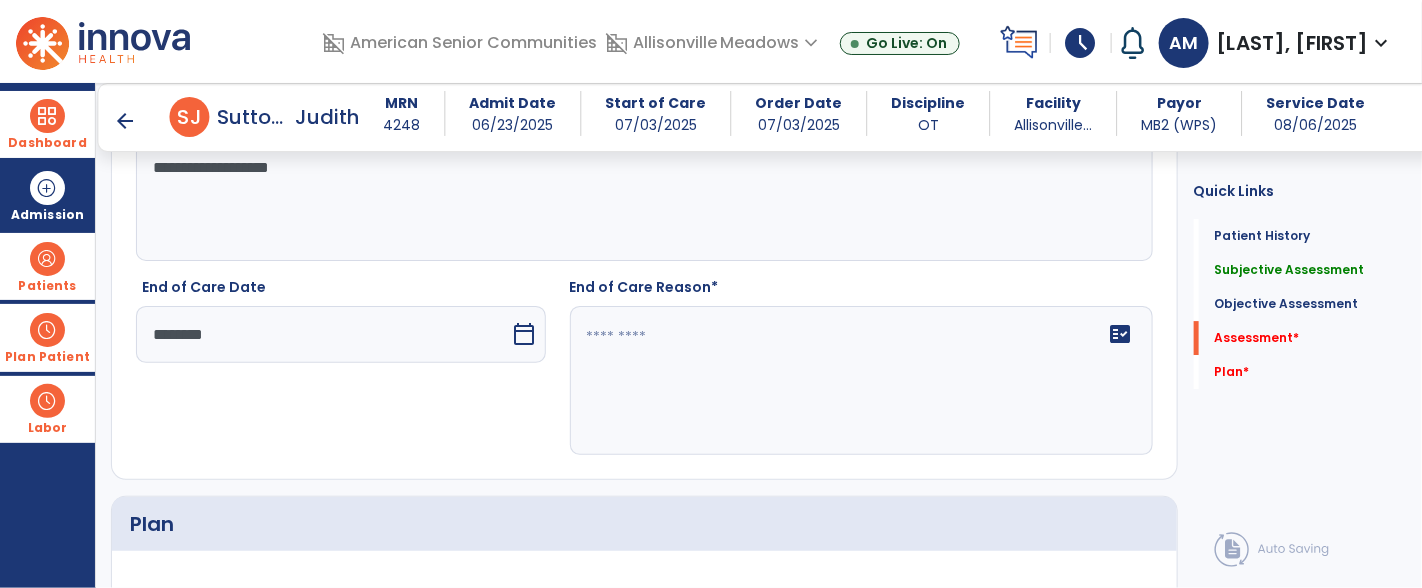 scroll, scrollTop: 2333, scrollLeft: 0, axis: vertical 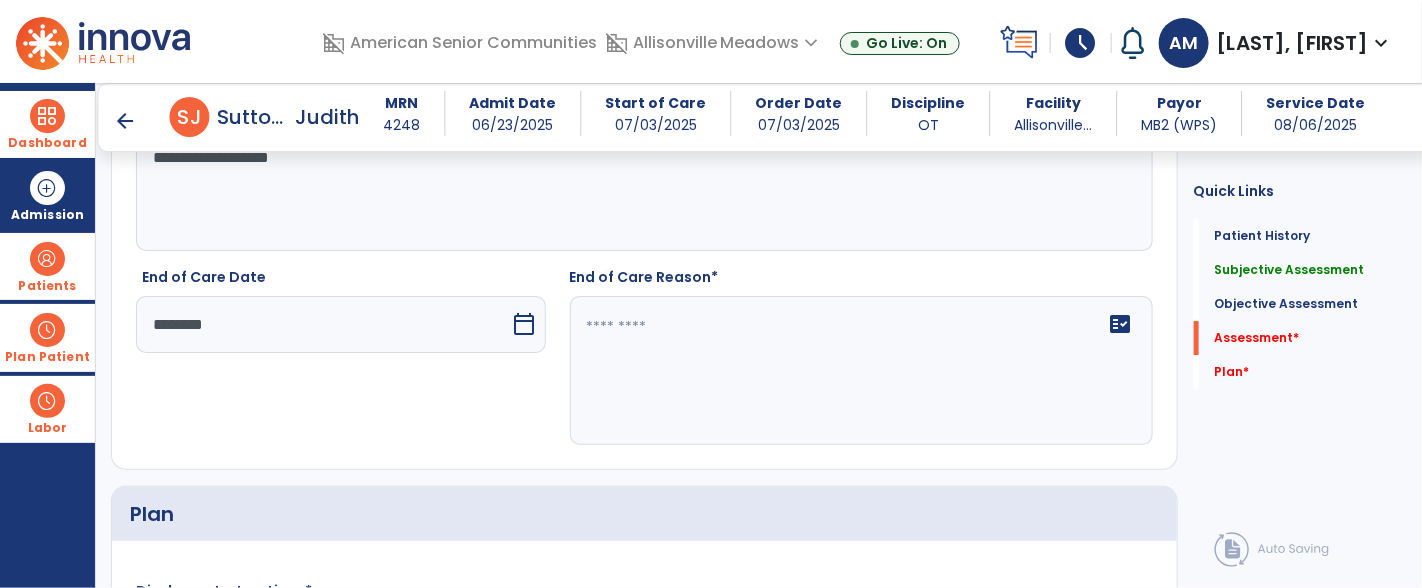 click 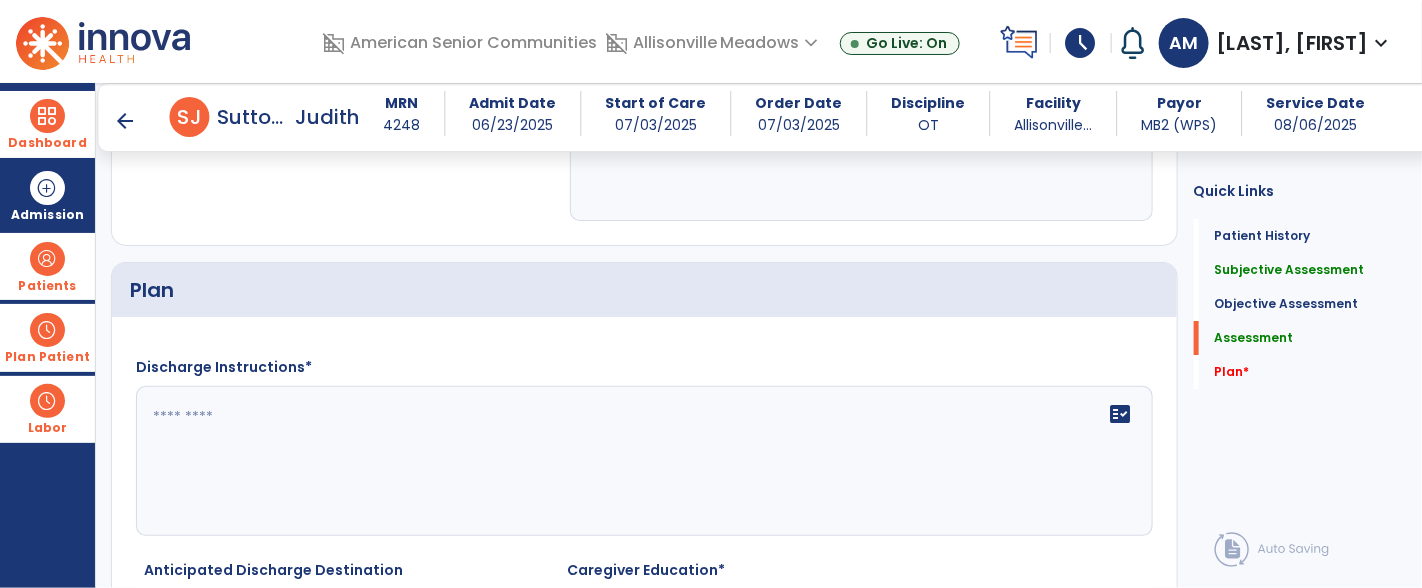 scroll, scrollTop: 2574, scrollLeft: 0, axis: vertical 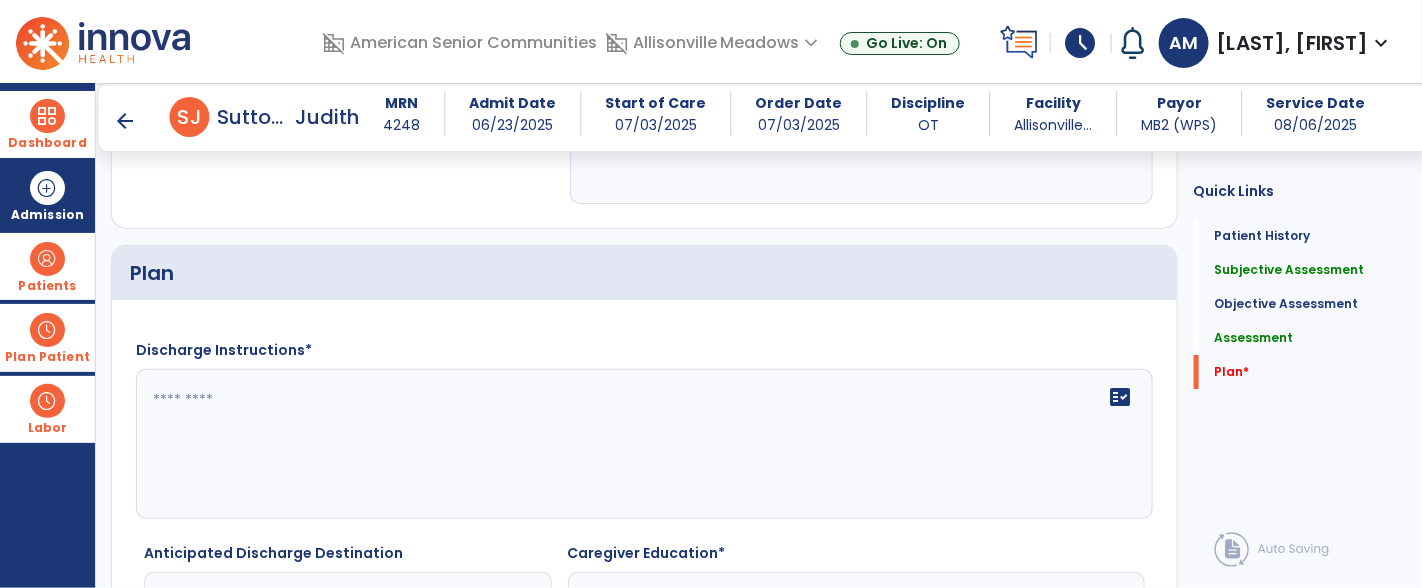 type on "**********" 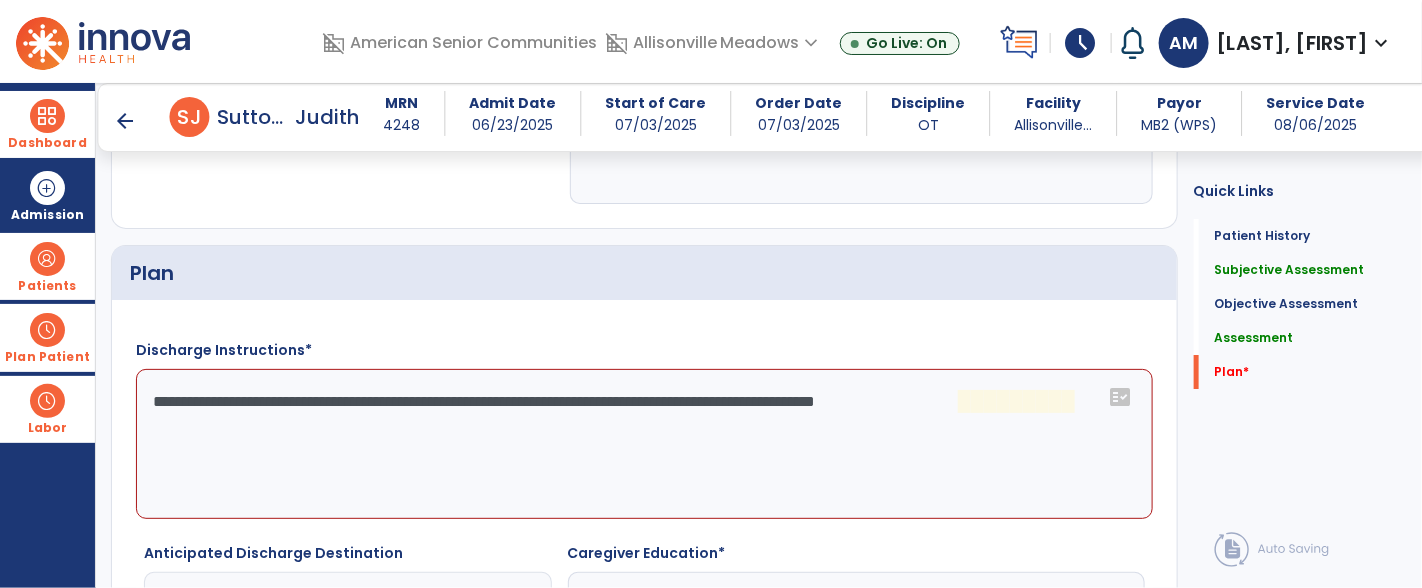 click on "**********" 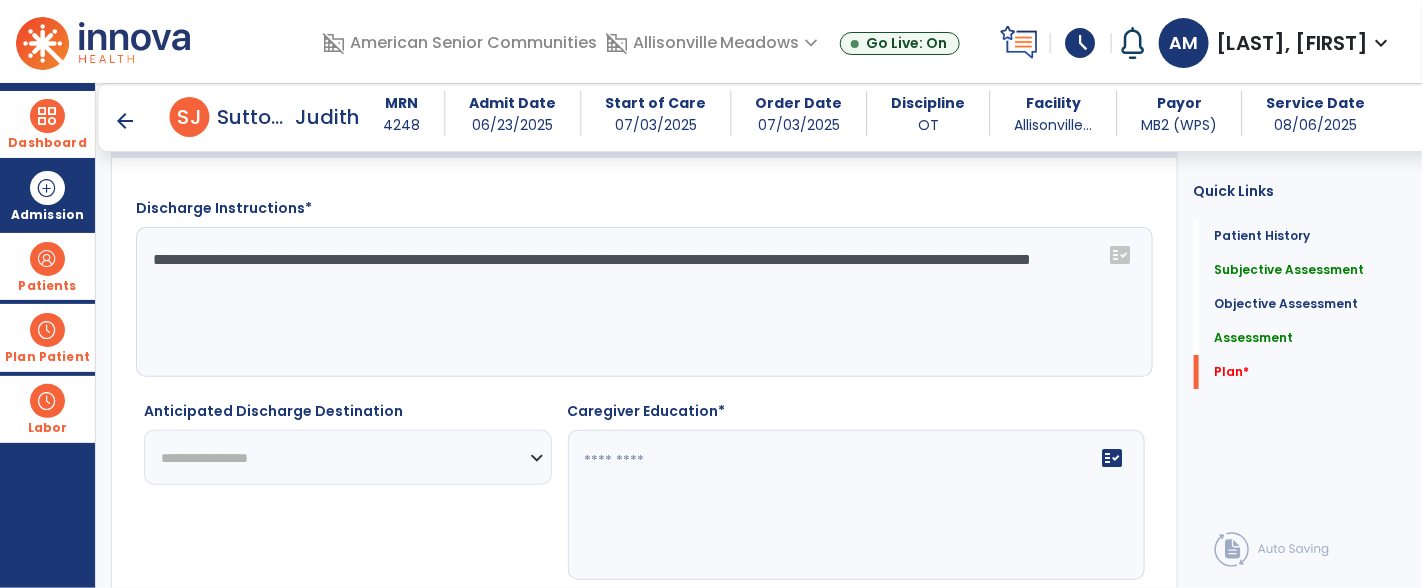 scroll, scrollTop: 2736, scrollLeft: 0, axis: vertical 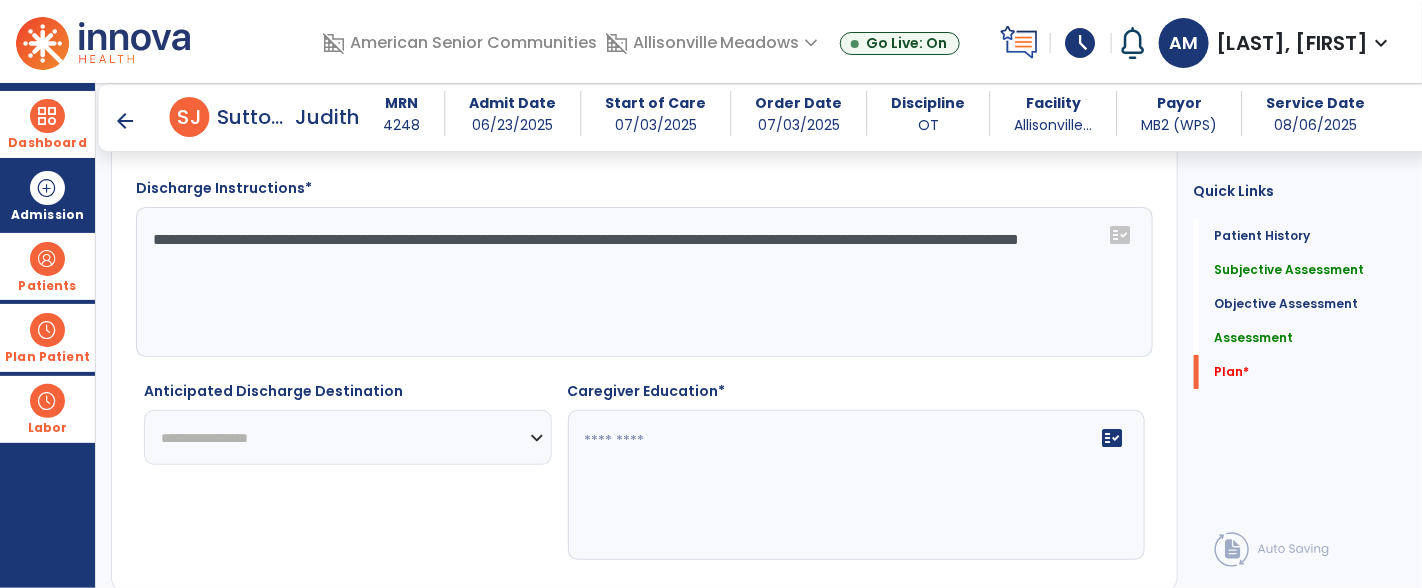 type on "**********" 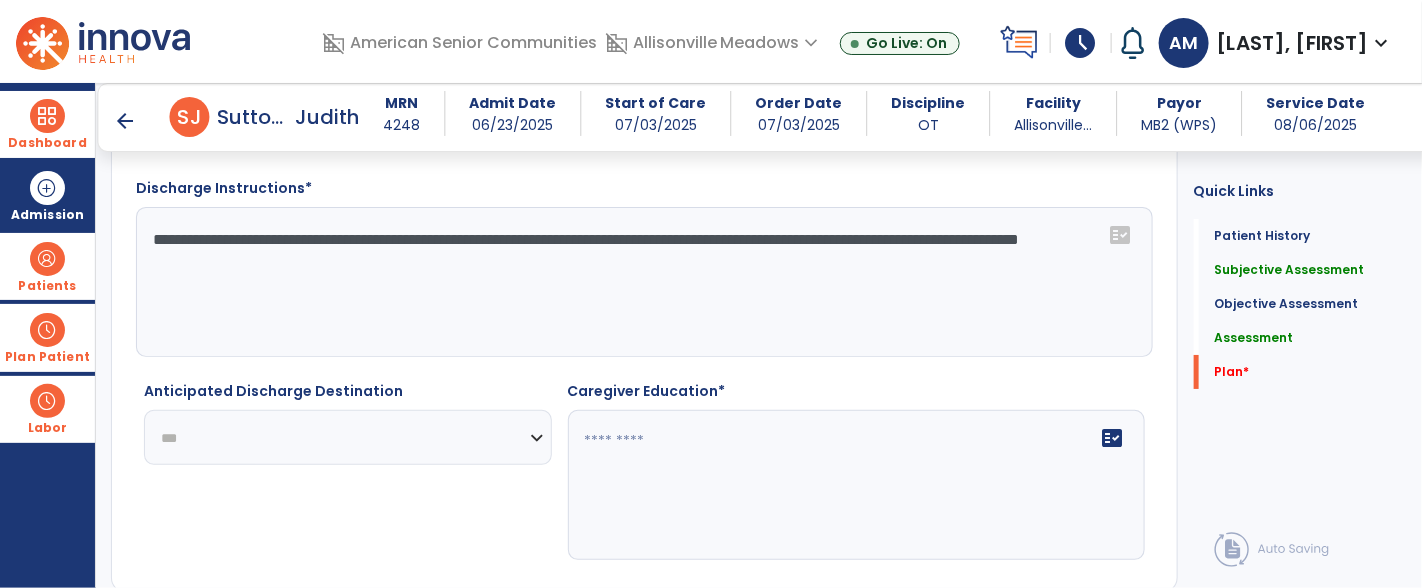 click on "**********" 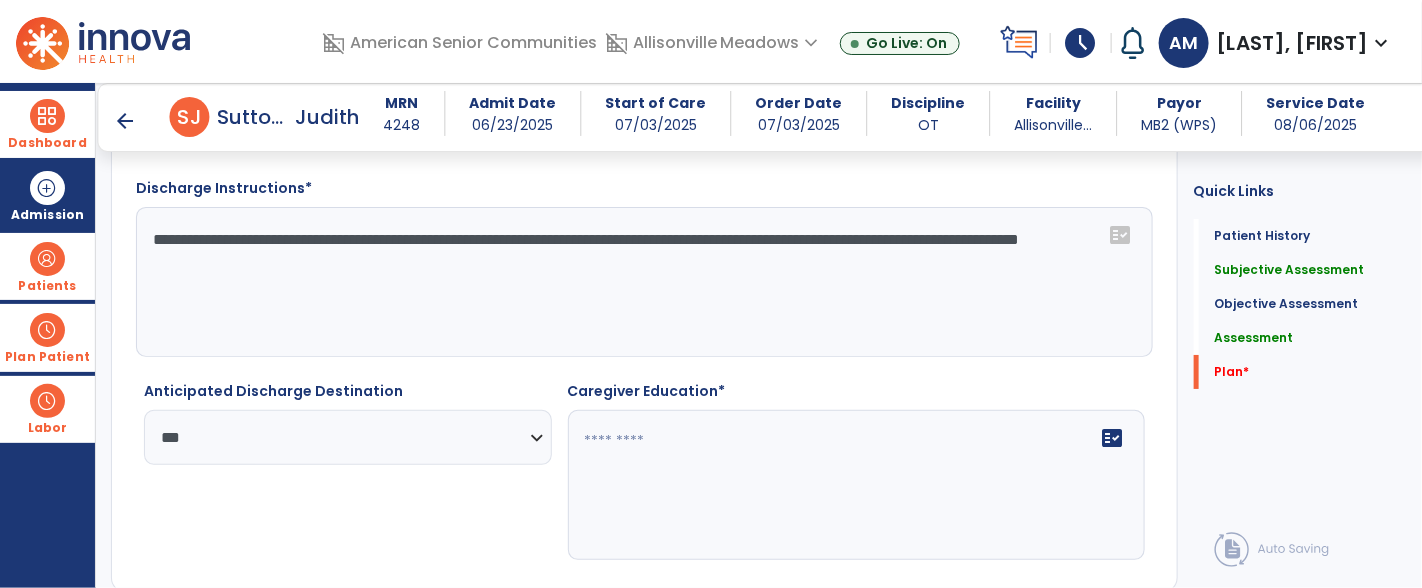click 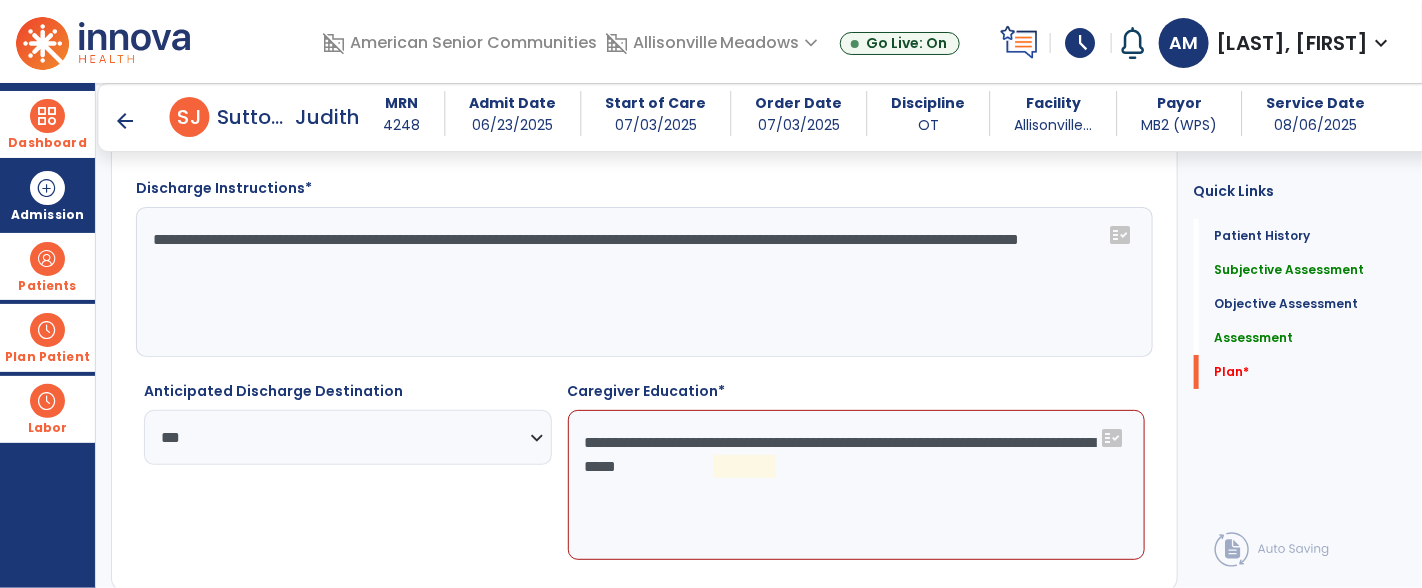 click on "**********" 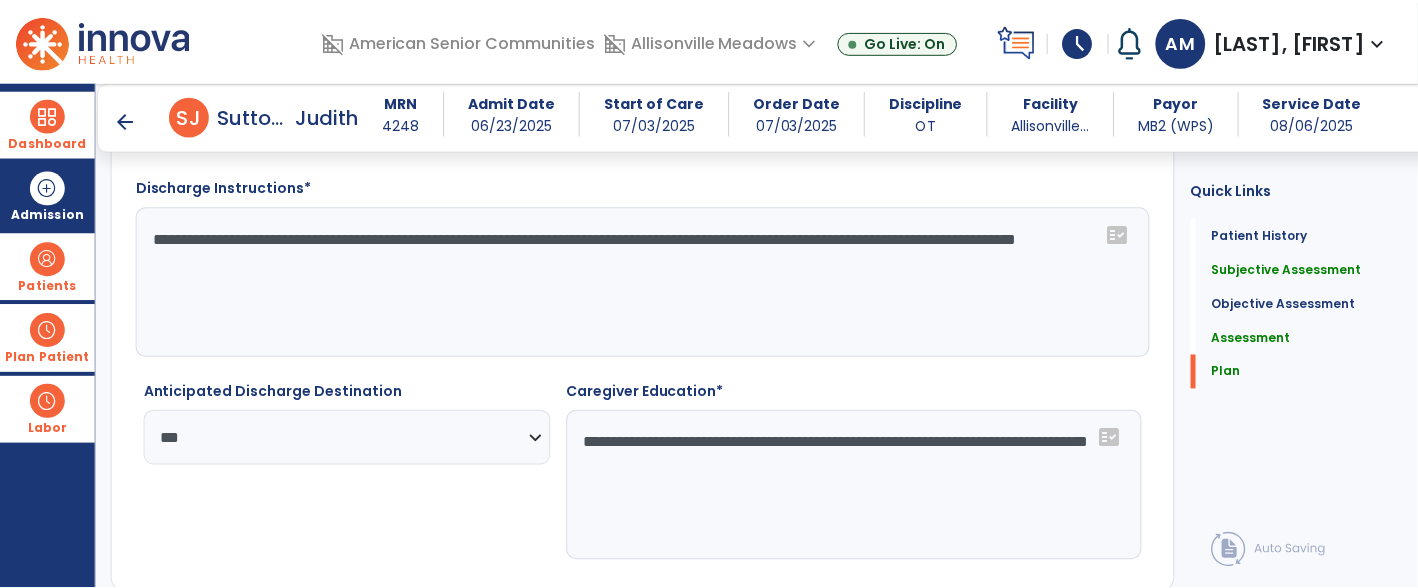 scroll, scrollTop: 2793, scrollLeft: 0, axis: vertical 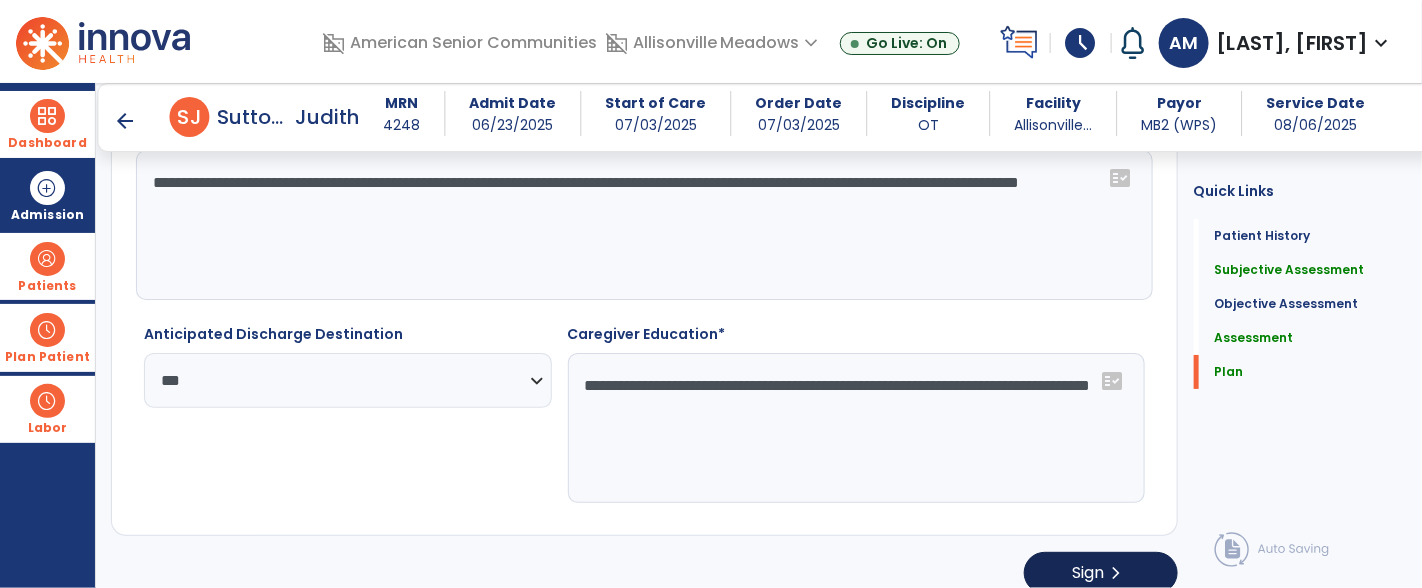 type on "**********" 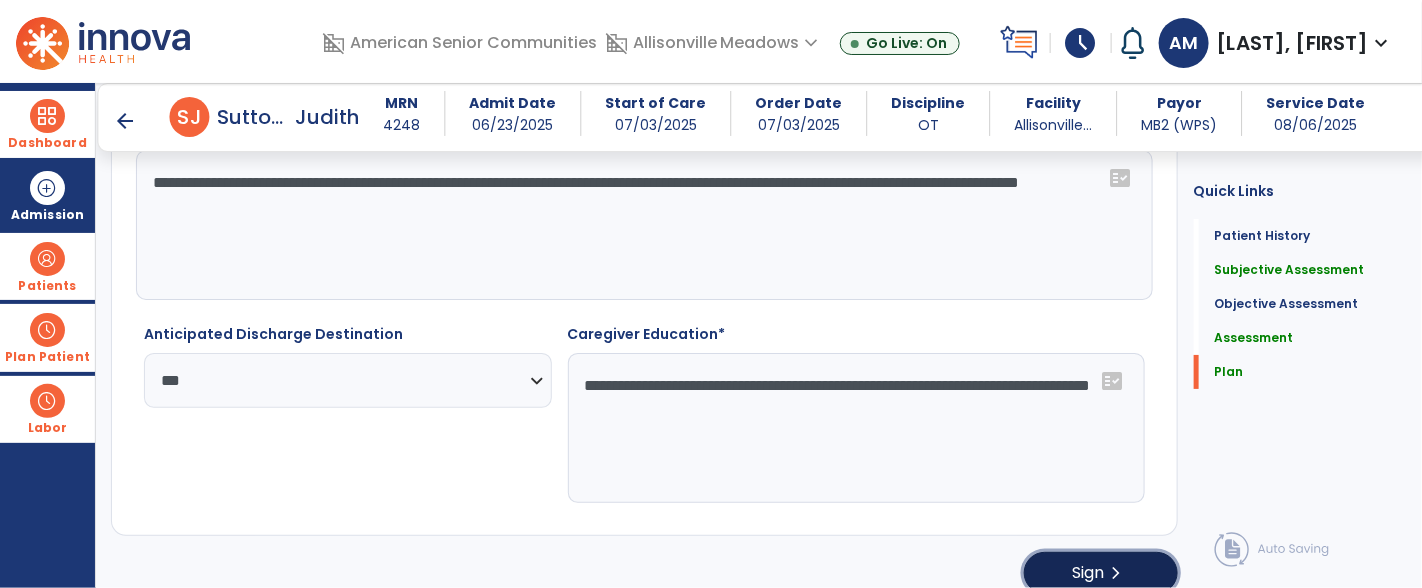 click on "chevron_right" 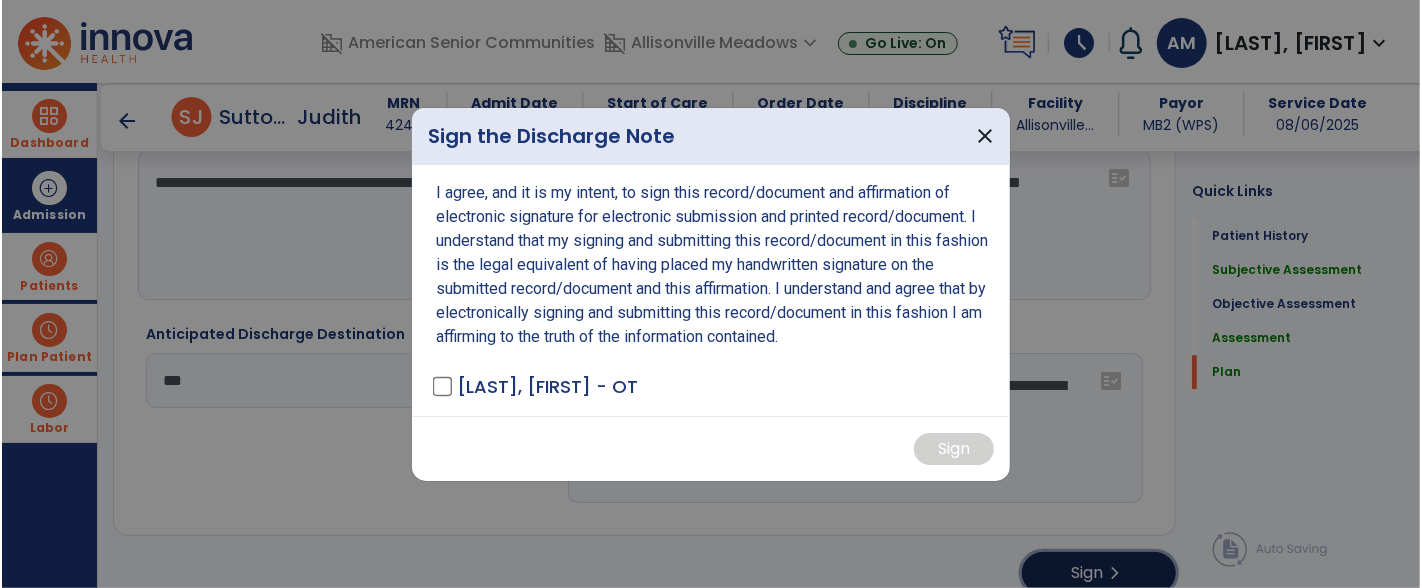 scroll, scrollTop: 2793, scrollLeft: 0, axis: vertical 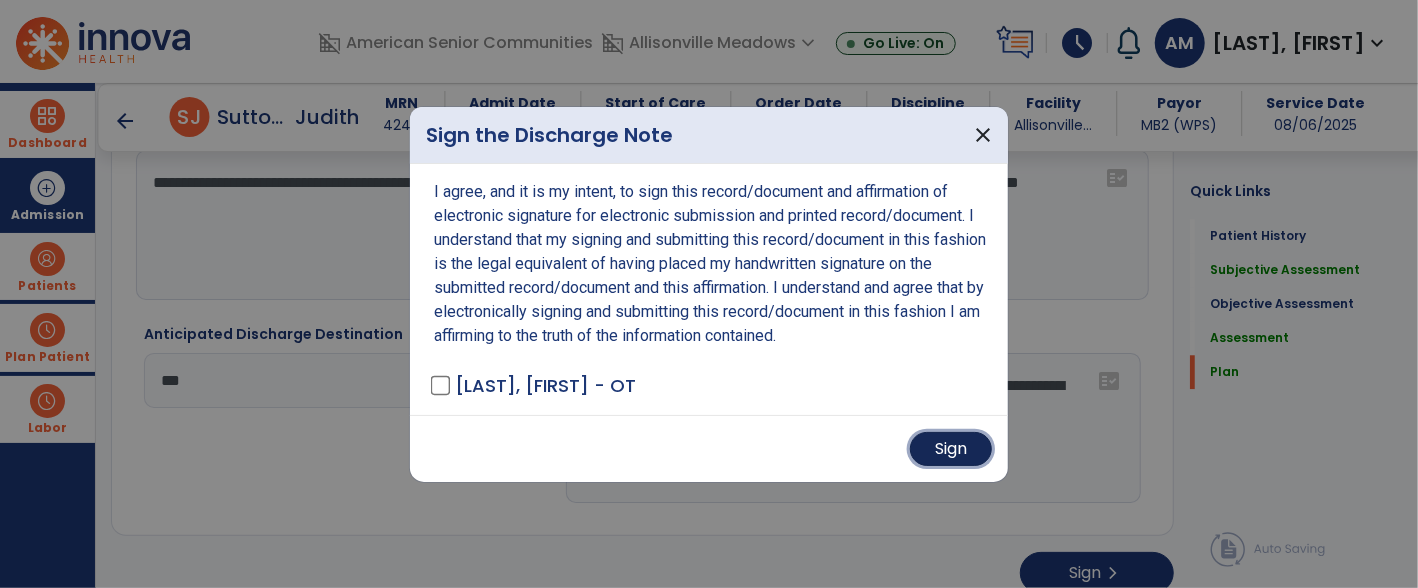click on "Sign" at bounding box center [951, 449] 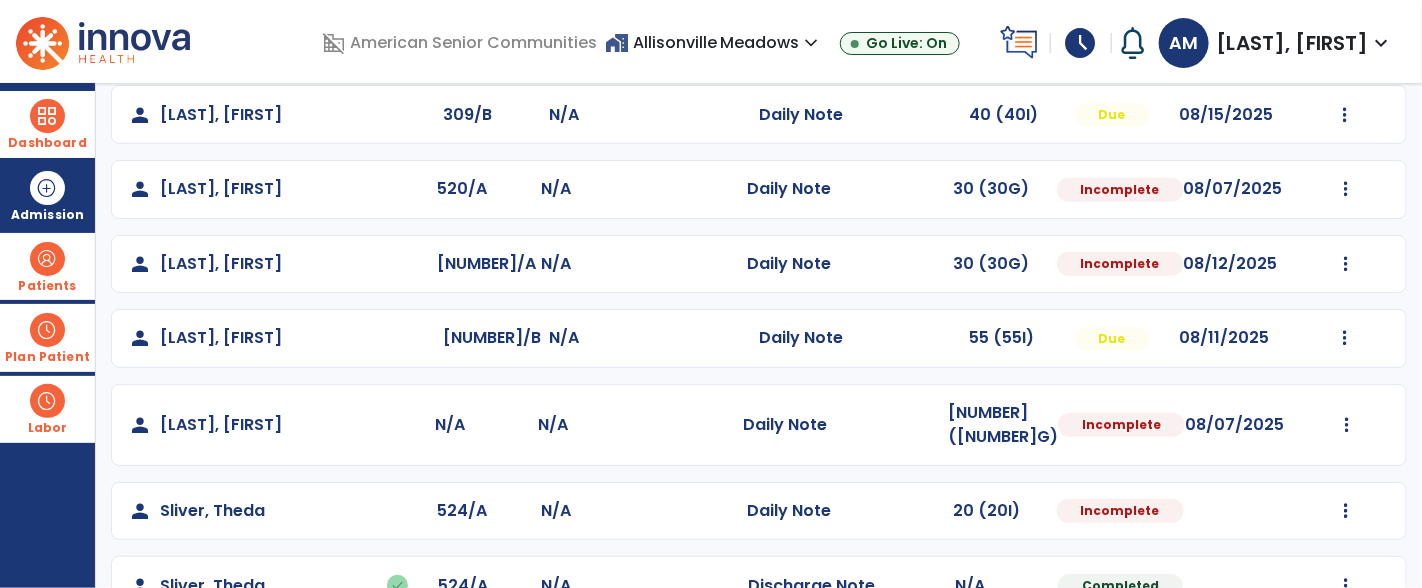 scroll, scrollTop: 718, scrollLeft: 0, axis: vertical 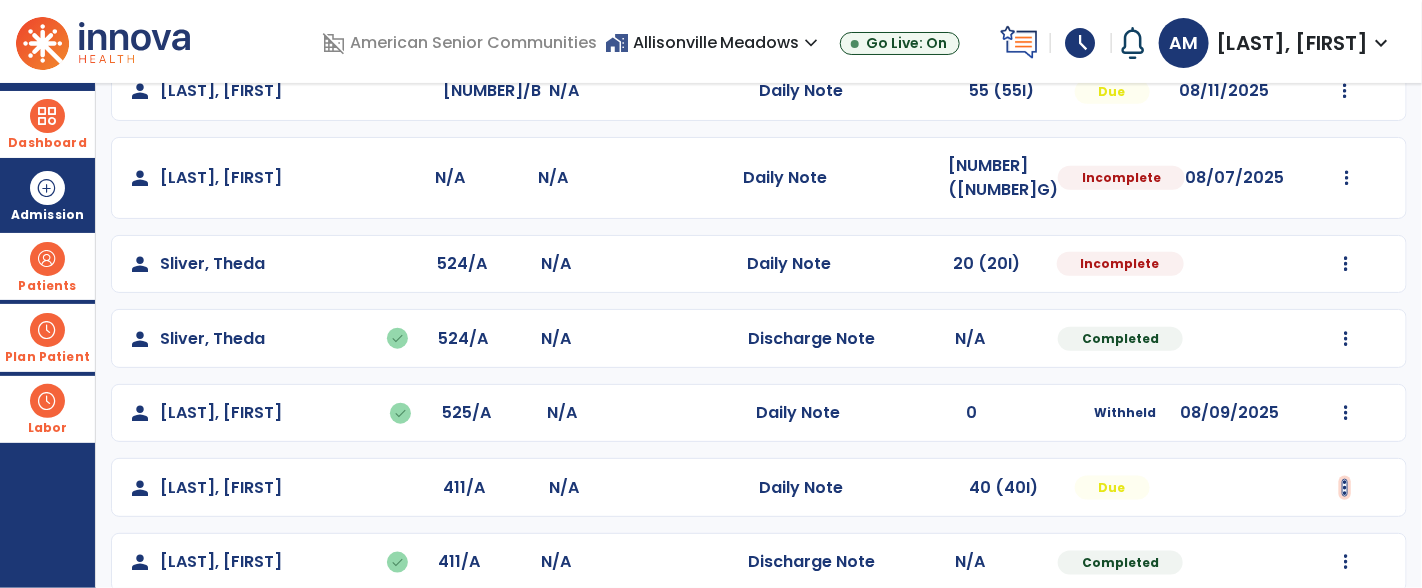 click at bounding box center [1346, -430] 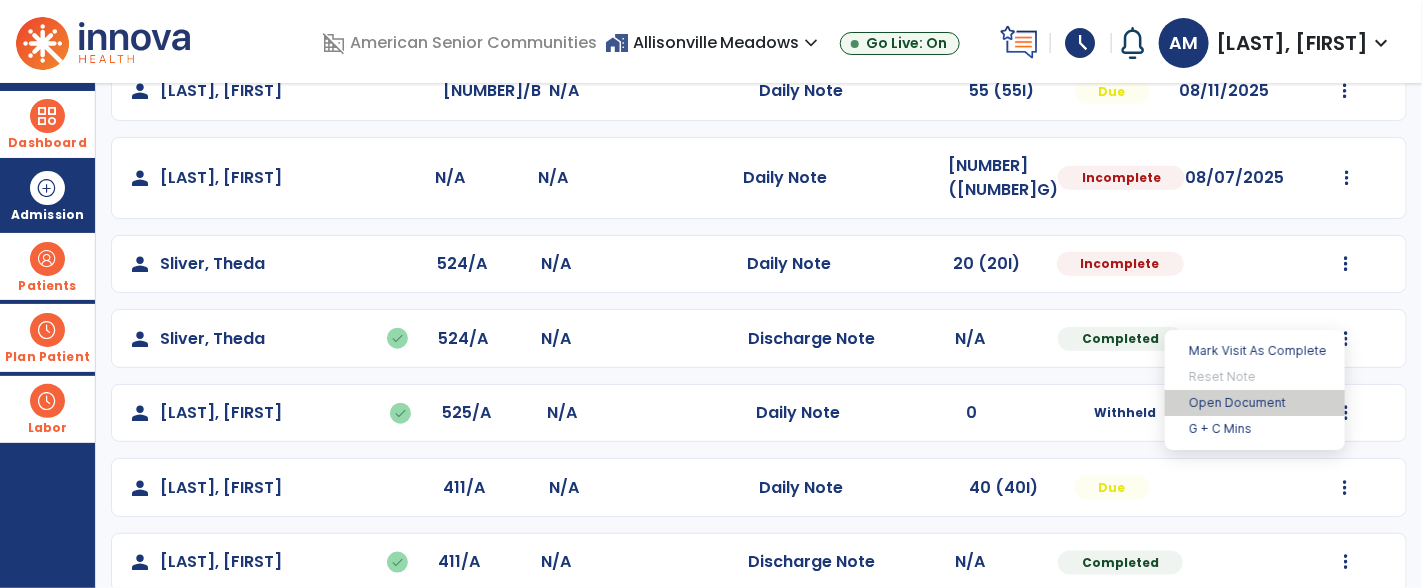 click on "Open Document" at bounding box center [1255, 403] 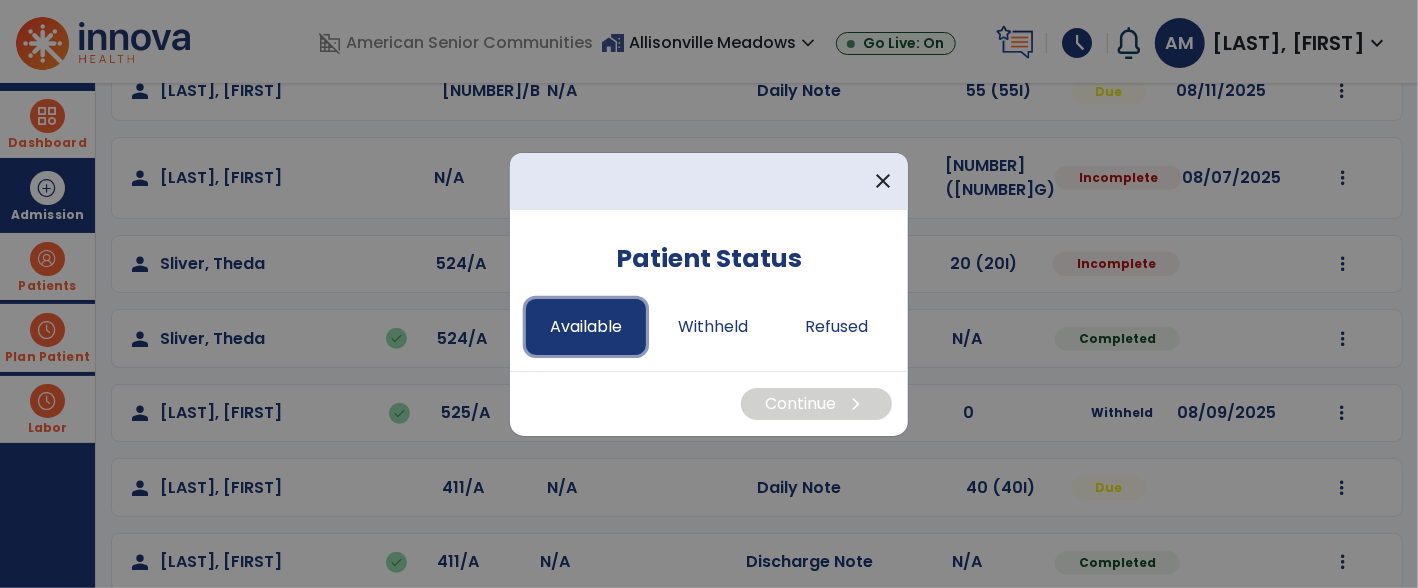 click on "Available" at bounding box center [586, 327] 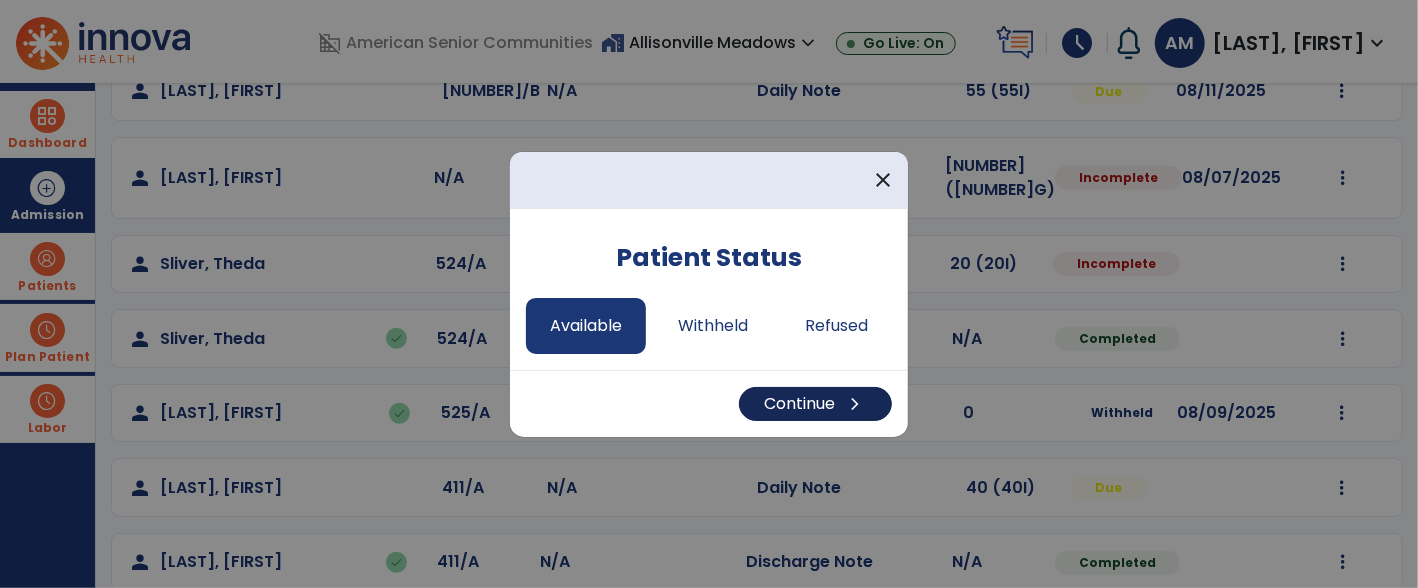 click on "chevron_right" at bounding box center (855, 404) 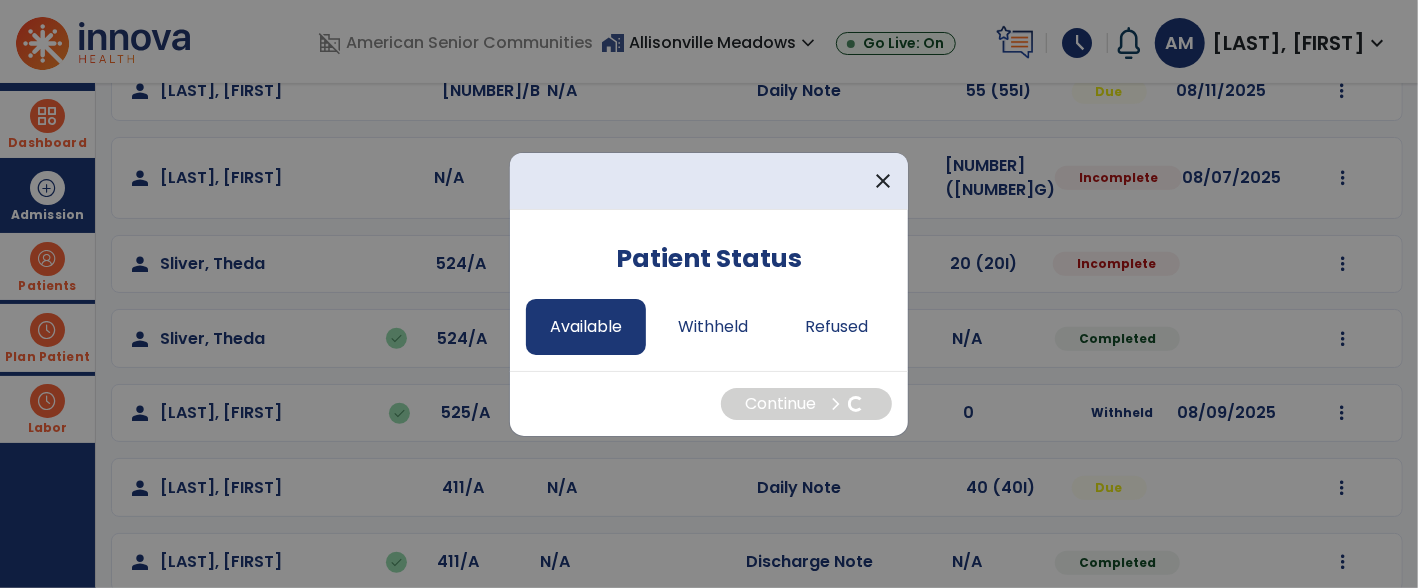 select on "*" 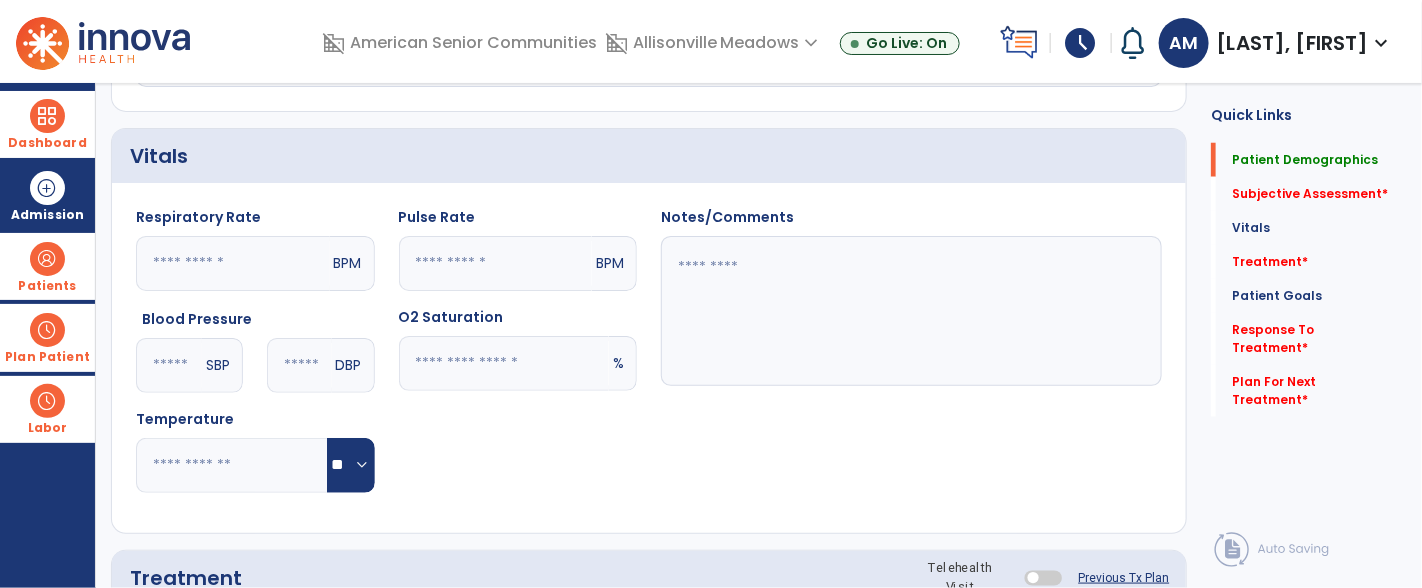 scroll, scrollTop: 0, scrollLeft: 0, axis: both 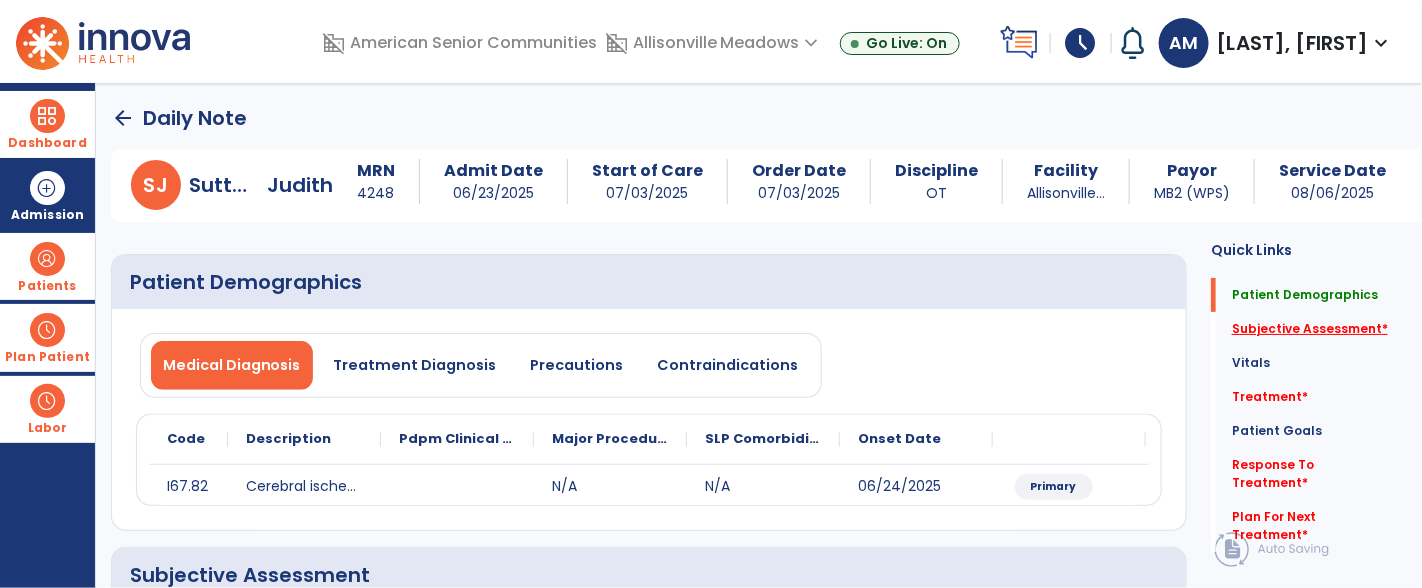 click on "Subjective Assessment   *" 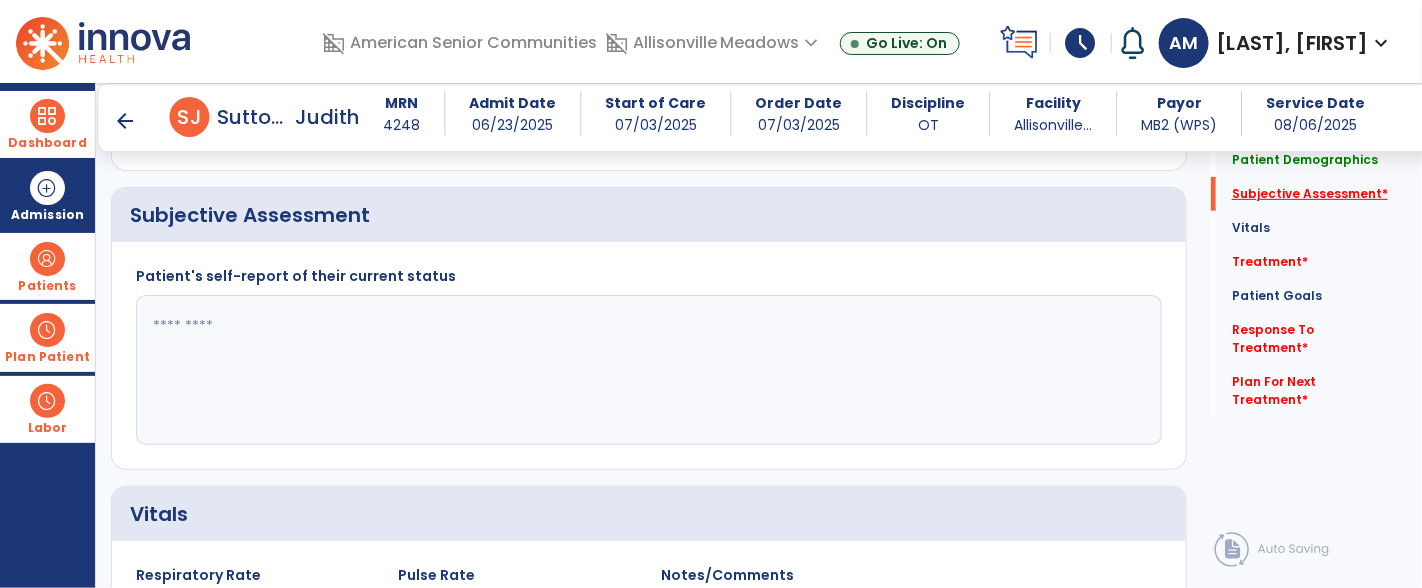 scroll, scrollTop: 353, scrollLeft: 0, axis: vertical 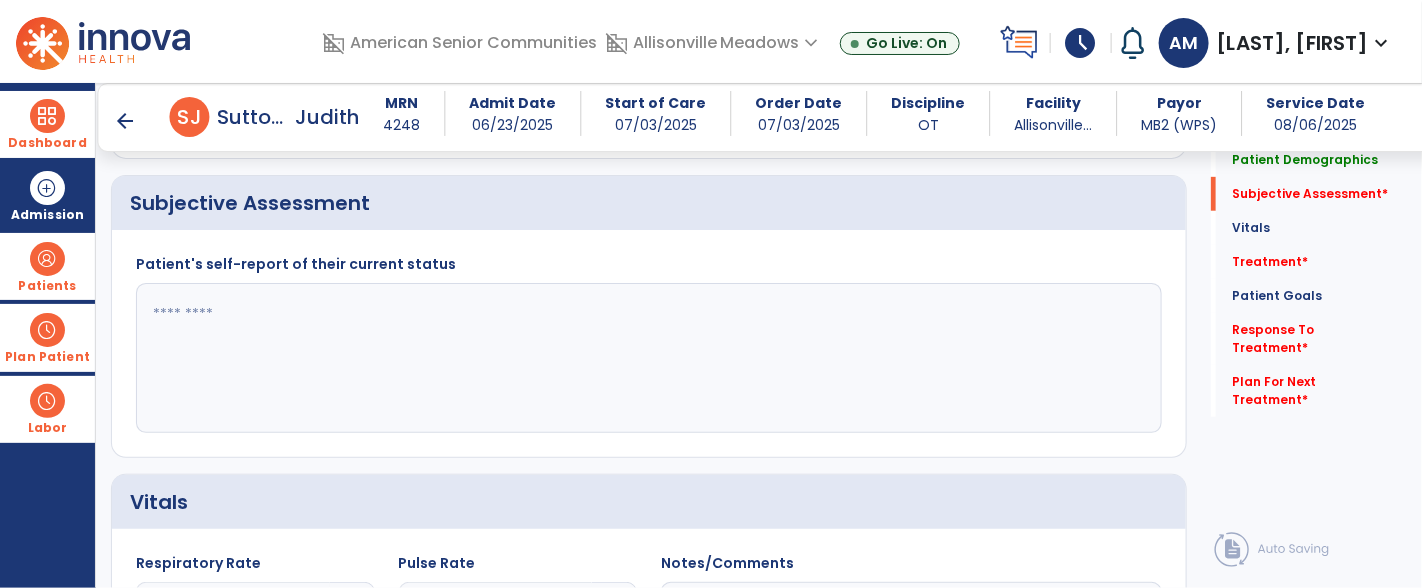 click 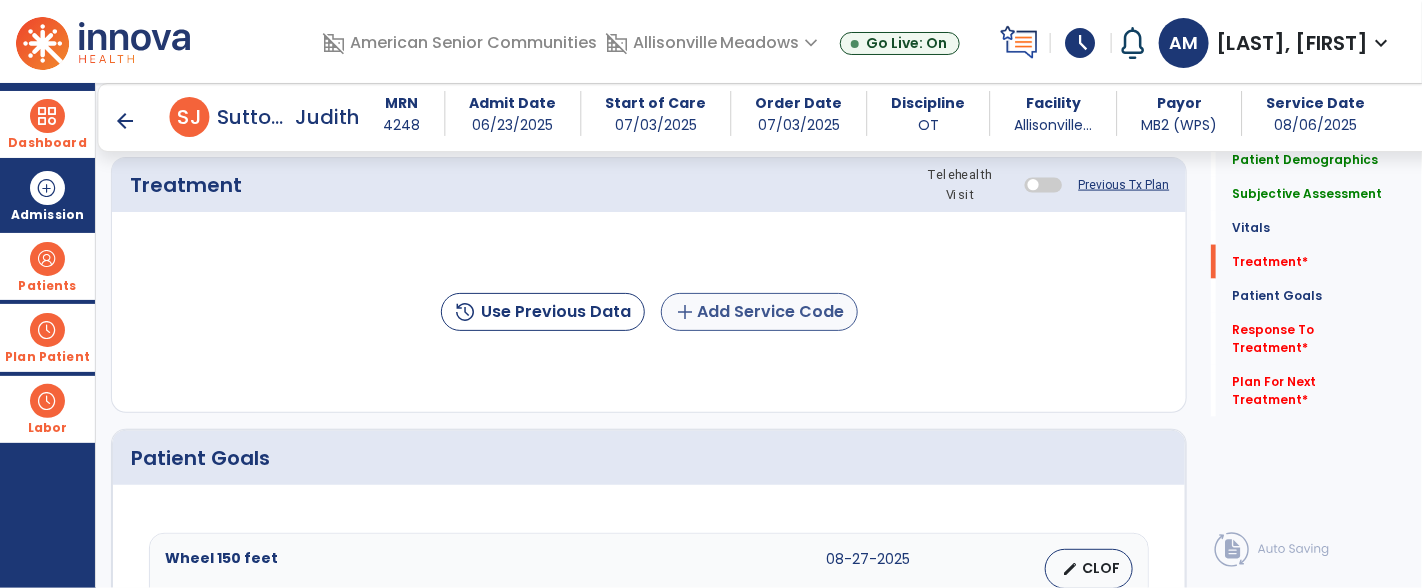 type on "**********" 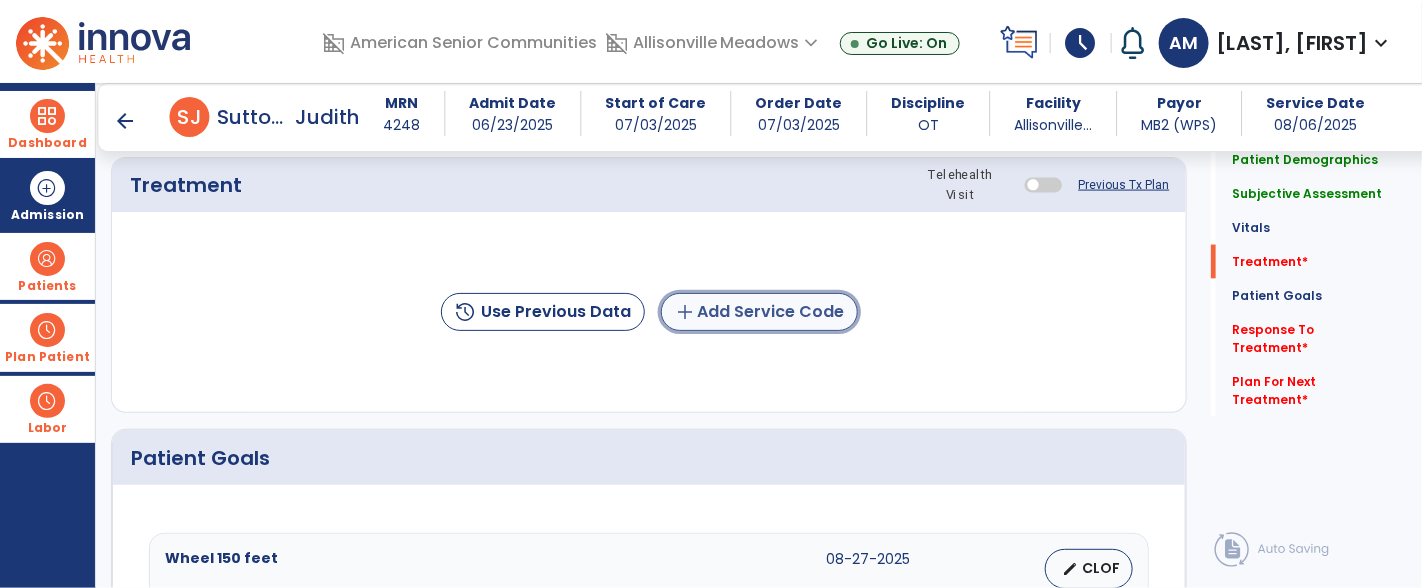click on "add  Add Service Code" 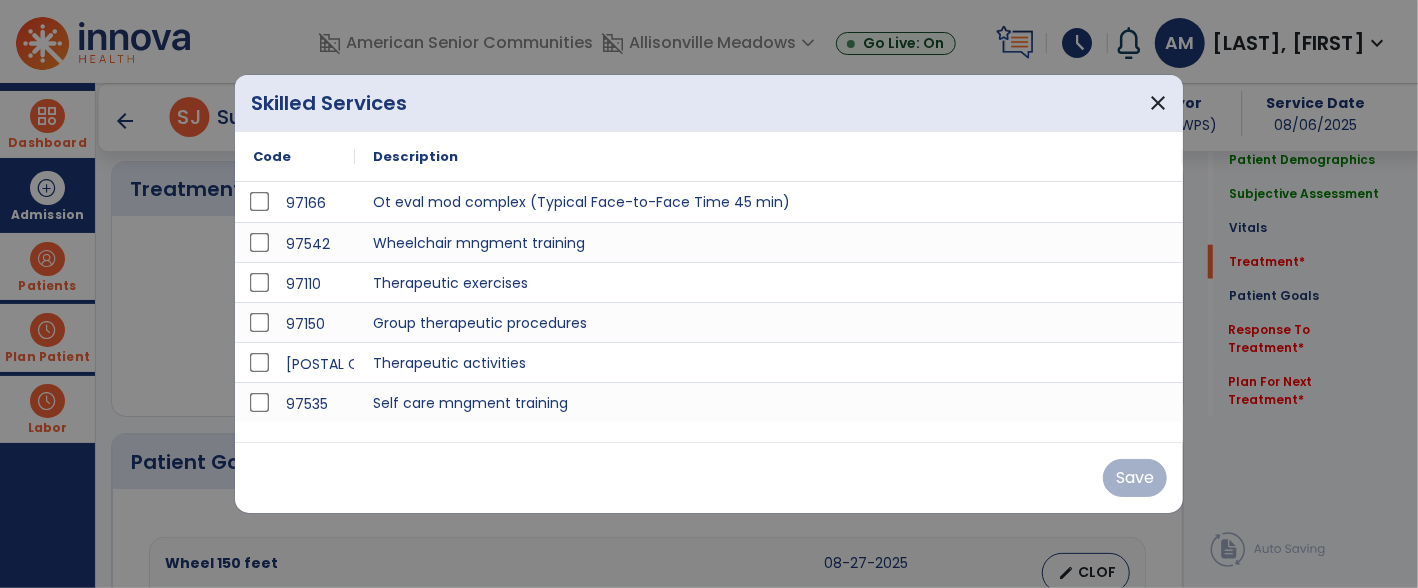 scroll, scrollTop: 1092, scrollLeft: 0, axis: vertical 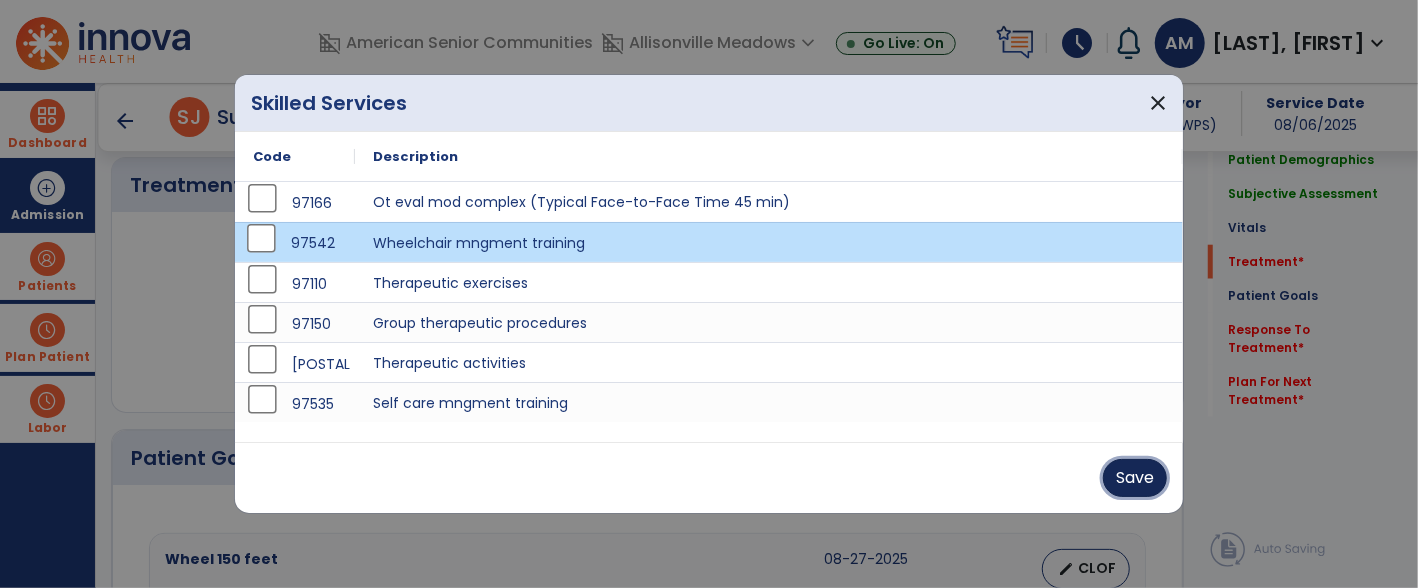 click on "Save" at bounding box center [1135, 478] 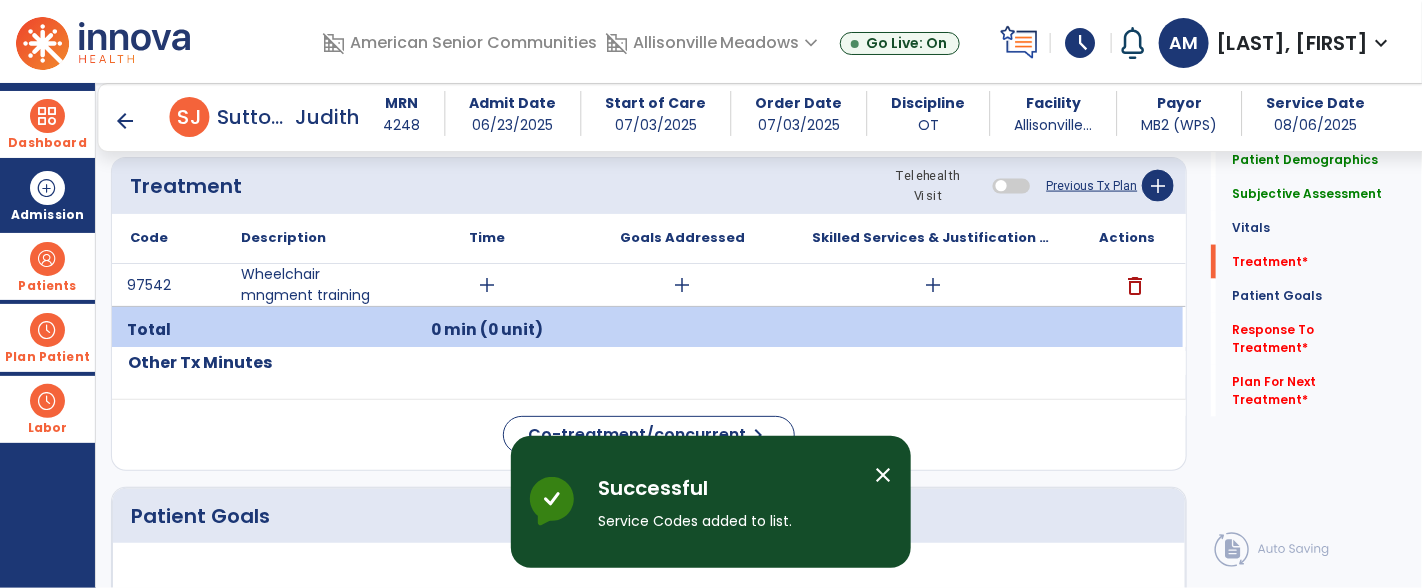 click on "add" at bounding box center (487, 285) 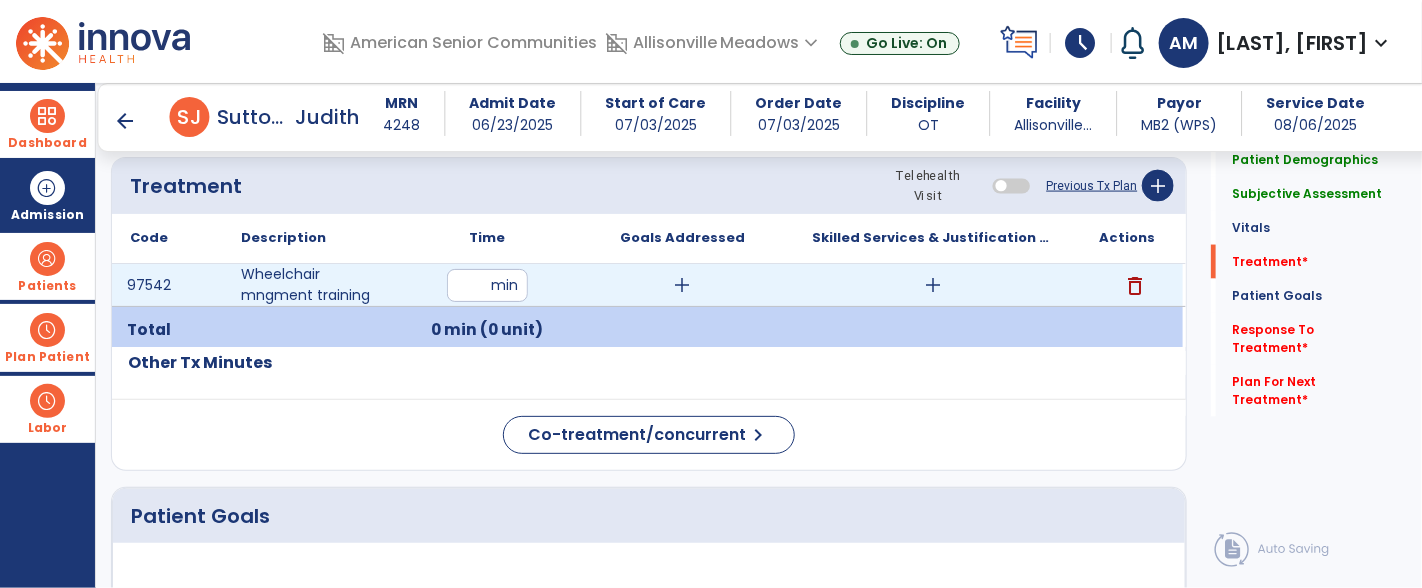 type on "**" 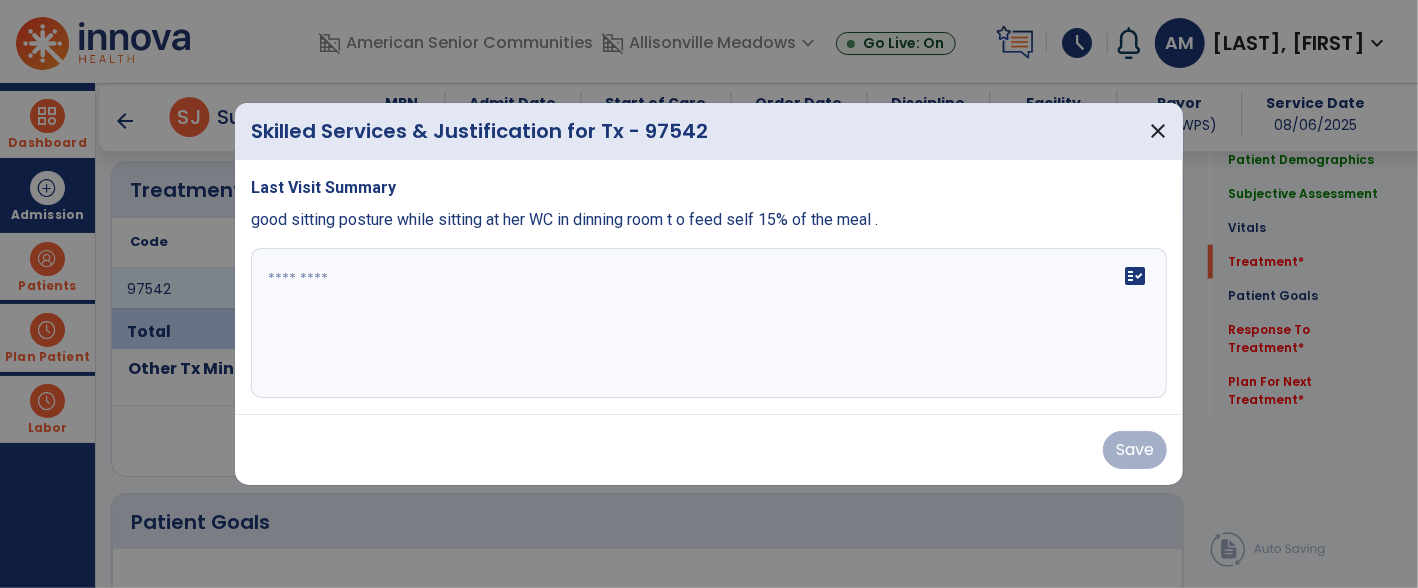 scroll, scrollTop: 1092, scrollLeft: 0, axis: vertical 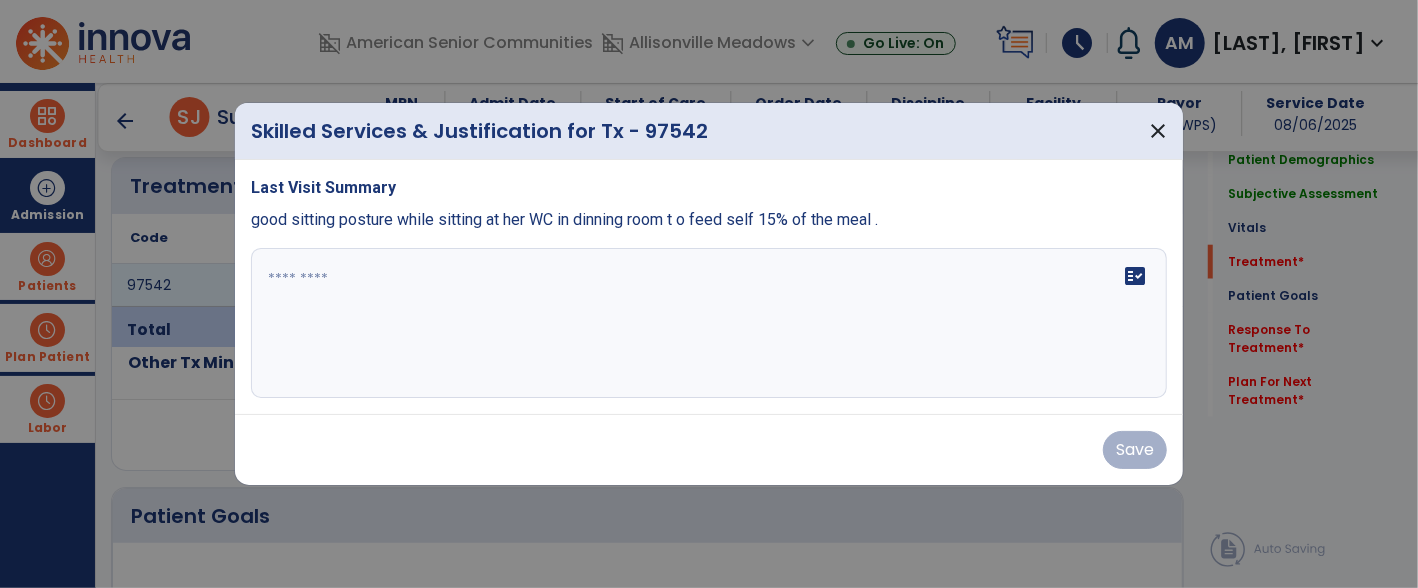 click at bounding box center [709, 323] 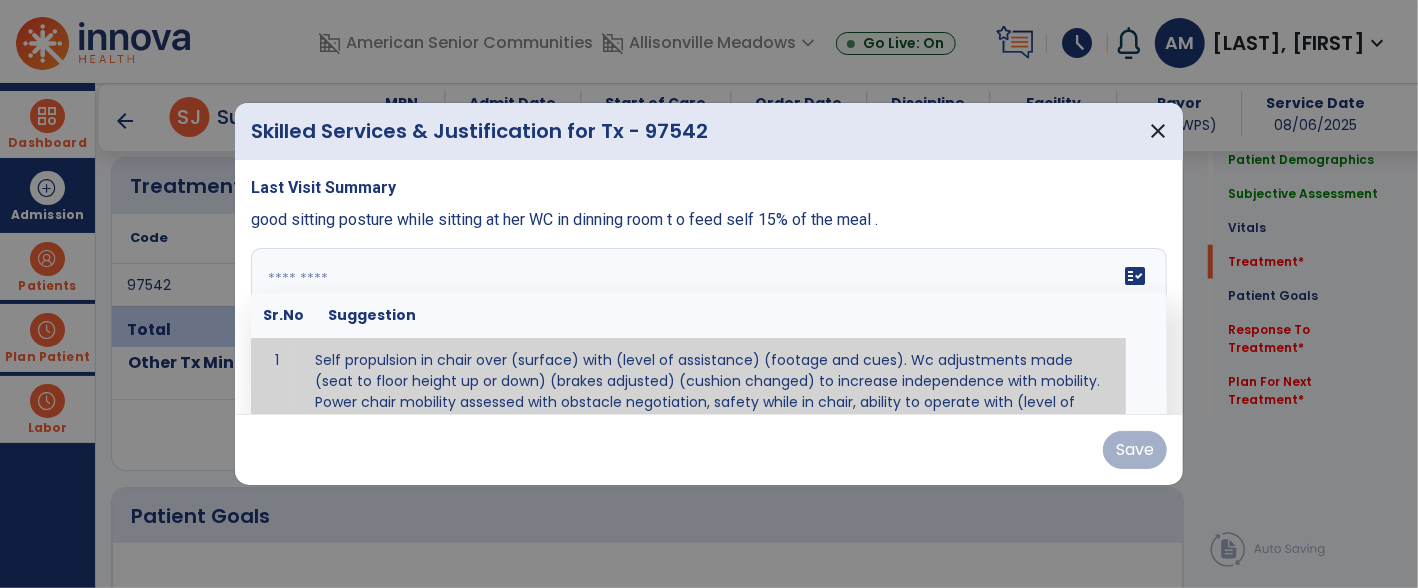 type on "*" 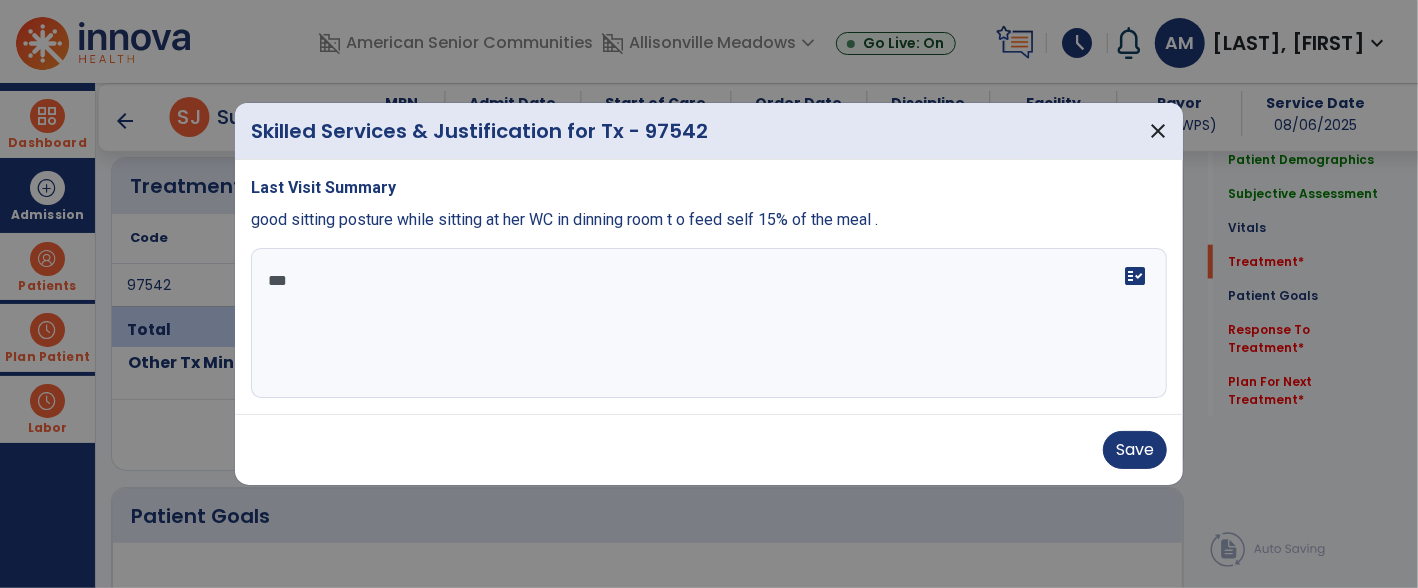 scroll, scrollTop: 0, scrollLeft: 0, axis: both 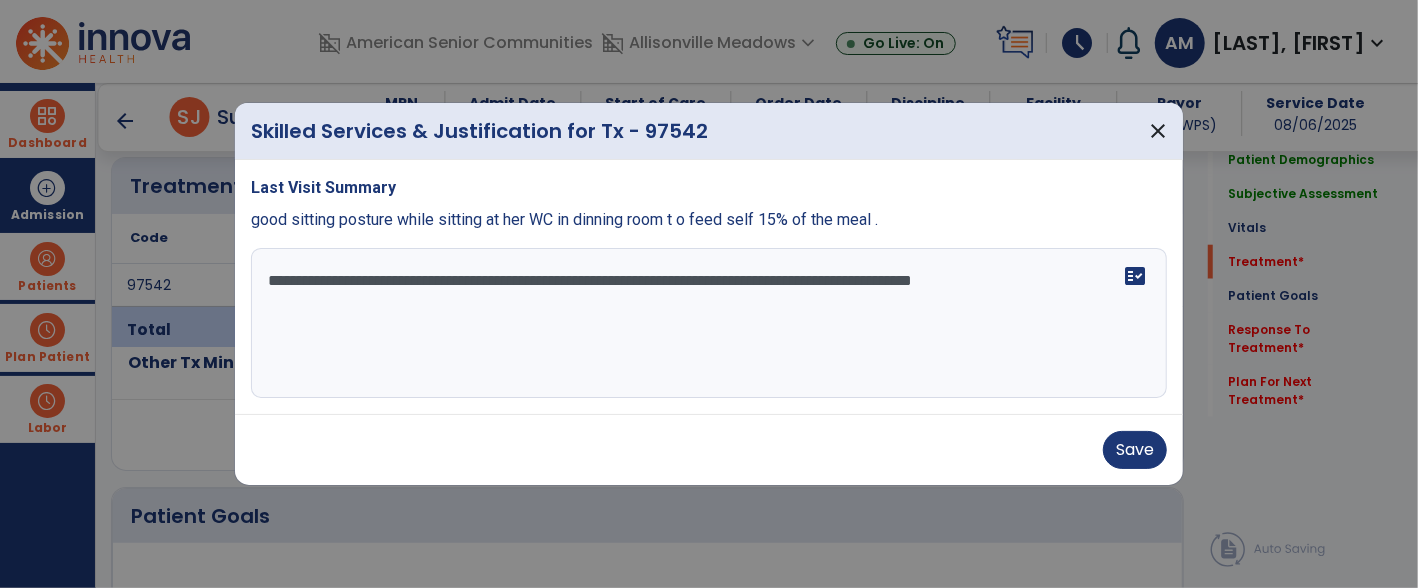 type on "**********" 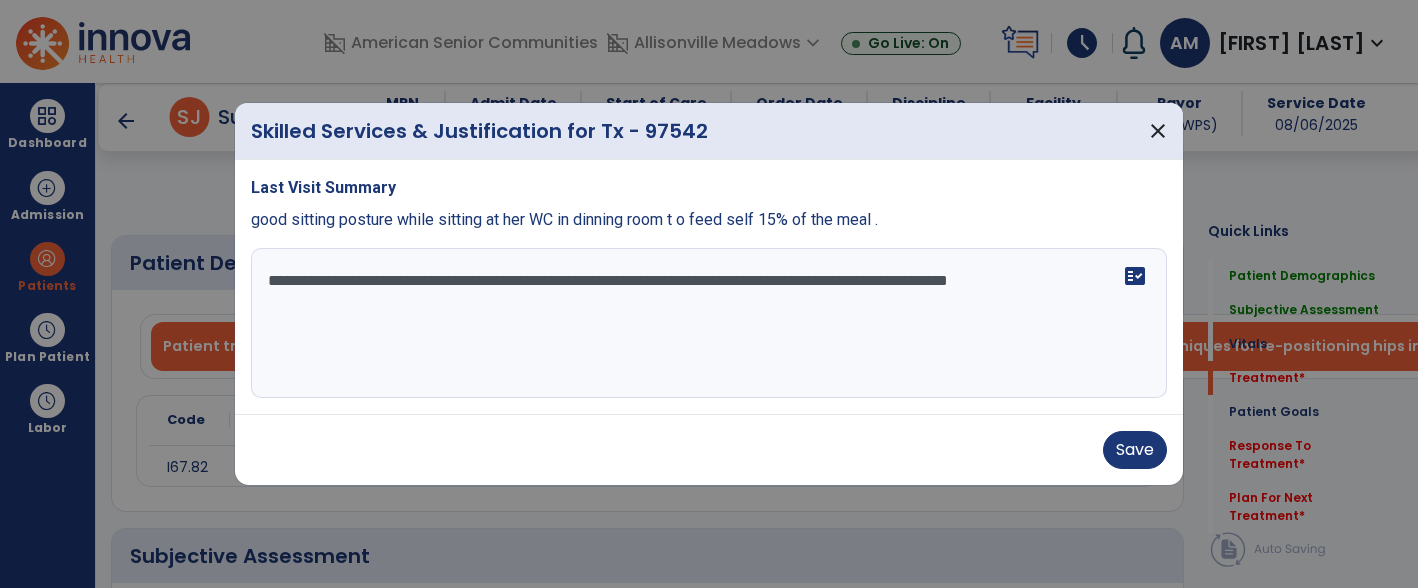 select on "*" 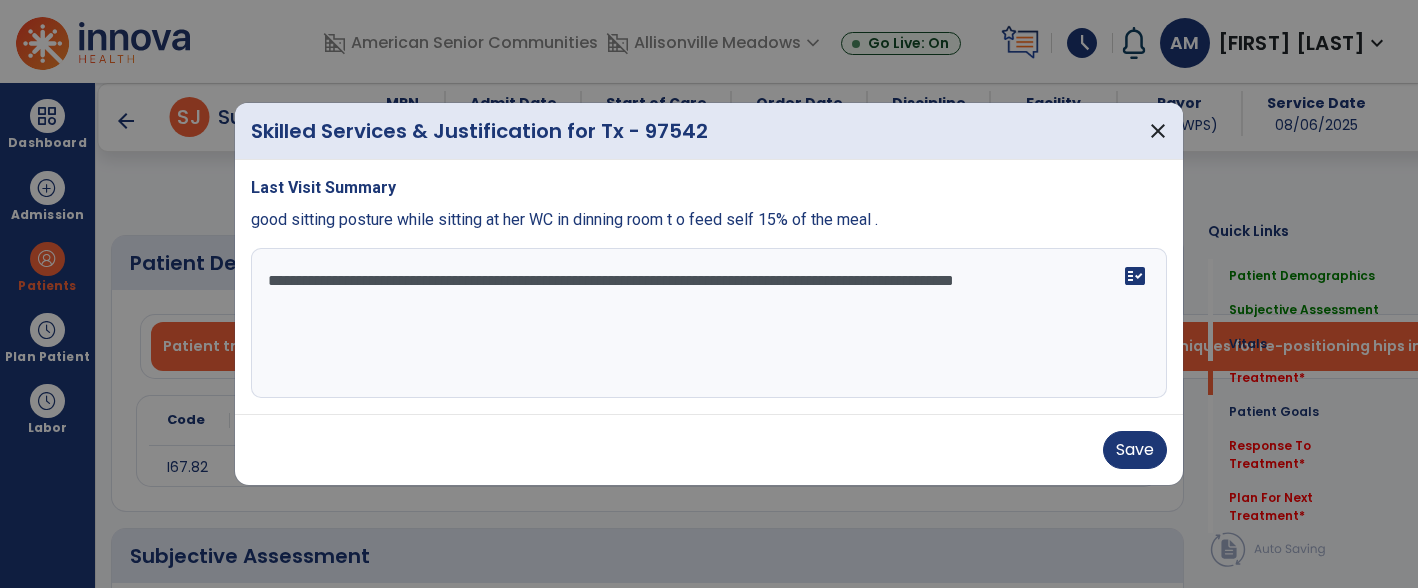 scroll, scrollTop: 0, scrollLeft: 0, axis: both 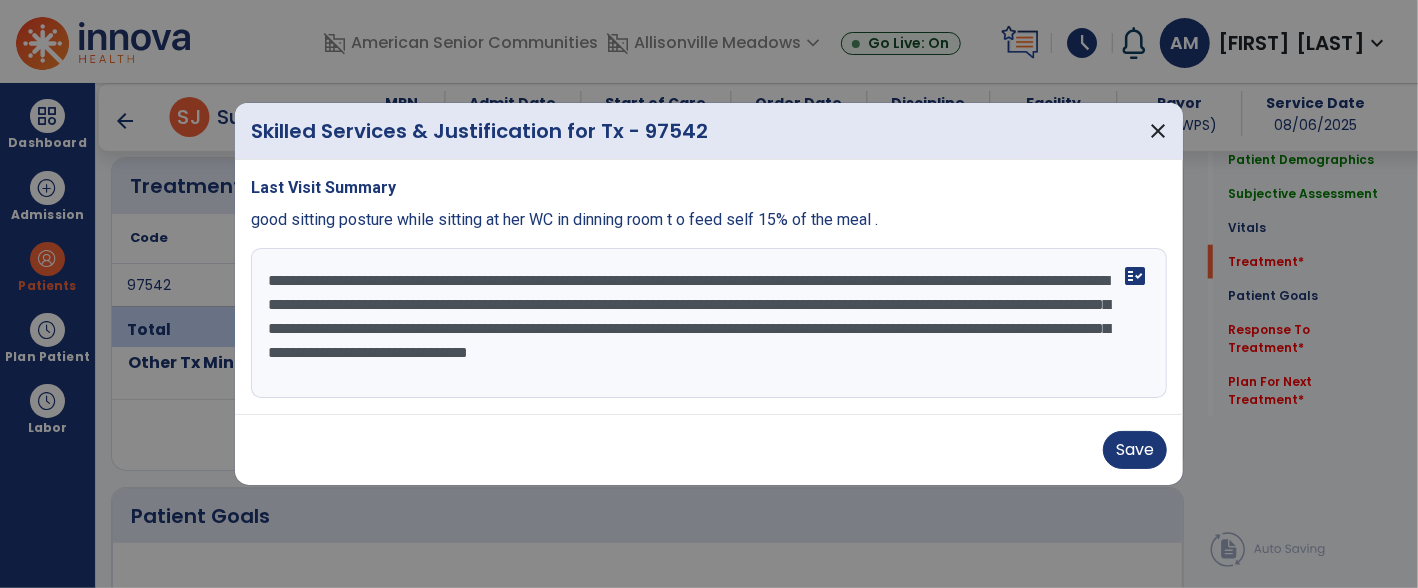 type on "**********" 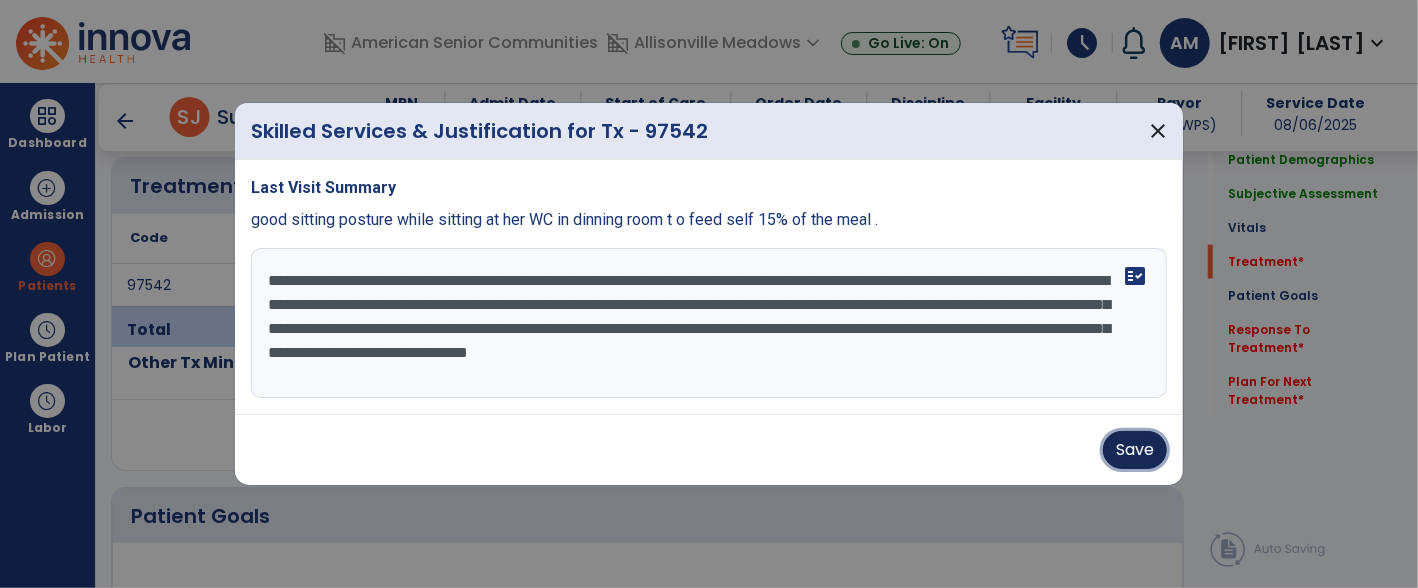 click on "Save" at bounding box center [1135, 450] 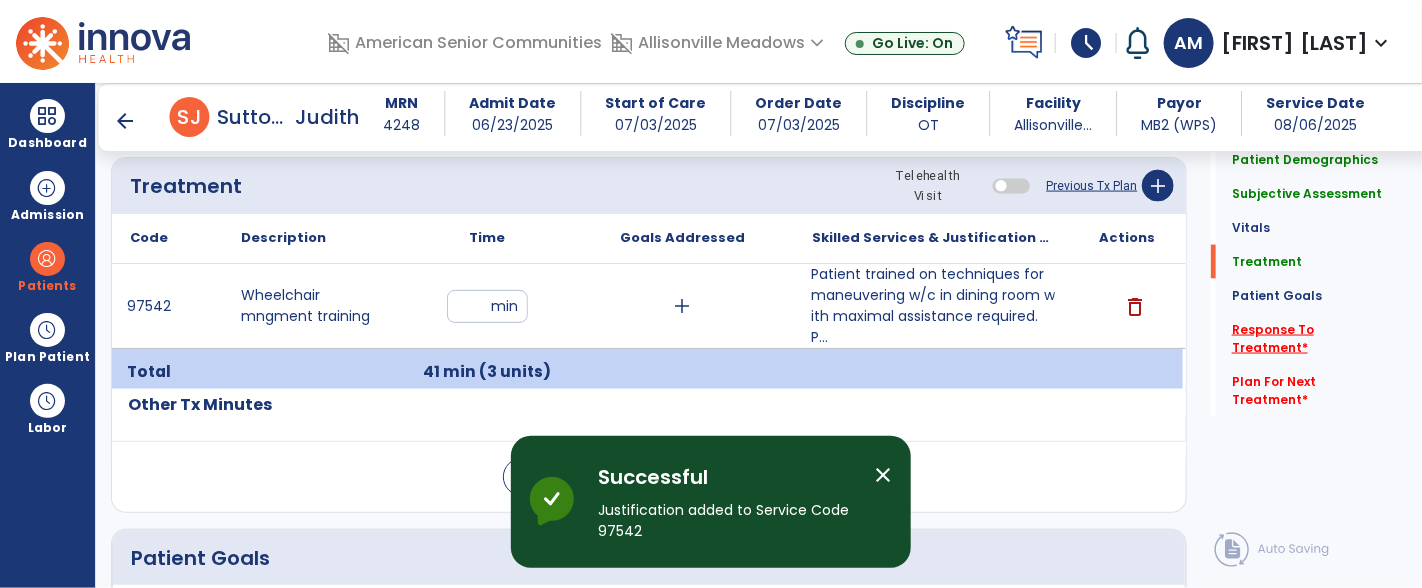 click on "Response To Treatment   *" 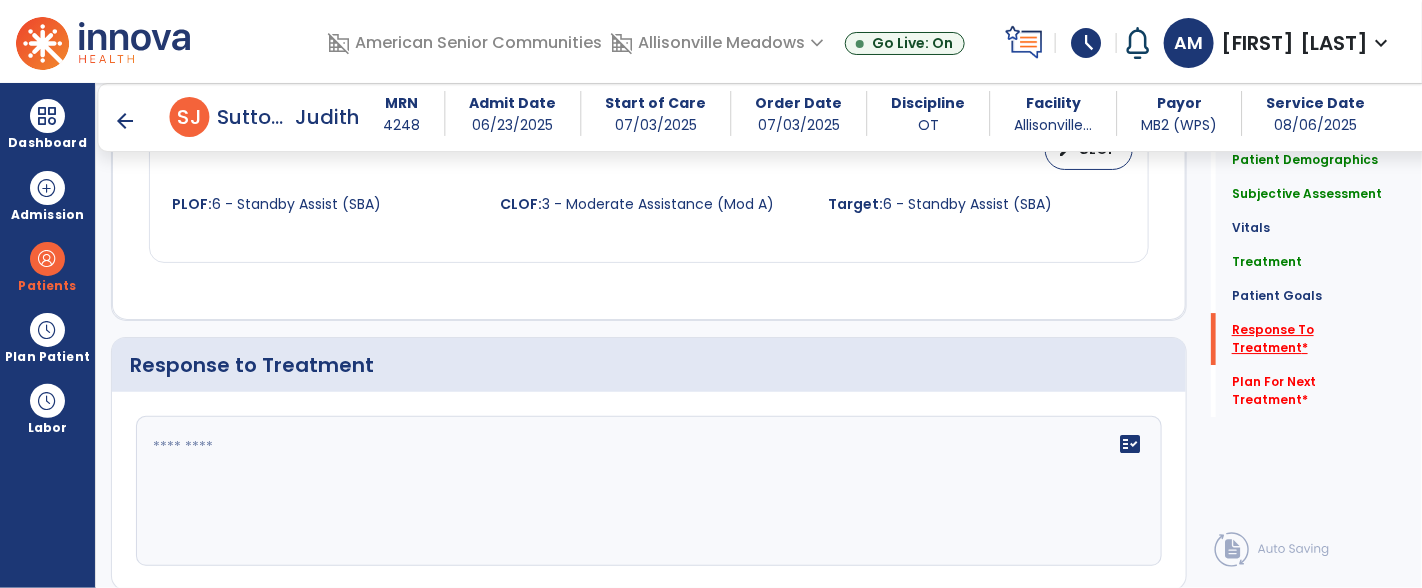 scroll, scrollTop: 2498, scrollLeft: 0, axis: vertical 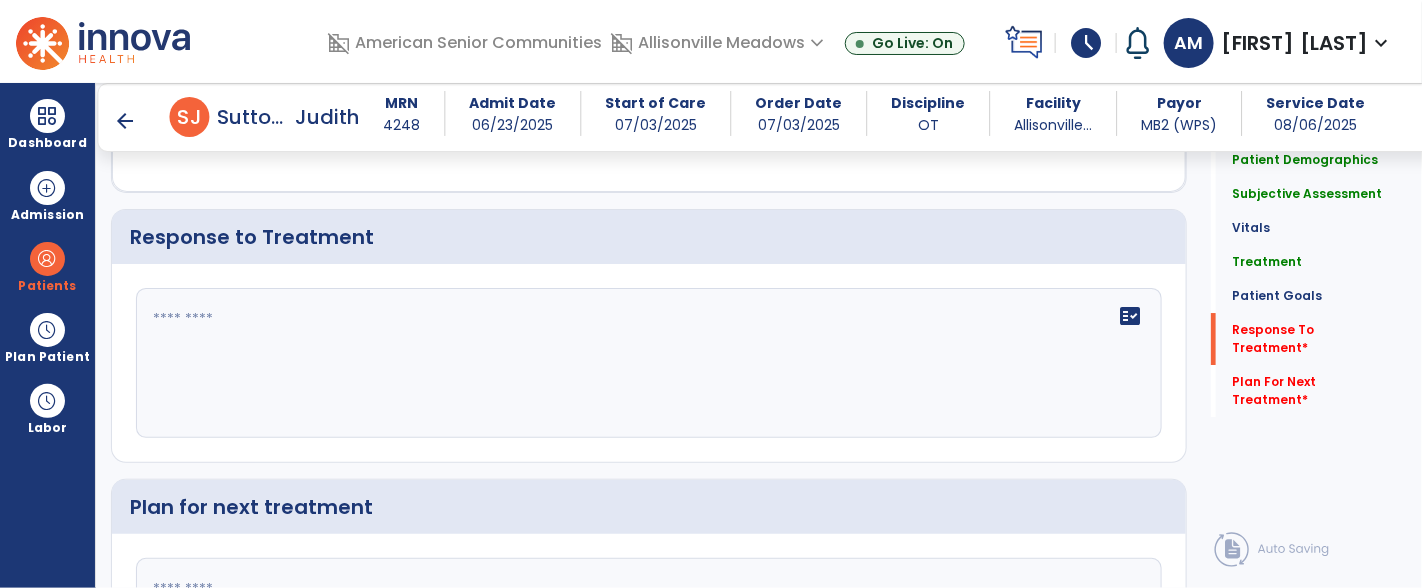 click on "fact_check" 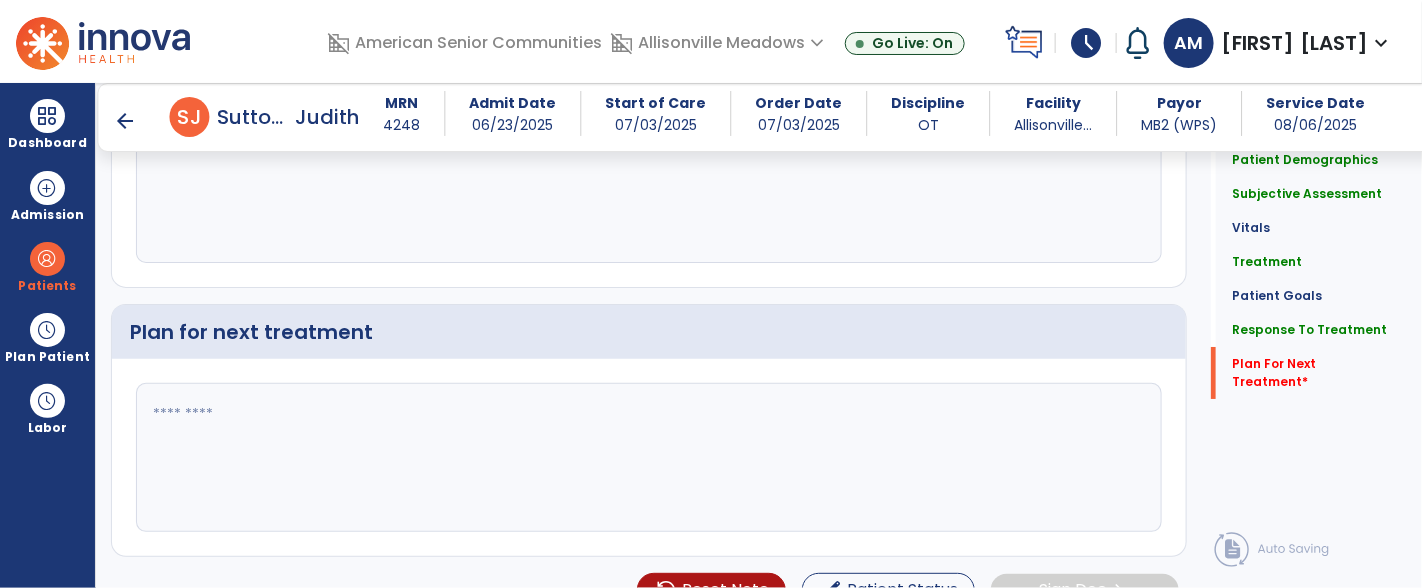 scroll, scrollTop: 2708, scrollLeft: 0, axis: vertical 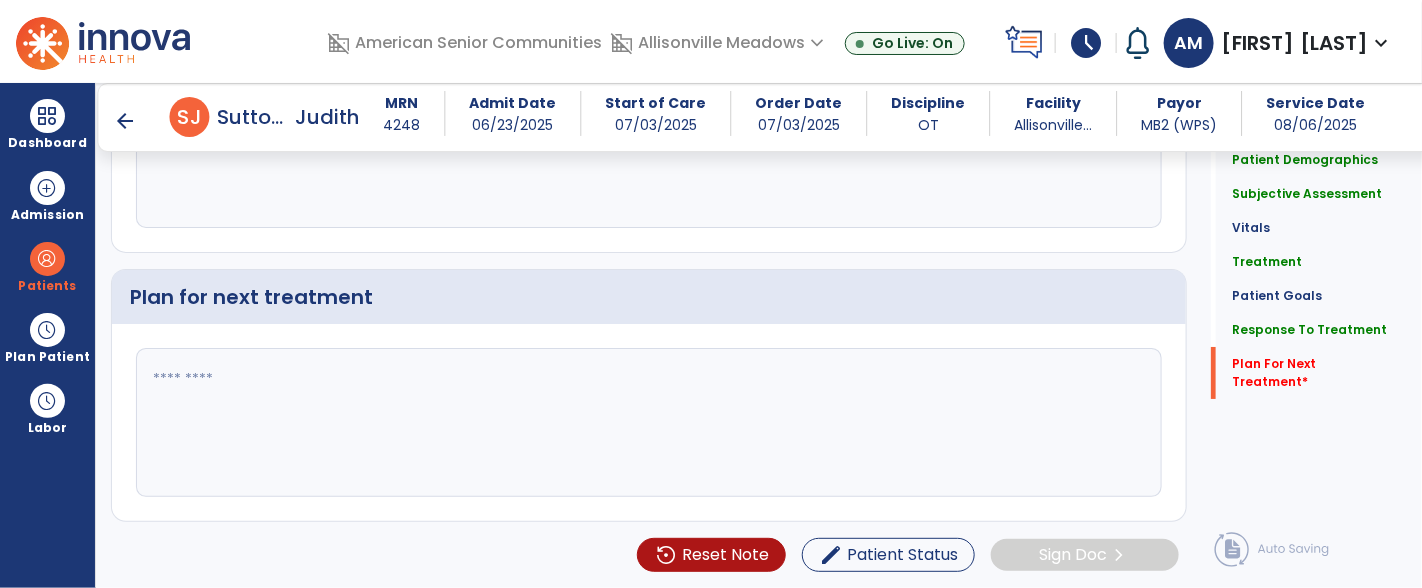 type on "**********" 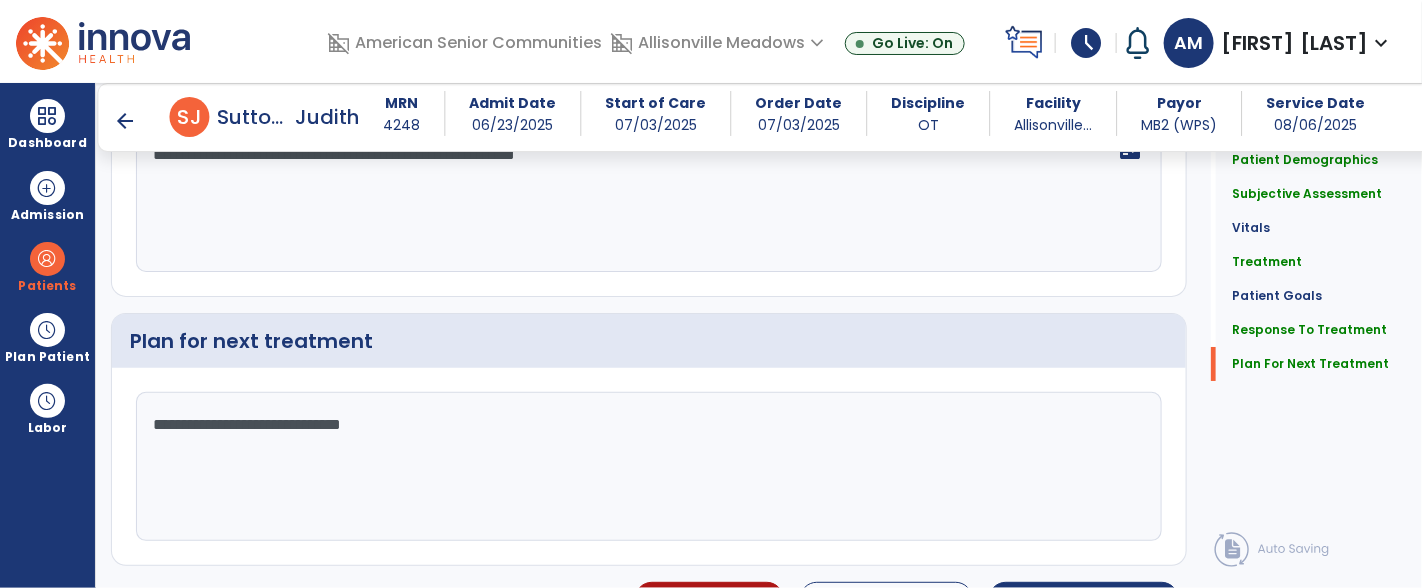 scroll, scrollTop: 2708, scrollLeft: 0, axis: vertical 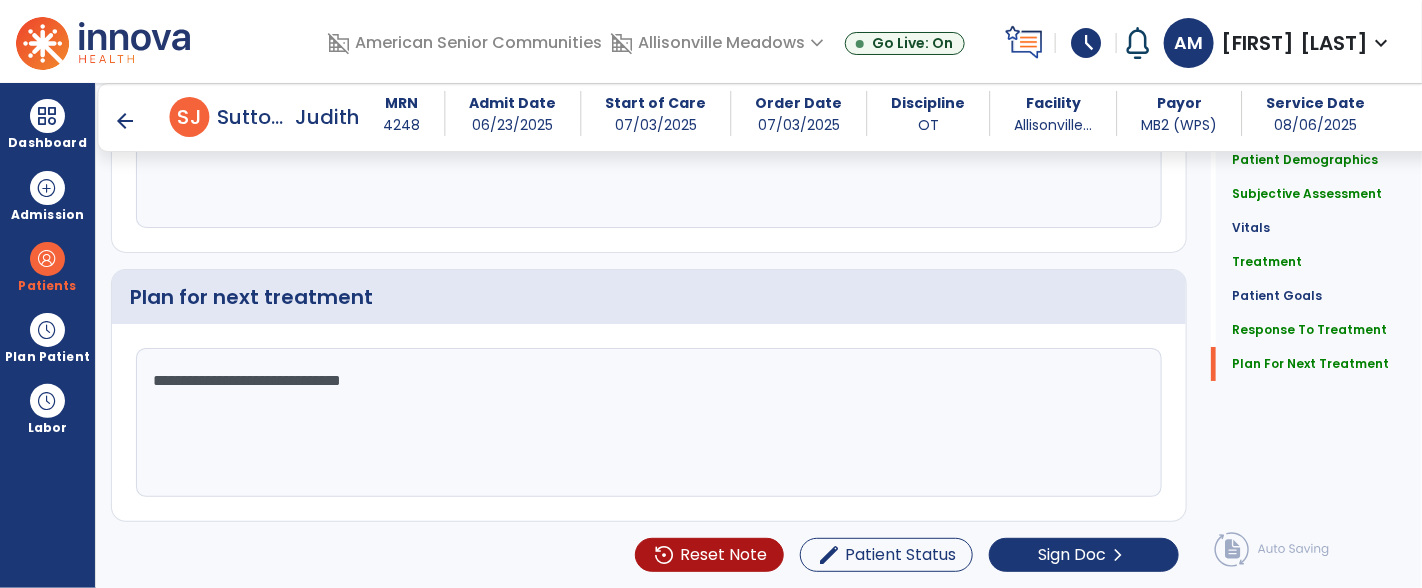 type on "**********" 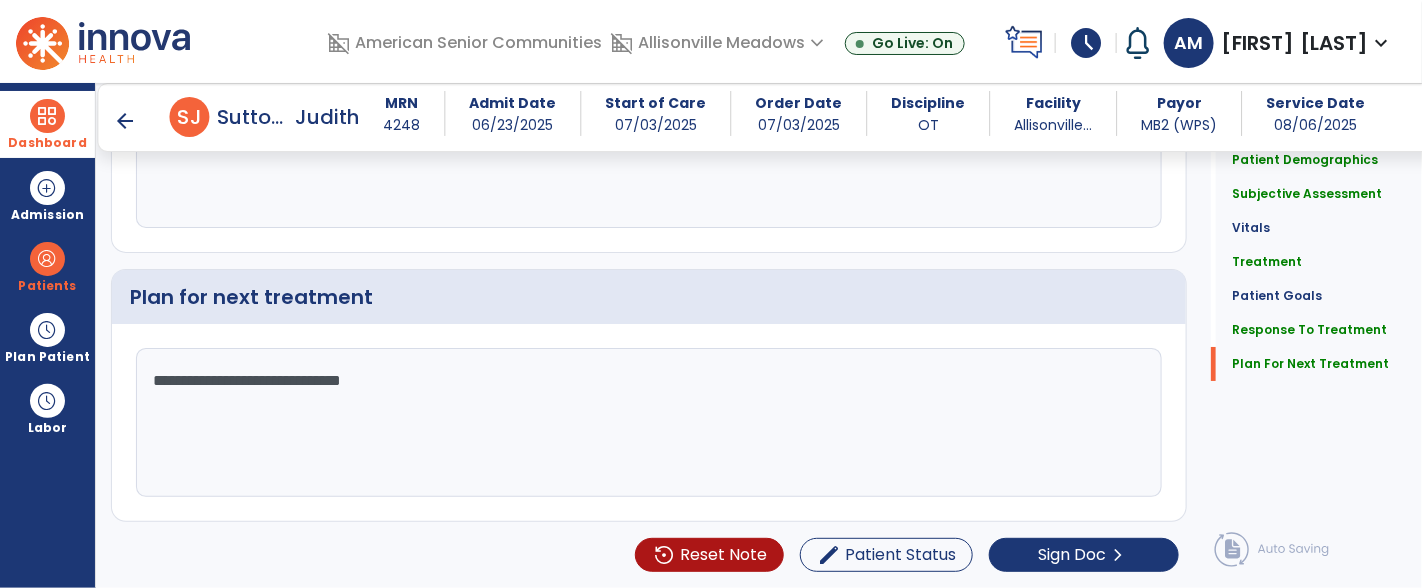 click on "Dashboard" at bounding box center (47, 124) 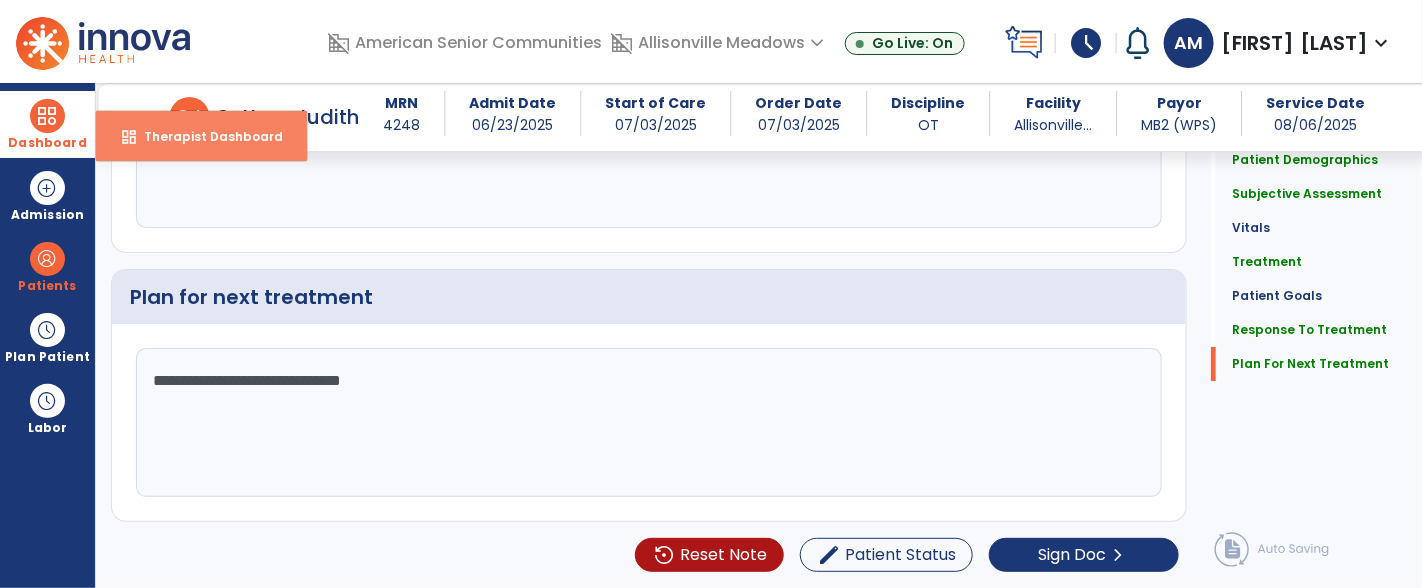 click on "dashboard  Therapist Dashboard" at bounding box center [201, 136] 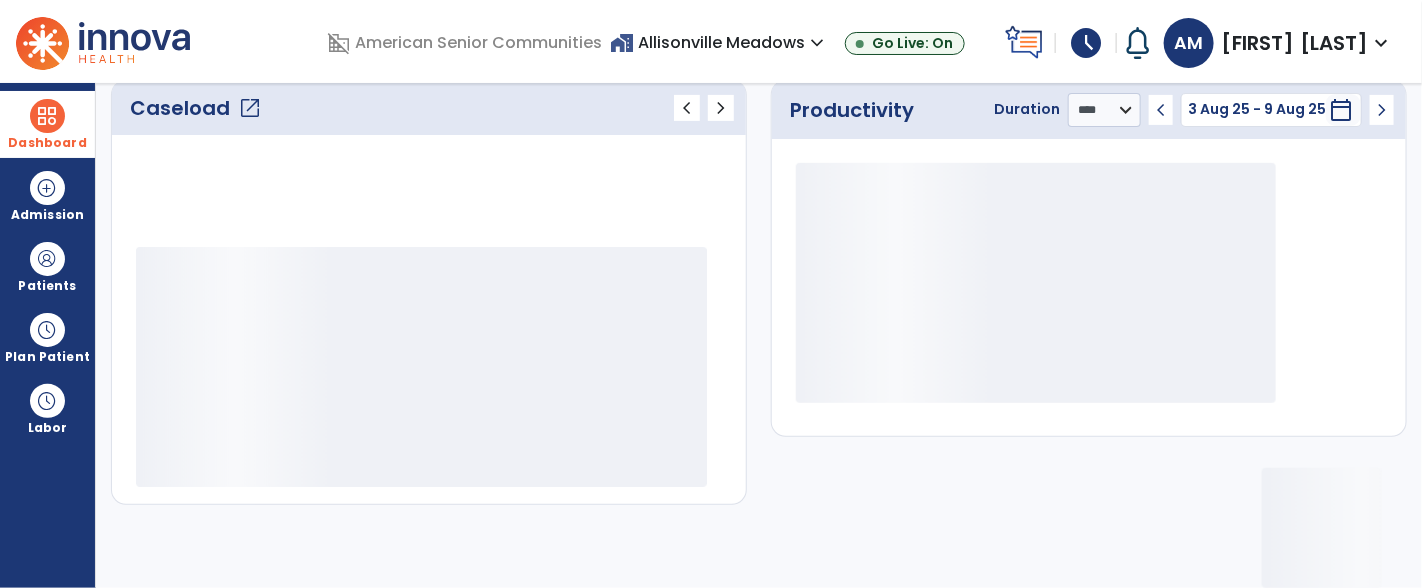 scroll, scrollTop: 289, scrollLeft: 0, axis: vertical 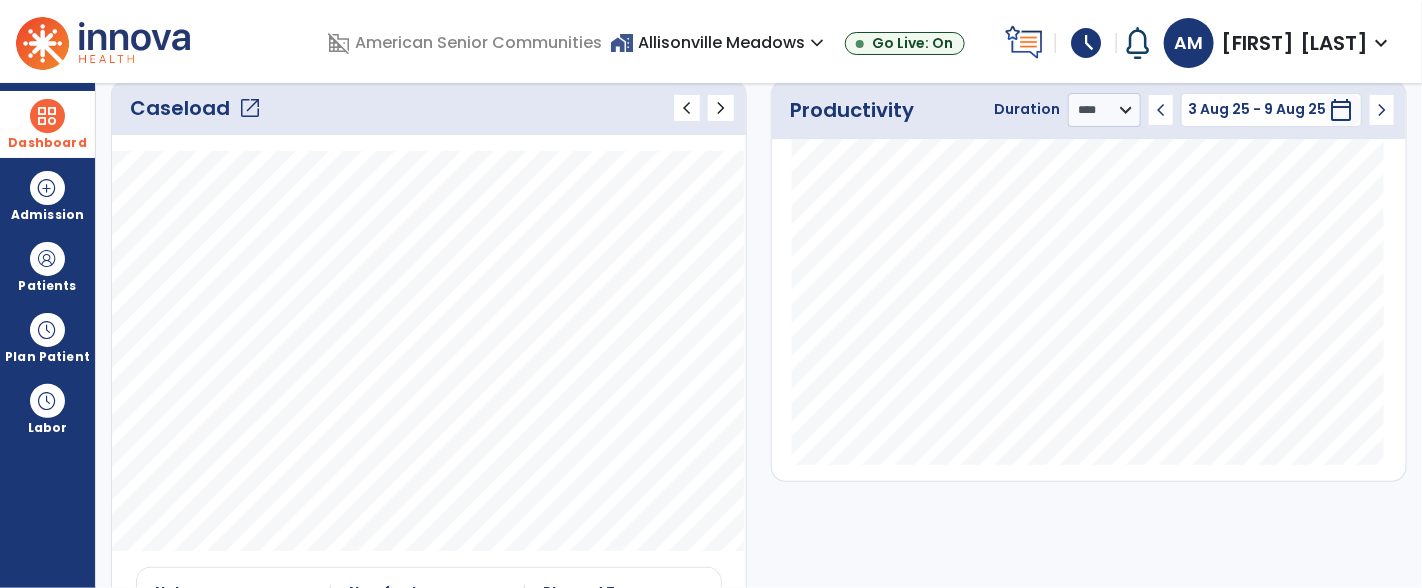 click on "open_in_new" 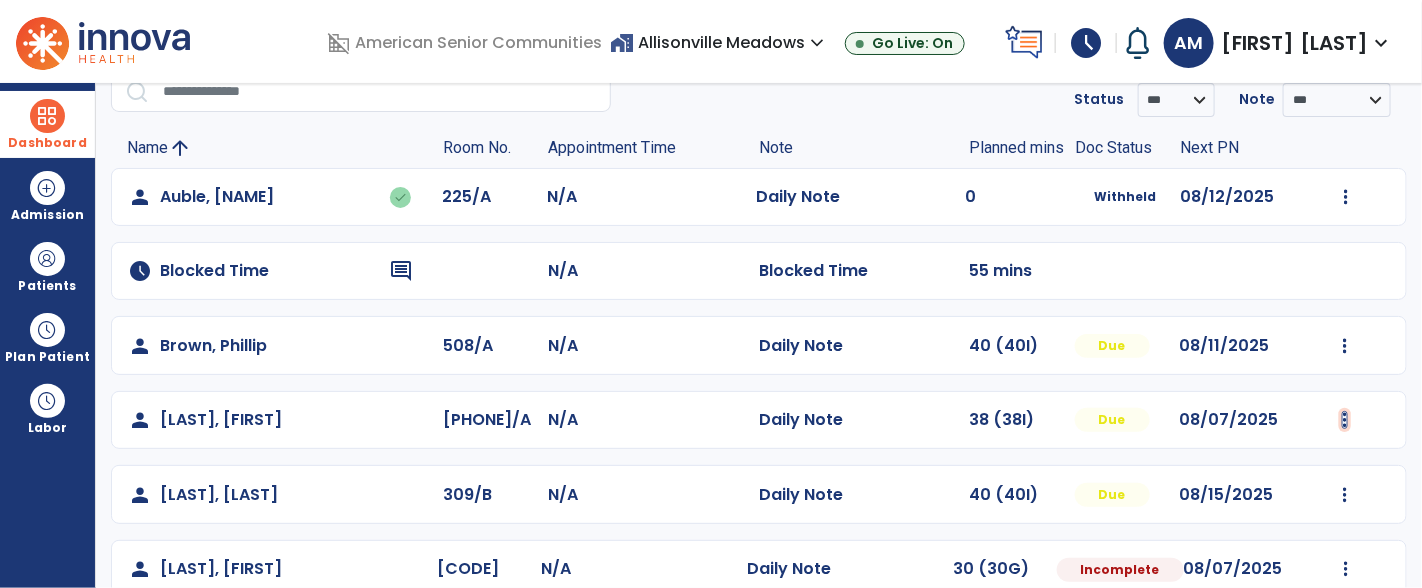 click at bounding box center (1346, 197) 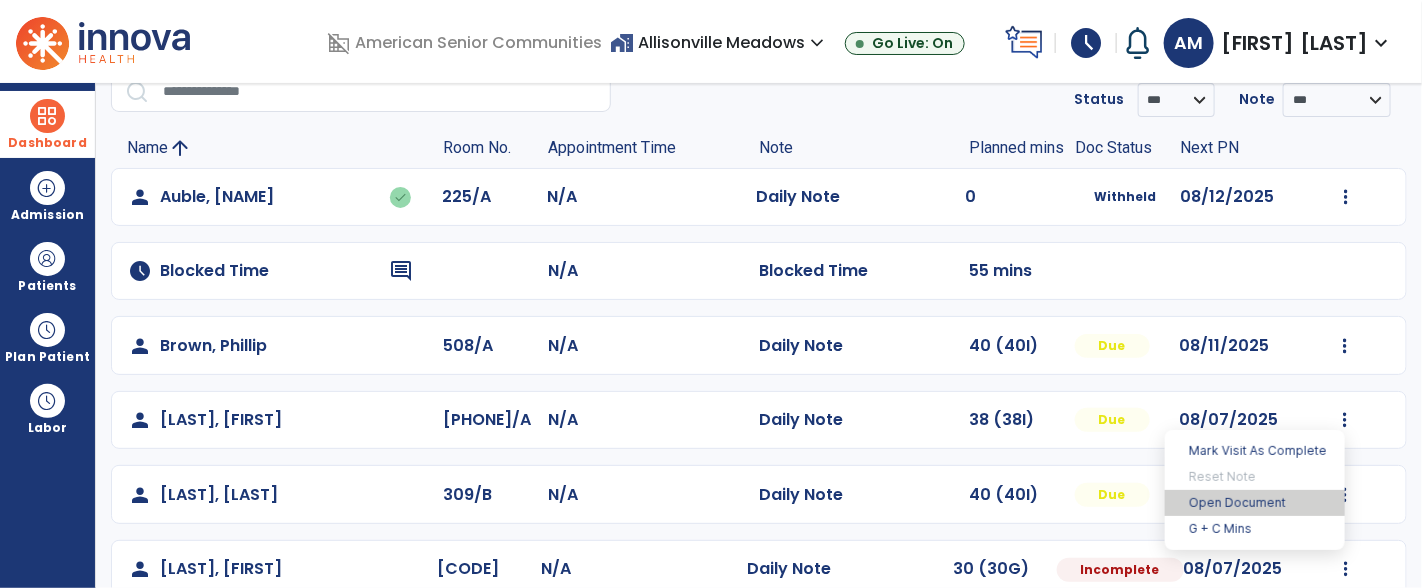 click on "Open Document" at bounding box center [1255, 503] 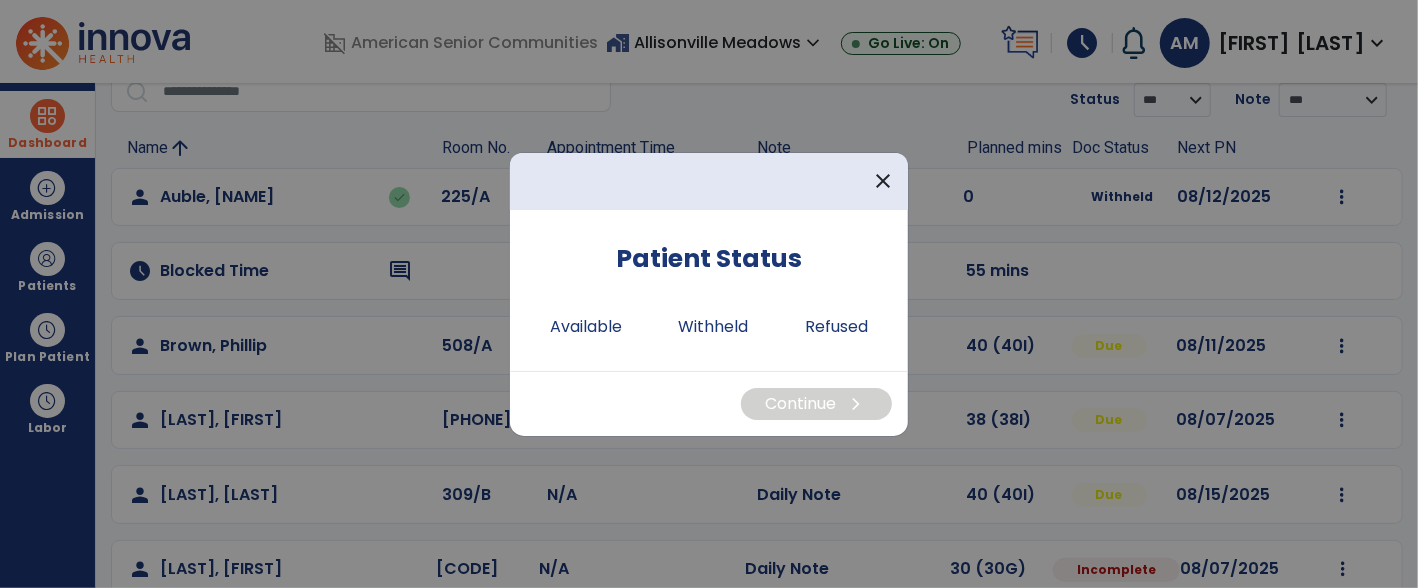 click on "Patient Status" at bounding box center (709, 262) 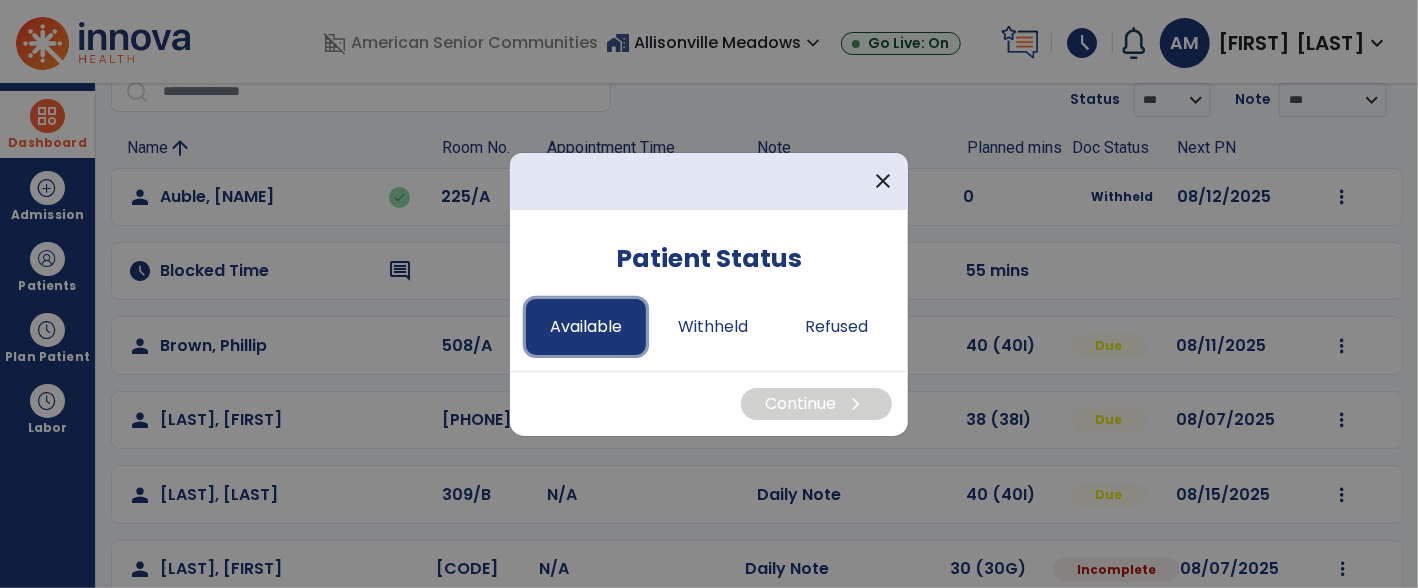 click on "Available" at bounding box center (586, 327) 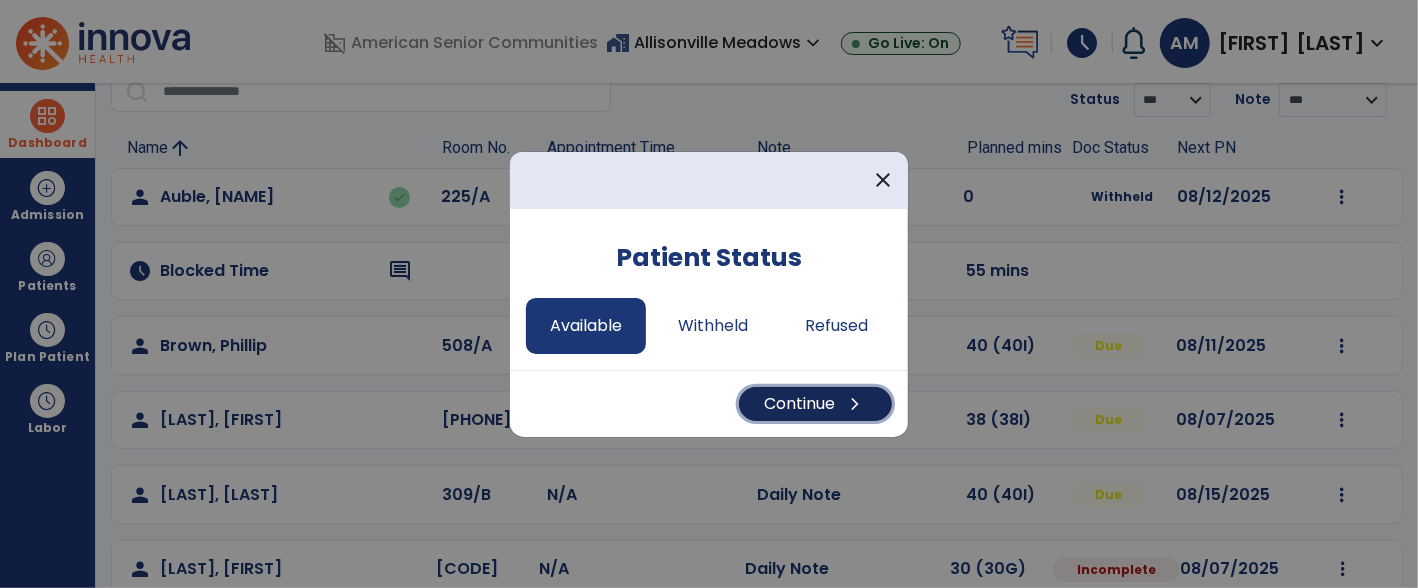 click on "Continue   chevron_right" at bounding box center (815, 404) 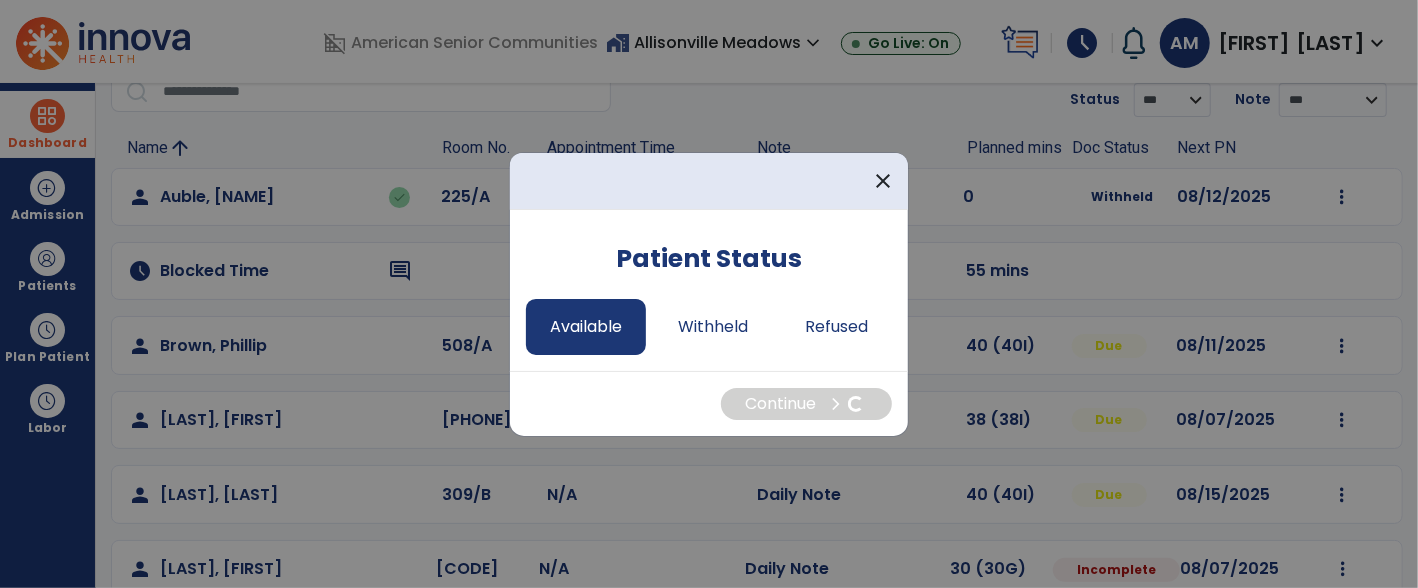 select on "*" 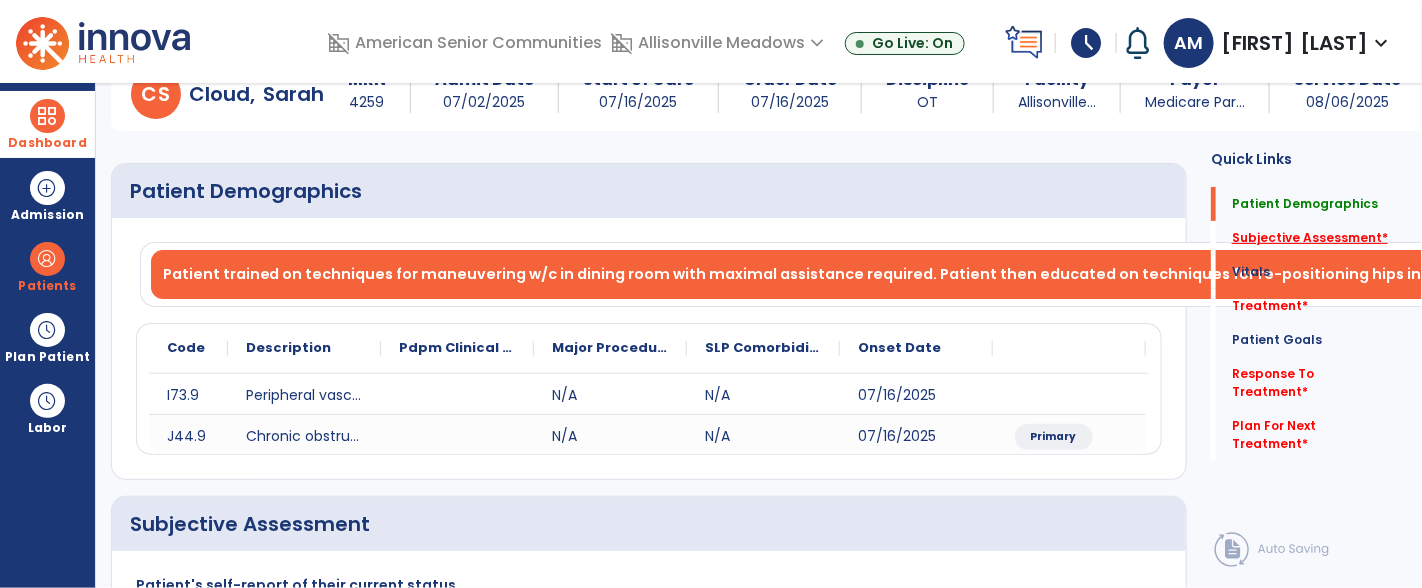 click on "Subjective Assessment   *" 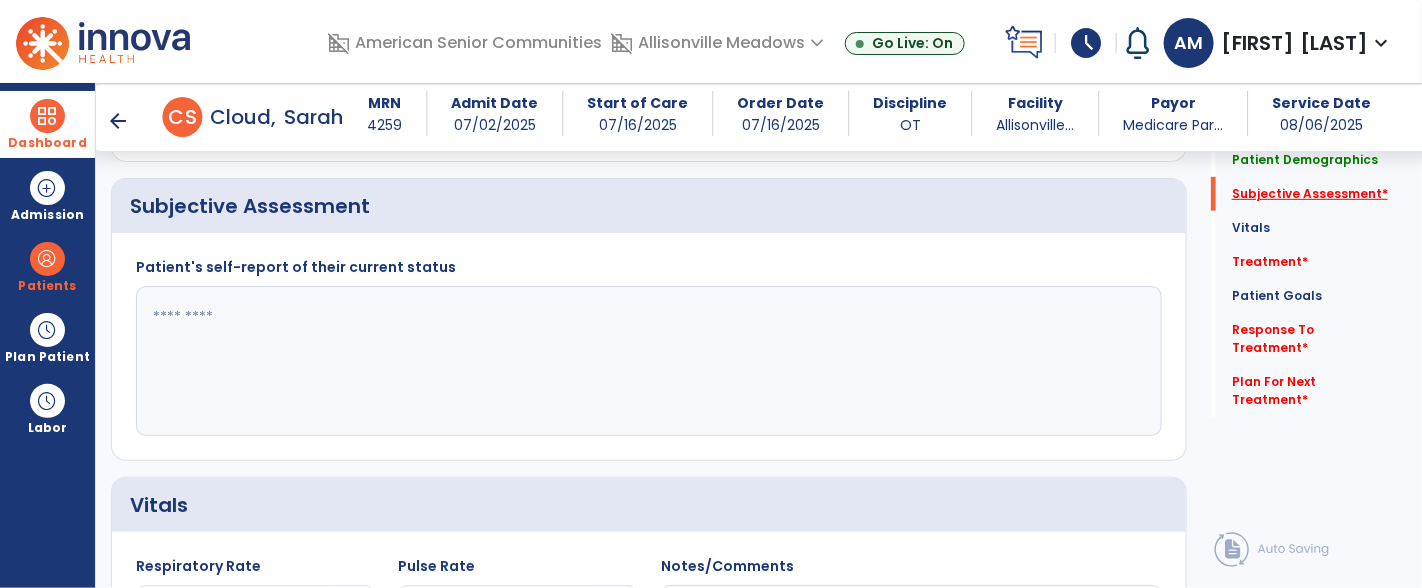 scroll, scrollTop: 392, scrollLeft: 0, axis: vertical 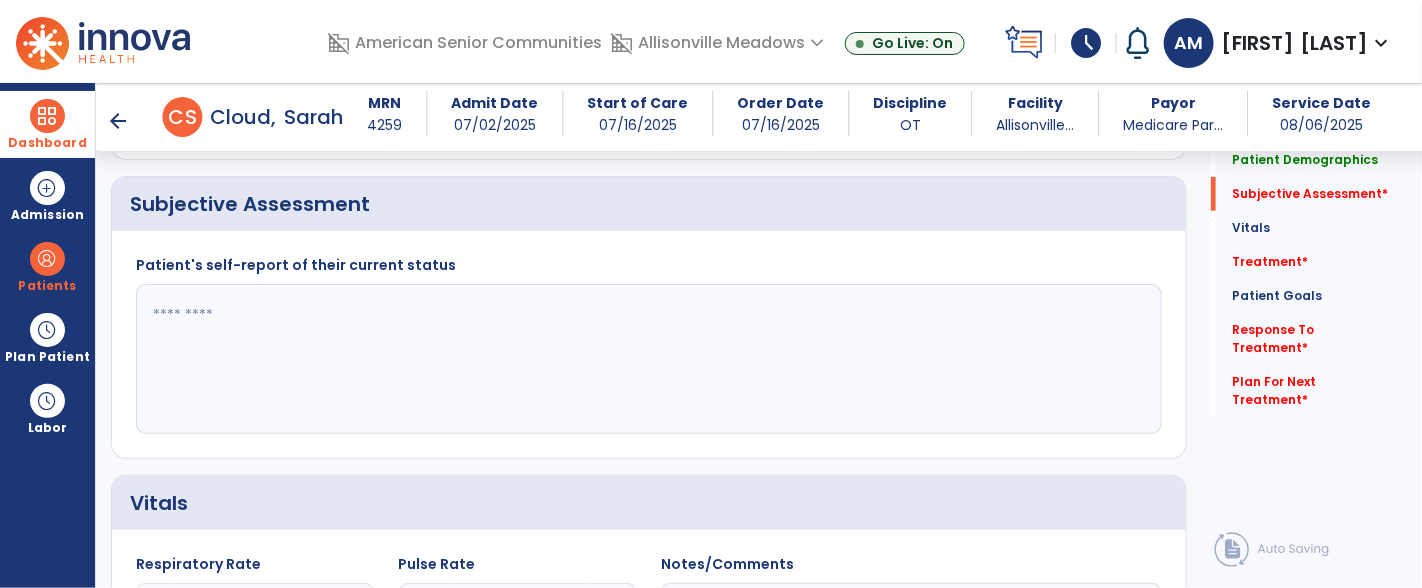 click 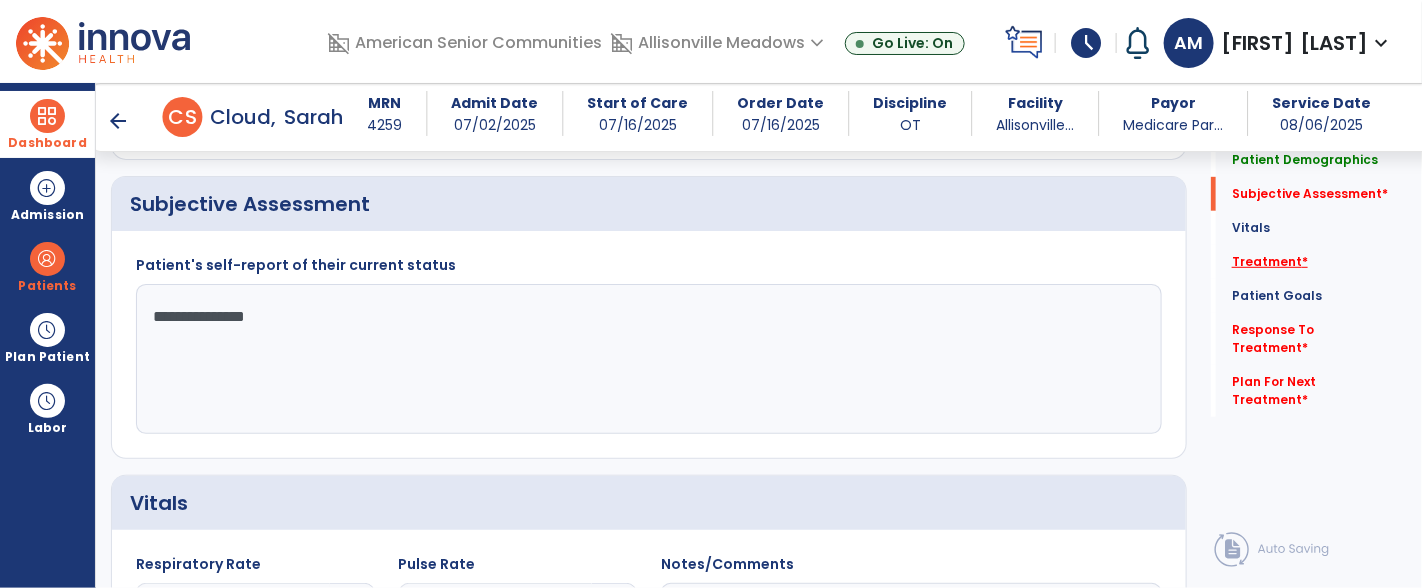 type on "**********" 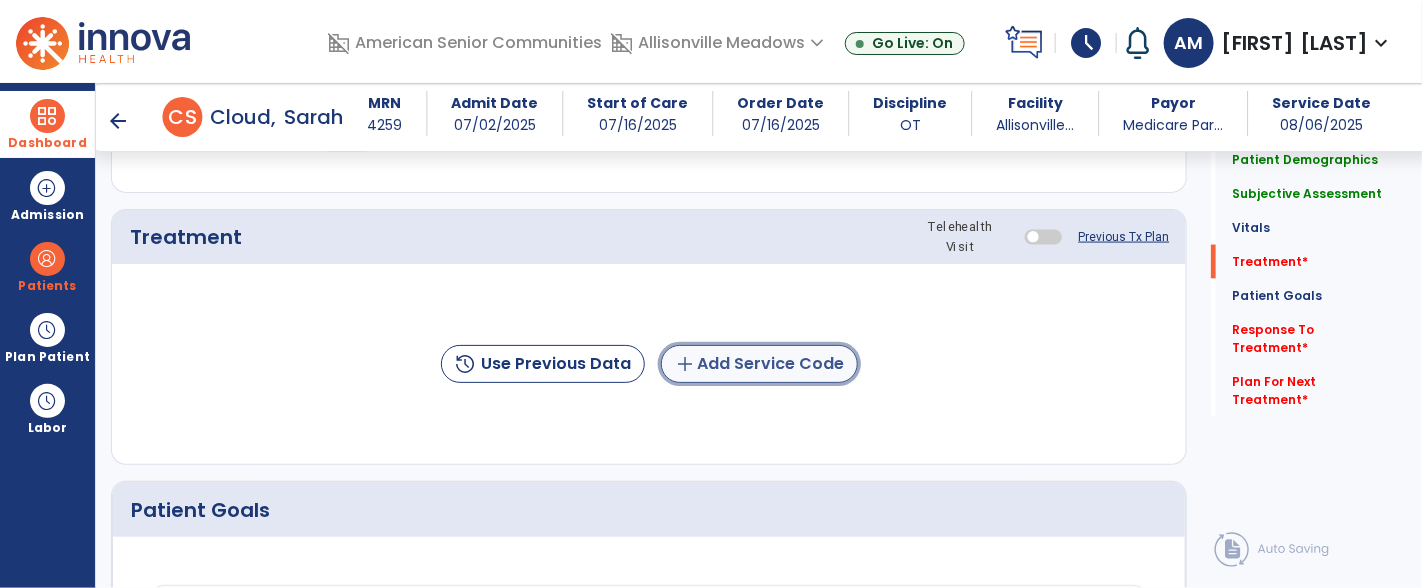 click on "add  Add Service Code" 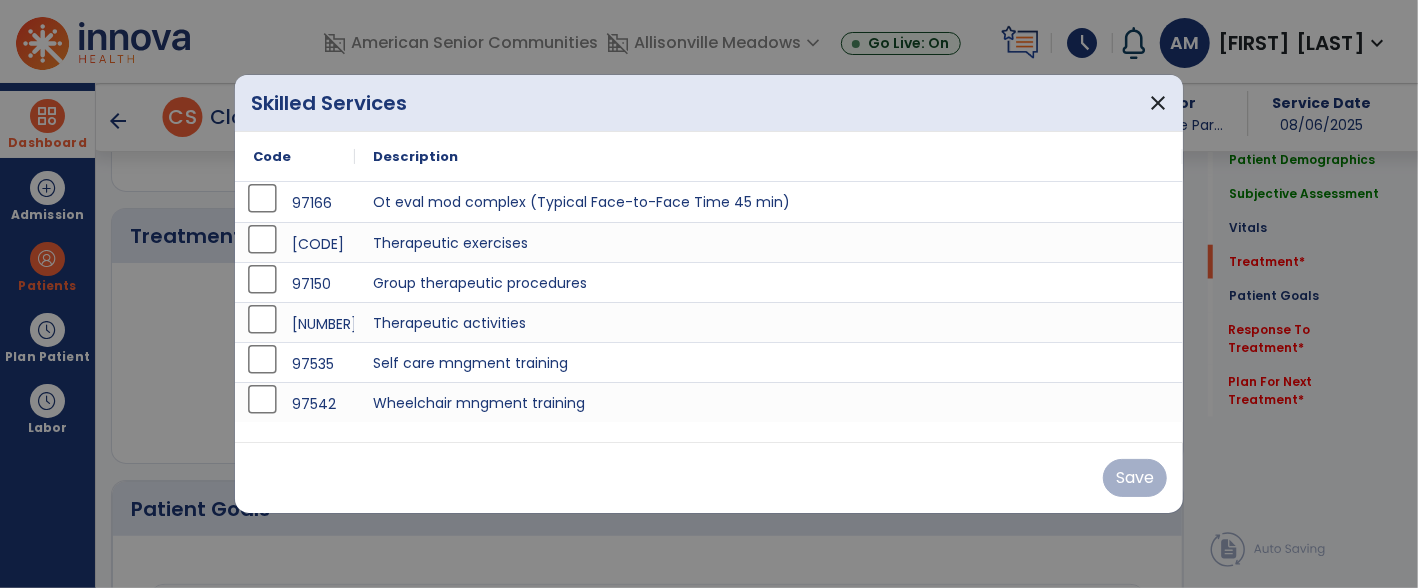 scroll, scrollTop: 1080, scrollLeft: 0, axis: vertical 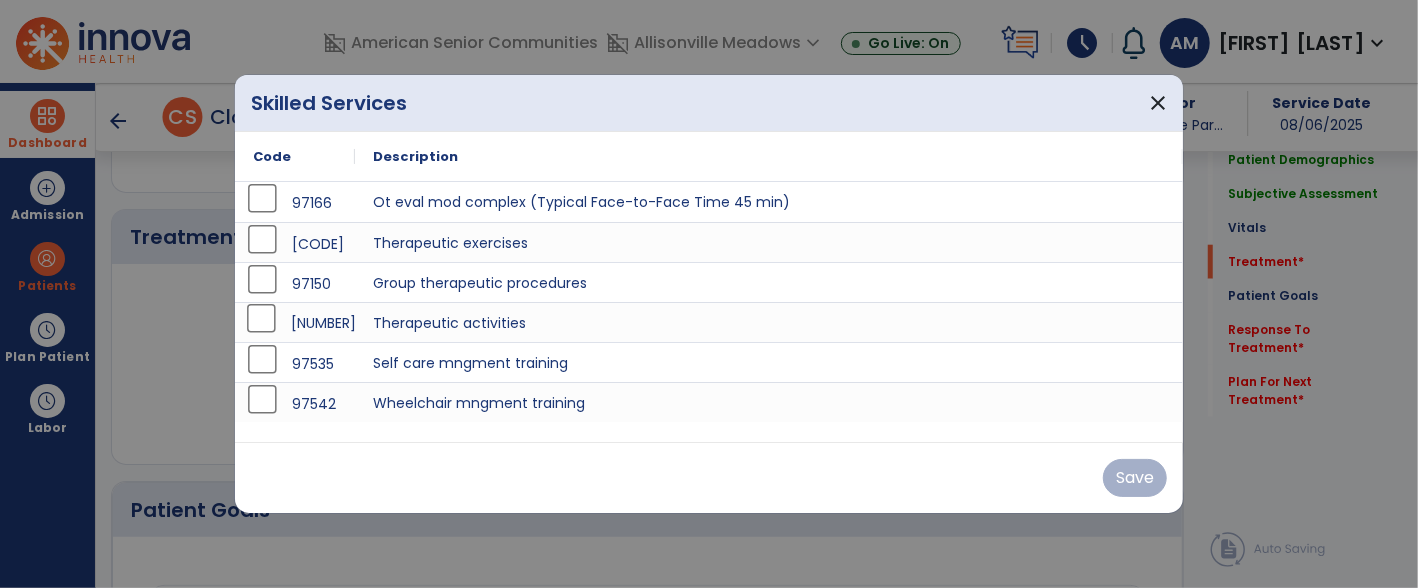 click on "[NUMBER]" at bounding box center (295, 322) 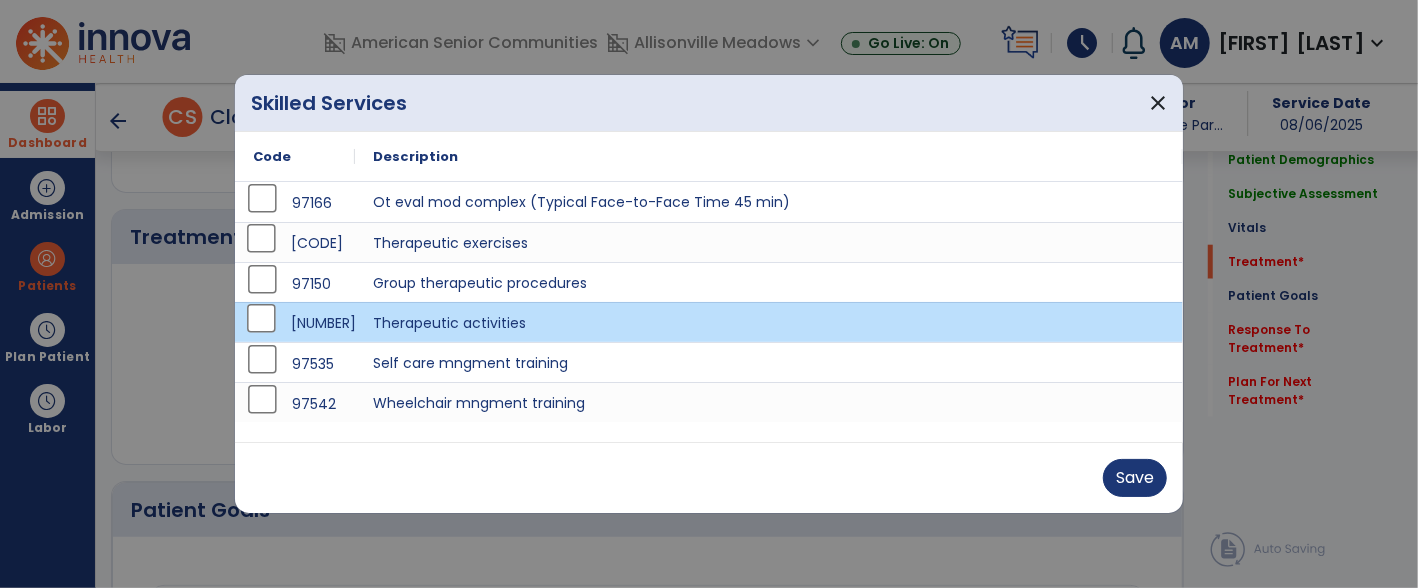 click on "[CODE]" at bounding box center (295, 242) 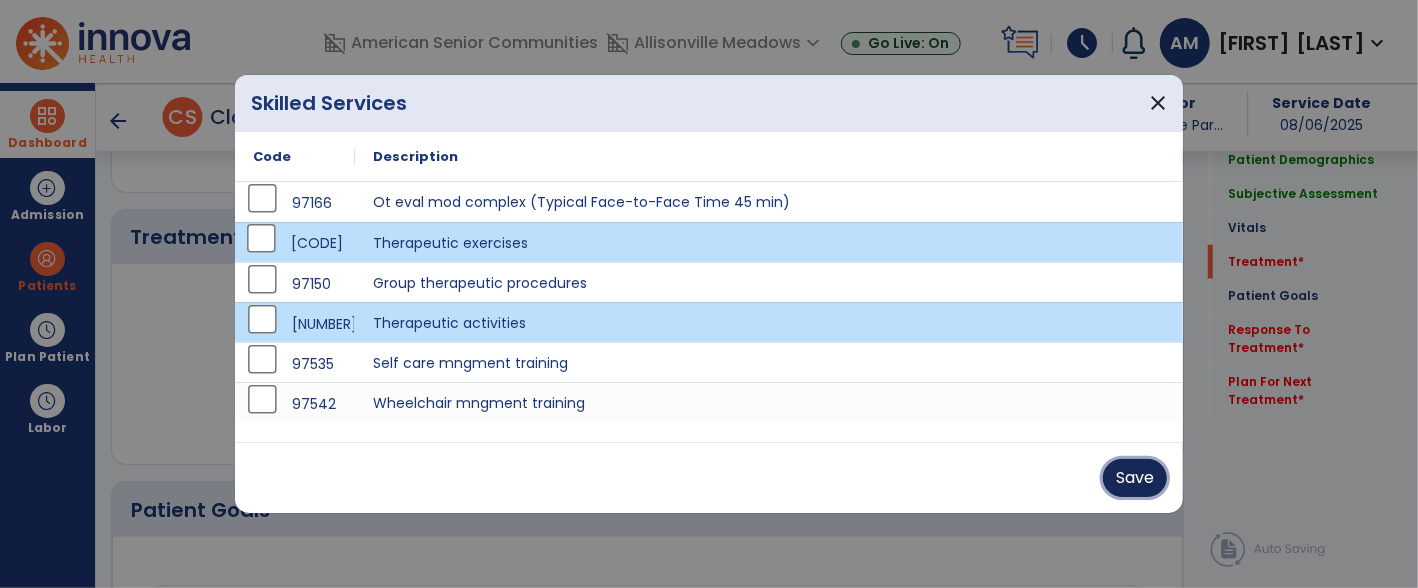 click on "Save" at bounding box center [1135, 478] 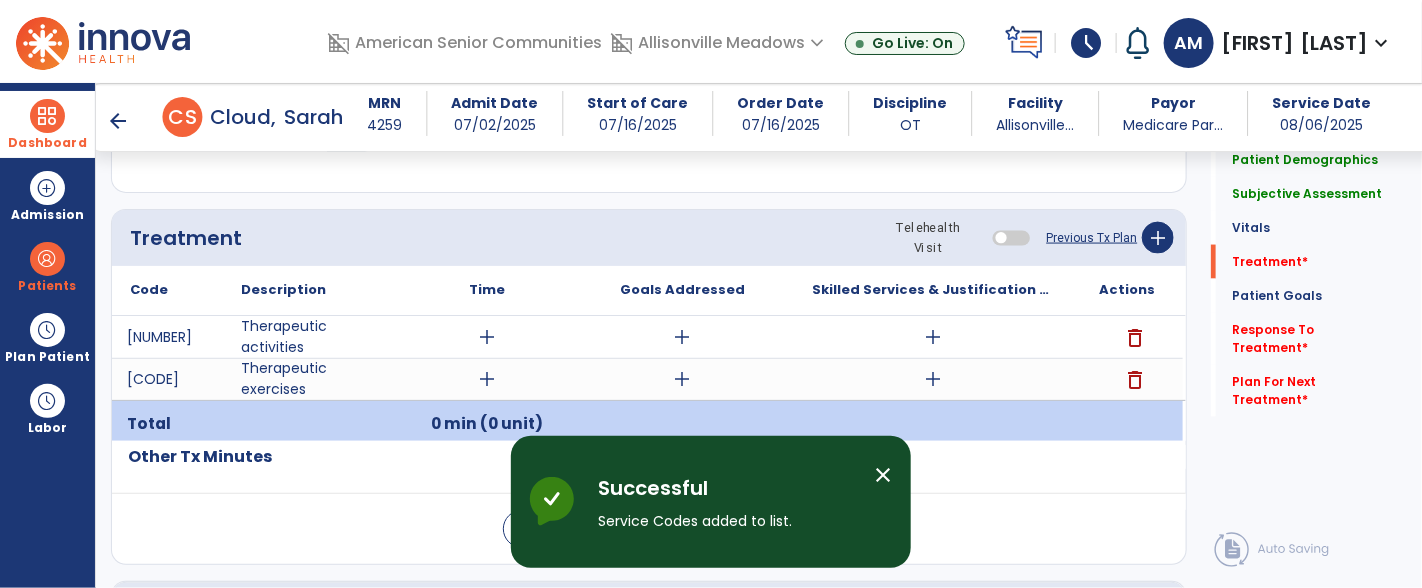 click on "add" at bounding box center [487, 379] 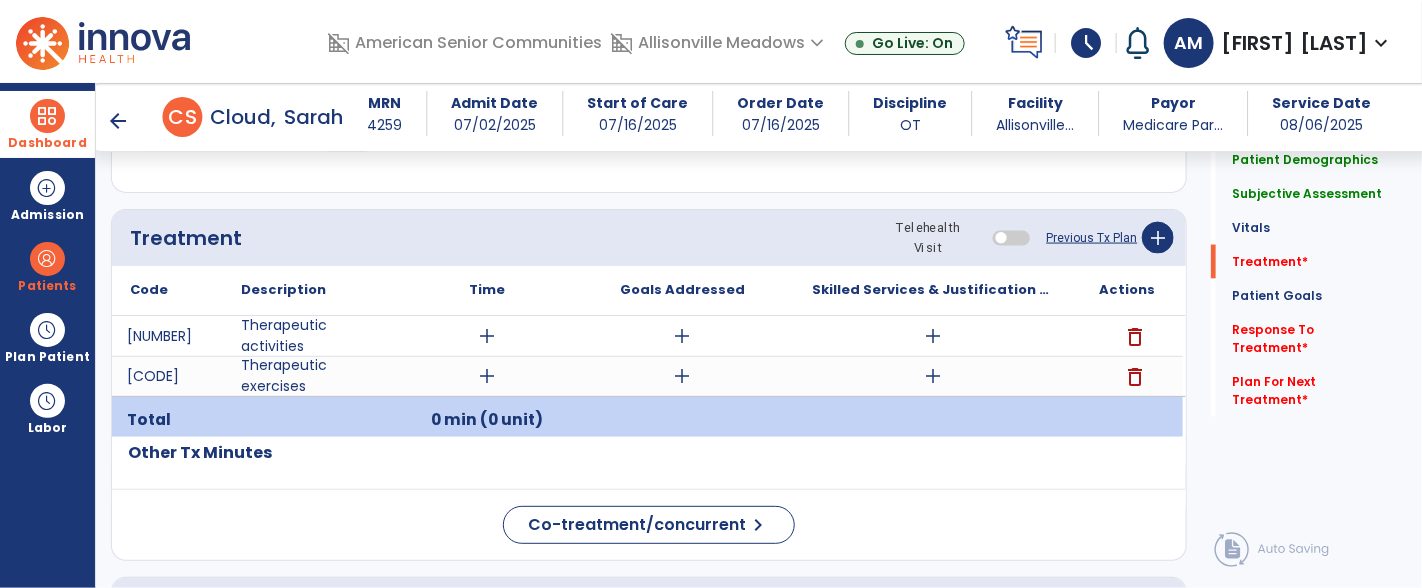 click on "add" at bounding box center [487, 336] 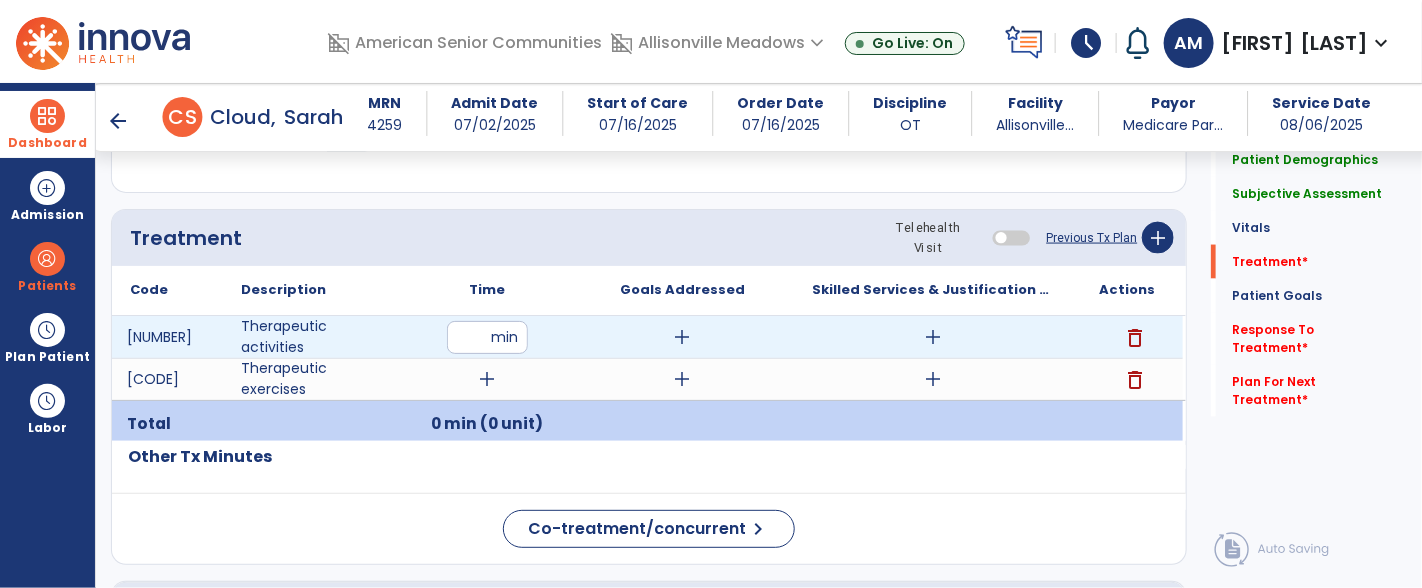 type on "**" 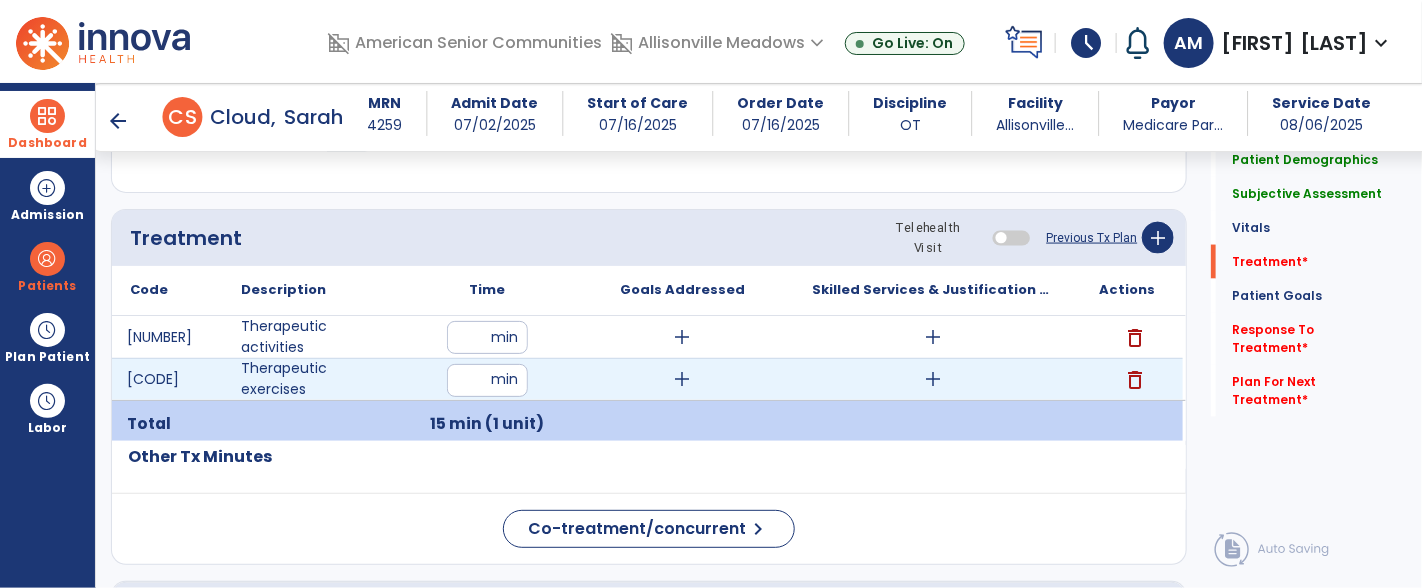 type on "**" 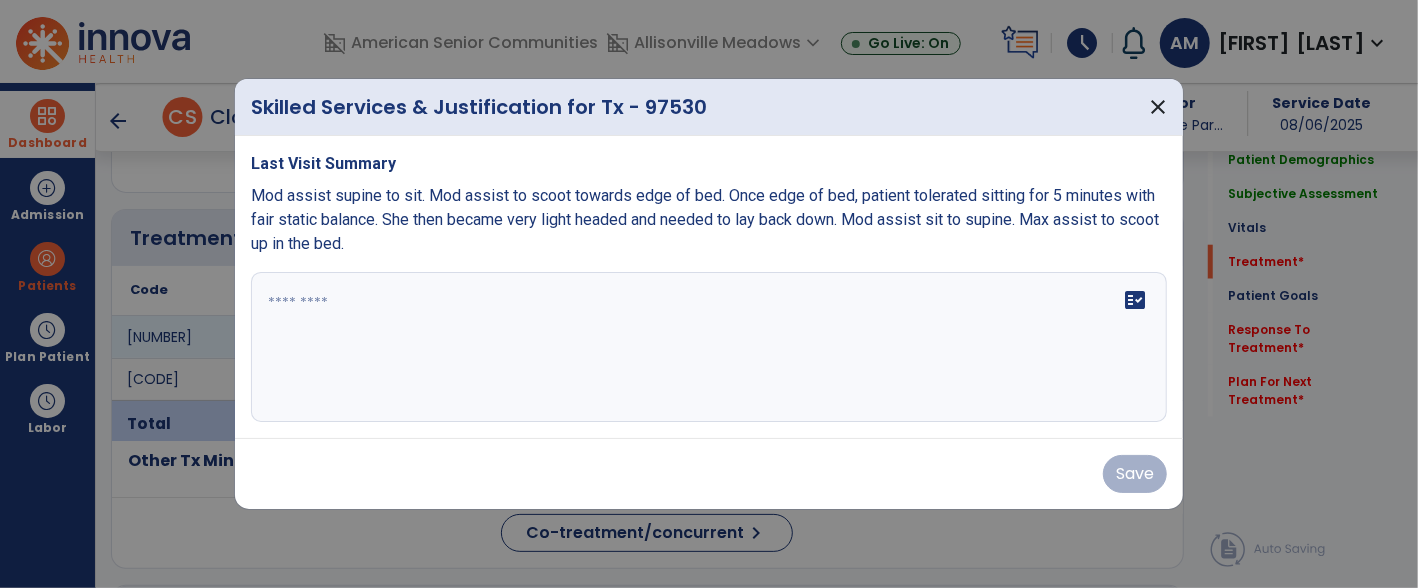 scroll, scrollTop: 1080, scrollLeft: 0, axis: vertical 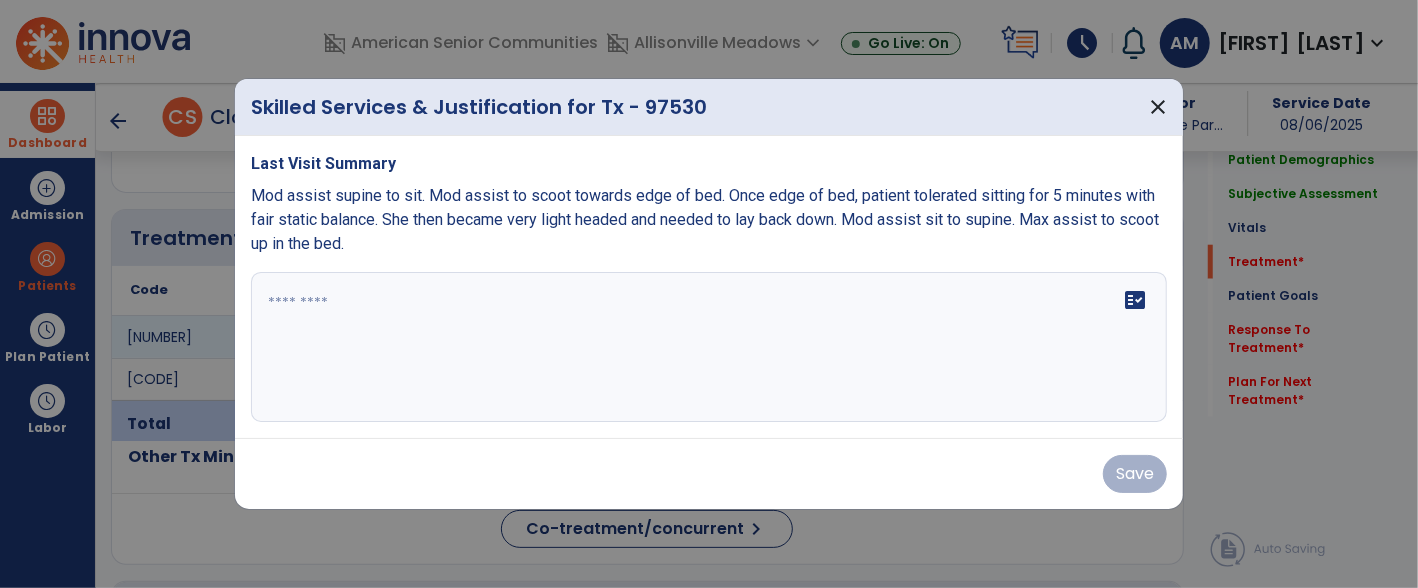 click at bounding box center (709, 347) 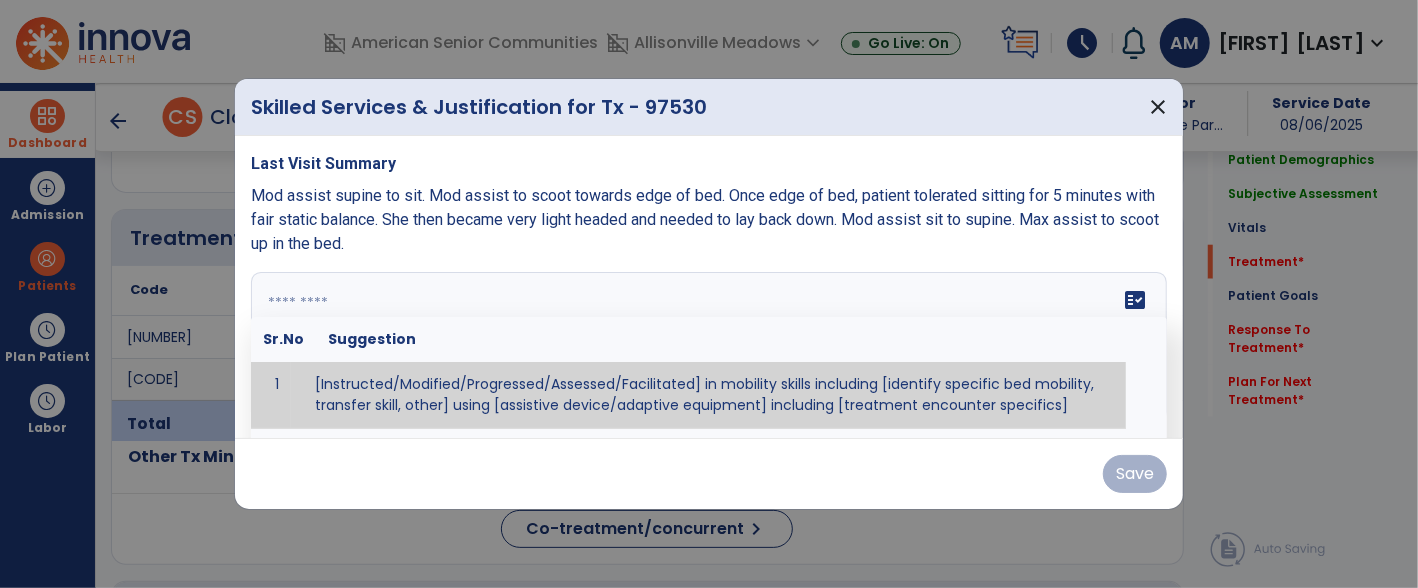 click on "Mod assist supine to sit. Mod assist to scoot towards edge of bed. Once edge of bed, patient tolerated sitting for 5 minutes with fair static balance. She then became very light headed and needed to lay back down. Mod assist sit to supine. Max assist to scoot up in the bed." at bounding box center [705, 219] 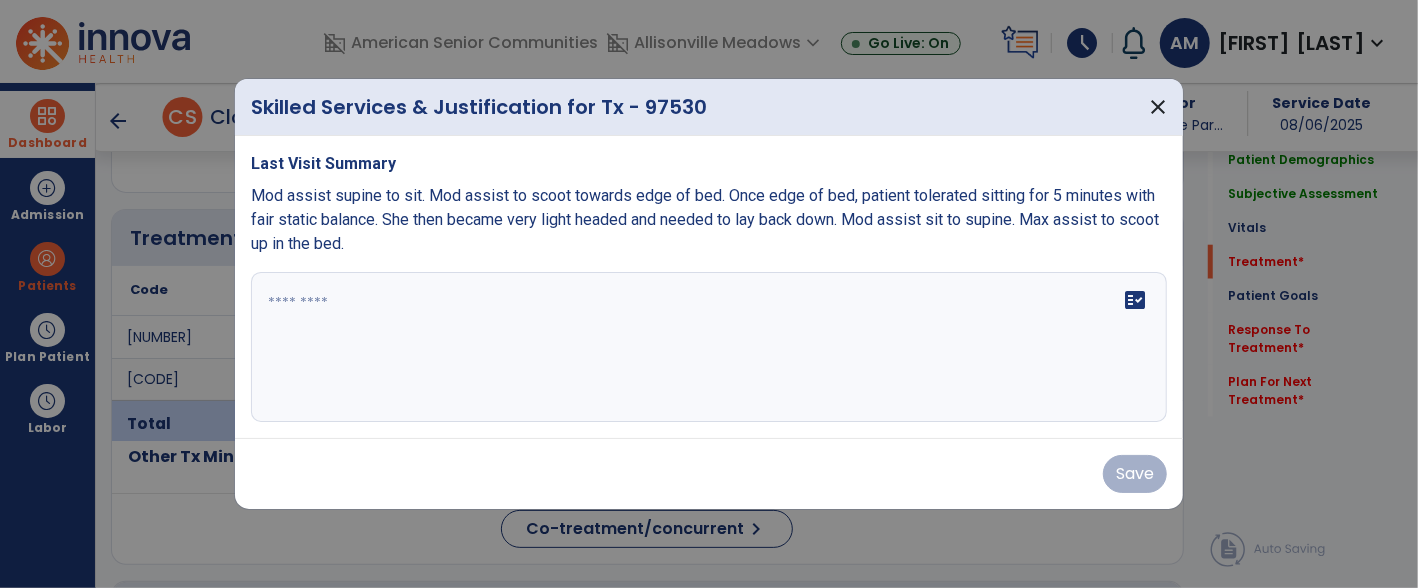 click at bounding box center [709, 347] 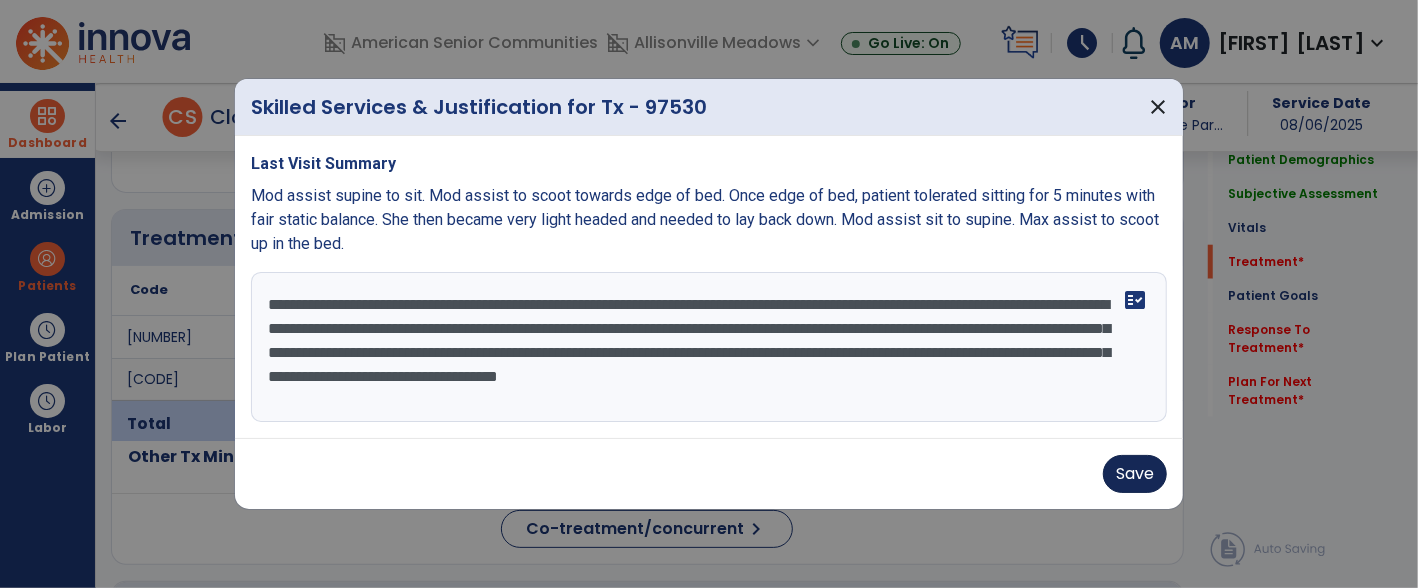 type on "**********" 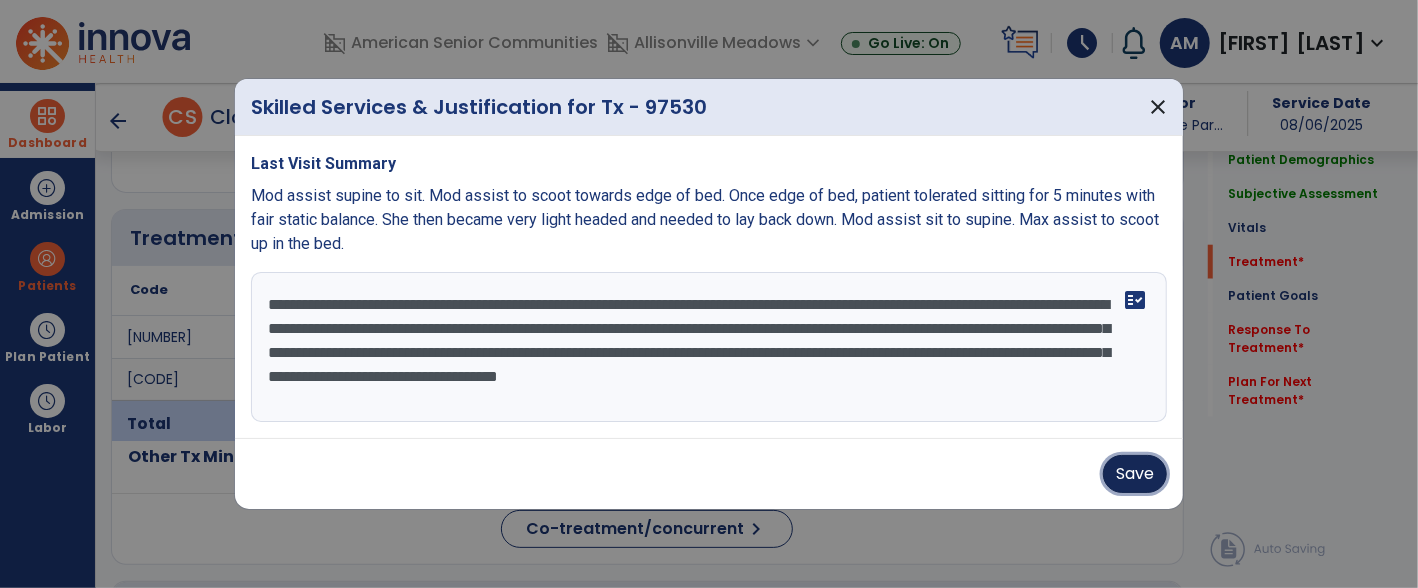 click on "Save" at bounding box center [1135, 474] 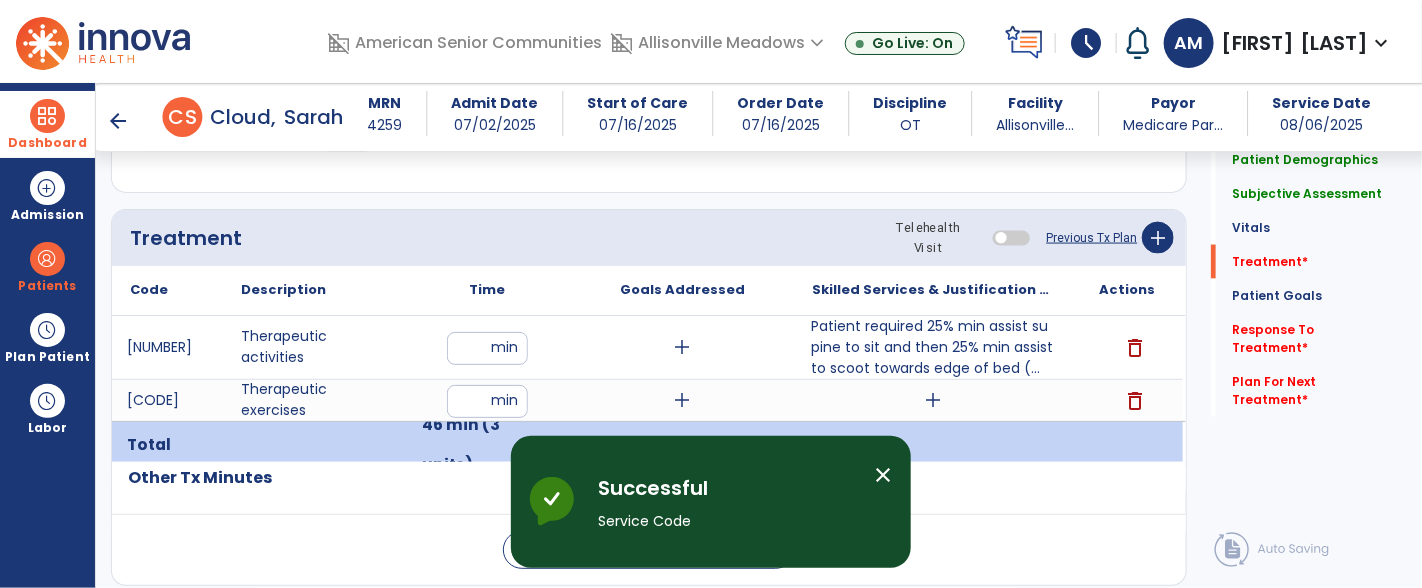 click on "add" at bounding box center [933, 400] 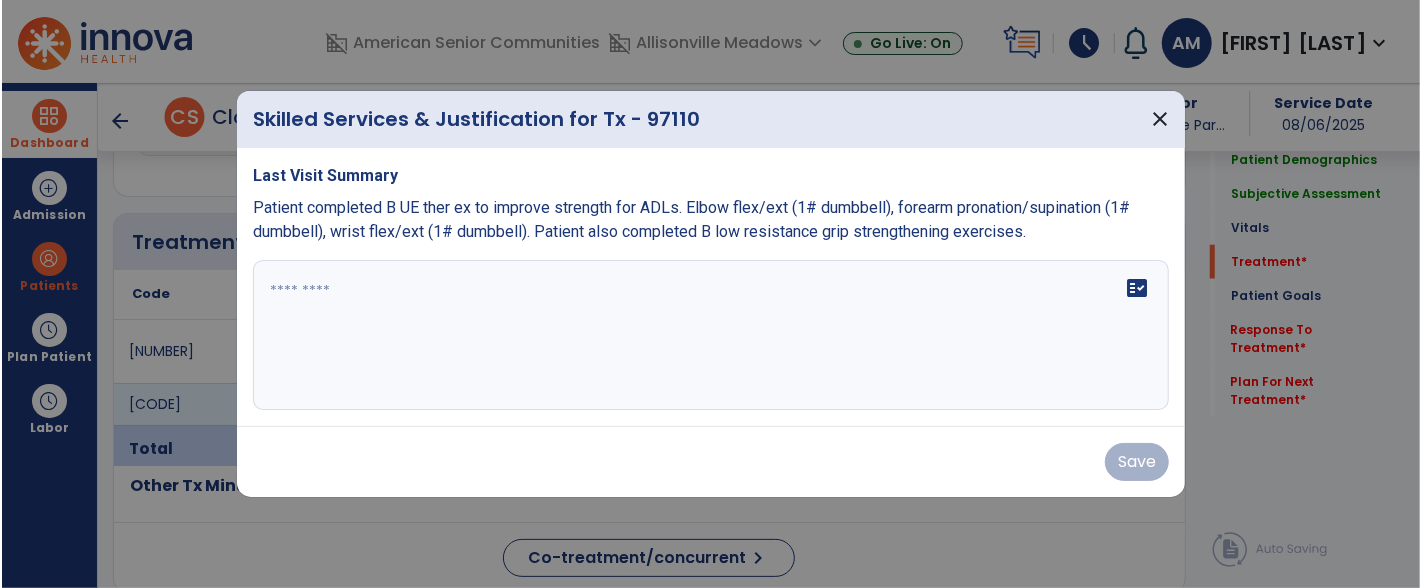 scroll, scrollTop: 1080, scrollLeft: 0, axis: vertical 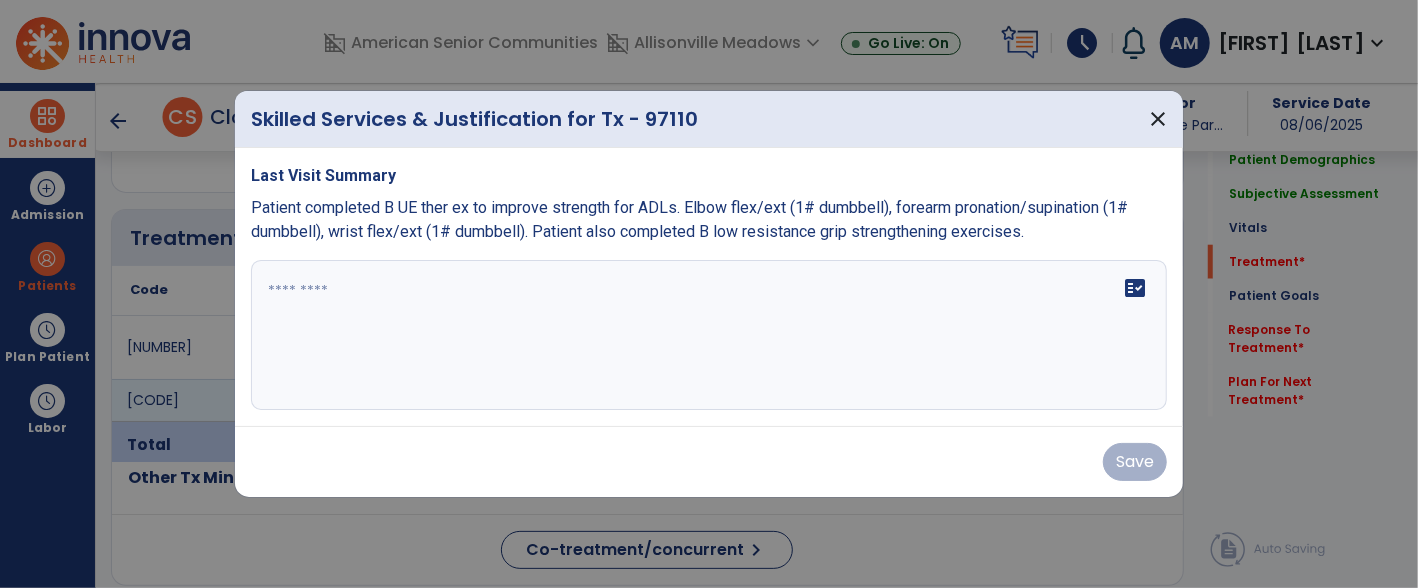 click on "fact_check" at bounding box center [709, 335] 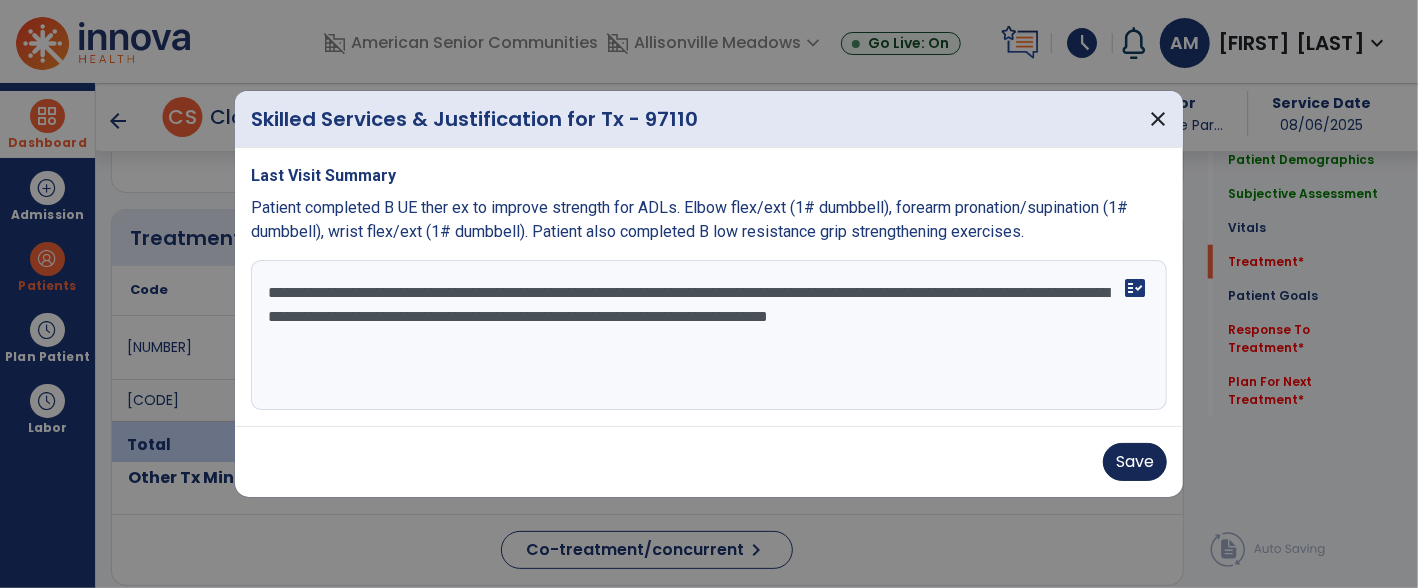 type on "**********" 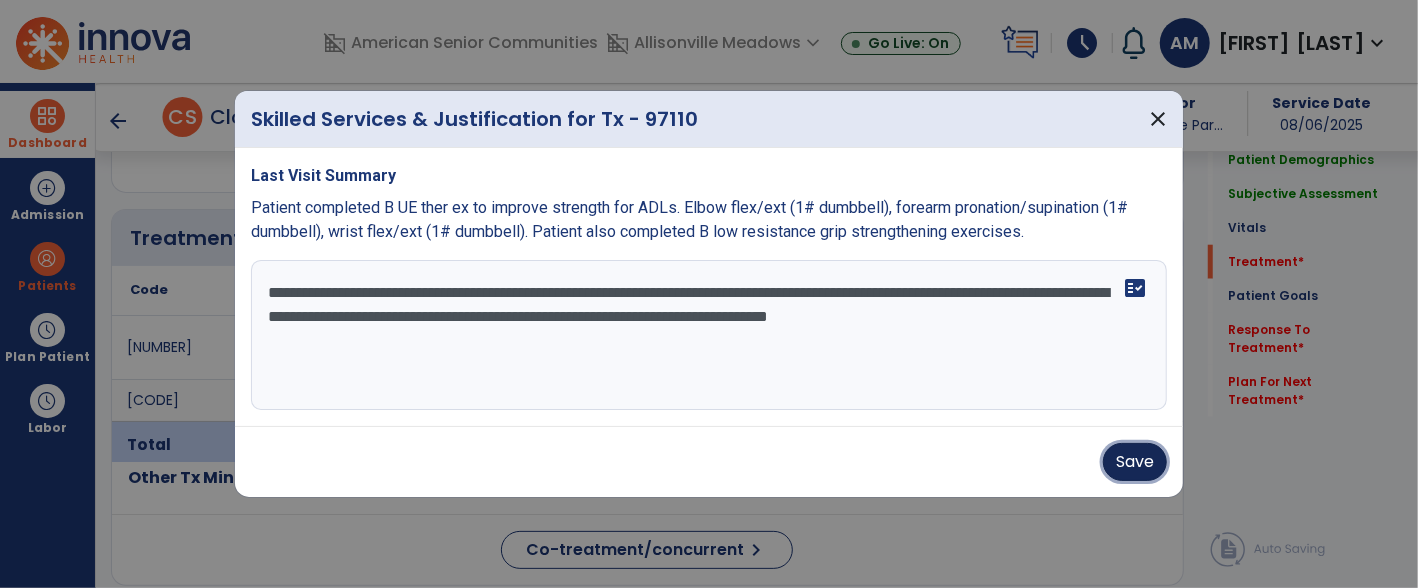 click on "Save" at bounding box center [1135, 462] 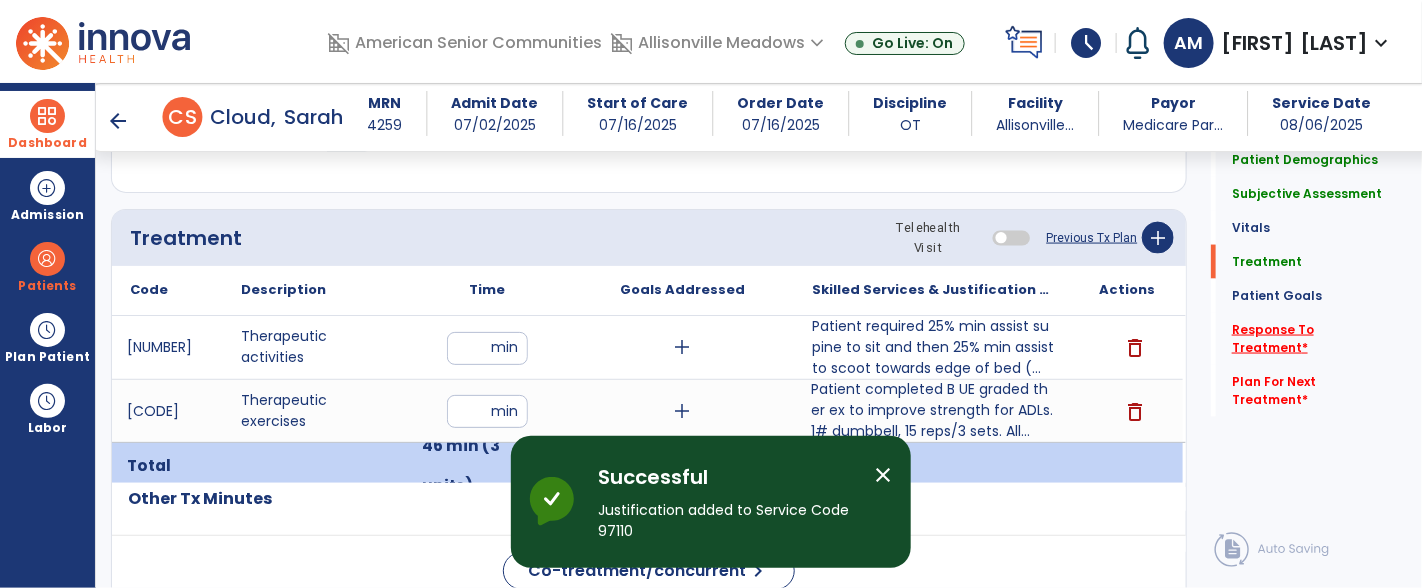 click on "Response To Treatment   *" 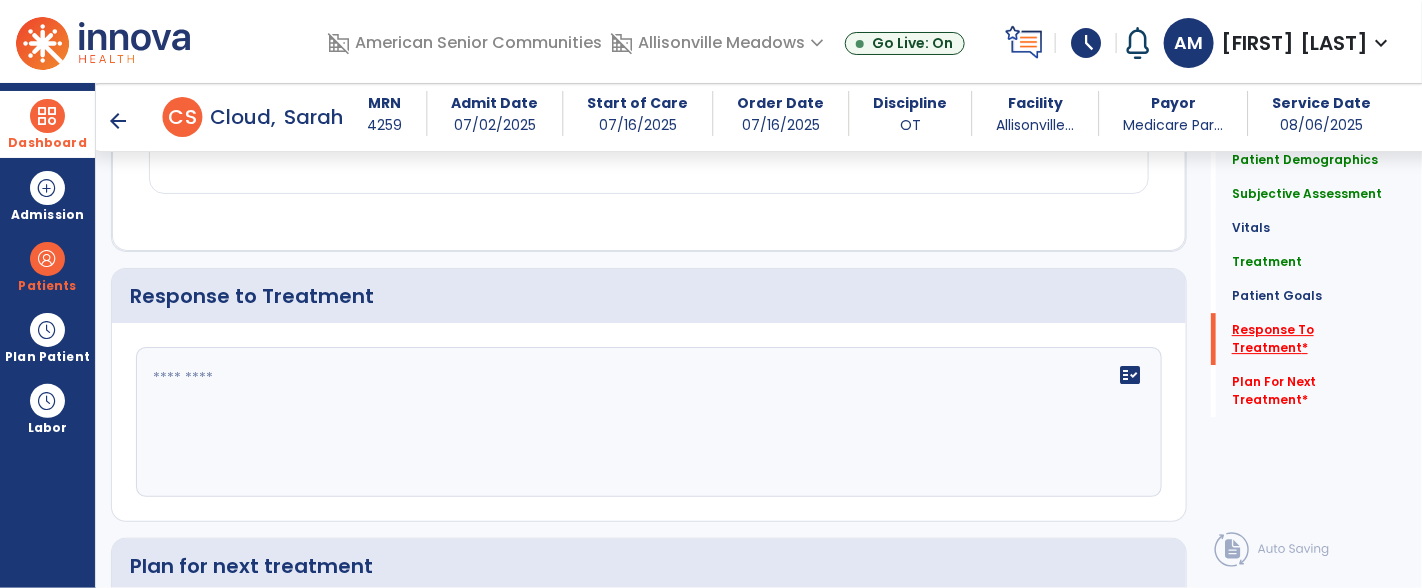 scroll, scrollTop: 2308, scrollLeft: 0, axis: vertical 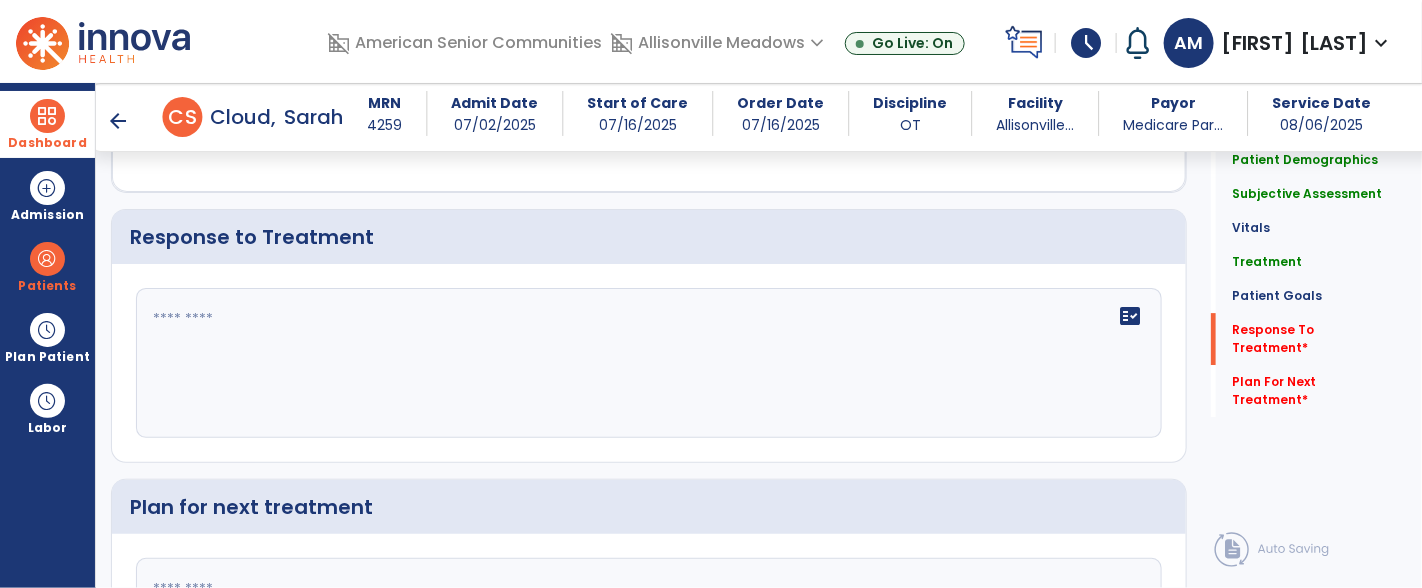 click on "fact_check" 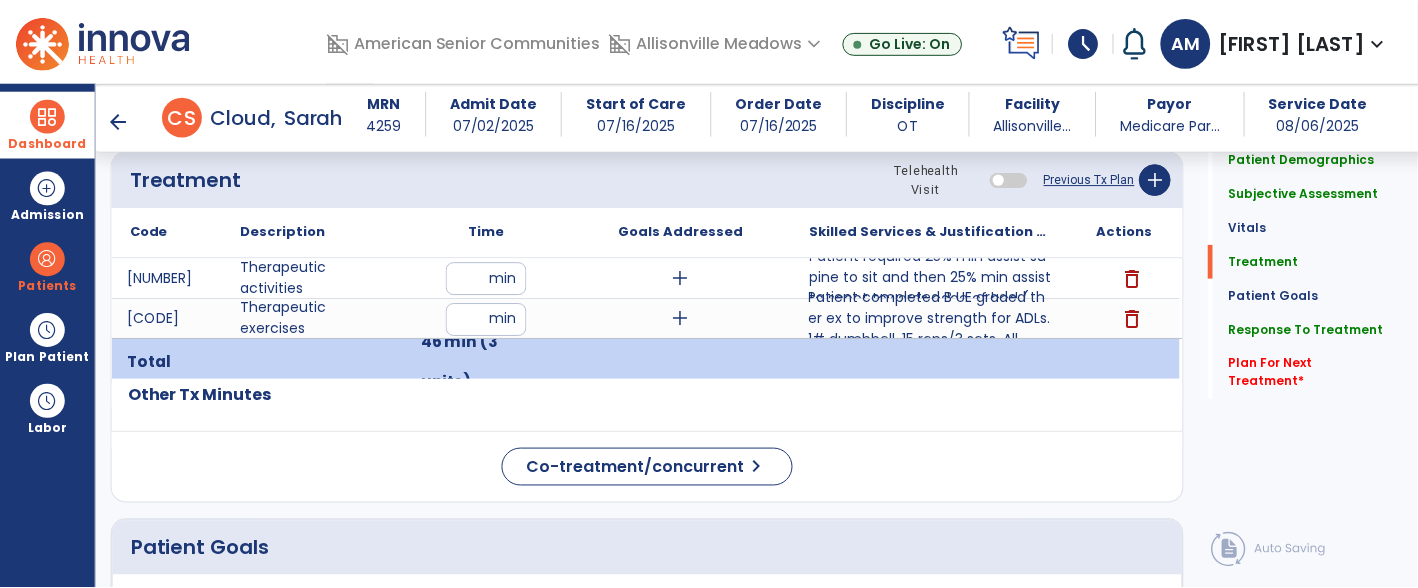 scroll, scrollTop: 1124, scrollLeft: 0, axis: vertical 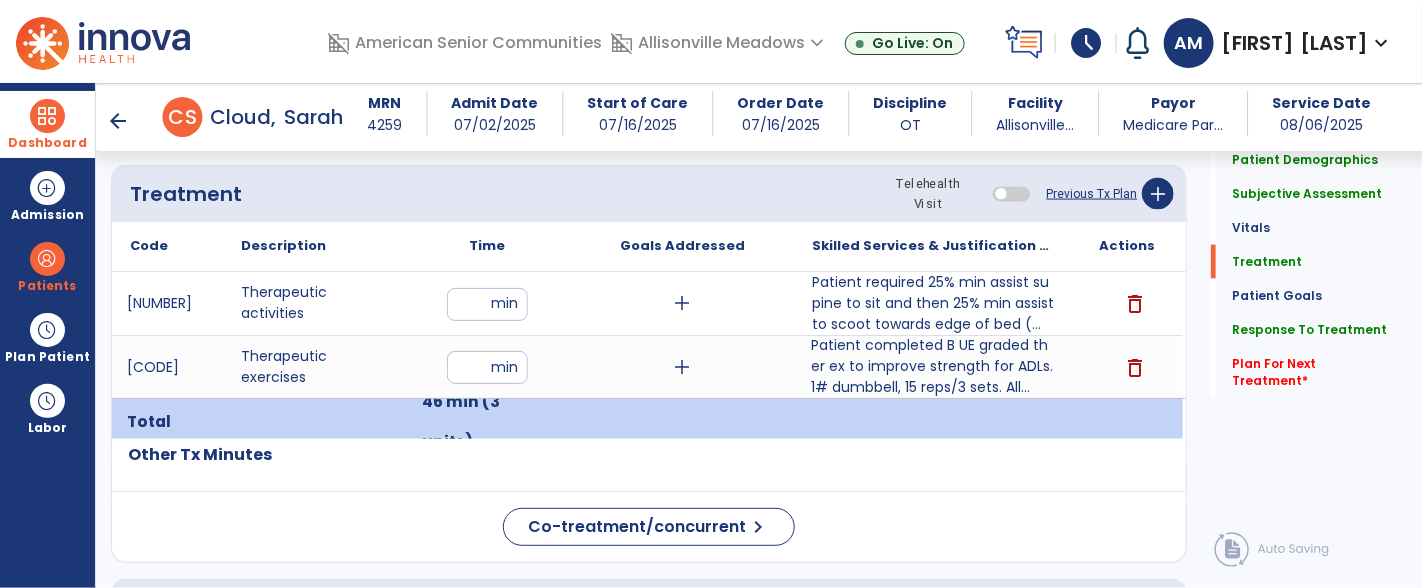 type on "**********" 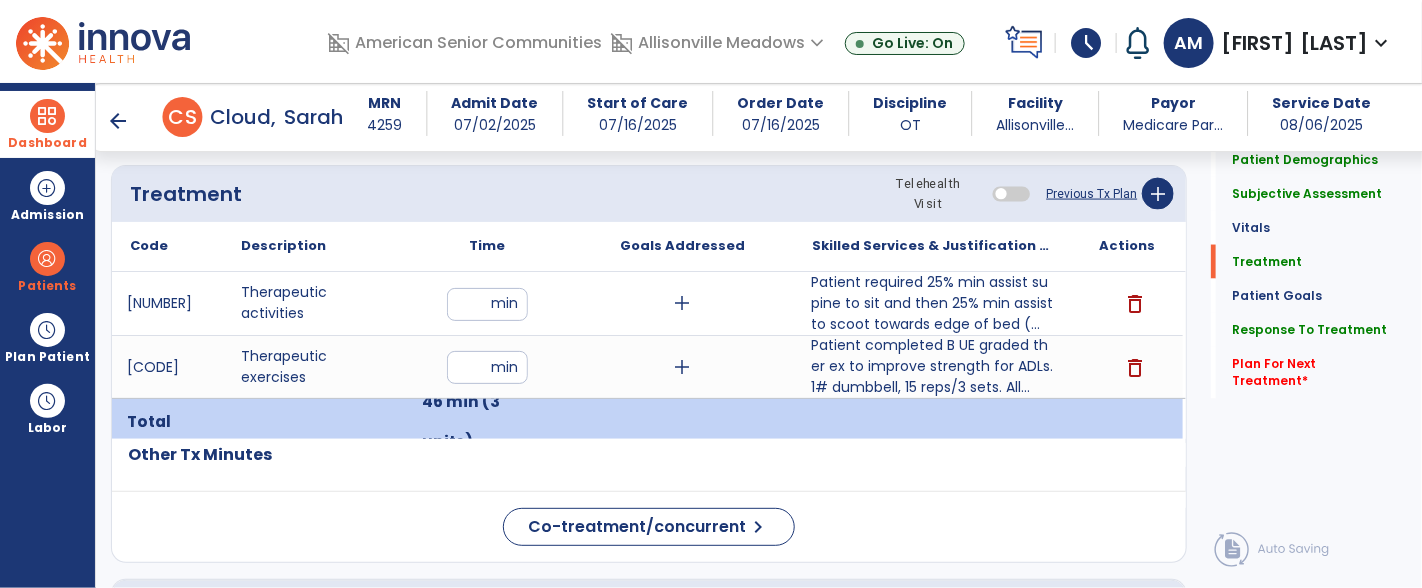 click on "Patient required 25% min assist supine to sit and then 25% min assist to scoot towards edge of bed (..." at bounding box center [933, 303] 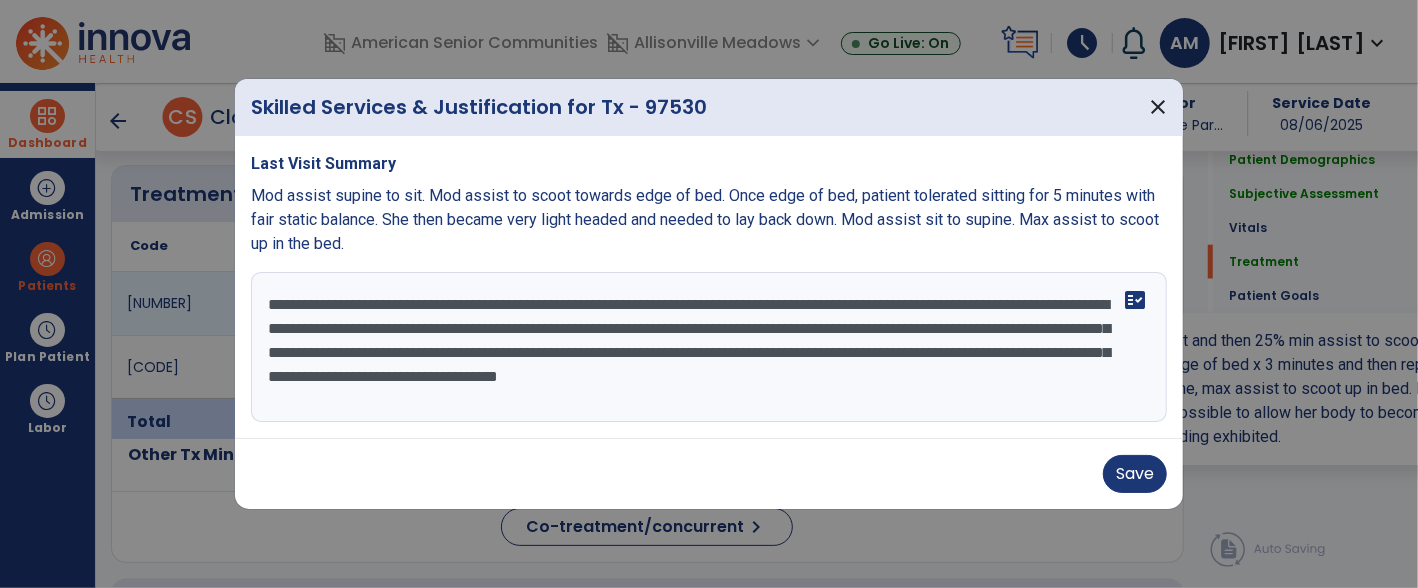 scroll, scrollTop: 1124, scrollLeft: 0, axis: vertical 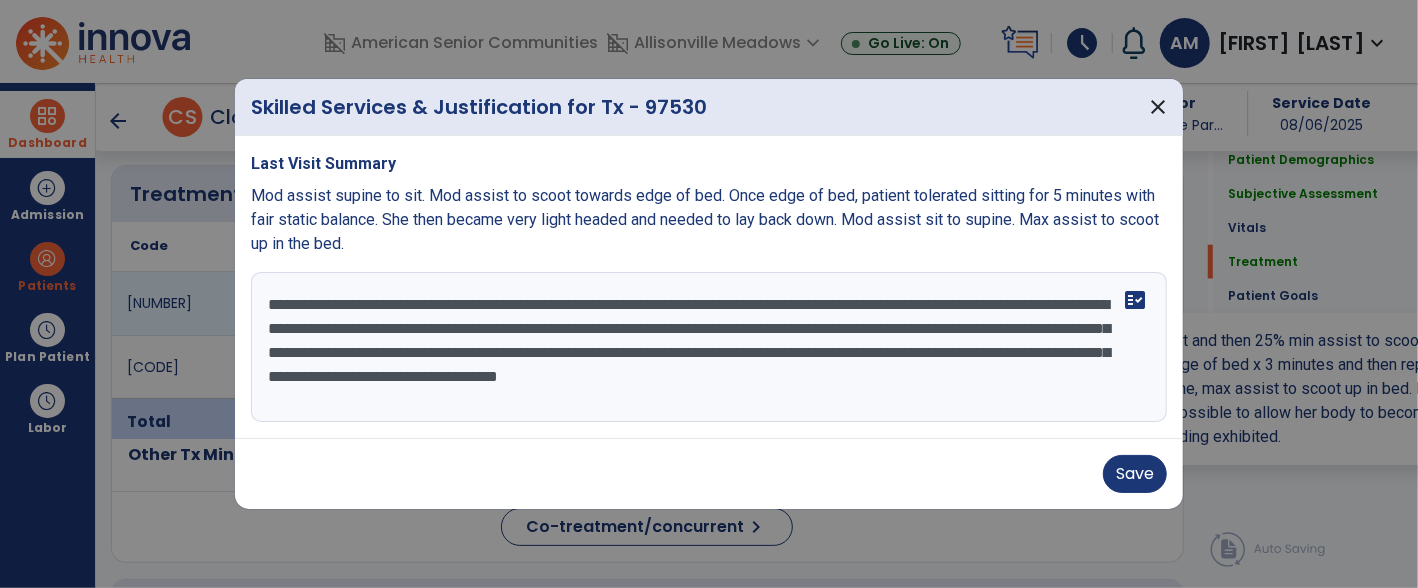 click on "**********" at bounding box center [709, 347] 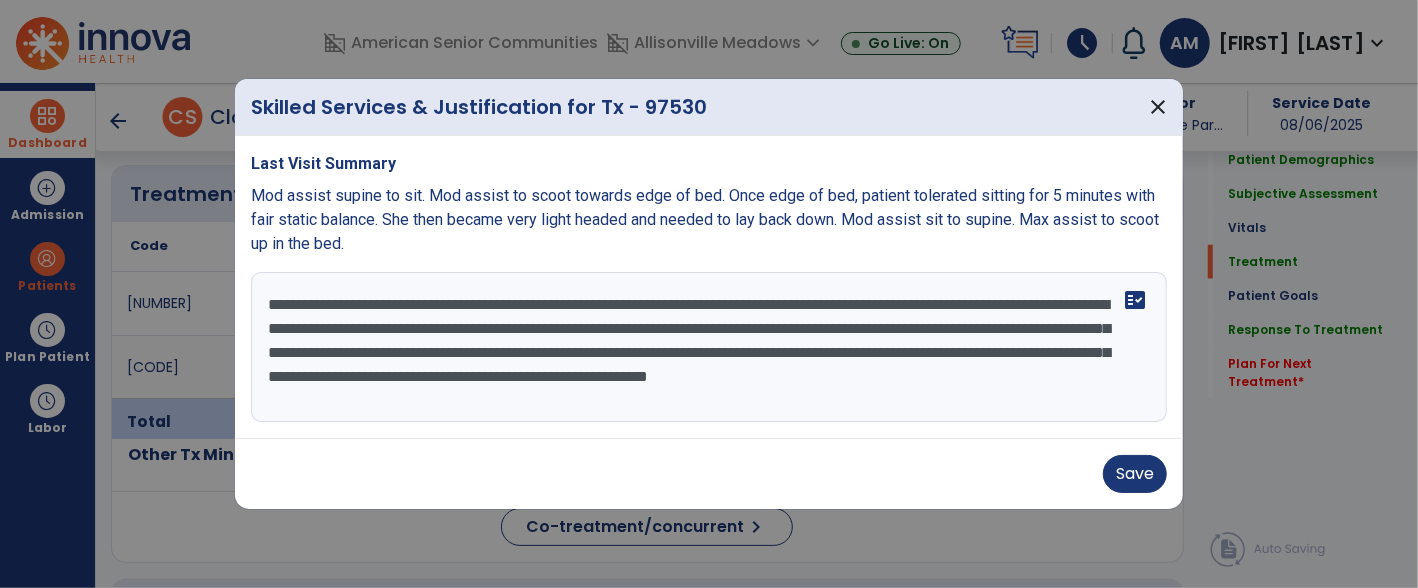 type on "**********" 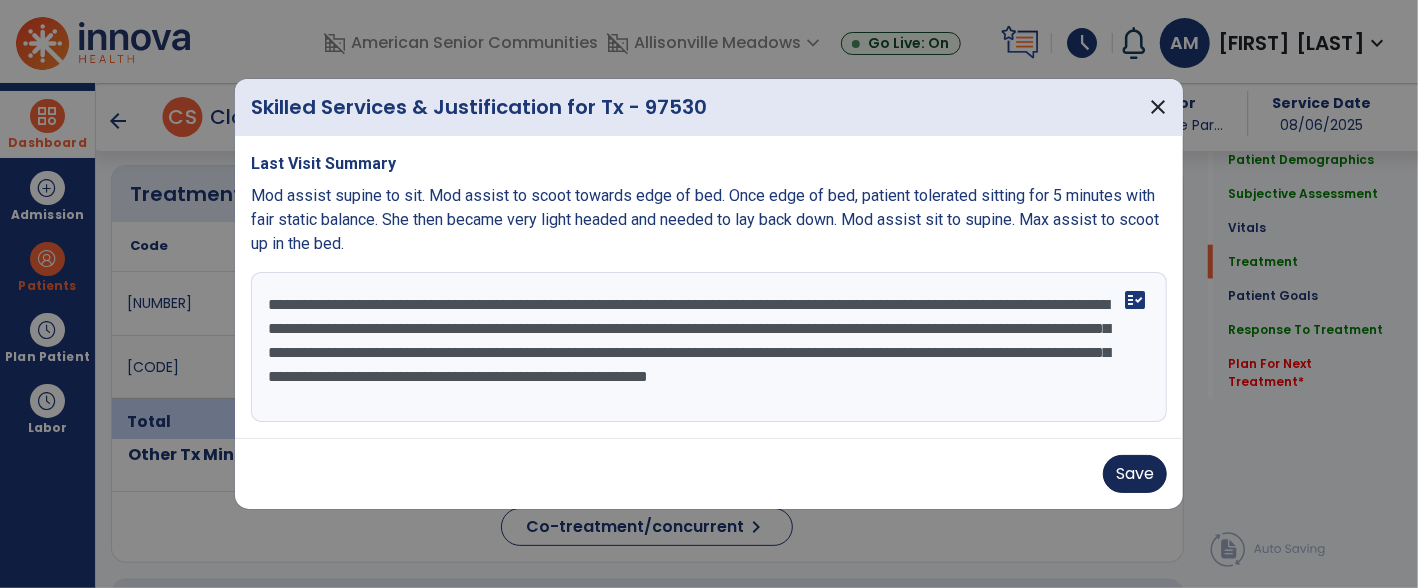 click on "Save" at bounding box center [1135, 474] 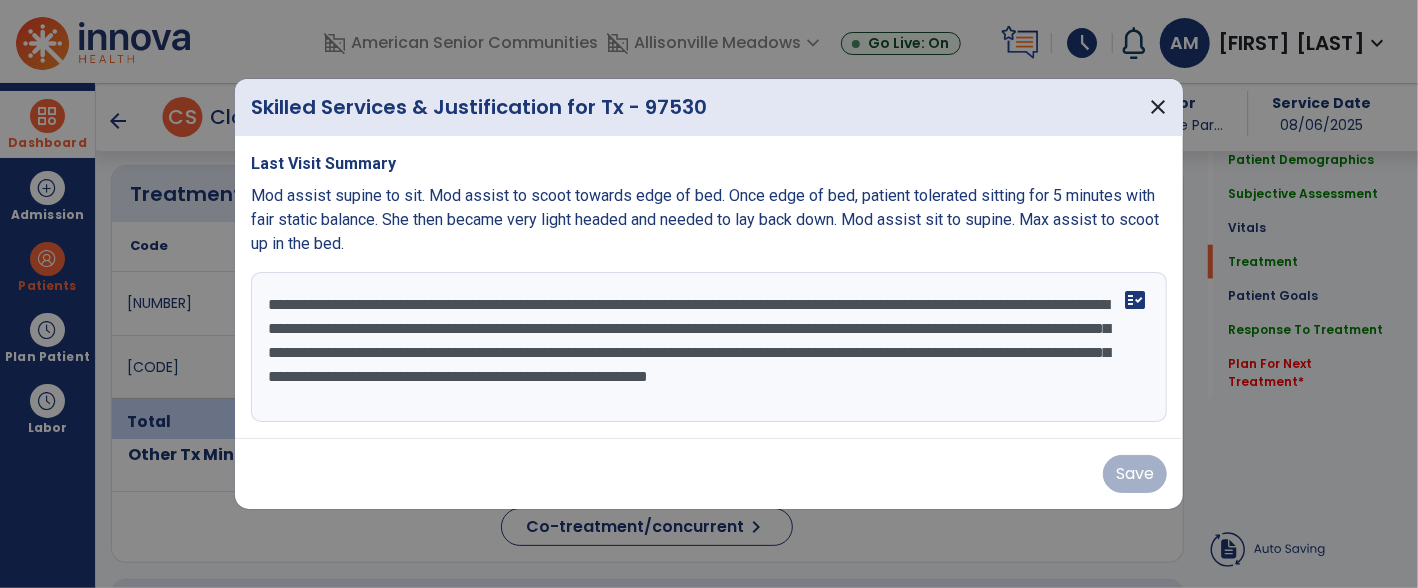 click on "Save" at bounding box center (709, 474) 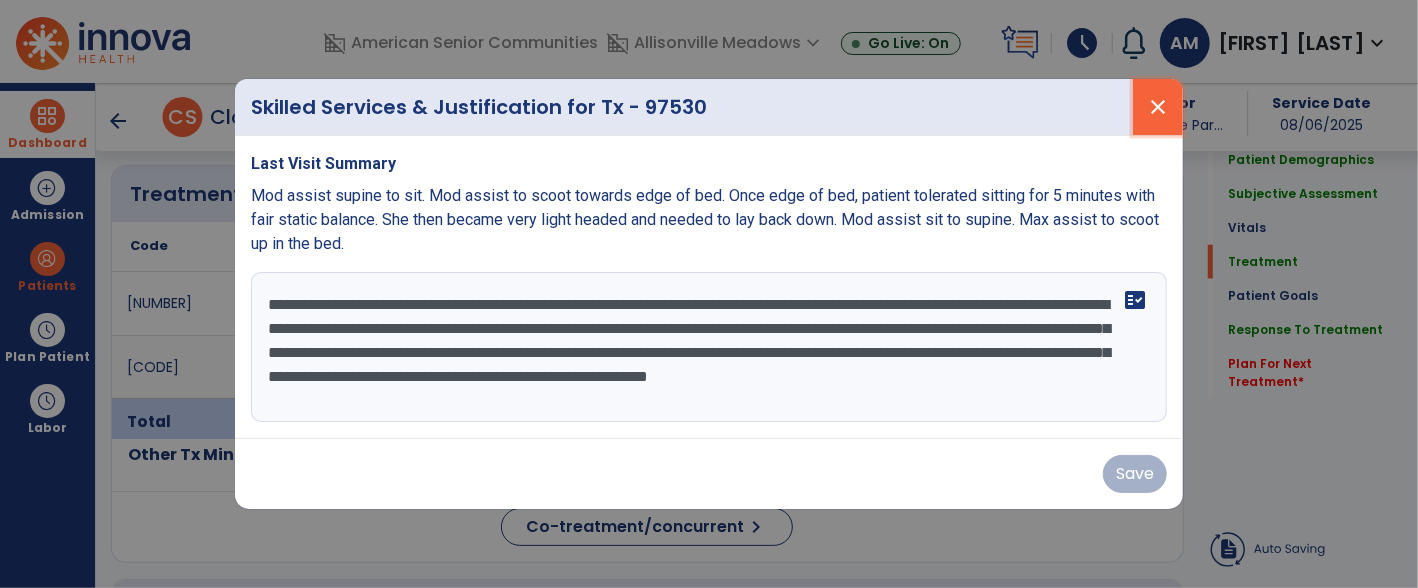 click on "close" at bounding box center [1158, 107] 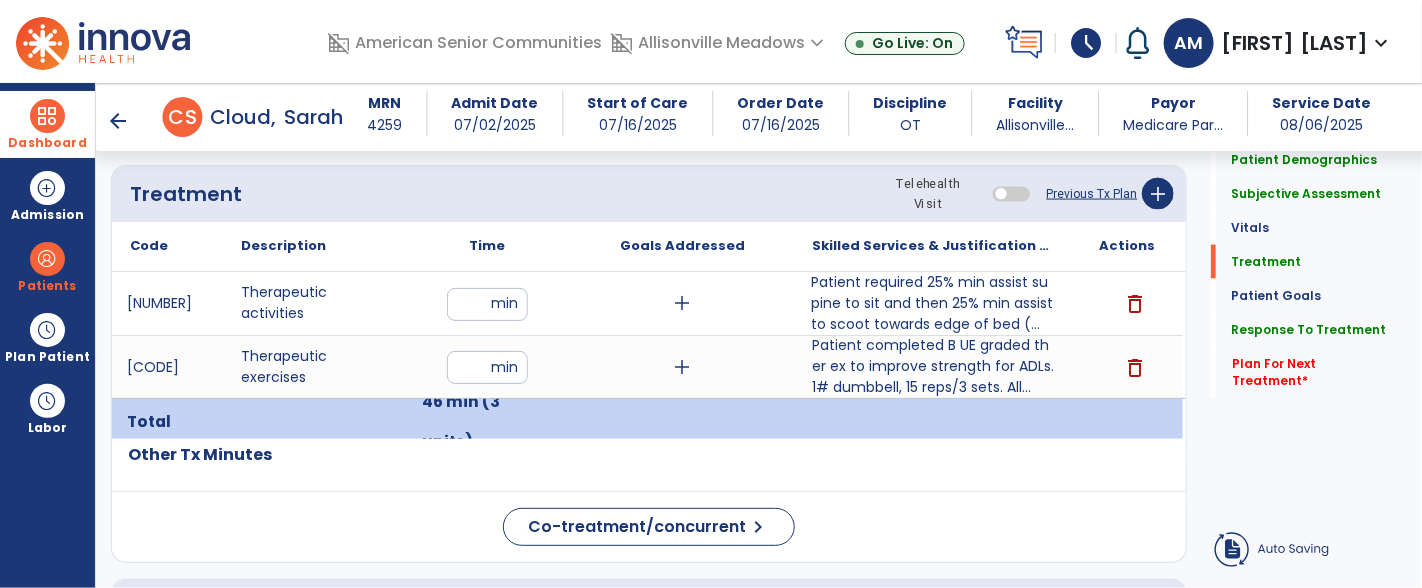 click on "Patient required 25% min assist supine to sit and then 25% min assist to scoot towards edge of bed (..." at bounding box center (933, 303) 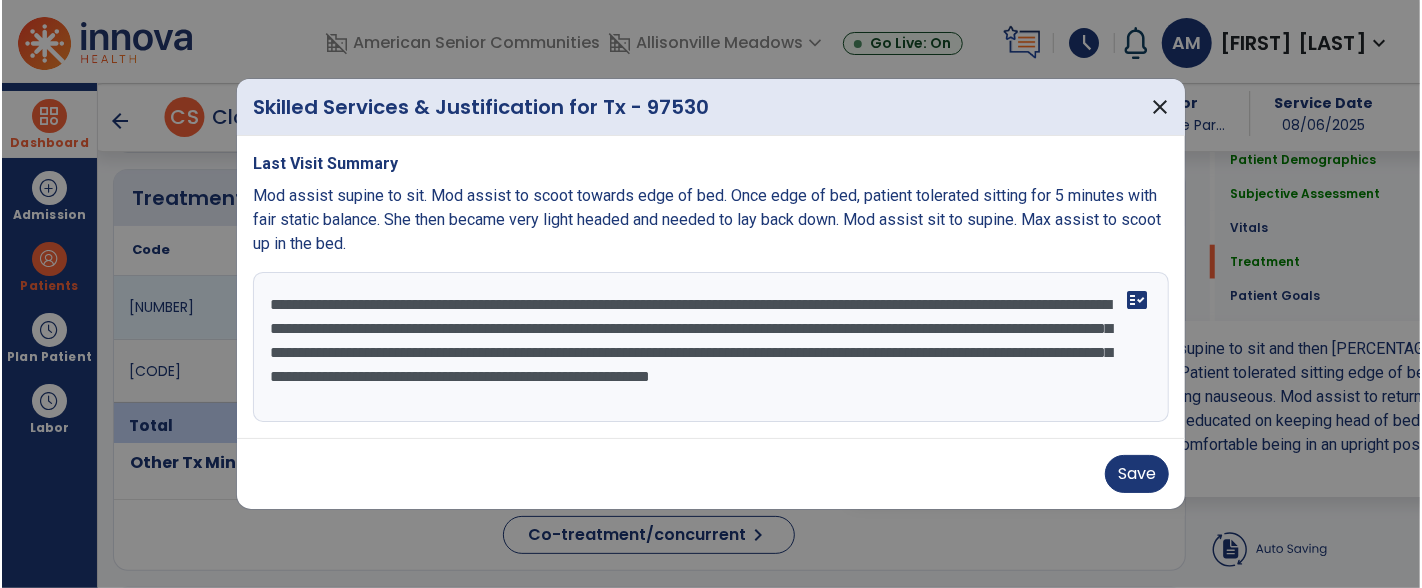 scroll, scrollTop: 1124, scrollLeft: 0, axis: vertical 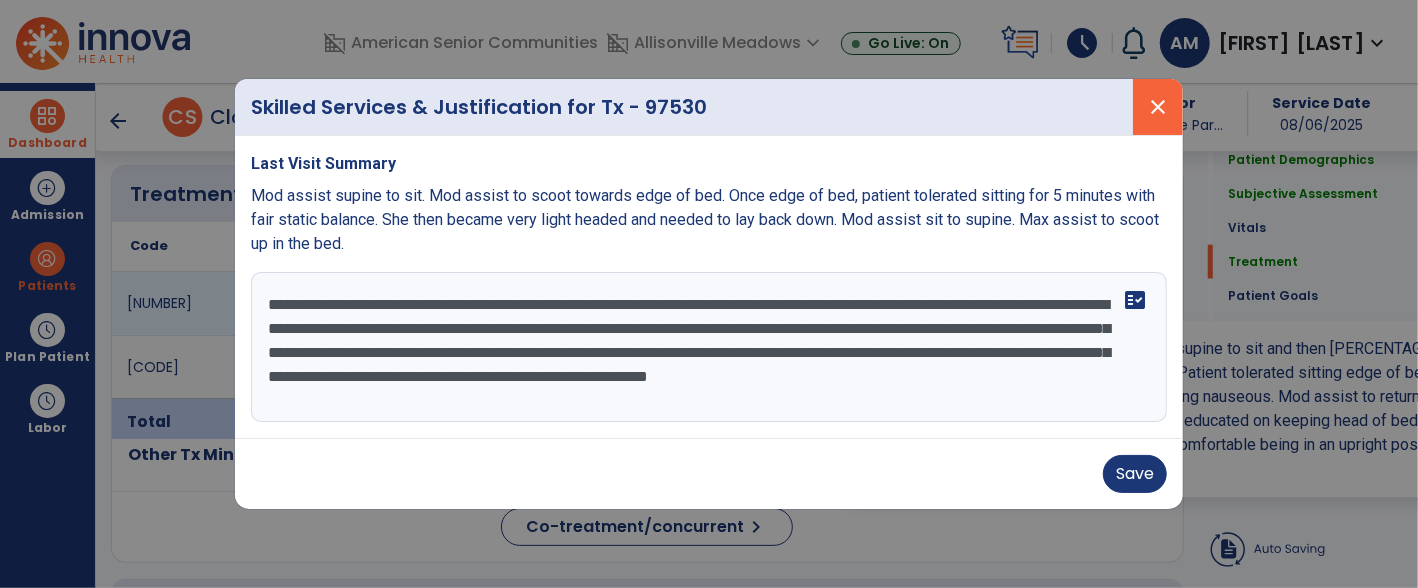 click on "close" at bounding box center [1158, 107] 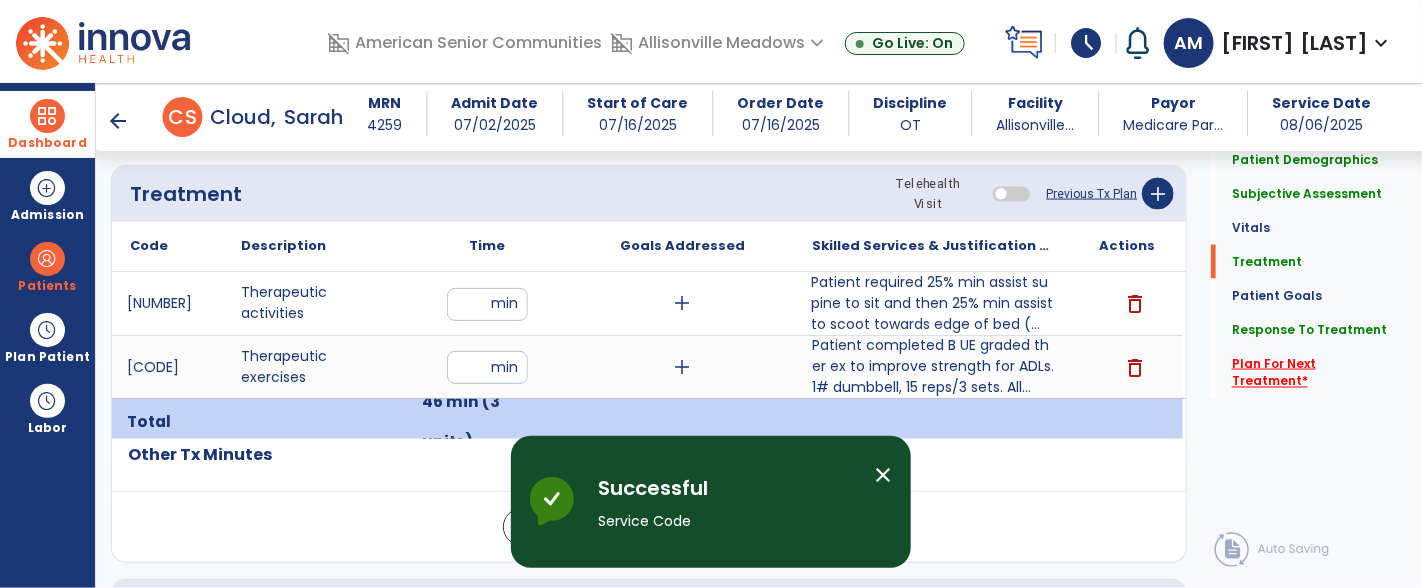 click on "Plan For Next Treatment   *" 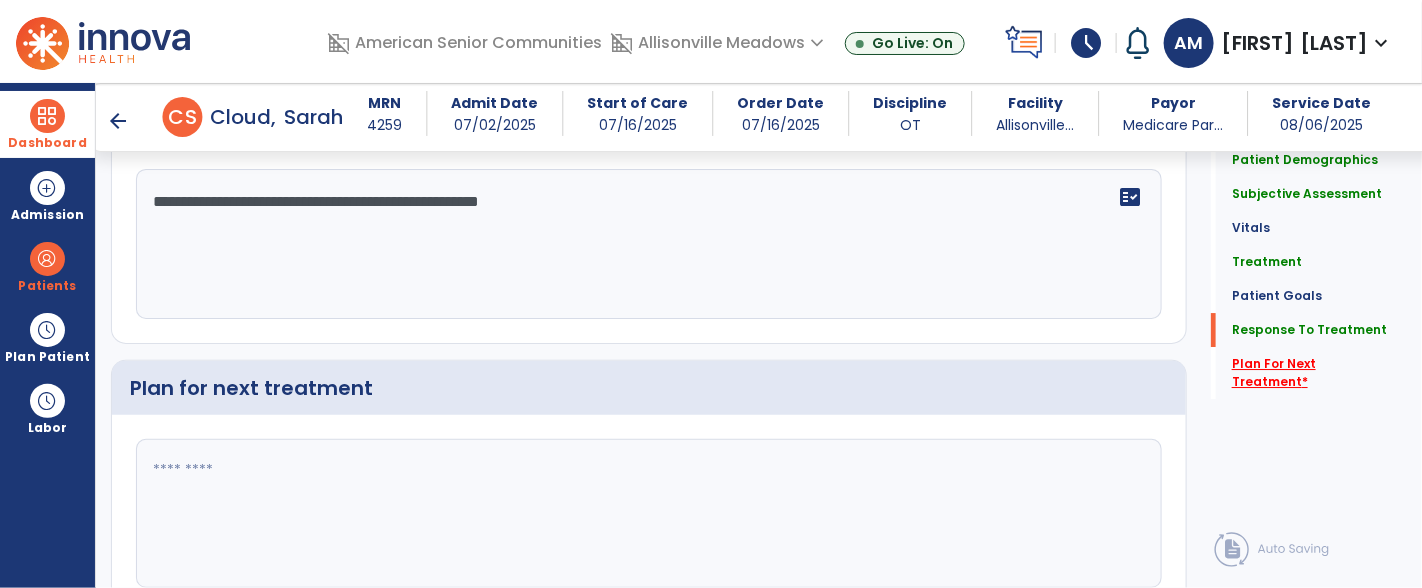 scroll, scrollTop: 2519, scrollLeft: 0, axis: vertical 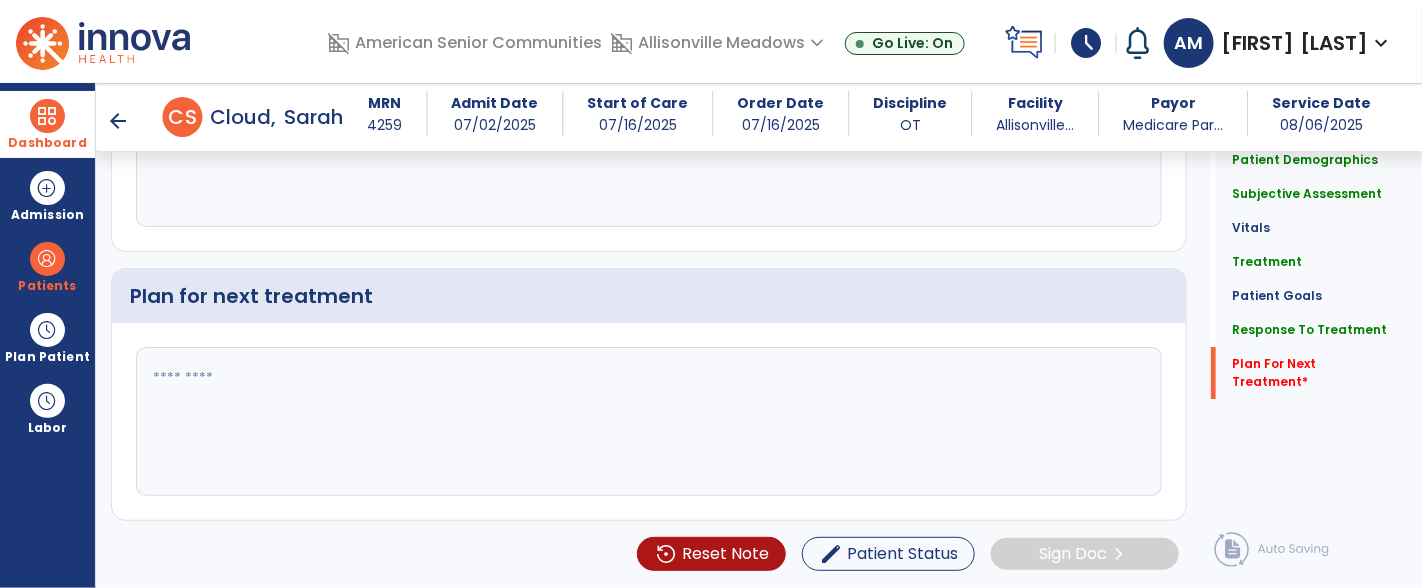 click 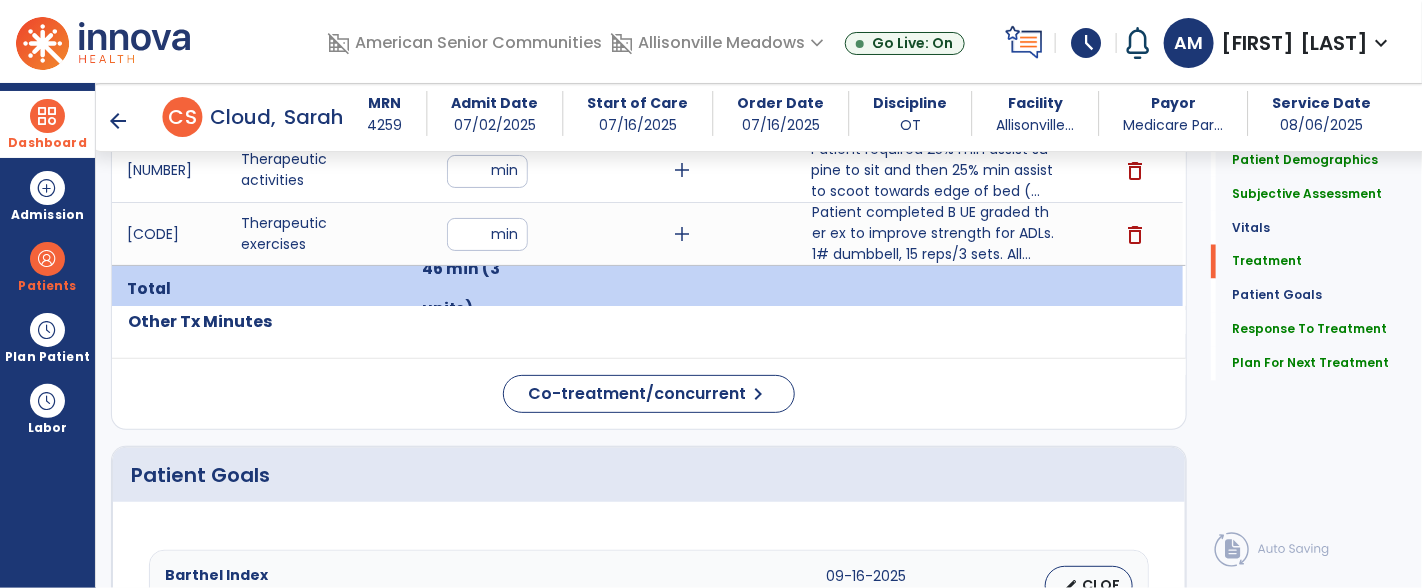 scroll, scrollTop: 1259, scrollLeft: 0, axis: vertical 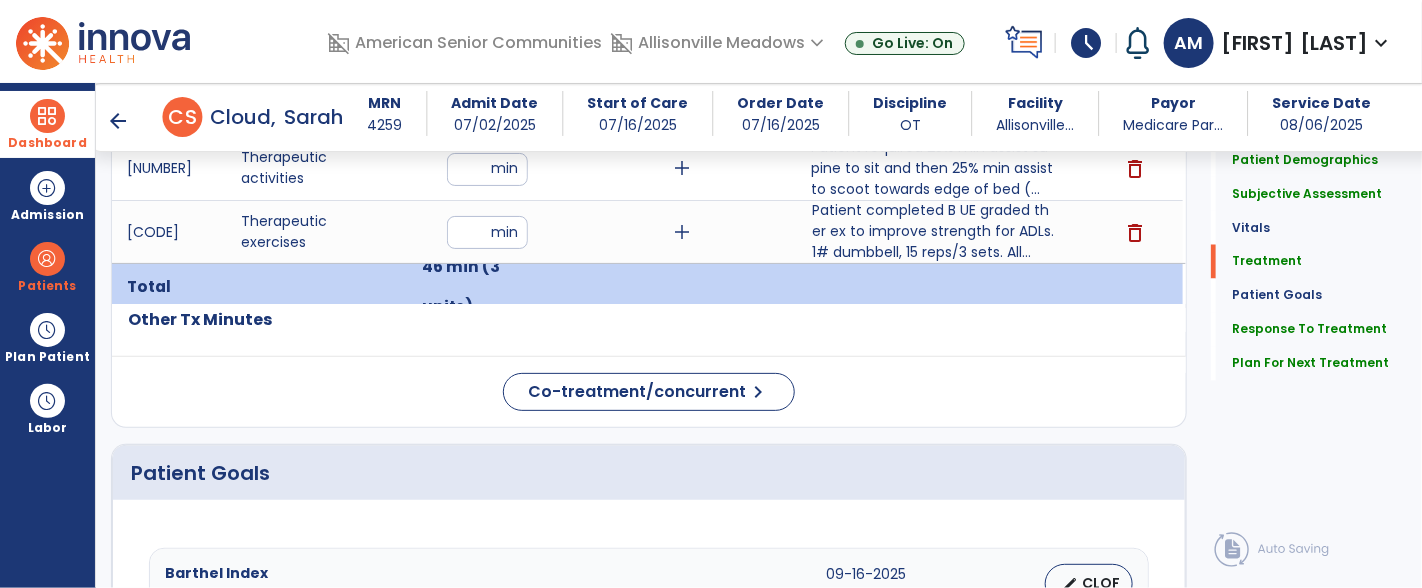 type on "**********" 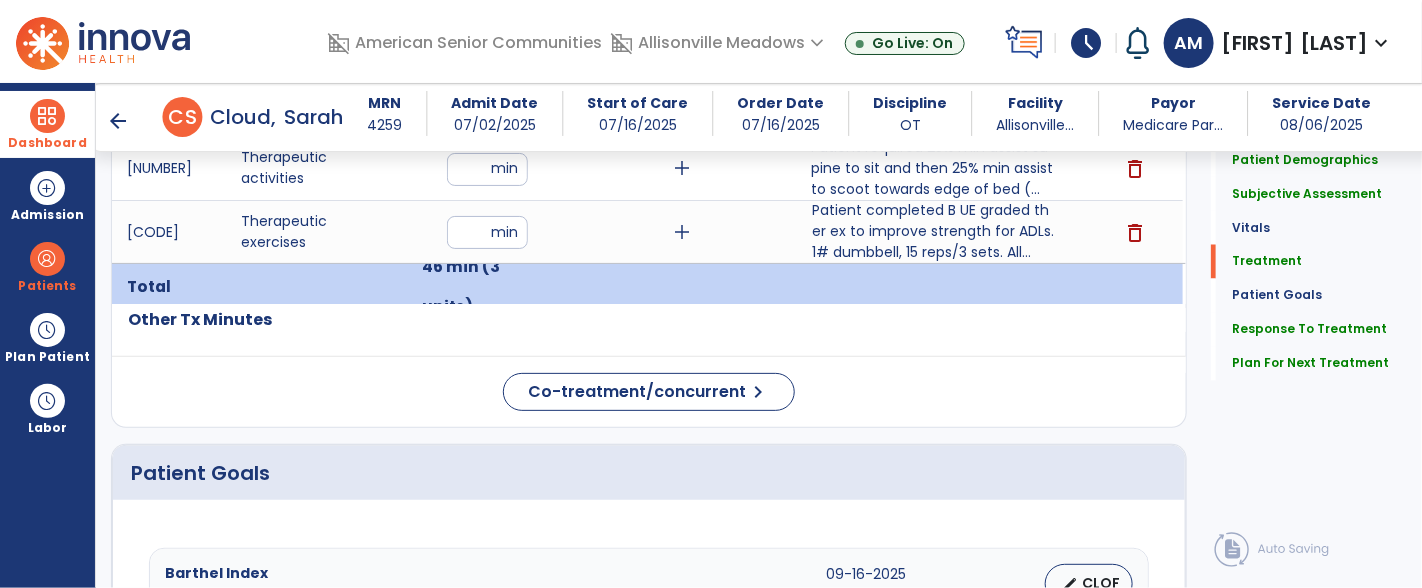 click at bounding box center [47, 116] 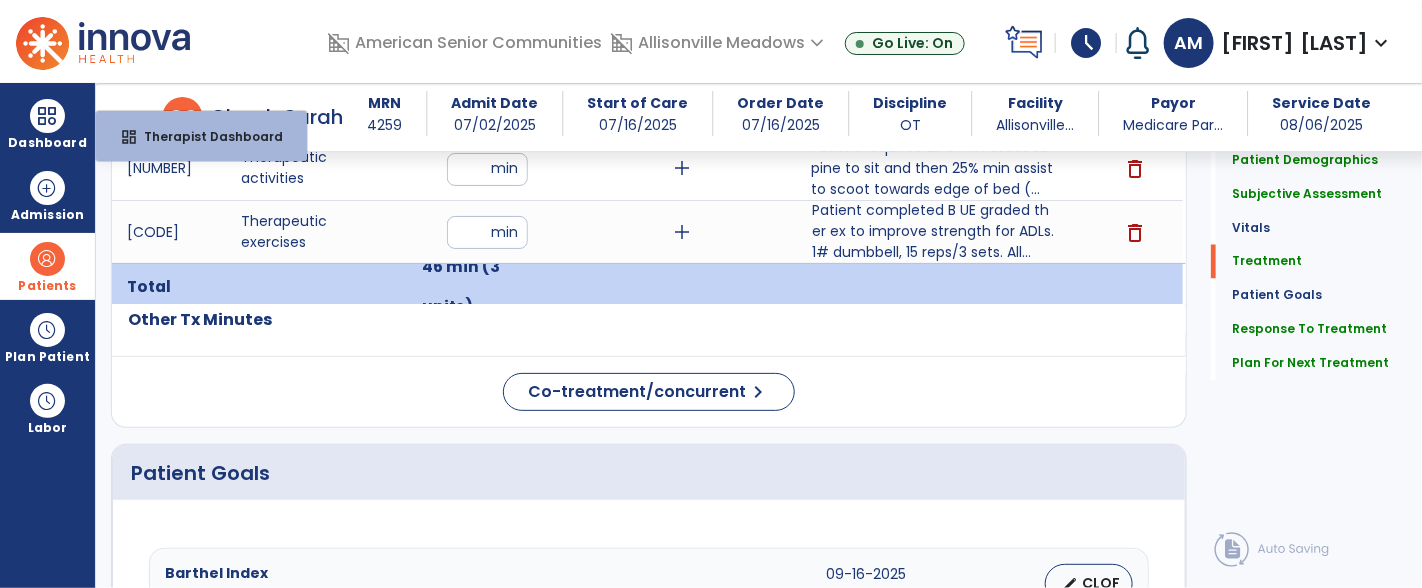 click at bounding box center [47, 259] 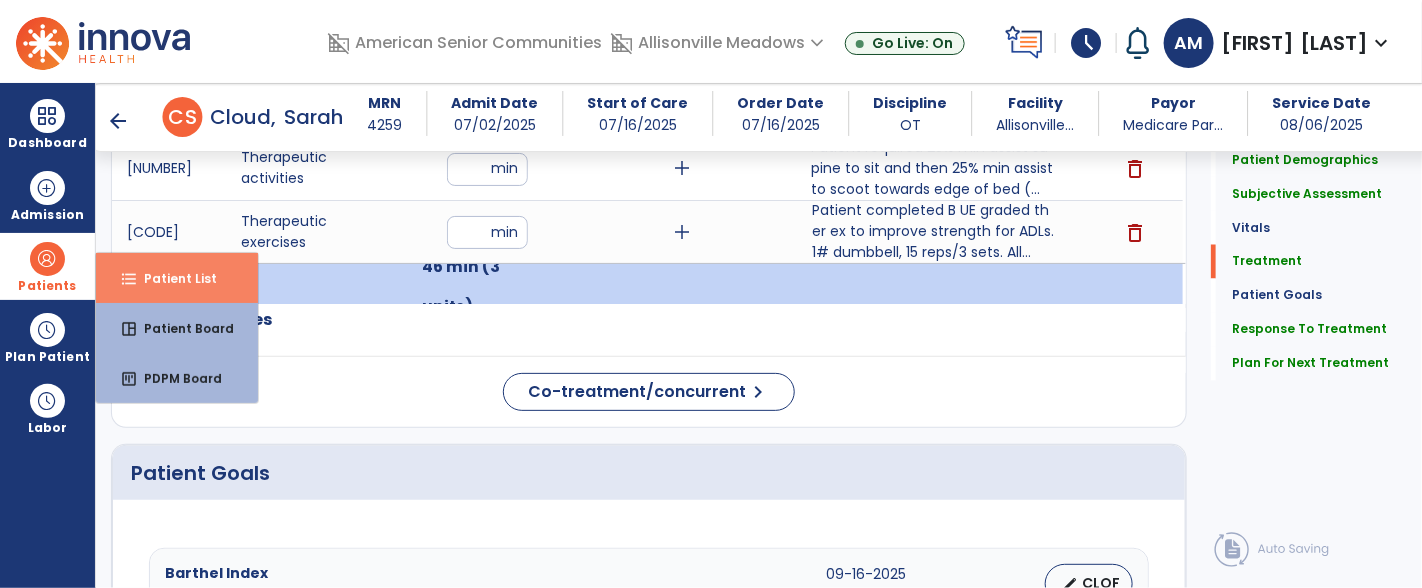 click on "Patient List" at bounding box center (172, 278) 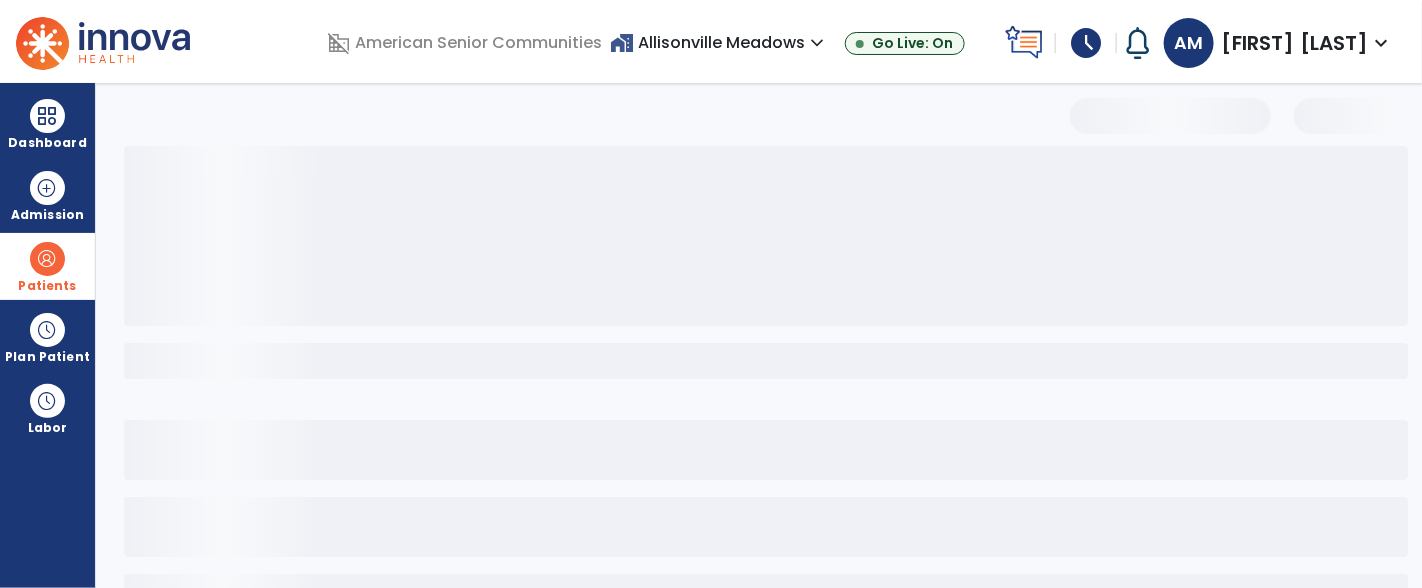 scroll, scrollTop: 155, scrollLeft: 0, axis: vertical 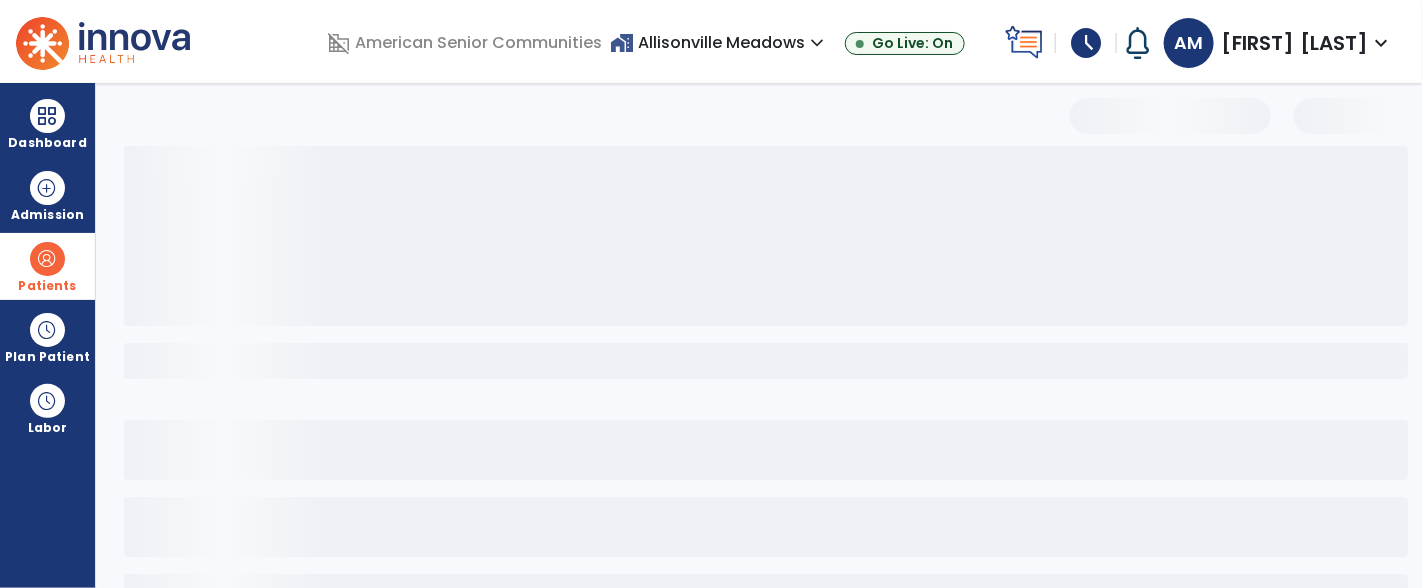 select on "***" 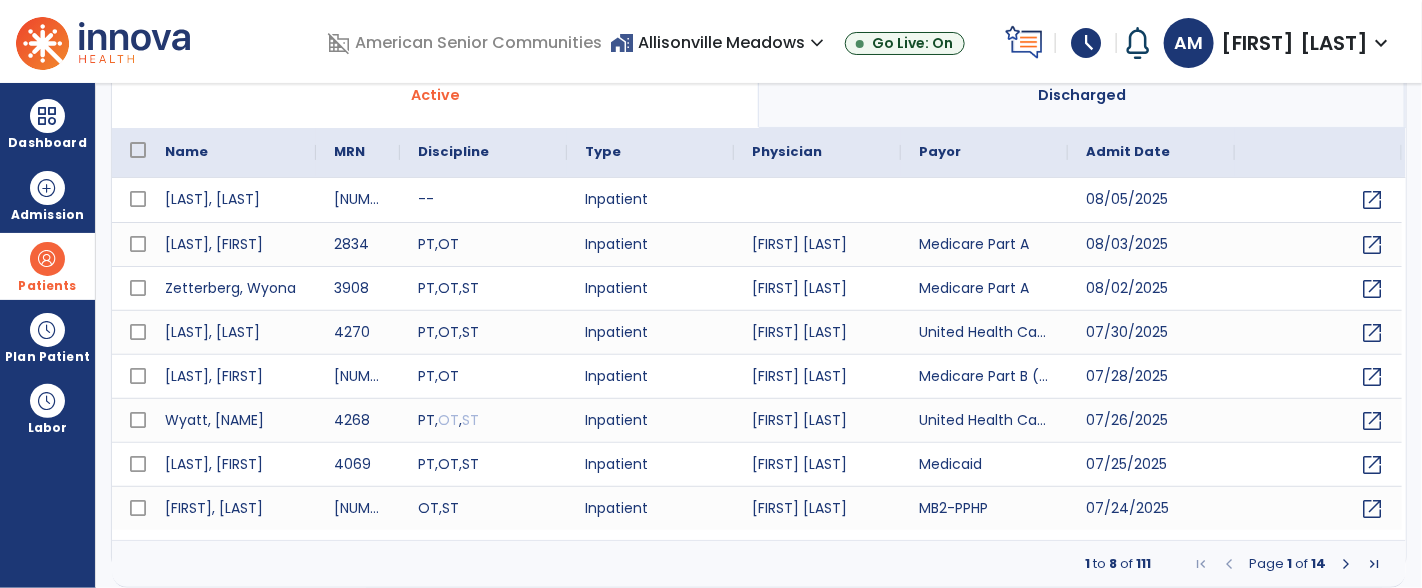 scroll, scrollTop: 0, scrollLeft: 0, axis: both 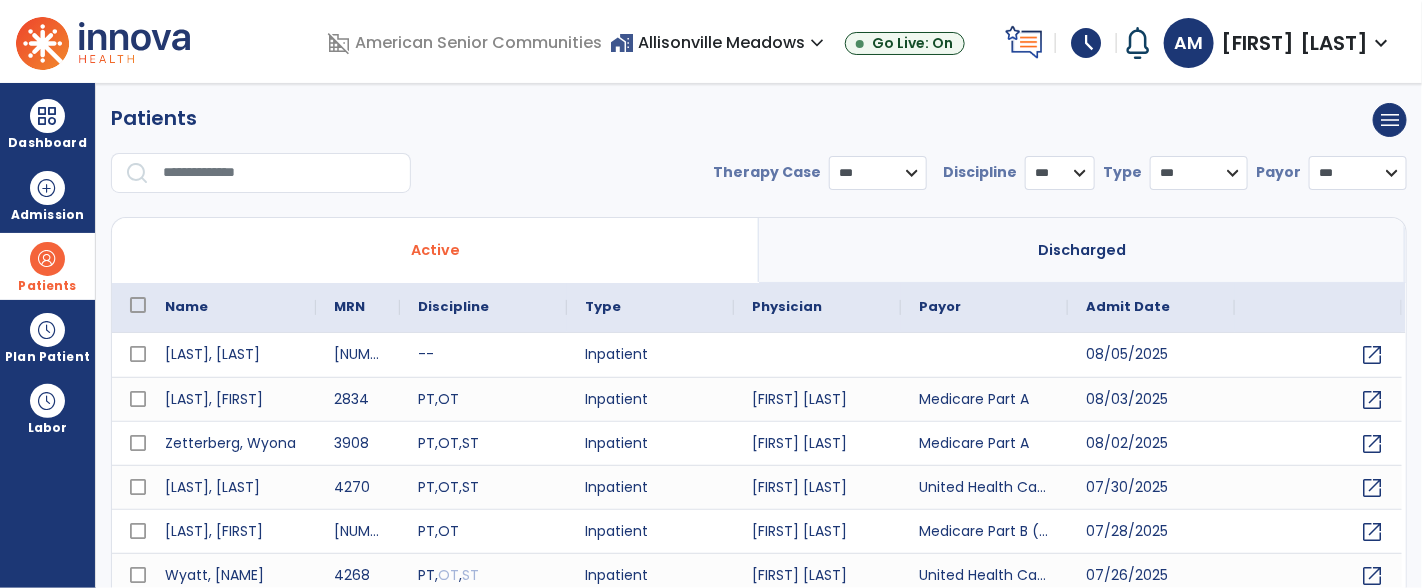 click at bounding box center [280, 173] 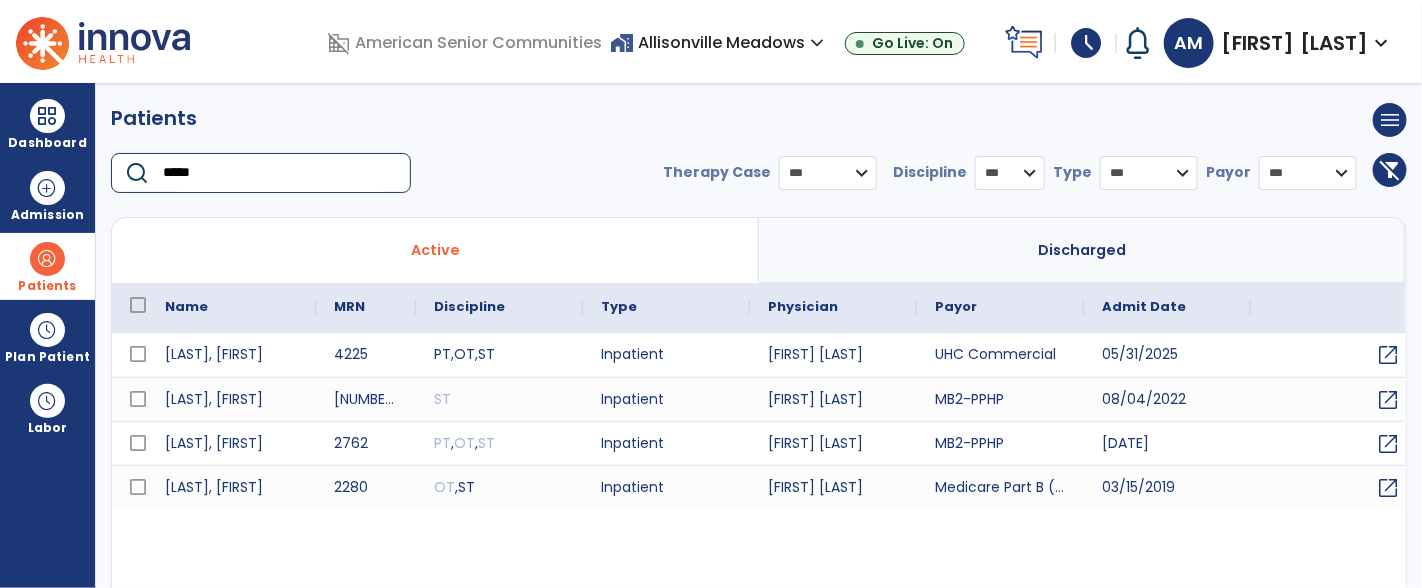 type on "*****" 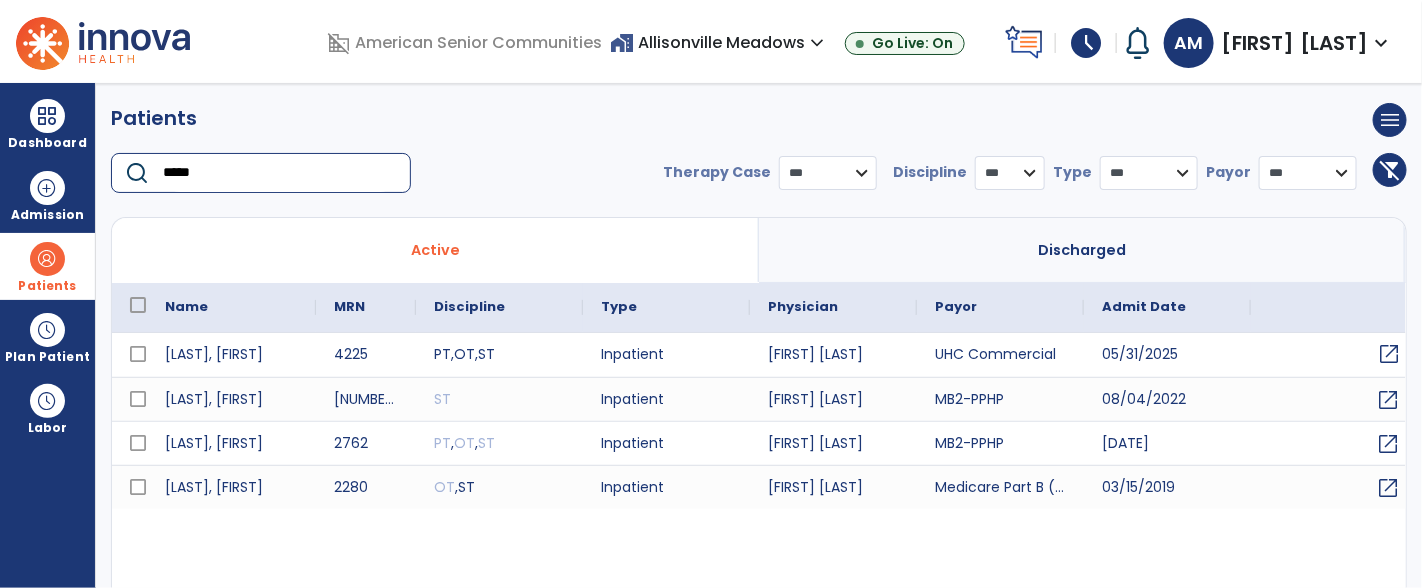 click on "open_in_new" at bounding box center (1389, 354) 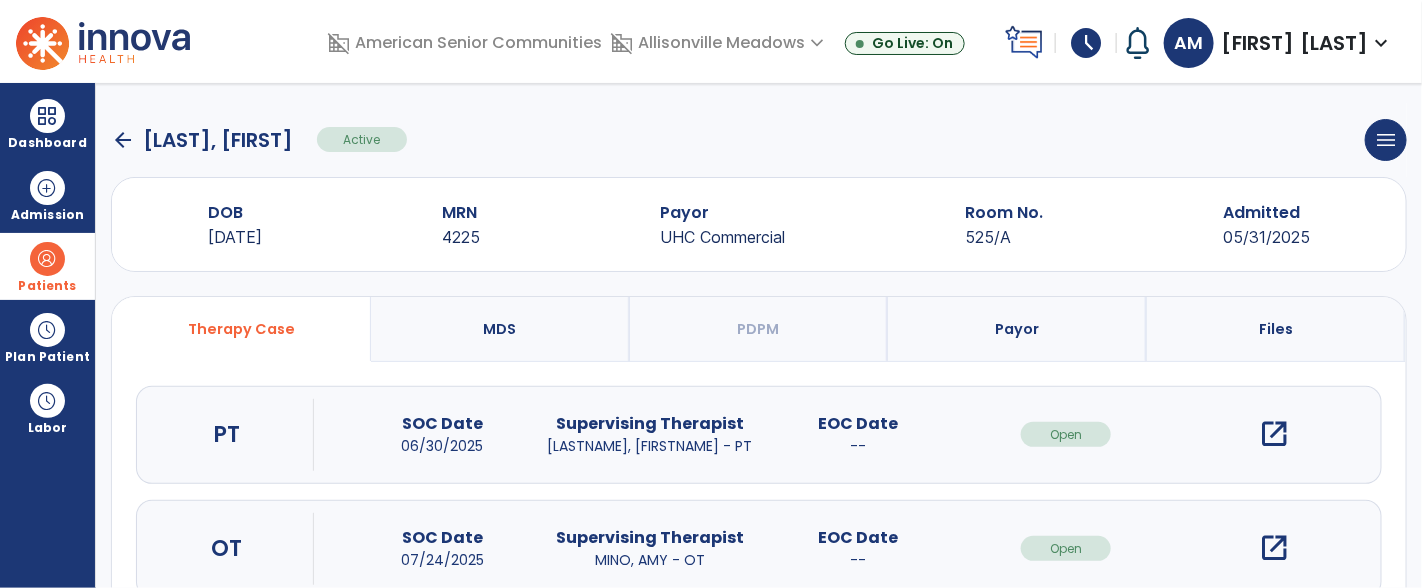 click on "open_in_new" at bounding box center [1274, 548] 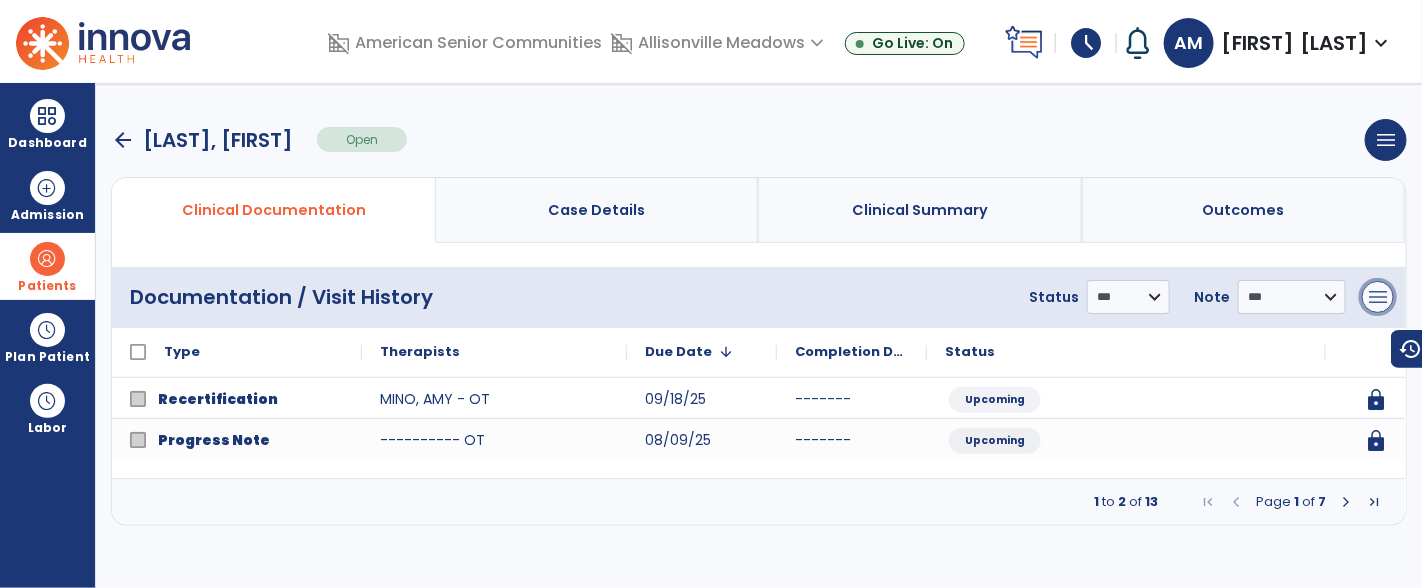 click on "menu" at bounding box center [1378, 297] 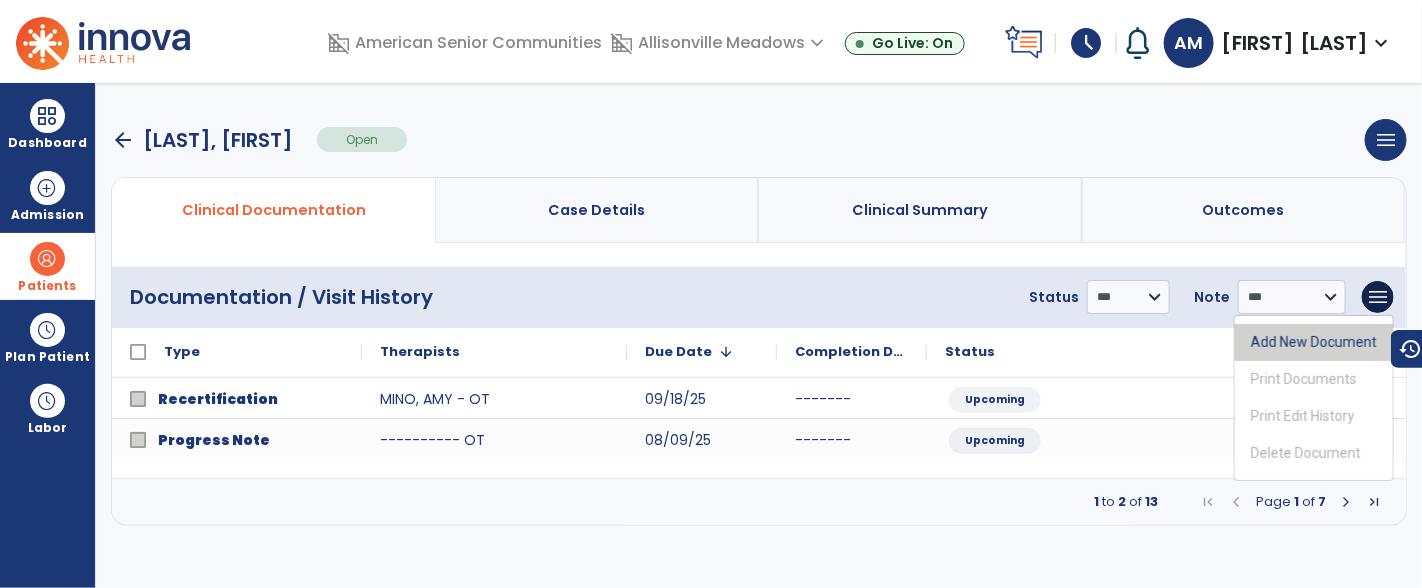 click on "Add New Document" at bounding box center (1314, 342) 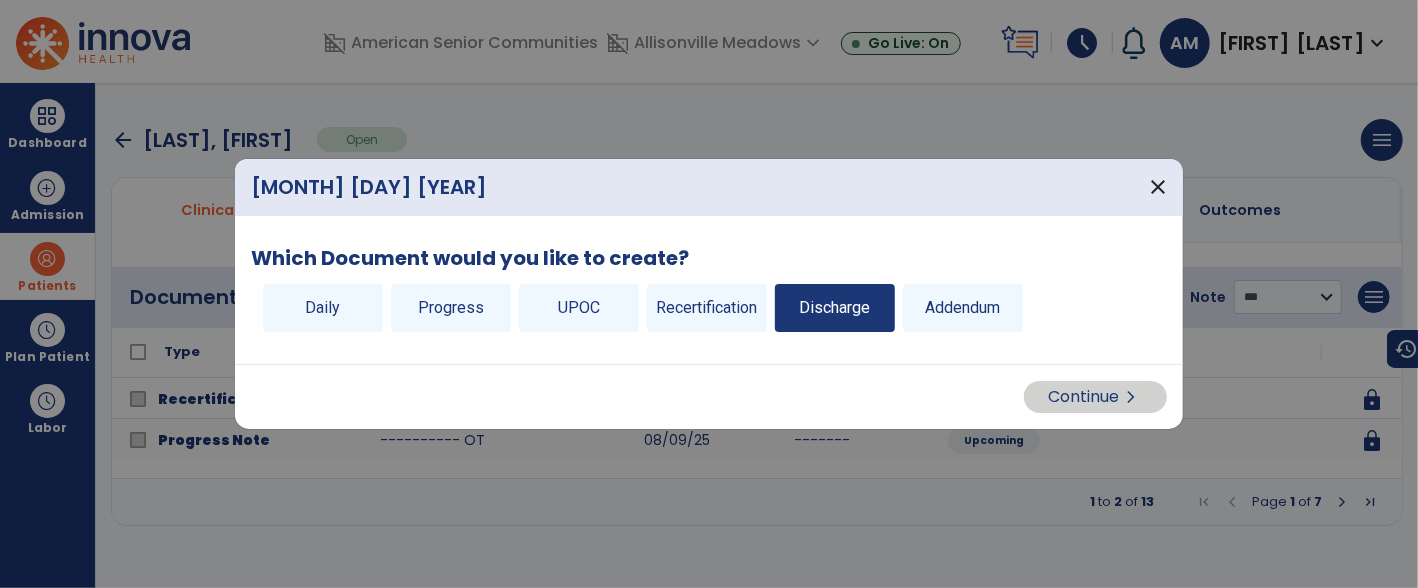 click on "Discharge" at bounding box center [835, 308] 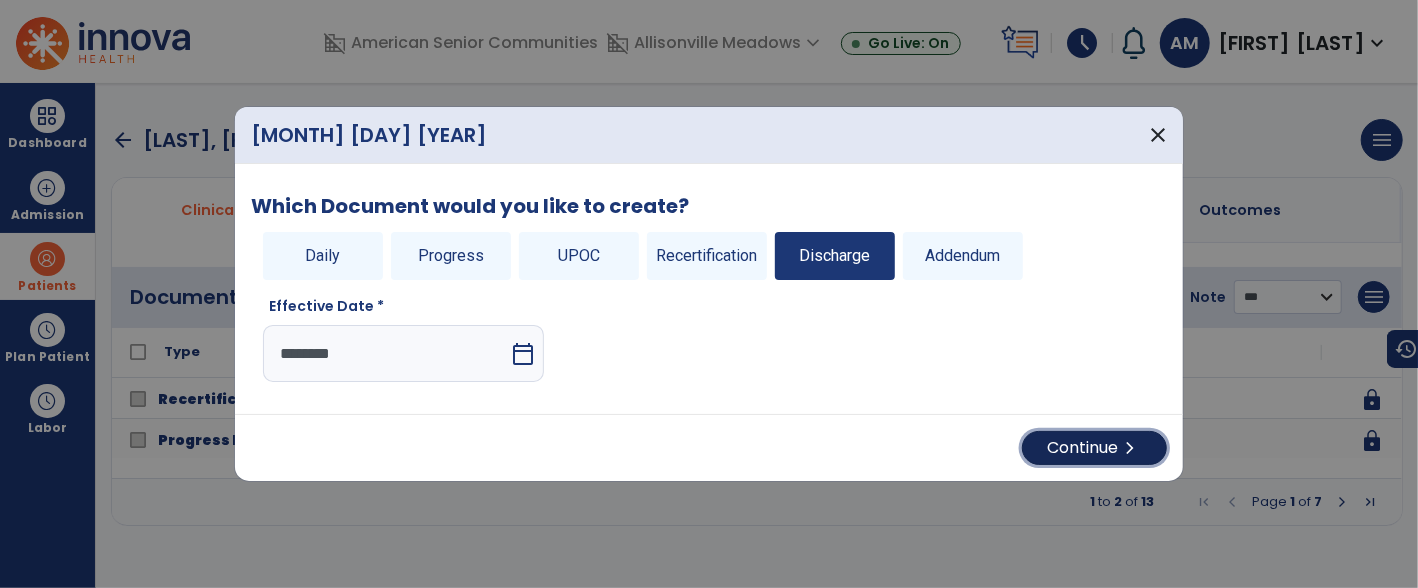 click on "chevron_right" at bounding box center (1130, 448) 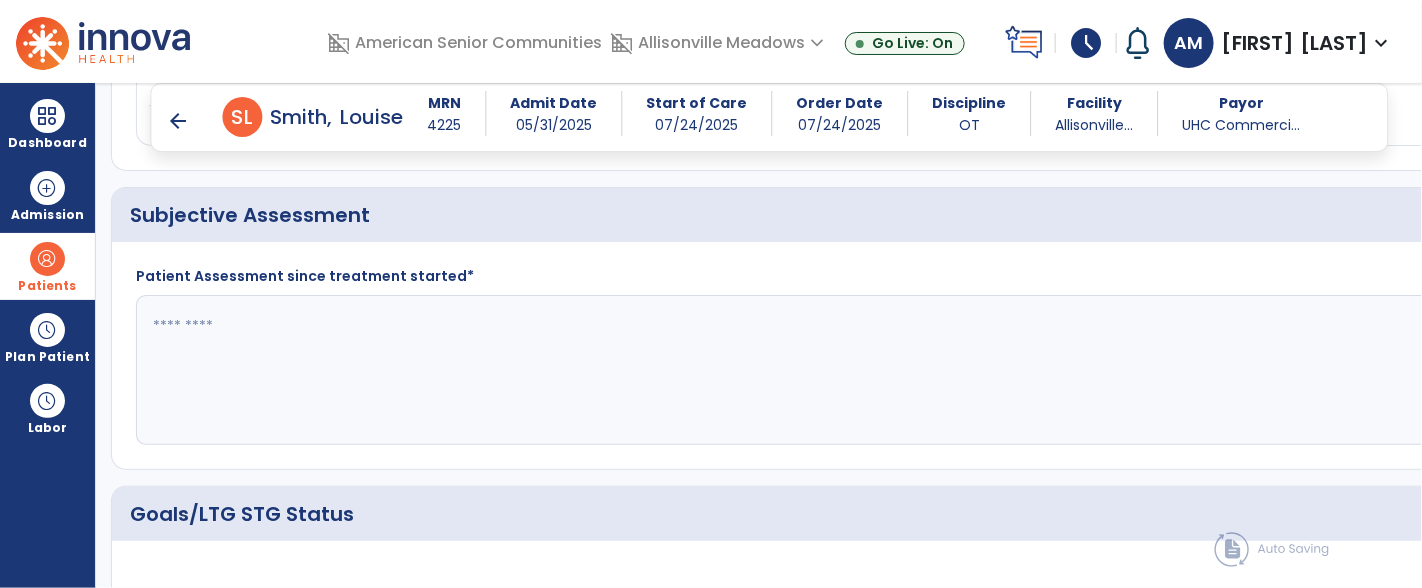 scroll, scrollTop: 355, scrollLeft: 0, axis: vertical 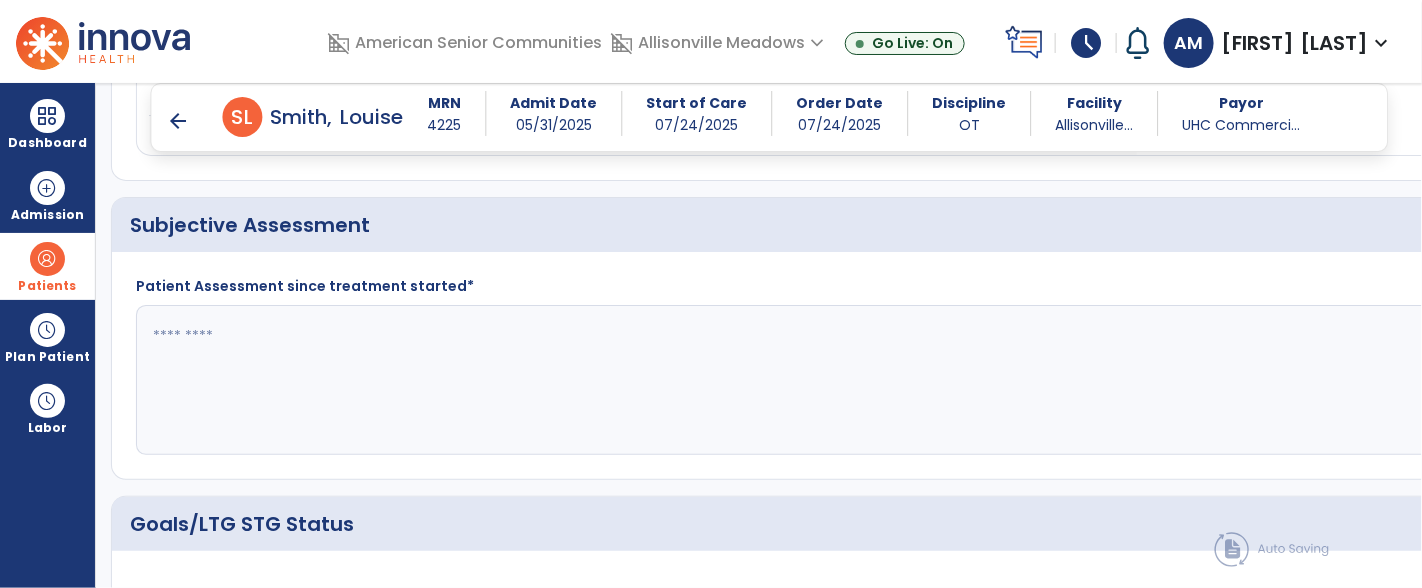 click 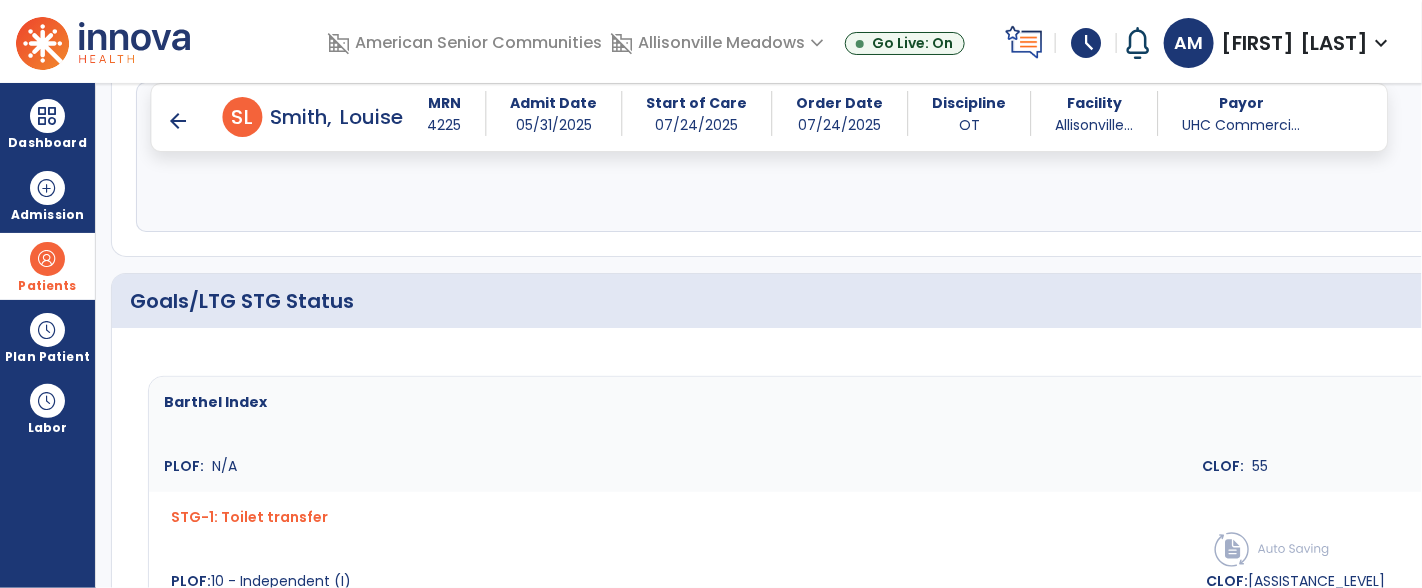 type on "**********" 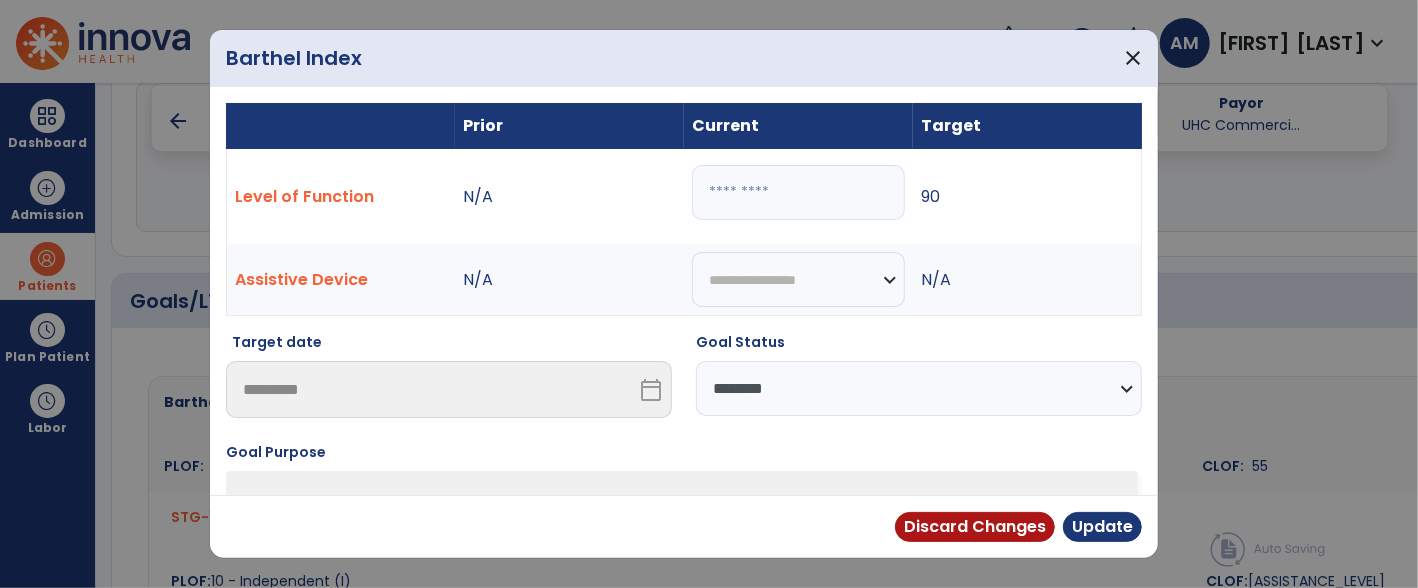 scroll, scrollTop: 578, scrollLeft: 0, axis: vertical 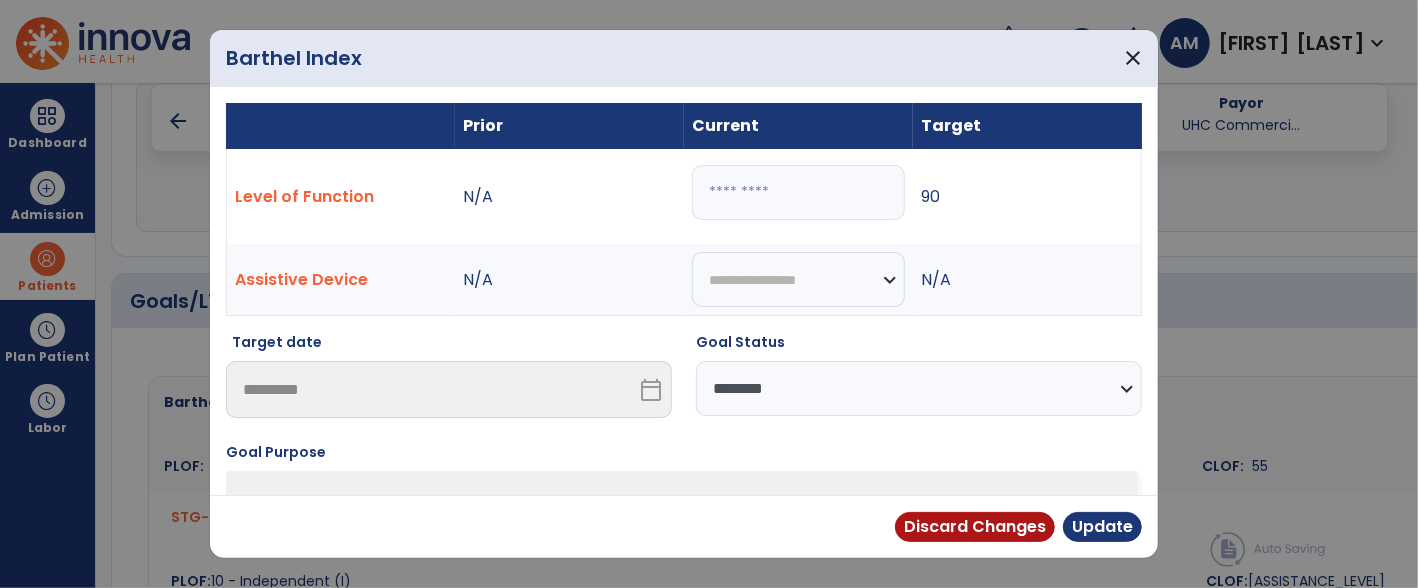 click on "**********" at bounding box center [919, 388] 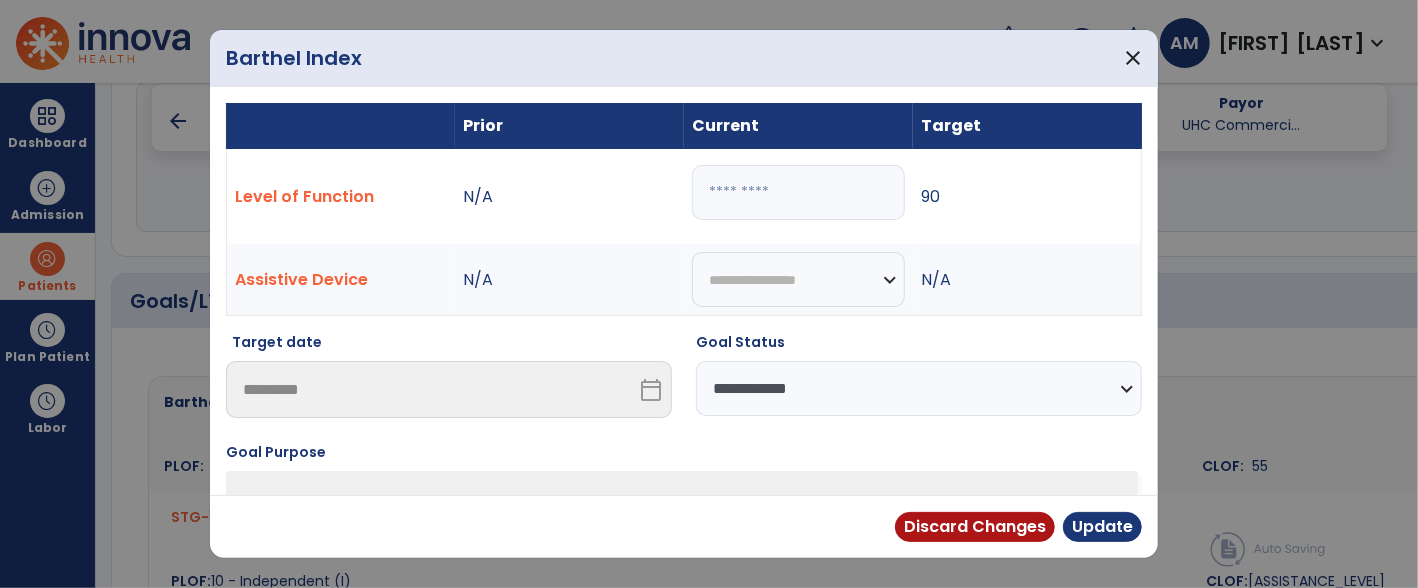 click on "**********" at bounding box center [919, 388] 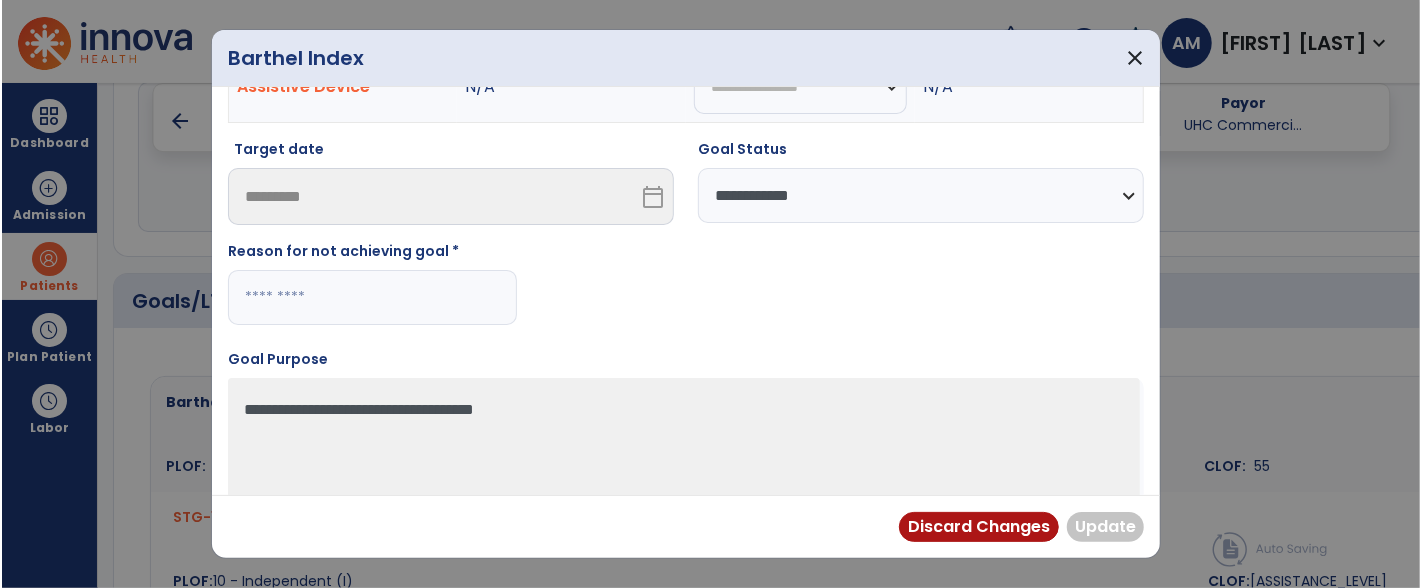 scroll, scrollTop: 240, scrollLeft: 0, axis: vertical 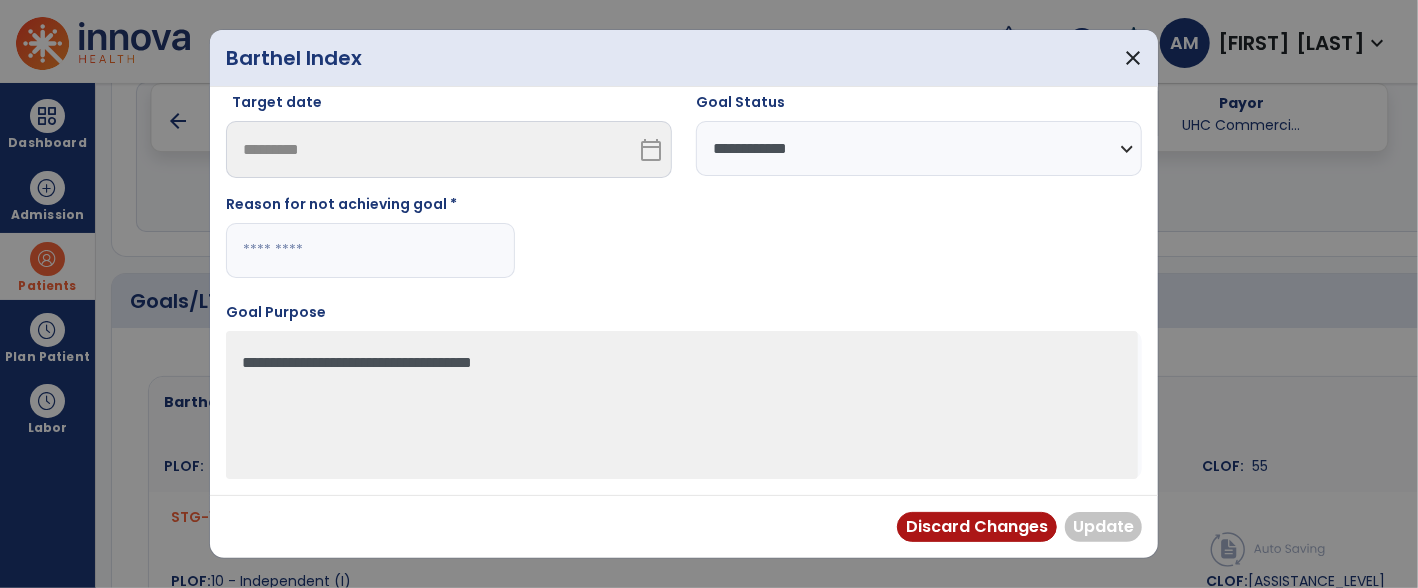 click at bounding box center [370, 250] 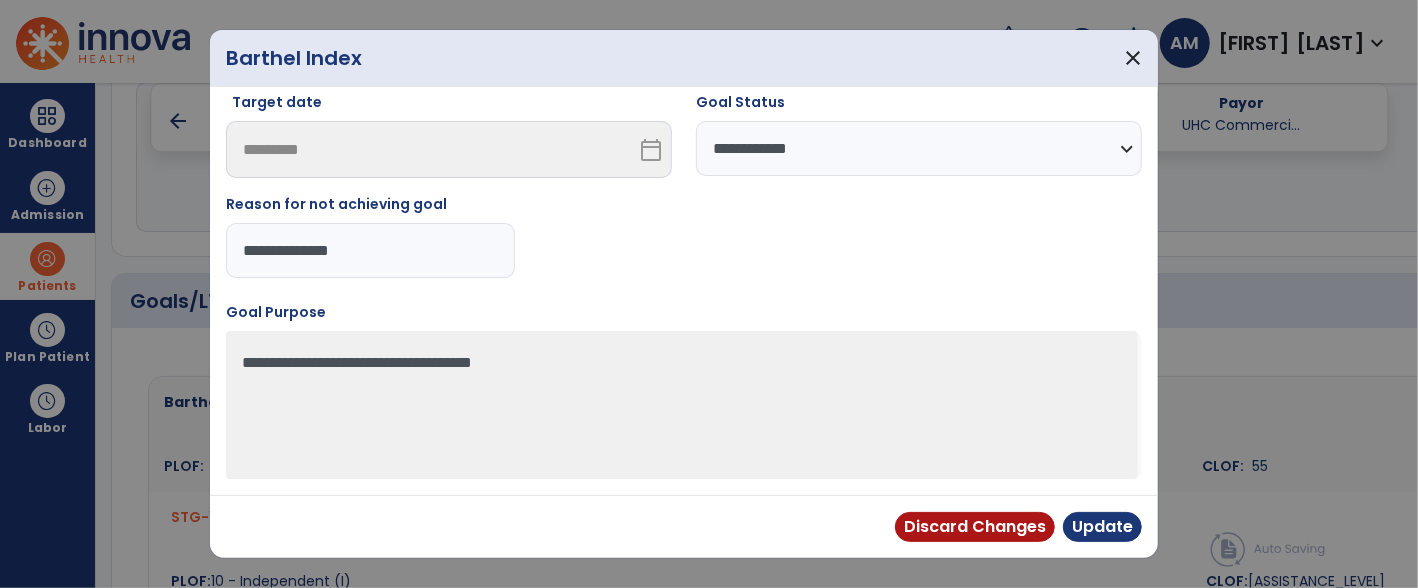 type on "**********" 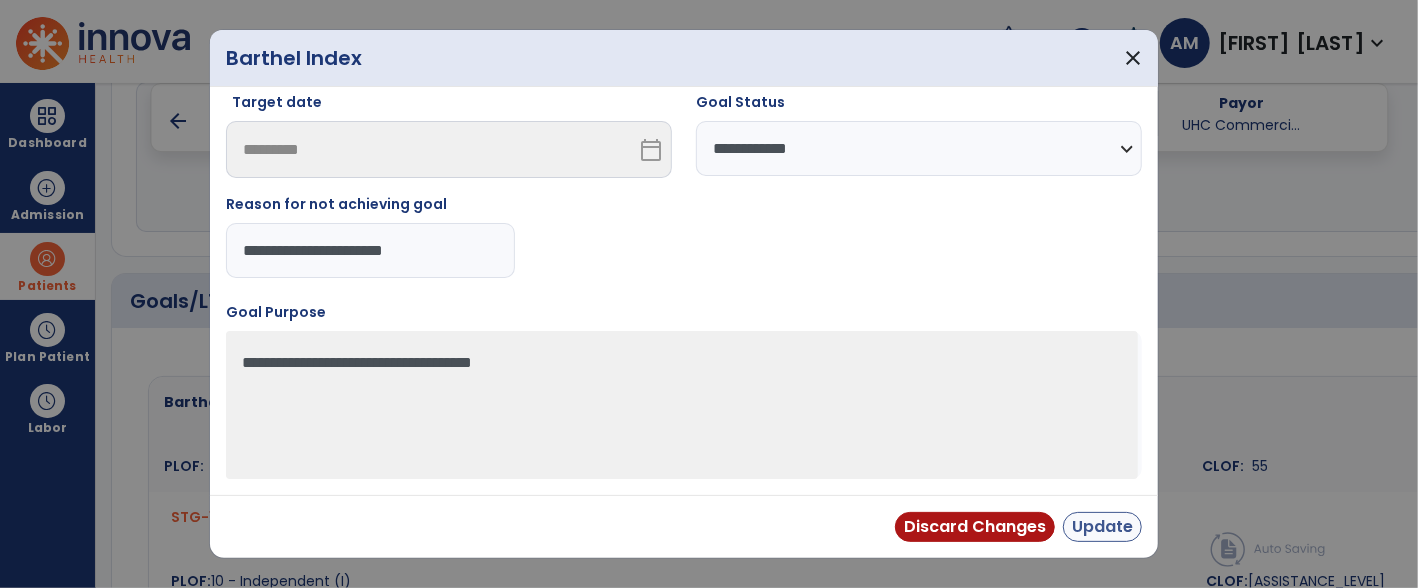 click on "Update" at bounding box center [1102, 527] 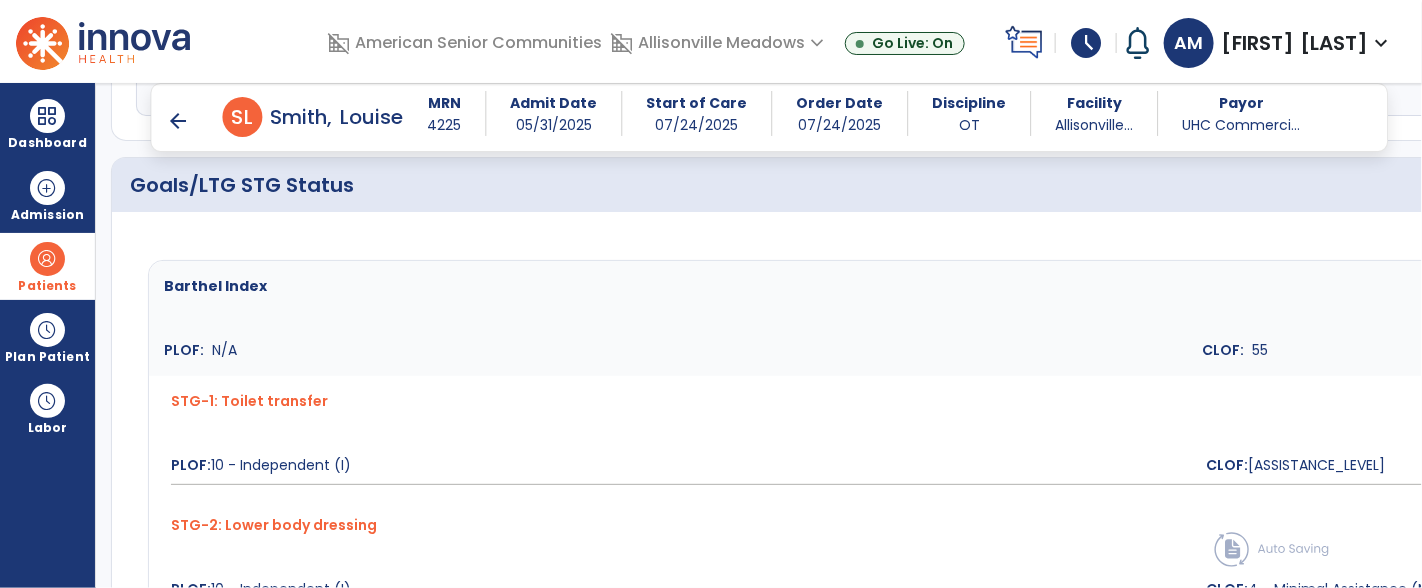 click on "edit   CLOF" at bounding box center (3210, 411) 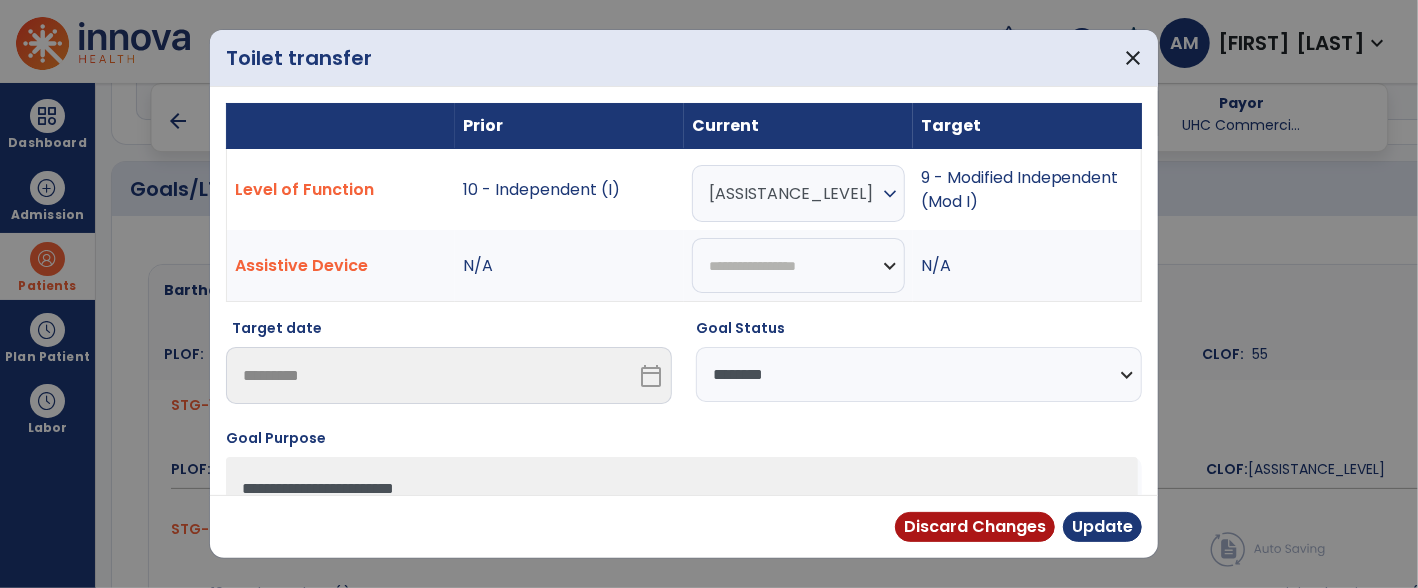 scroll, scrollTop: 694, scrollLeft: 0, axis: vertical 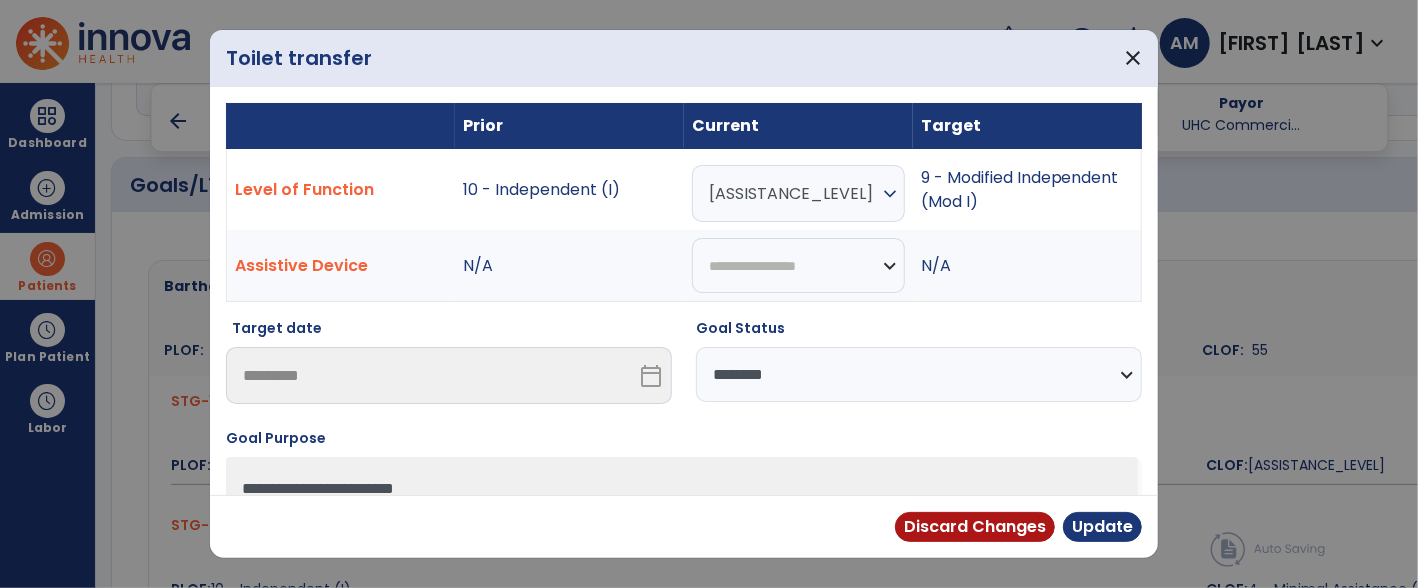 click on "**********" at bounding box center (919, 374) 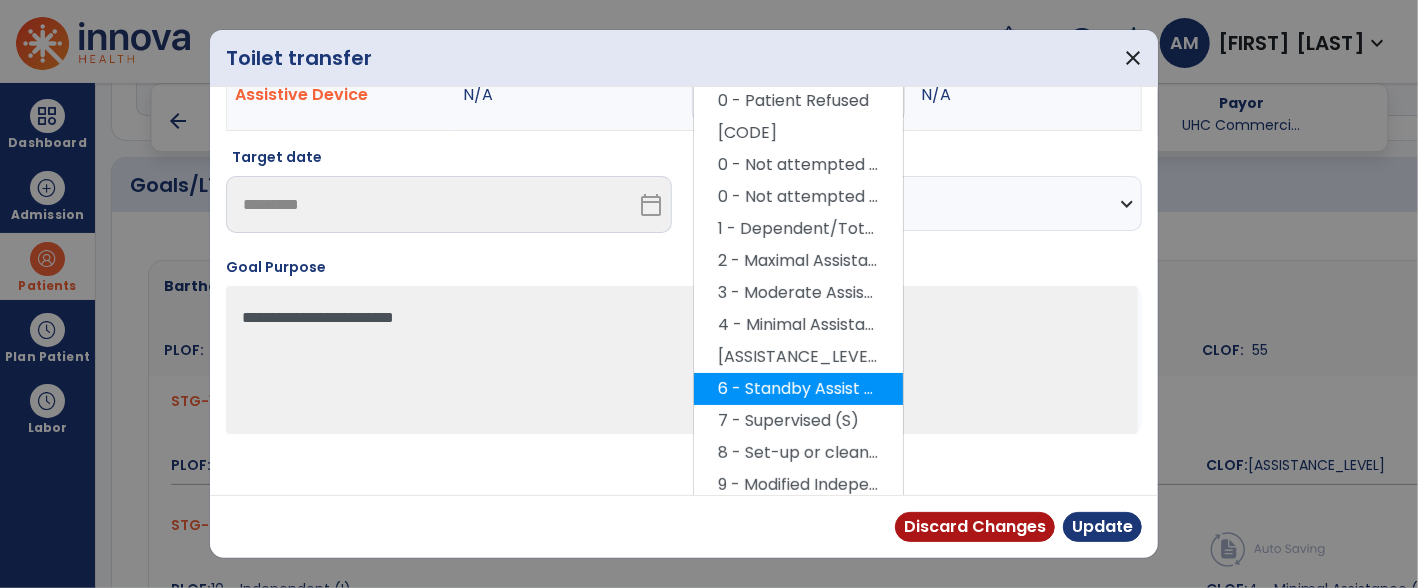 click on "6 - Standby Assist (SBA)" at bounding box center (798, 389) 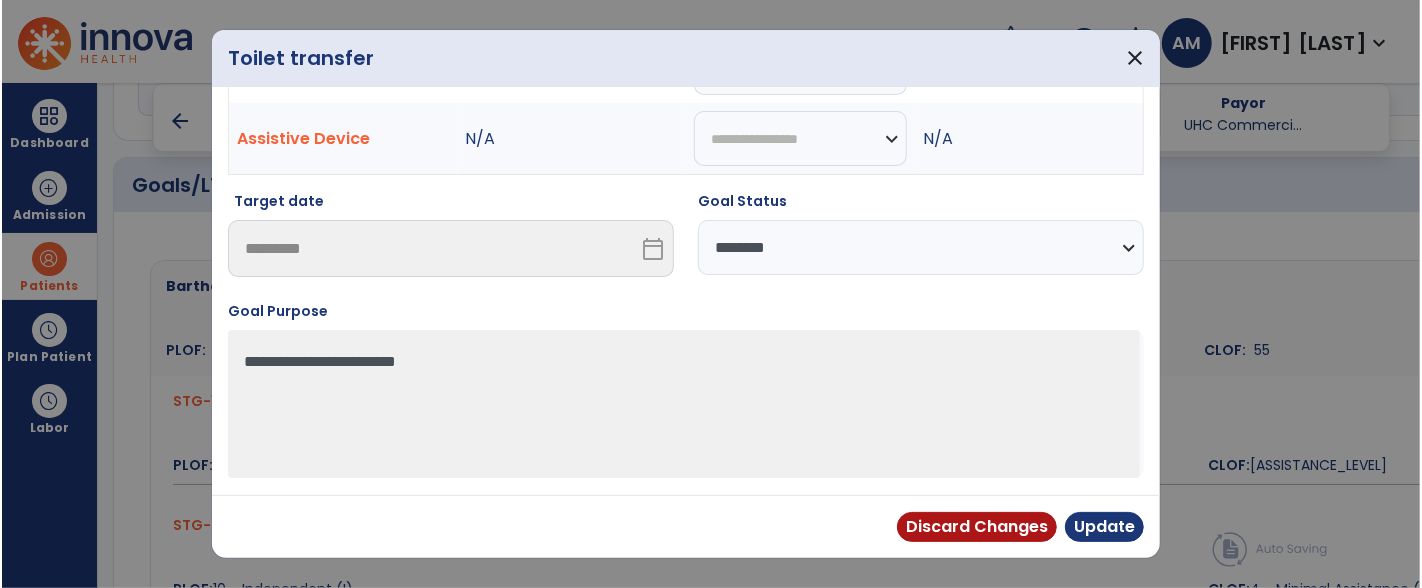 scroll, scrollTop: 127, scrollLeft: 0, axis: vertical 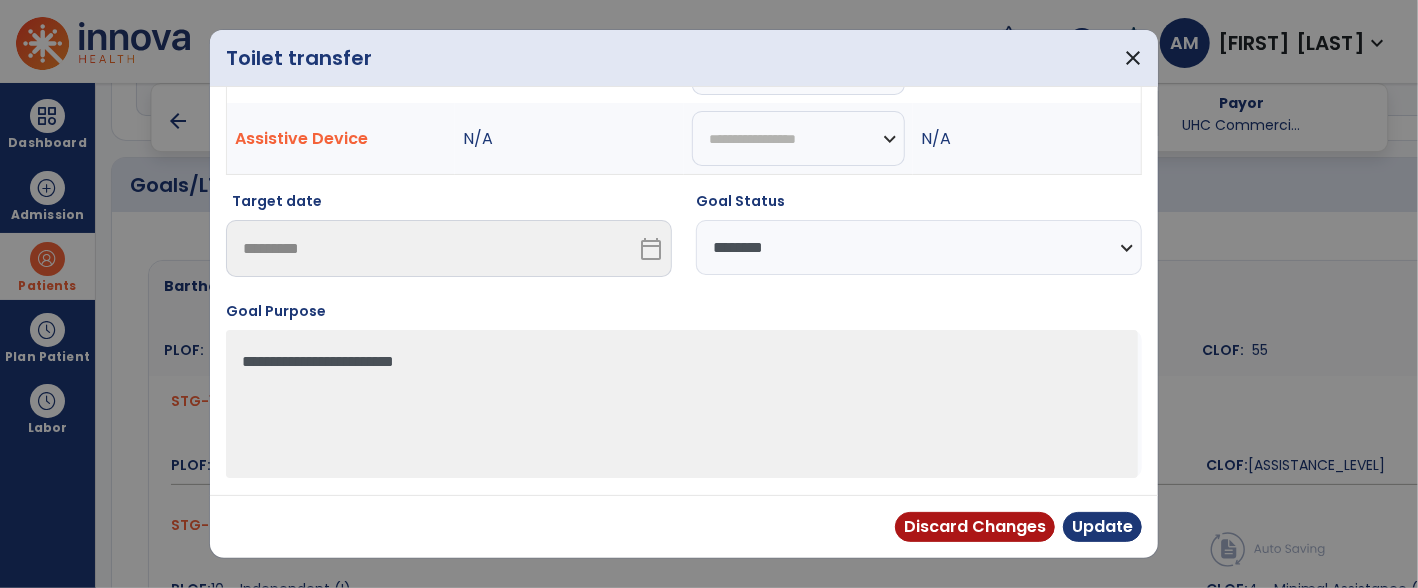 click on "**********" at bounding box center (919, 247) 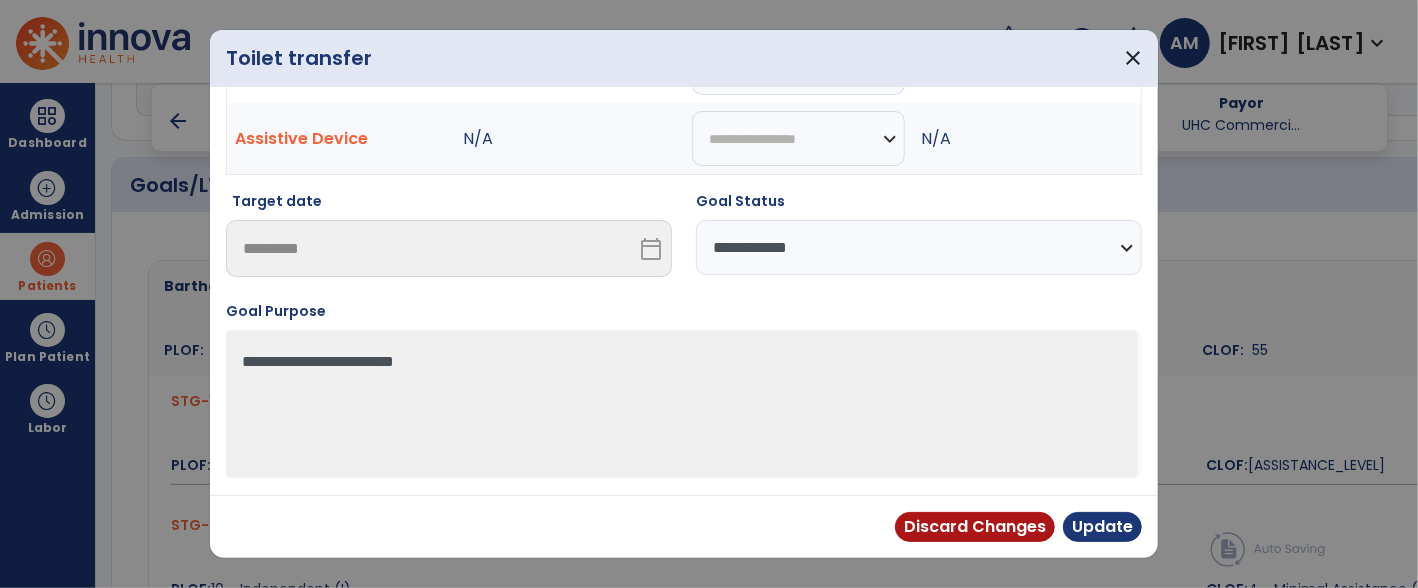 click on "**********" at bounding box center [919, 247] 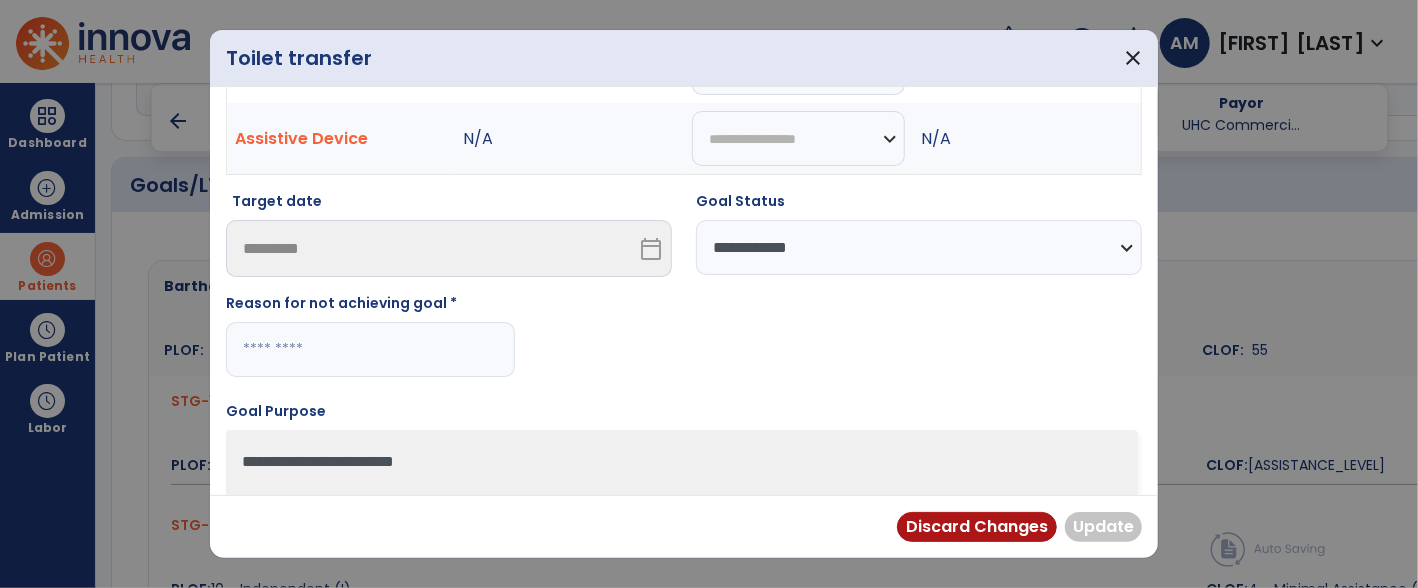 click at bounding box center [370, 349] 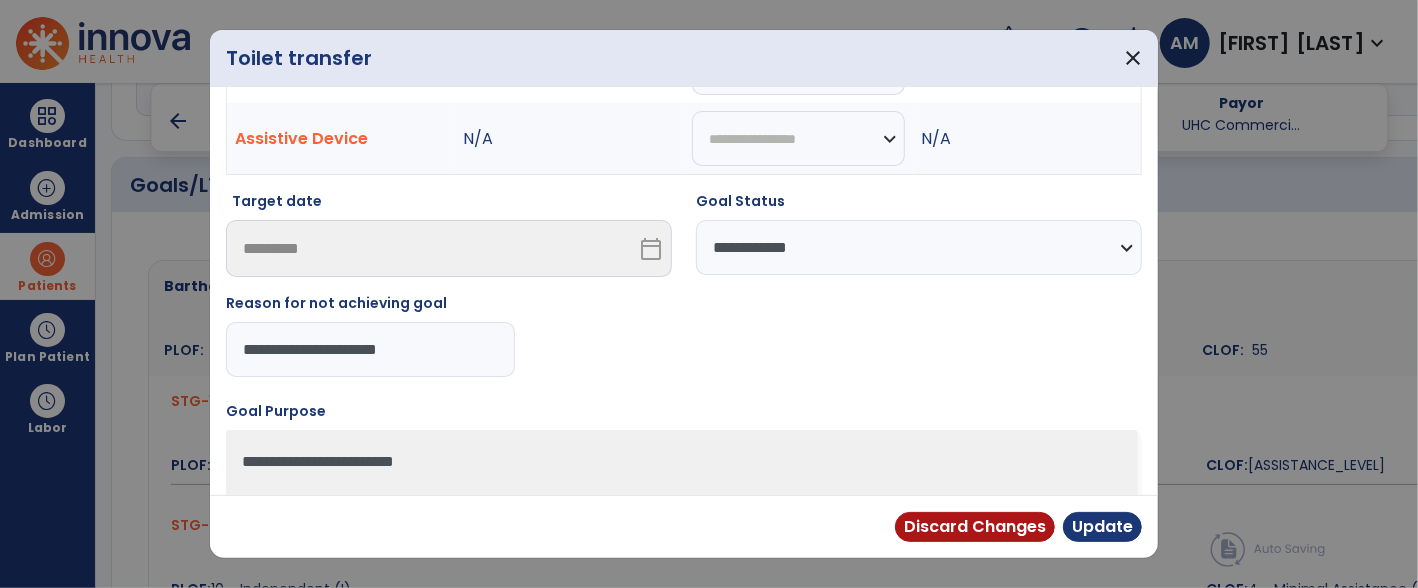 type on "**********" 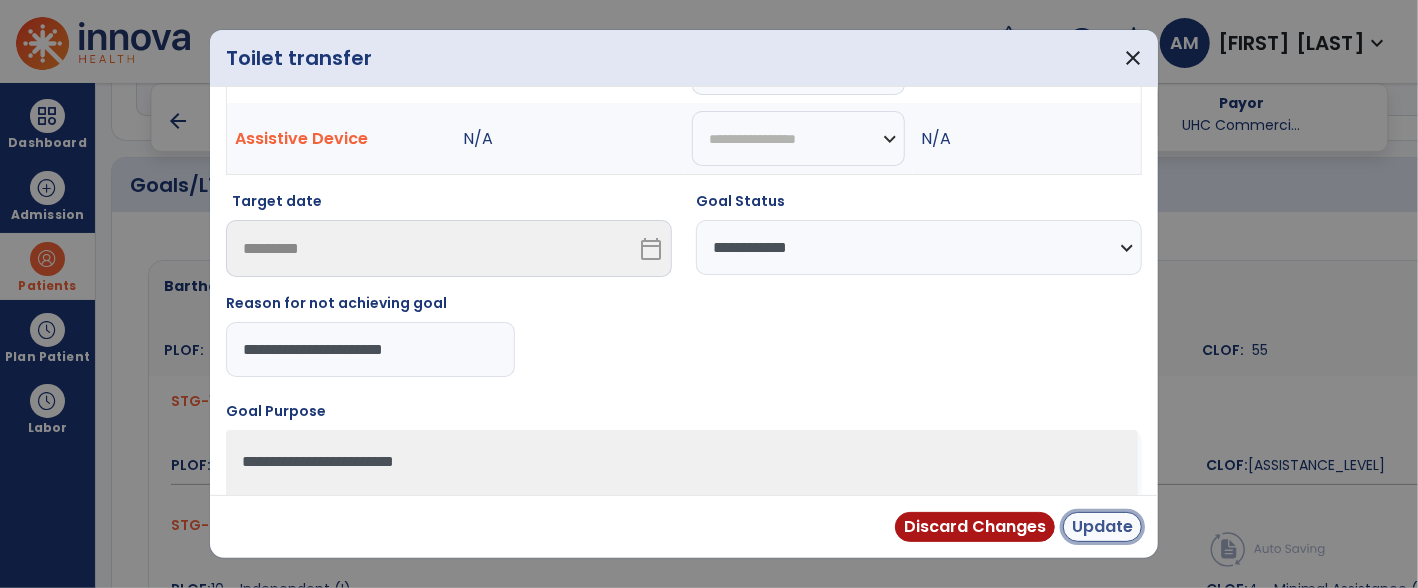 click on "Update" at bounding box center (1102, 527) 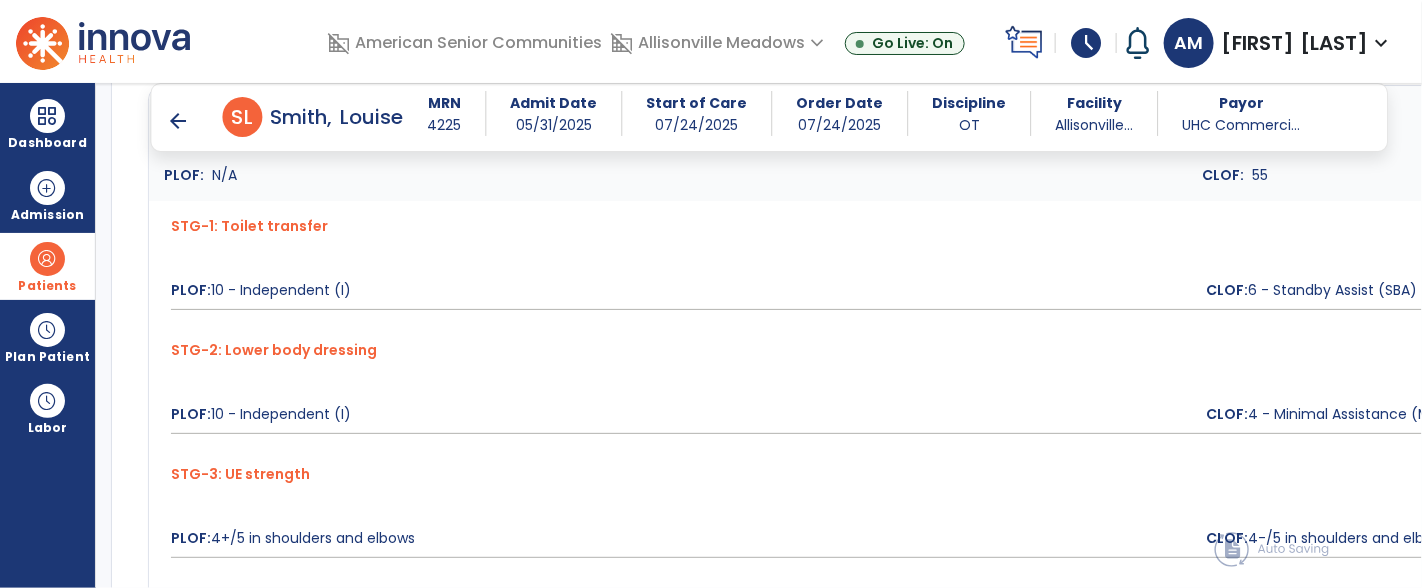 click on "edit   CLOF" at bounding box center (3210, 360) 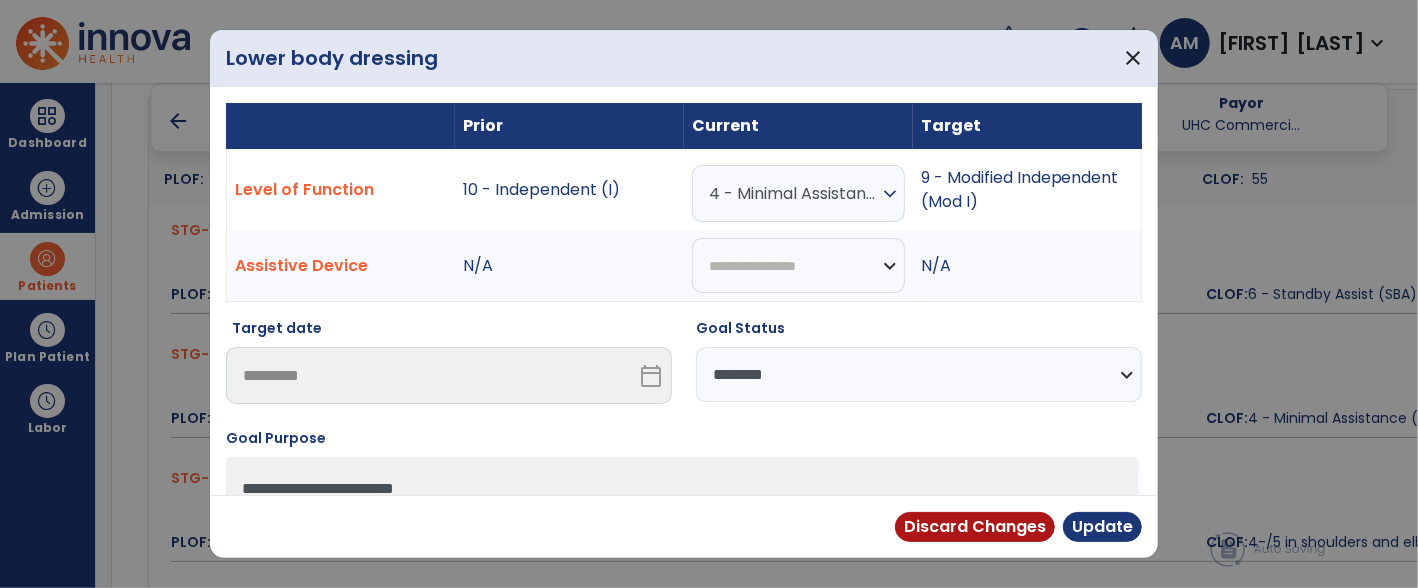 scroll, scrollTop: 869, scrollLeft: 0, axis: vertical 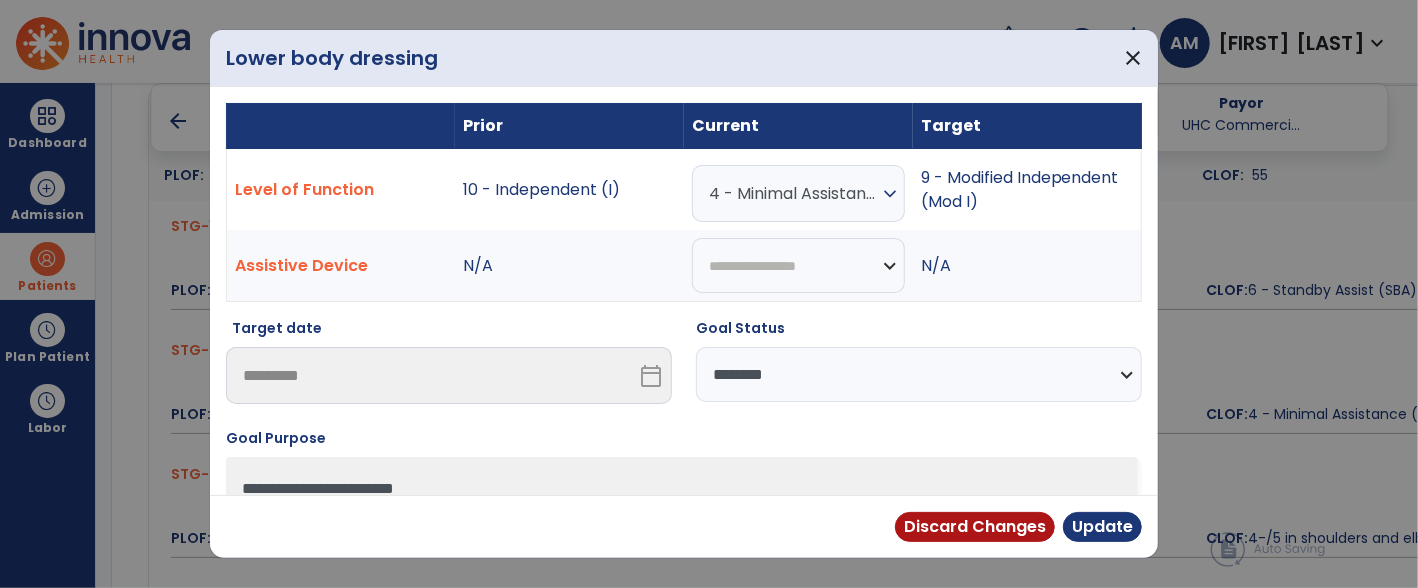 click on "**********" at bounding box center (919, 374) 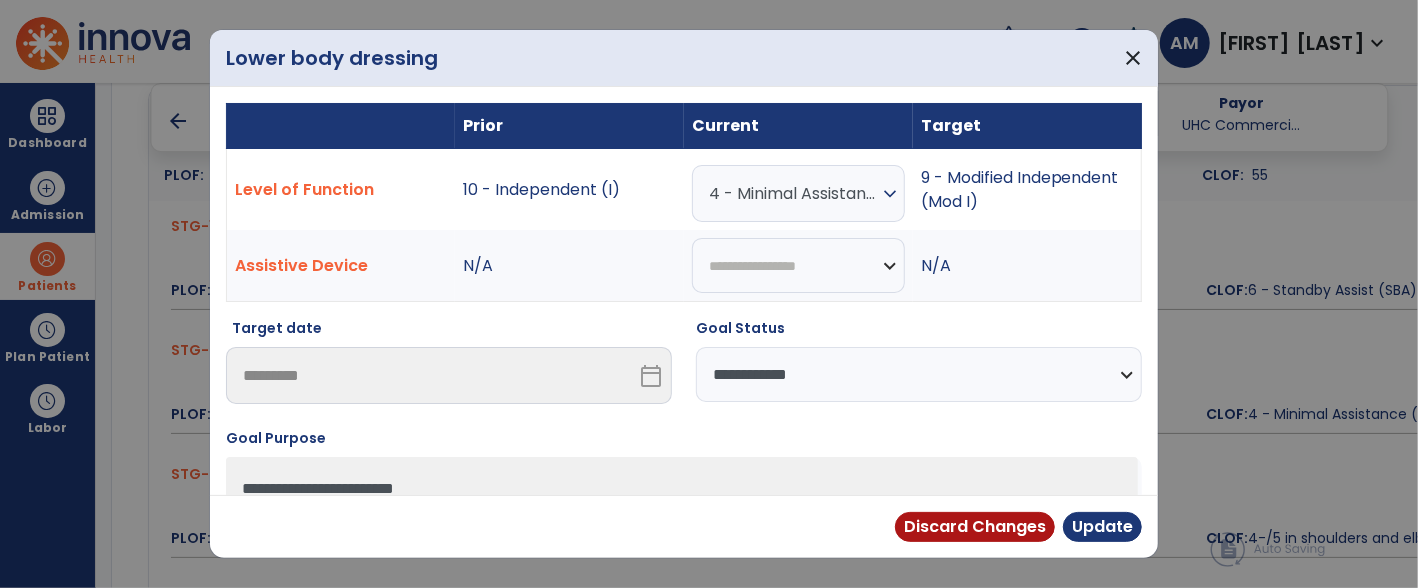 click on "**********" at bounding box center (919, 374) 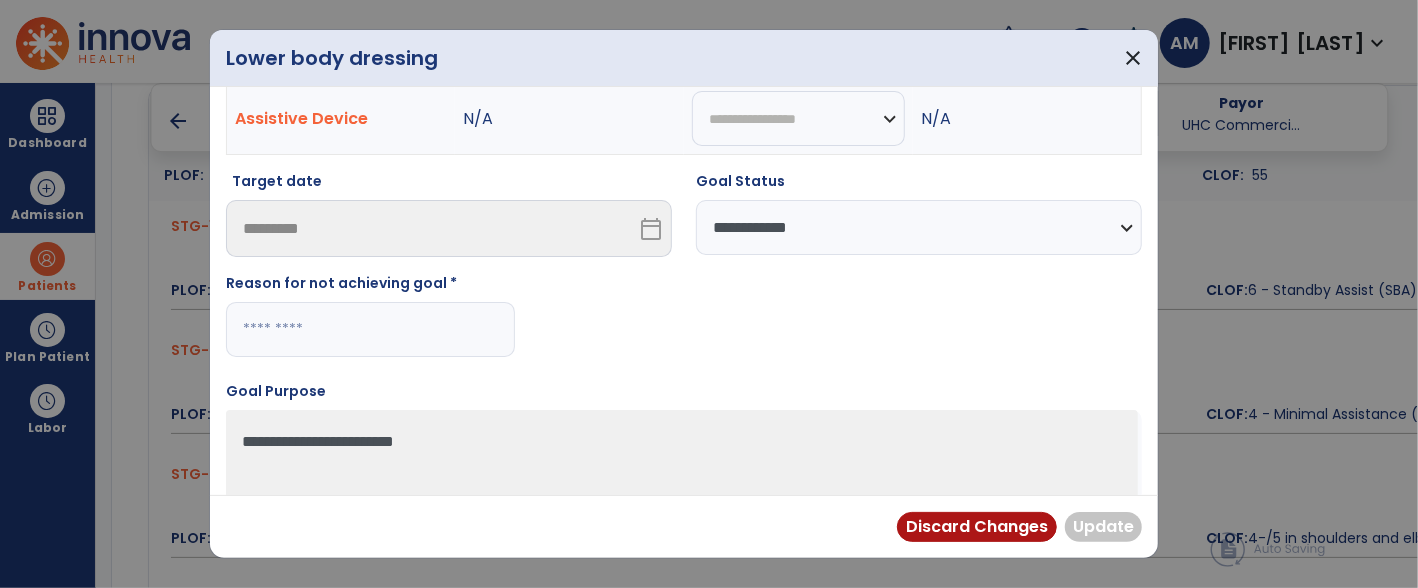 scroll, scrollTop: 215, scrollLeft: 0, axis: vertical 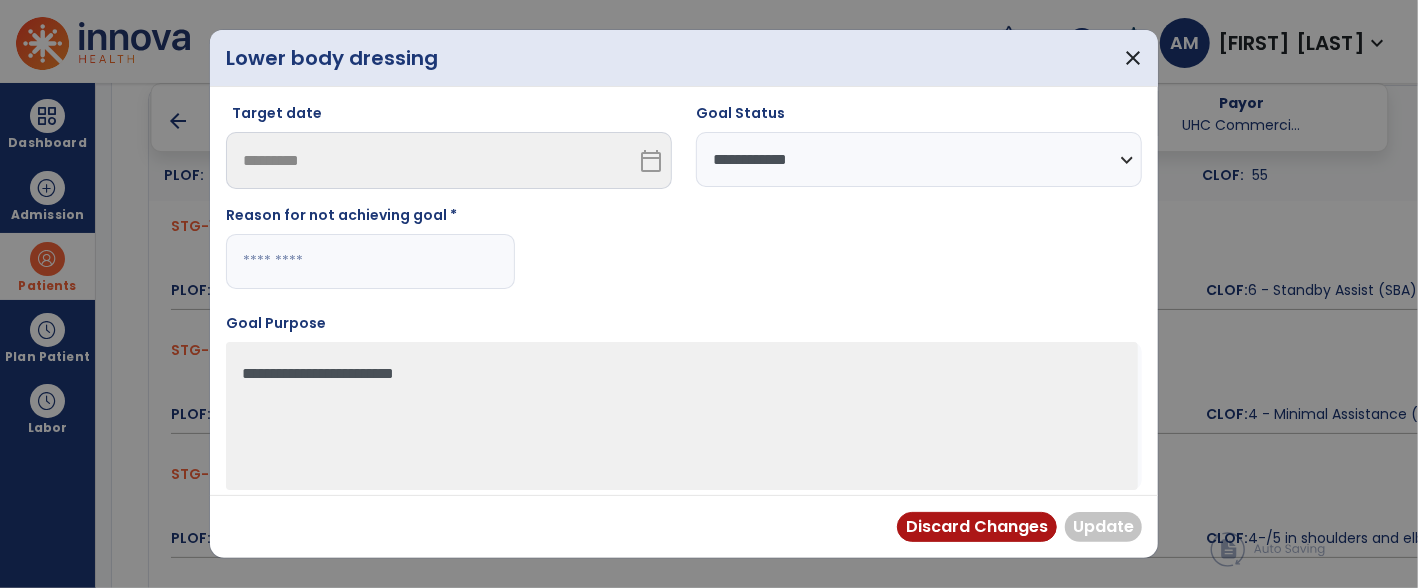 click at bounding box center [370, 261] 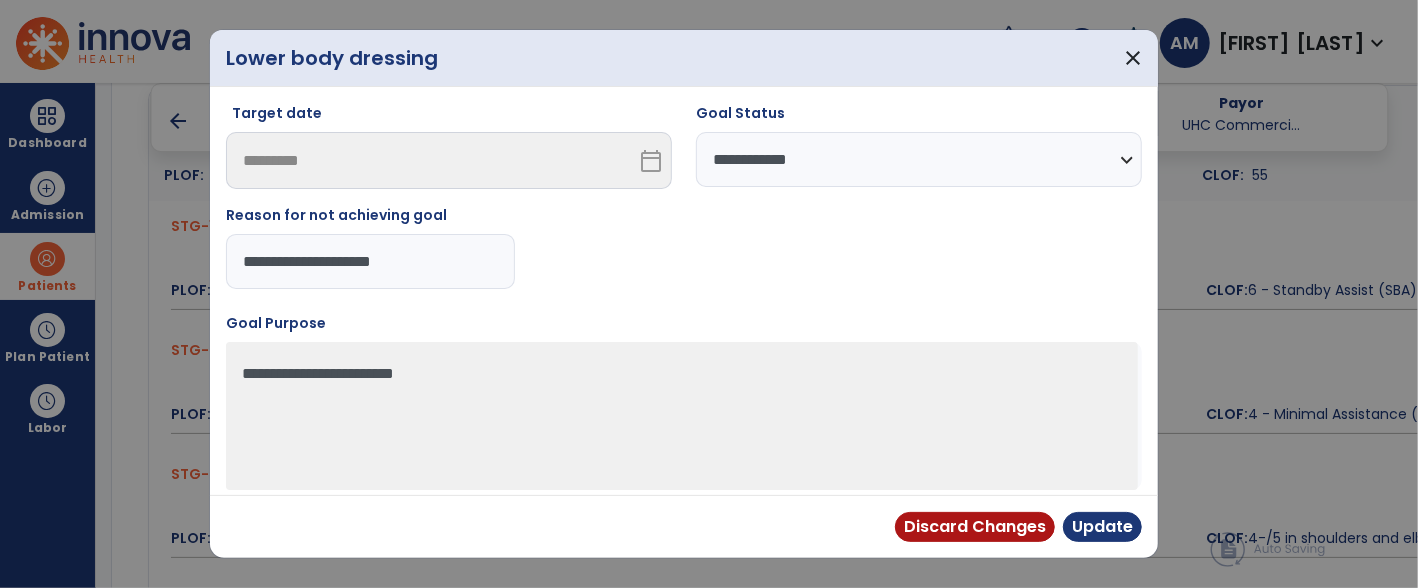 type on "**********" 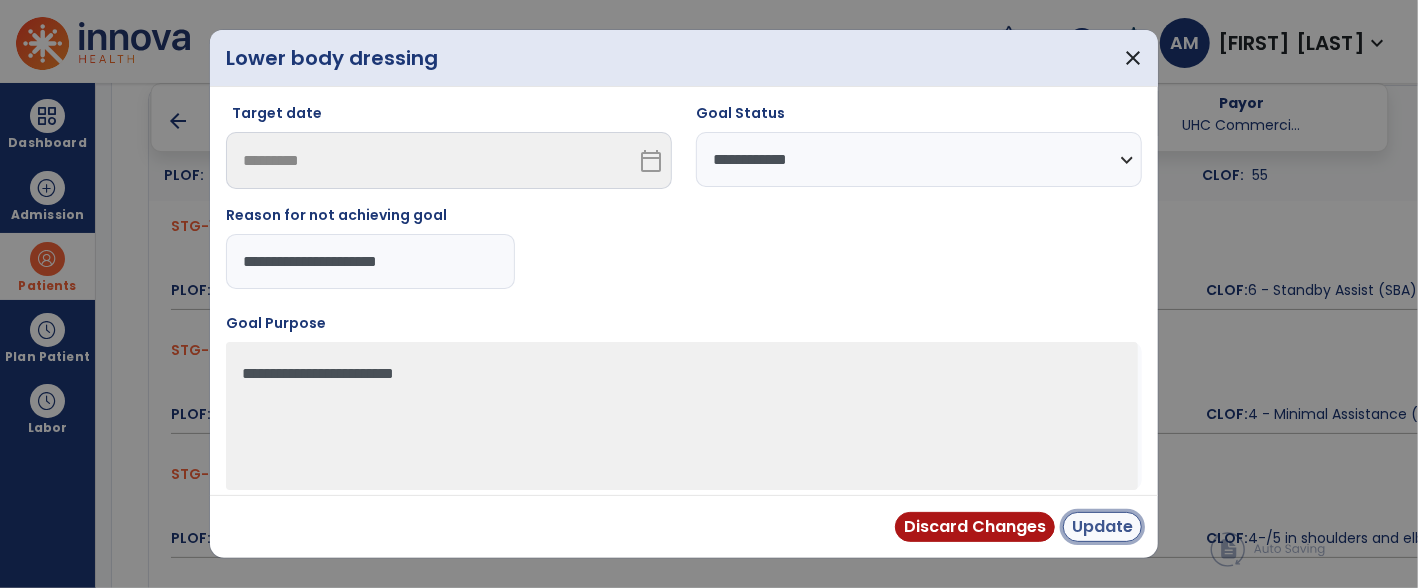click on "Update" at bounding box center (1102, 527) 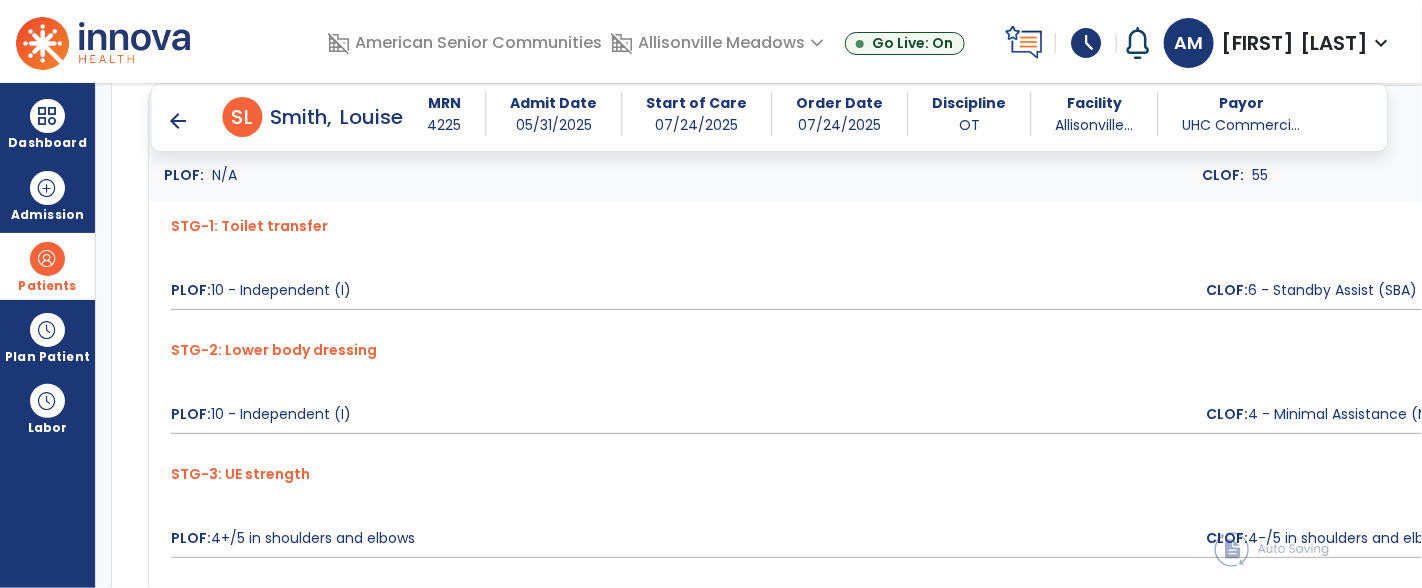 click on "edit   CLOF" at bounding box center (3210, 484) 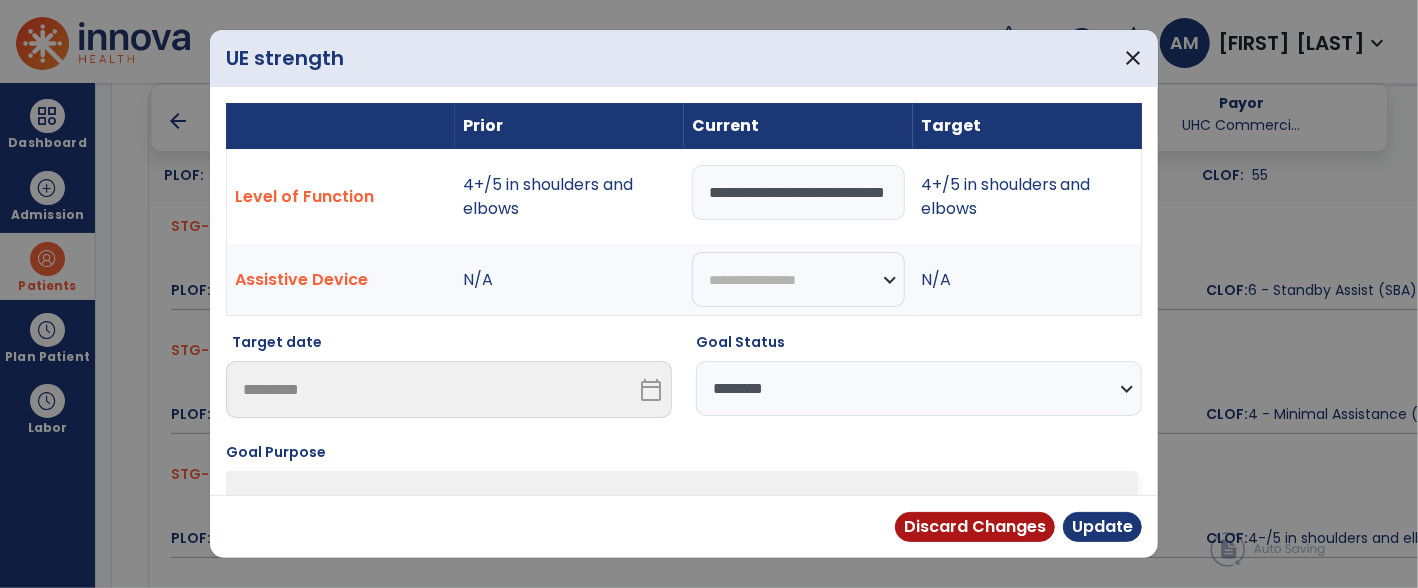 scroll, scrollTop: 869, scrollLeft: 0, axis: vertical 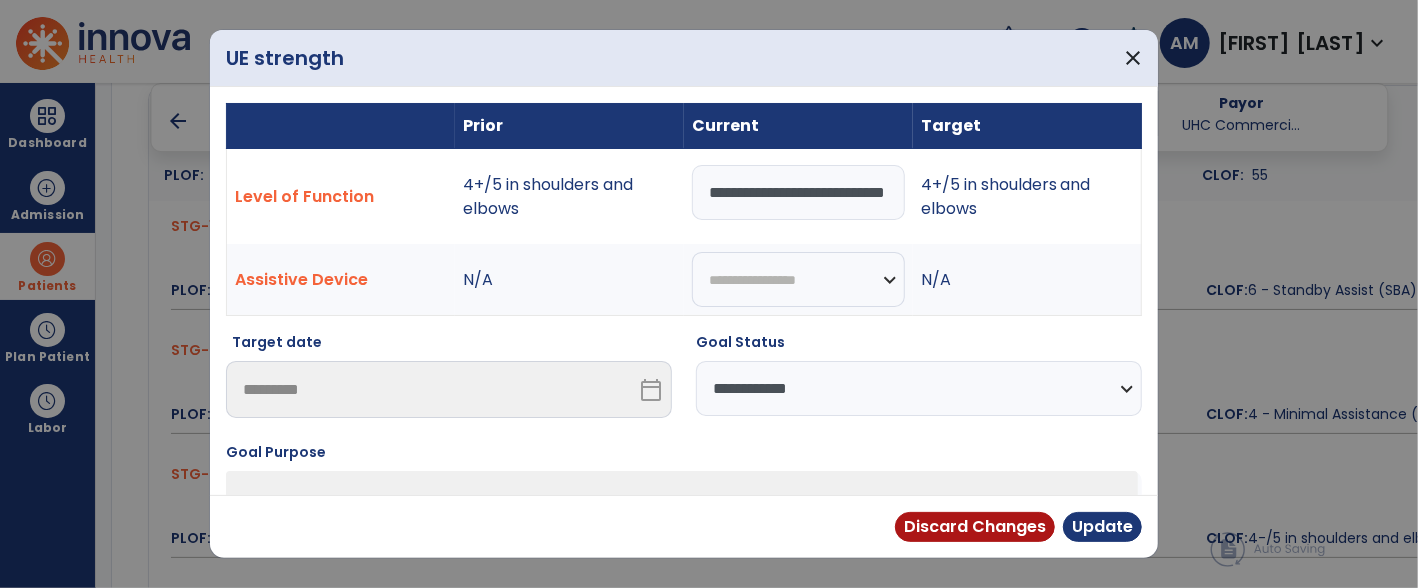 click on "**********" at bounding box center (919, 388) 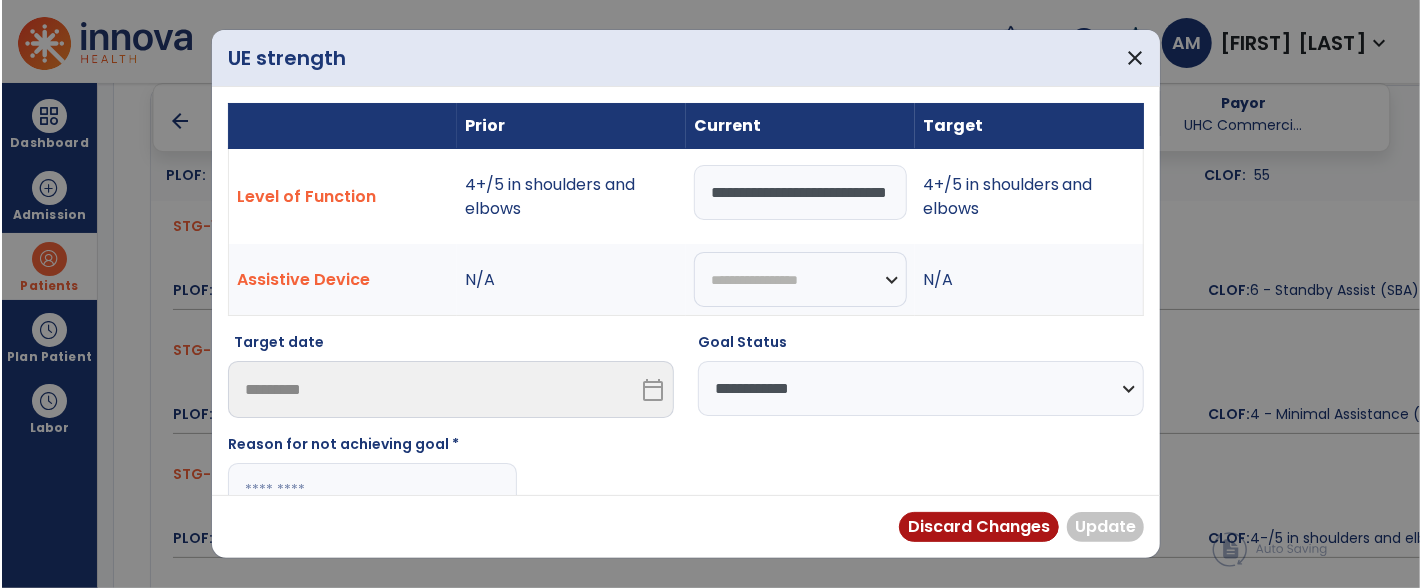 scroll, scrollTop: 210, scrollLeft: 0, axis: vertical 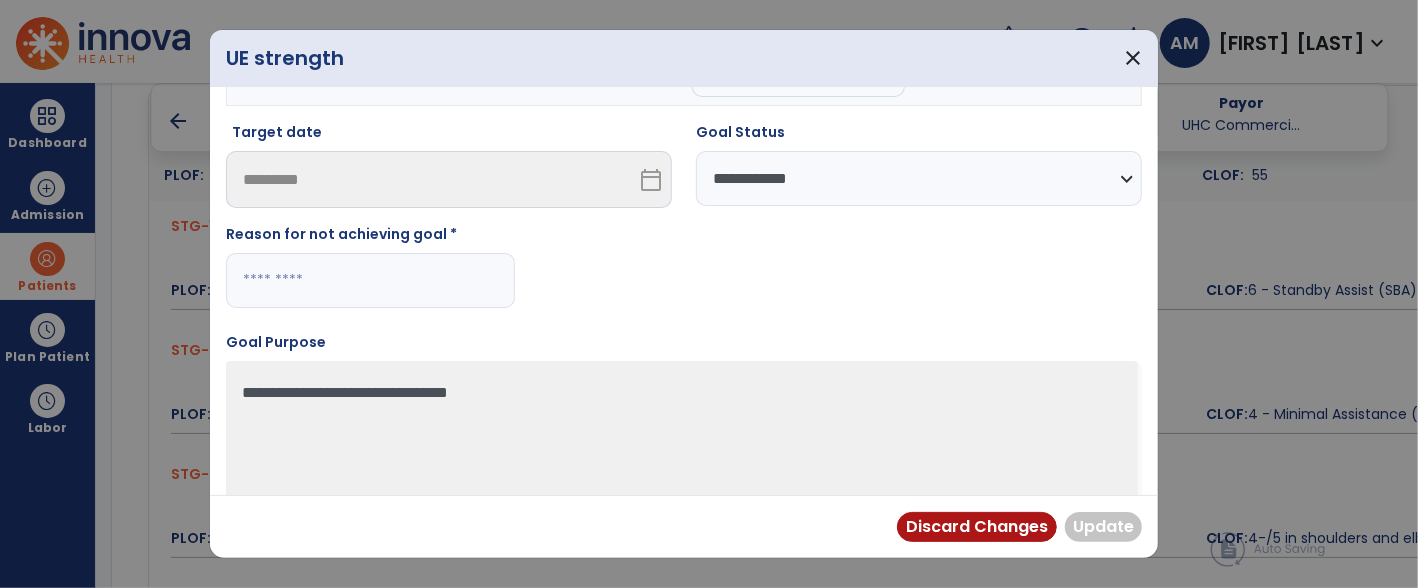 click at bounding box center [370, 280] 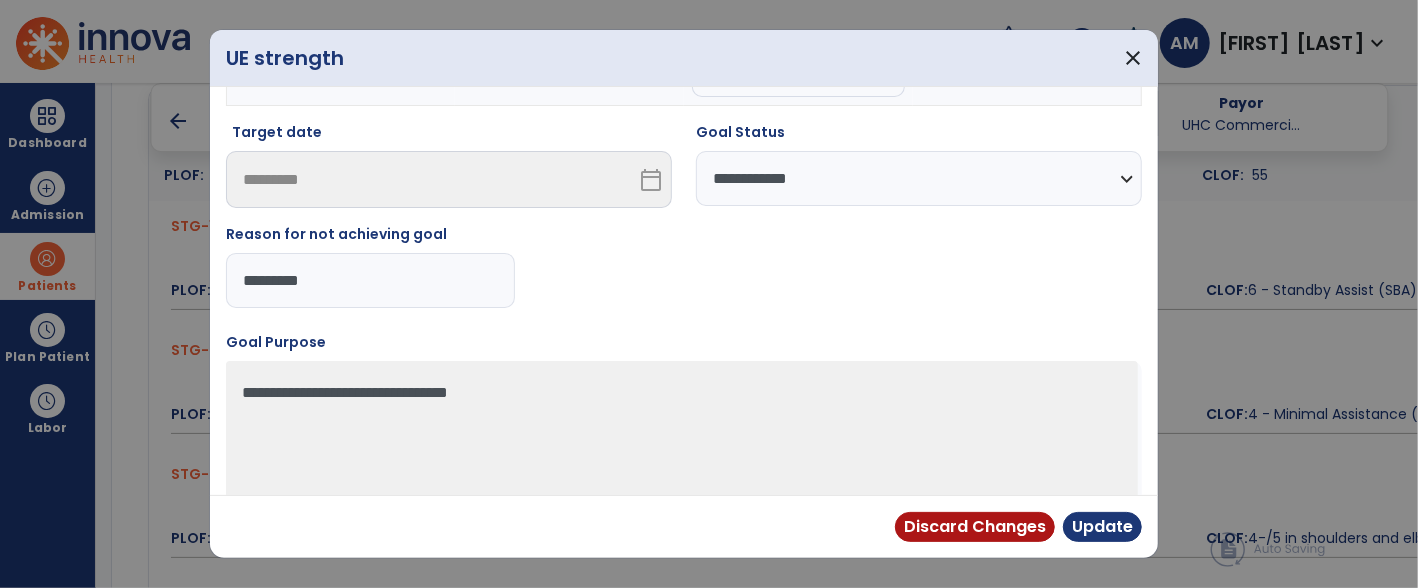 type on "**********" 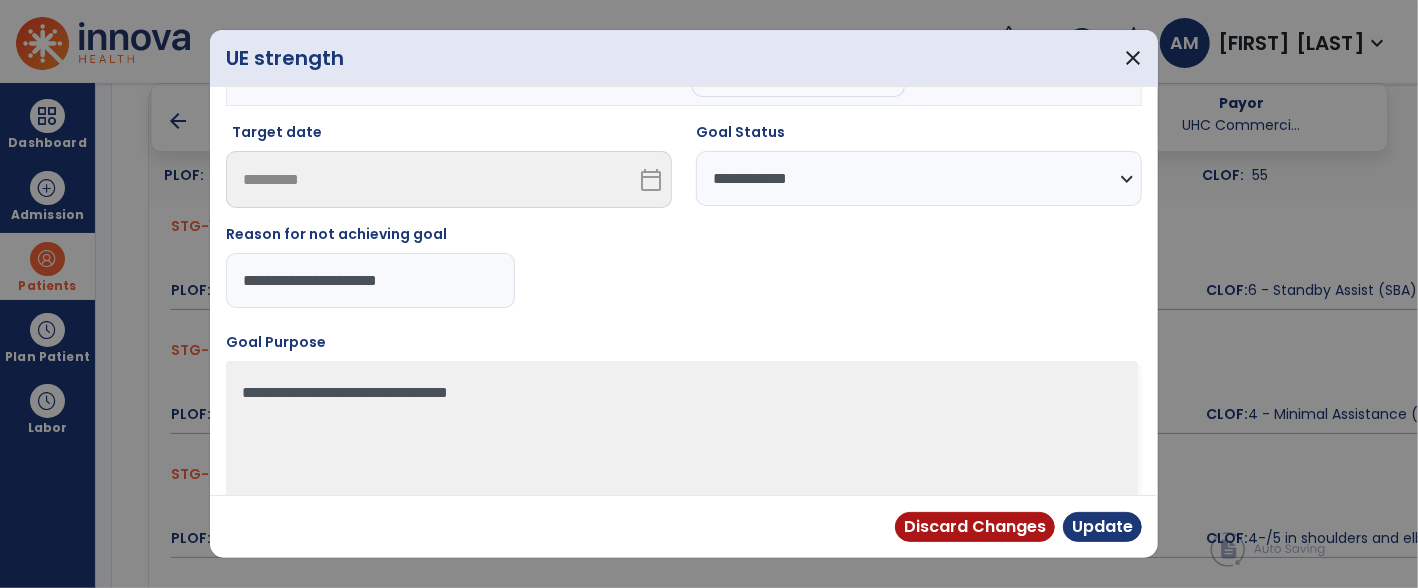 type on "**********" 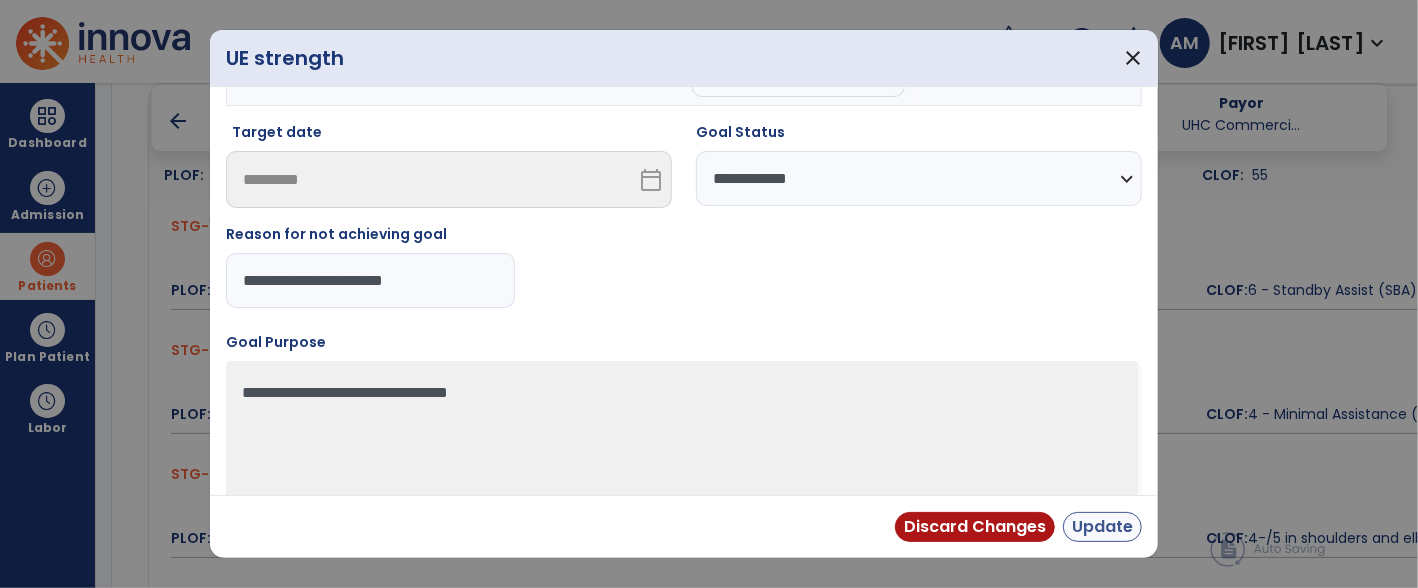click on "Update" at bounding box center [1102, 527] 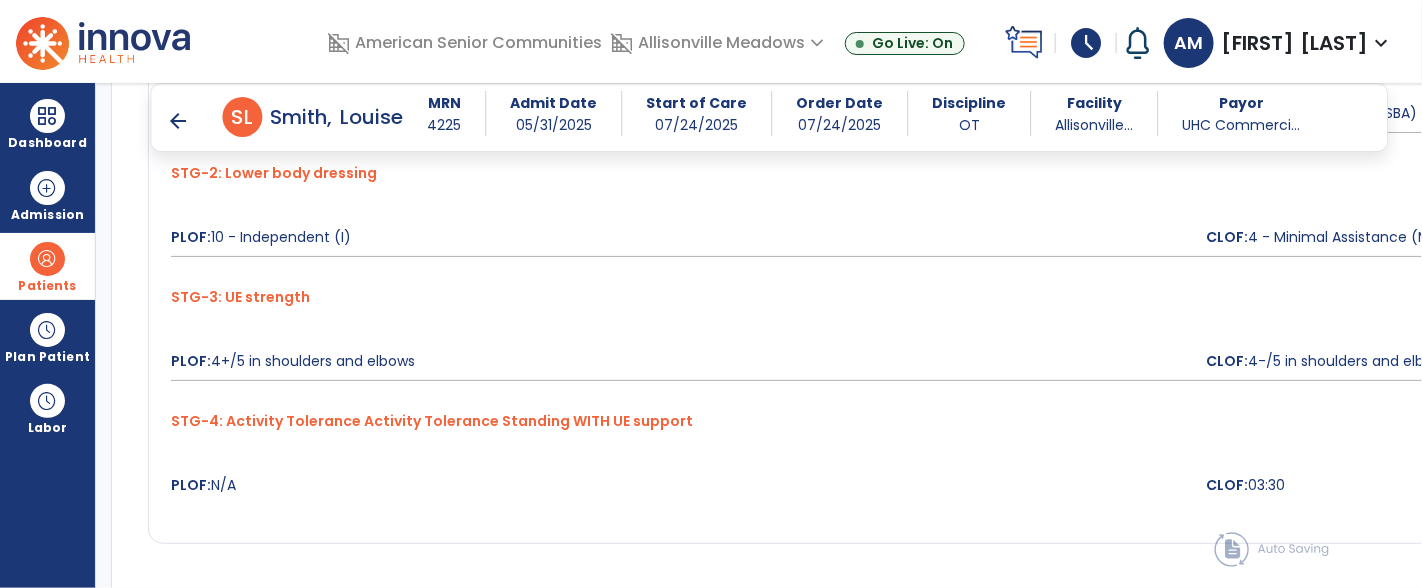 click on "CLOF" at bounding box center [3218, 430] 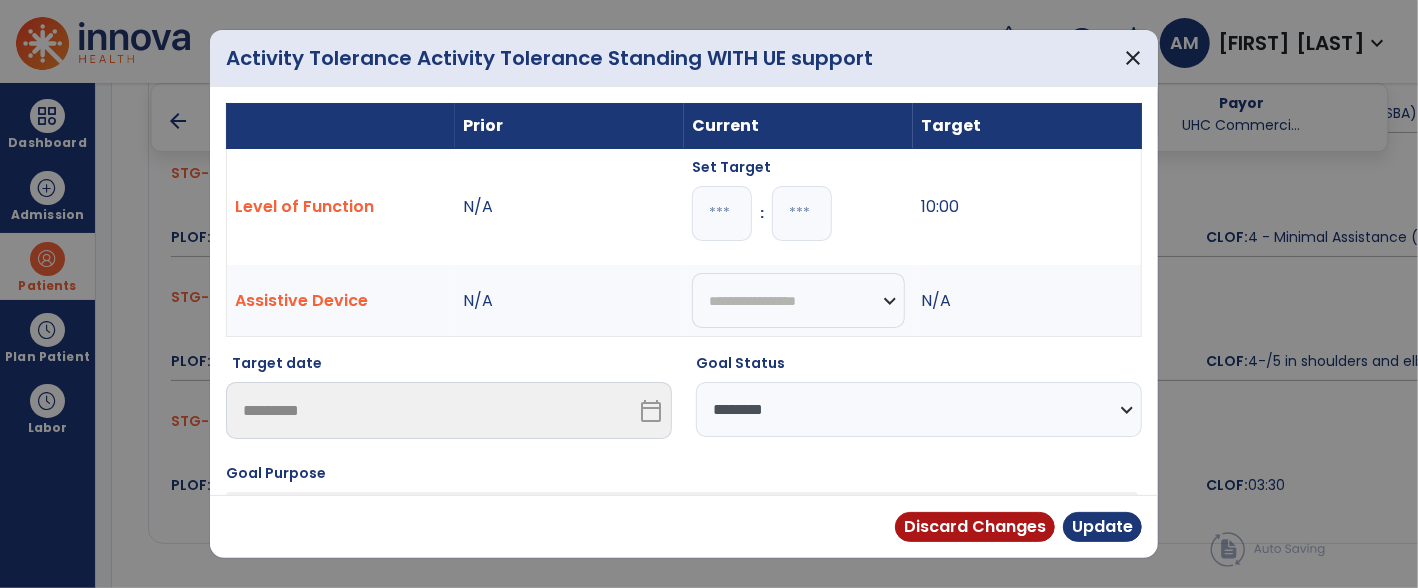scroll, scrollTop: 1046, scrollLeft: 0, axis: vertical 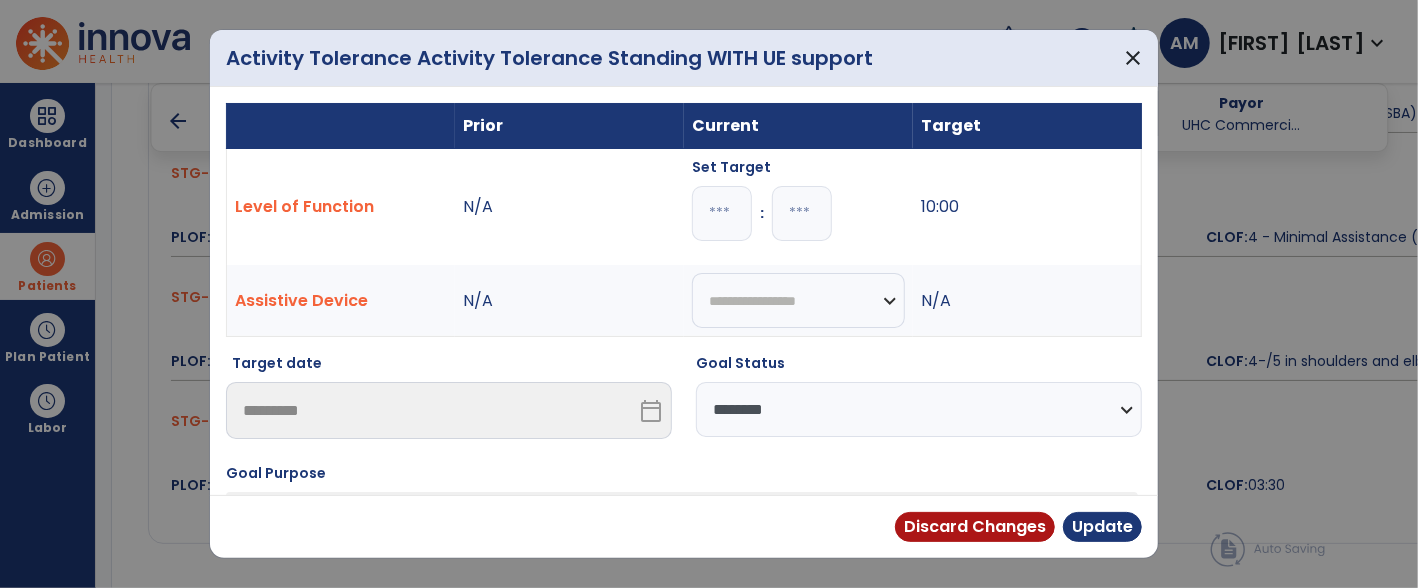 click on "**********" at bounding box center [919, 409] 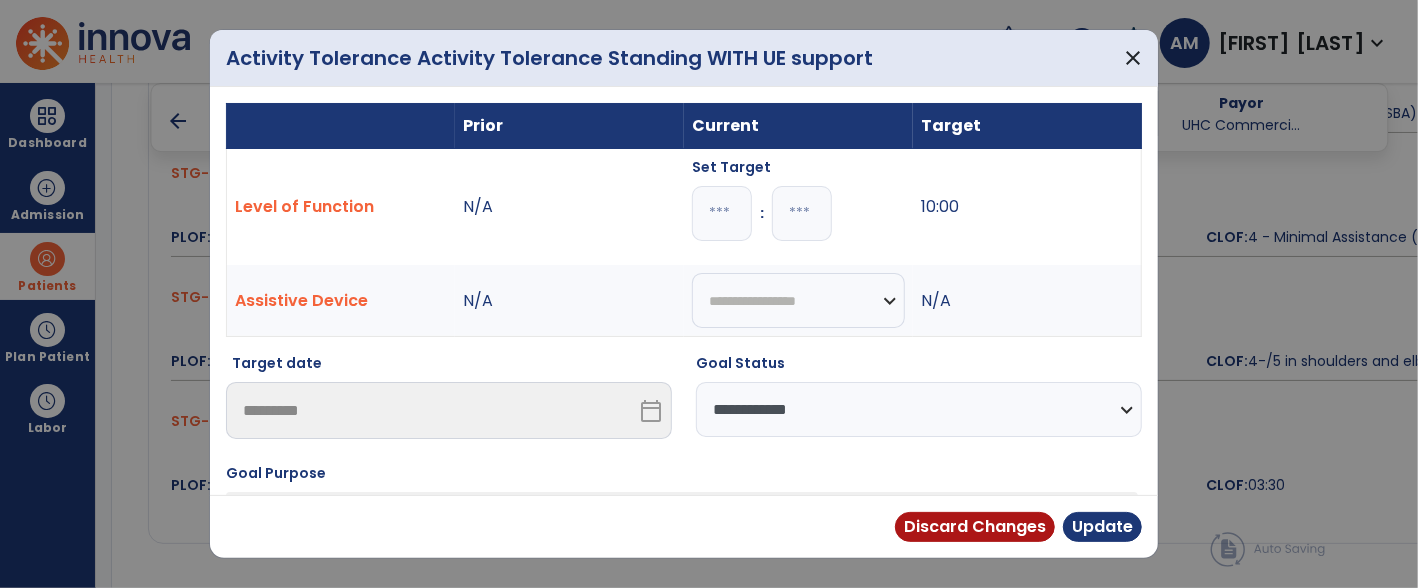 click on "**********" at bounding box center (919, 409) 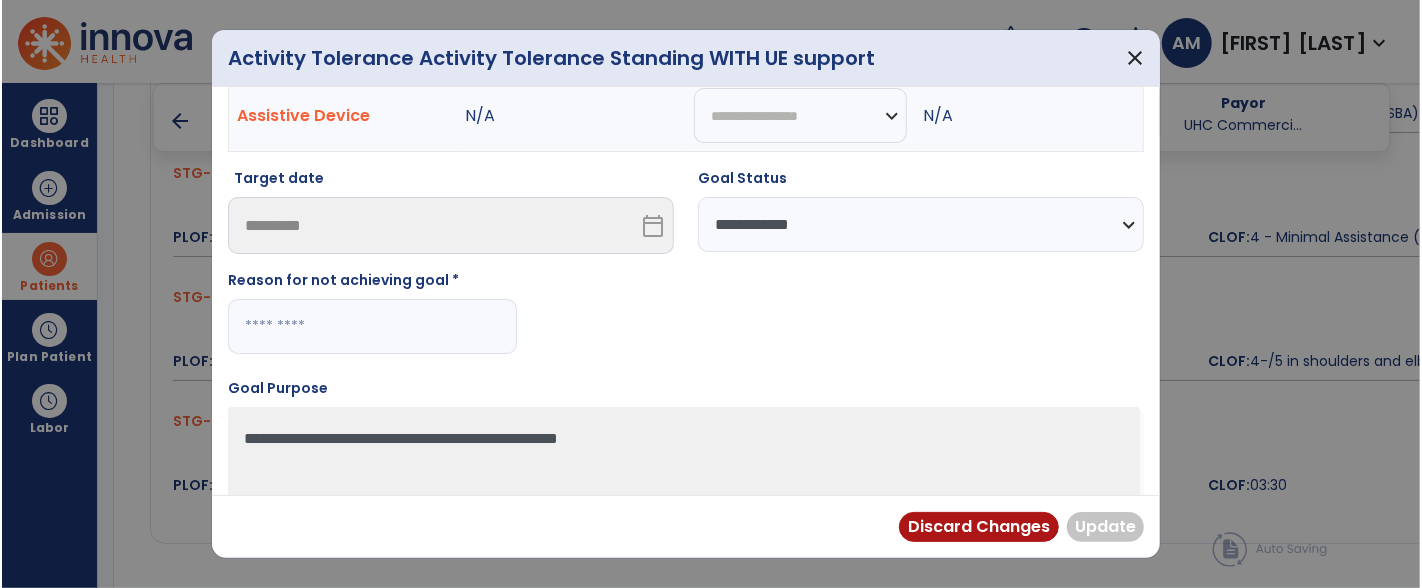 scroll, scrollTop: 191, scrollLeft: 0, axis: vertical 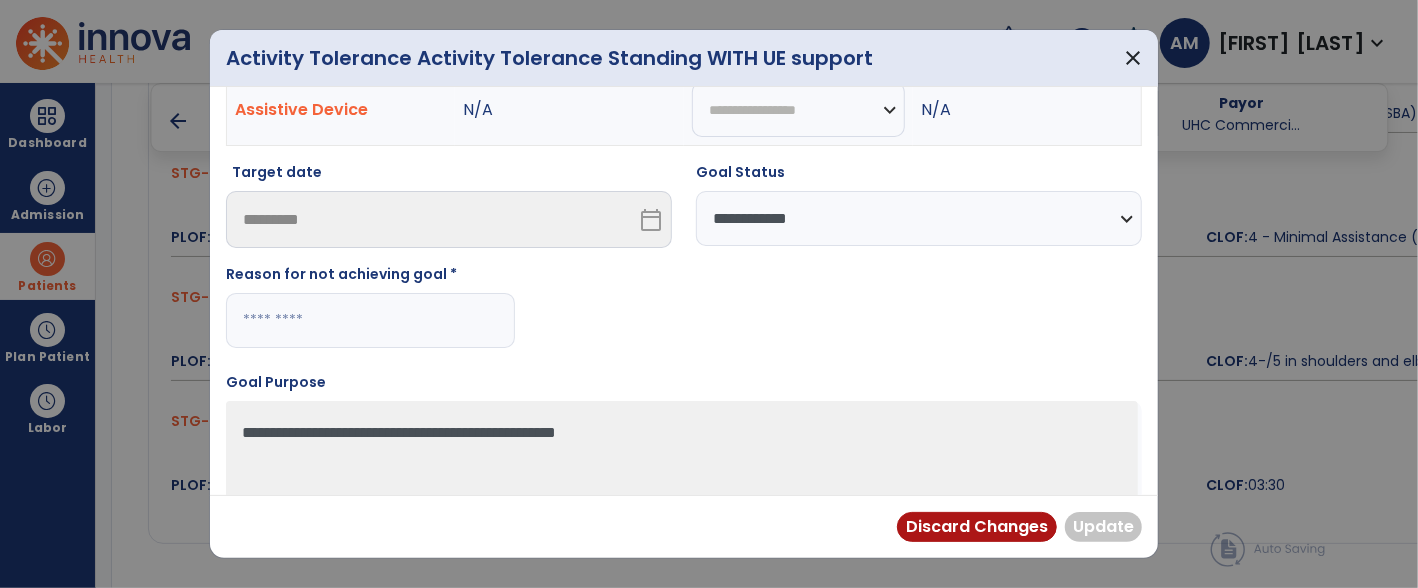 click at bounding box center [370, 320] 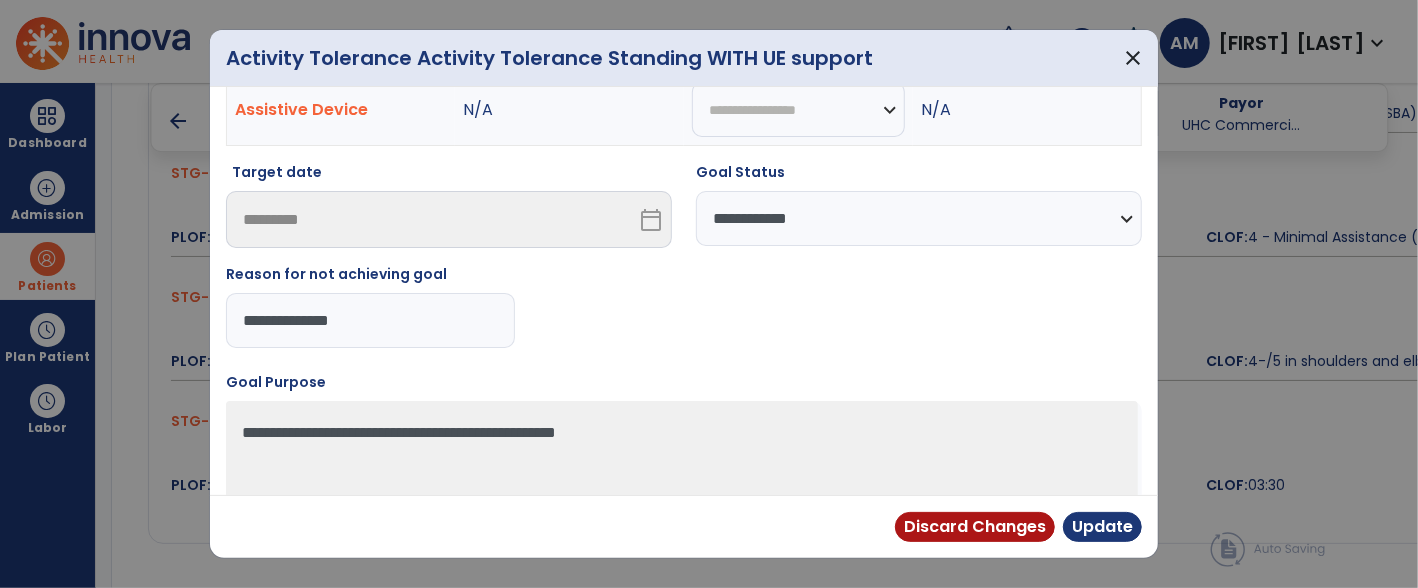 type on "**********" 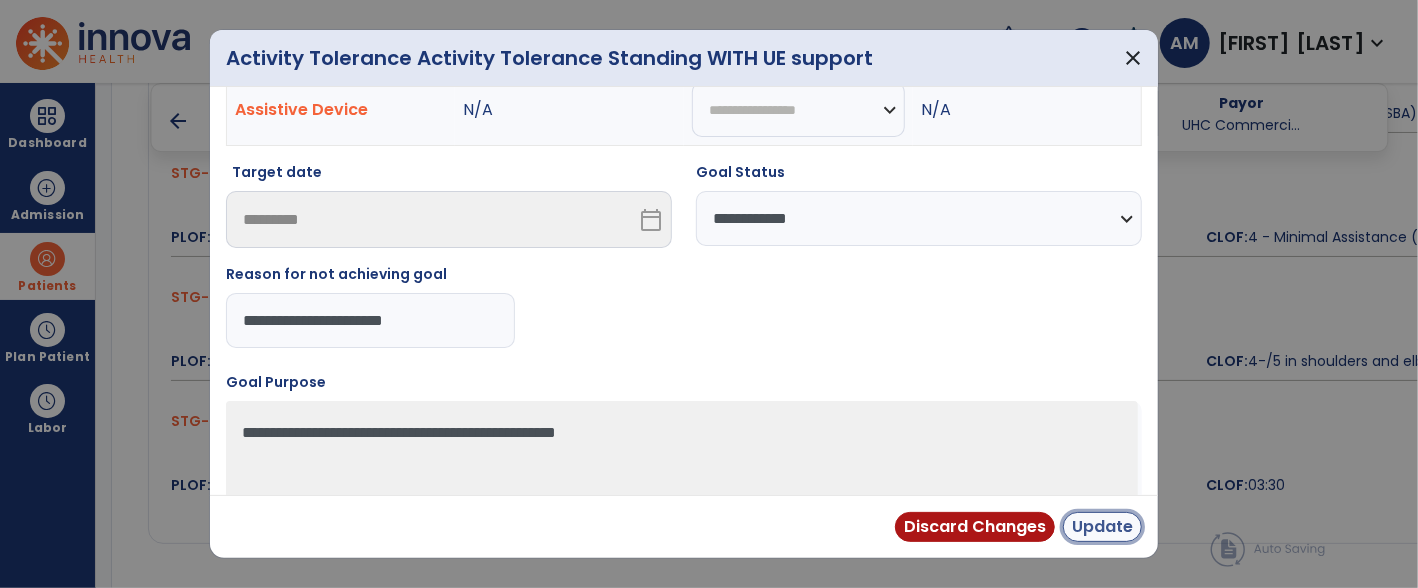 click on "Update" at bounding box center [1102, 527] 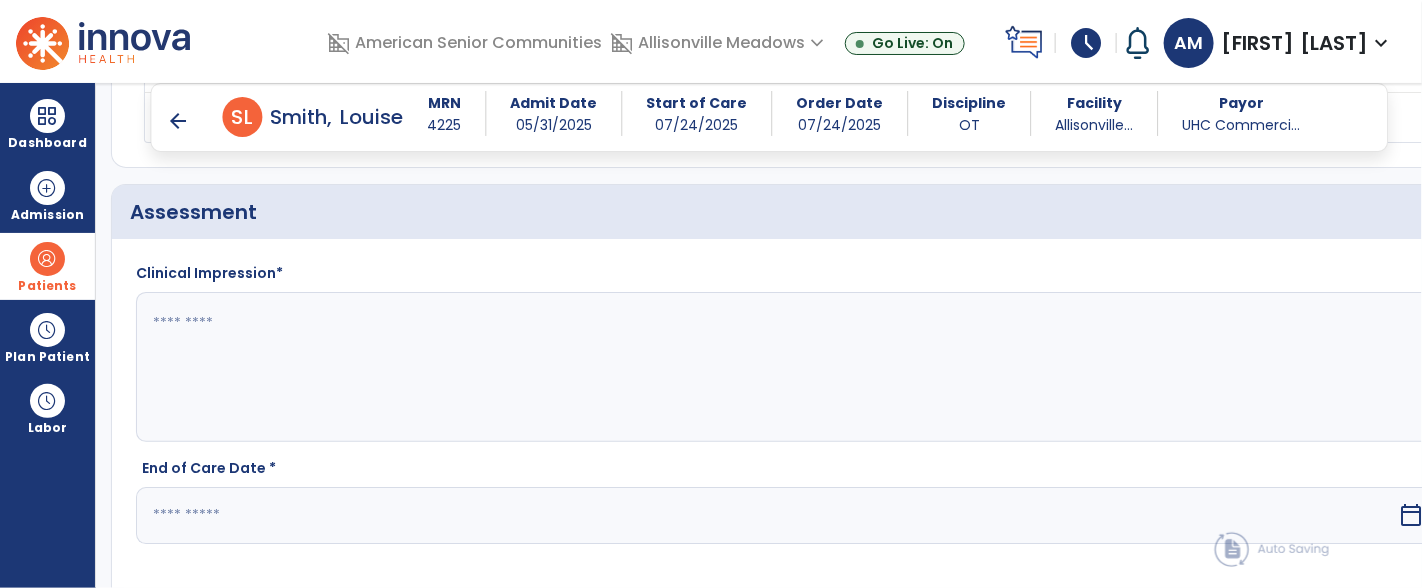 scroll, scrollTop: 2143, scrollLeft: 0, axis: vertical 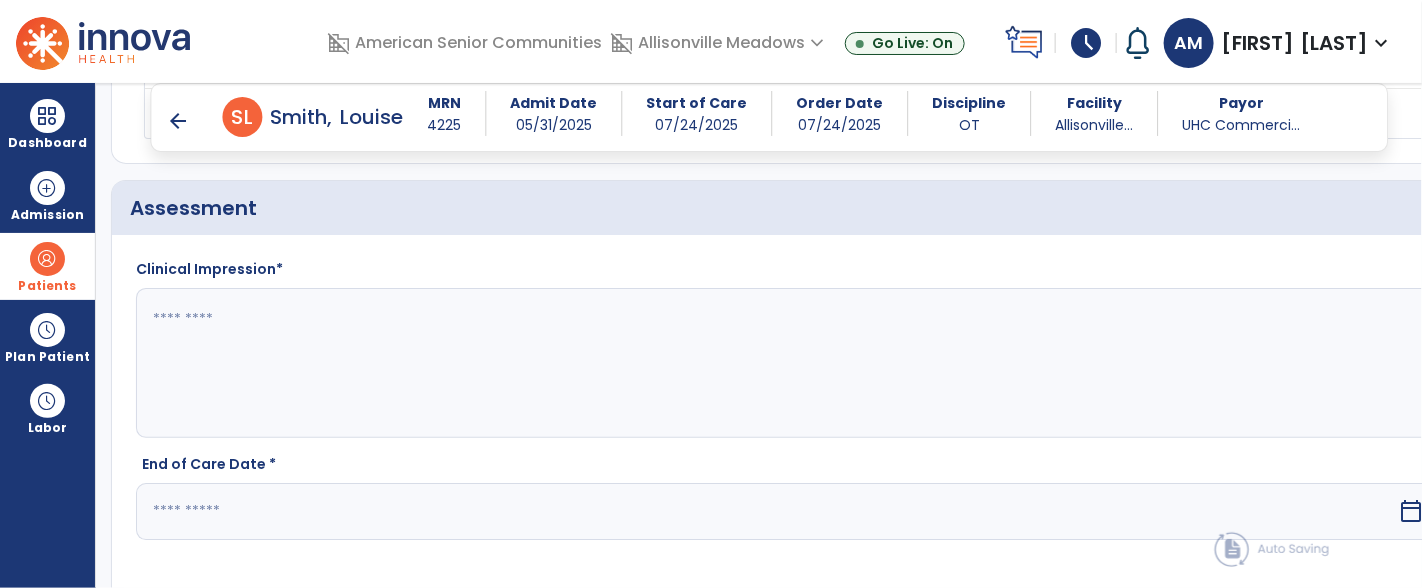 click 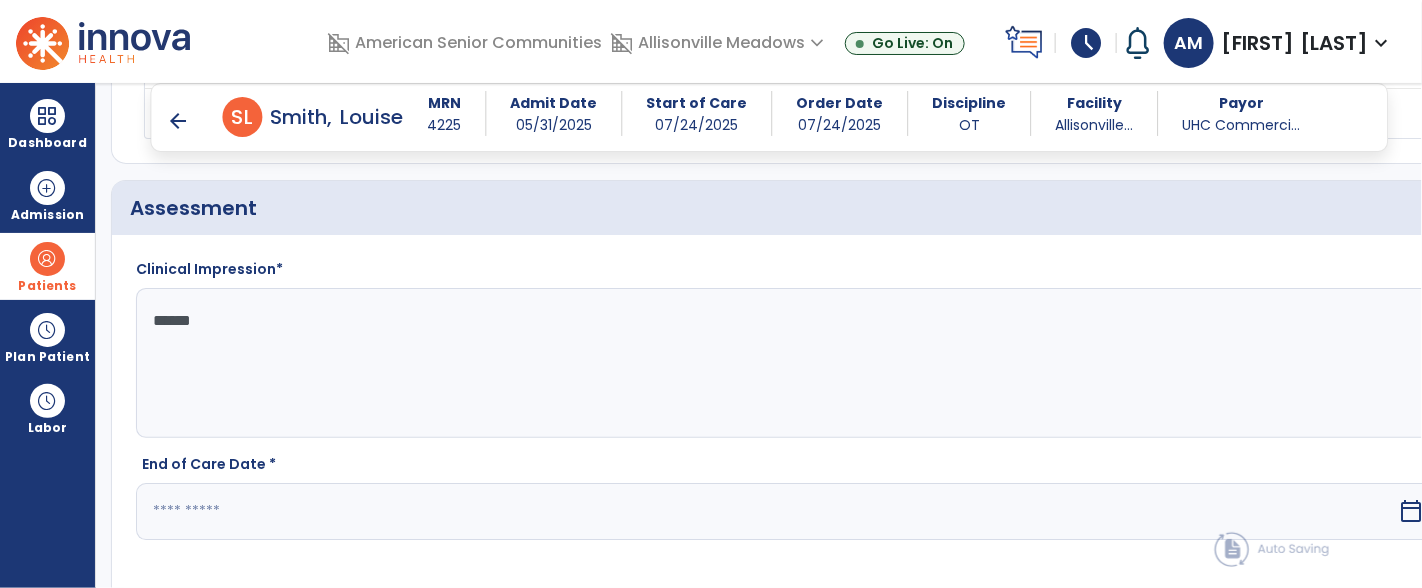 type on "*******" 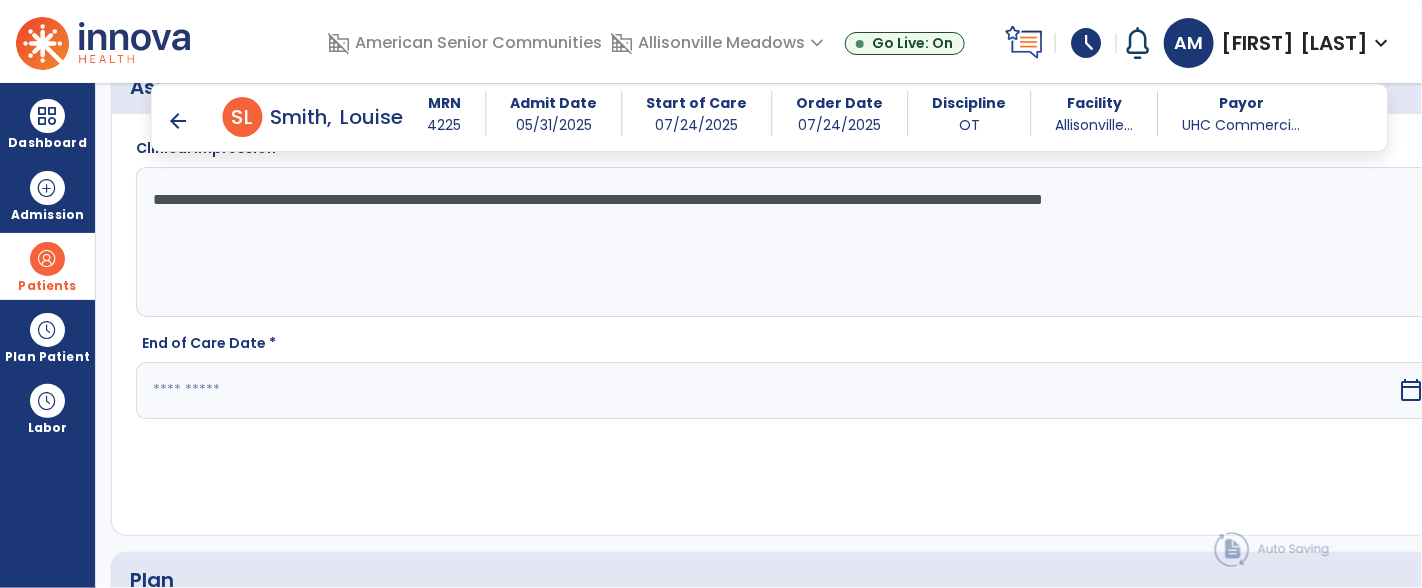 scroll, scrollTop: 2314, scrollLeft: 0, axis: vertical 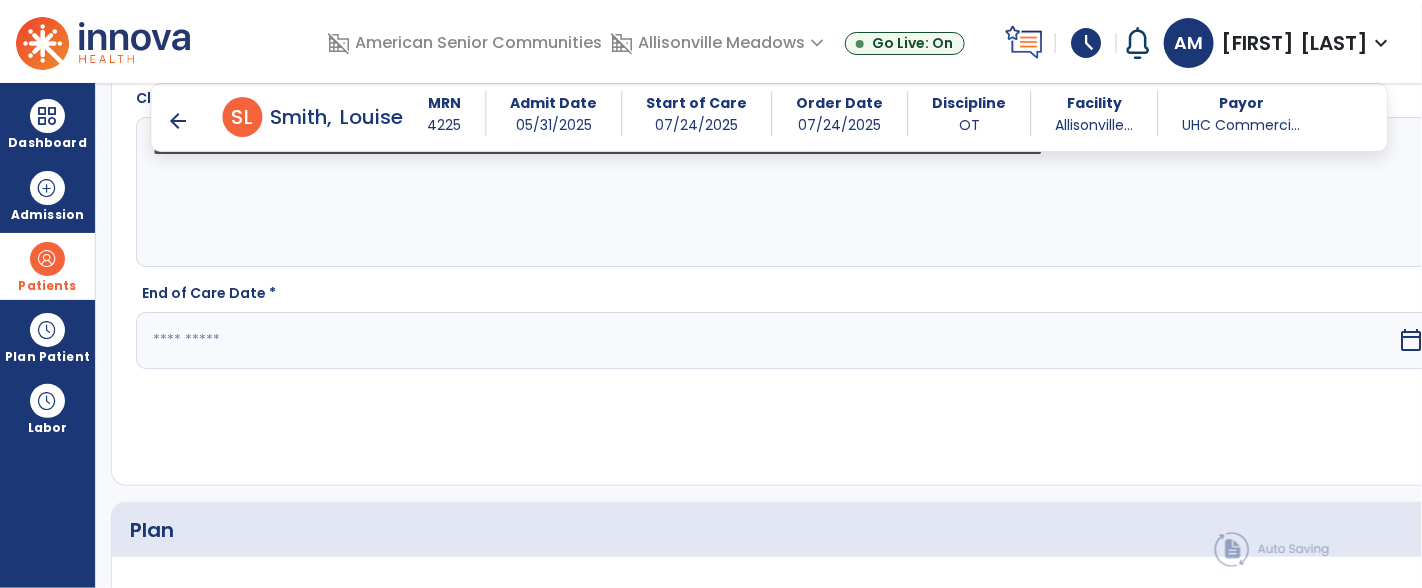 type on "**********" 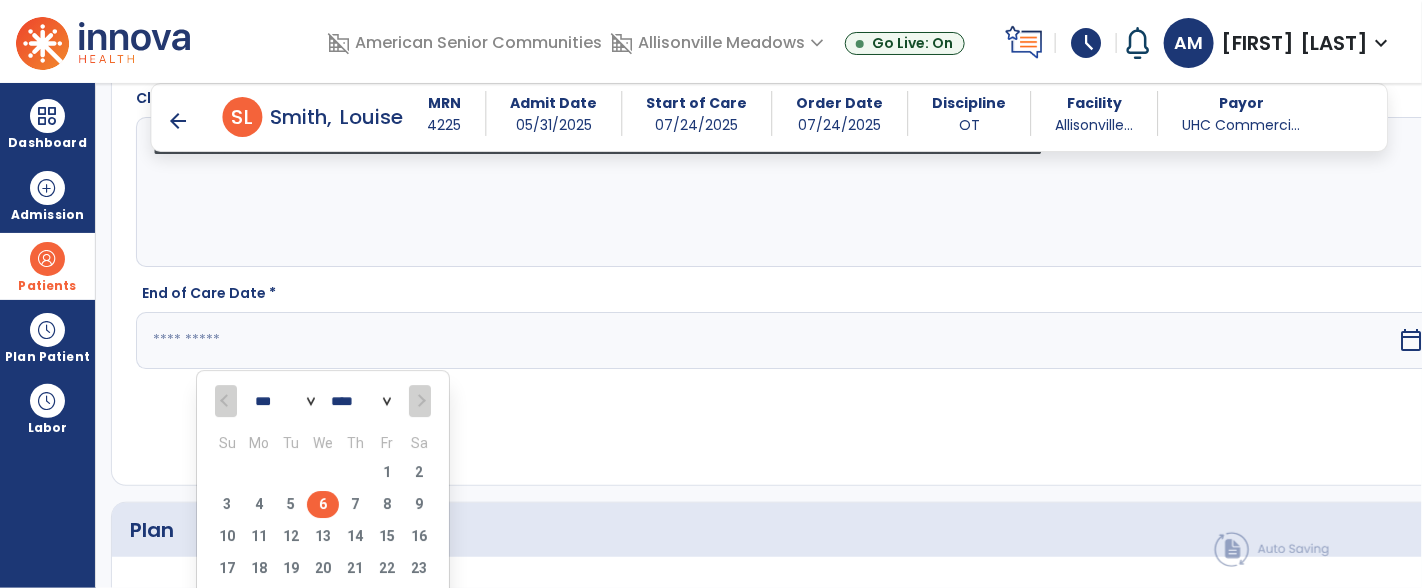 click on "6" at bounding box center [323, 504] 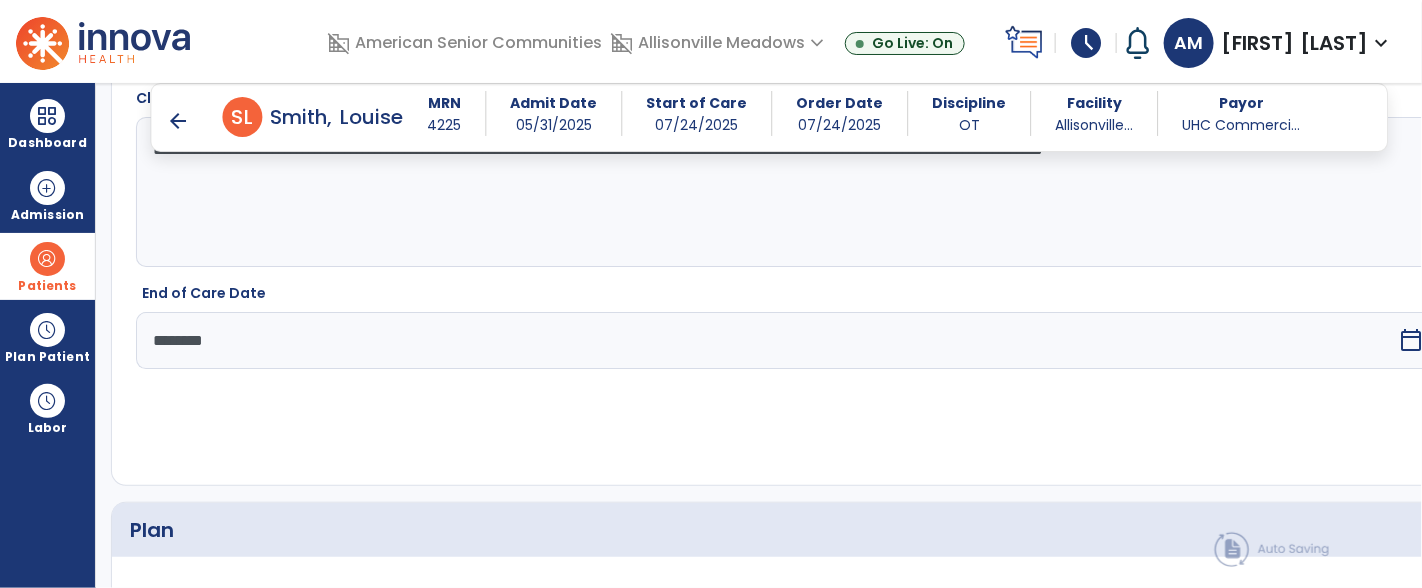 click on "fact_check" 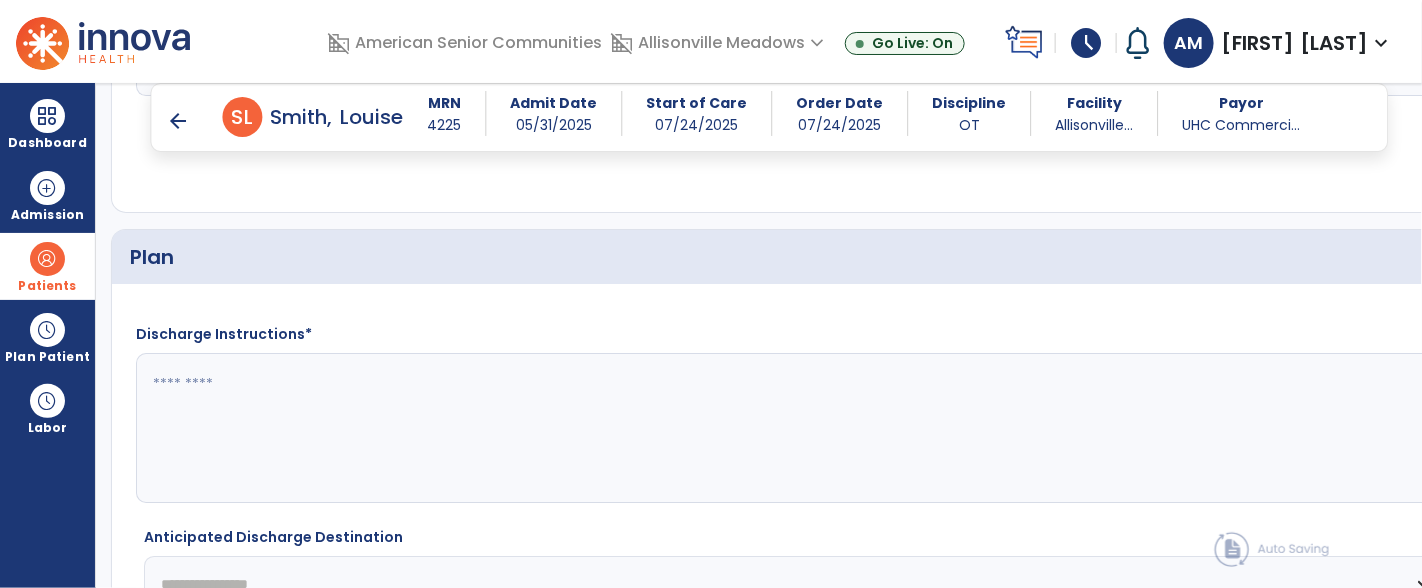 scroll, scrollTop: 2590, scrollLeft: 0, axis: vertical 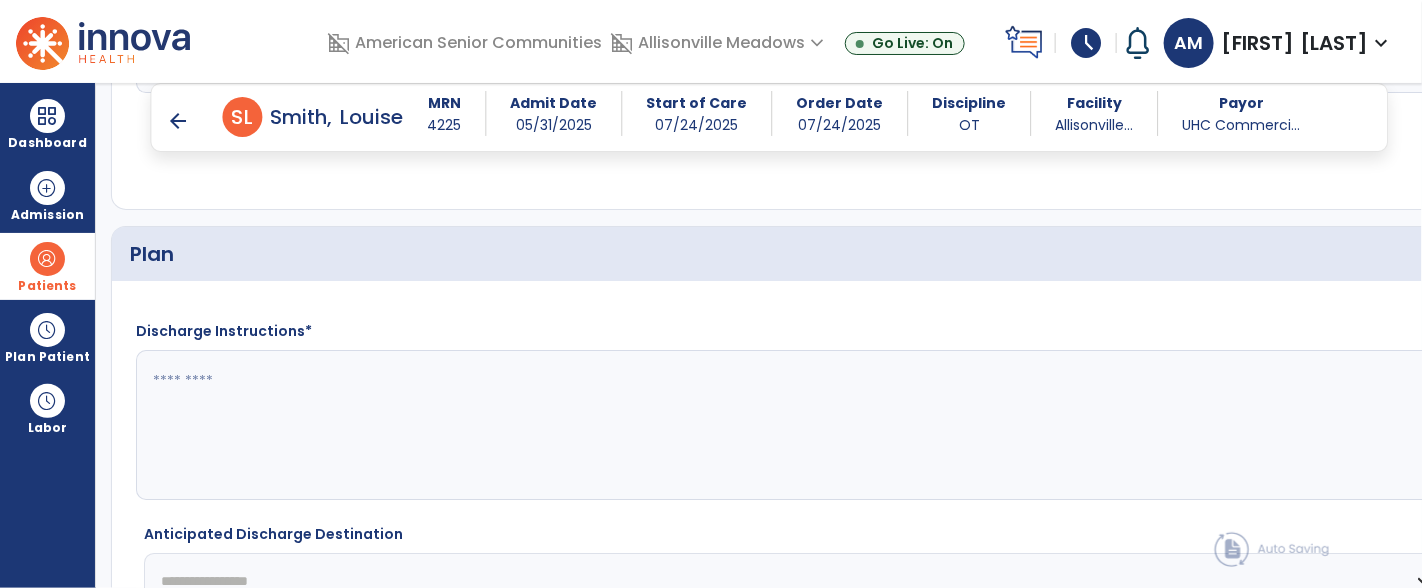 type on "**********" 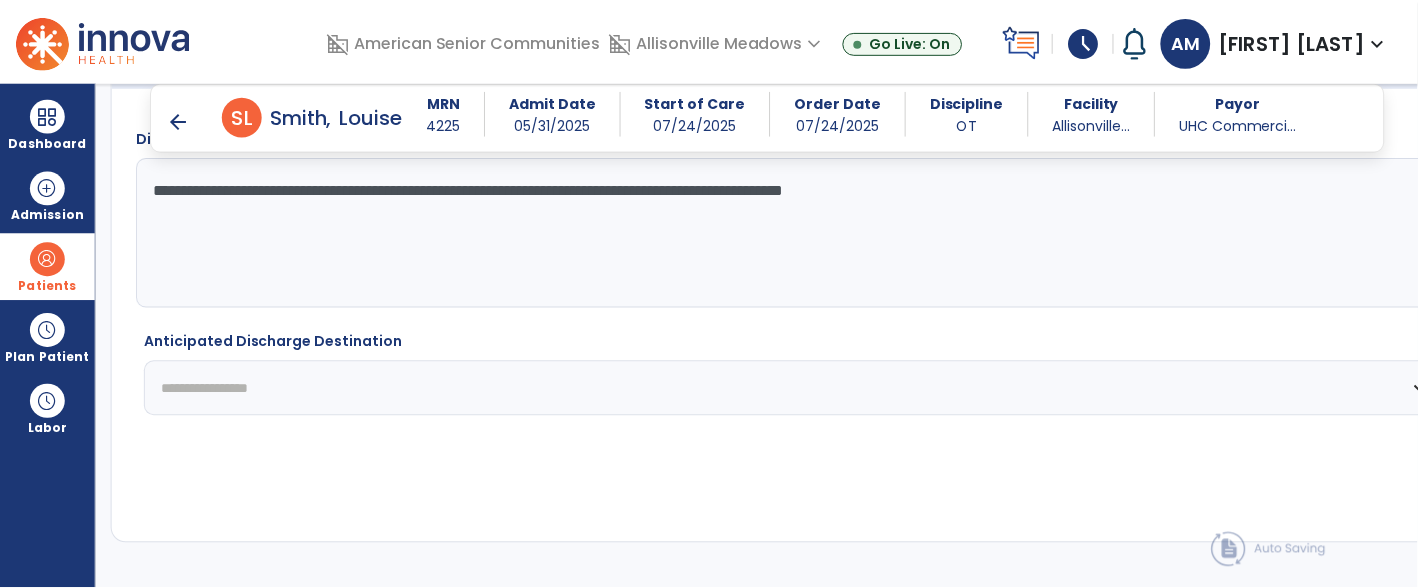 scroll, scrollTop: 2810, scrollLeft: 0, axis: vertical 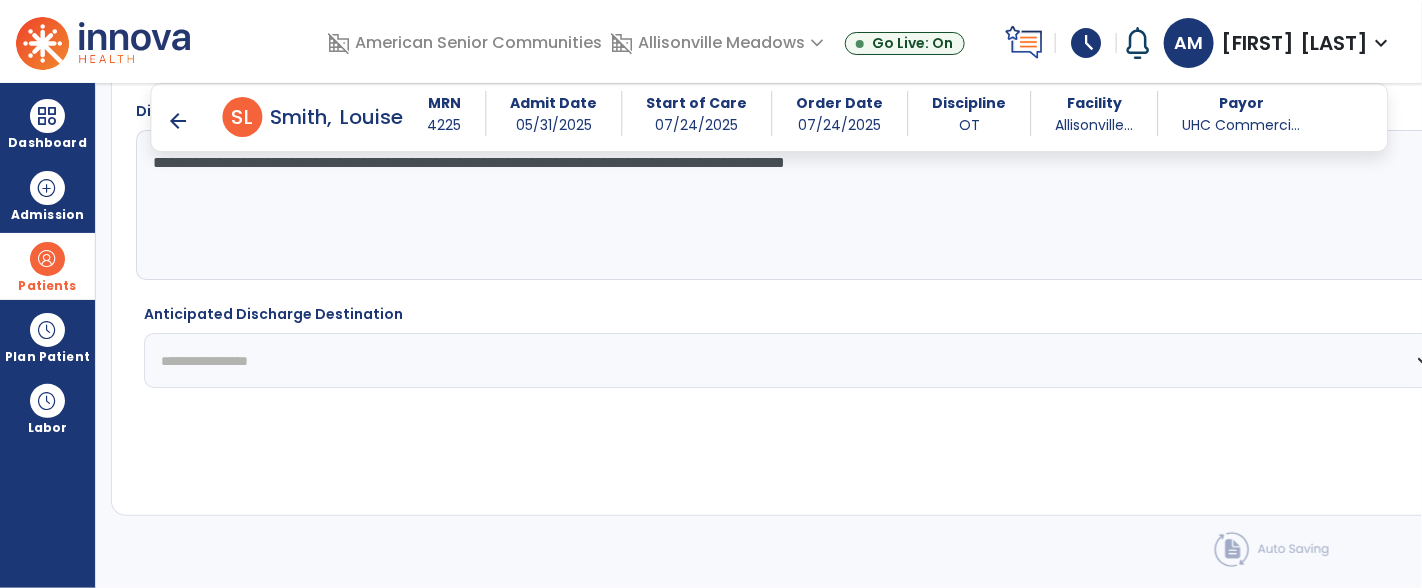 type on "**********" 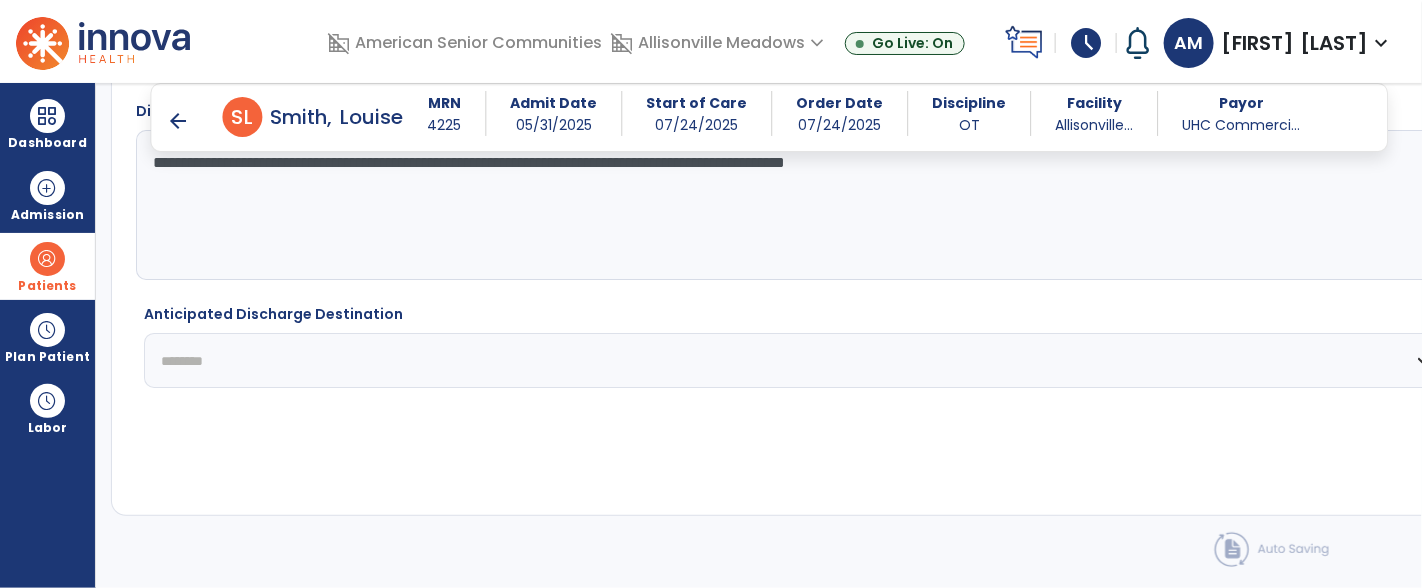 click on "**********" 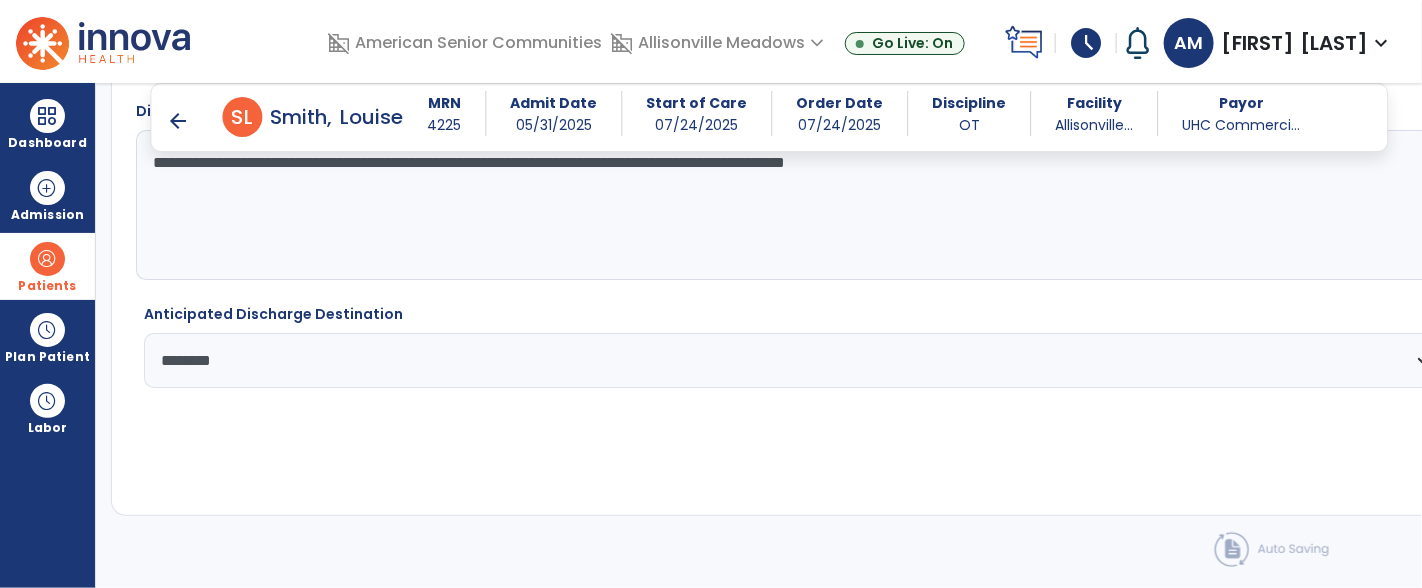 click 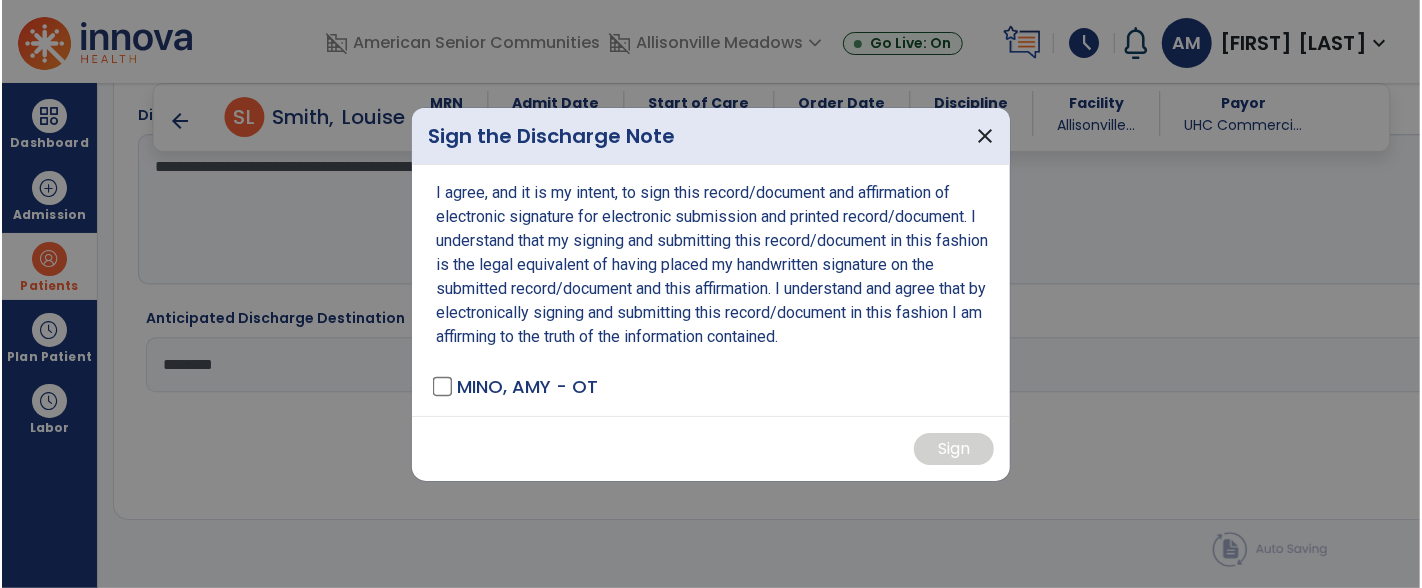 scroll, scrollTop: 2810, scrollLeft: 0, axis: vertical 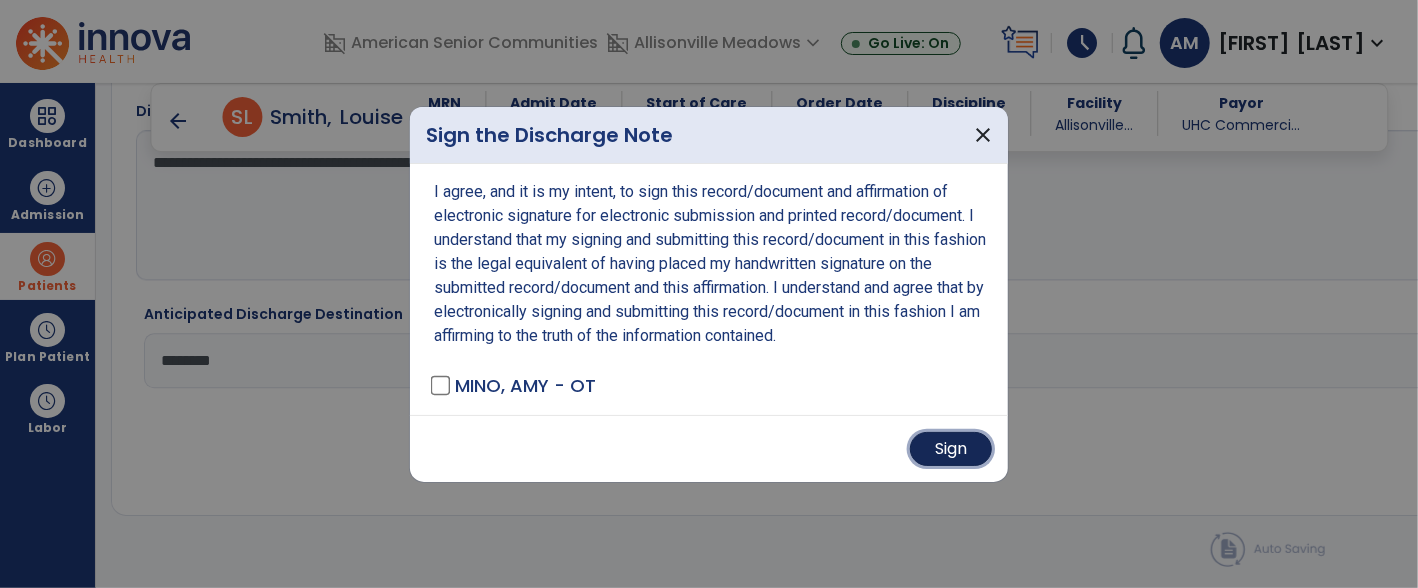 click on "Sign" at bounding box center [951, 449] 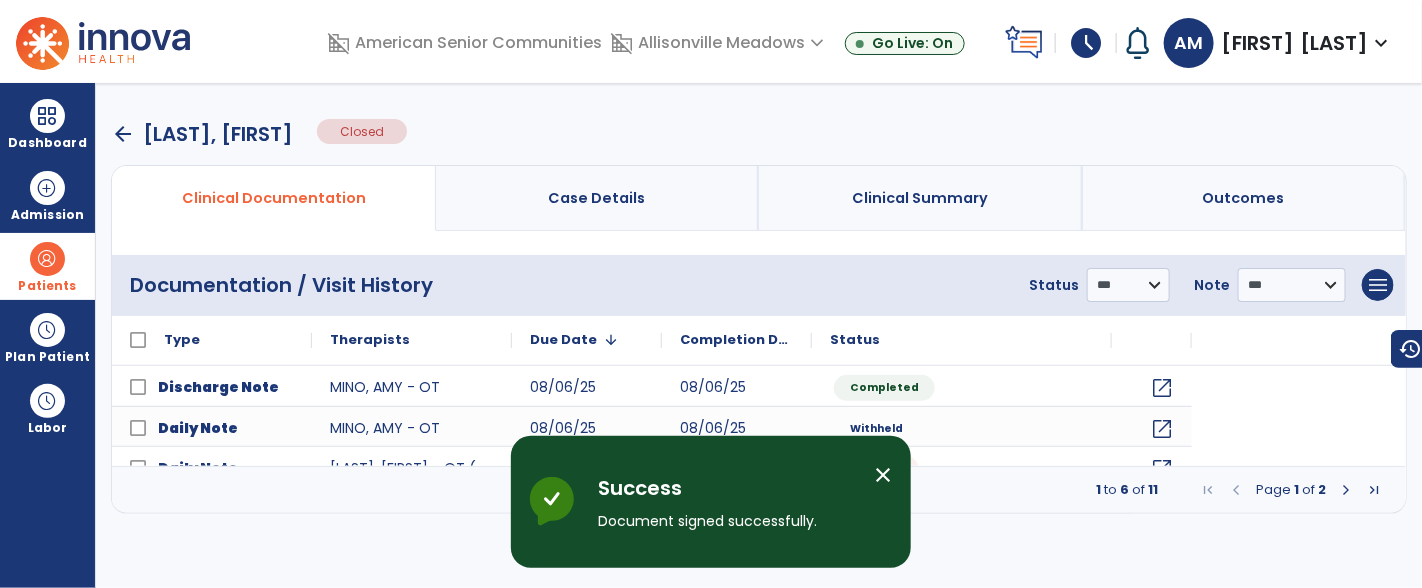 scroll, scrollTop: 0, scrollLeft: 0, axis: both 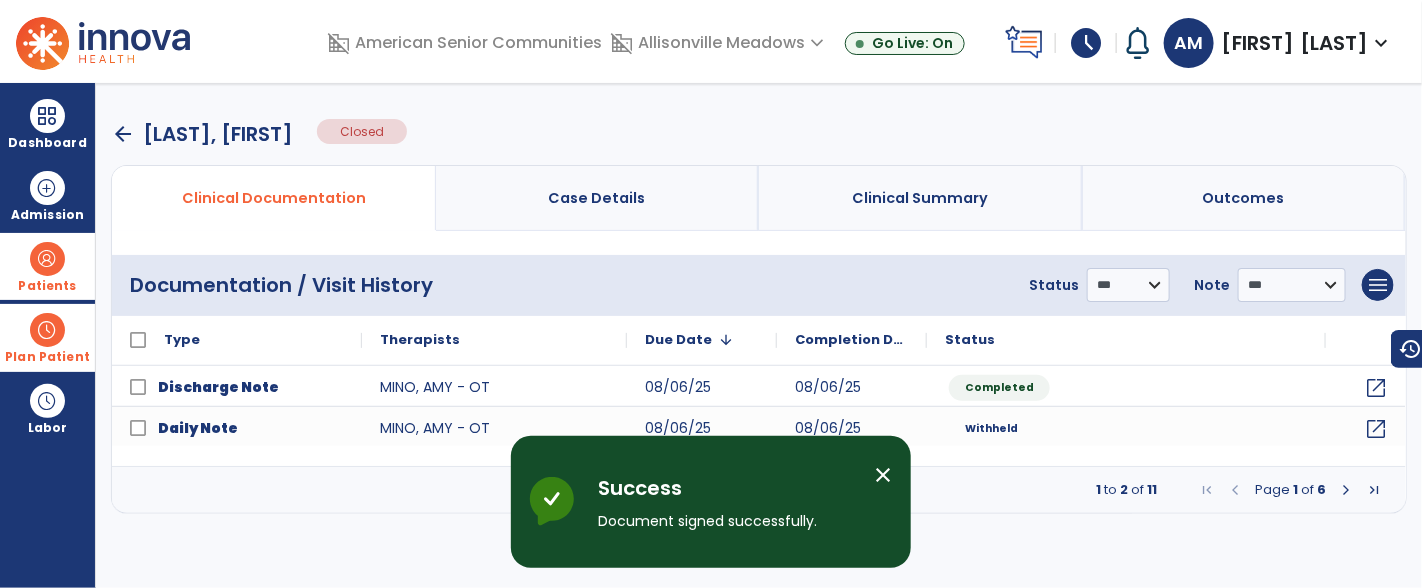 click on "Plan Patient" at bounding box center [47, 266] 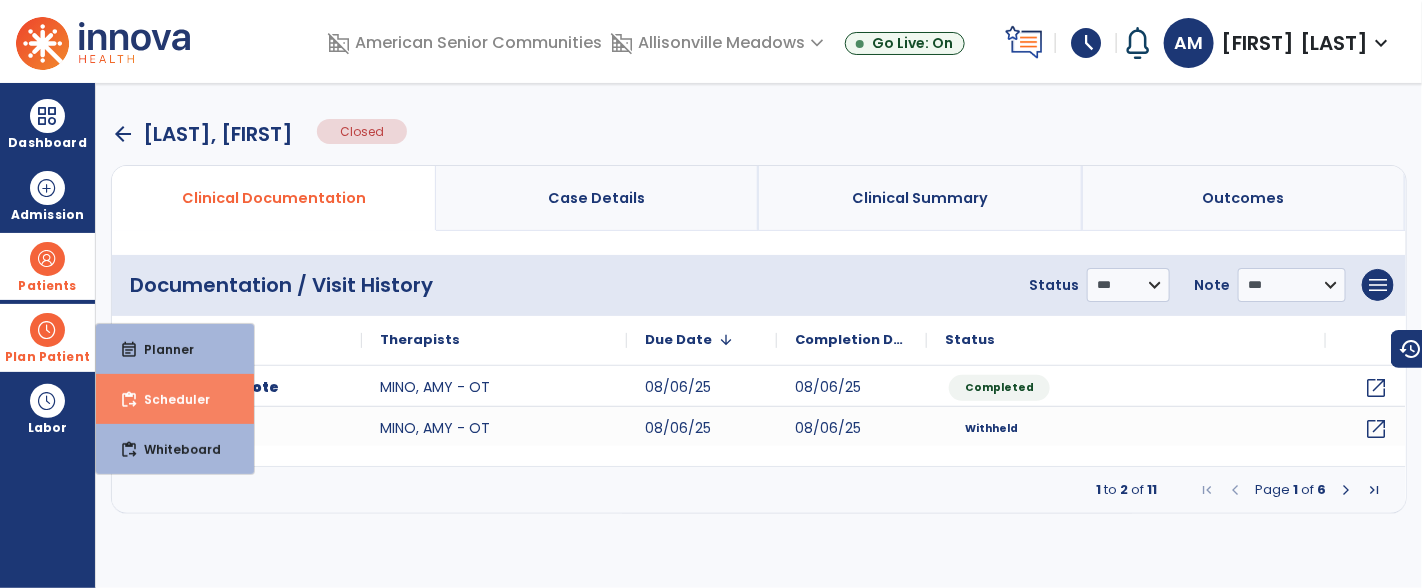 click on "Scheduler" at bounding box center [169, 399] 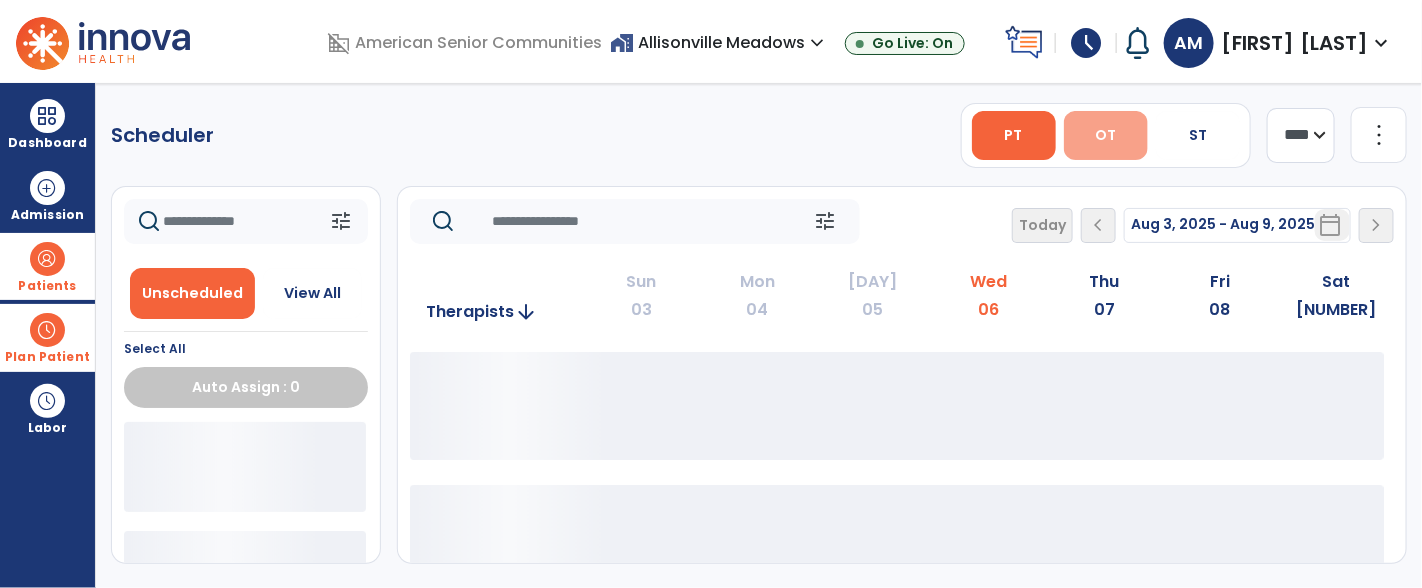 click on "OT" at bounding box center (1106, 135) 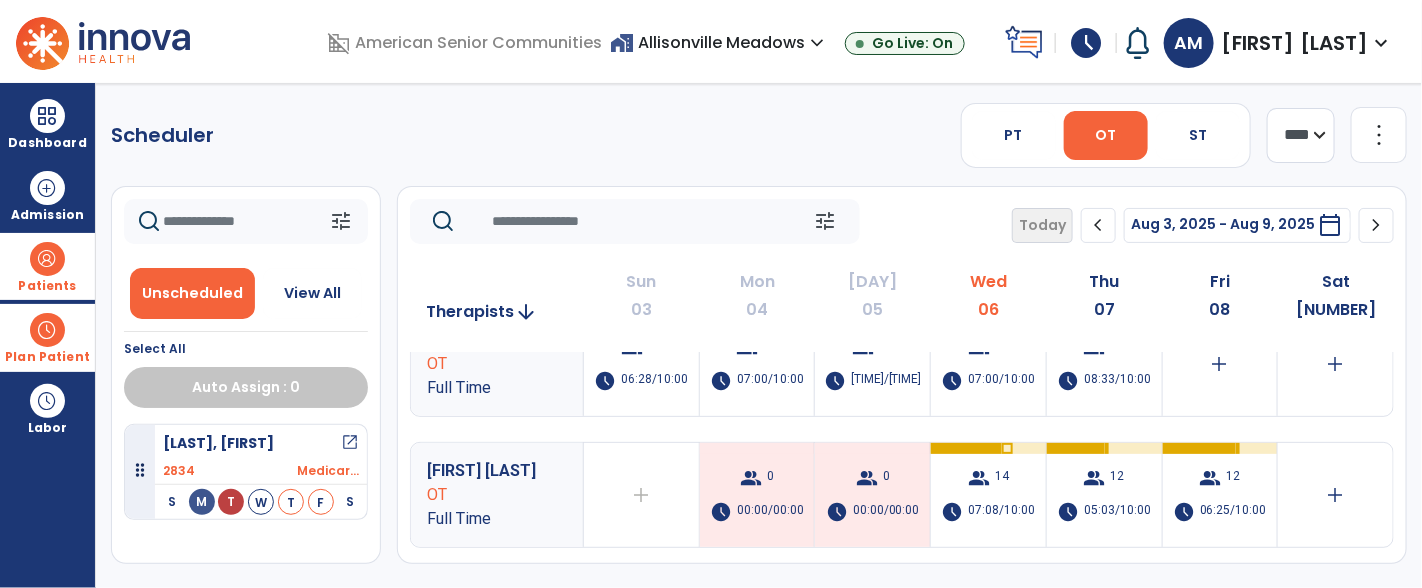 scroll, scrollTop: 40, scrollLeft: 0, axis: vertical 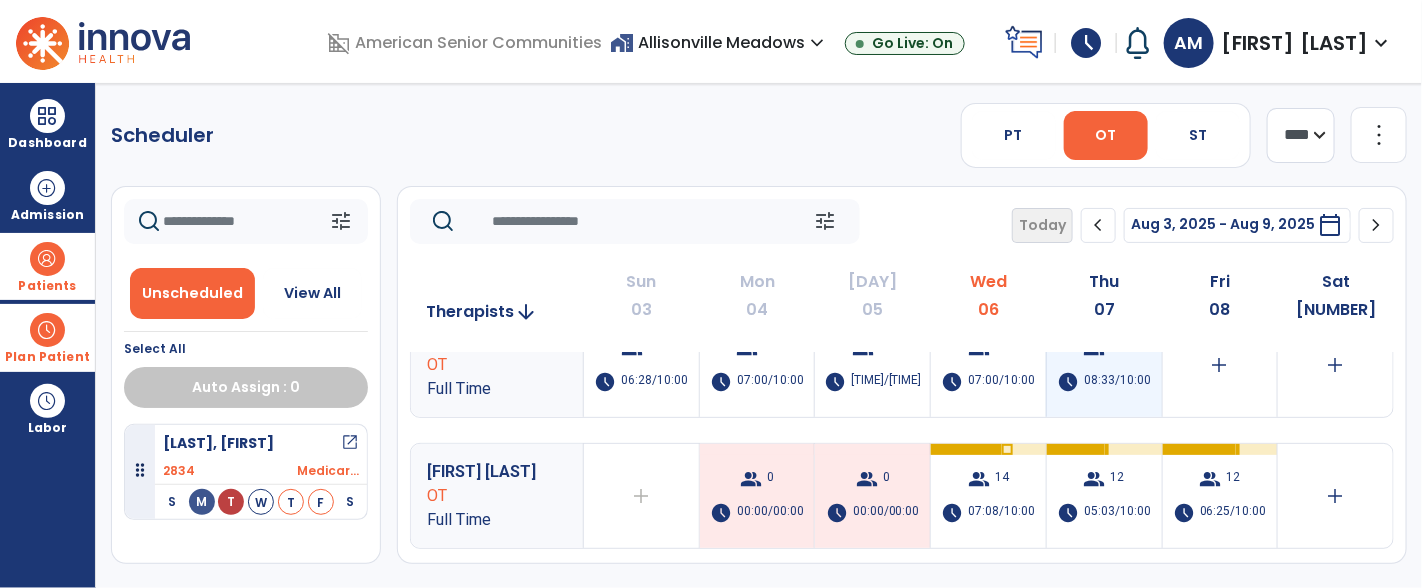 click on "group  16  schedule  08:33/10:00" at bounding box center (1104, 365) 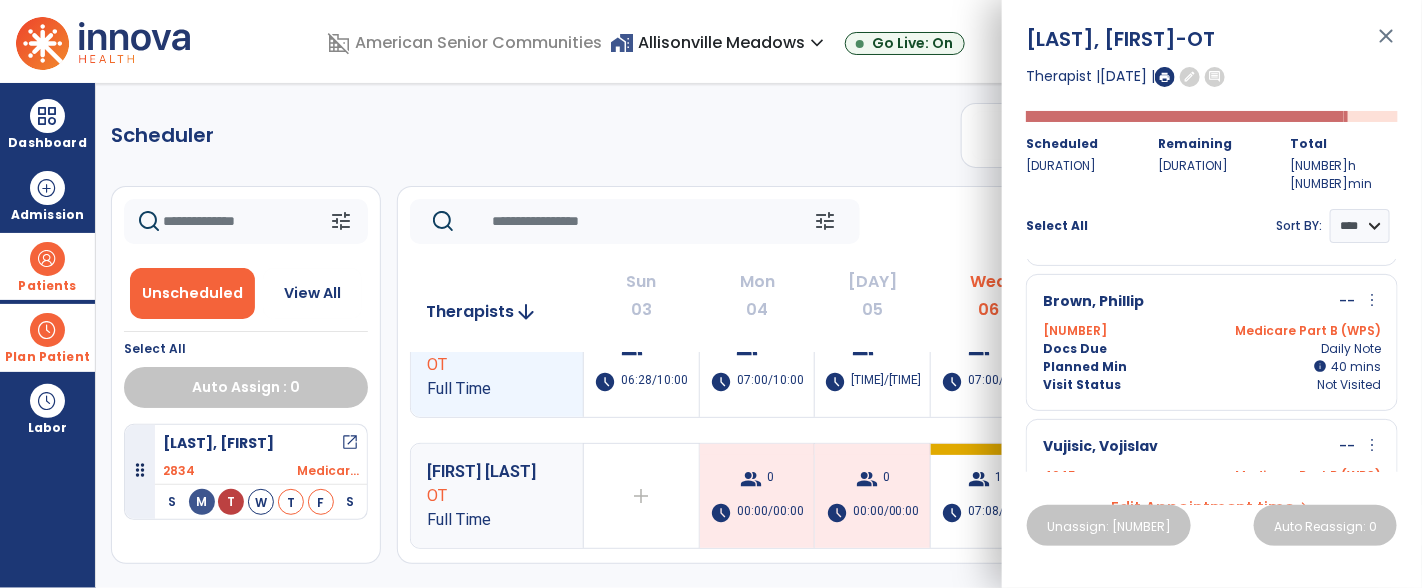 scroll, scrollTop: 0, scrollLeft: 0, axis: both 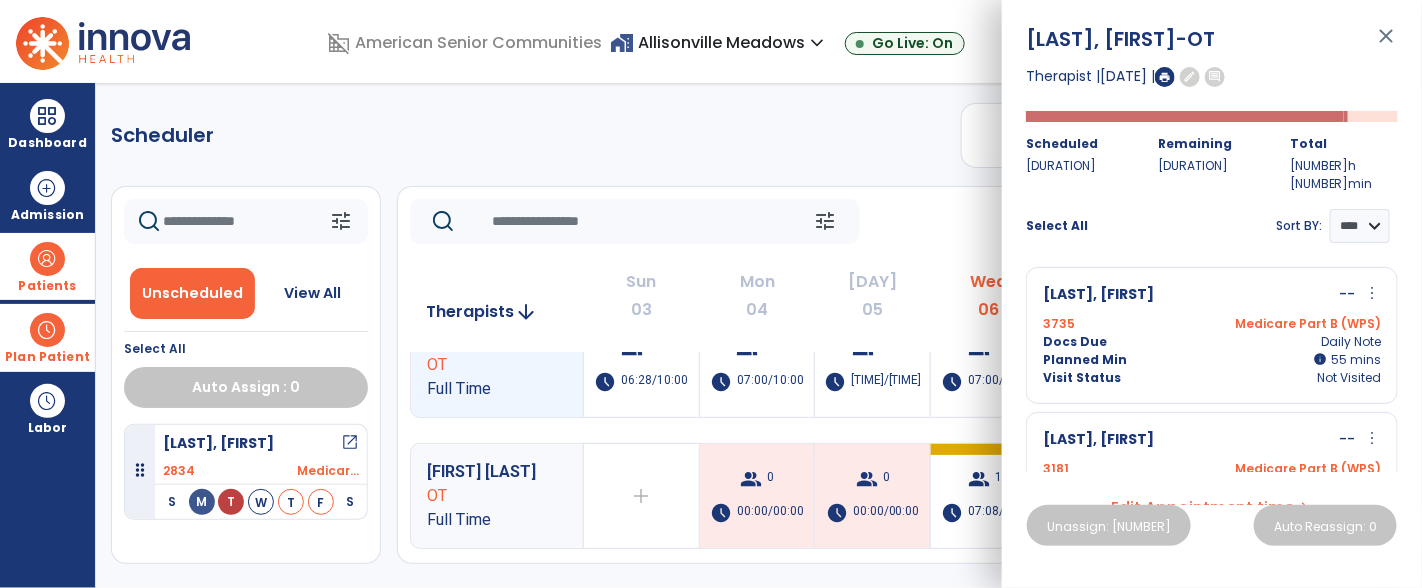 click on "close" at bounding box center [1386, 45] 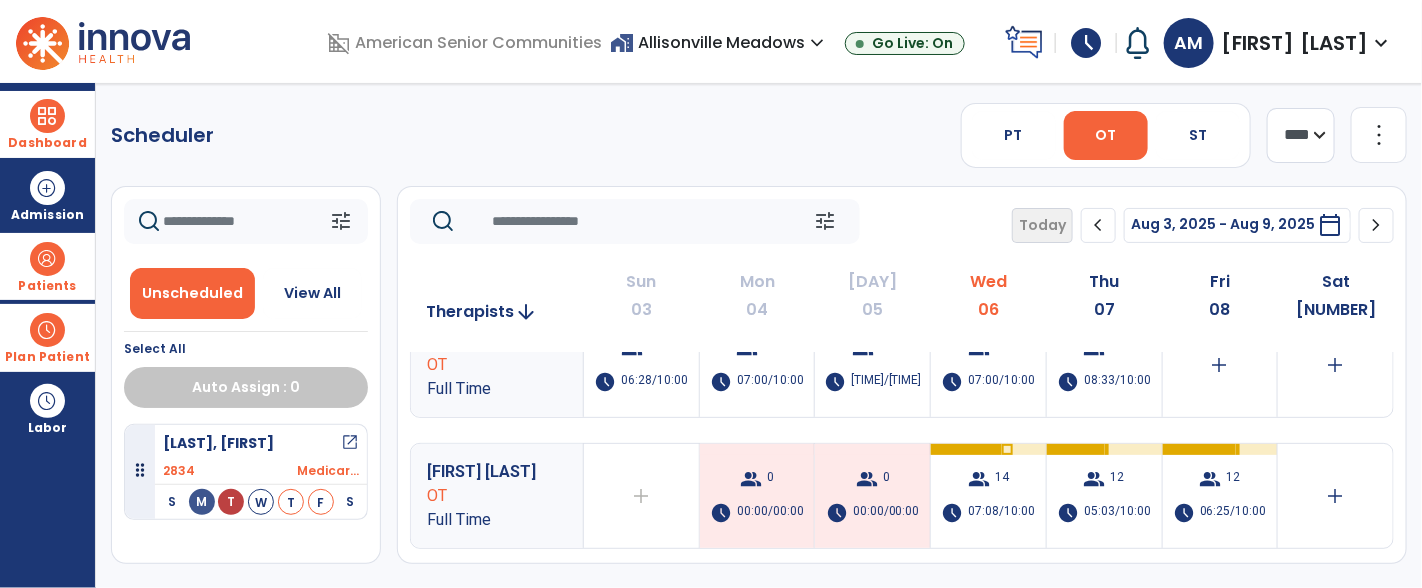 click at bounding box center [47, 116] 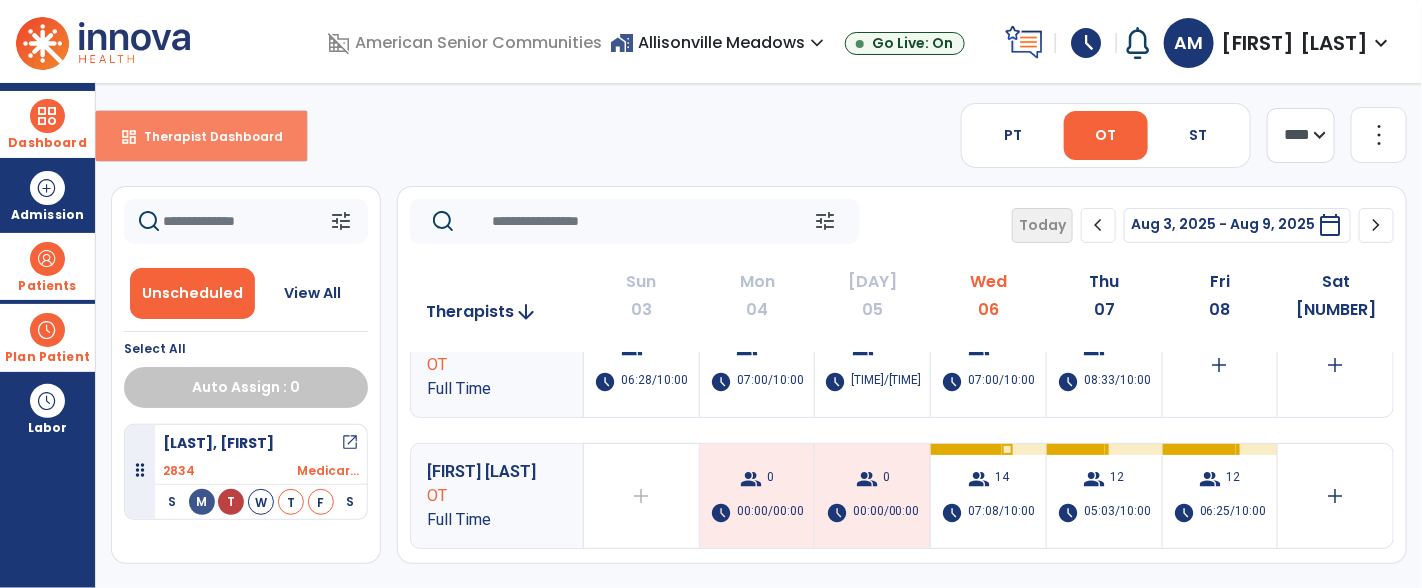 click on "Therapist Dashboard" at bounding box center (205, 136) 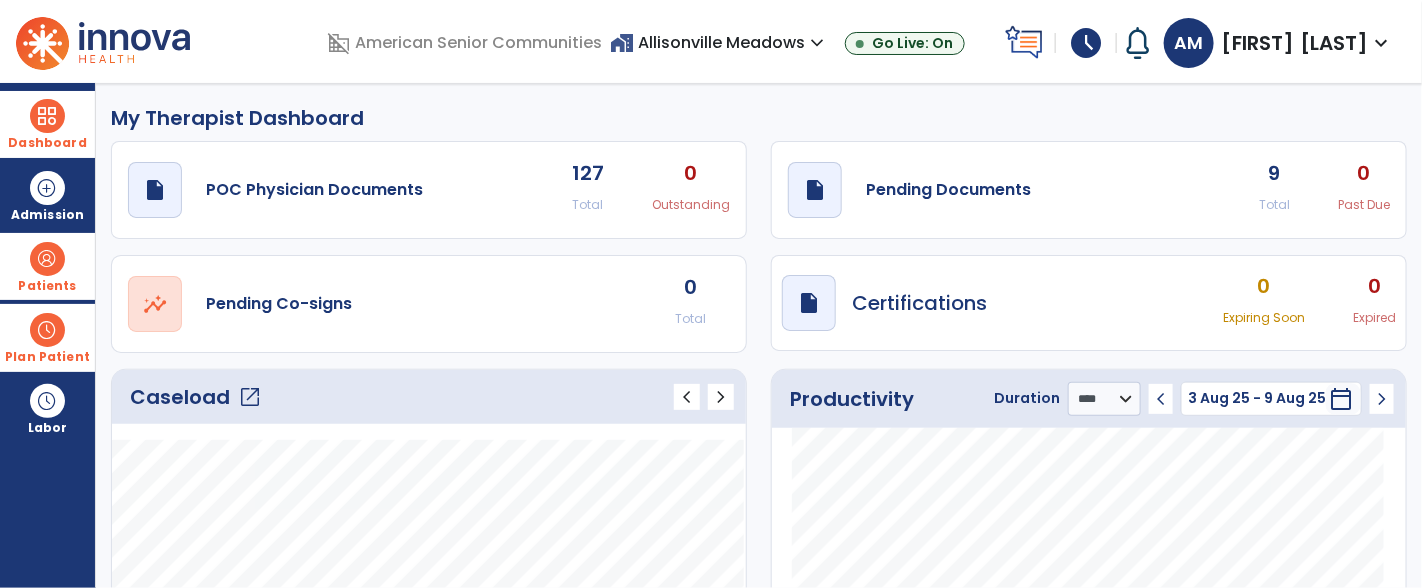 click on "open_in_new" 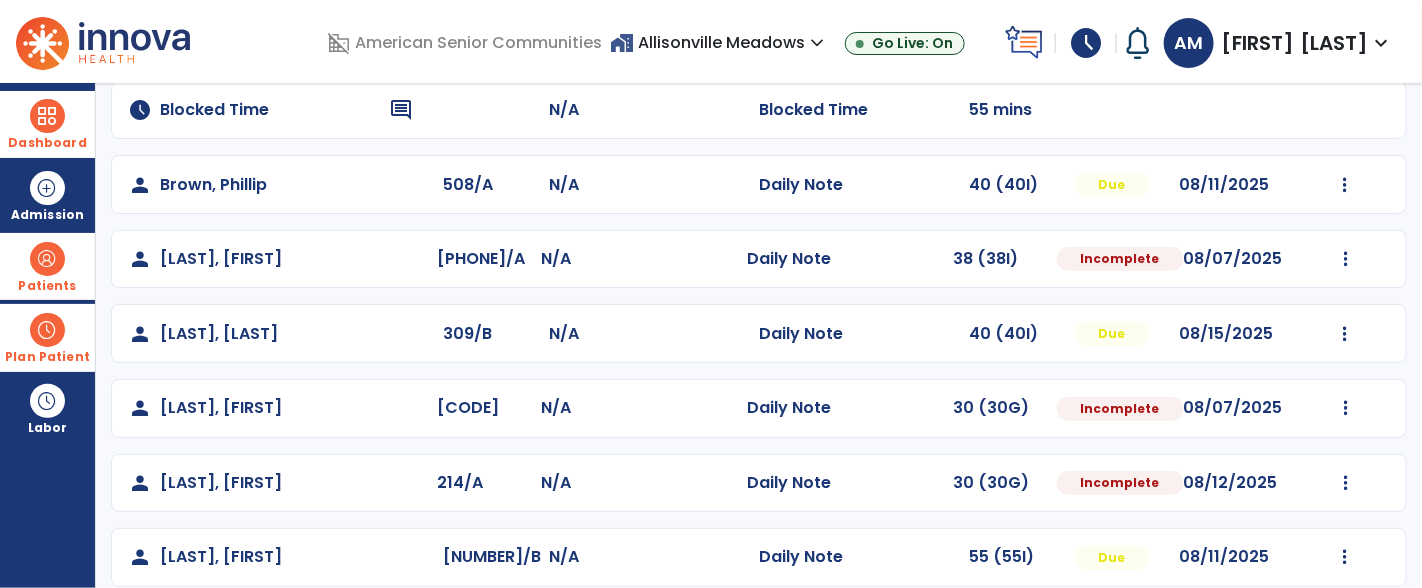 scroll, scrollTop: 261, scrollLeft: 0, axis: vertical 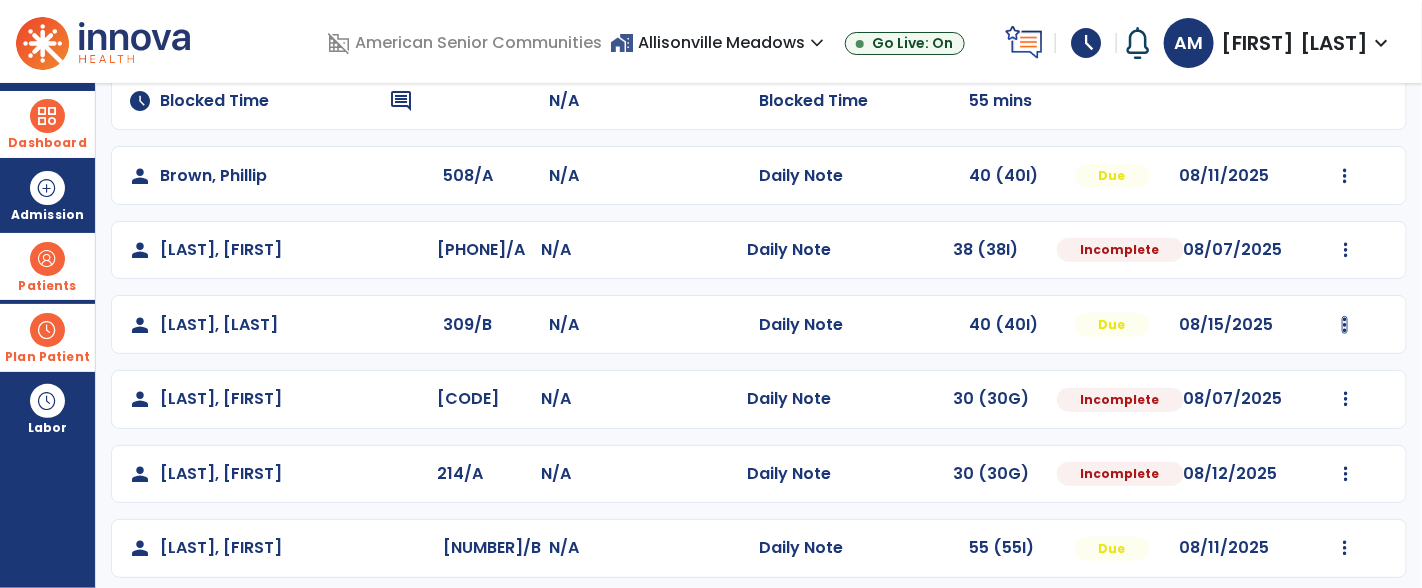 click at bounding box center [1346, 27] 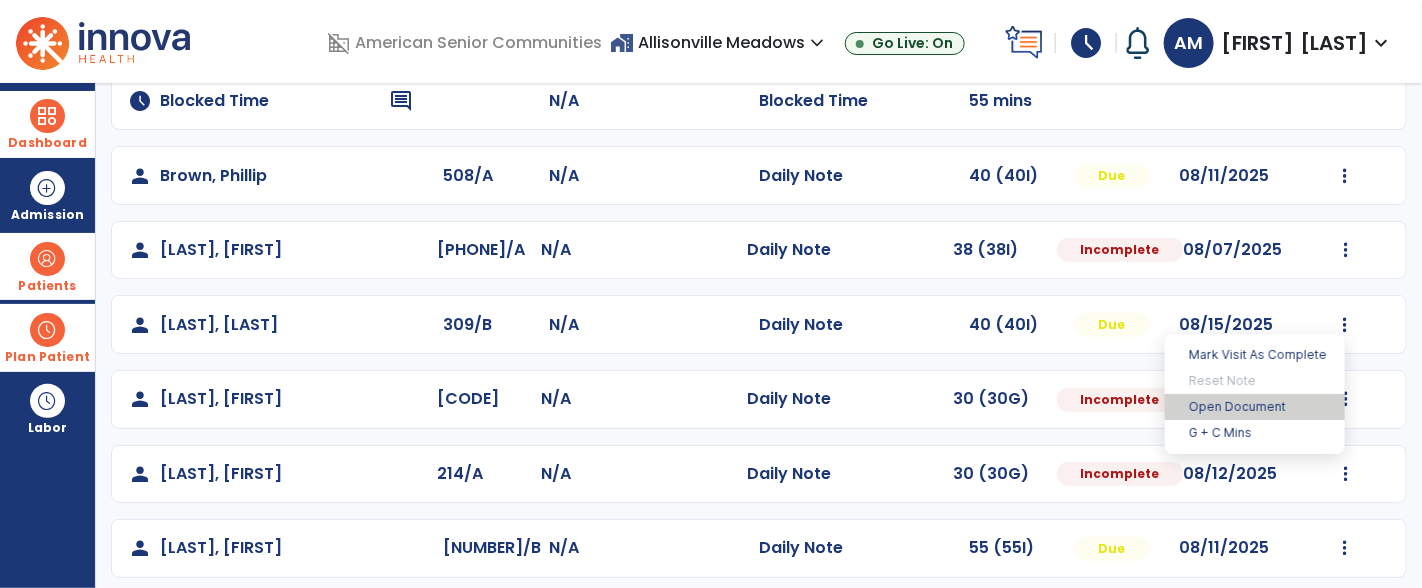 click on "Open Document" at bounding box center [1255, 407] 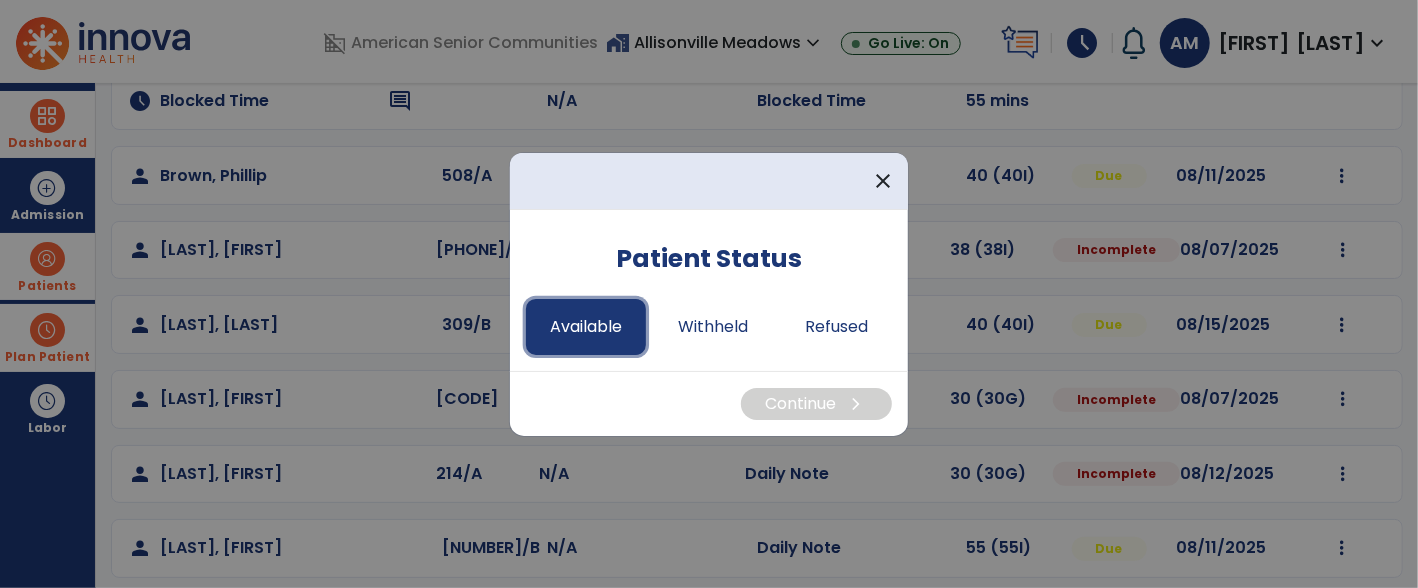 click on "Available" at bounding box center (586, 327) 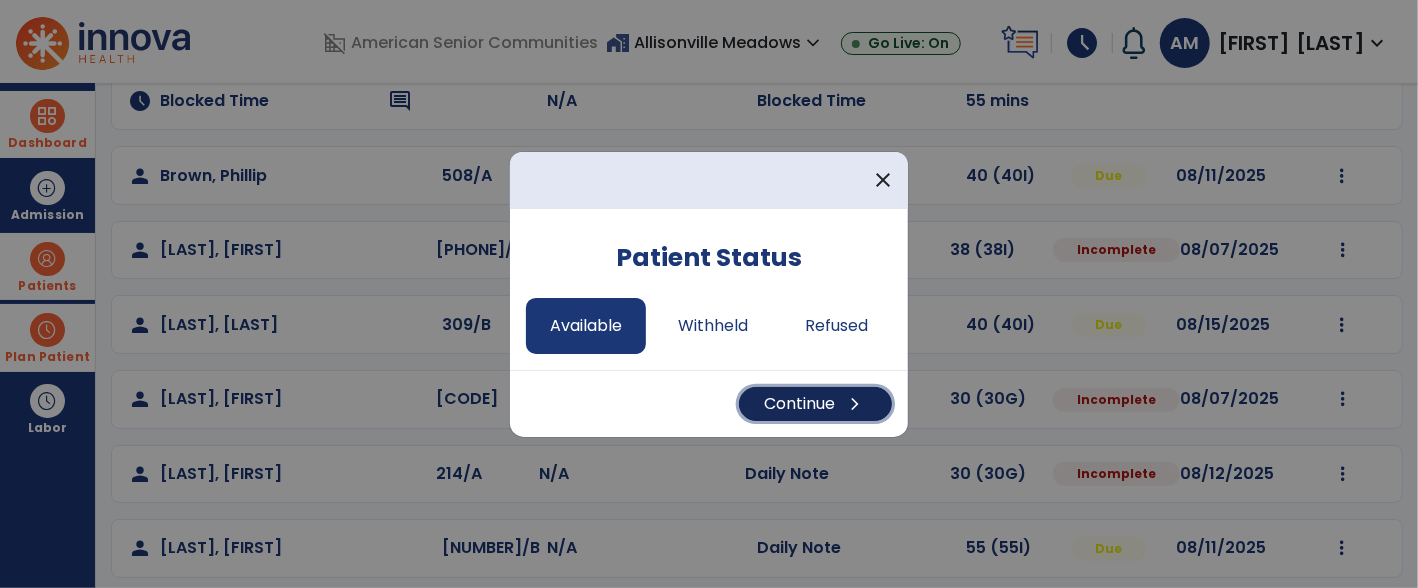 click on "Continue   chevron_right" at bounding box center (815, 404) 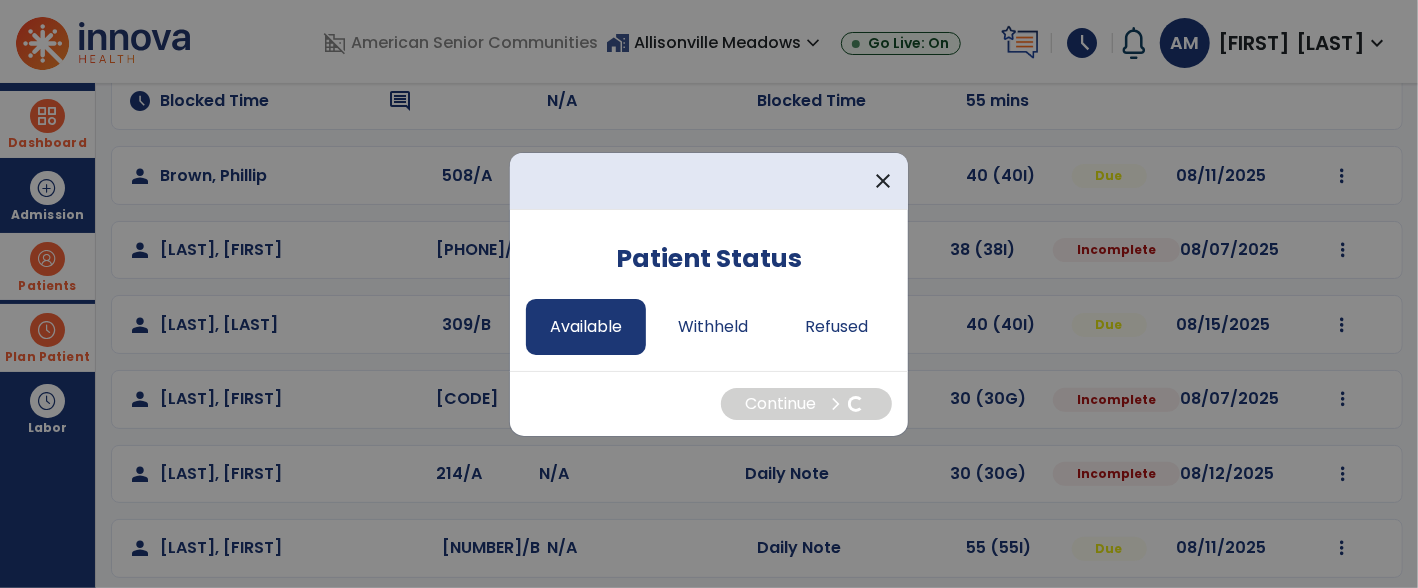 select on "*" 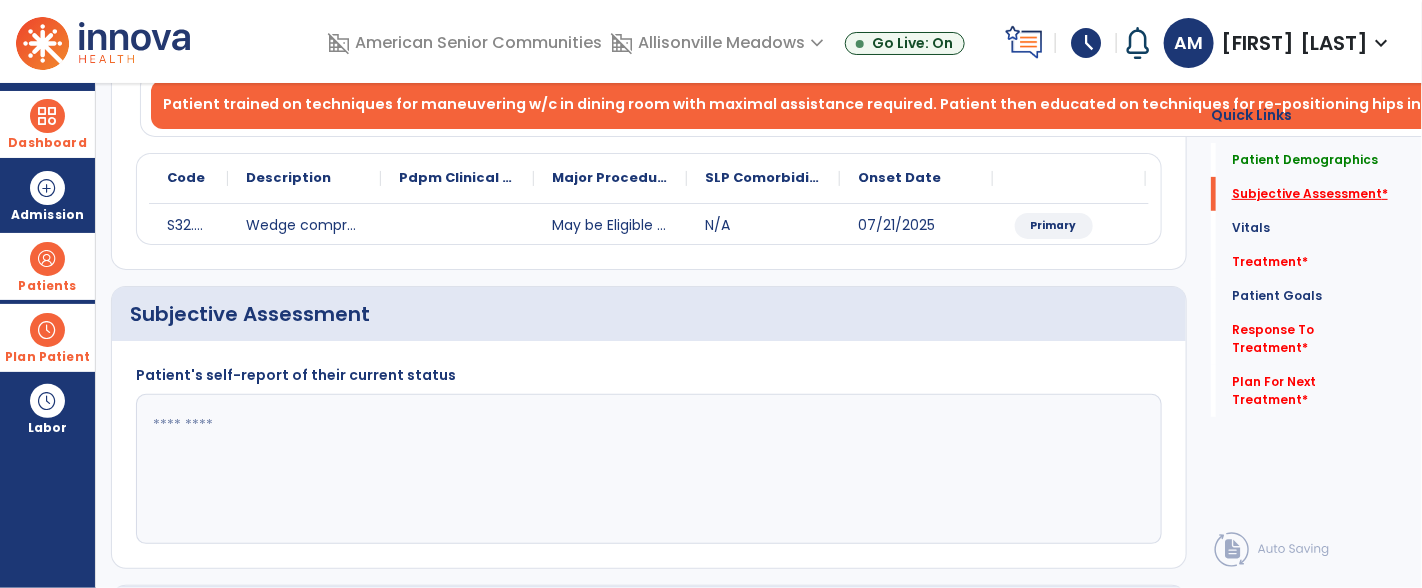 click on "*" 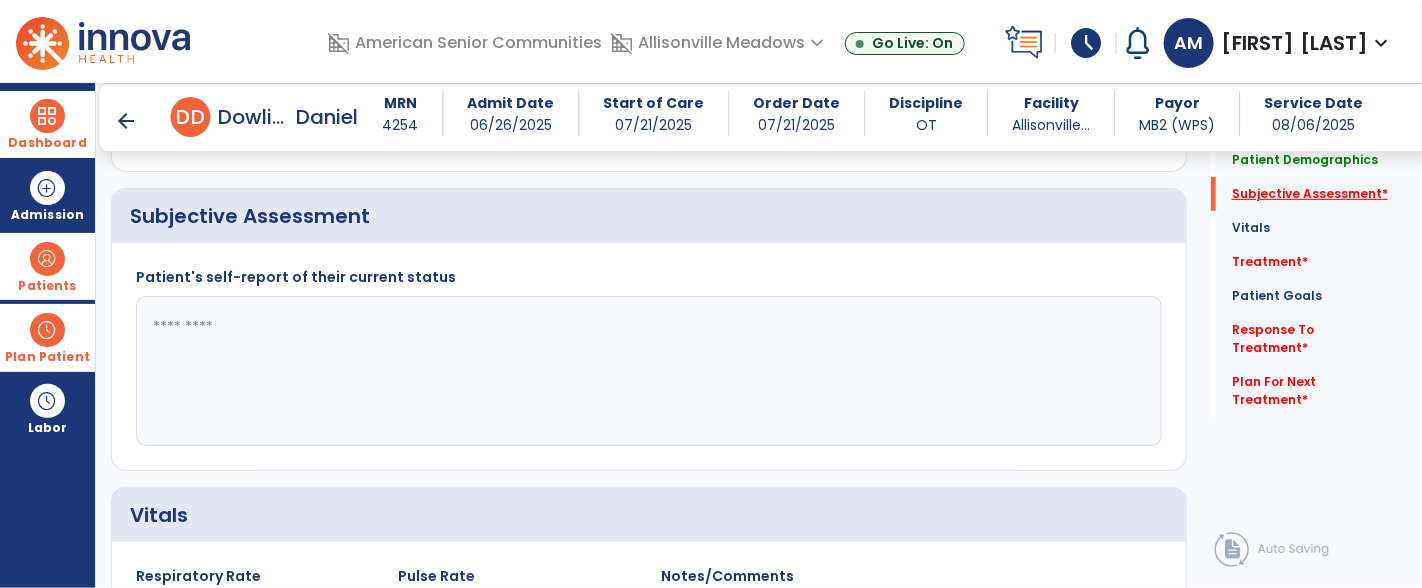 scroll, scrollTop: 353, scrollLeft: 0, axis: vertical 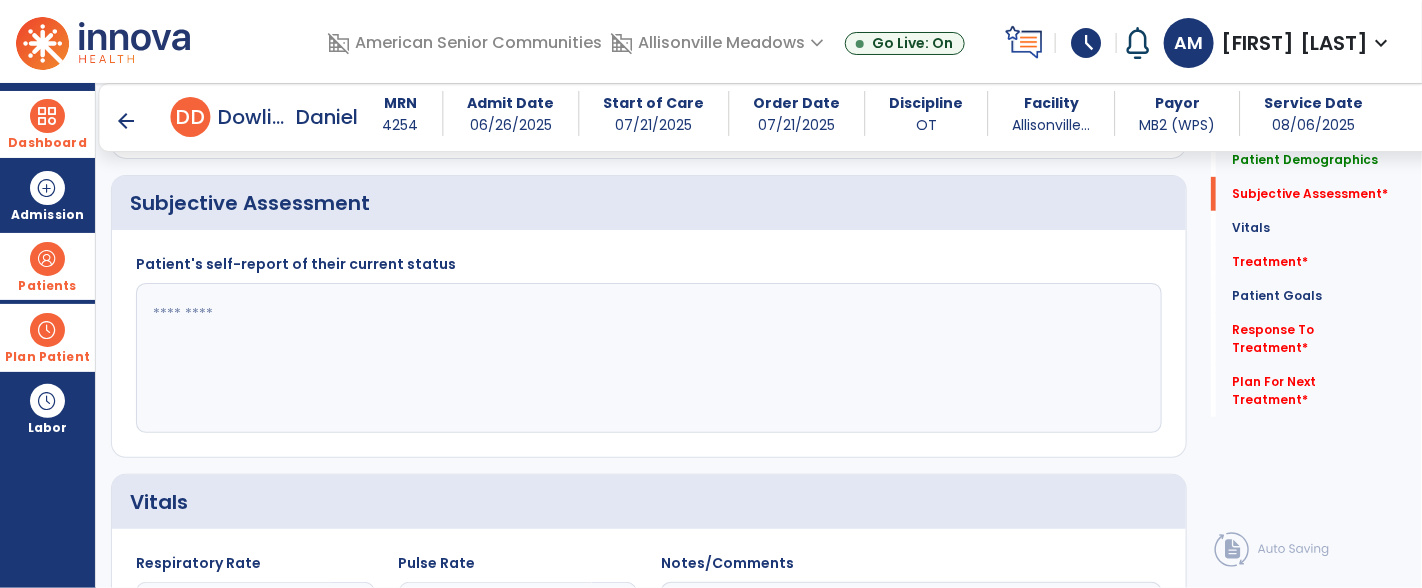 click 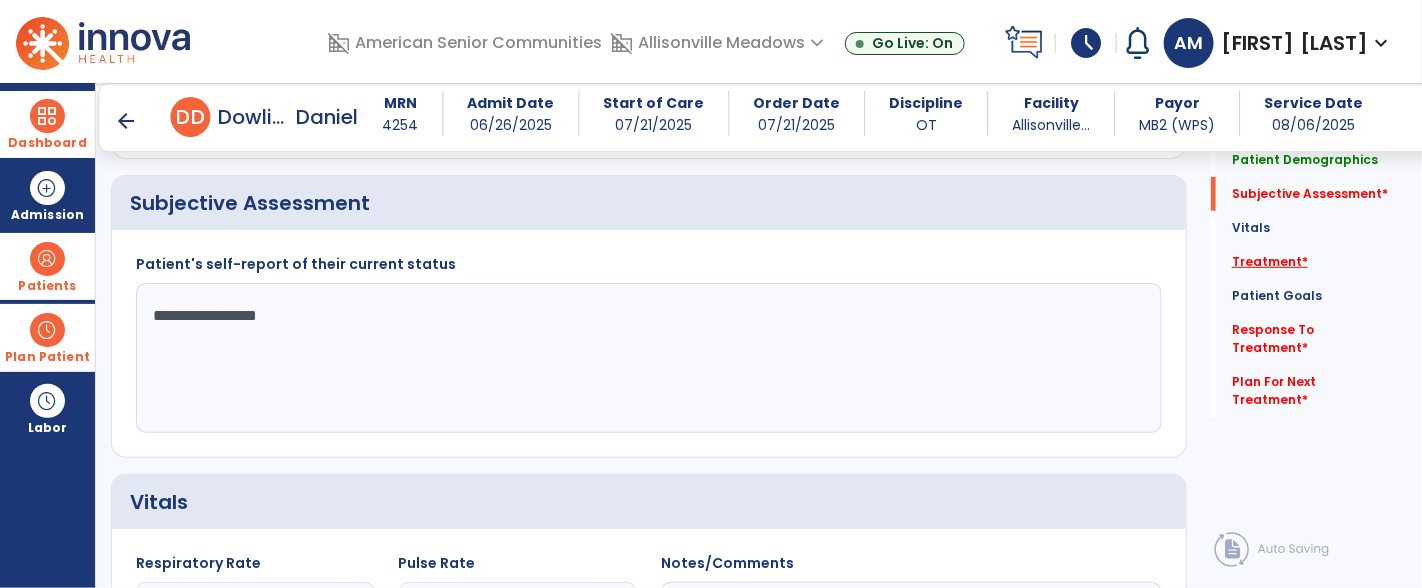 type on "**********" 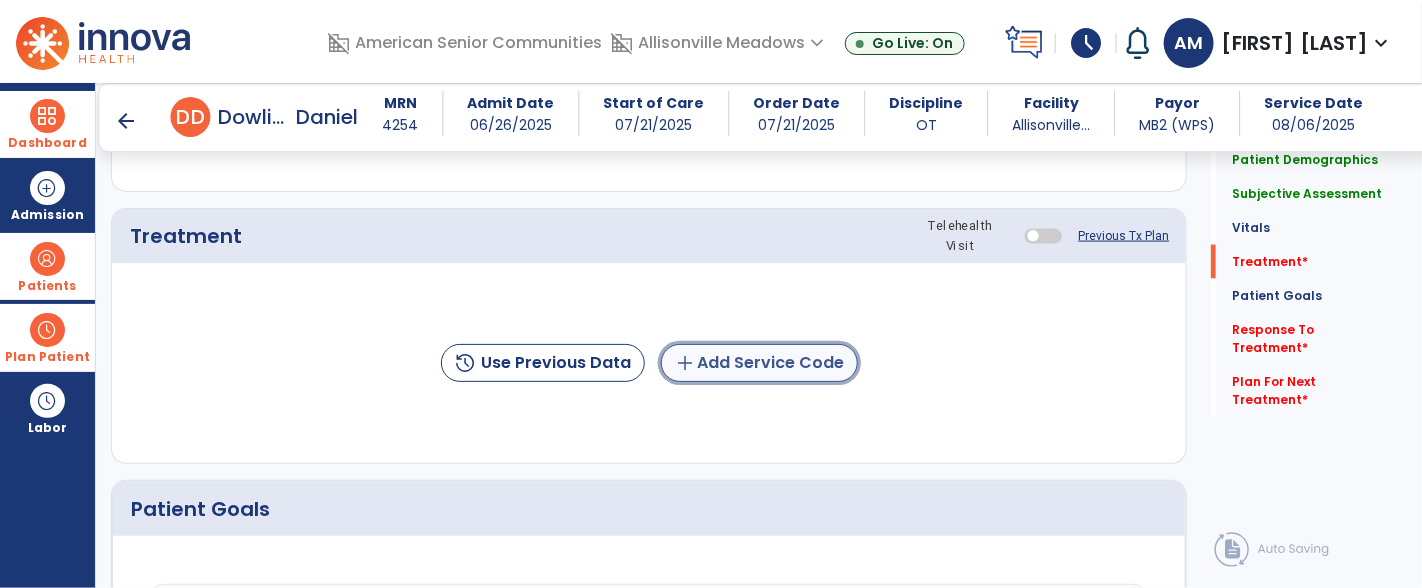 click on "add  Add Service Code" 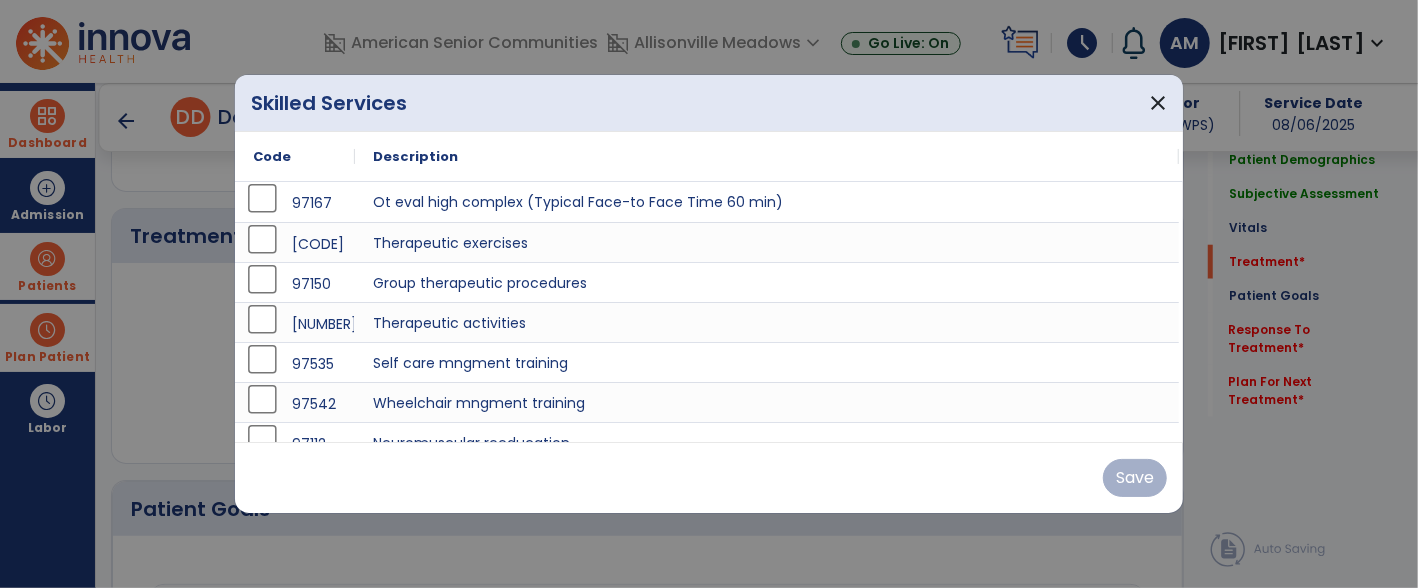 scroll, scrollTop: 1041, scrollLeft: 0, axis: vertical 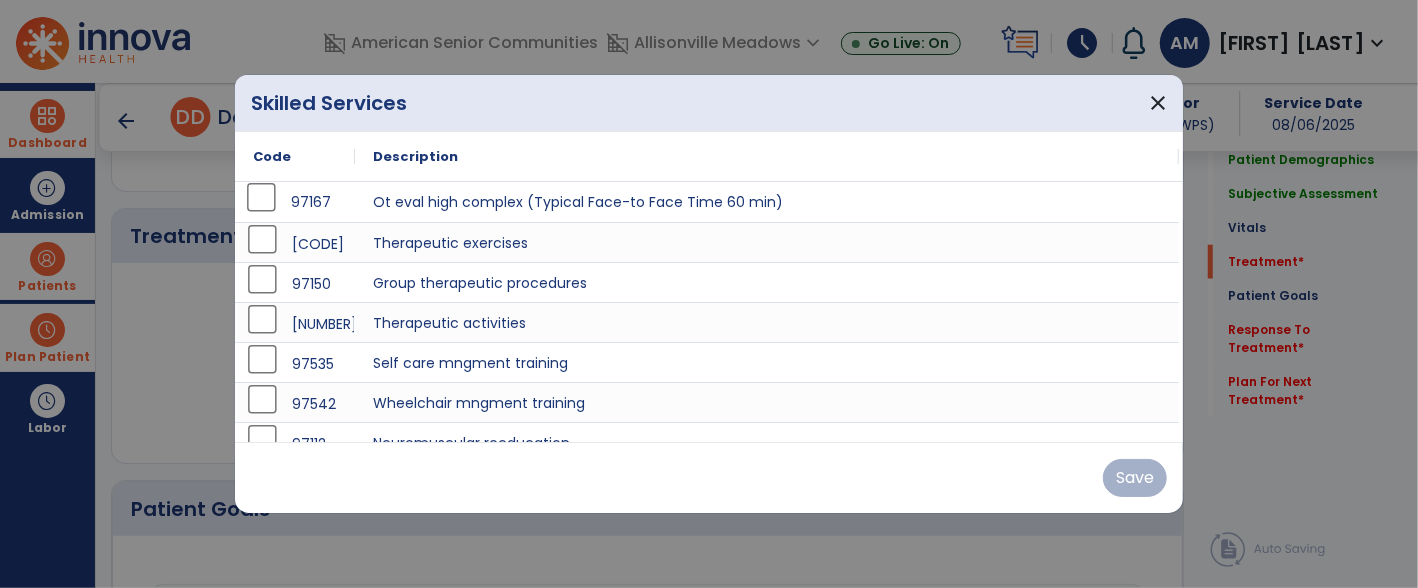 click on "97167" at bounding box center [295, 202] 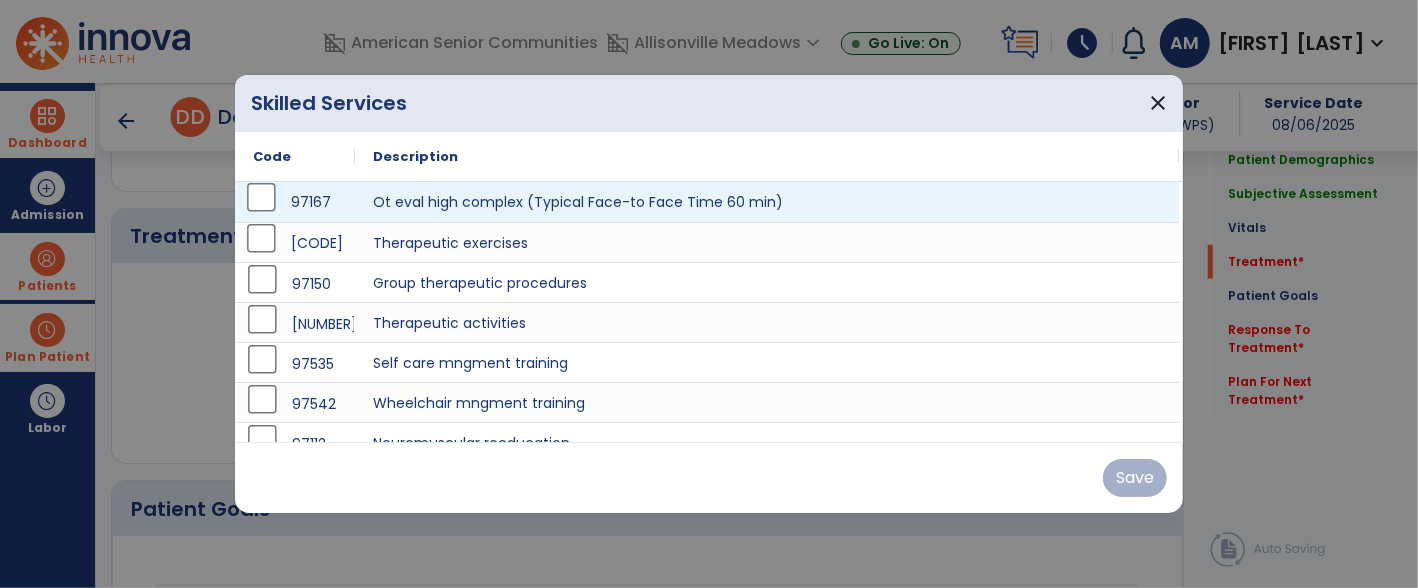 click on "[CODE]" at bounding box center (295, 242) 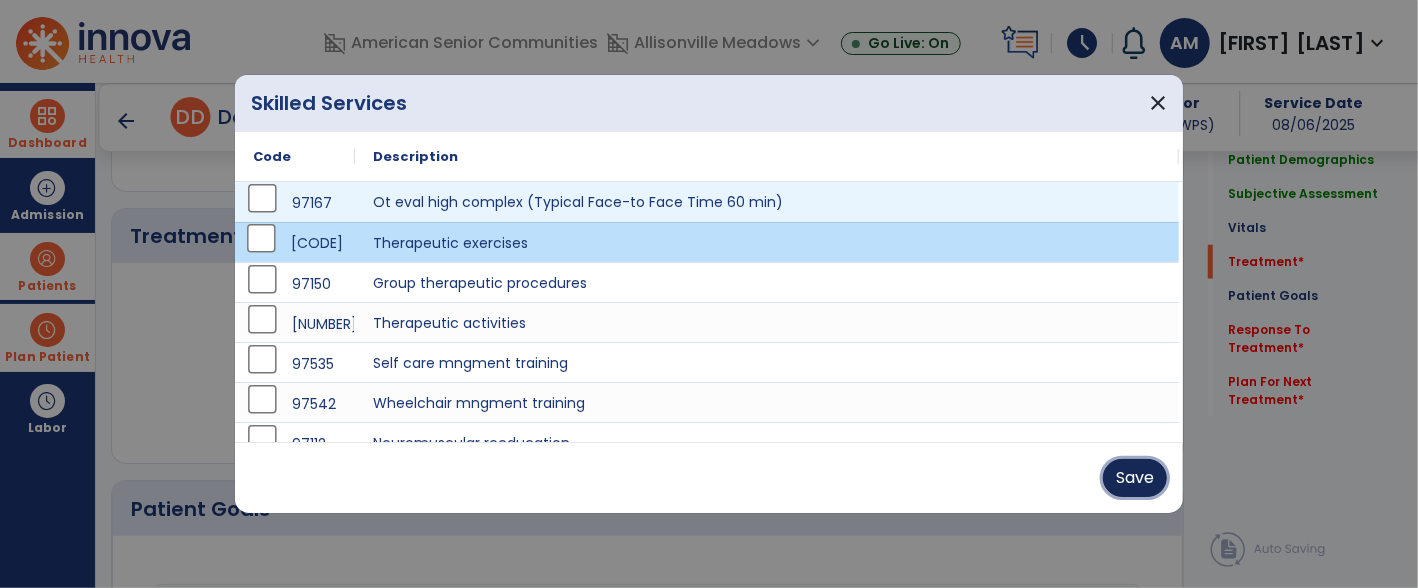 click on "Save" at bounding box center [1135, 478] 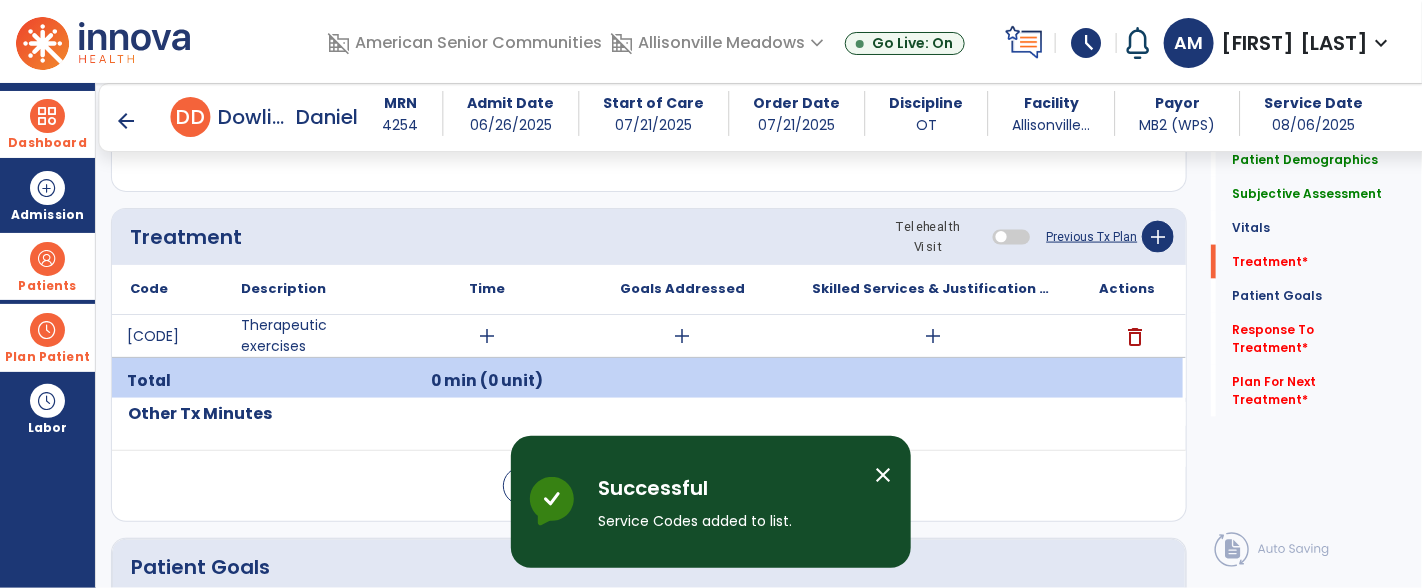 click on "add" at bounding box center (487, 336) 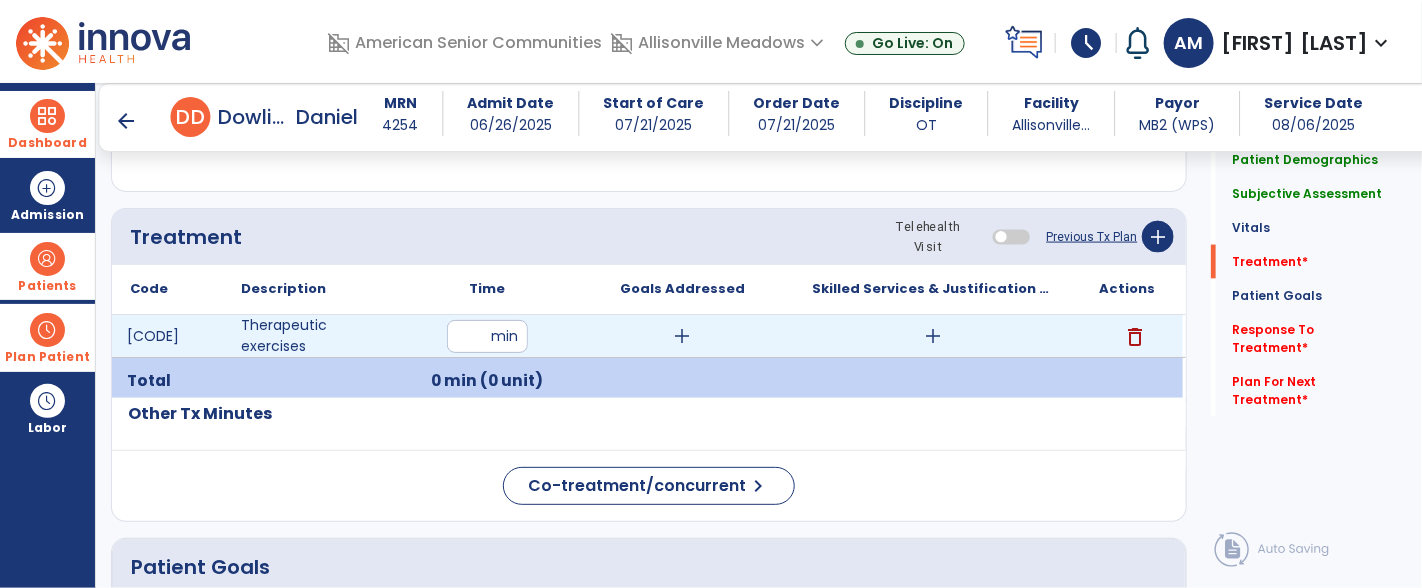 type on "**" 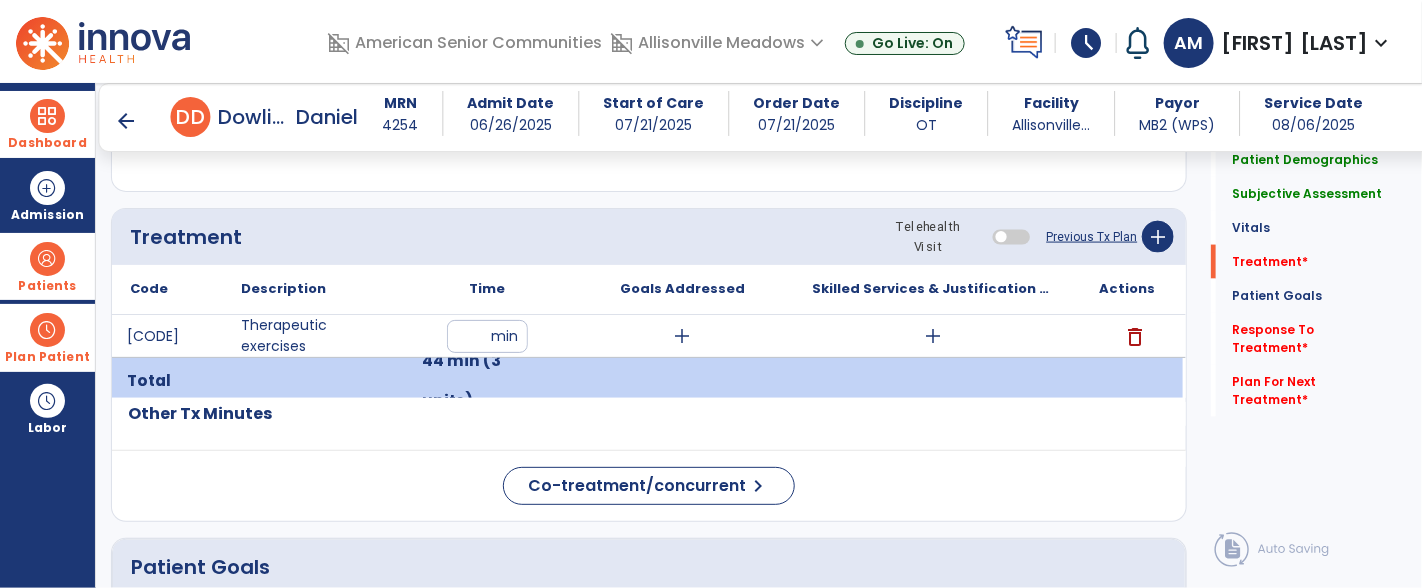 click on "add" at bounding box center [933, 336] 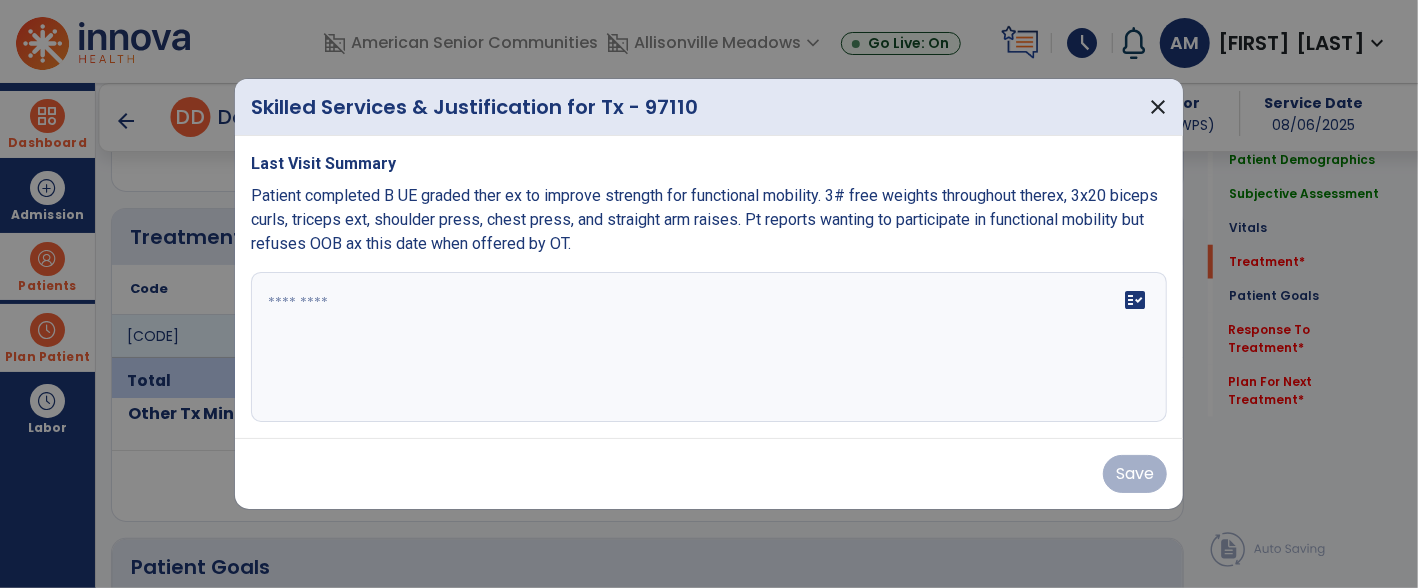 scroll, scrollTop: 1041, scrollLeft: 0, axis: vertical 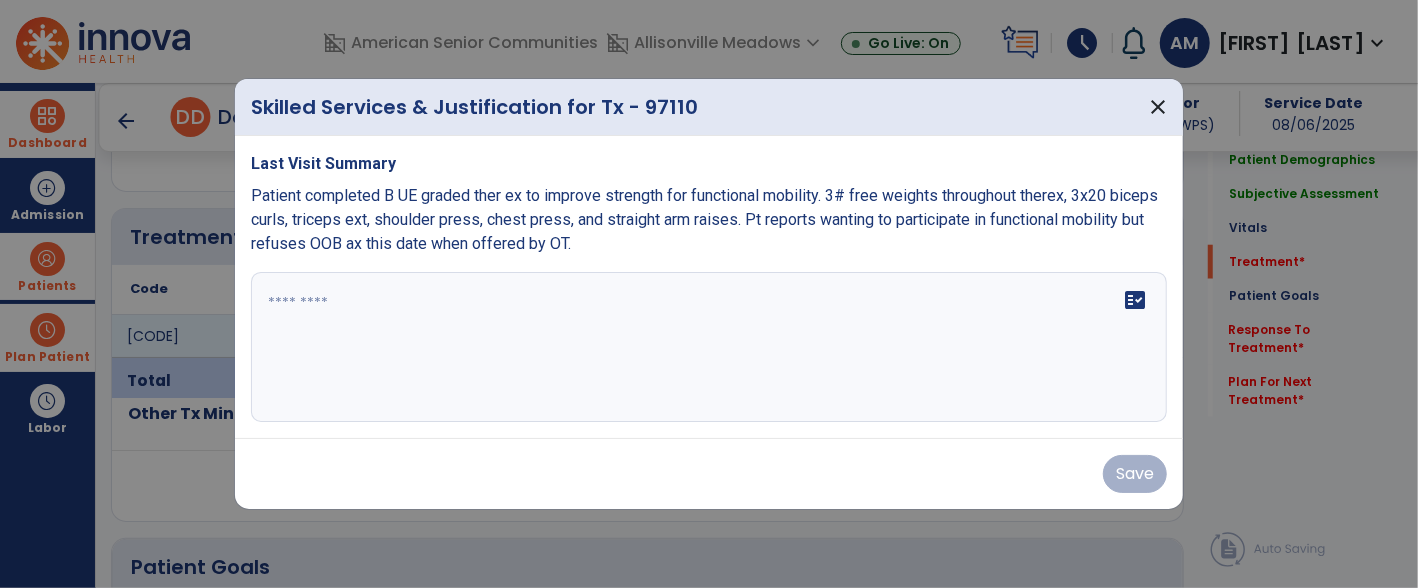 click on "fact_check" at bounding box center (709, 347) 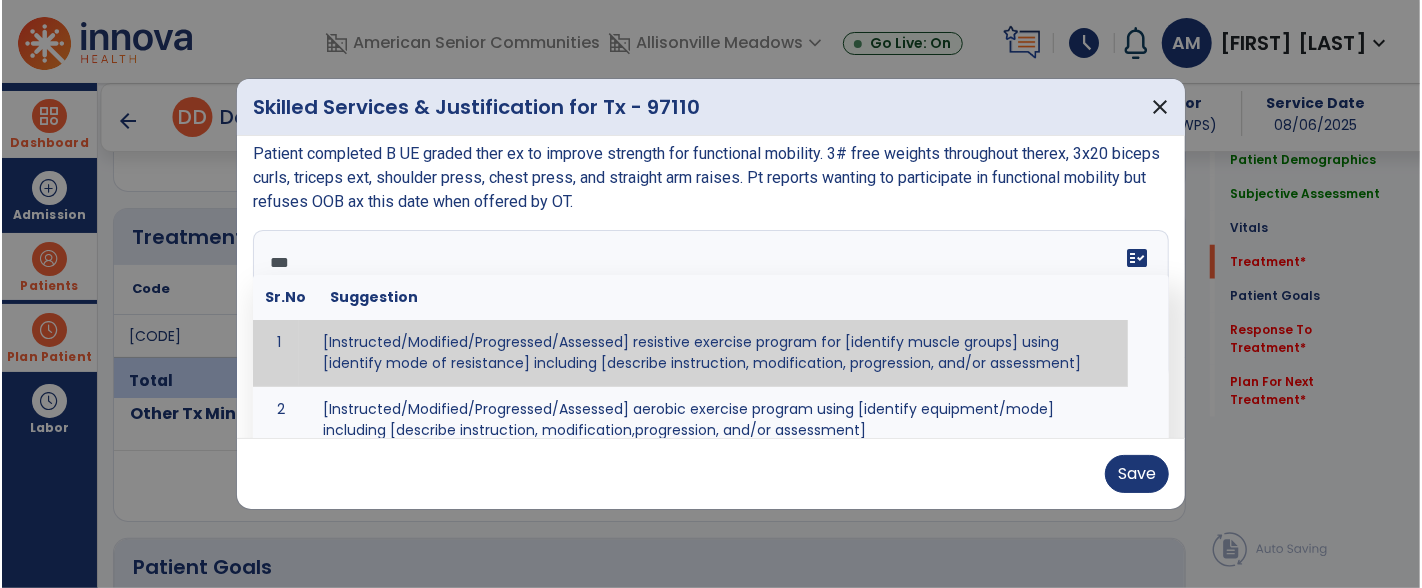 scroll, scrollTop: 0, scrollLeft: 0, axis: both 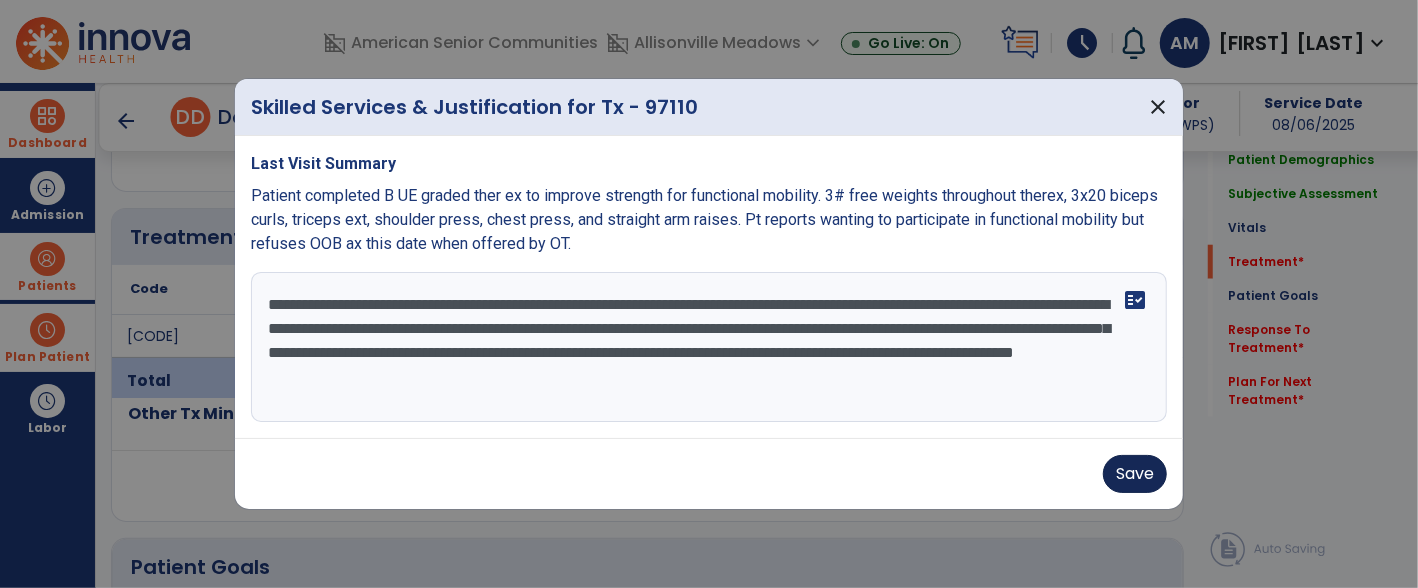 type on "**********" 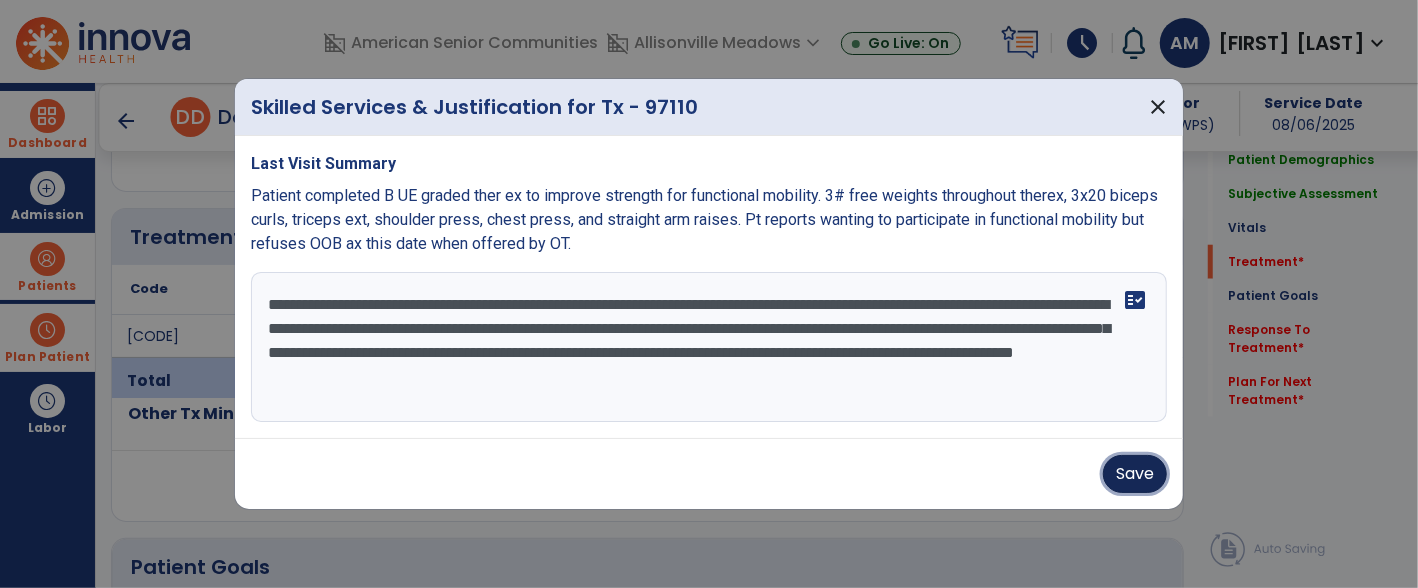 click on "Save" at bounding box center (1135, 474) 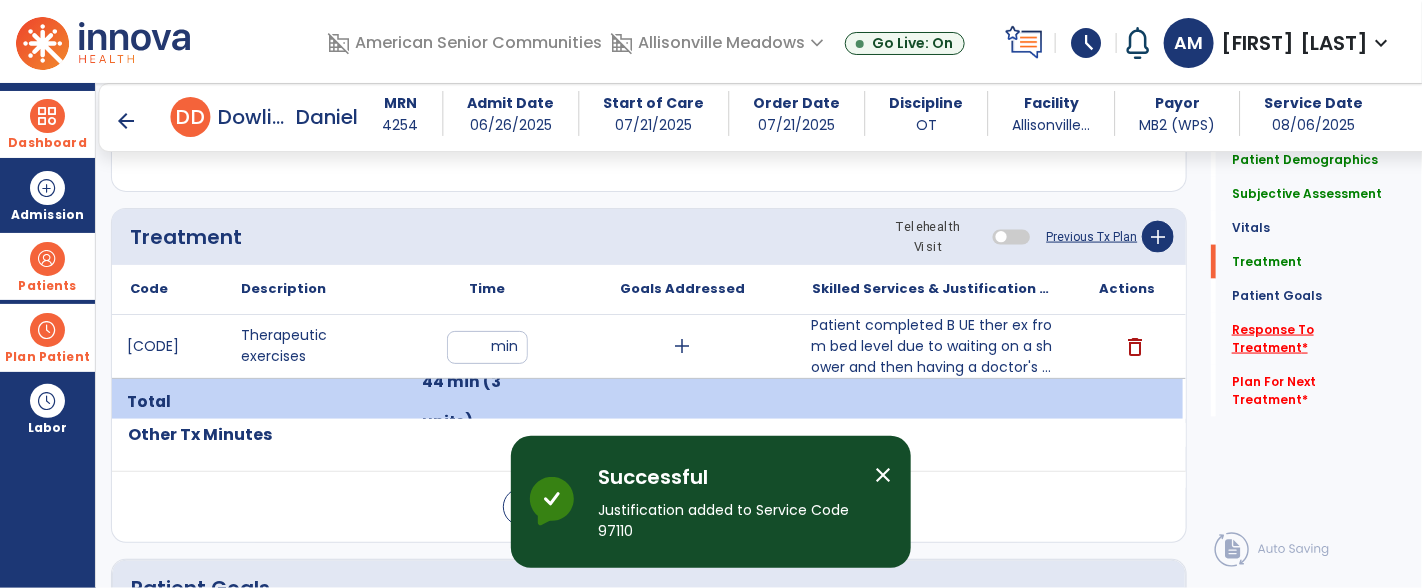 click on "*" 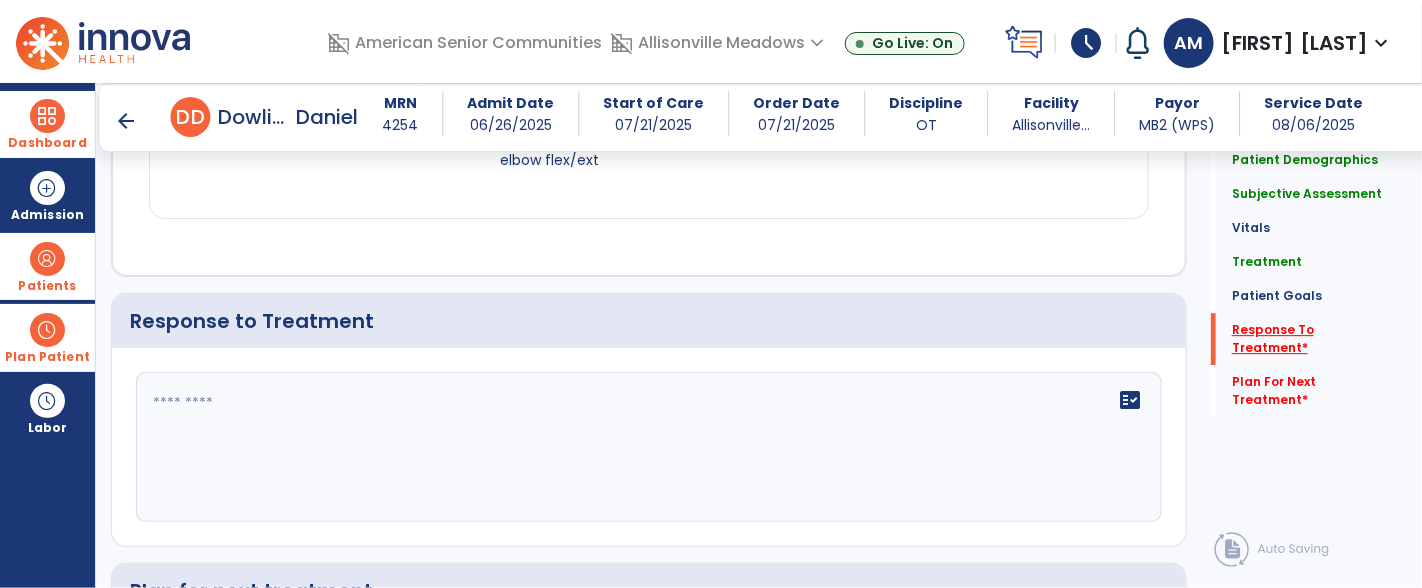 scroll, scrollTop: 2247, scrollLeft: 0, axis: vertical 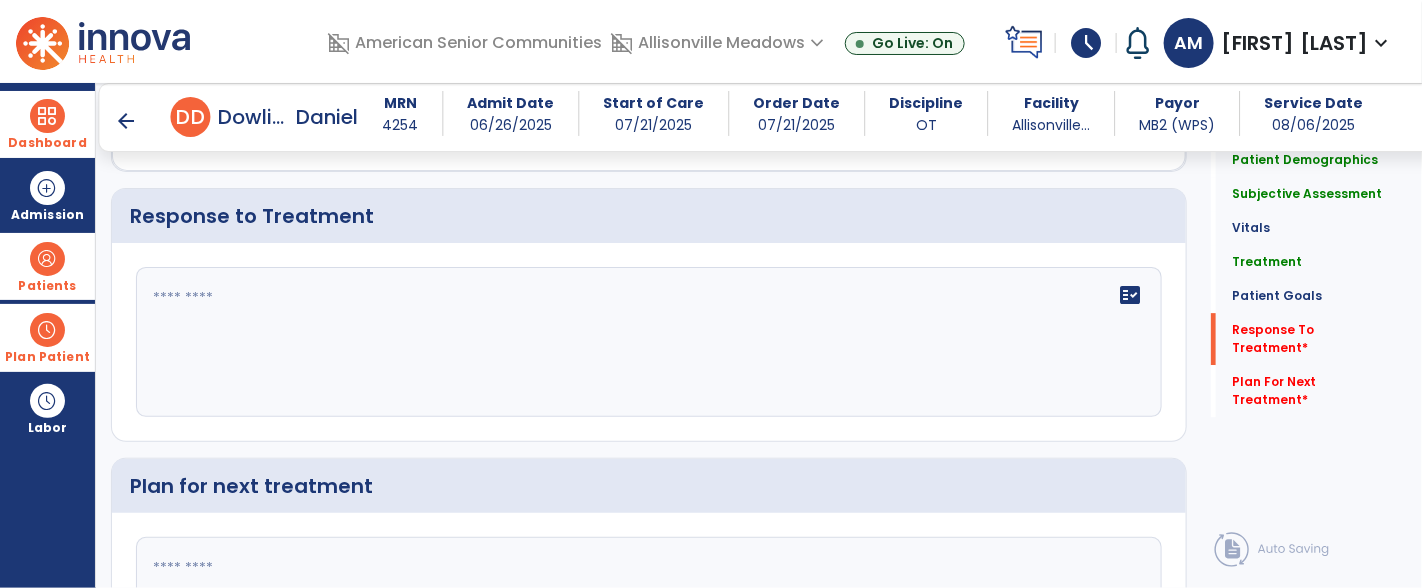 click on "fact_check" 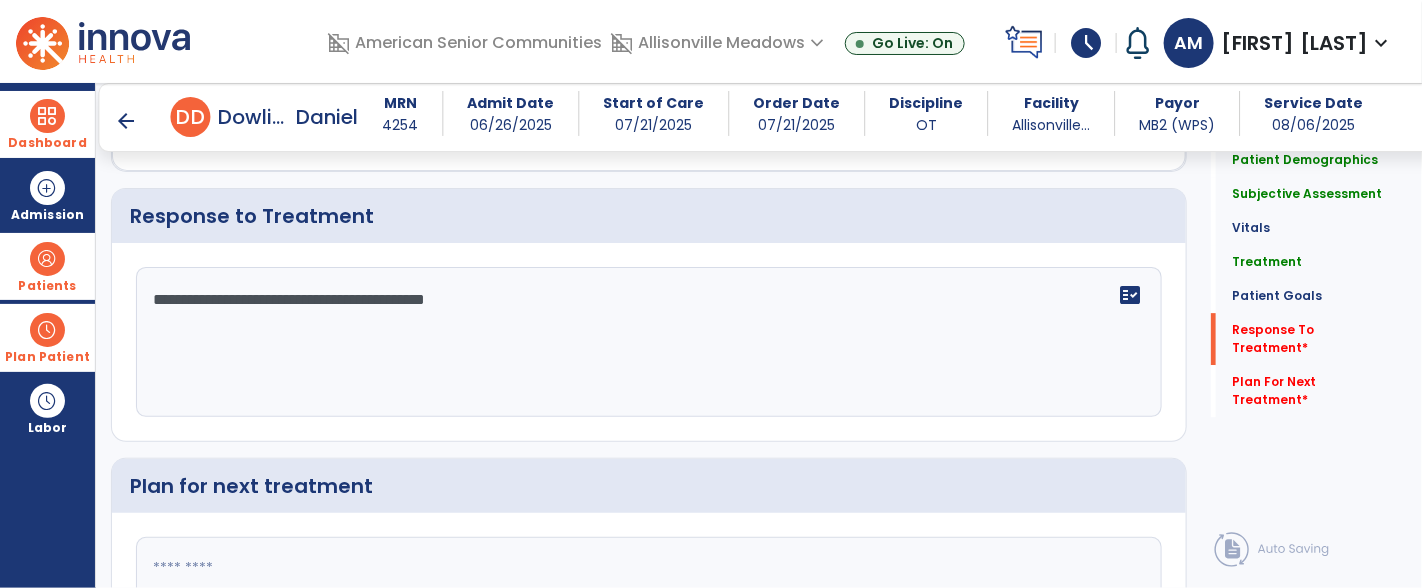 scroll, scrollTop: 2457, scrollLeft: 0, axis: vertical 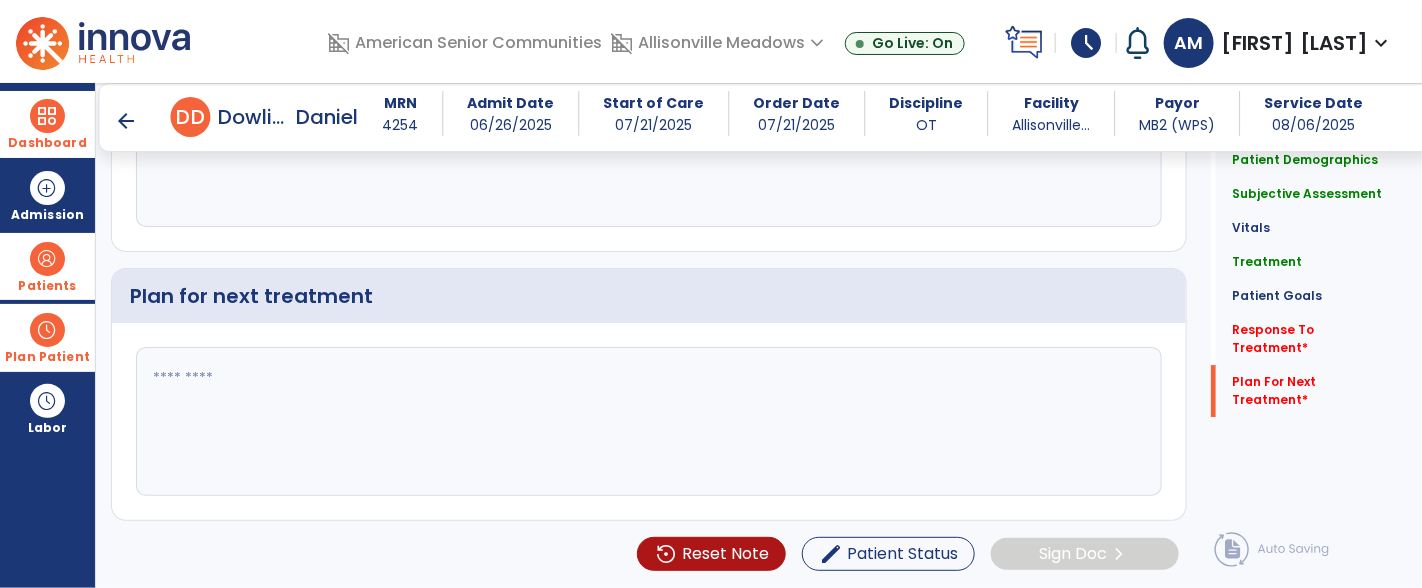 type on "**********" 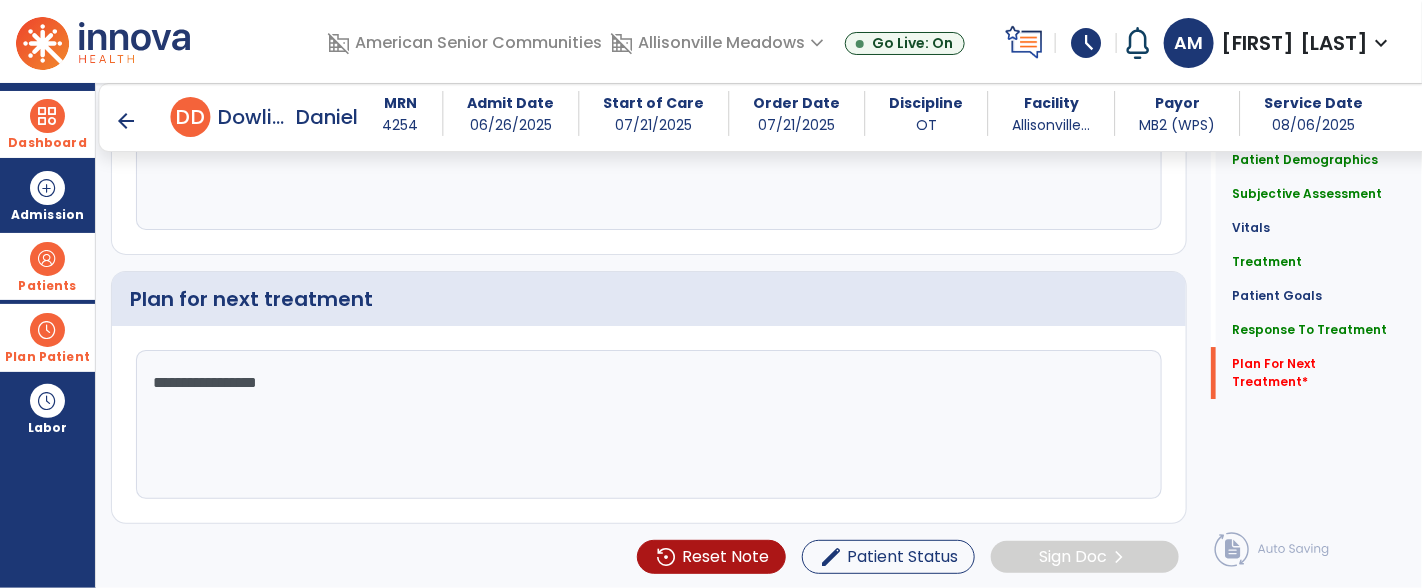 scroll, scrollTop: 2457, scrollLeft: 0, axis: vertical 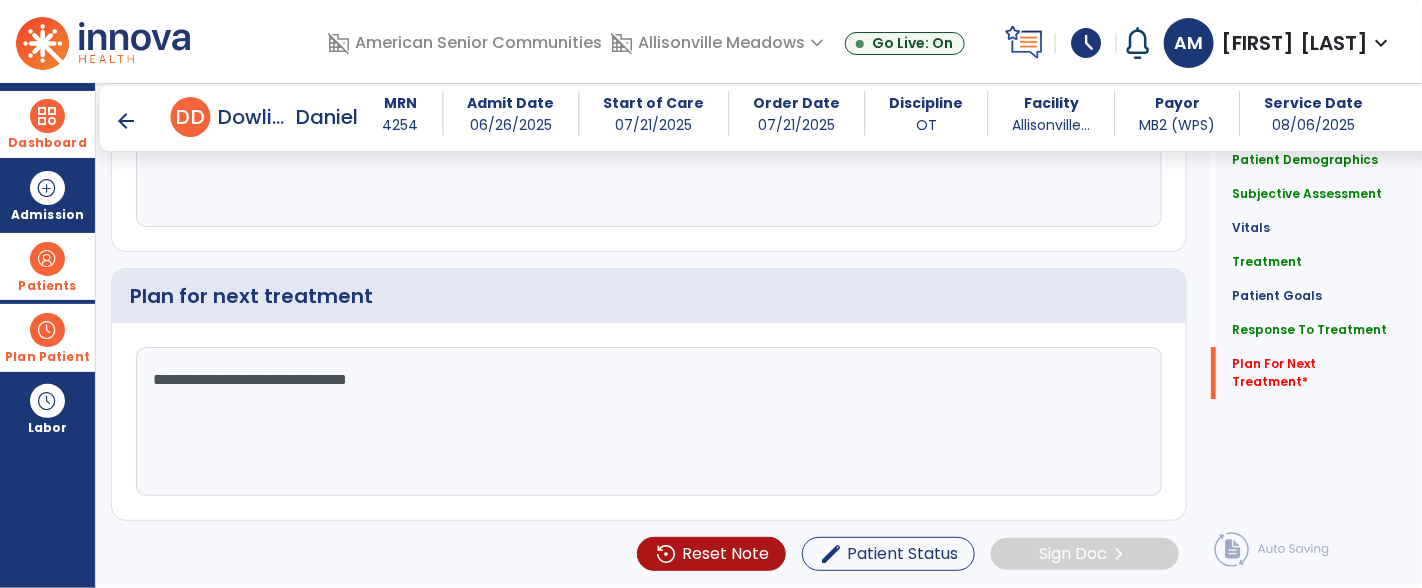 type on "**********" 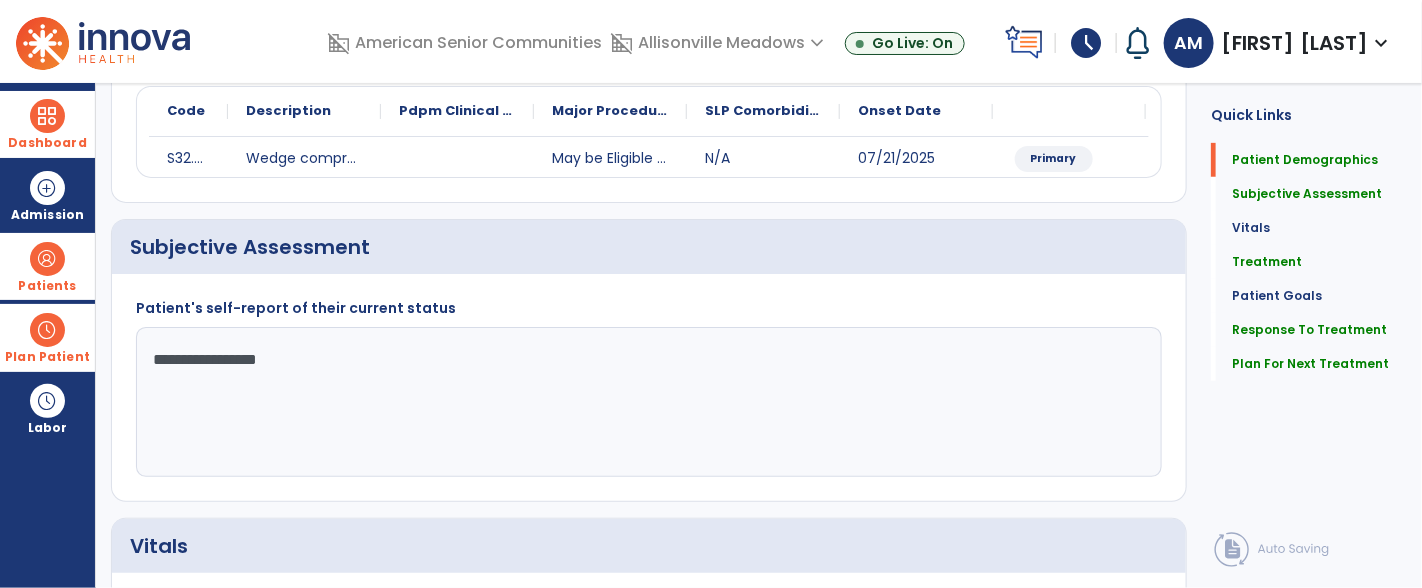 scroll, scrollTop: 0, scrollLeft: 0, axis: both 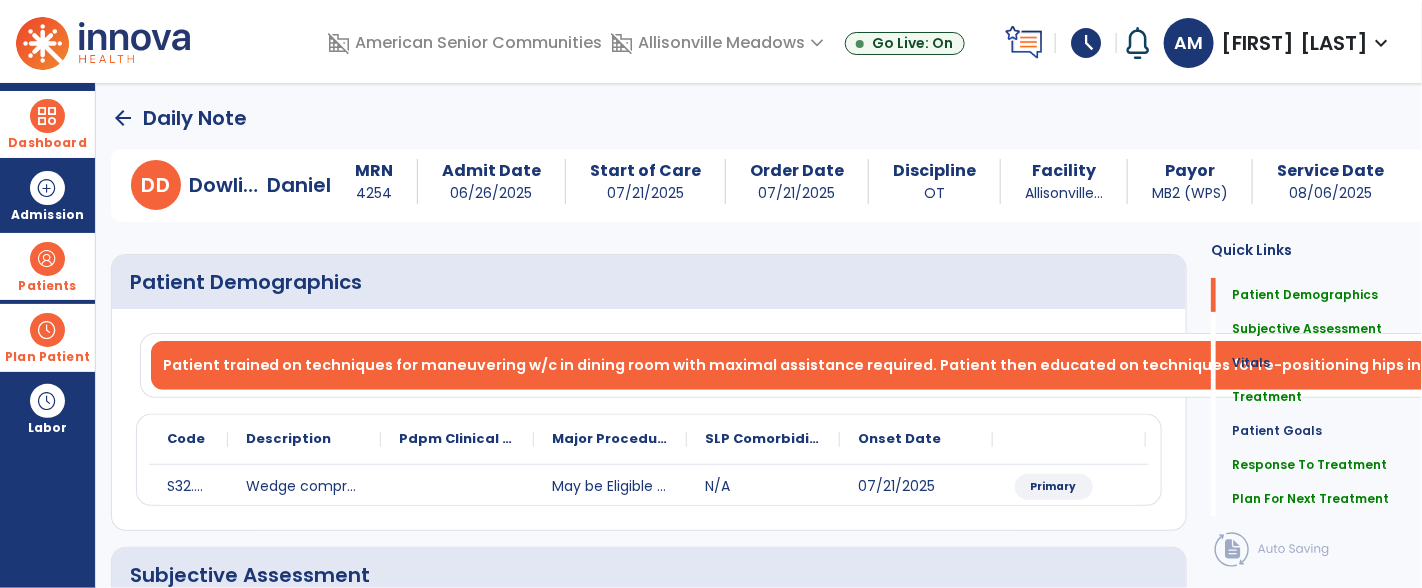 click on "arrow_back" 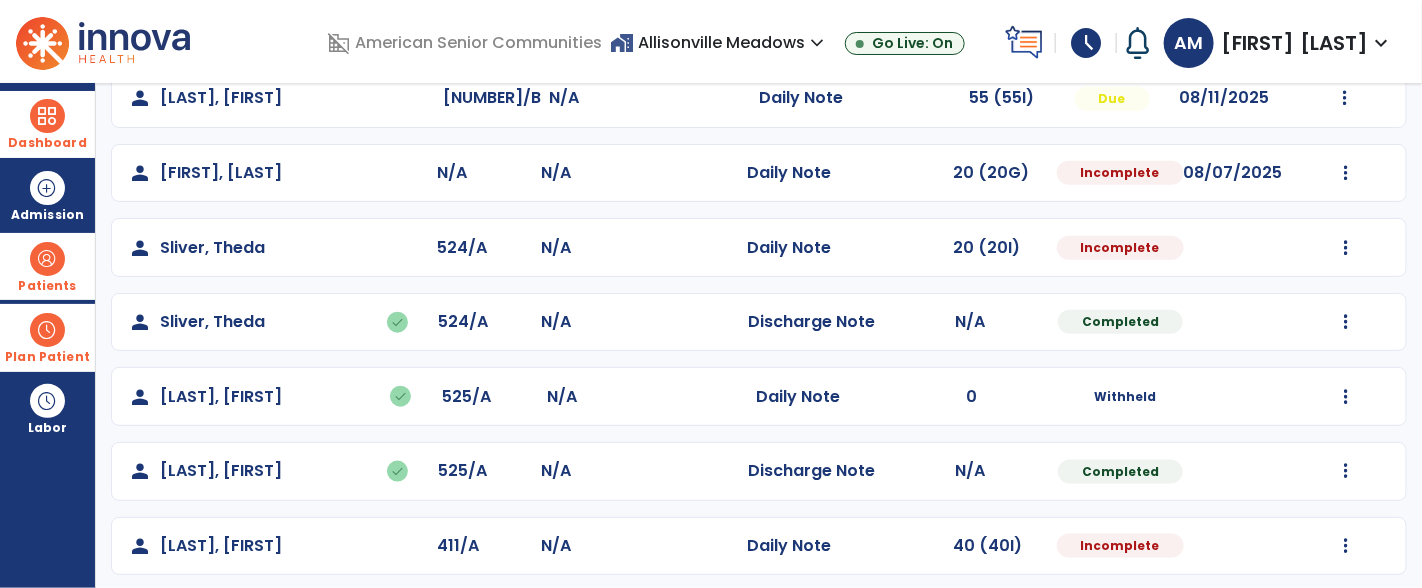 scroll, scrollTop: 792, scrollLeft: 0, axis: vertical 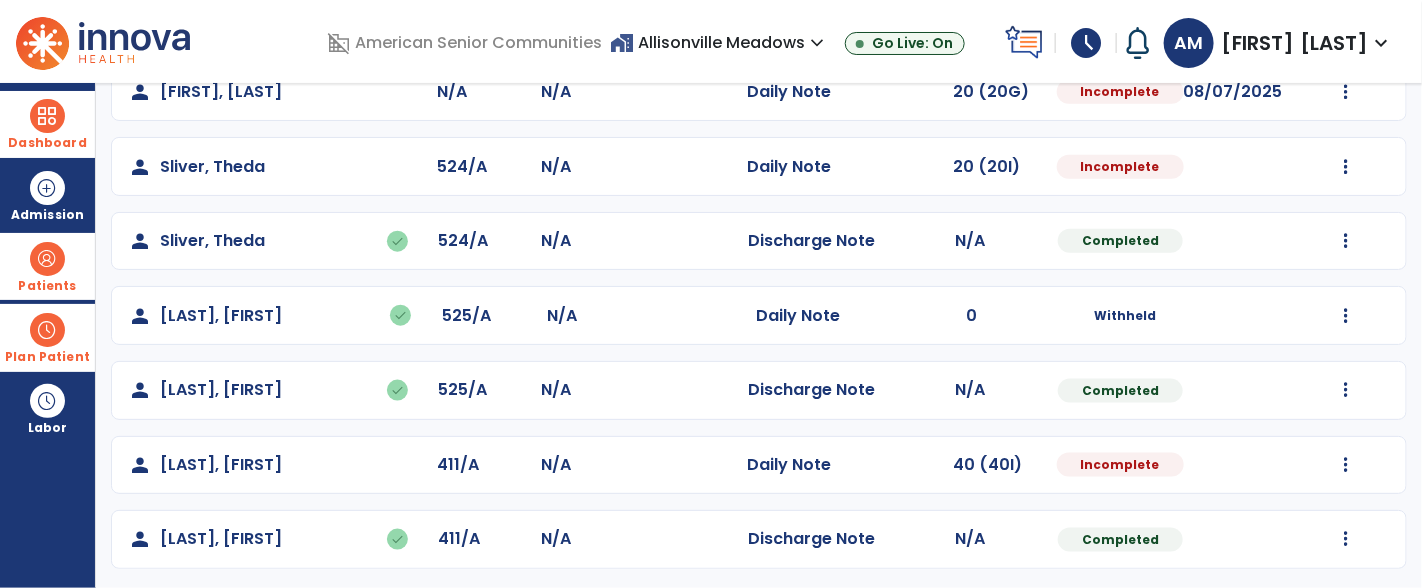 click on "Dashboard" at bounding box center [47, 124] 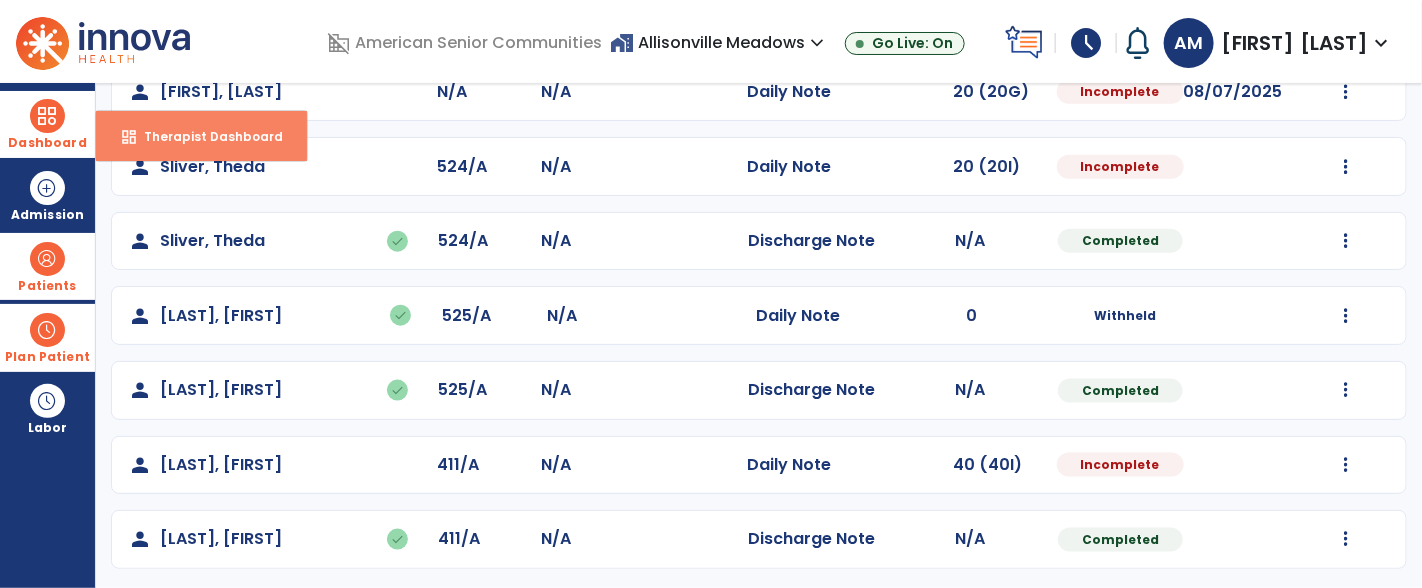 click on "Therapist Dashboard" at bounding box center [205, 136] 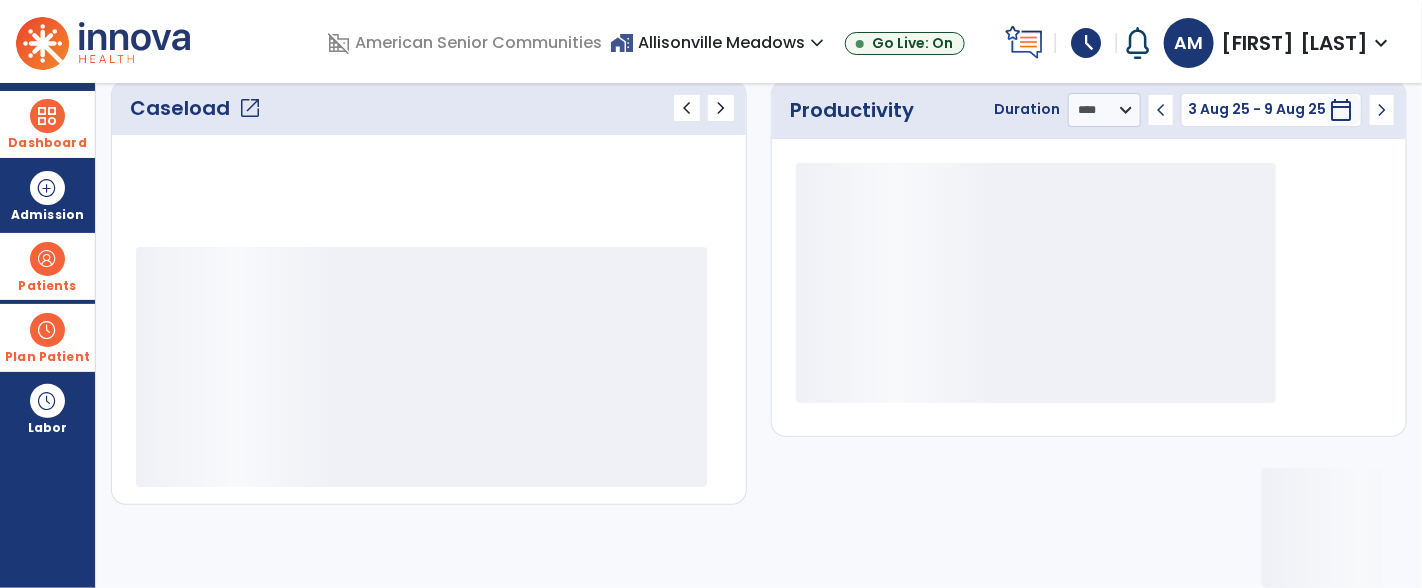 scroll, scrollTop: 289, scrollLeft: 0, axis: vertical 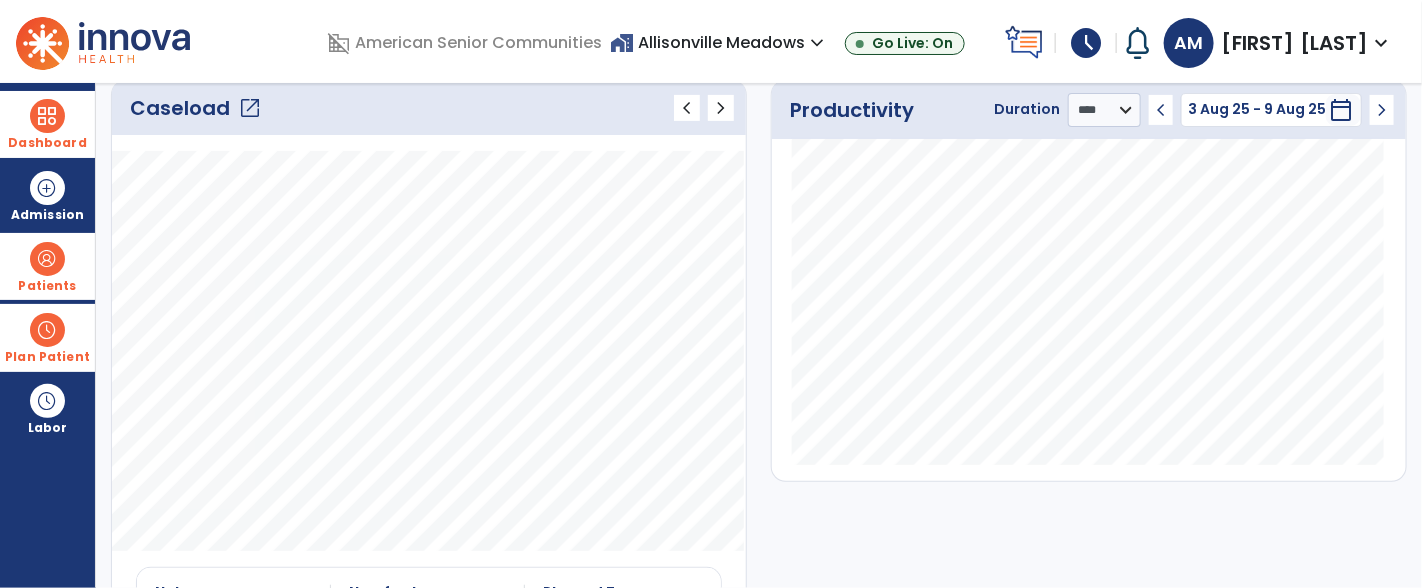click at bounding box center [47, 330] 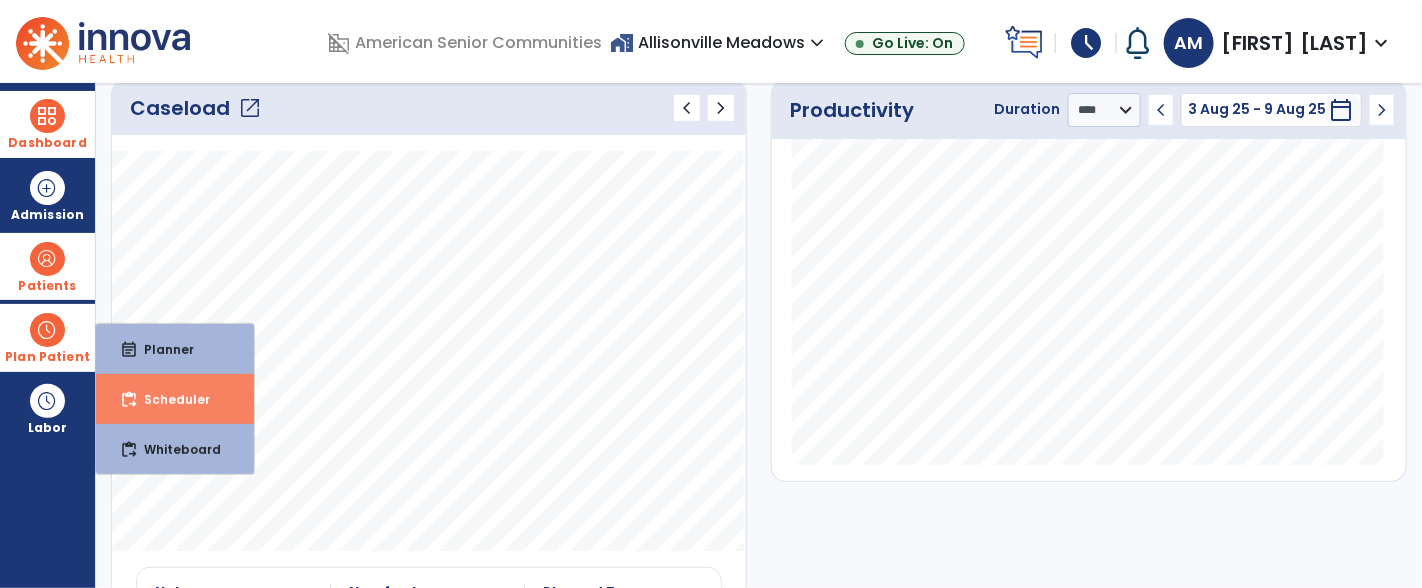 click on "Scheduler" at bounding box center (169, 399) 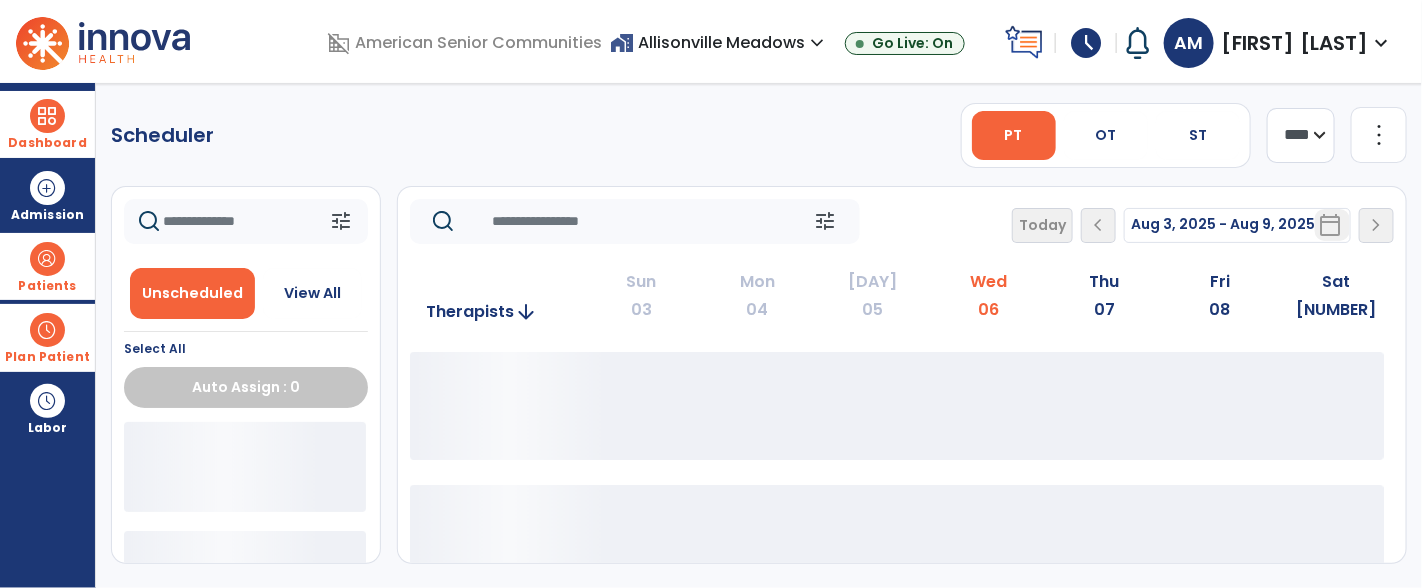 scroll, scrollTop: 0, scrollLeft: 0, axis: both 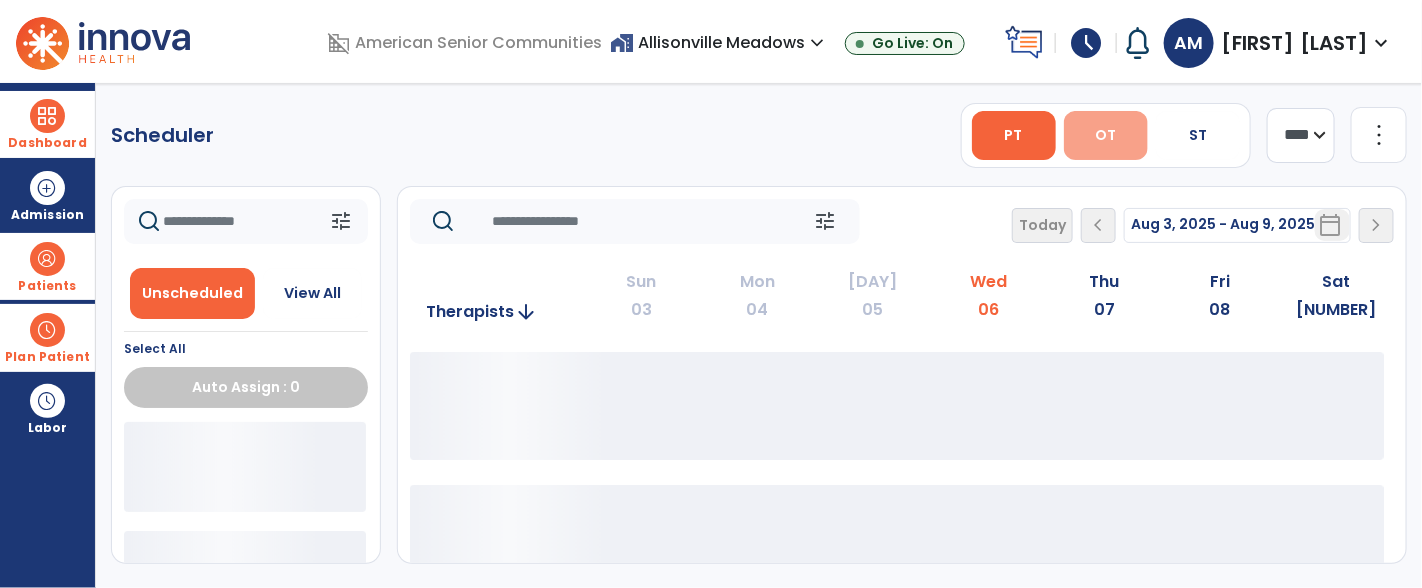 click on "OT" at bounding box center [1105, 135] 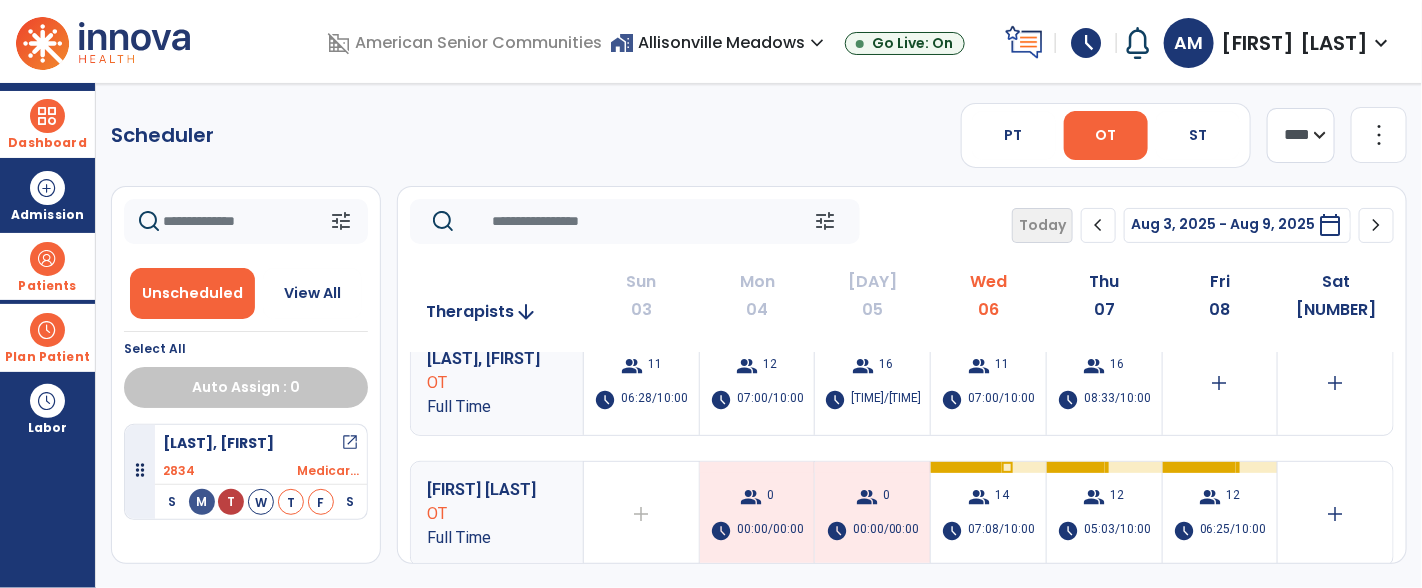 scroll, scrollTop: 3, scrollLeft: 0, axis: vertical 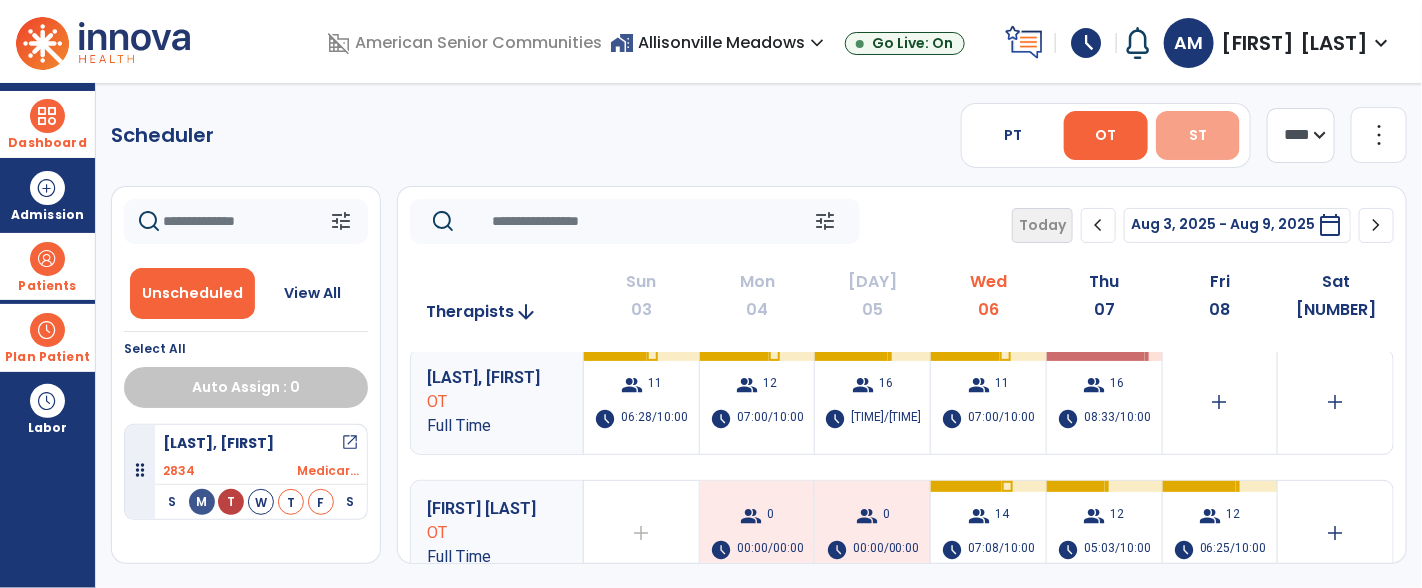 click on "ST" at bounding box center [1198, 135] 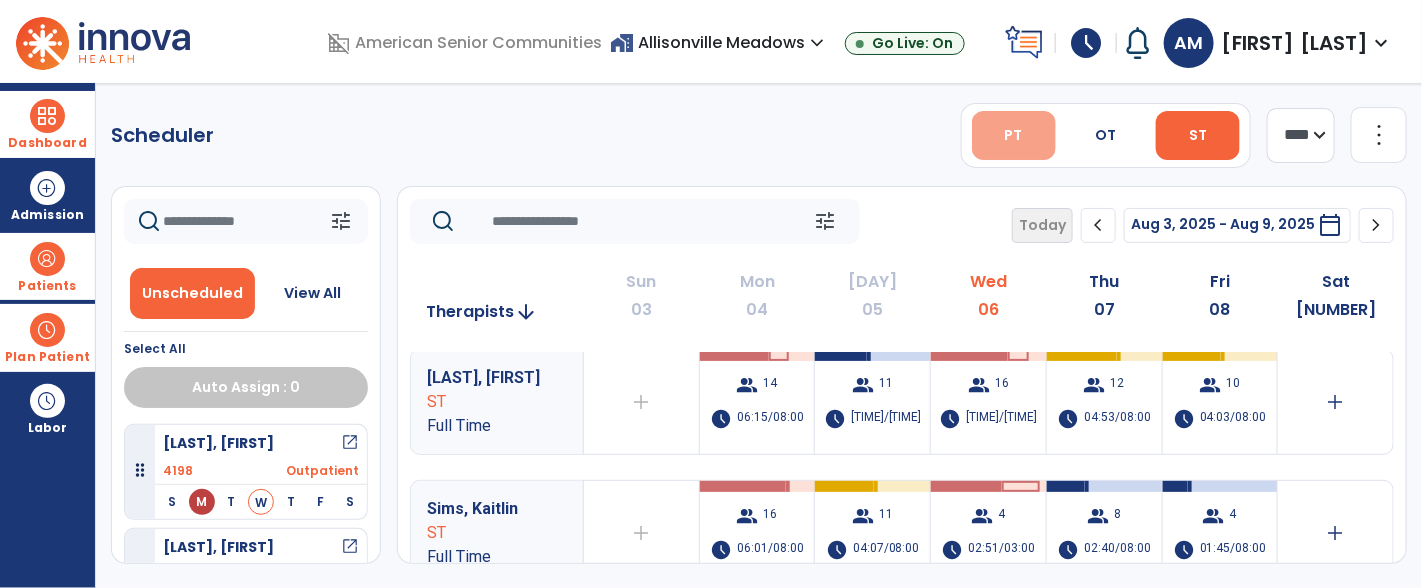 click on "PT" at bounding box center (1014, 135) 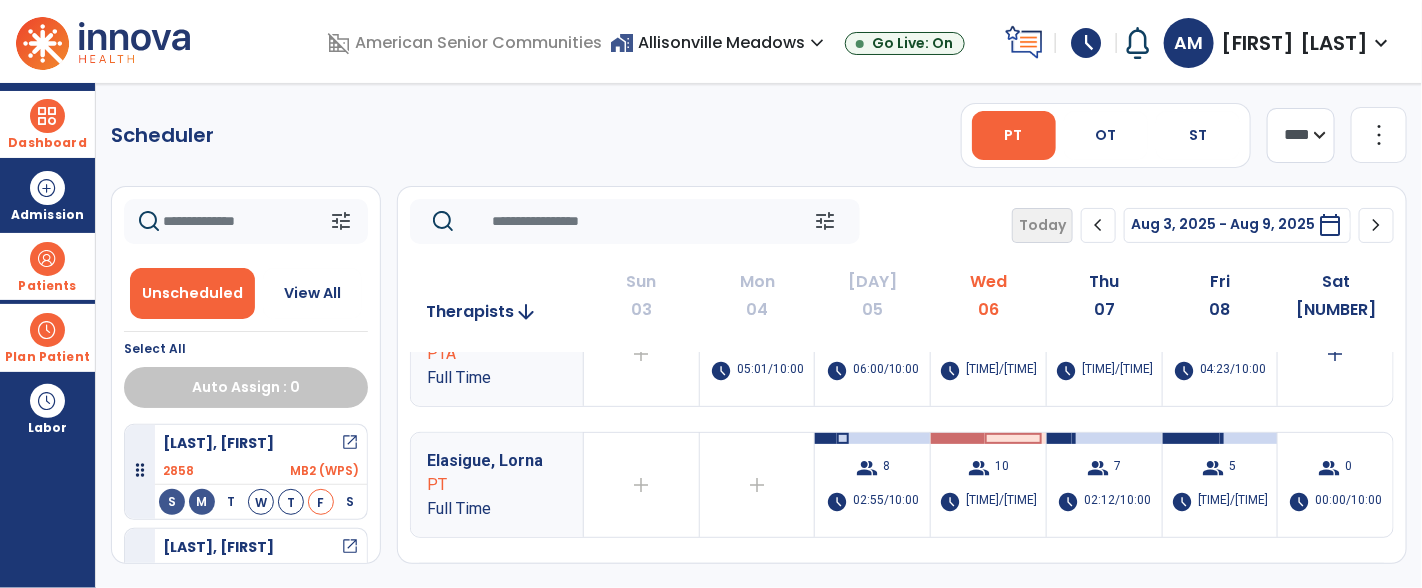 scroll, scrollTop: 0, scrollLeft: 0, axis: both 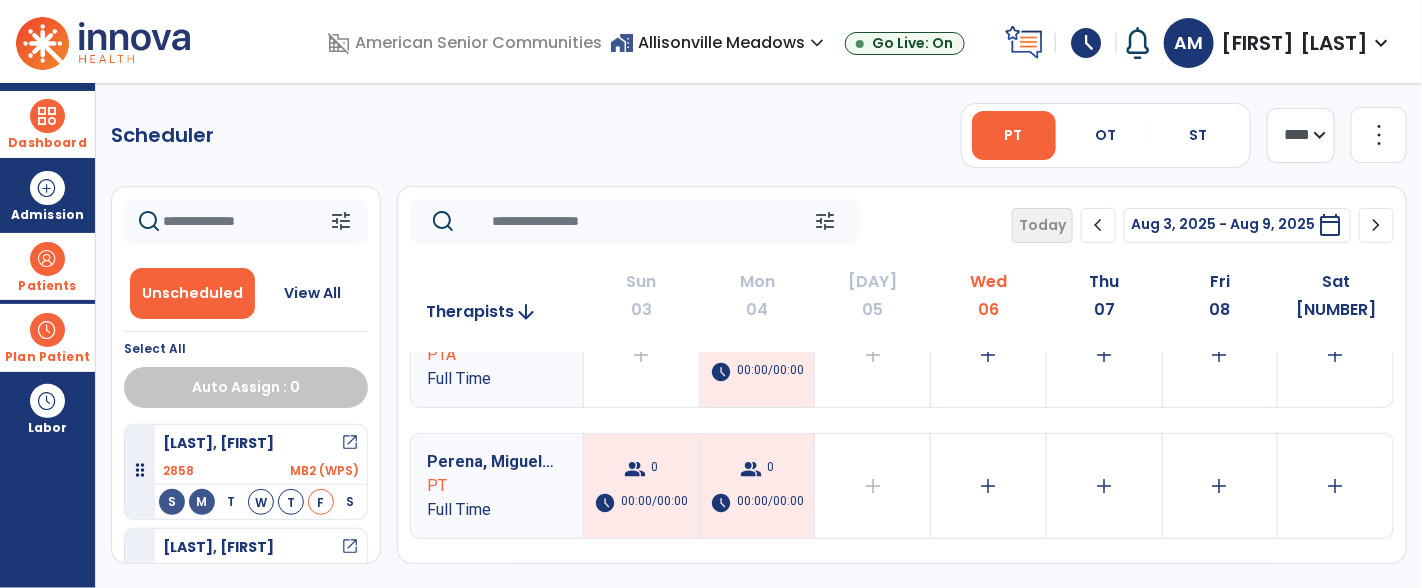 click on "chevron_left" 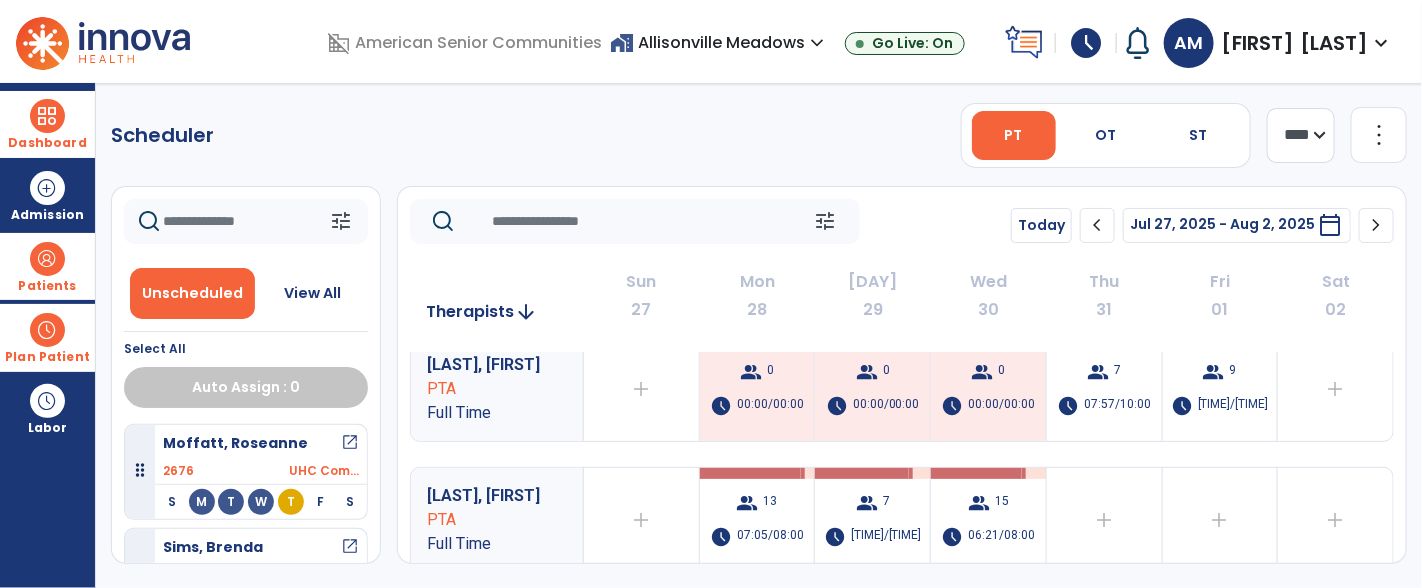 scroll, scrollTop: 273, scrollLeft: 0, axis: vertical 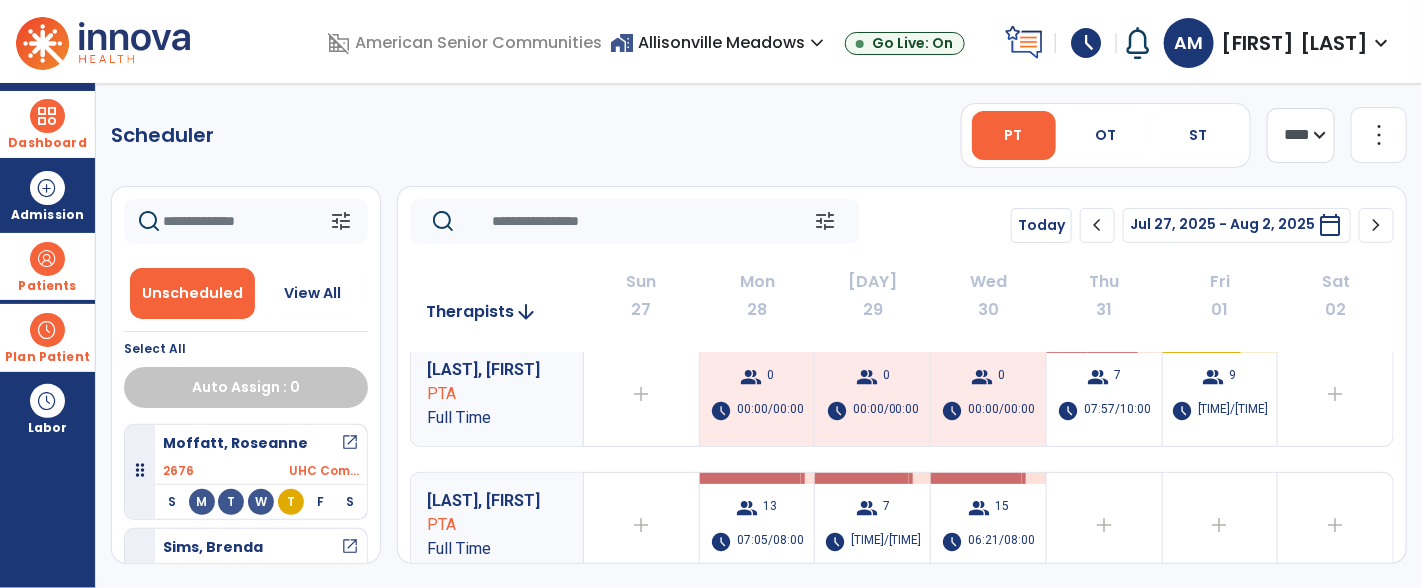 click on "Dashboard" at bounding box center (47, 124) 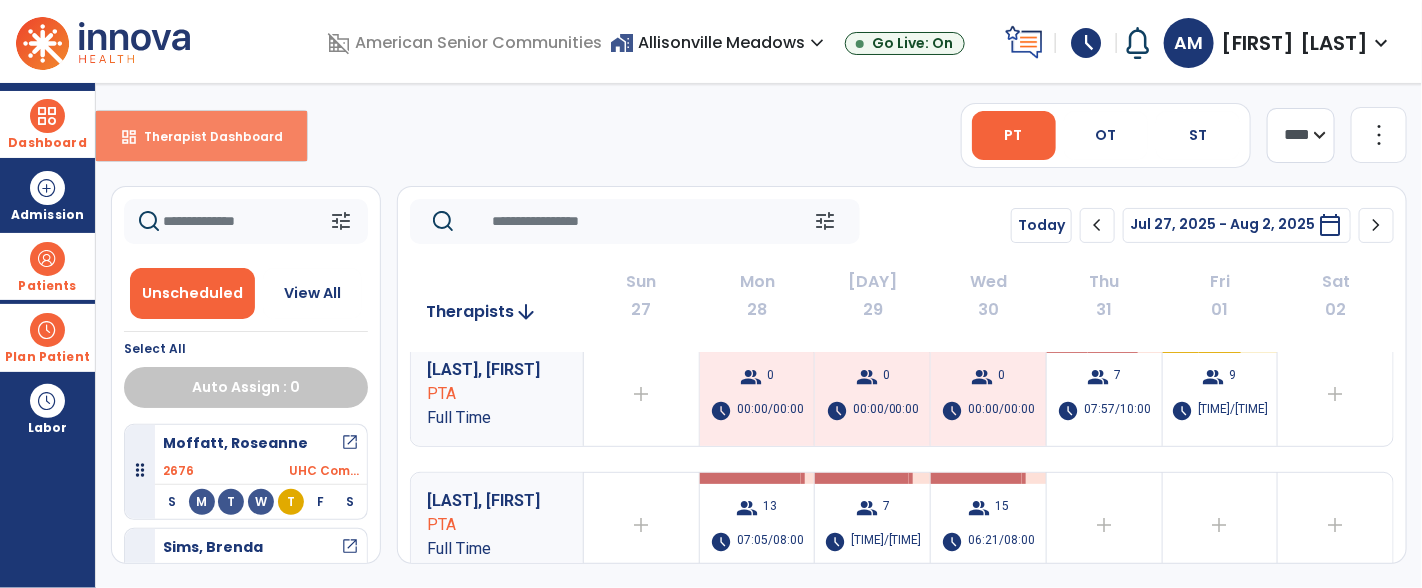 click on "dashboard  Therapist Dashboard" at bounding box center [201, 136] 